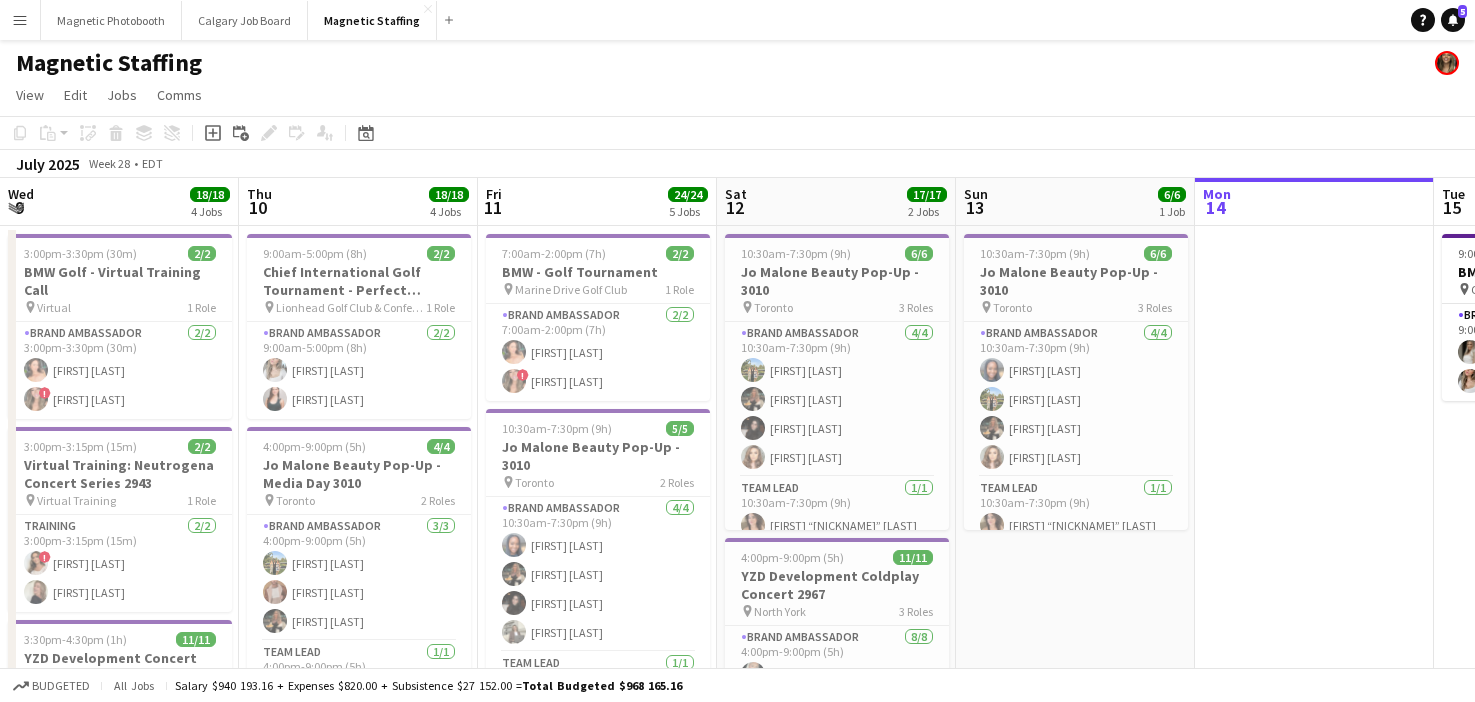 scroll, scrollTop: 0, scrollLeft: 0, axis: both 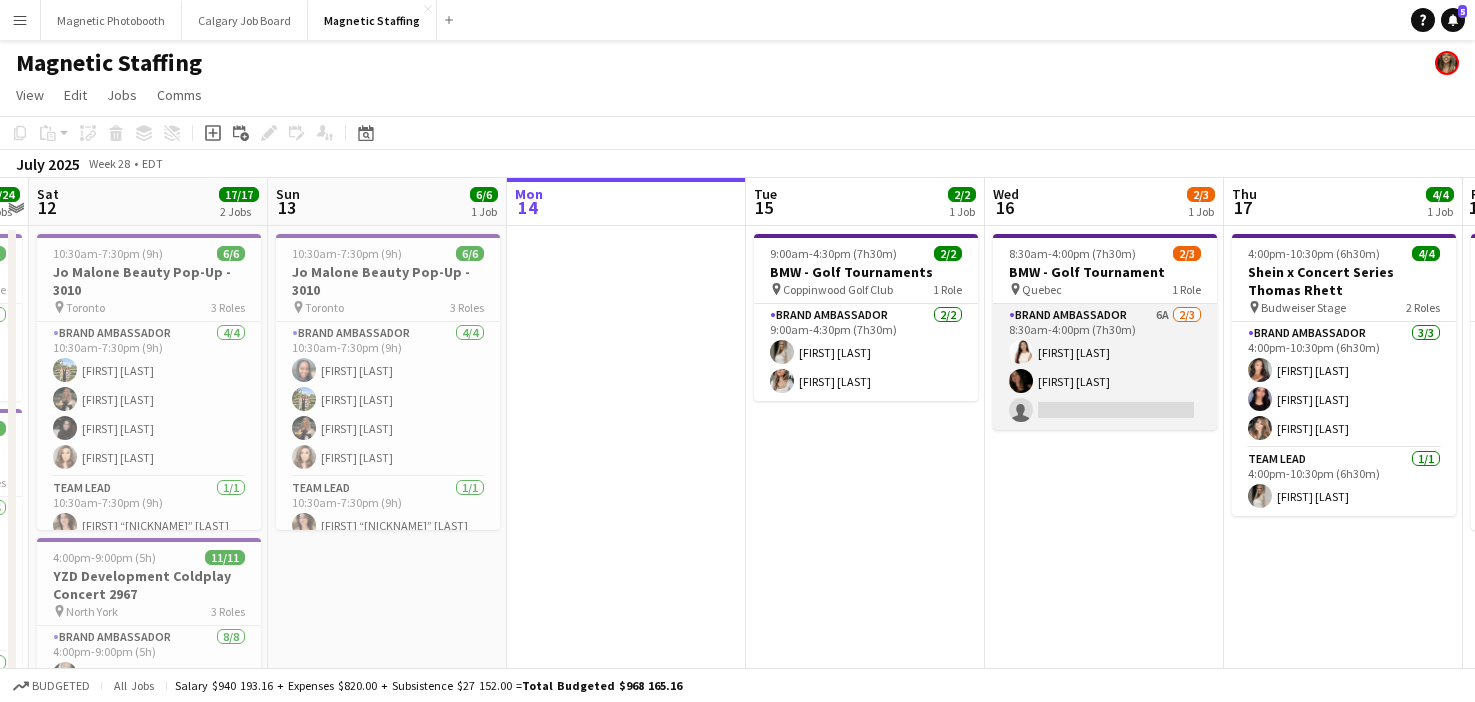click on "Brand Ambassador   6A   2/3   [TIME]-[TIME] ([DURATION])
[FIRST] [LAST] [FIRST] [LAST]
single-neutral-actions" at bounding box center [1105, 367] 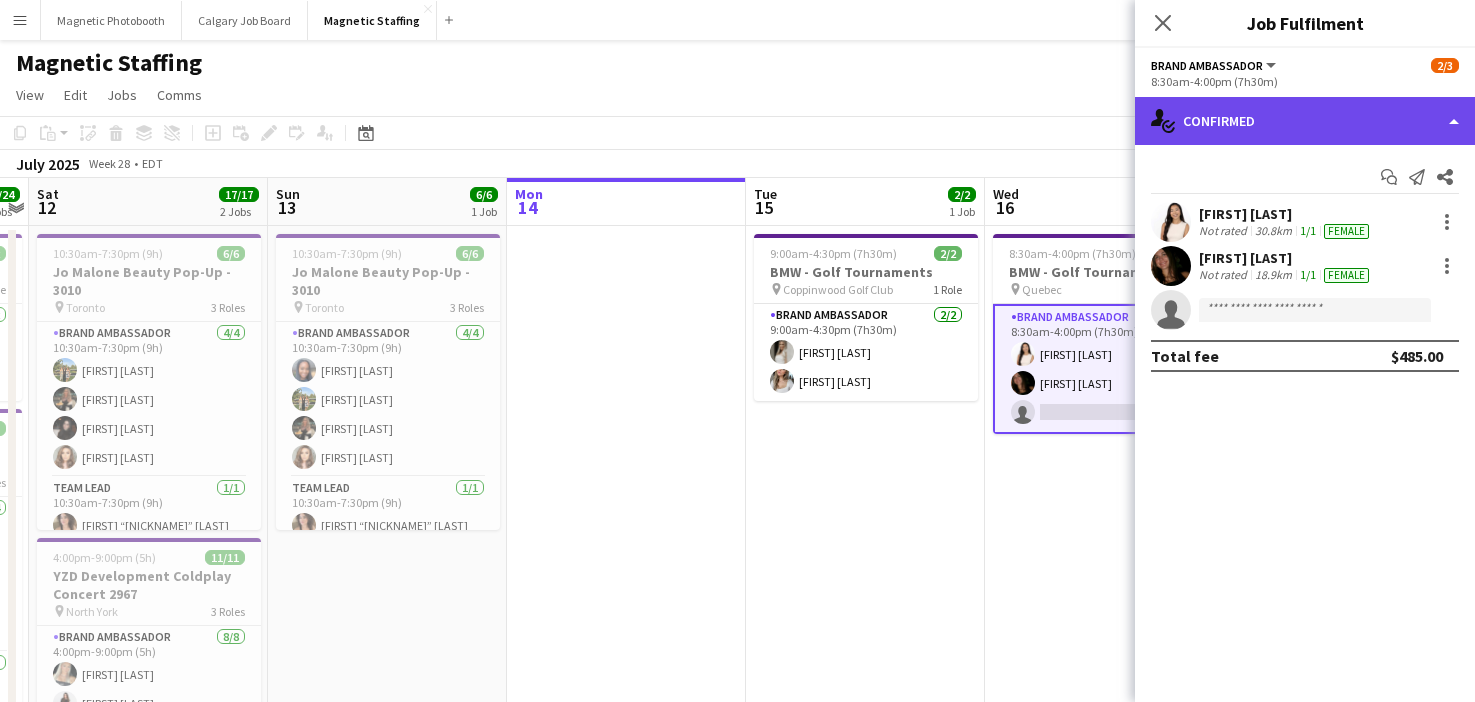 click on "single-neutral-actions-check-2
Confirmed" 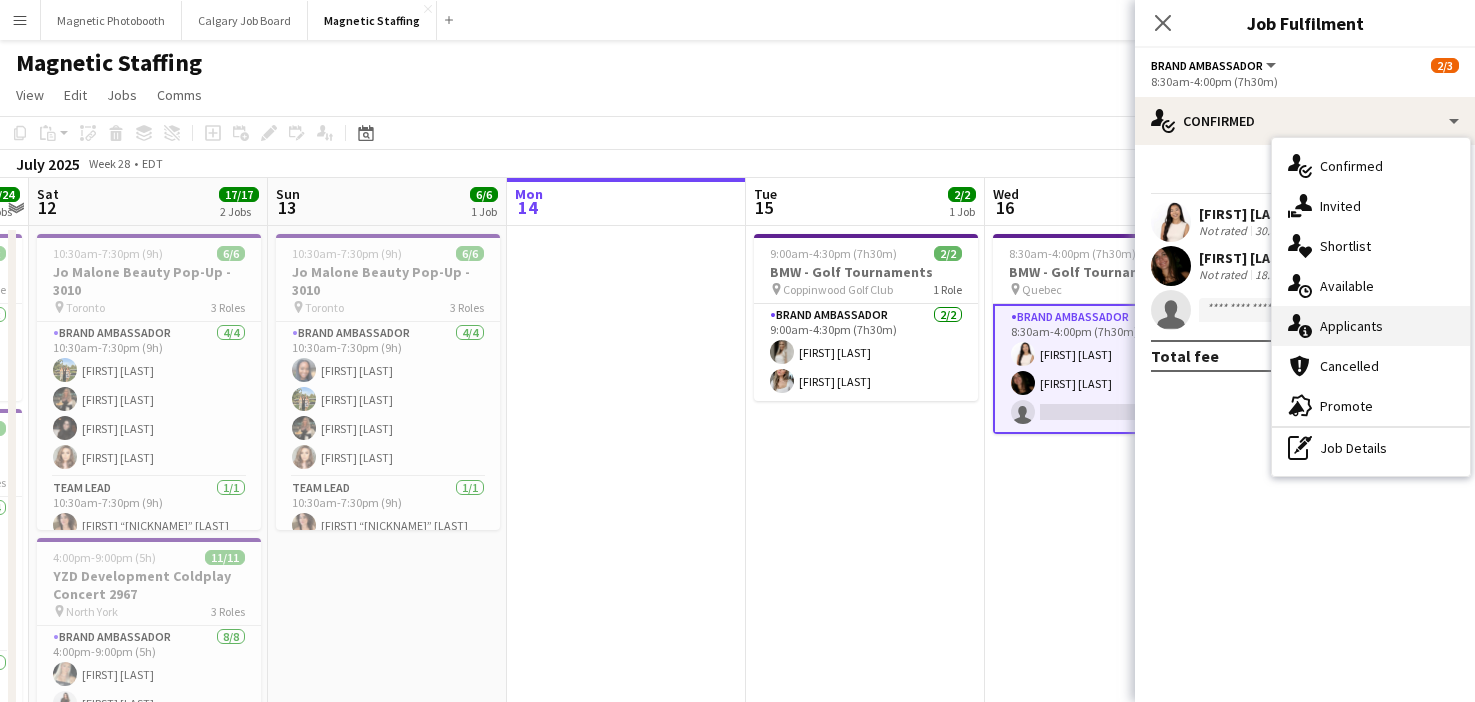 click on "single-neutral-actions-information
Applicants" at bounding box center [1371, 326] 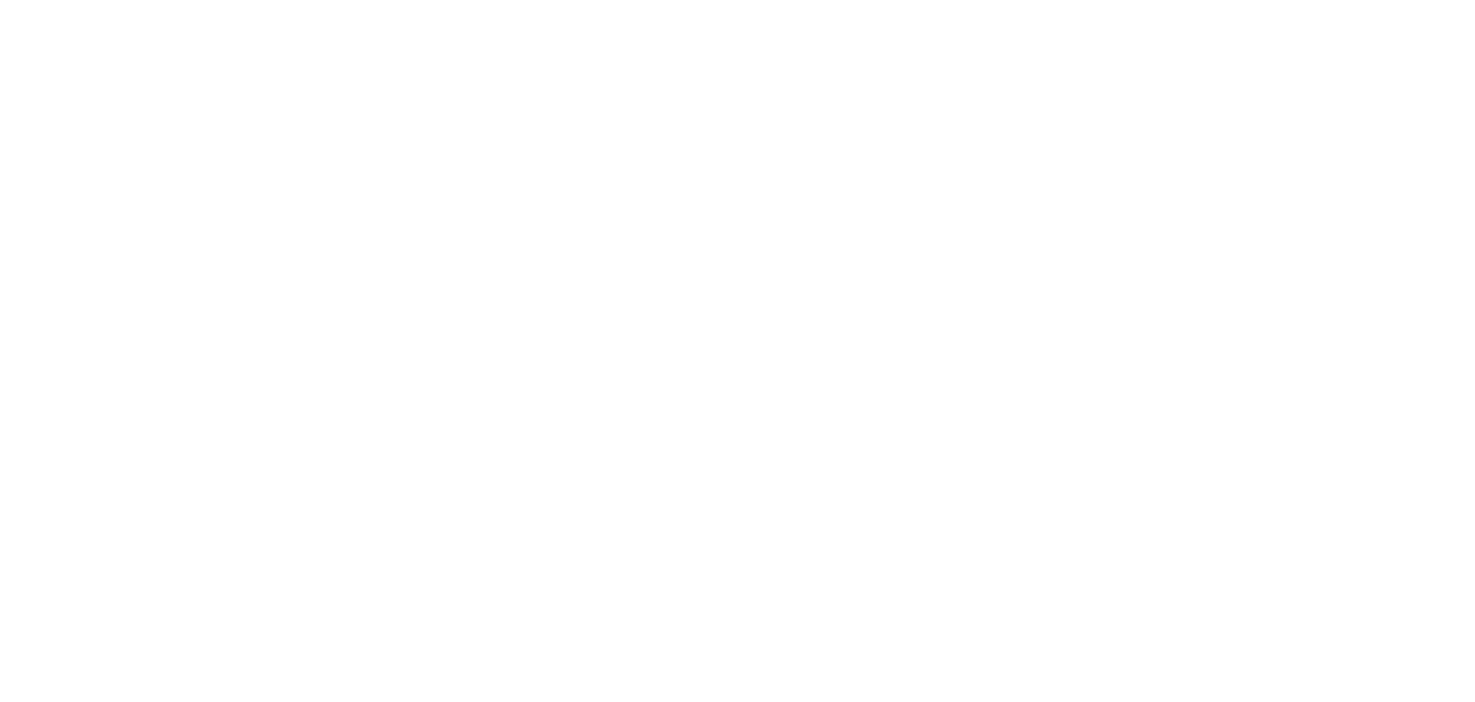 scroll, scrollTop: 0, scrollLeft: 0, axis: both 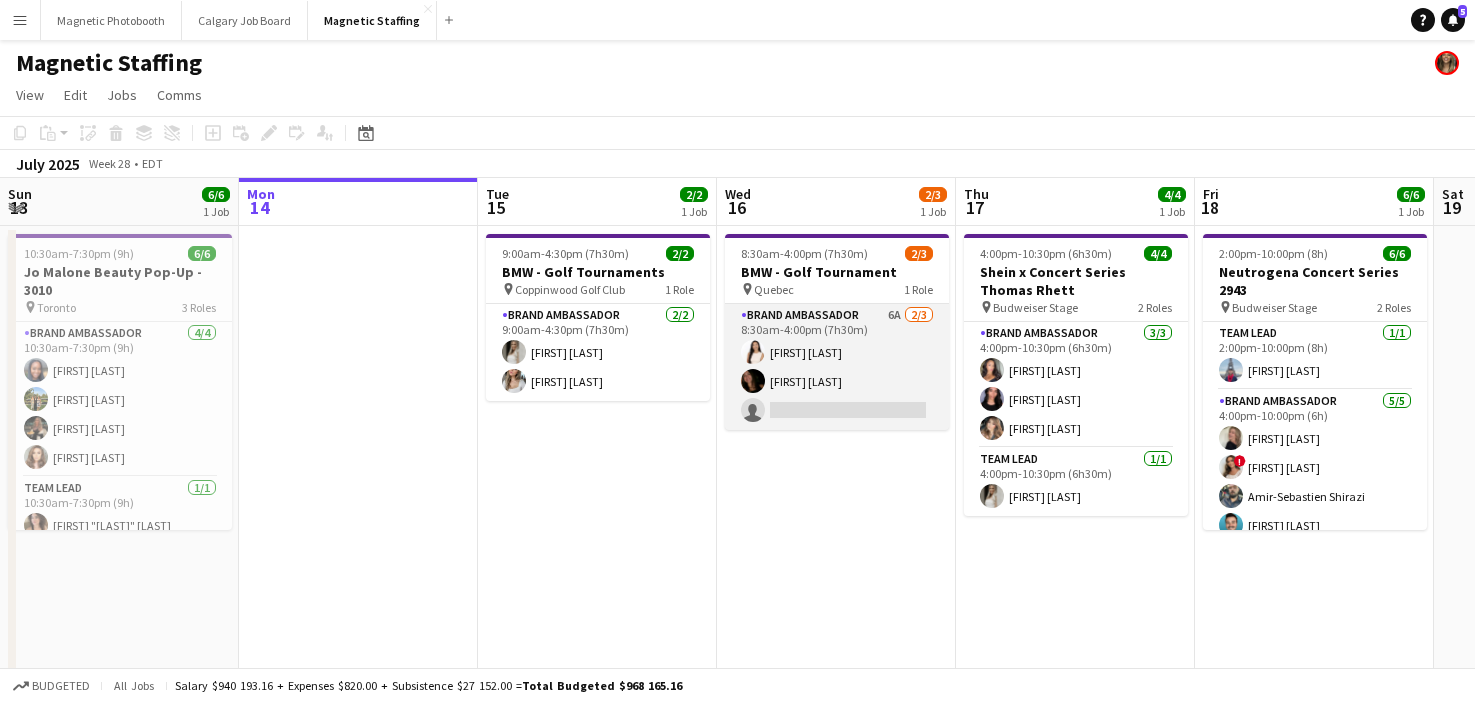 click on "Brand Ambassador   6A   2/3   8:30am-4:00pm (7h30m)
[FIRST] [LAST] [FIRST] [LAST]
single-neutral-actions" at bounding box center (837, 367) 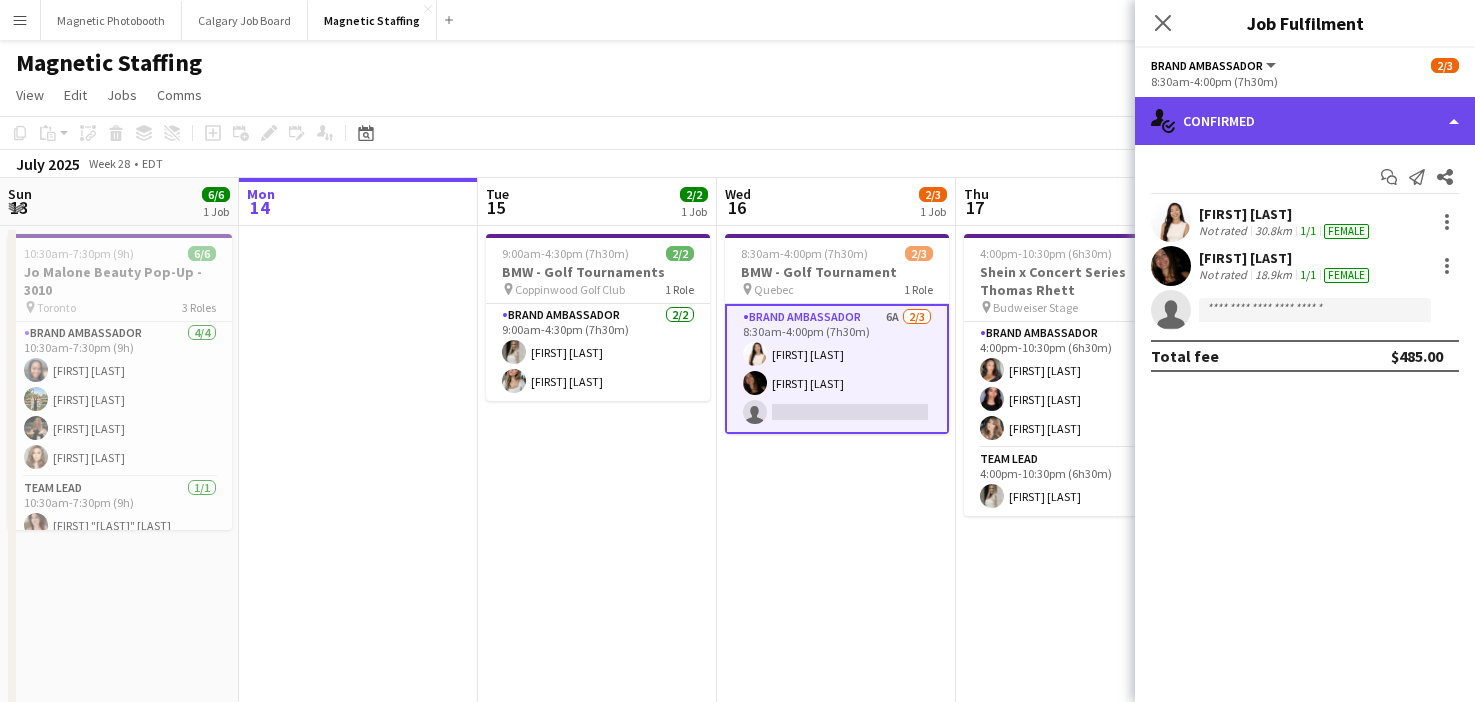 click on "single-neutral-actions-check-2
Confirmed" 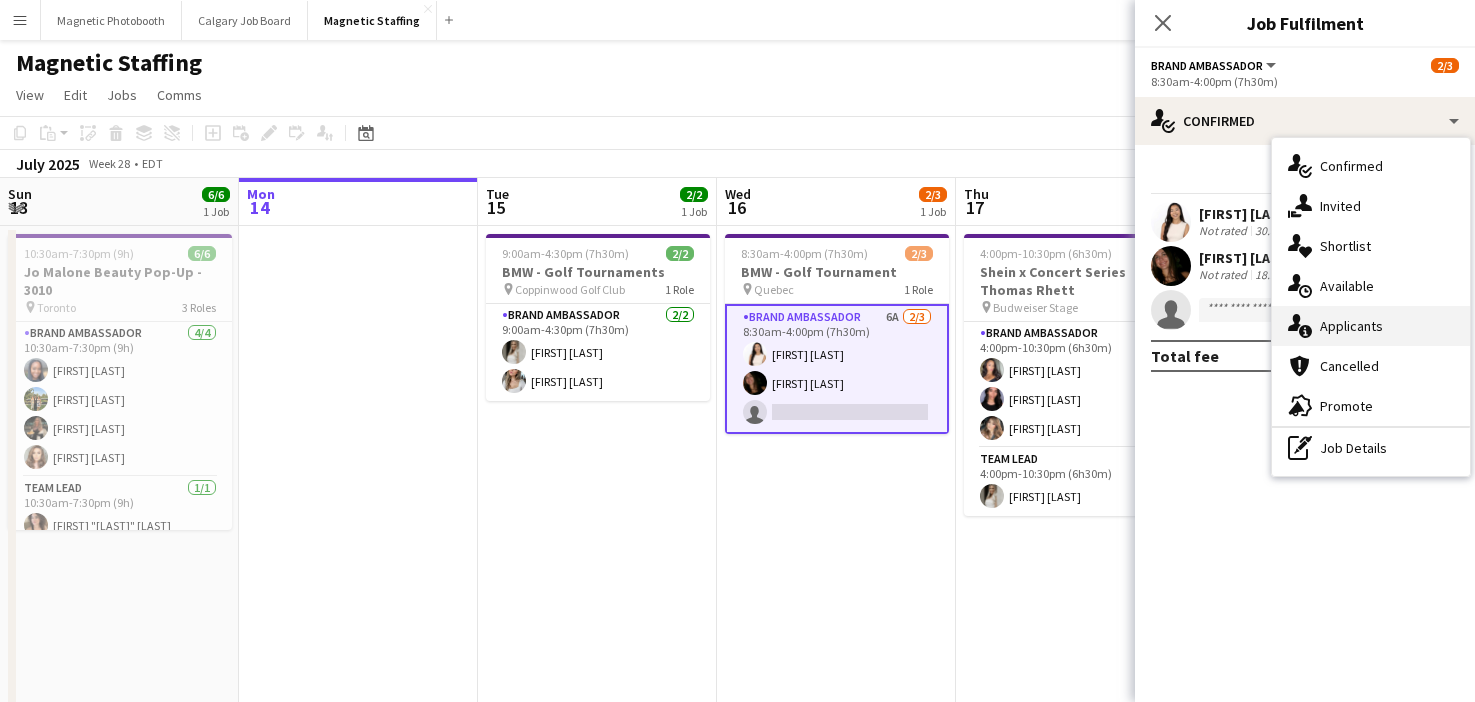 click on "single-neutral-actions-information
Applicants" at bounding box center [1371, 326] 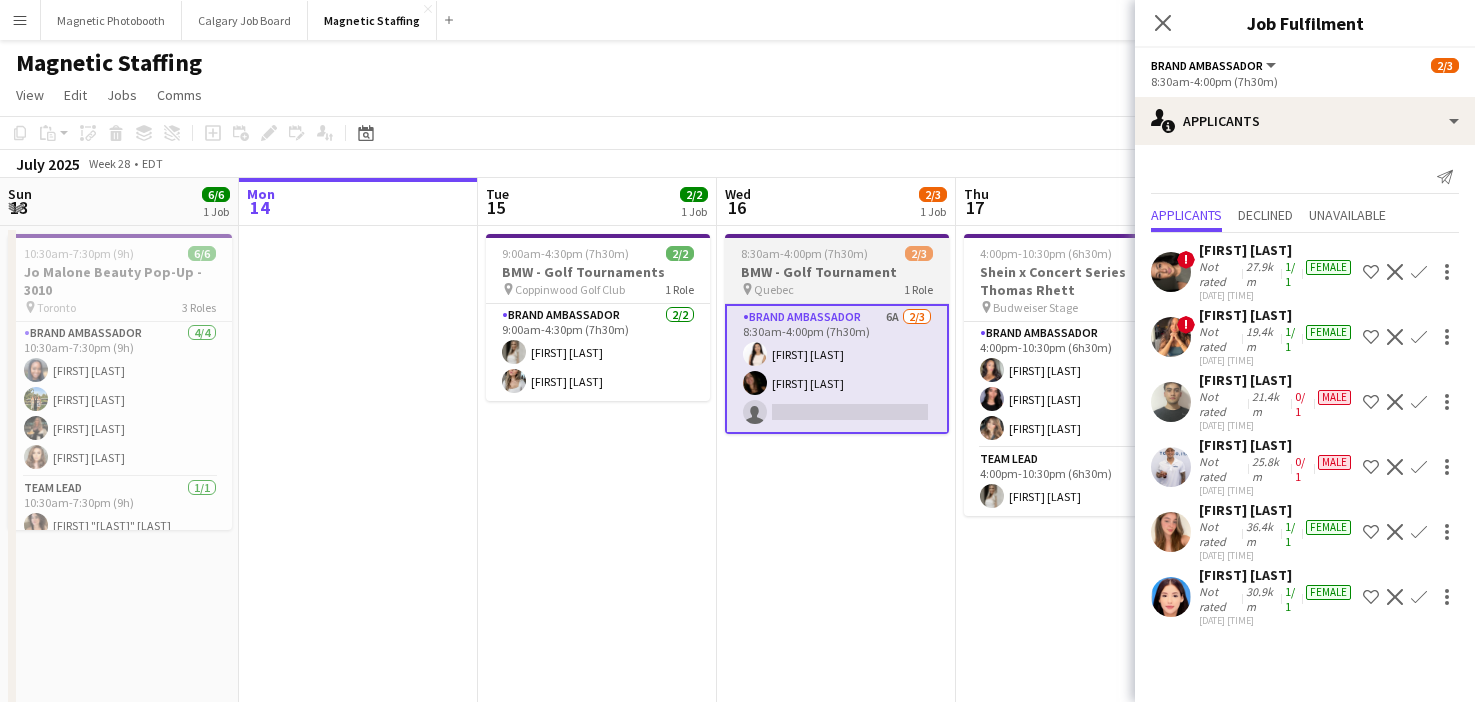click on "8:30am-4:00pm (7h30m)    2/3   BMW - Golf Tournament
pin
[PROVINCE]    1 Role   Brand Ambassador   6A   2/3   8:30am-4:00pm (7h30m)
[FIRST] [LAST] [FIRST] [LAST]
single-neutral-actions" at bounding box center (837, 334) 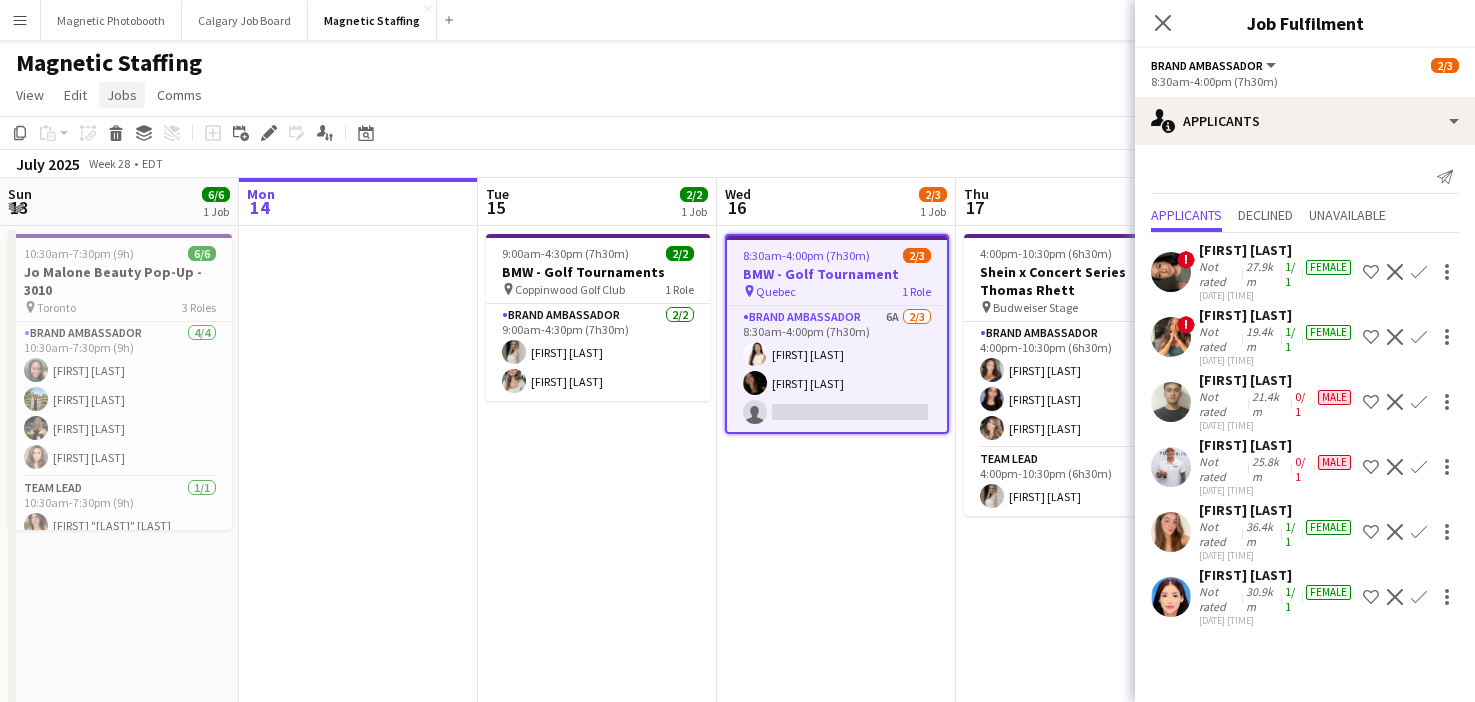 click on "Jobs" 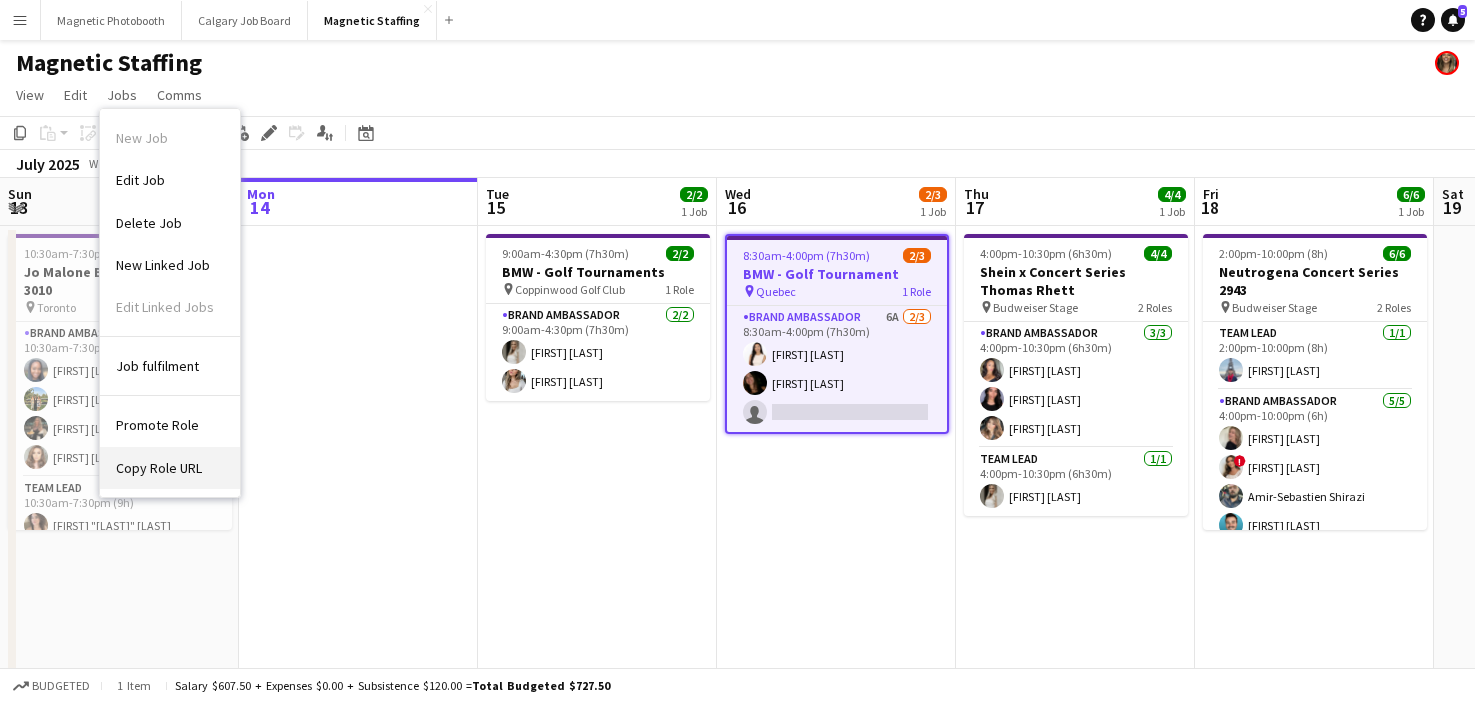 click on "Copy Role URL" at bounding box center (170, 468) 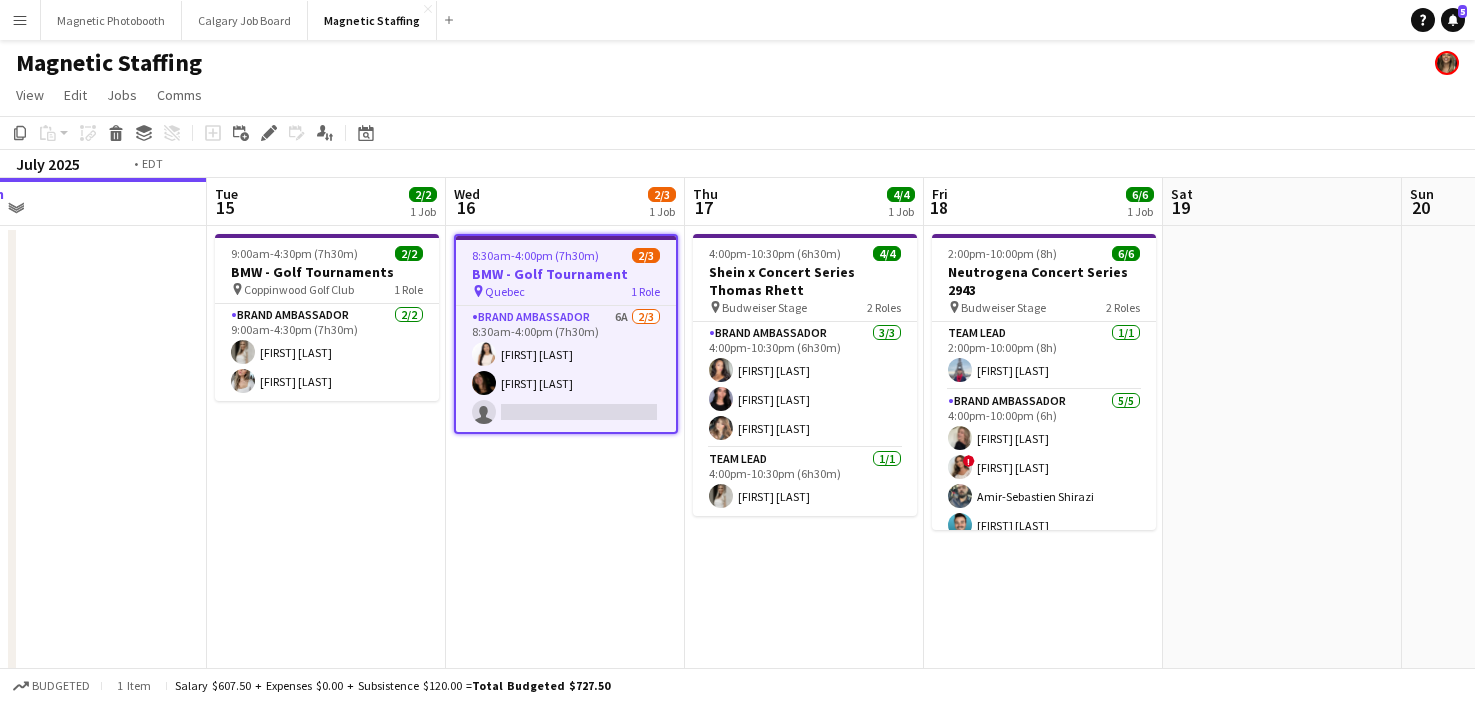 drag, startPoint x: 1084, startPoint y: 524, endPoint x: 99, endPoint y: 546, distance: 985.24567 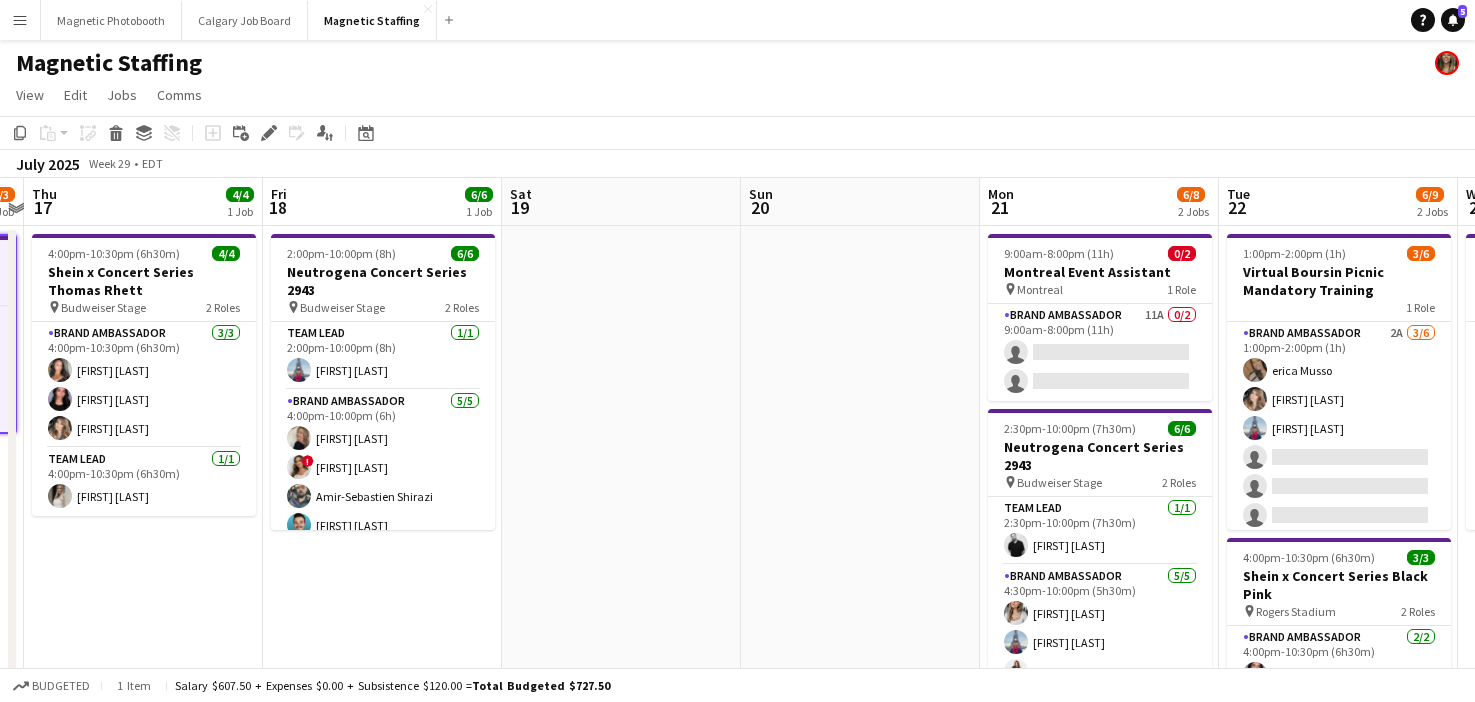 drag, startPoint x: 739, startPoint y: 509, endPoint x: 337, endPoint y: 512, distance: 402.0112 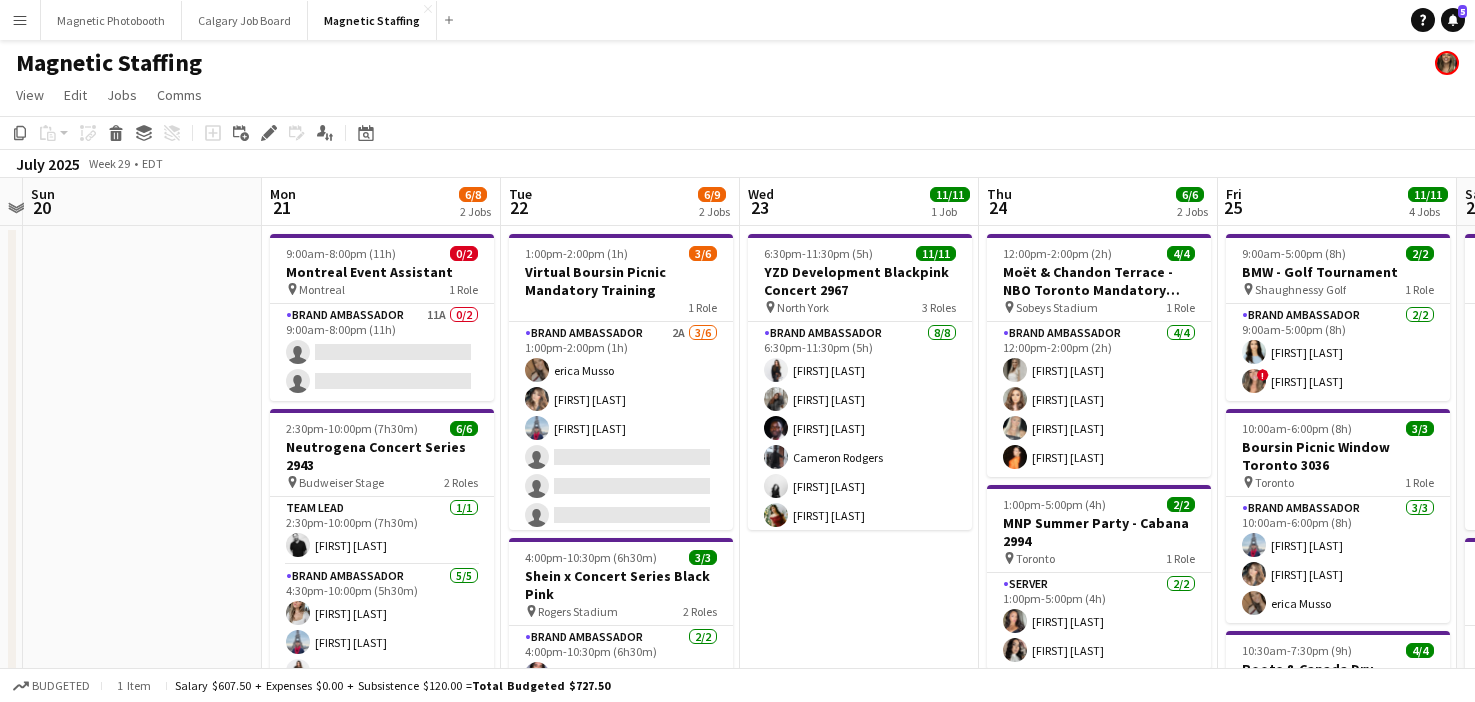 drag, startPoint x: 623, startPoint y: 363, endPoint x: 577, endPoint y: 363, distance: 46 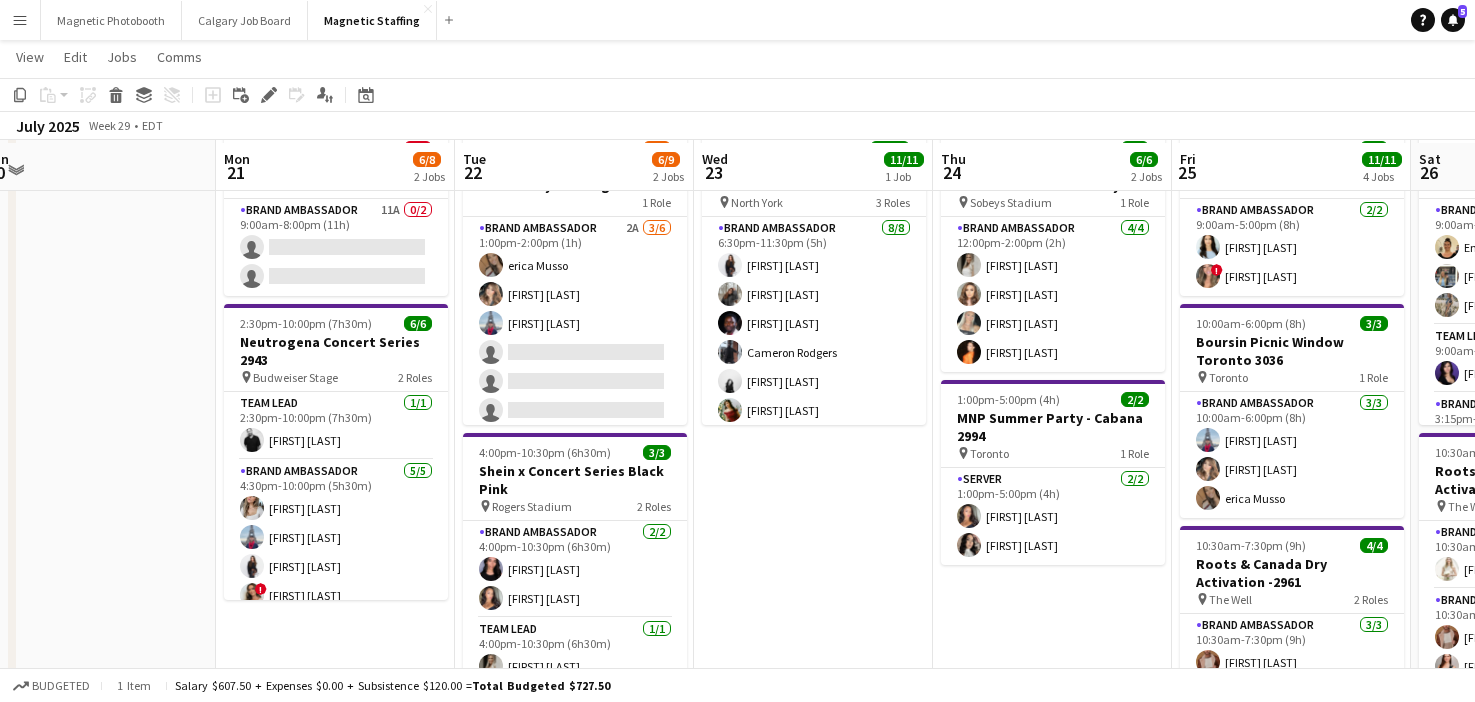 scroll, scrollTop: 102, scrollLeft: 0, axis: vertical 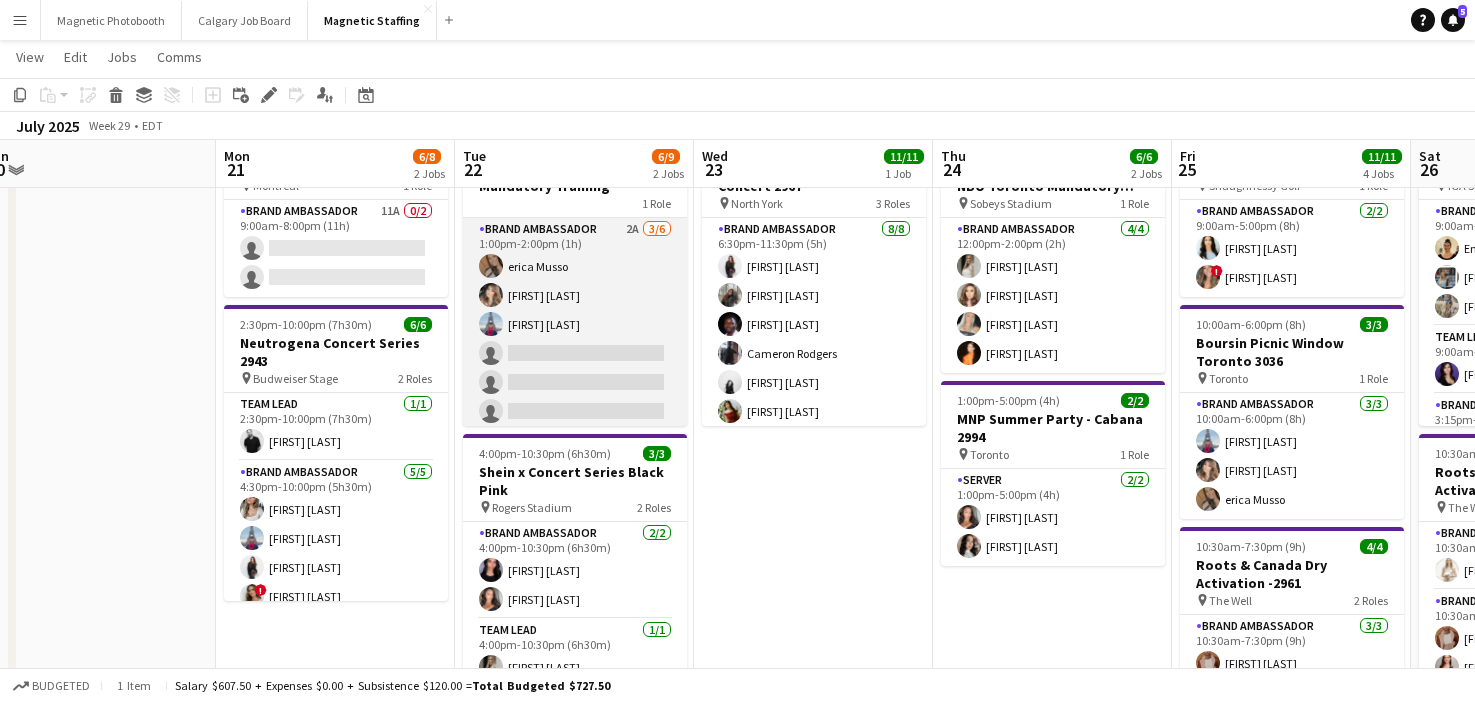 click on "Brand Ambassador   2A   3/6   1:00pm-2:00pm (1h)
[FIRST] [LAST] [FIRST] [LAST] [FIRST] [LAST]
single-neutral-actions
single-neutral-actions
single-neutral-actions" at bounding box center (575, 324) 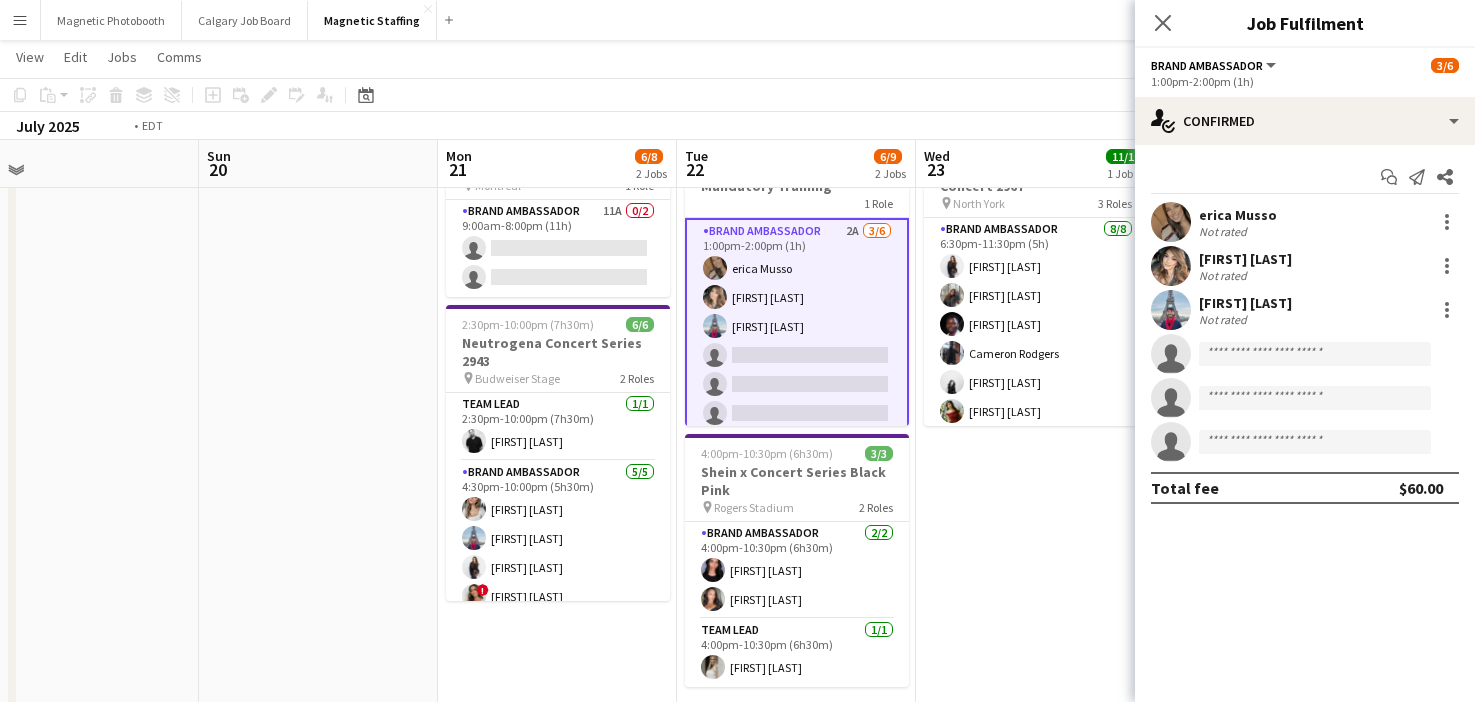 drag, startPoint x: 892, startPoint y: 459, endPoint x: 571, endPoint y: 479, distance: 321.62244 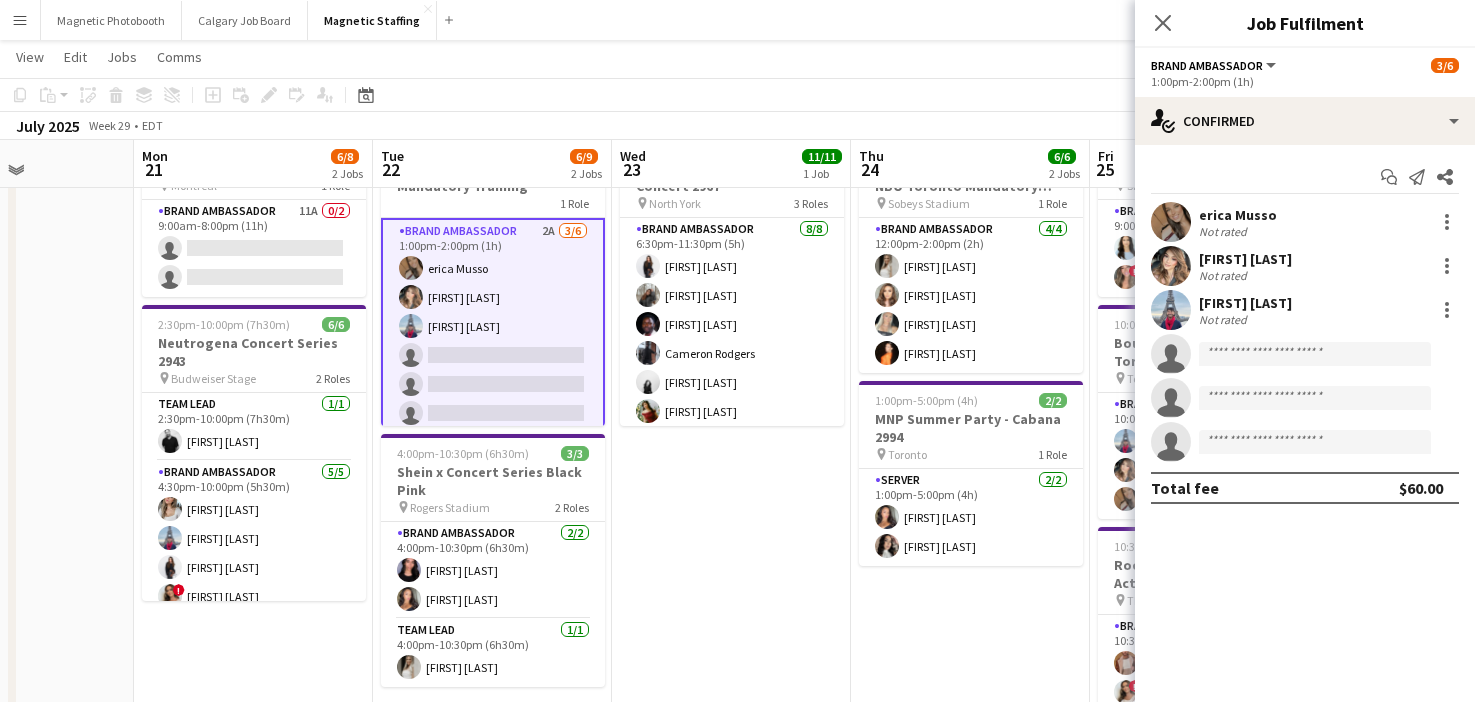 drag, startPoint x: 417, startPoint y: 537, endPoint x: 757, endPoint y: 521, distance: 340.37625 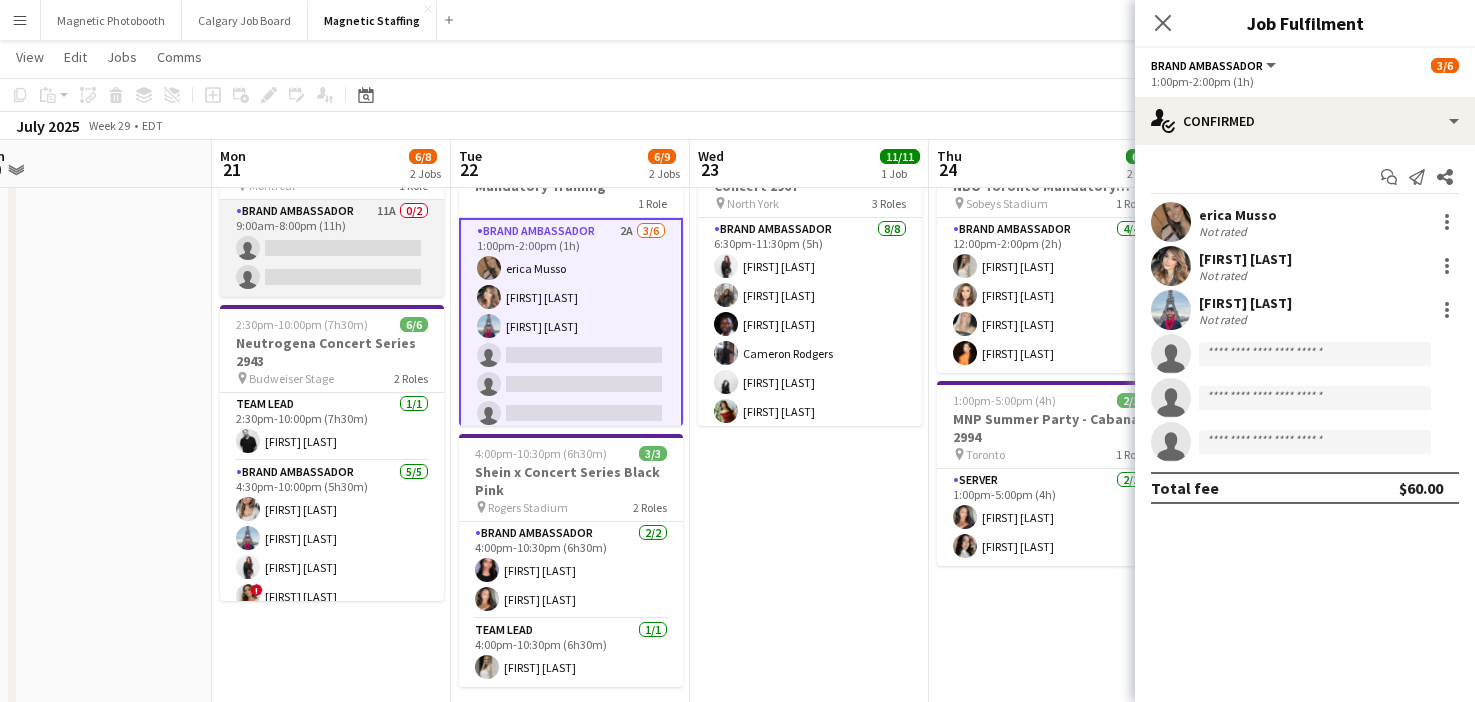 click on "Brand Ambassador   11A   0/2   9:00am-8:00pm (11h)
single-neutral-actions
single-neutral-actions" at bounding box center [332, 248] 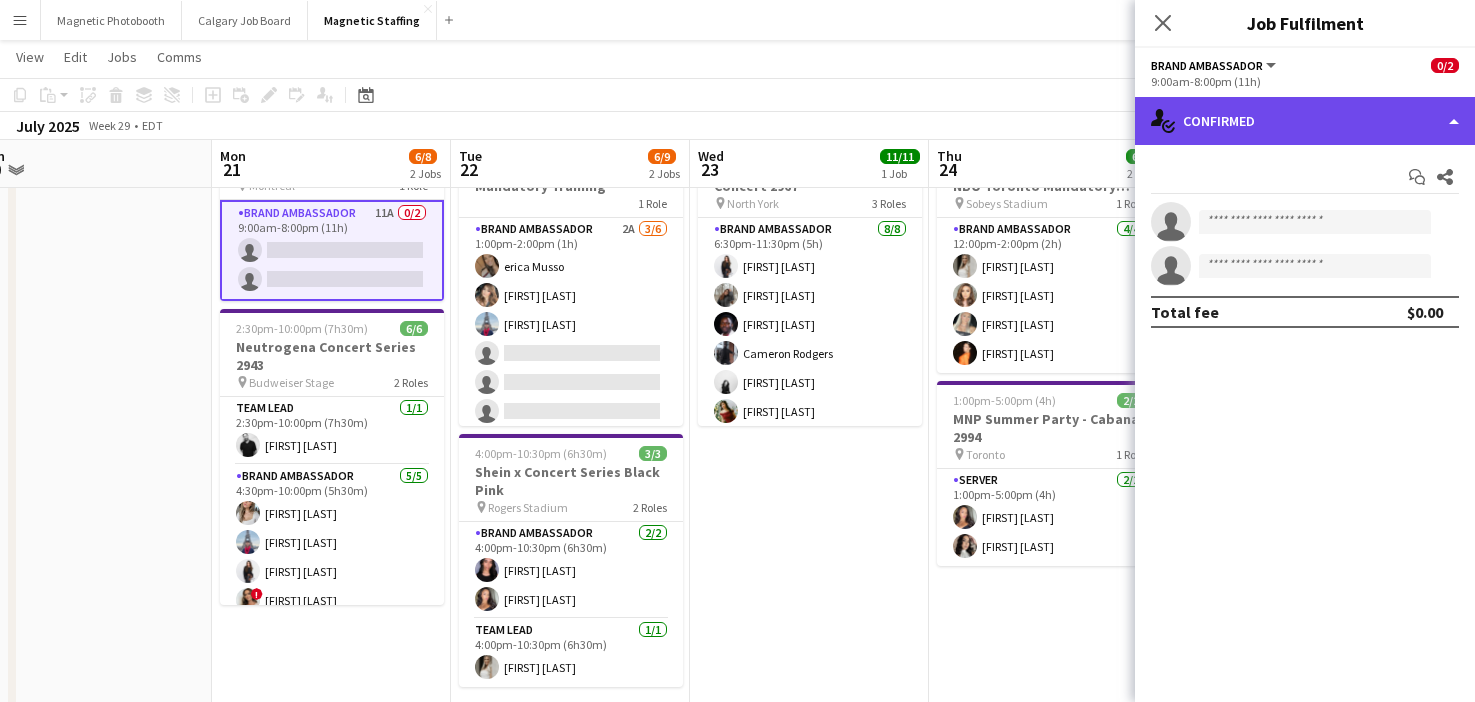 click on "single-neutral-actions-check-2
Confirmed" 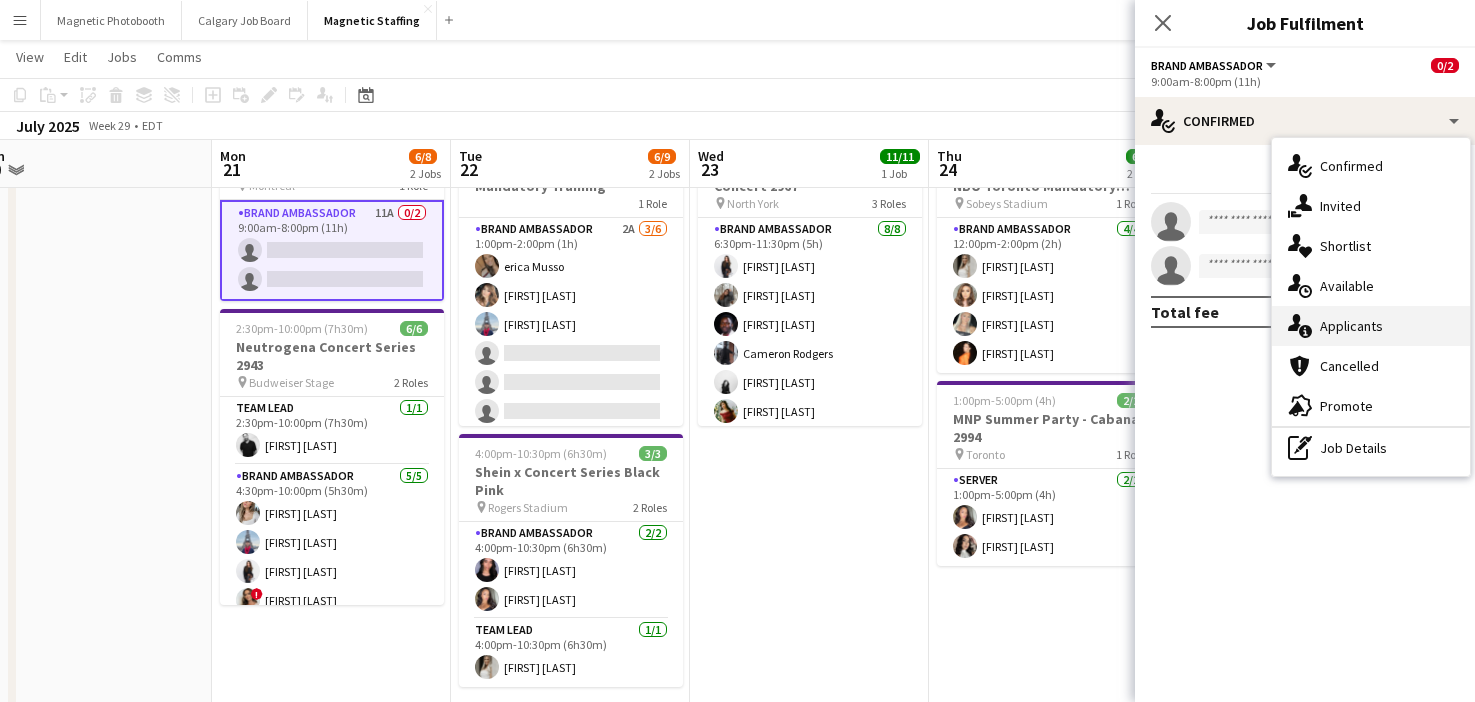 click on "single-neutral-actions-information
Applicants" at bounding box center (1371, 326) 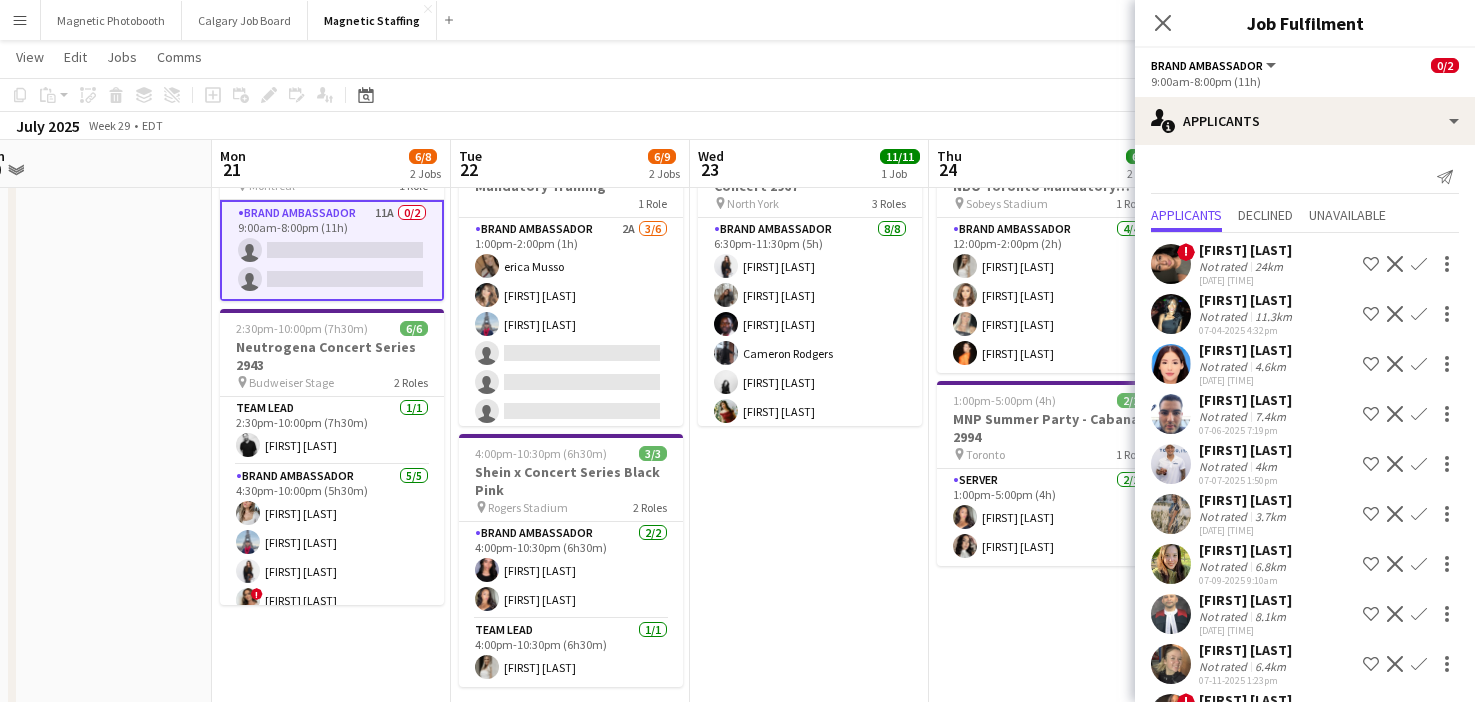 scroll, scrollTop: 105, scrollLeft: 0, axis: vertical 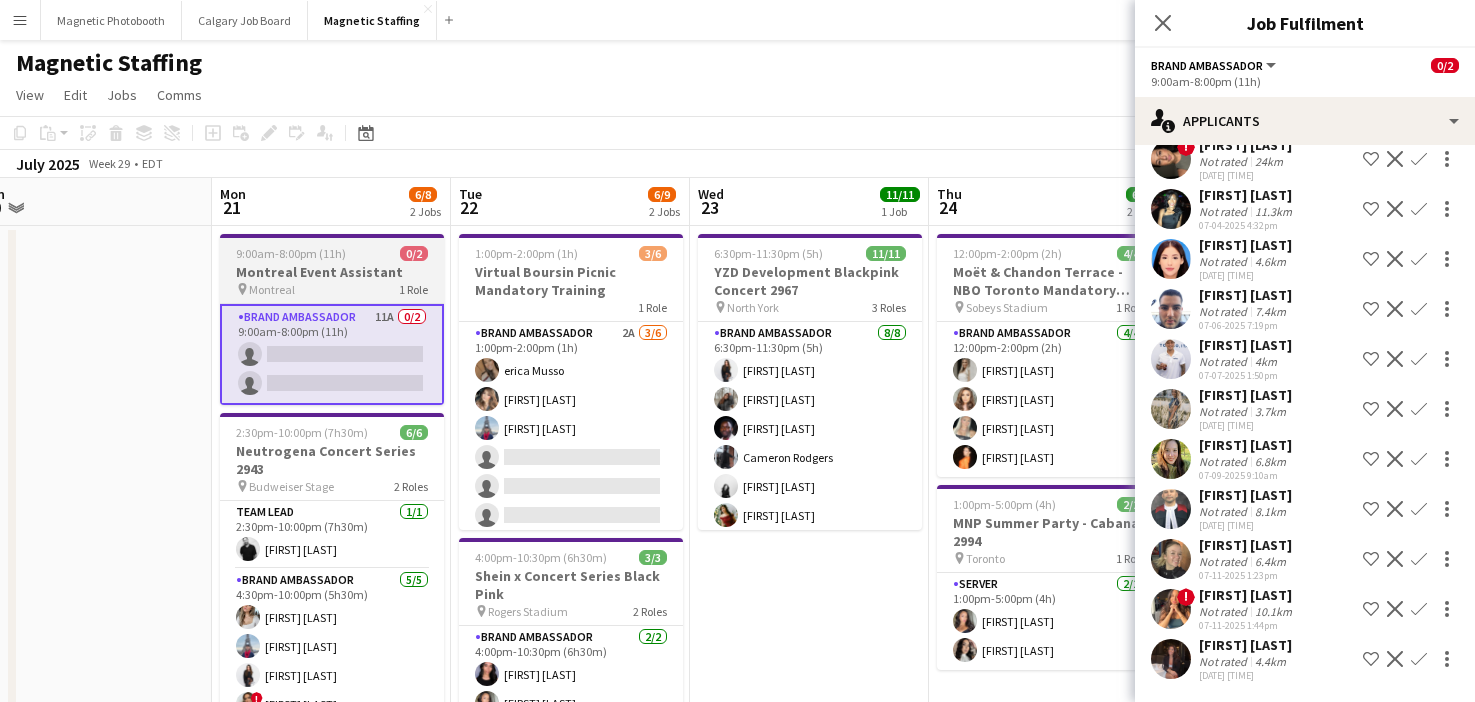 click on "Montreal Event Assistant" at bounding box center [332, 272] 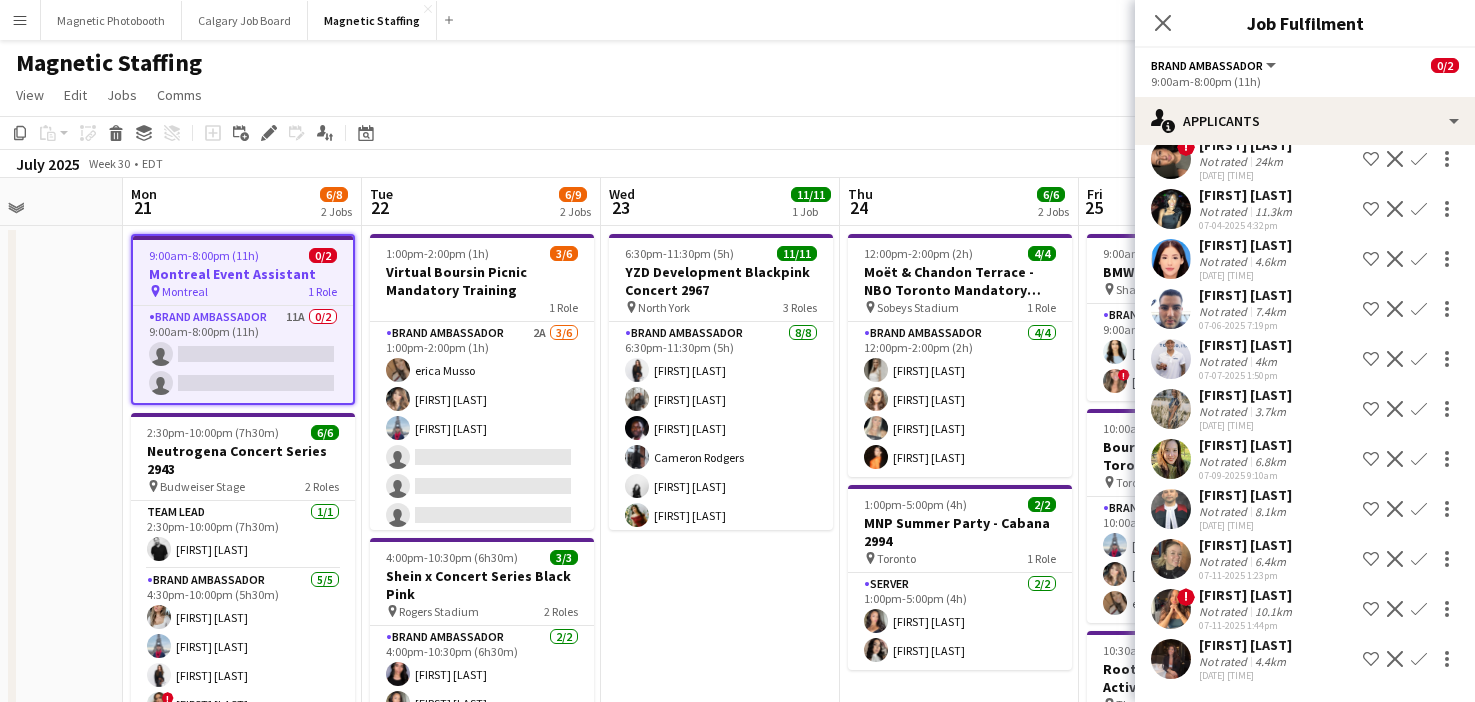 drag, startPoint x: 691, startPoint y: 450, endPoint x: 5, endPoint y: 508, distance: 688.4475 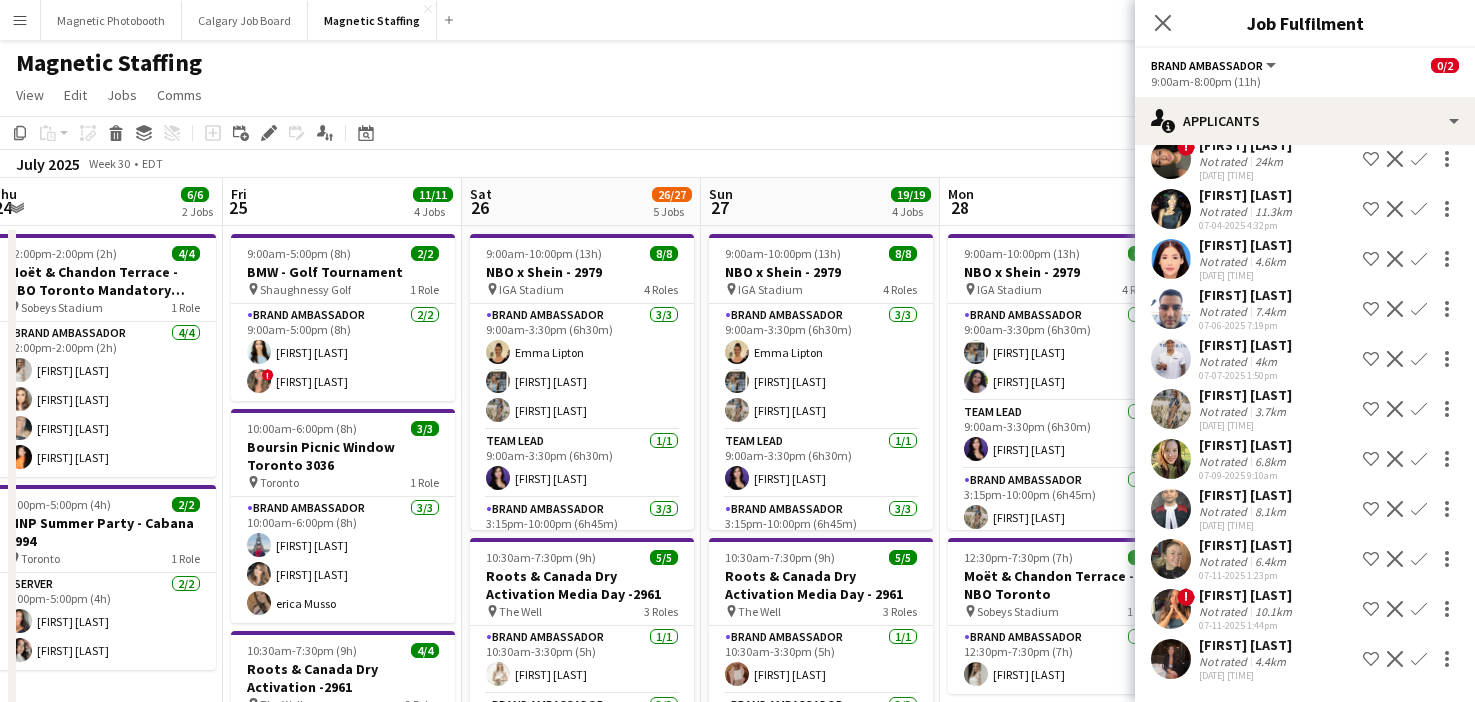 drag, startPoint x: 780, startPoint y: 580, endPoint x: 527, endPoint y: 580, distance: 253 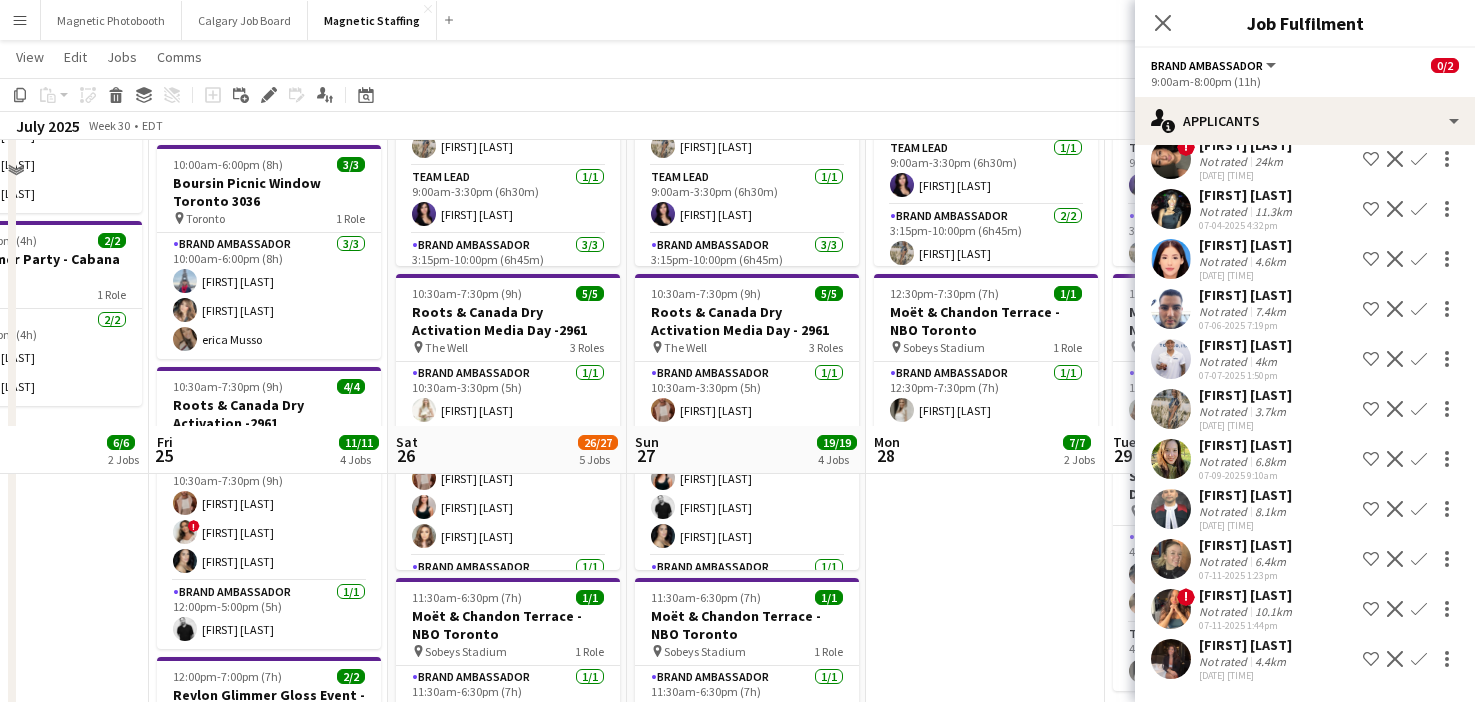 scroll, scrollTop: 548, scrollLeft: 0, axis: vertical 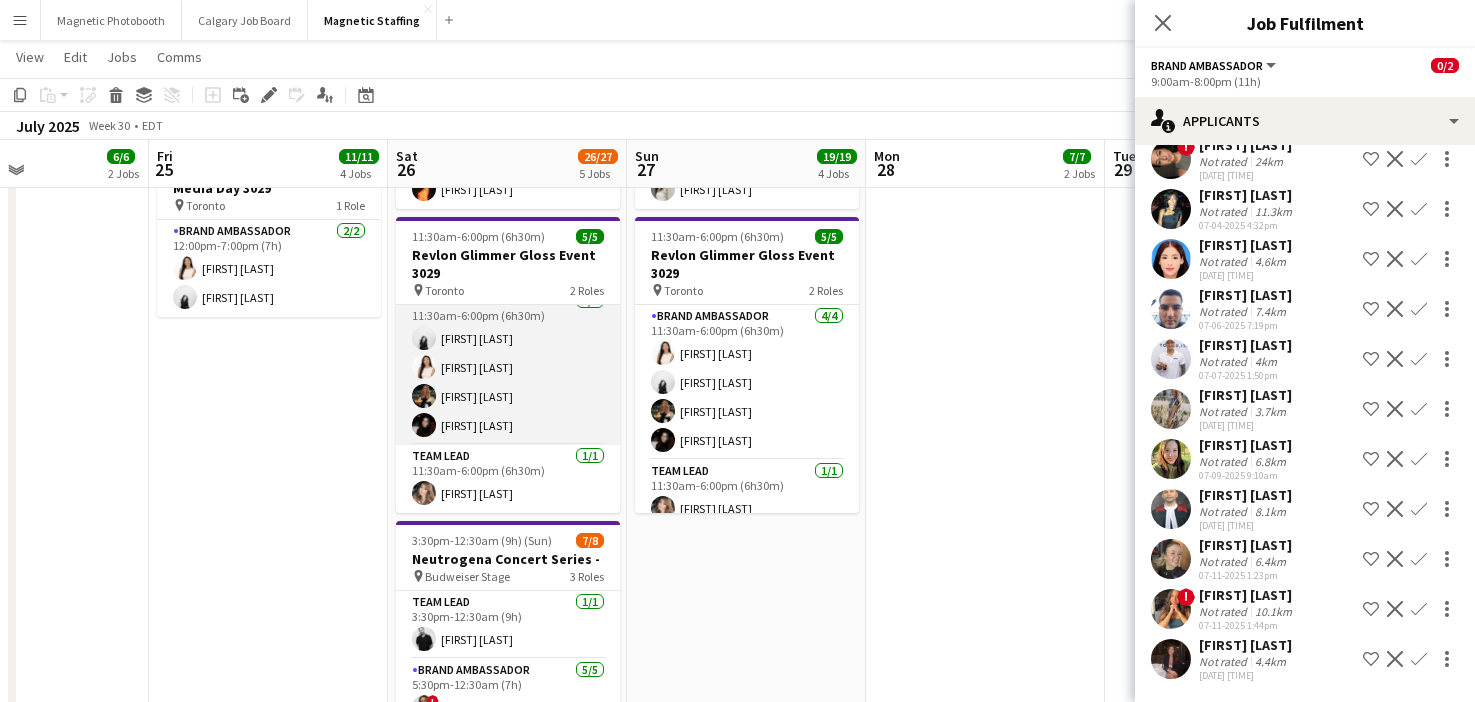 click on "Brand Ambassador   4/4   11:30am-6:00pm (6h30m)
[FIRST] [LAST] [FIRST] [LAST] [FIRST] [LAST] [FIRST] [LAST]" at bounding box center [508, 367] 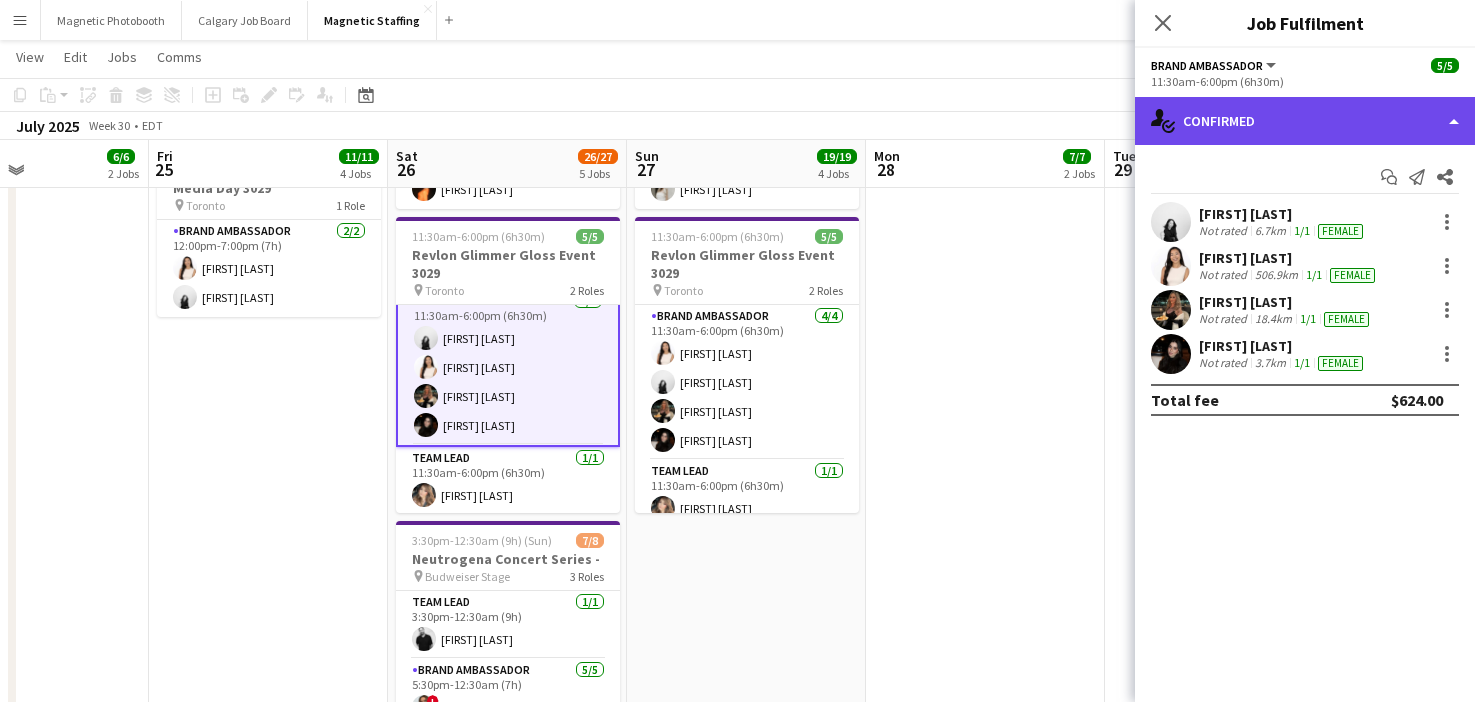 click on "single-neutral-actions-check-2
Confirmed" 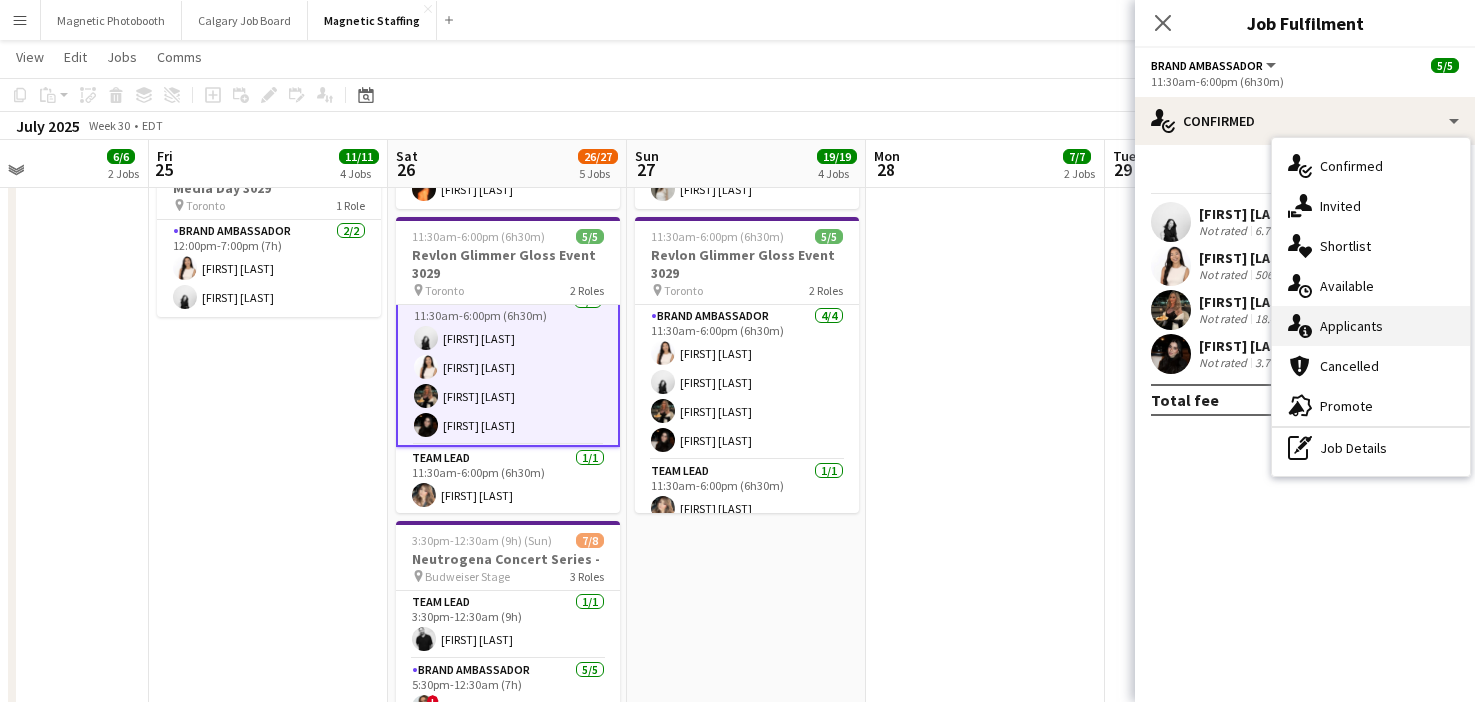 click on "single-neutral-actions-information
Applicants" at bounding box center (1371, 326) 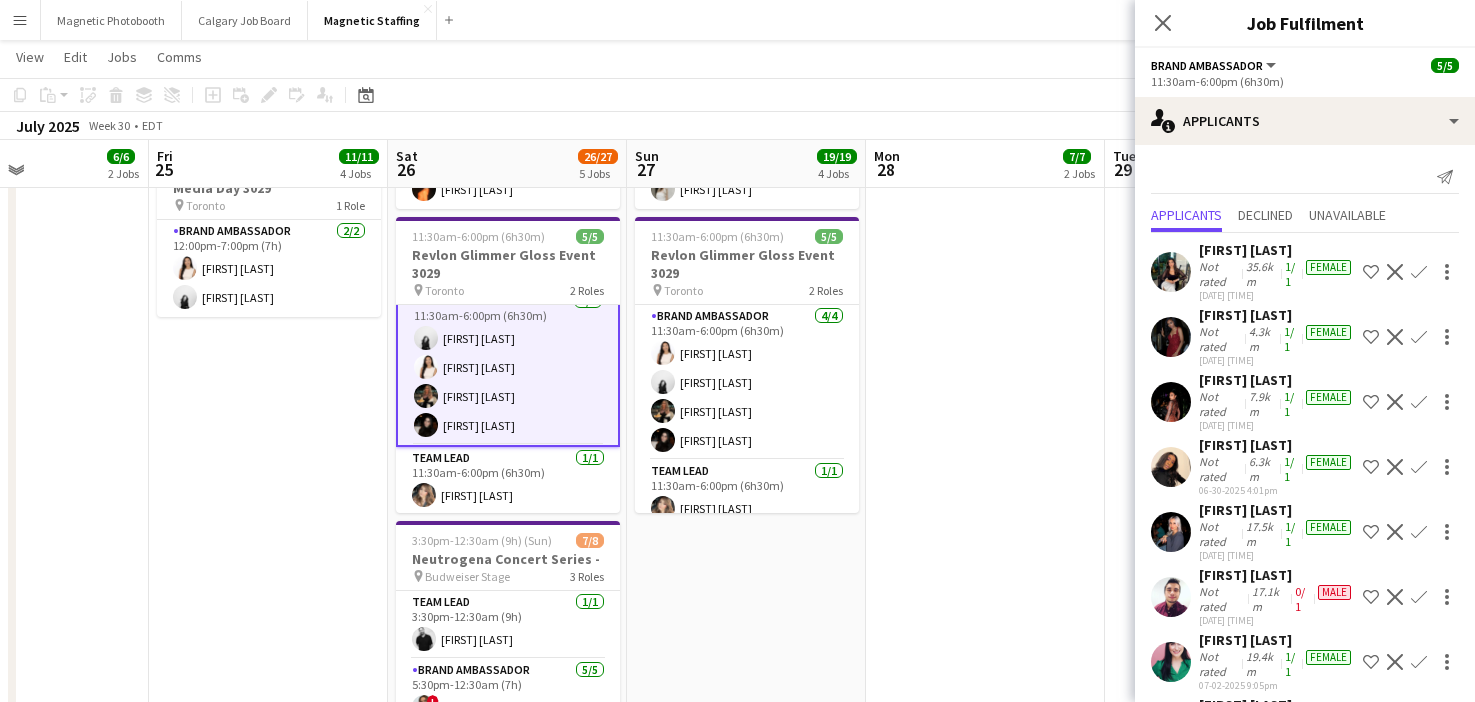 scroll, scrollTop: 205, scrollLeft: 0, axis: vertical 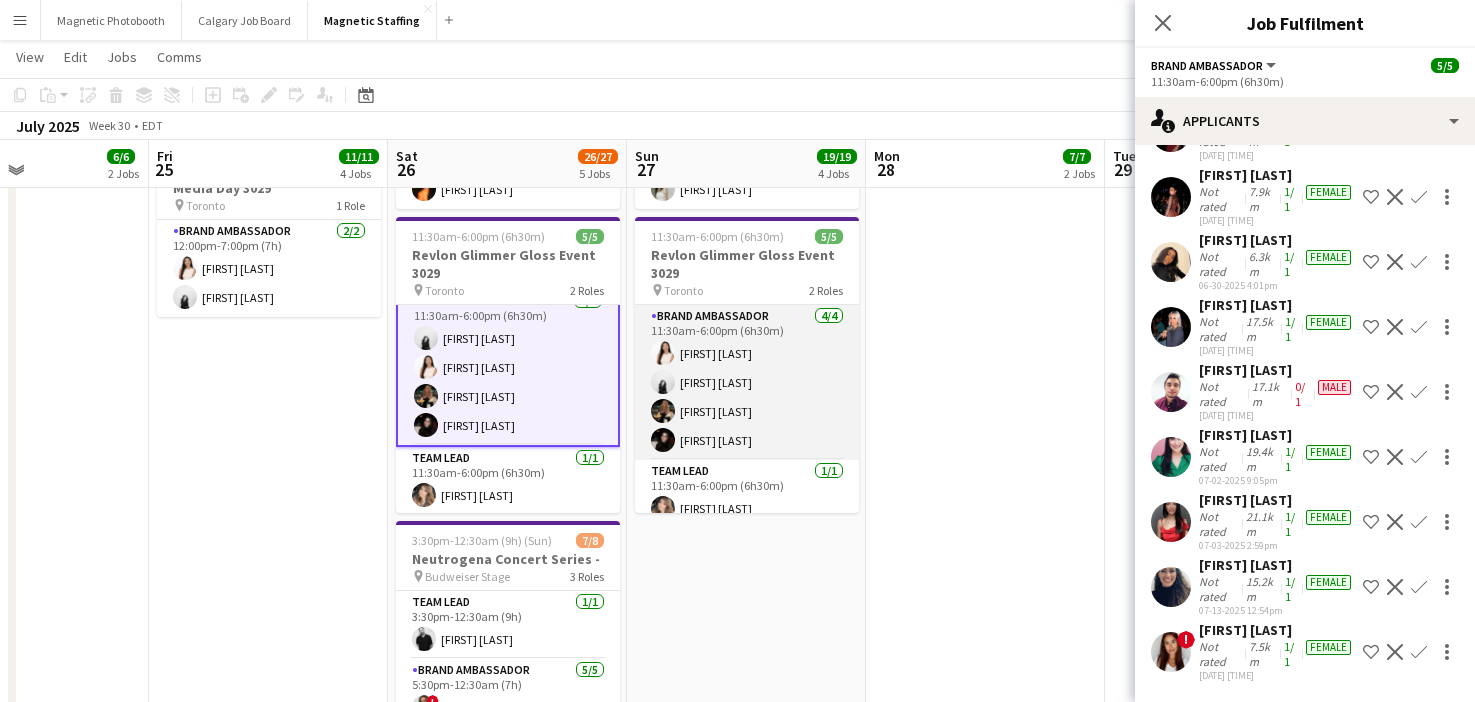 click on "Brand Ambassador   4/4   11:30am-6:00pm (6h30m)
[FIRST] [LAST] [FIRST] [LAST] [FIRST] [LAST] [FIRST] [LAST]" at bounding box center [747, 382] 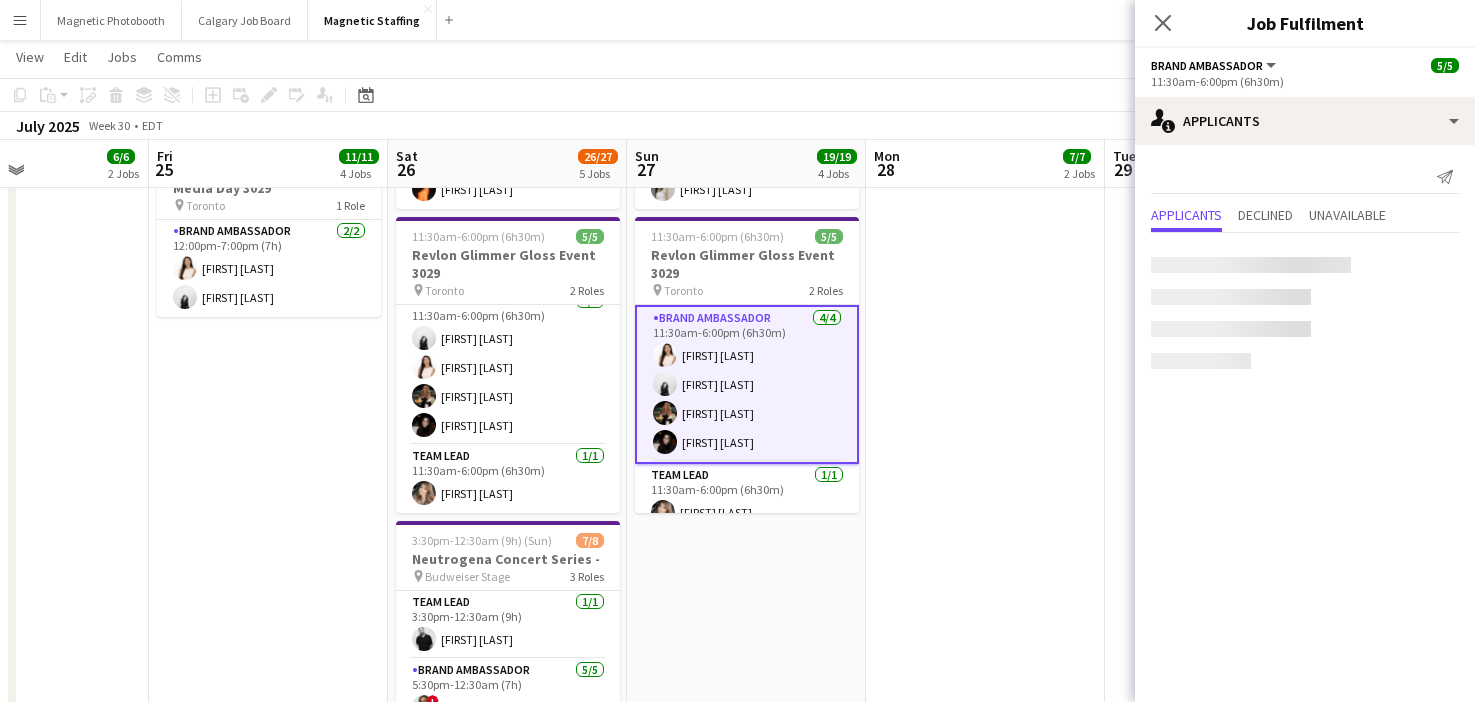 scroll, scrollTop: 15, scrollLeft: 0, axis: vertical 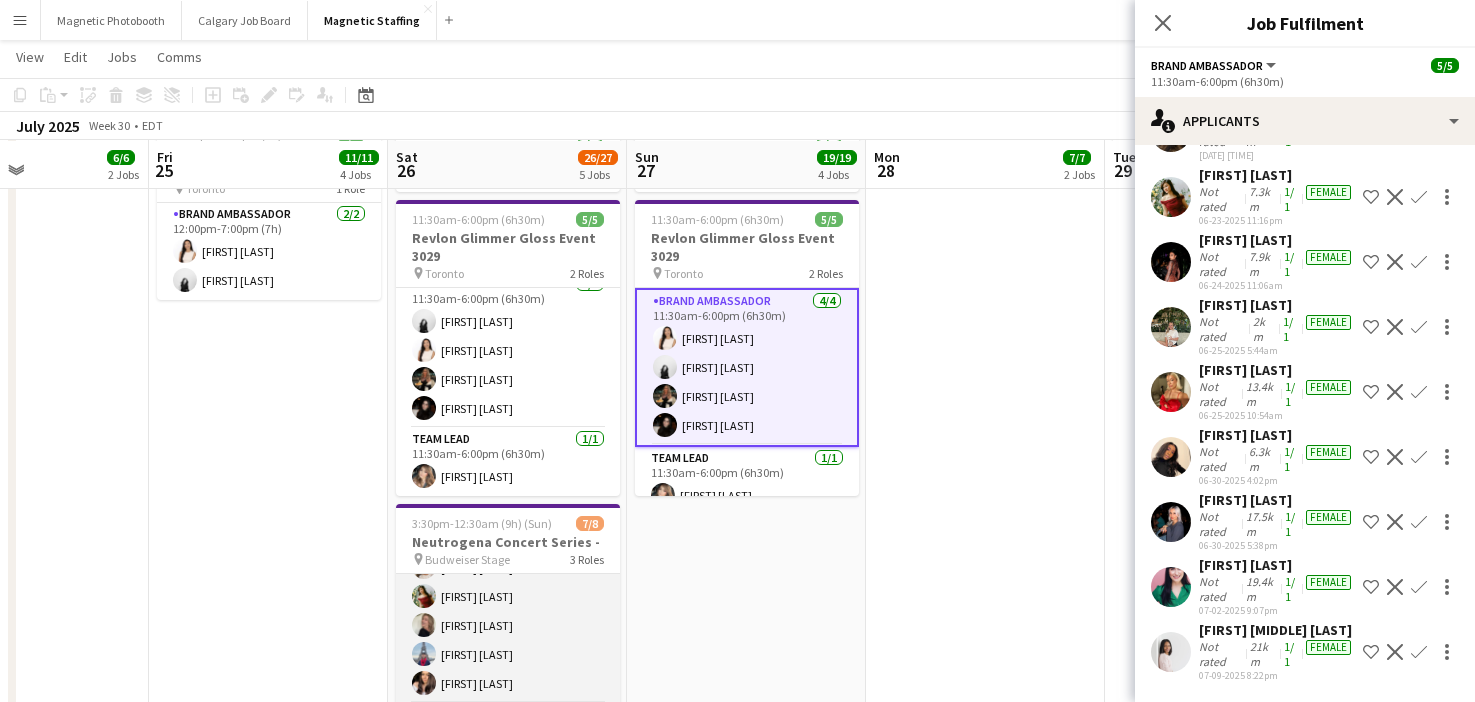 click on "Brand Ambassador   [NUMBER]/[NUMBER]   [TIME]-[TIME] ([DURATION])
! [FIRST] [LAST] [FIRST] [LAST] [FIRST] [LAST] [FIRST] [LAST] [FIRST] [LAST]" at bounding box center (508, 611) 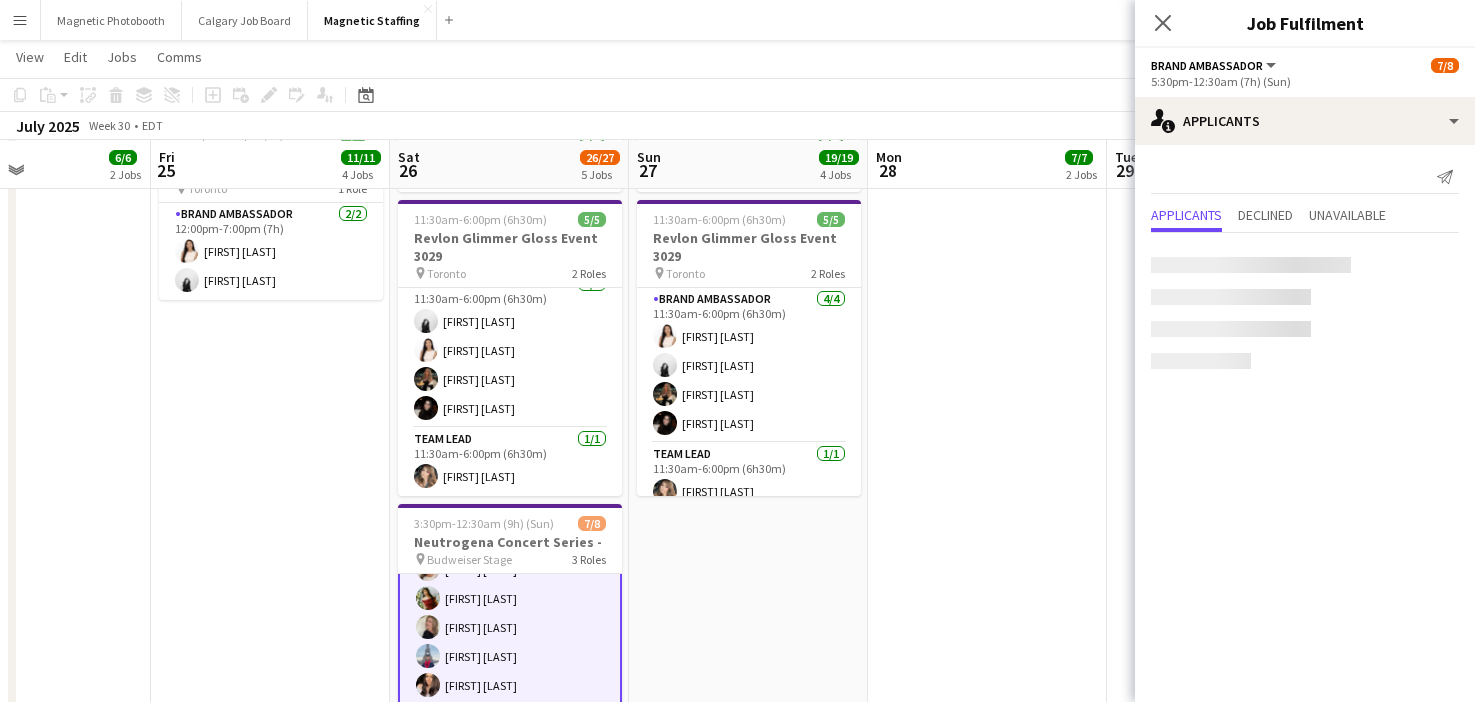 scroll, scrollTop: 0, scrollLeft: 0, axis: both 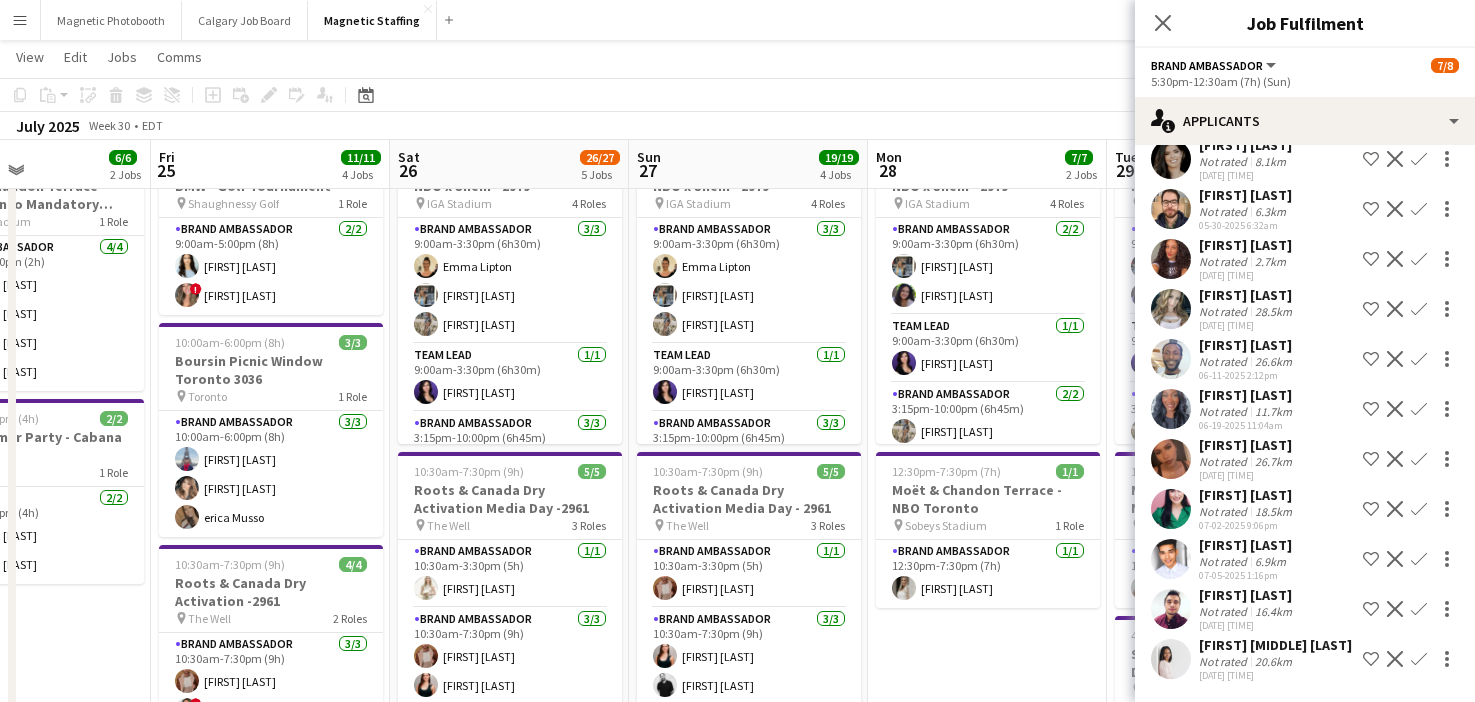 click on "Brand Ambassador   2/2   3:15pm-10:00pm (6h45m)
[FIRST] [LAST] [FIRST] [LAST]" at bounding box center [988, 431] 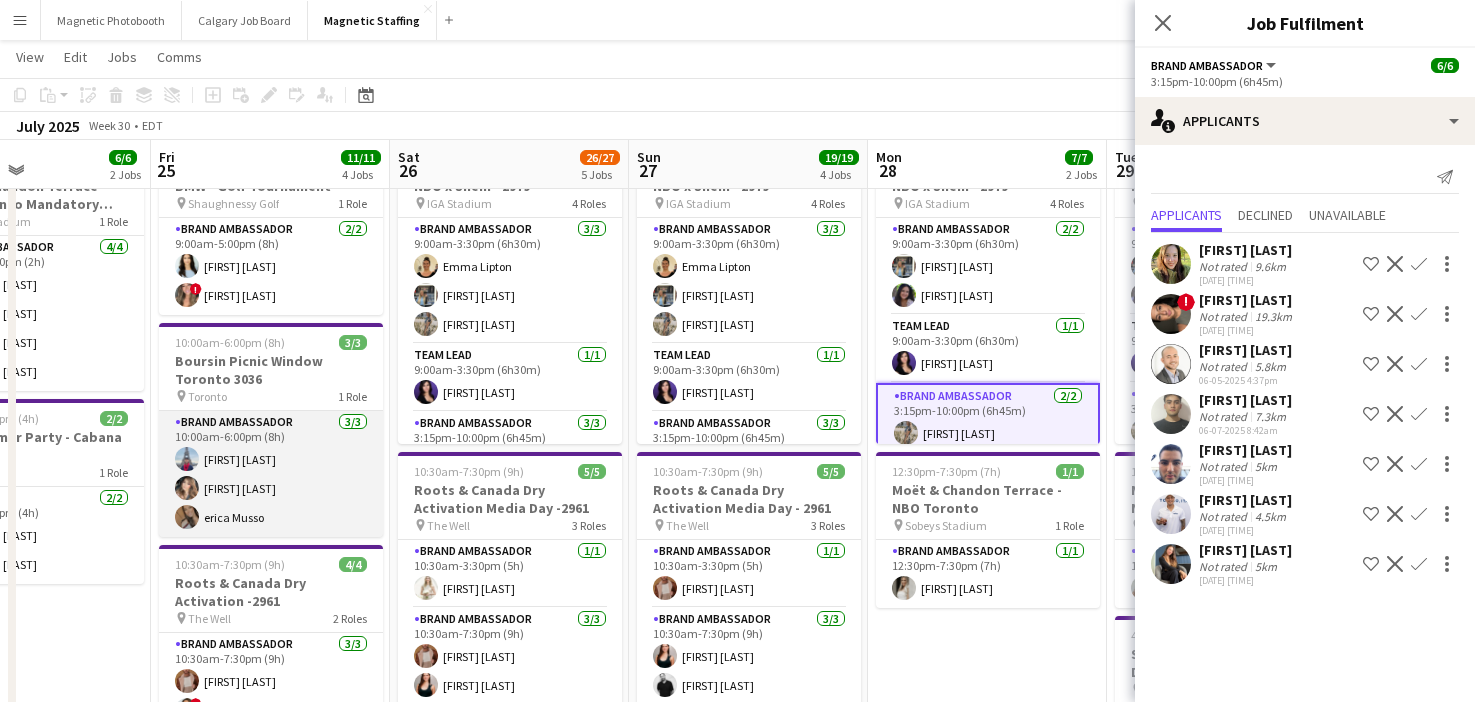 click on "Brand Ambassador   3/3   10:00am-6:00pm (8h)
[FIRST] [LAST] [FIRST] [LAST] [FIRST] [LAST]" at bounding box center (271, 474) 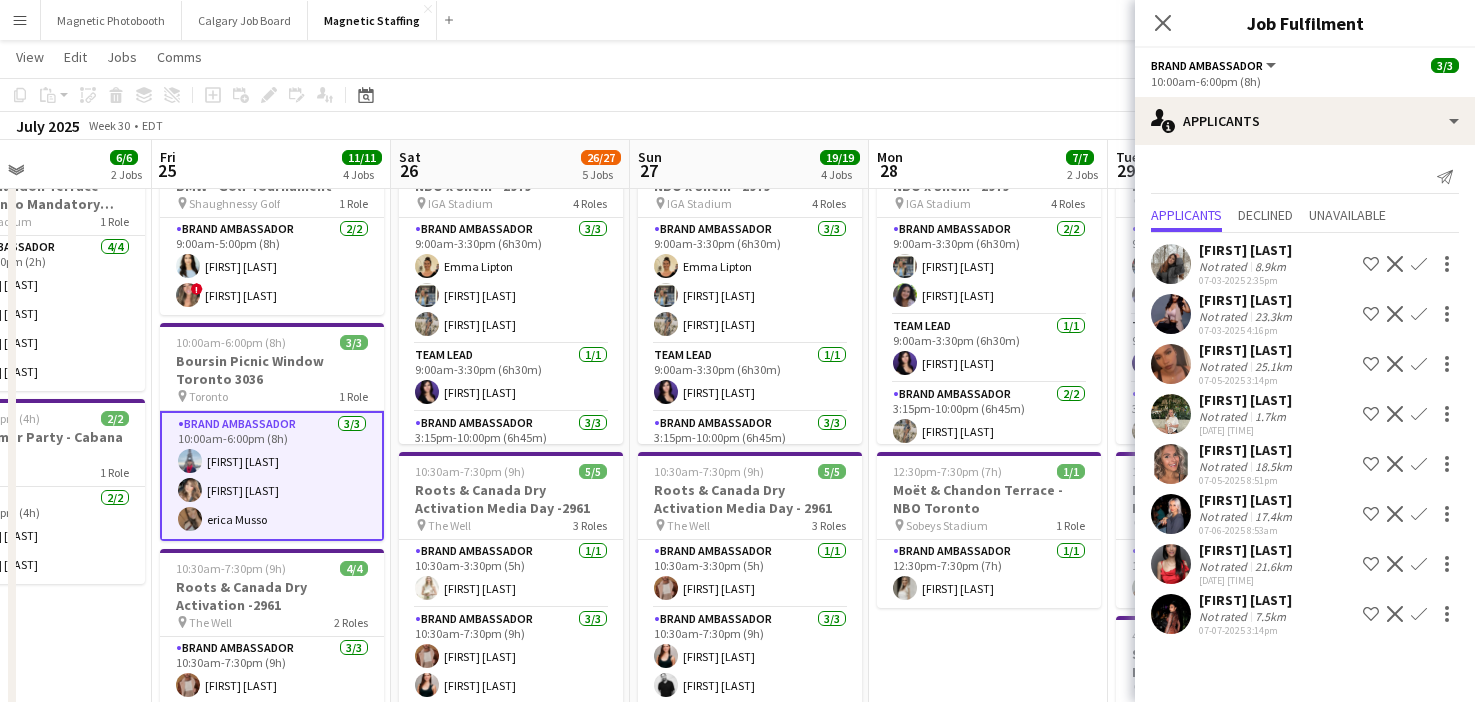 click on "Decline" at bounding box center [1395, 564] 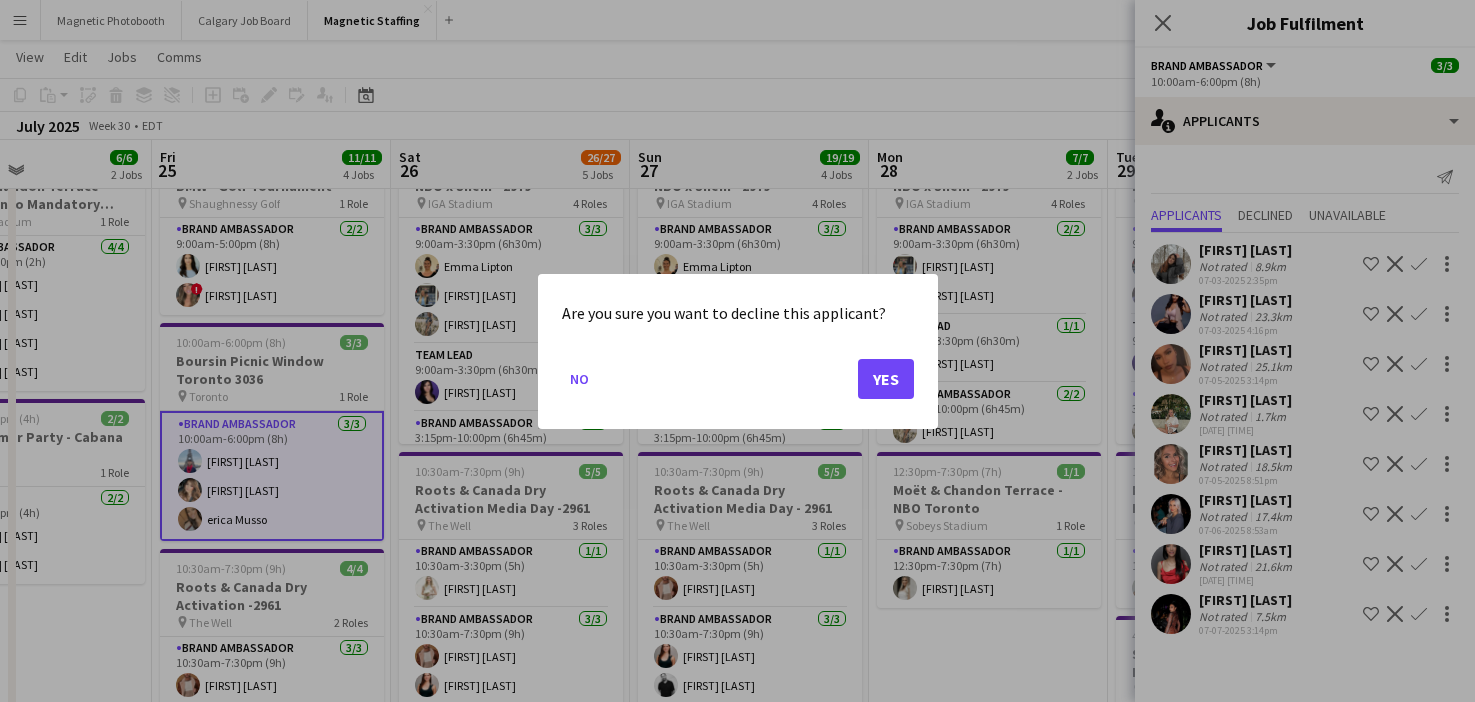 scroll, scrollTop: 0, scrollLeft: 0, axis: both 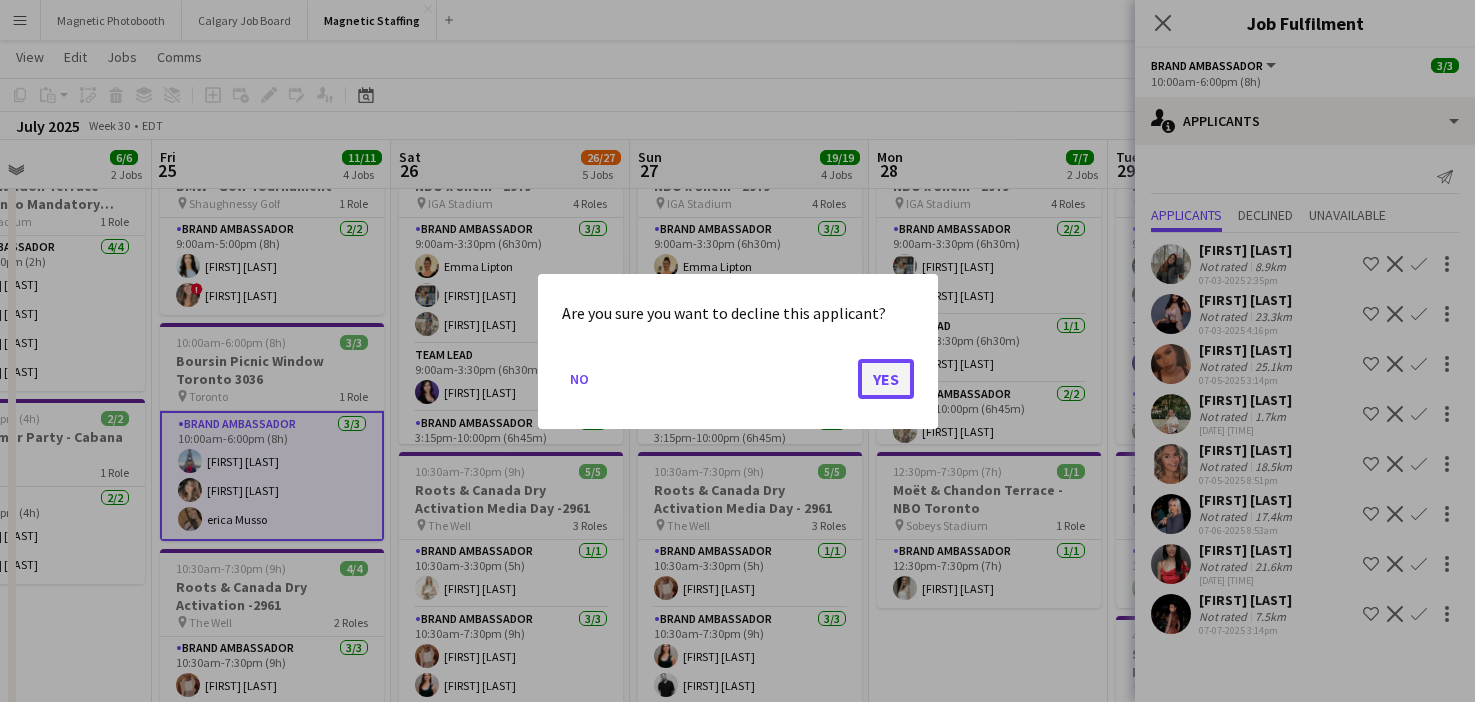click on "Yes" 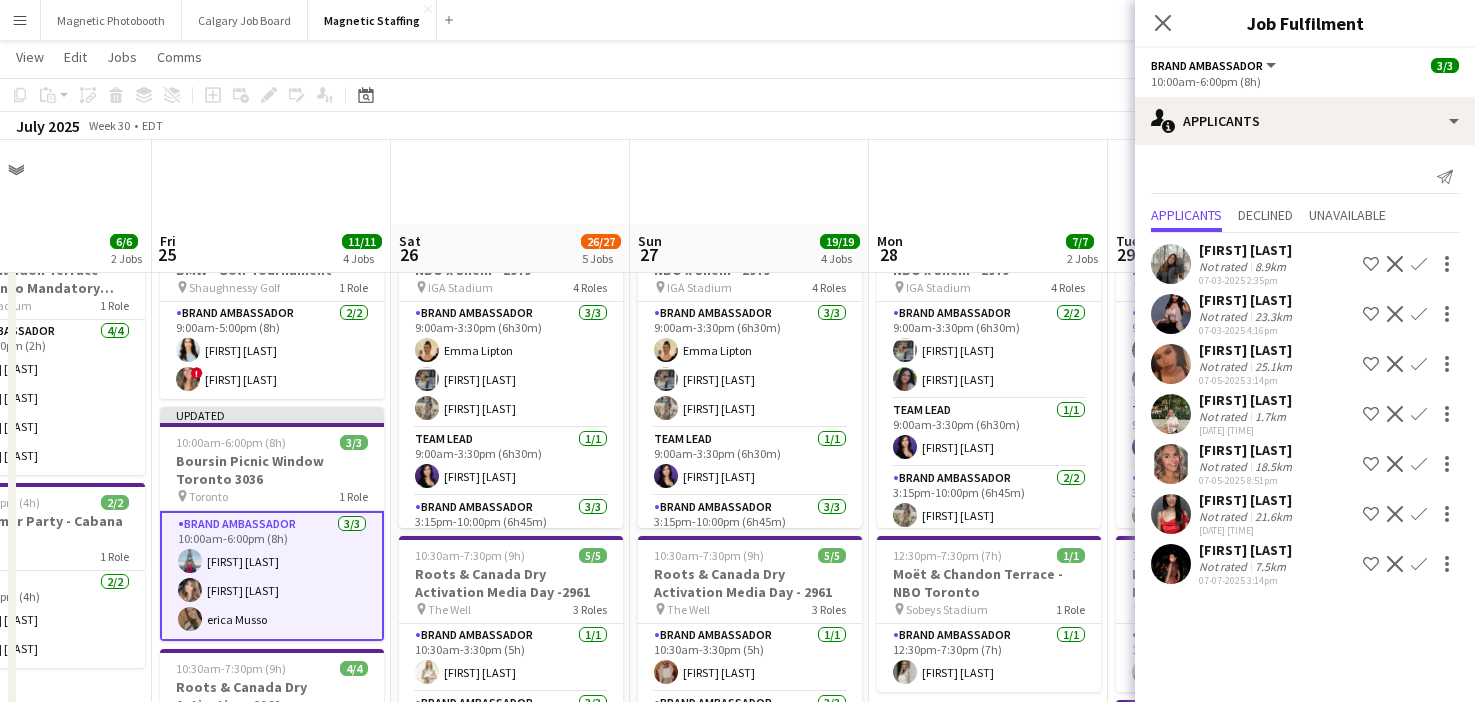 scroll, scrollTop: 84, scrollLeft: 0, axis: vertical 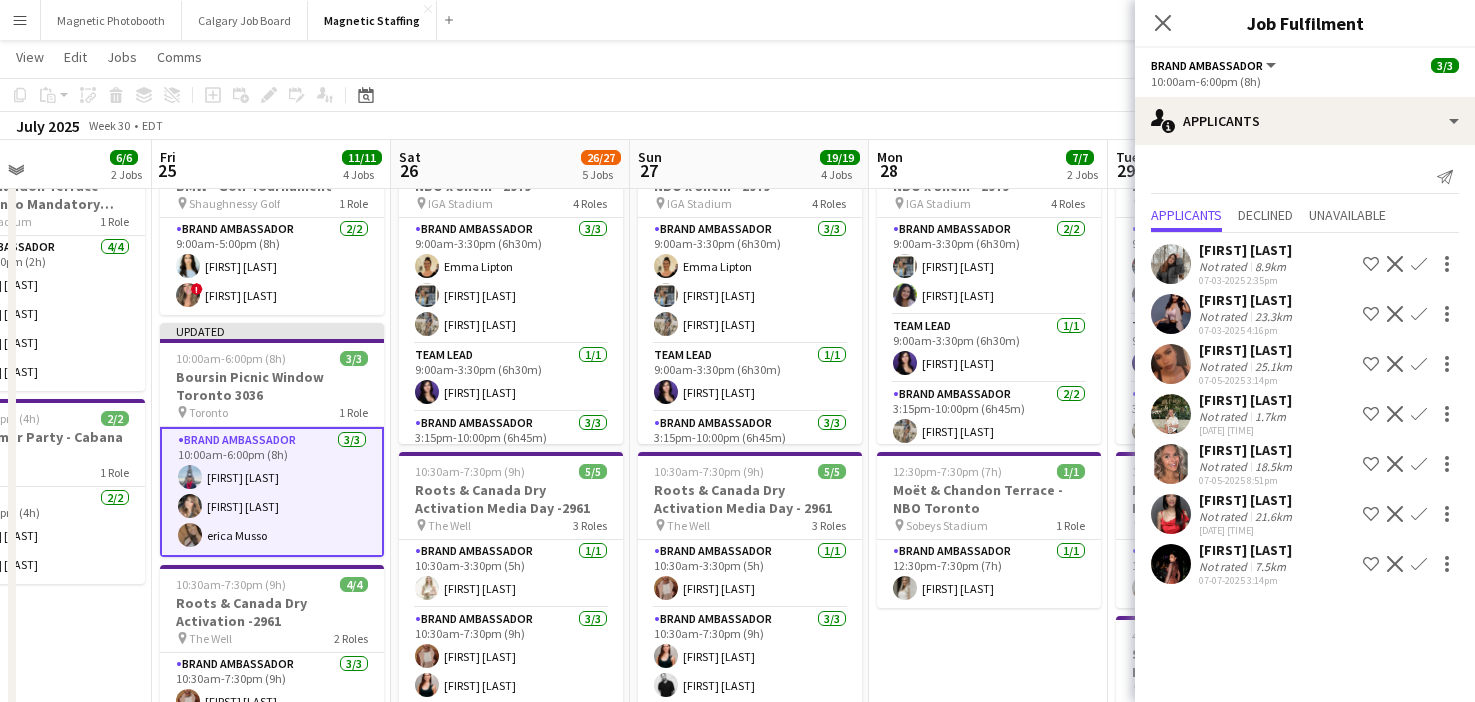click on "Decline" at bounding box center (1395, 564) 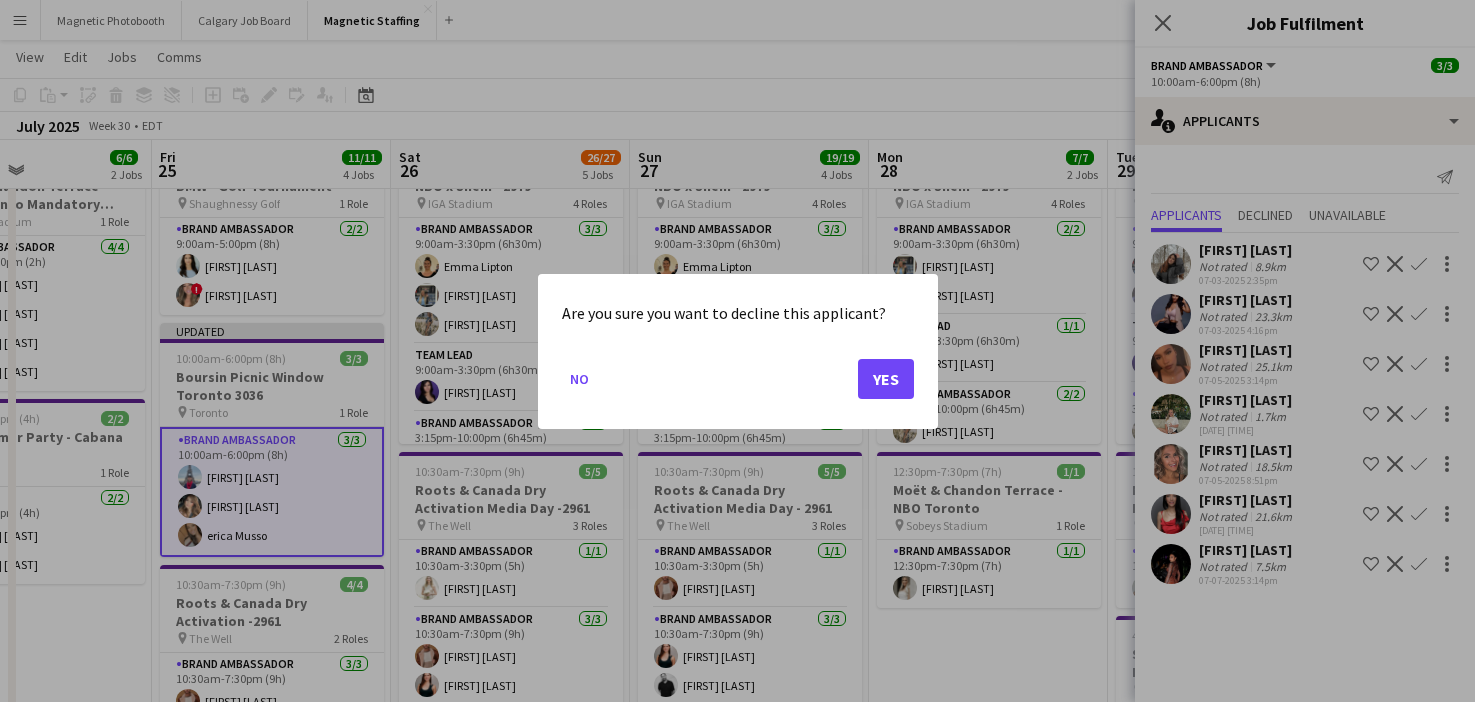 scroll, scrollTop: 0, scrollLeft: 0, axis: both 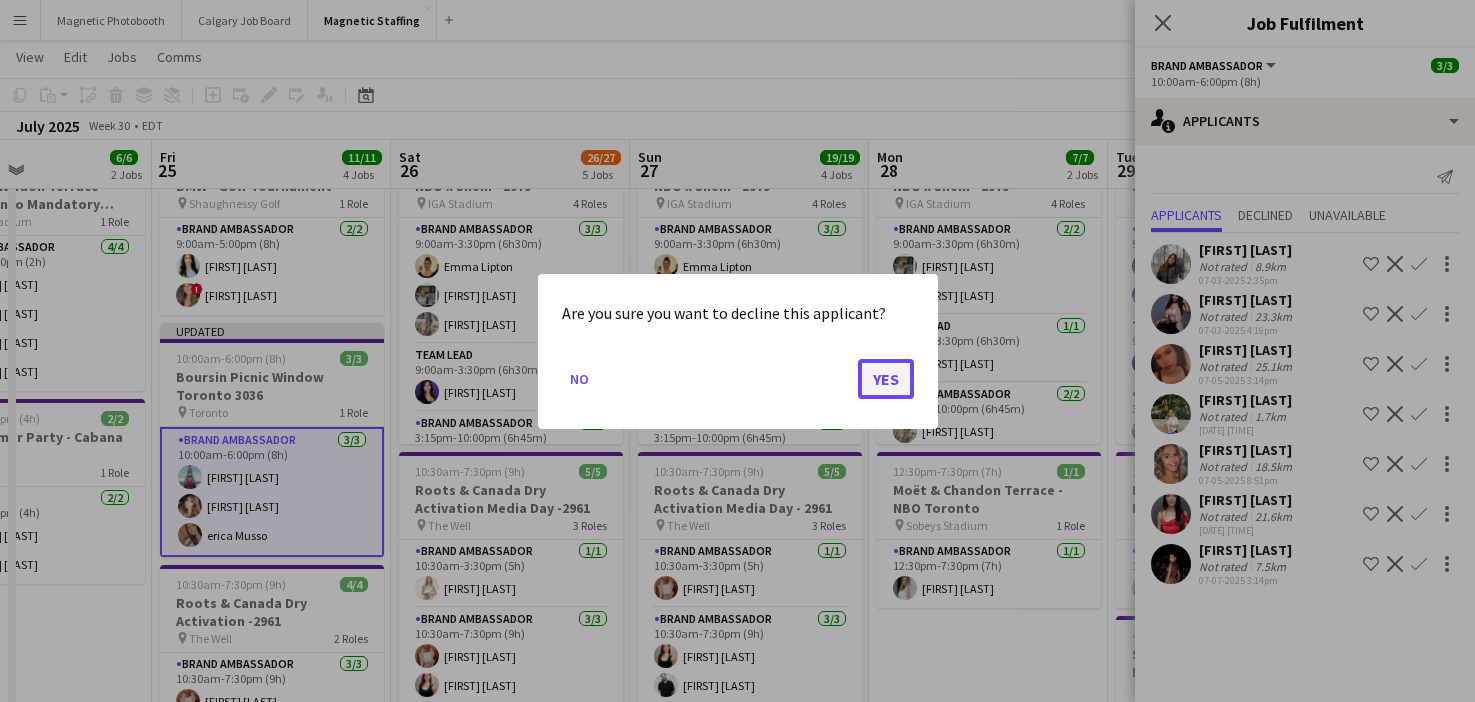 click on "Yes" 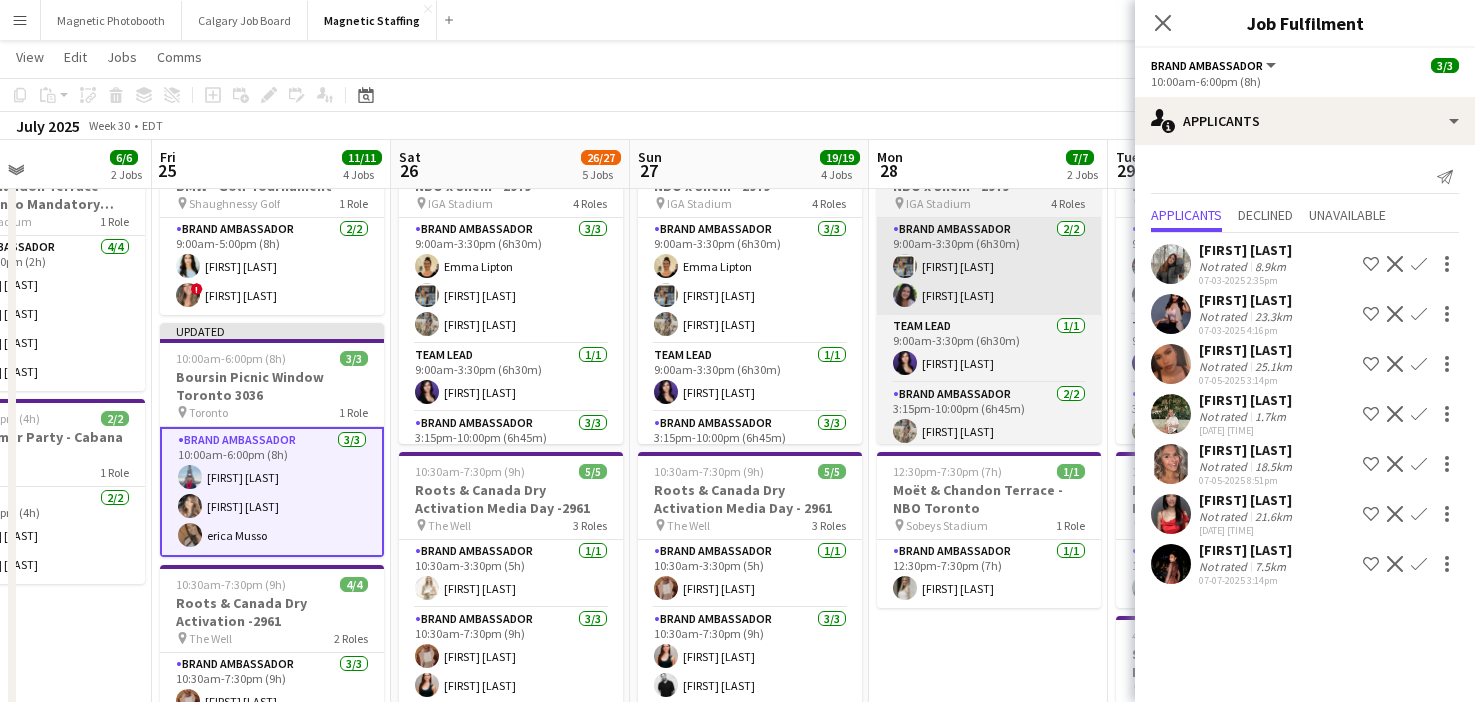 scroll, scrollTop: 84, scrollLeft: 0, axis: vertical 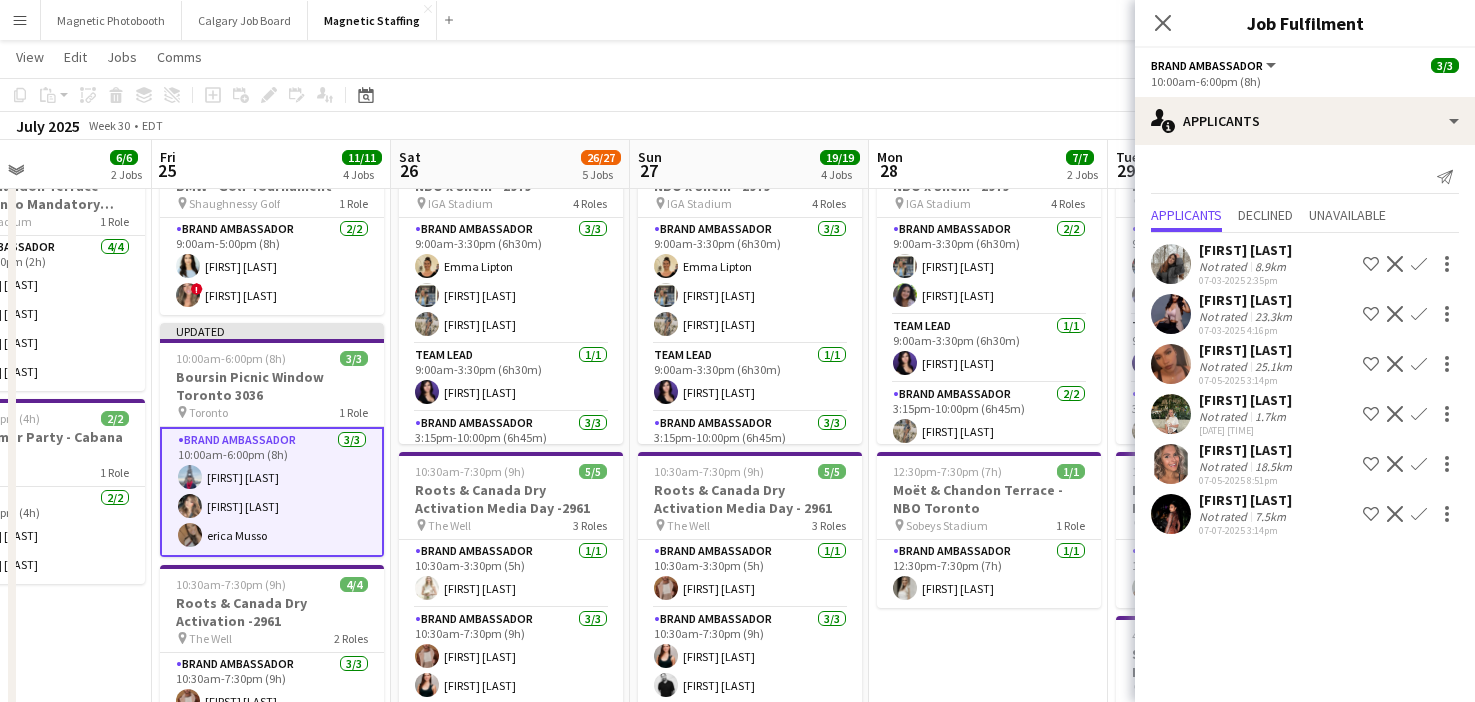 click on "View  Day view expanded Day view collapsed Month view Date picker Jump to today Expand Linked Jobs Collapse Linked Jobs  Edit  Copy
Command
C  Paste  Without Crew
Command
V With Crew
Command
Shift
V Paste as linked job  Group  Group Ungroup  Jobs  New Job Edit Job Delete Job New Linked Job Edit Linked Jobs Job fulfilment Promote Role Copy Role URL  Comms  Notify confirmed crew Create chat" 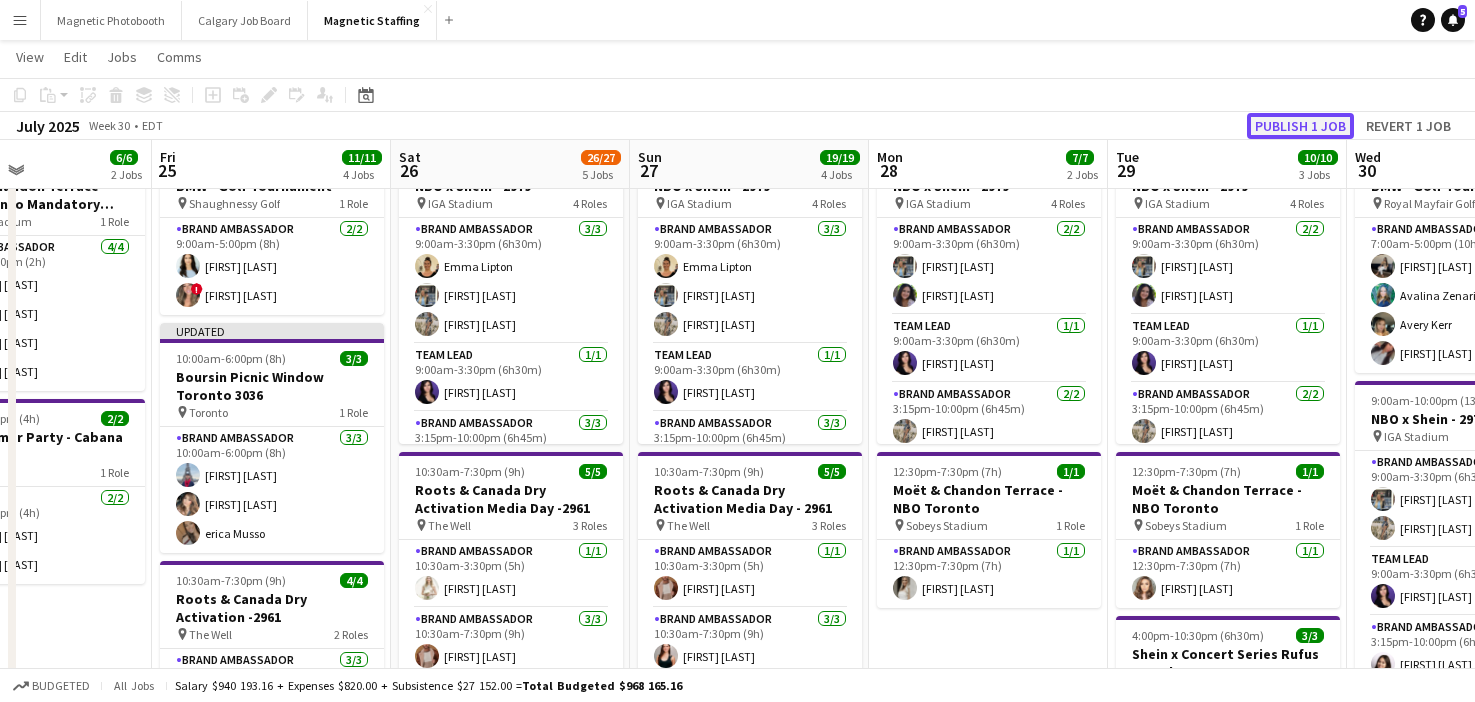 click on "Publish 1 job" 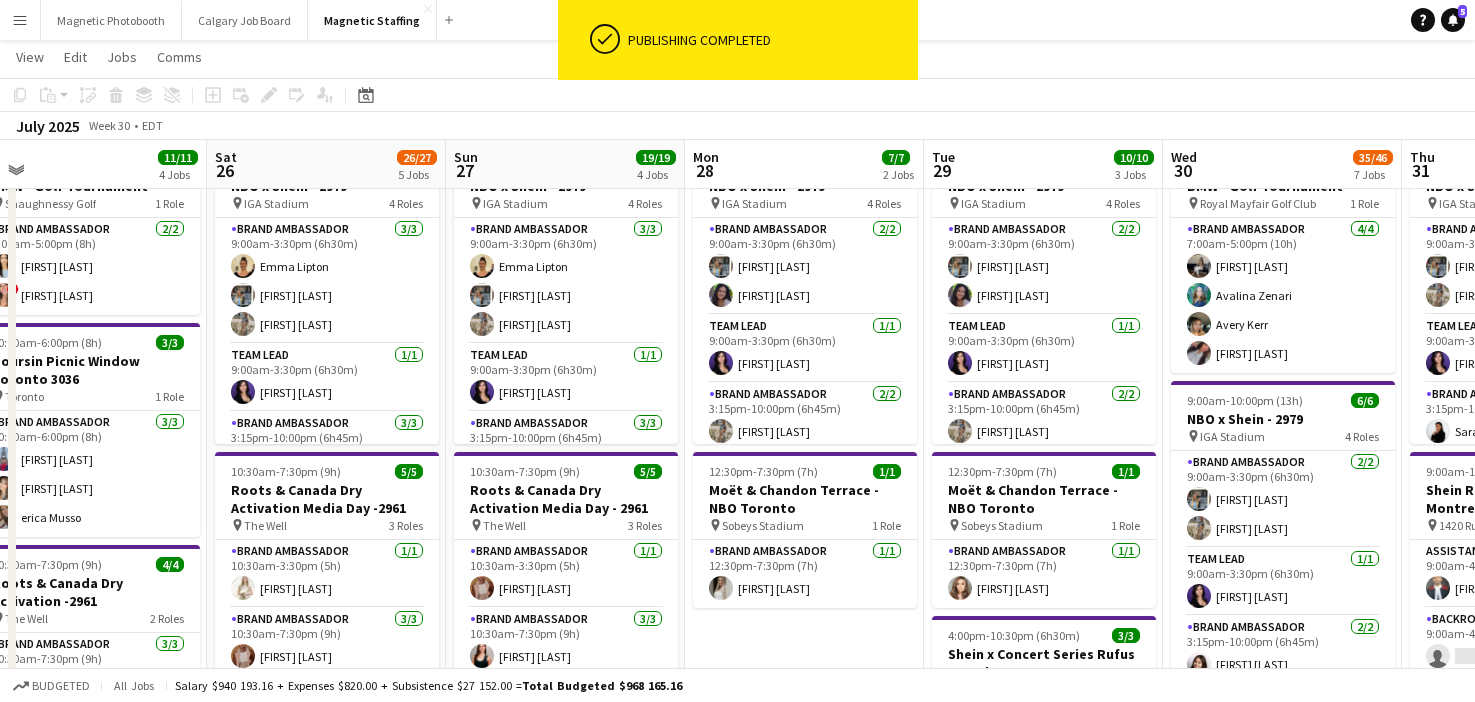 drag, startPoint x: 1188, startPoint y: 339, endPoint x: 438, endPoint y: 396, distance: 752.1629 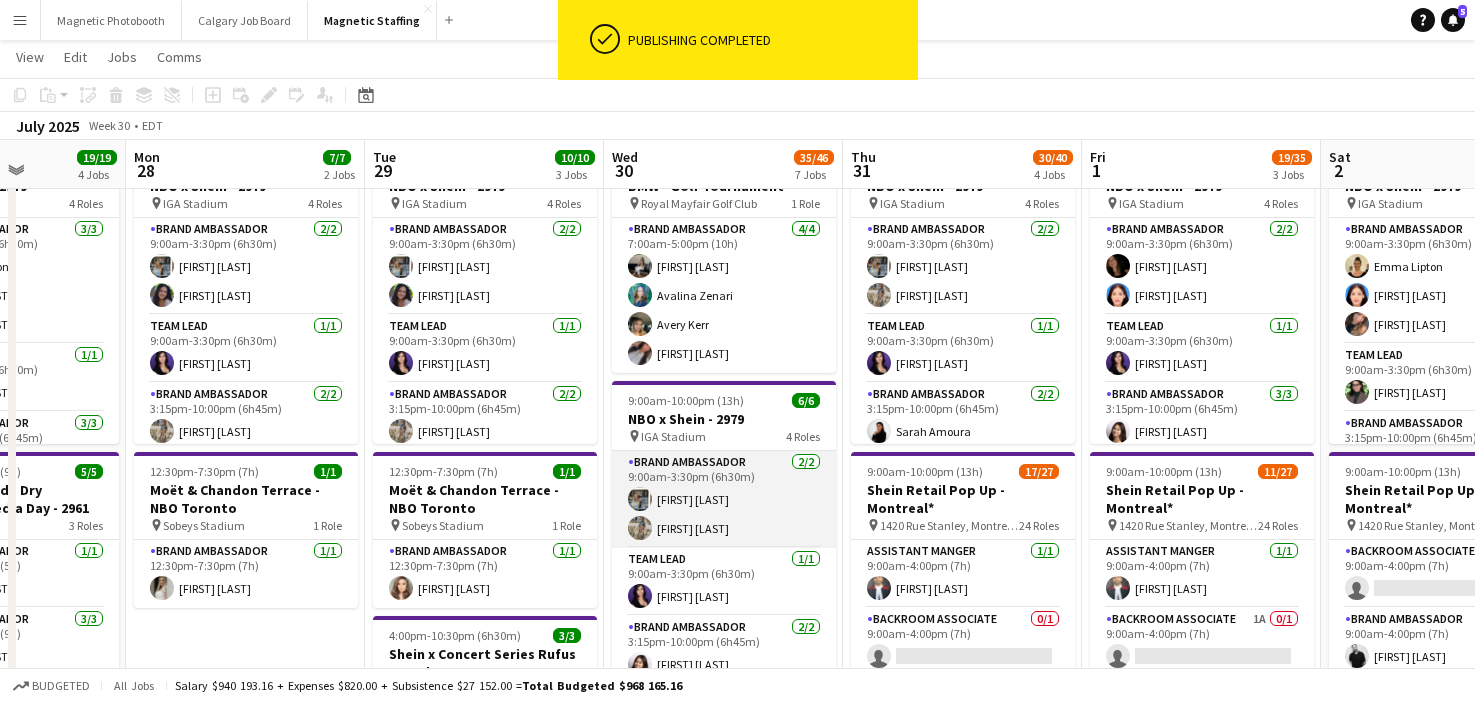 scroll 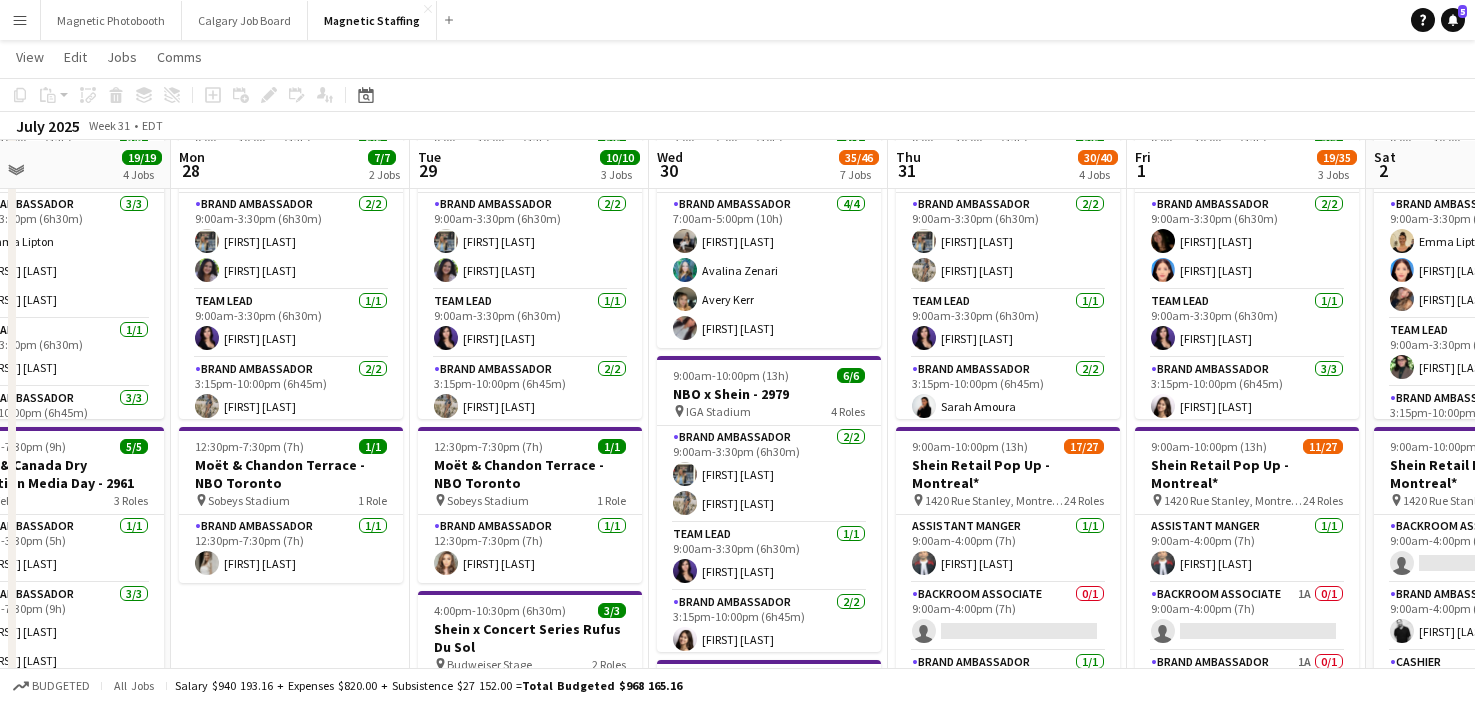 drag, startPoint x: 977, startPoint y: 512, endPoint x: 533, endPoint y: 514, distance: 444.00452 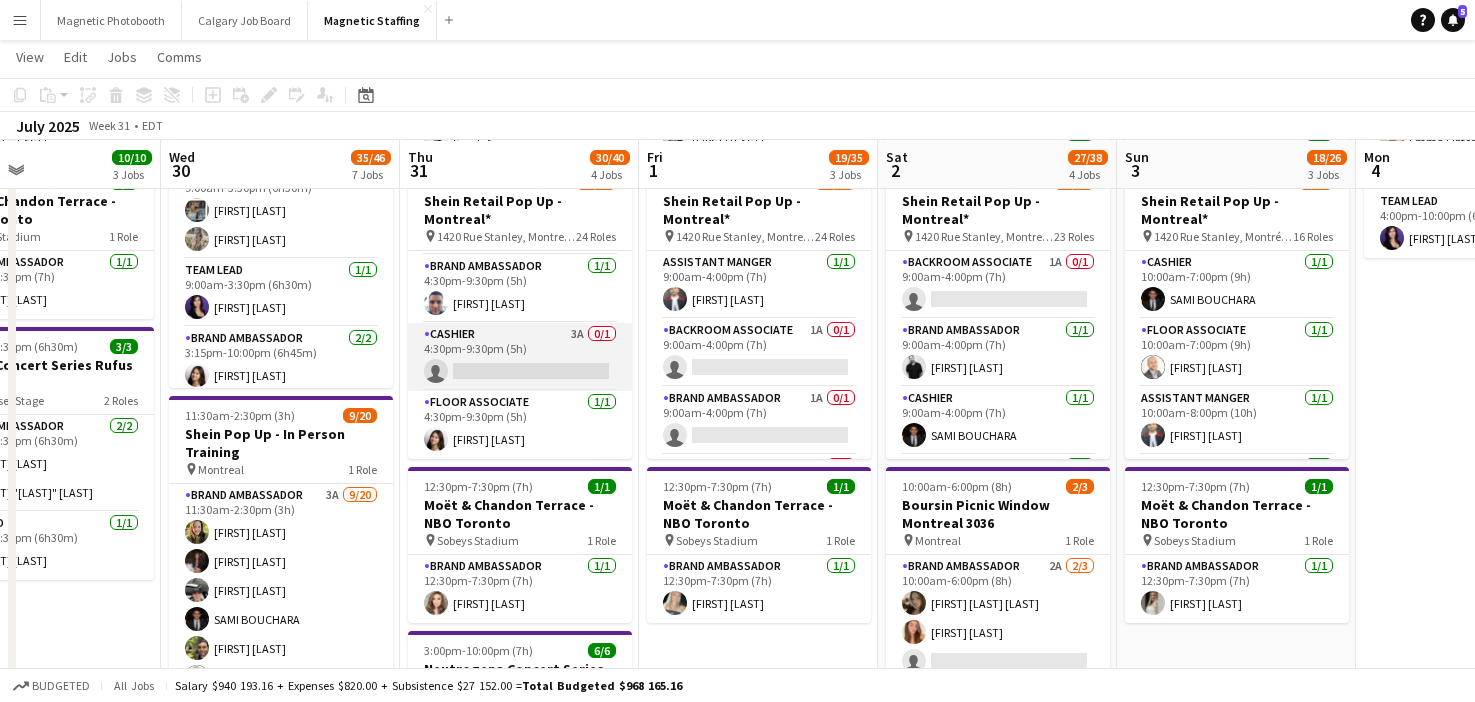 click on "Cashier   3A   0/1   4:30pm-9:30pm (5h)
single-neutral-actions" at bounding box center [520, 357] 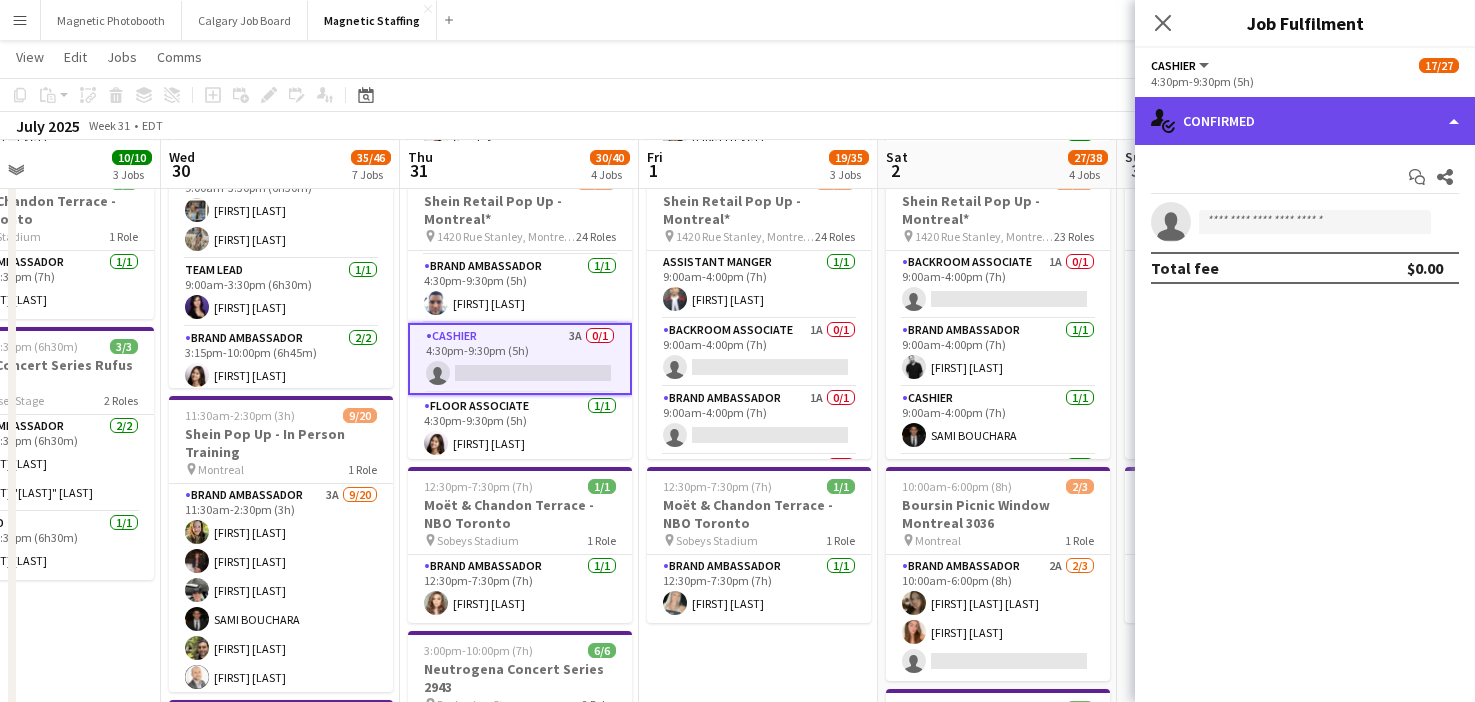 click on "single-neutral-actions-check-2
Confirmed" 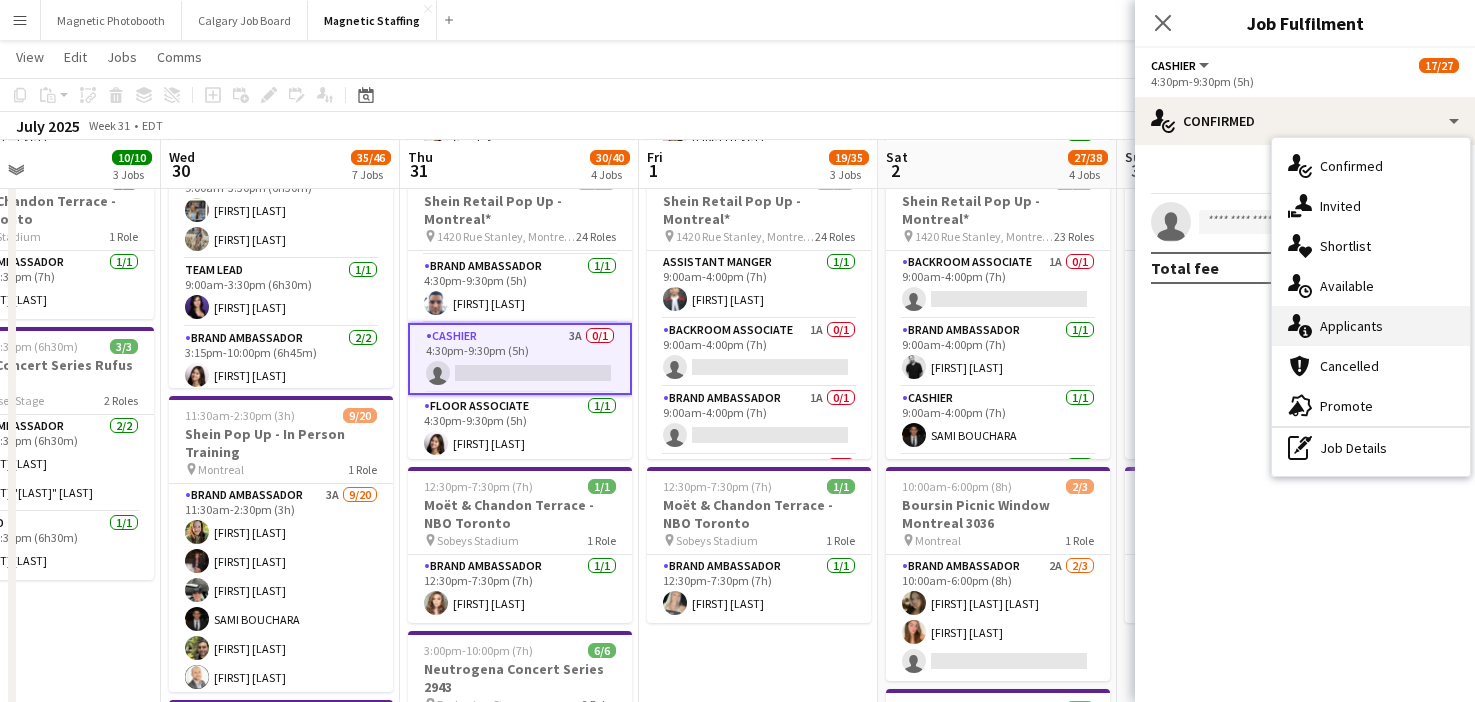 click on "single-neutral-actions-information
Applicants" at bounding box center [1371, 326] 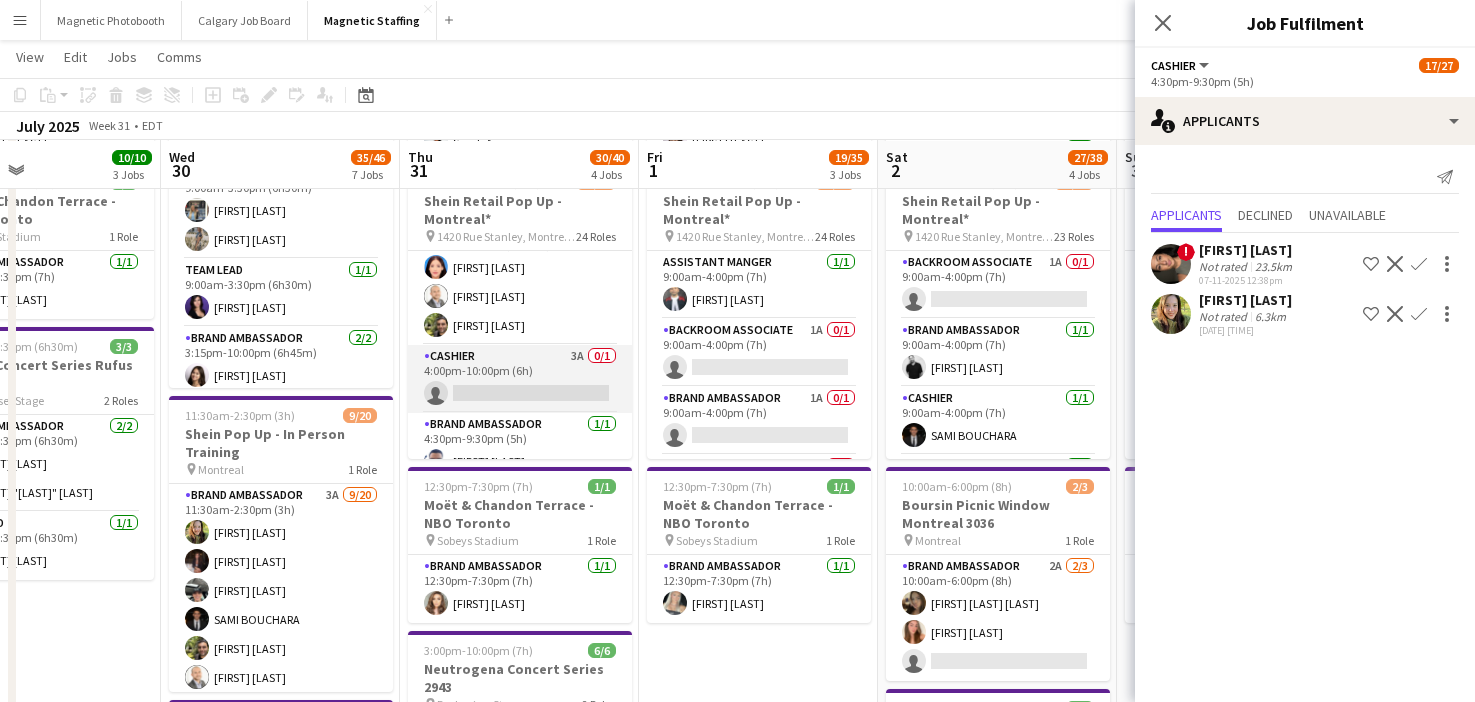 click on "Cashier   3A   0/1   4:00pm-10:00pm (6h)
single-neutral-actions" at bounding box center [520, 379] 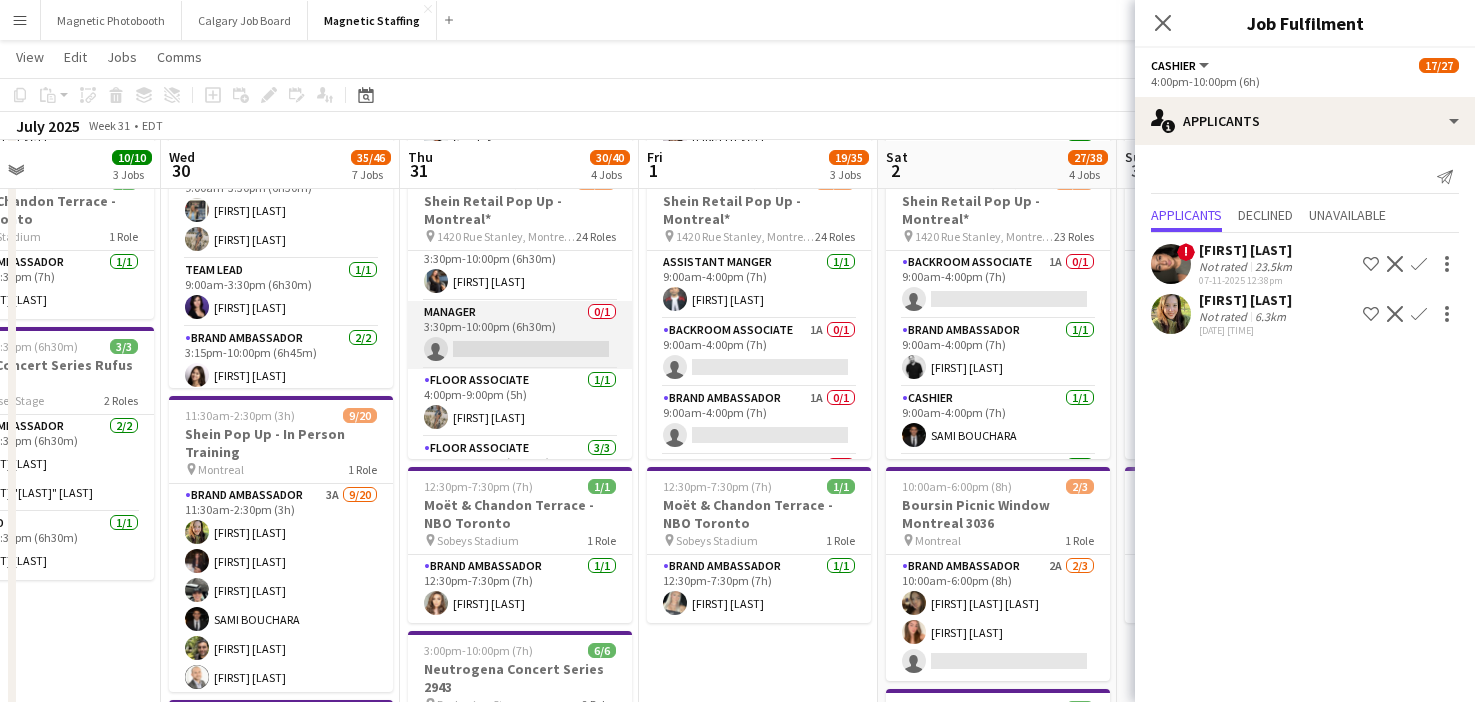 click on "Manager   0/1   3:30pm-10:00pm (6h30m)
single-neutral-actions" at bounding box center [520, 335] 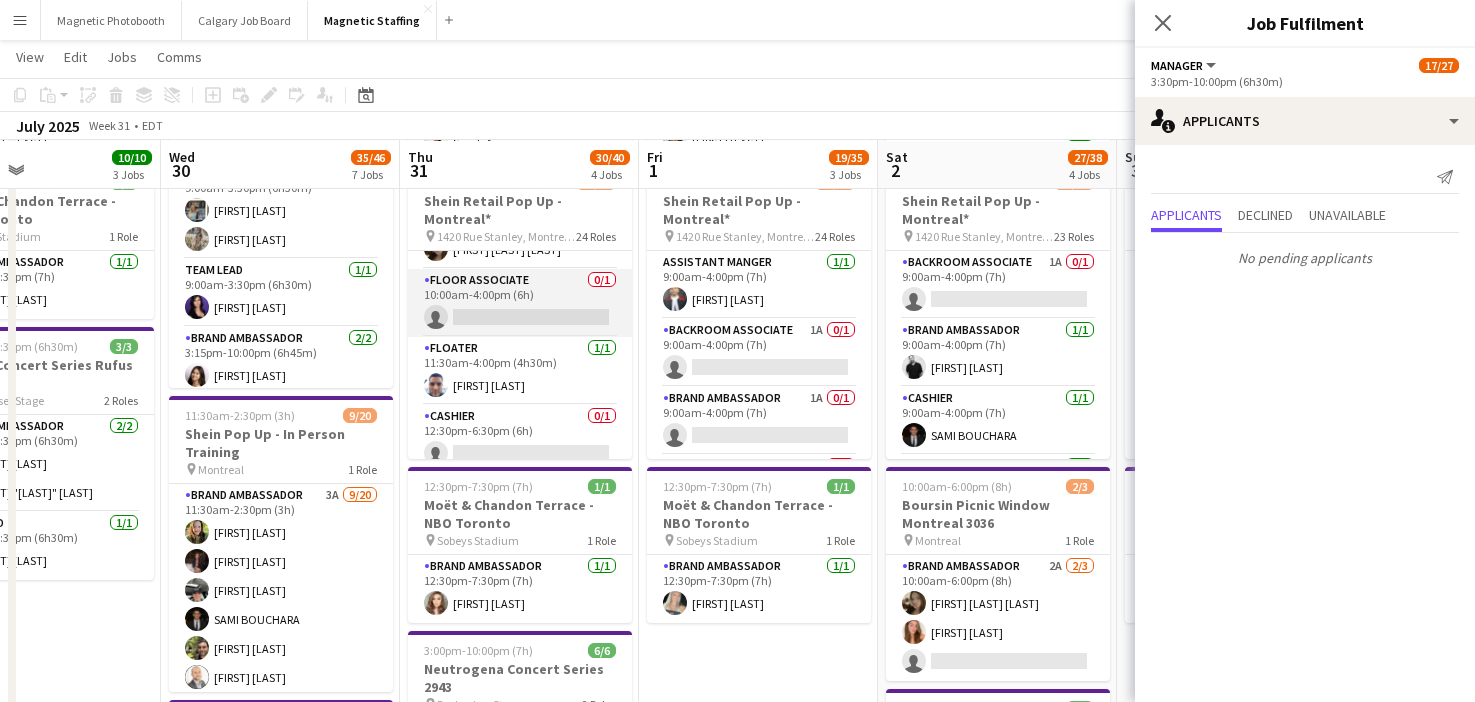 click on "Floor Associate   0/1   10:00am-4:00pm (6h)
single-neutral-actions" at bounding box center (520, 303) 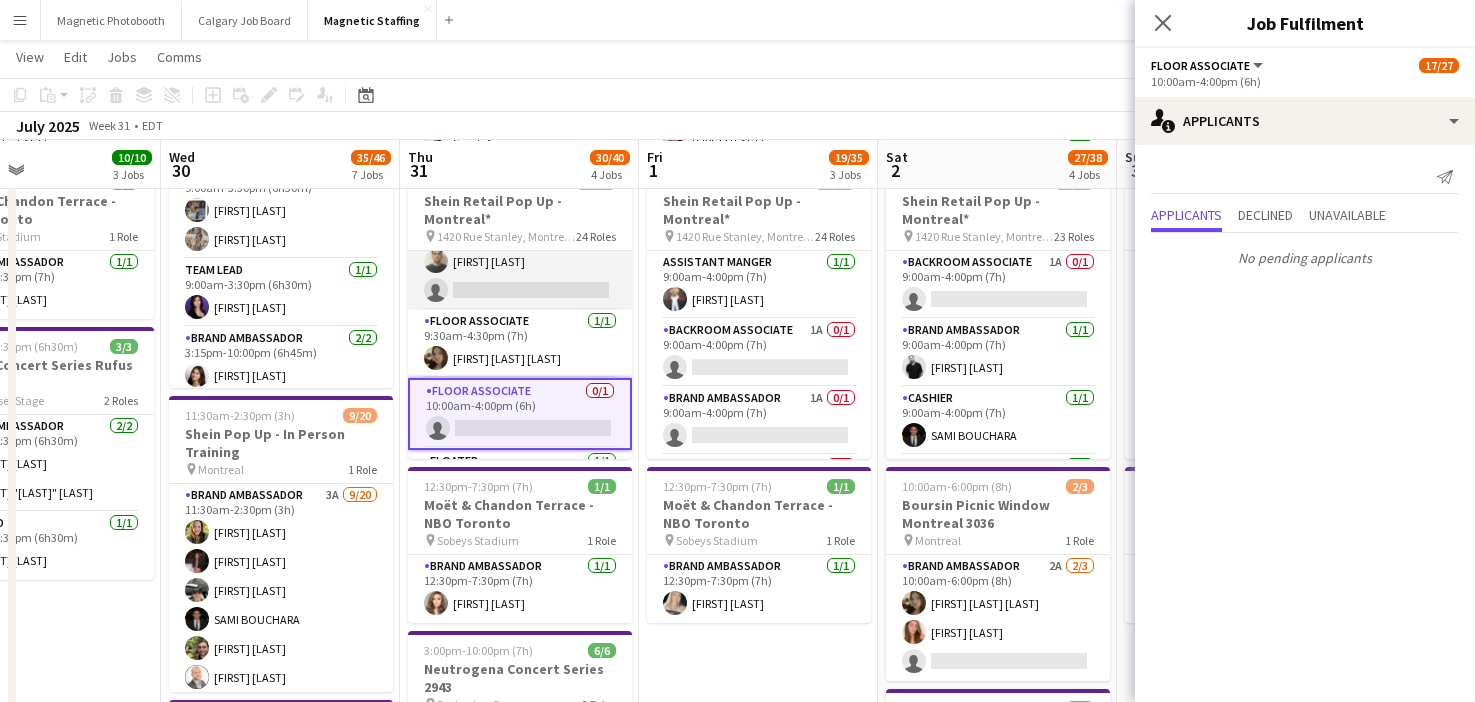 click on "Floor Associate   1/2   9:30am-3:30pm (6h)
[FIRST] [LAST]
single-neutral-actions" at bounding box center [520, 261] 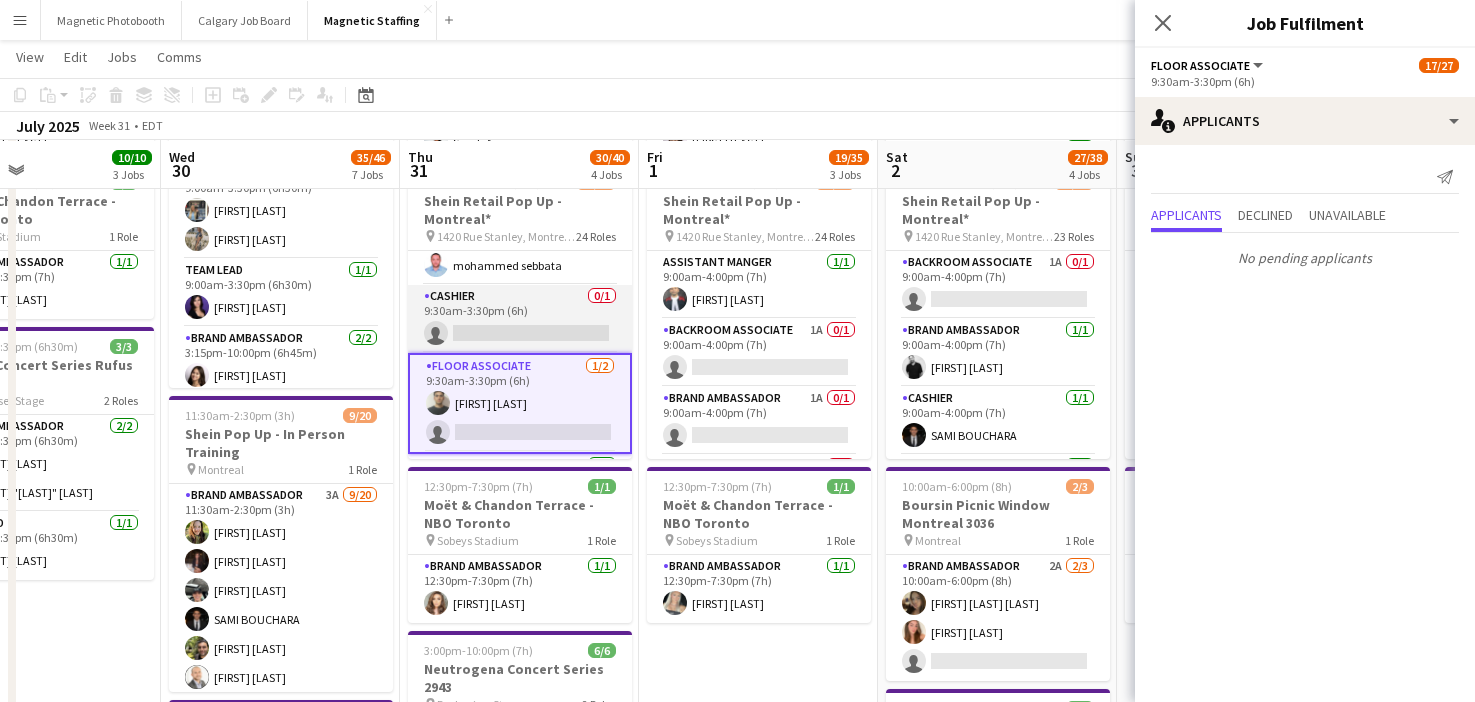 click on "Cashier   0/1   9:30am-3:30pm (6h)
single-neutral-actions" at bounding box center [520, 319] 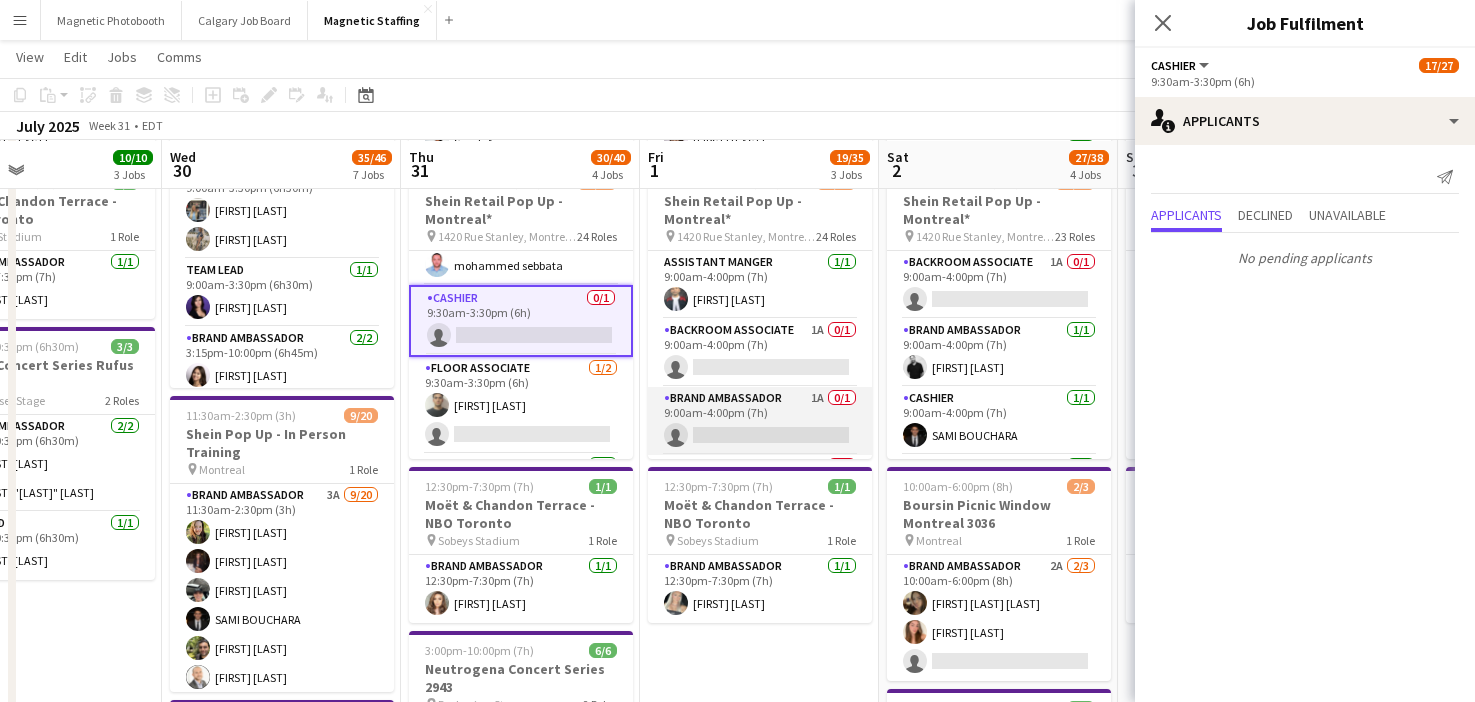 click on "Brand Ambassador   1A   0/1   9:00am-4:00pm (7h)
single-neutral-actions" at bounding box center (760, 421) 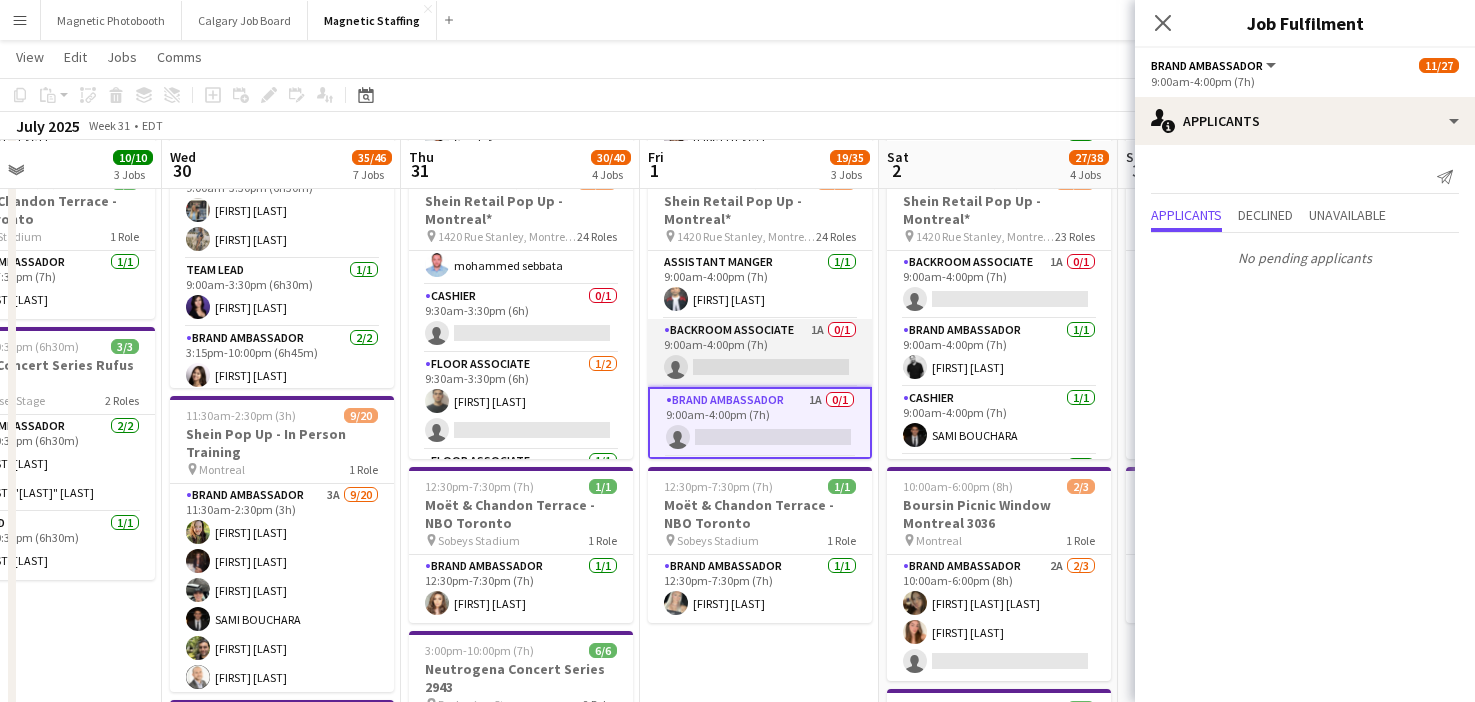 click on "Backroom Associate   1A   0/1   9:00am-4:00pm (7h)
single-neutral-actions" at bounding box center (760, 353) 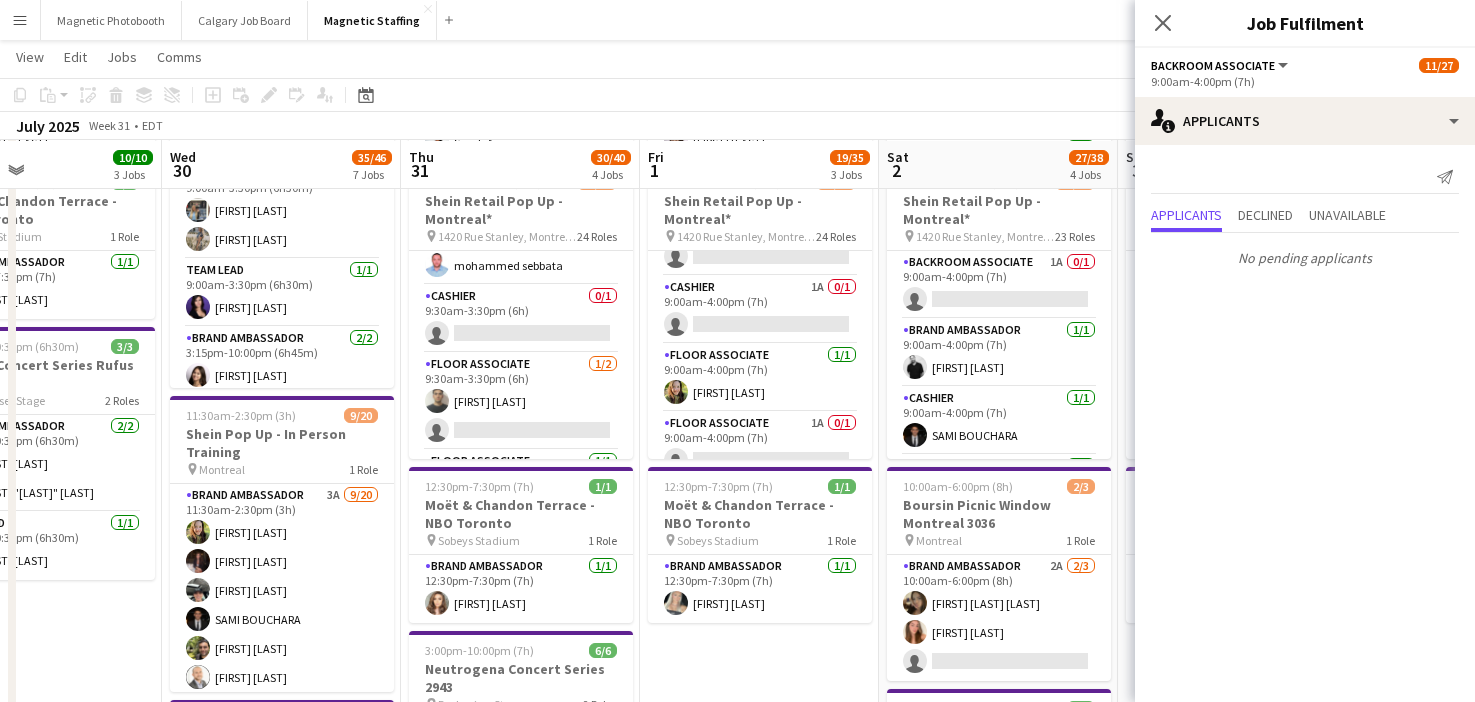 click on "Floor Associate   1/1   9:00am-4:00pm (7h)
[FIRST] [LAST]" at bounding box center (760, 378) 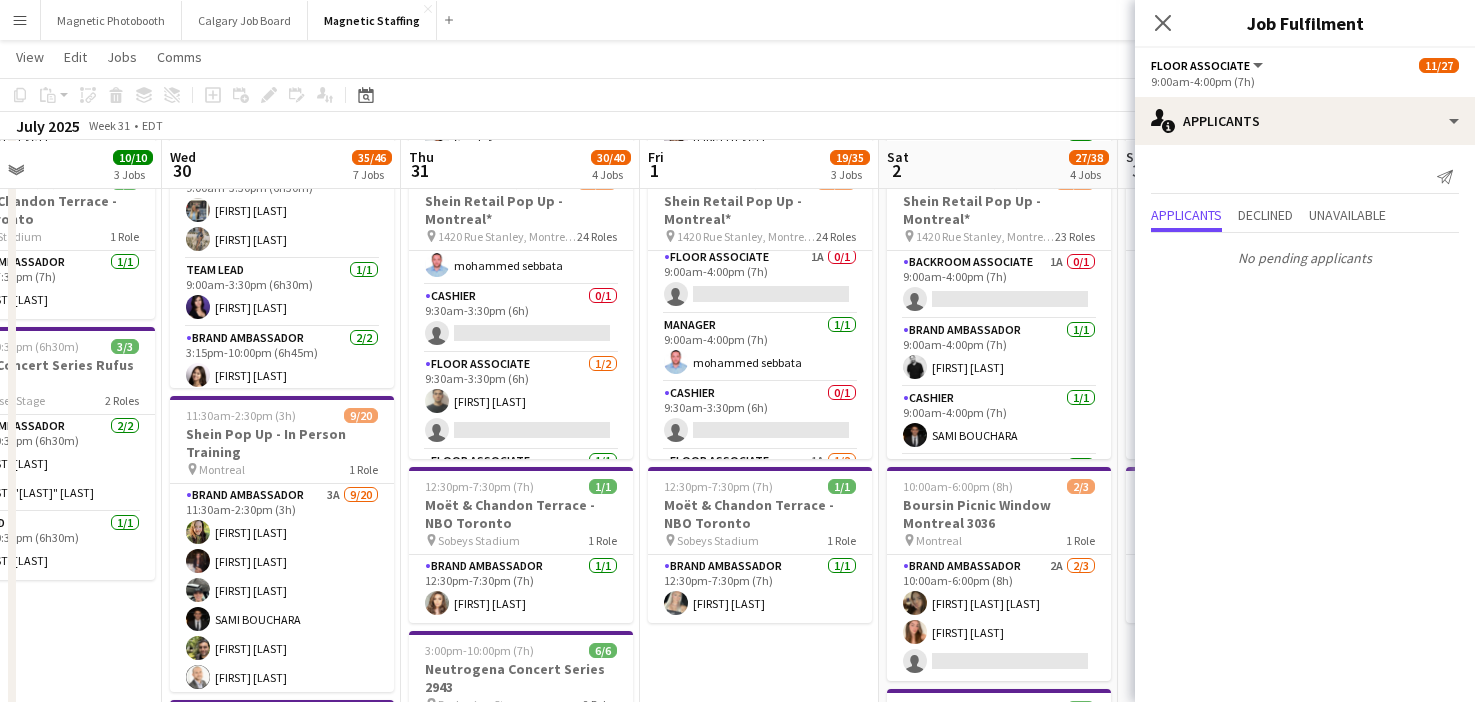 click on "Manager   [NUMBER]/[NUMBER]   [TIME]-[TIME] ([DURATION])
[FIRST] [LAST]" at bounding box center (760, 348) 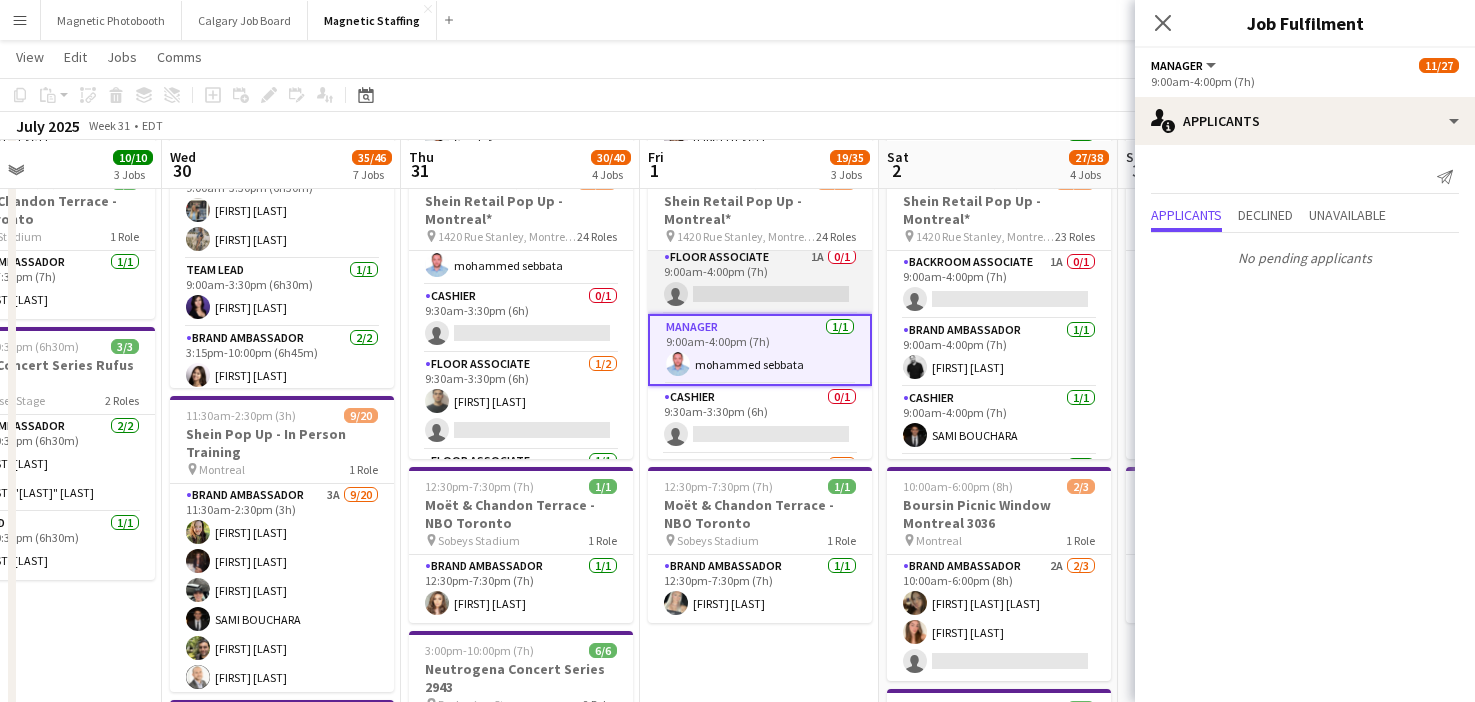 click on "Floor Associate   1A   0/1   9:00am-4:00pm (7h)
single-neutral-actions" at bounding box center (760, 280) 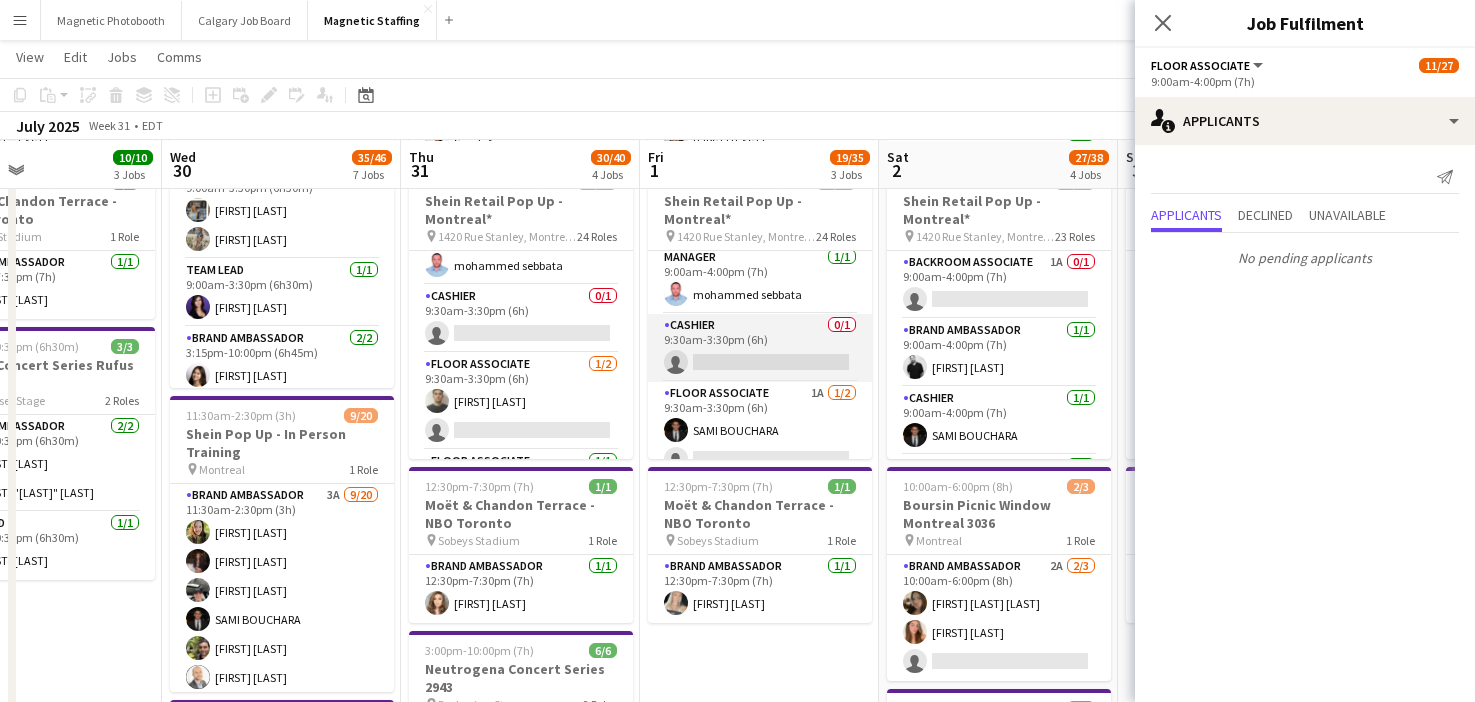 click on "Floor Associate   1A   1/2   9:30am-3:30pm (6h)
[FIRST] [LAST]
single-neutral-actions" at bounding box center [760, 430] 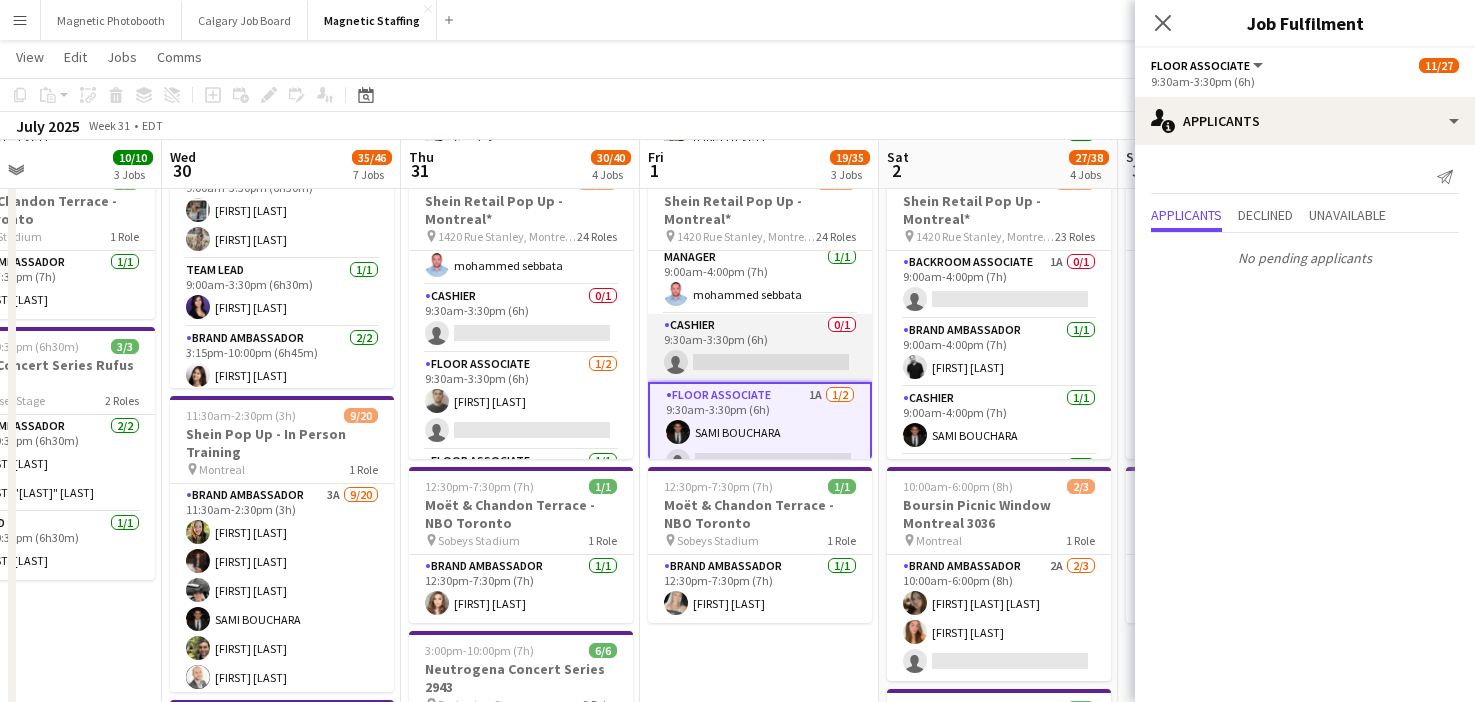 click on "Cashier   0/1   9:30am-3:30pm (6h)
single-neutral-actions" at bounding box center [760, 348] 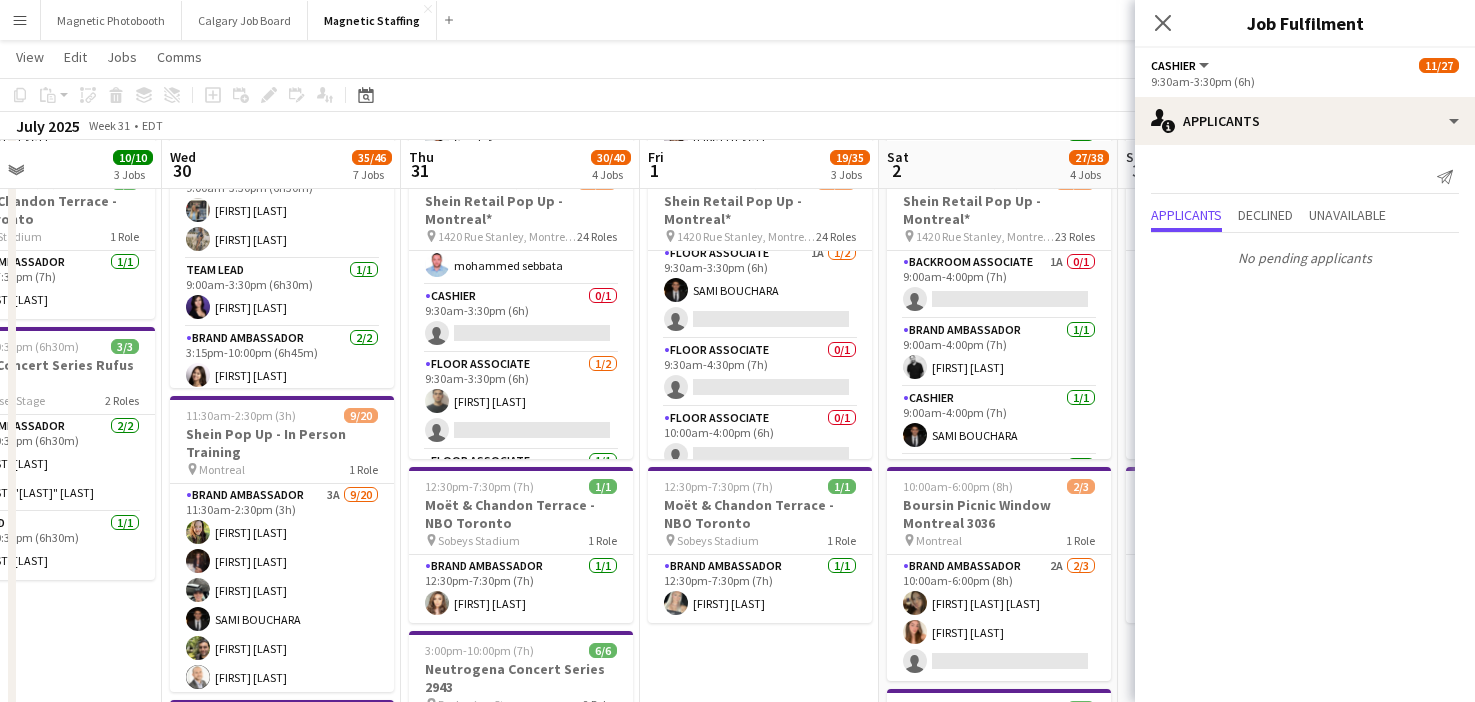 click on "Floor Associate   0/1   9:30am-4:30pm (7h)
single-neutral-actions" at bounding box center [760, 373] 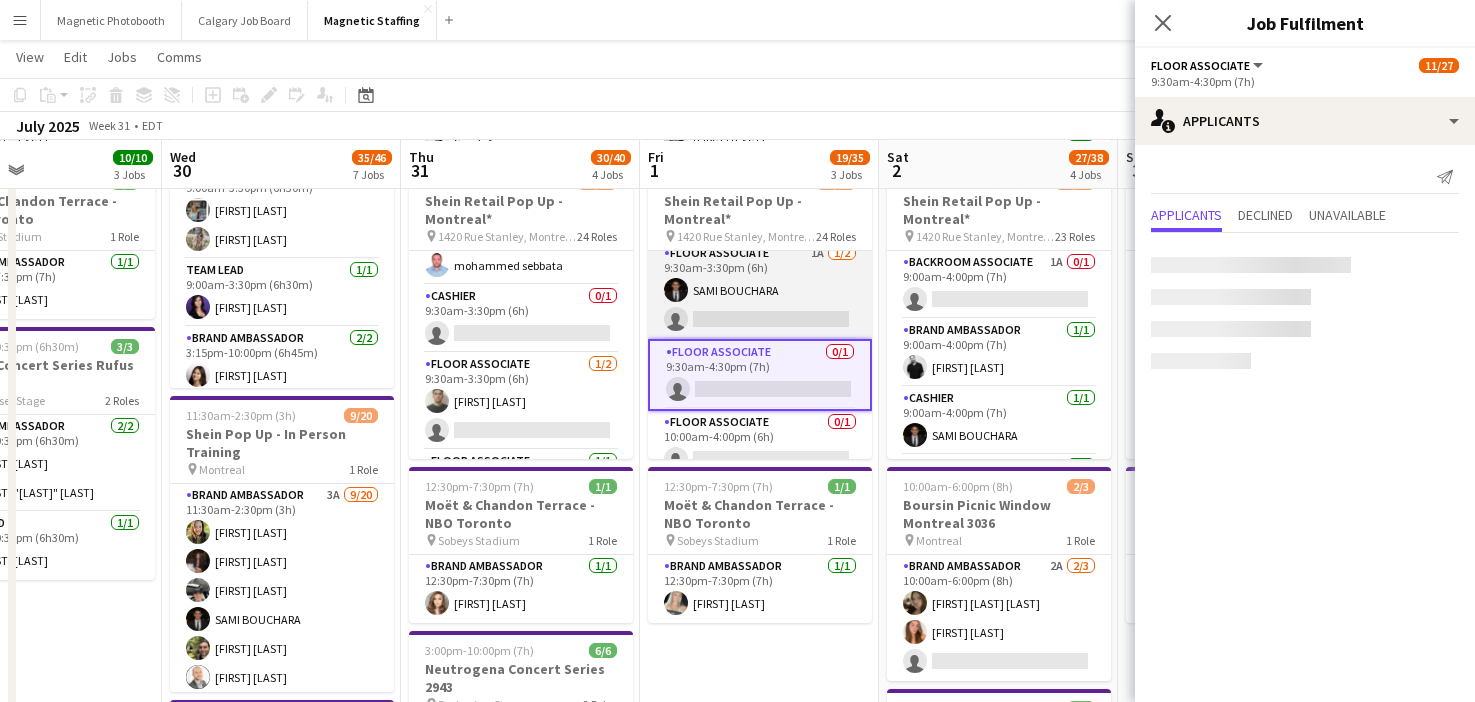 click on "Floor Associate   1A   1/2   9:30am-3:30pm (6h)
[FIRST] [LAST]
single-neutral-actions" at bounding box center (760, 290) 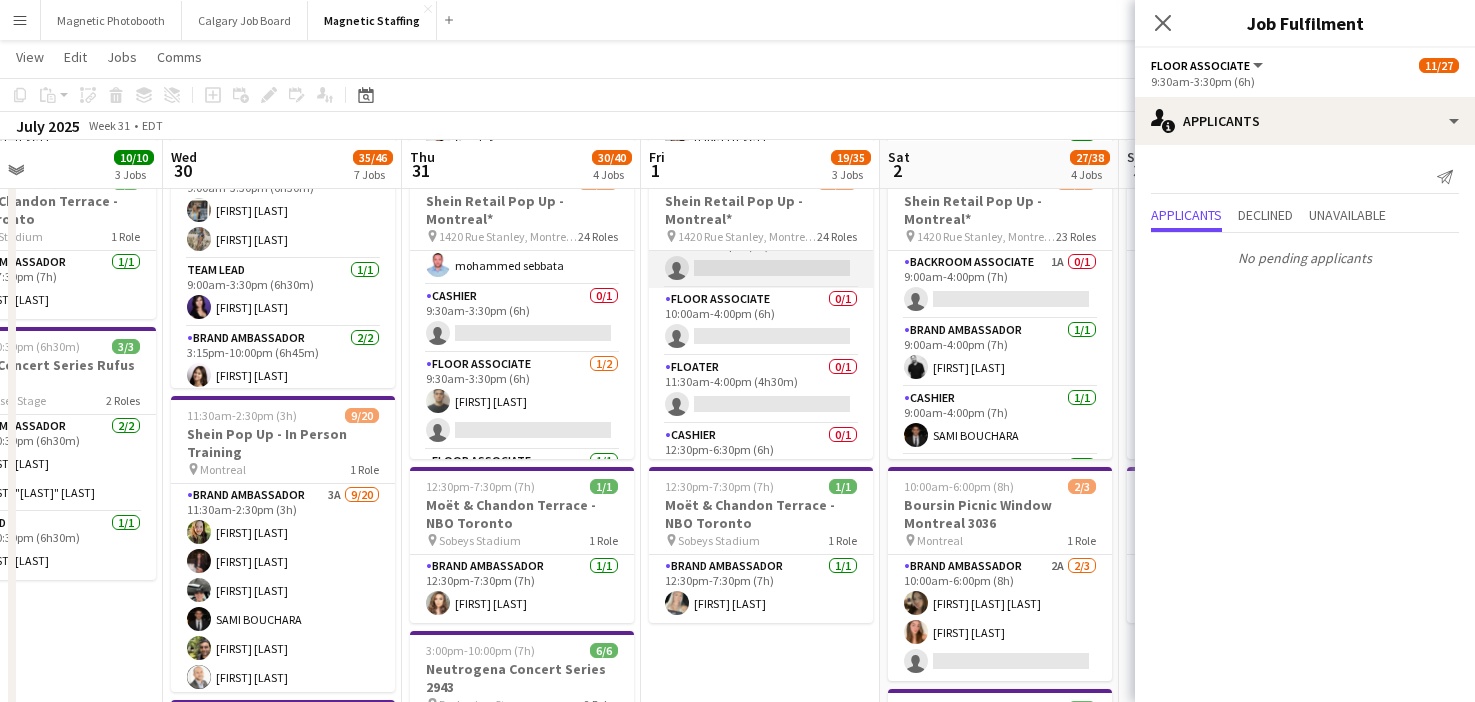 click on "Floor Associate   0/1   10:00am-4:00pm (6h)
single-neutral-actions" at bounding box center (761, 322) 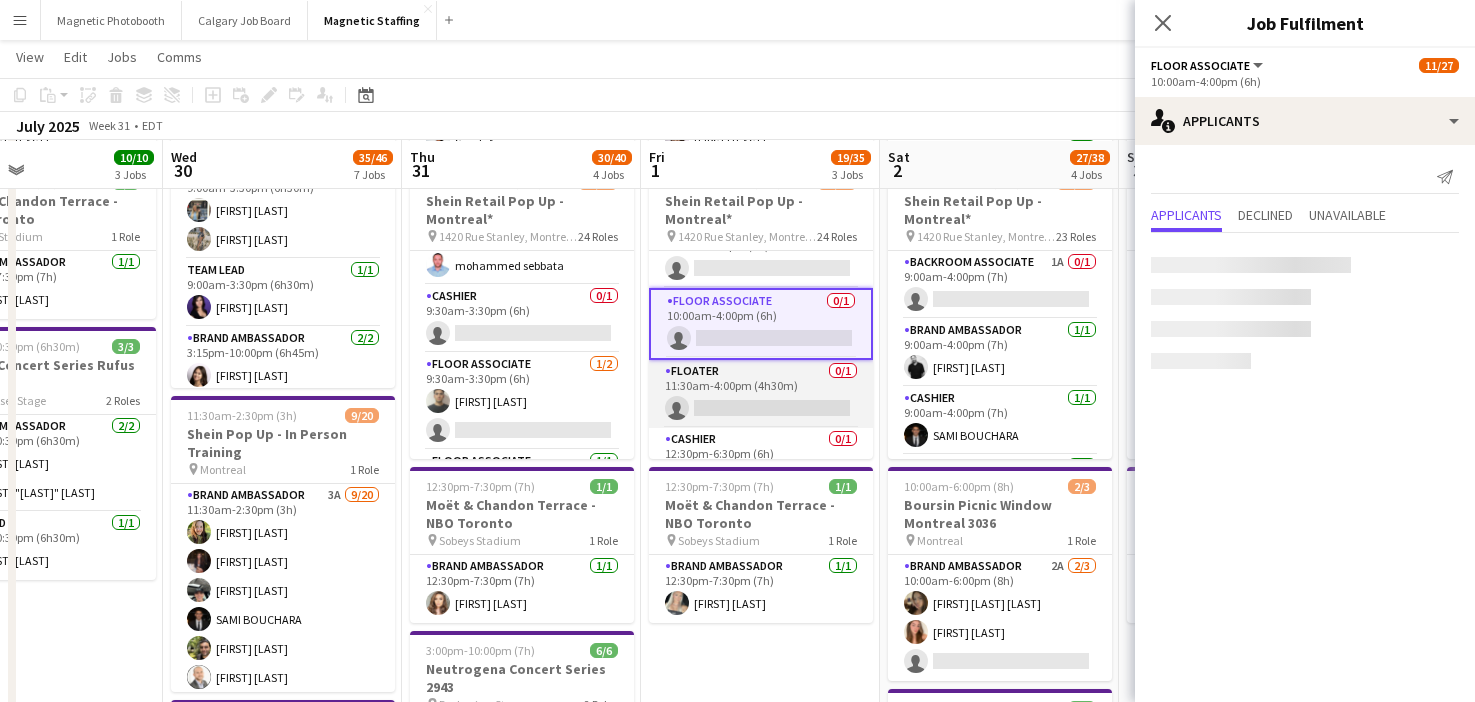 click on "Floater   0/1   11:30am-4:00pm (4h30m)
single-neutral-actions" at bounding box center [761, 394] 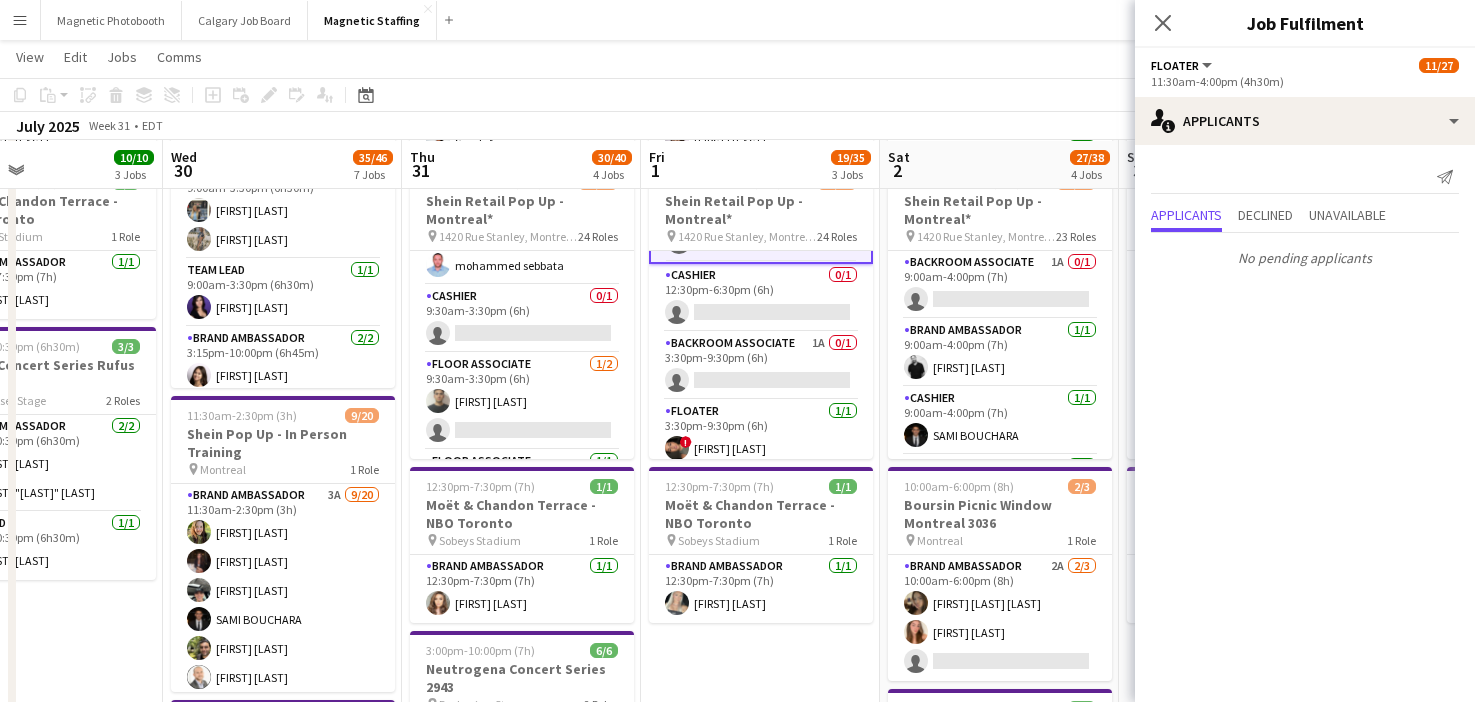 click on "Floater   1/1   3:30pm-9:30pm (6h)
! [FIRST] [LAST]" at bounding box center [761, 434] 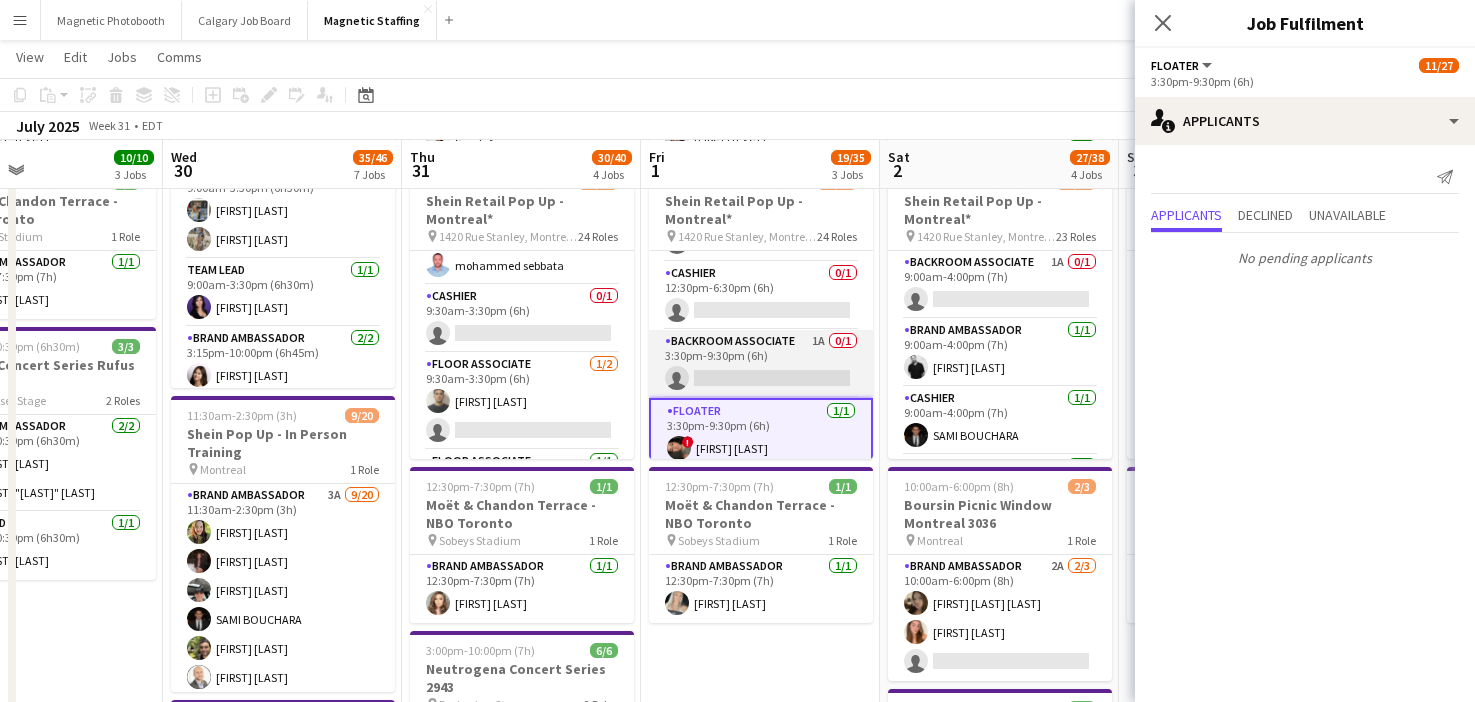 click on "Backroom Associate   1A   0/1   3:30pm-9:30pm (6h)
single-neutral-actions" at bounding box center (761, 364) 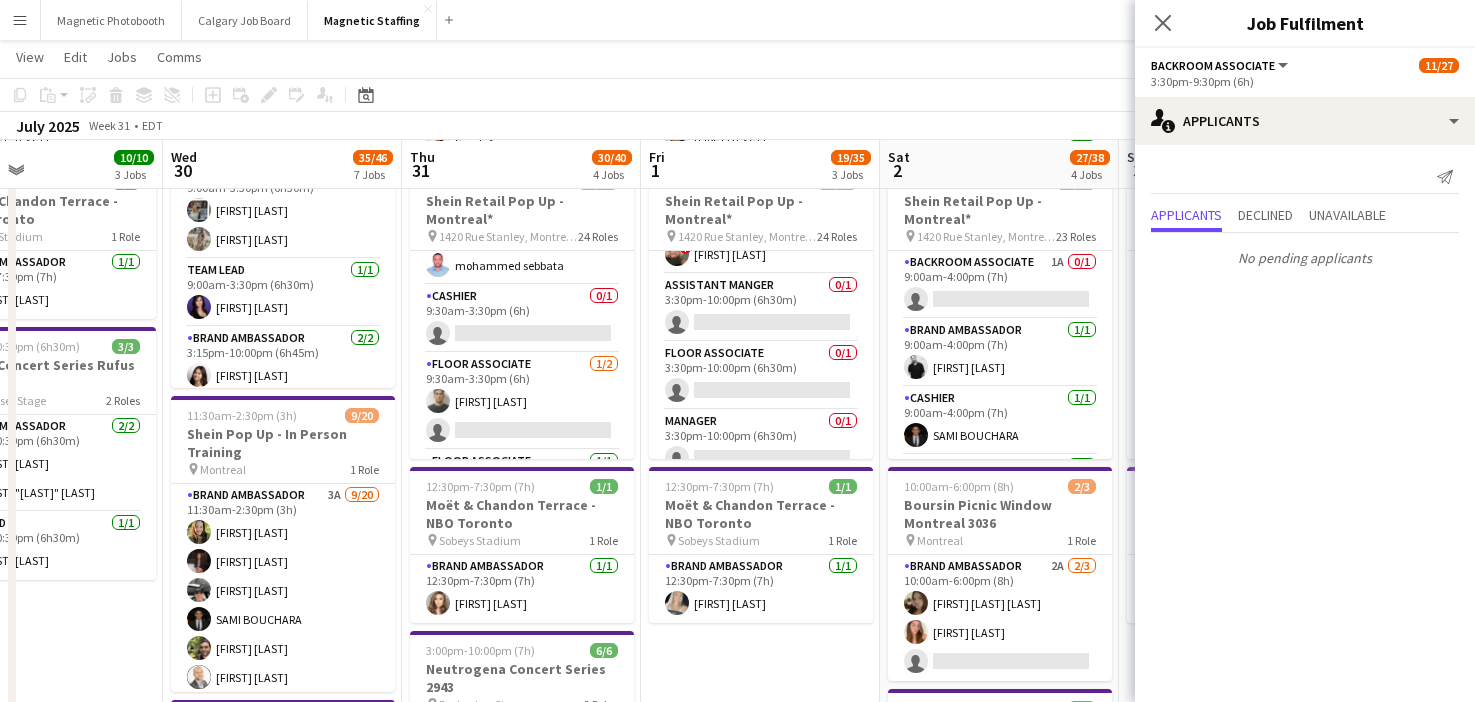 click on "Floor Associate   0/1   3:30pm-10:00pm (6h30m)
single-neutral-actions" at bounding box center [761, 376] 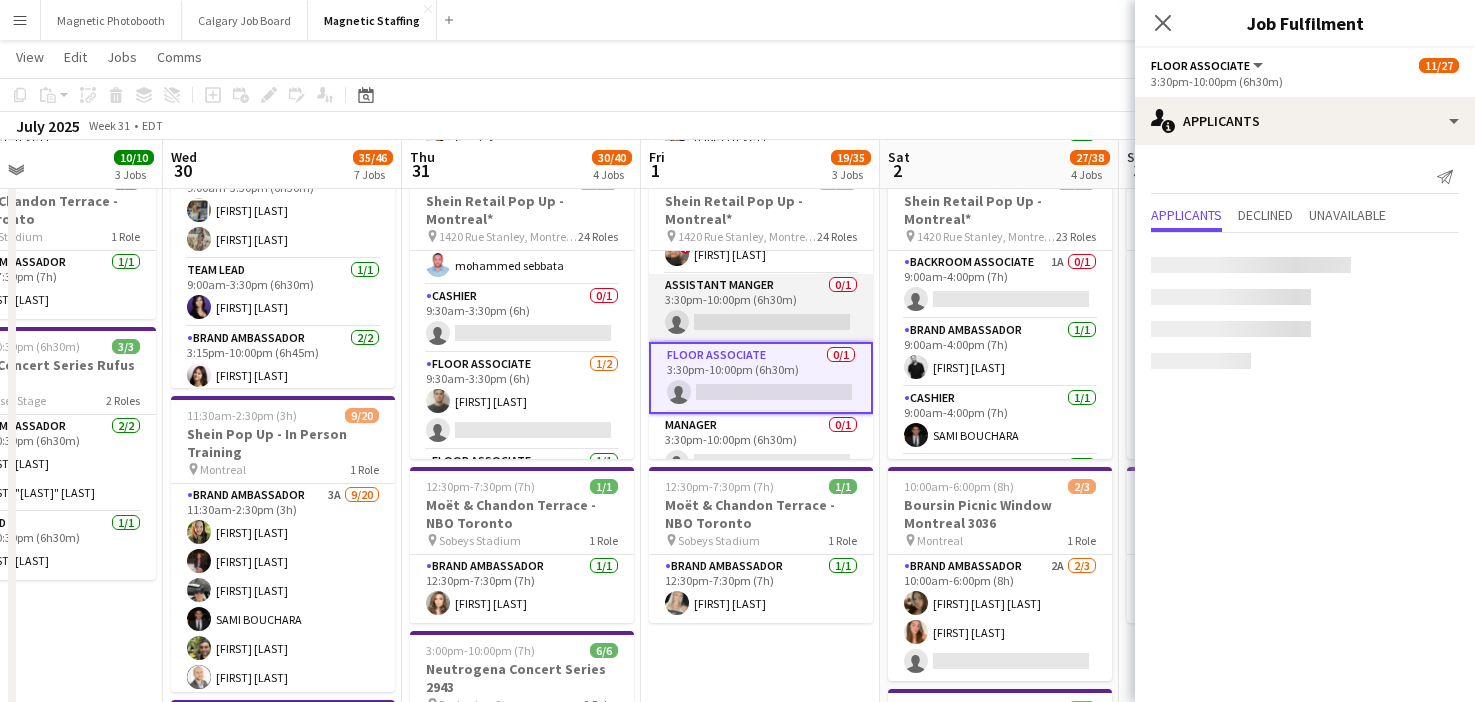 click on "Assistant Manger    0/1   3:30pm-10:00pm (6h30m)
single-neutral-actions" at bounding box center (761, 308) 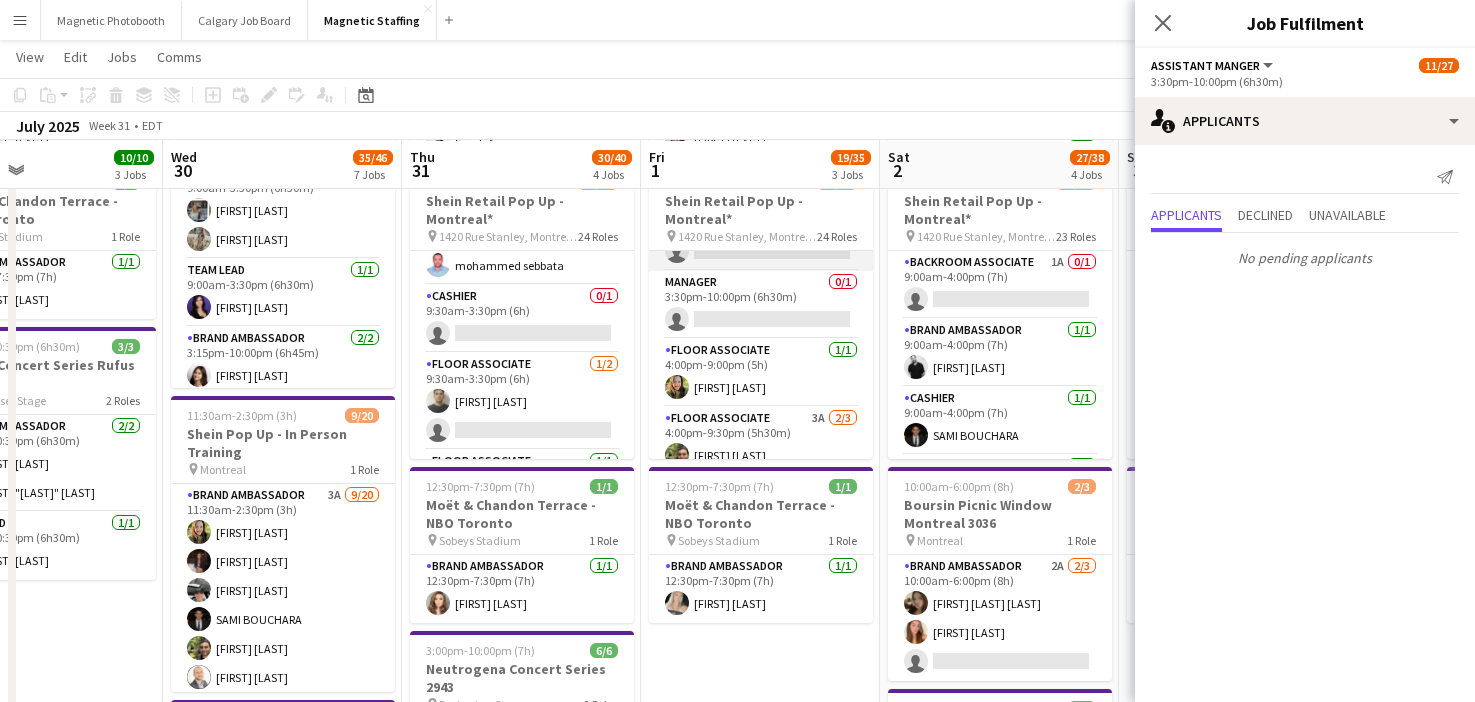 click on "Floor Associate   1/1   4:00pm-9:00pm (5h)
[FIRST] [LAST]" at bounding box center (761, 373) 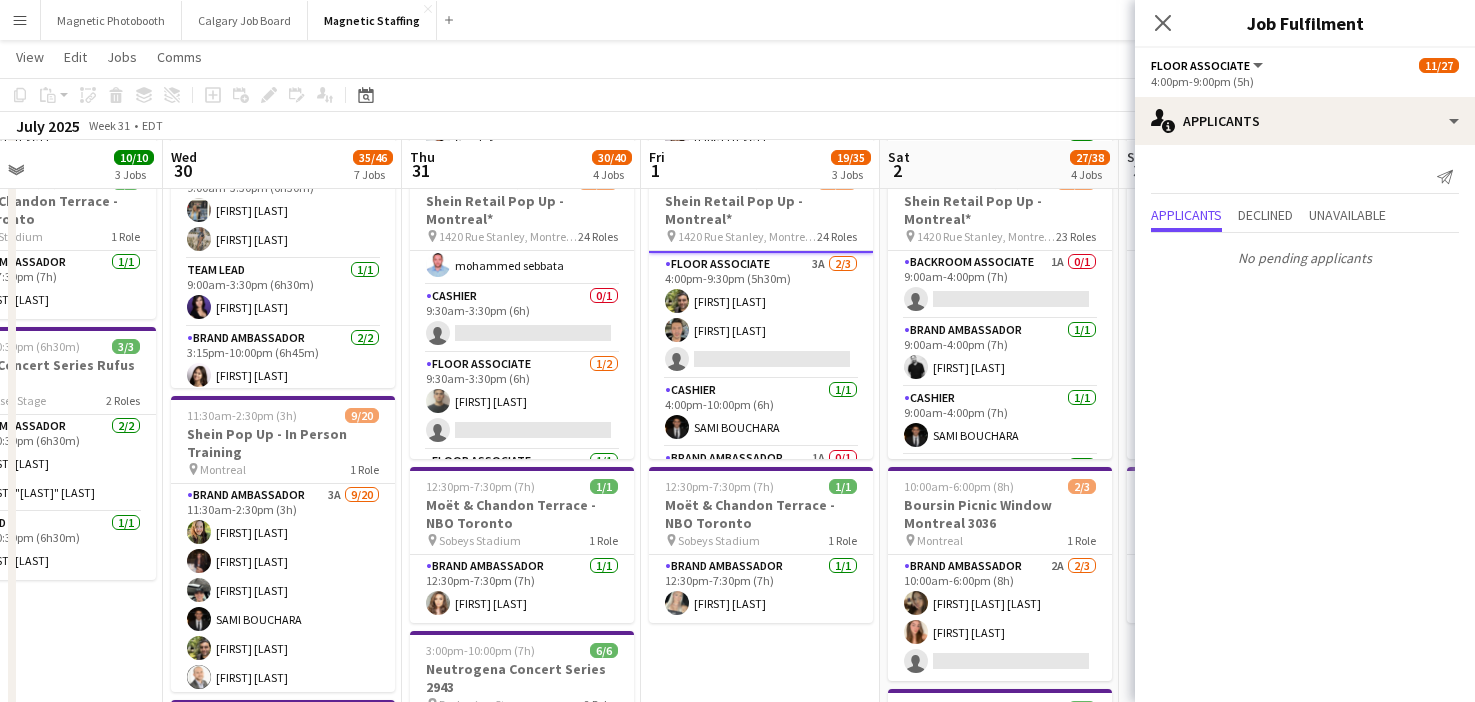 click on "Floor Associate   3A   2/3   4:00pm-9:30pm (5h30m)
[FIRST] [LAST] [FIRST] [LAST]
single-neutral-actions" at bounding box center [761, 316] 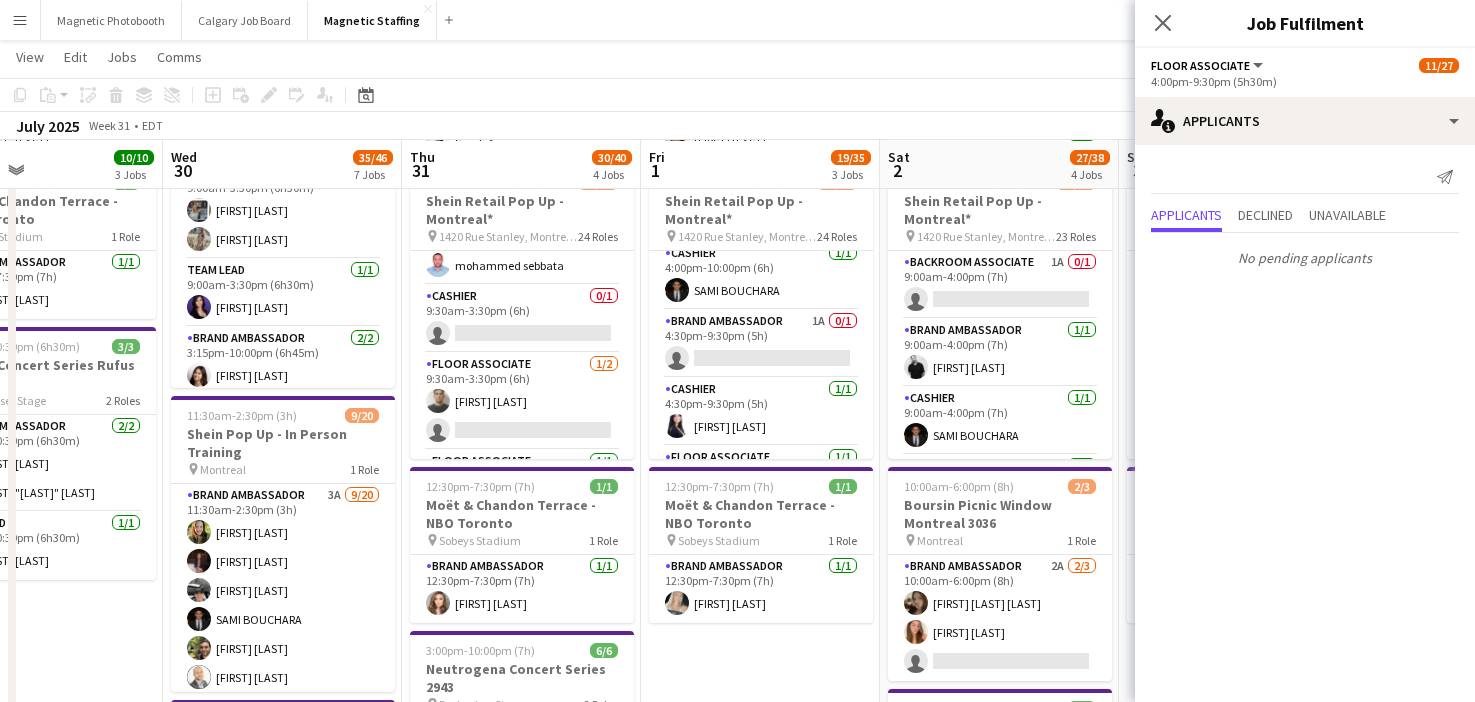 click on "Brand Ambassador   1A   0/1   4:30pm-9:30pm (5h)
single-neutral-actions" at bounding box center (761, 344) 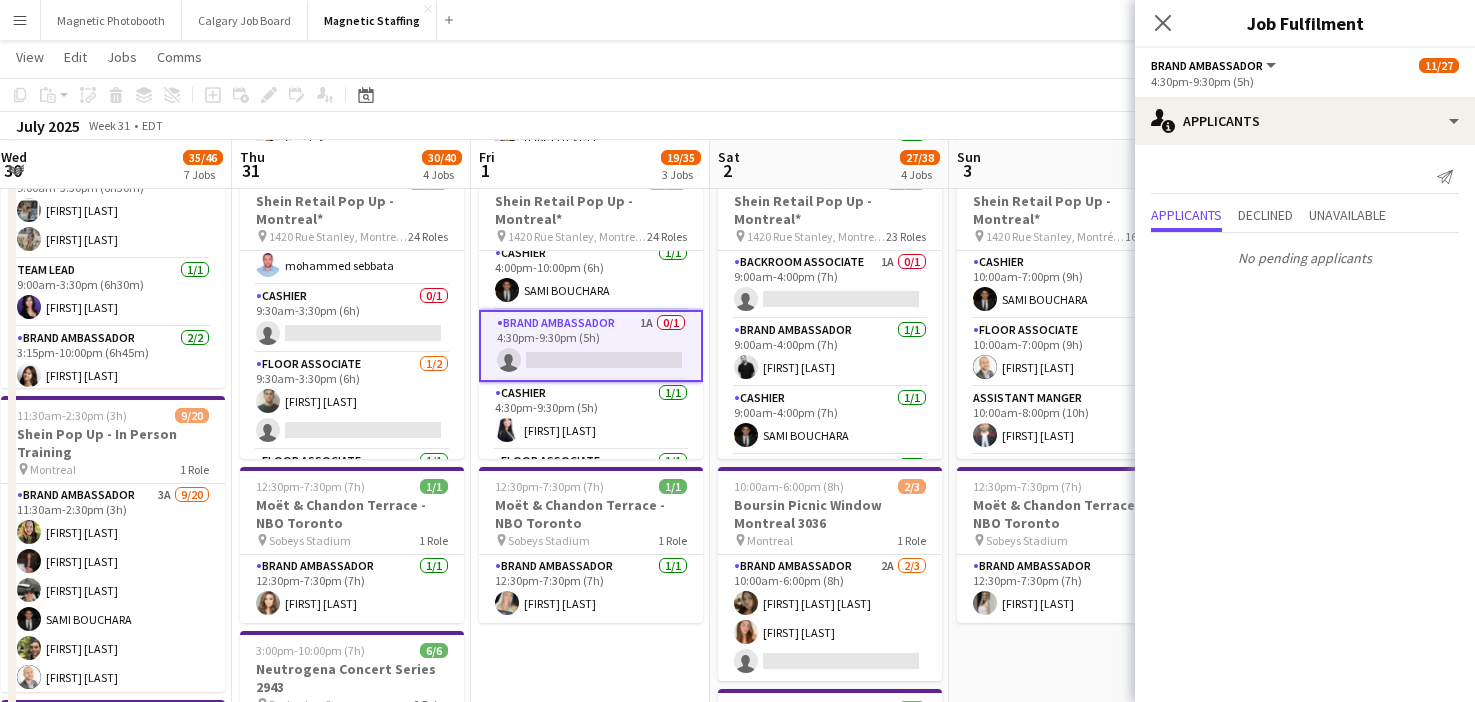 drag, startPoint x: 751, startPoint y: 350, endPoint x: 496, endPoint y: 381, distance: 256.8774 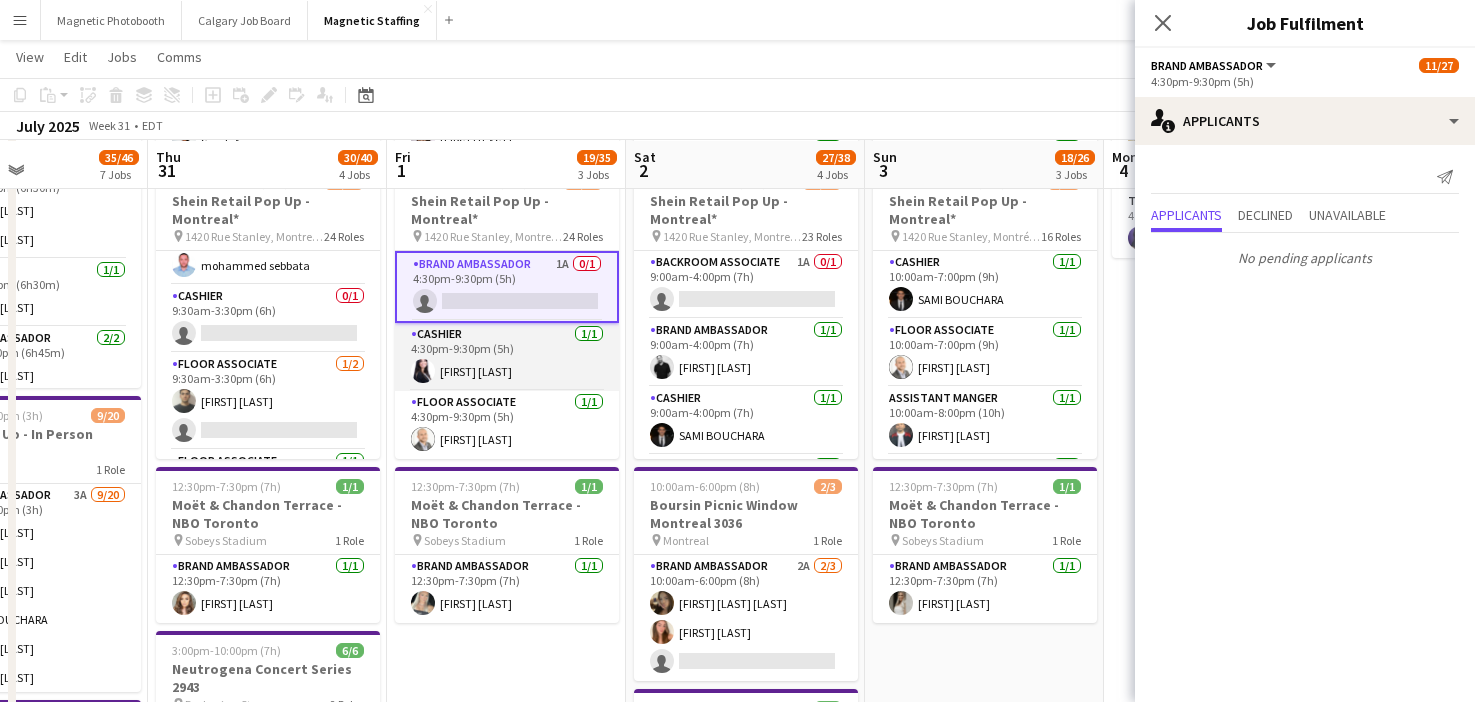 click on "Floor Associate   1/1   4:30pm-9:30pm (5h)
[FIRST] [LAST]" at bounding box center (507, 425) 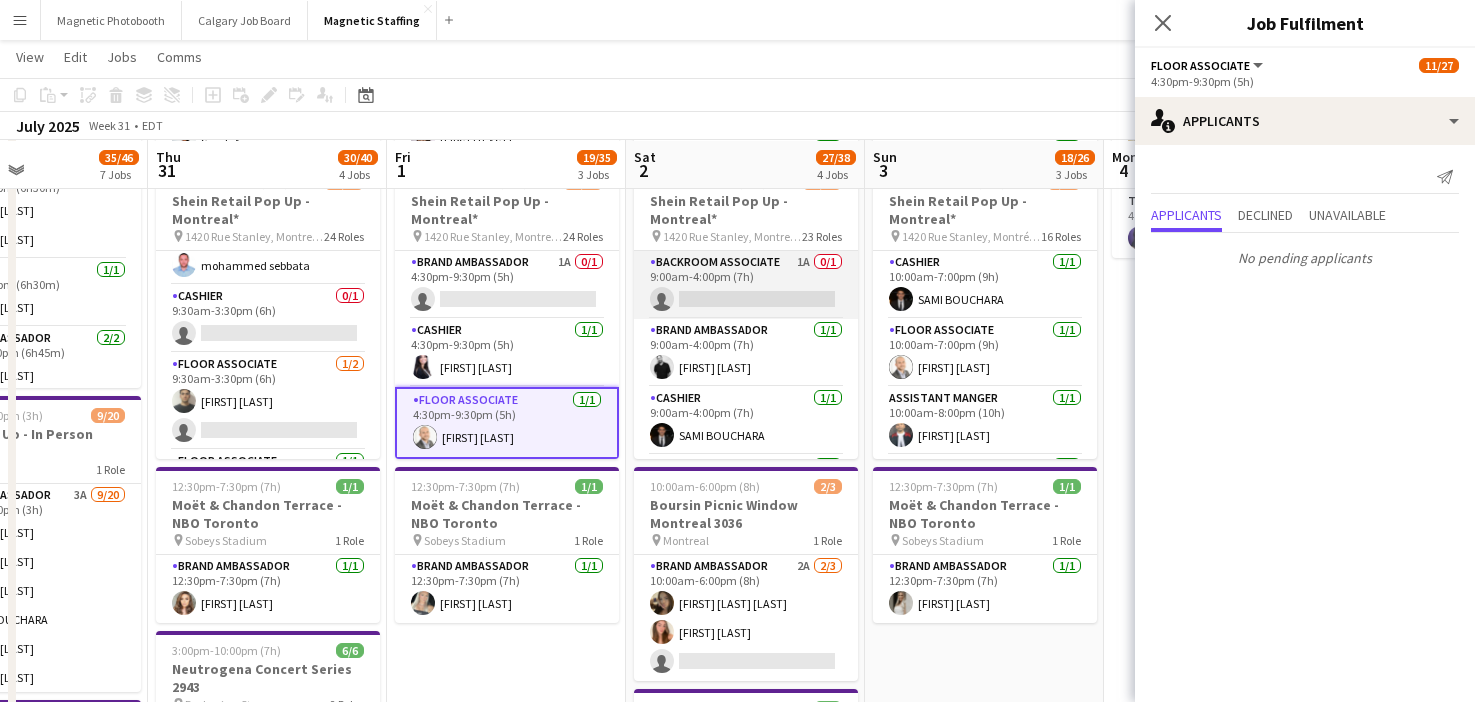 click on "Backroom Associate   1A   0/1   9:00am-4:00pm (7h)
single-neutral-actions" at bounding box center [746, 285] 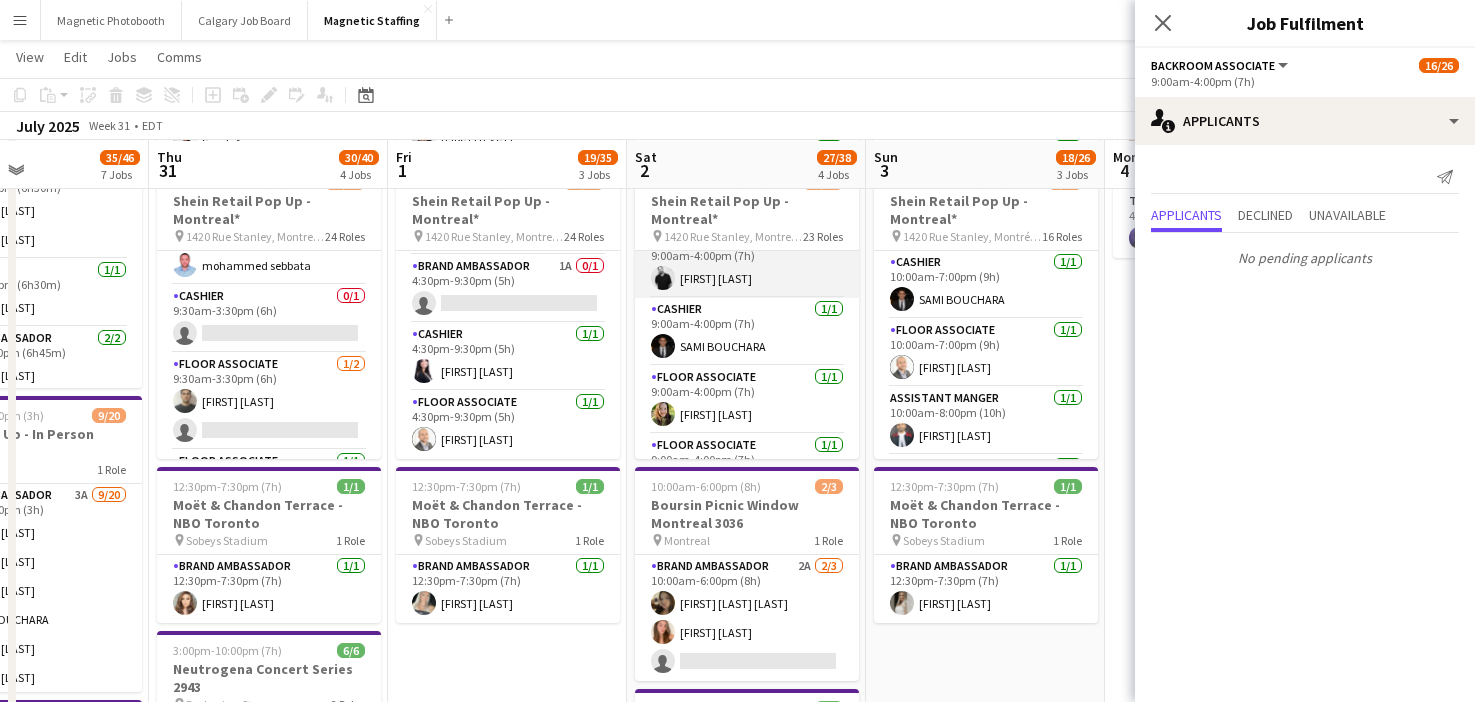 click on "Cashier   1/1   9:00am-4:00pm (7h)
[FIRST] [LAST]" at bounding box center [747, 332] 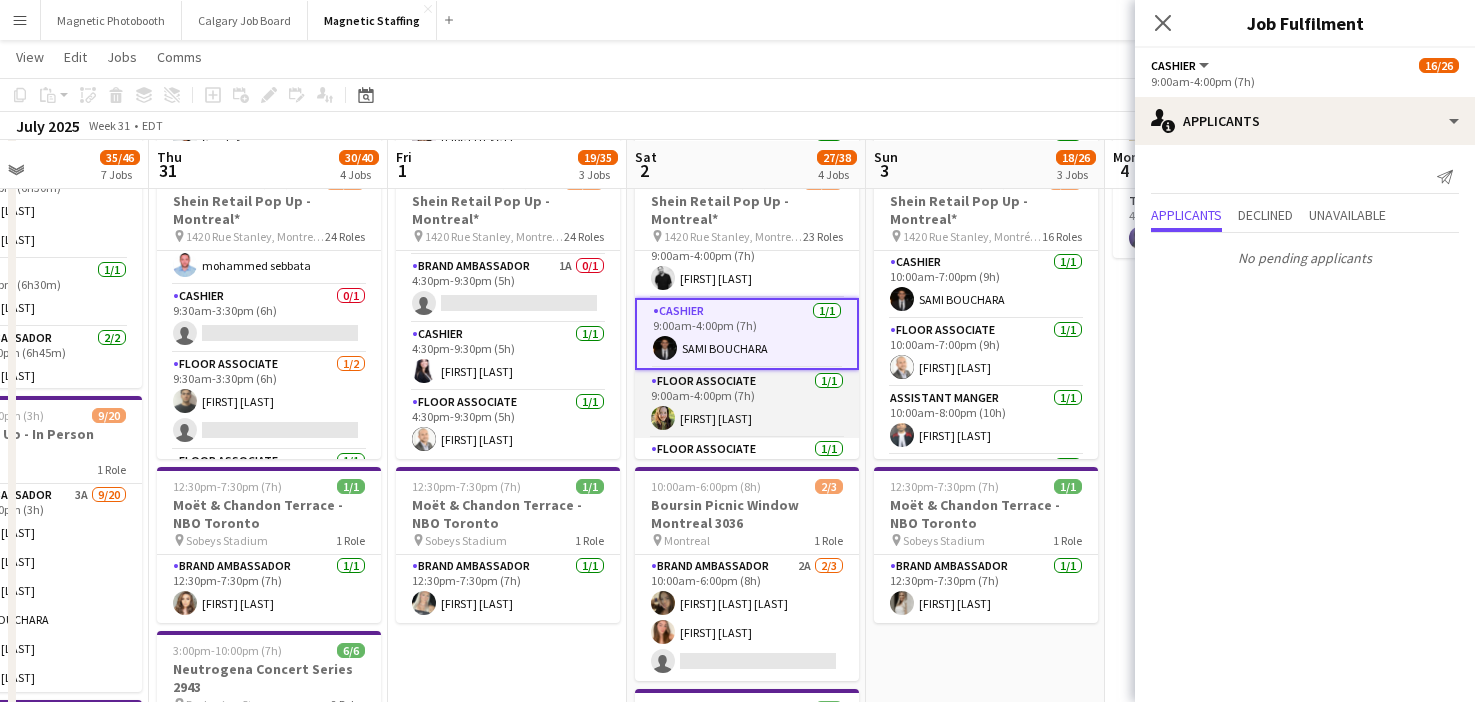 click on "Floor Associate   1/1   9:00am-4:00pm (7h)
[FIRST] [LAST]" at bounding box center (747, 404) 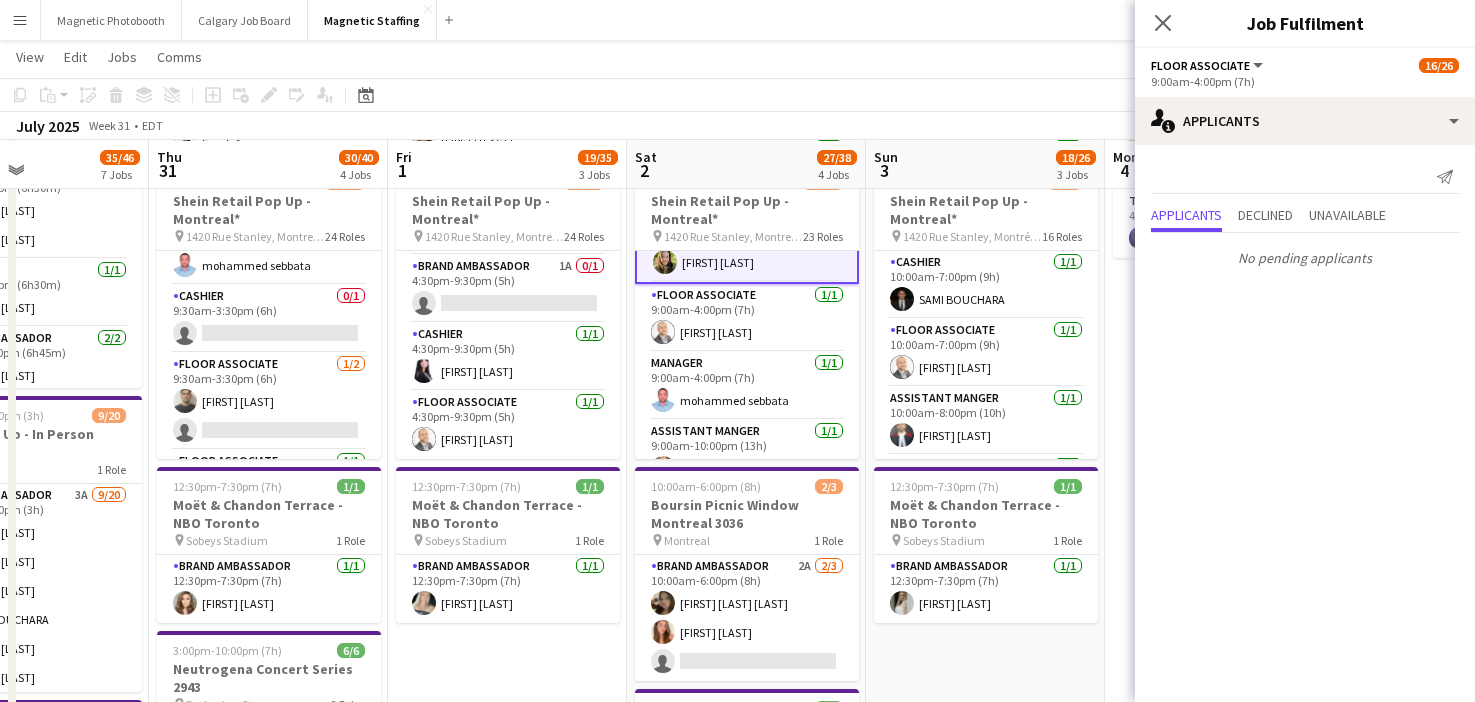 click on "Assistant Manger    [NUMBER]/[NUMBER]   [TIME]-[TIME] ([DURATION])
[FIRST] [LAST]" at bounding box center [747, 454] 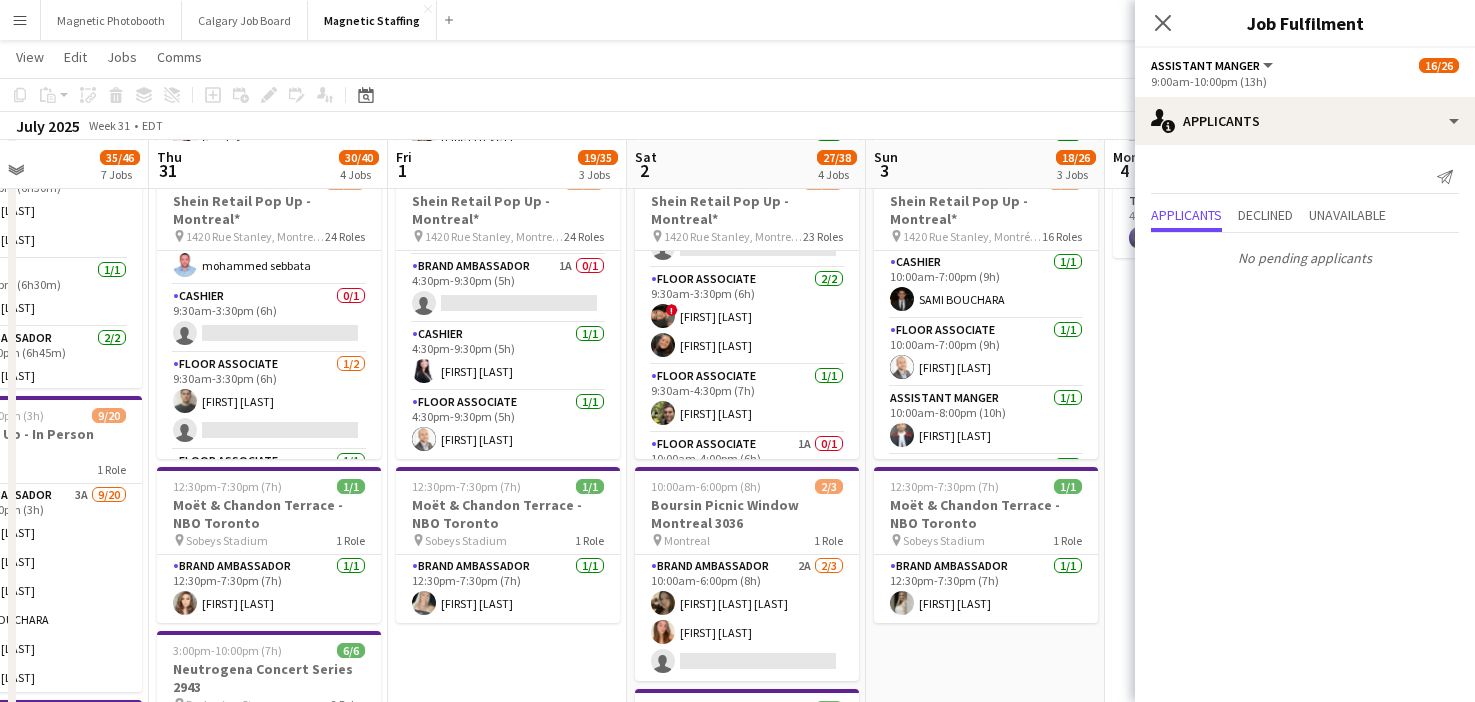 click on "Floor Associate   1/1   [TIME]-[TIME] ([DURATION])
[LAST] [FIRST]" at bounding box center [747, 399] 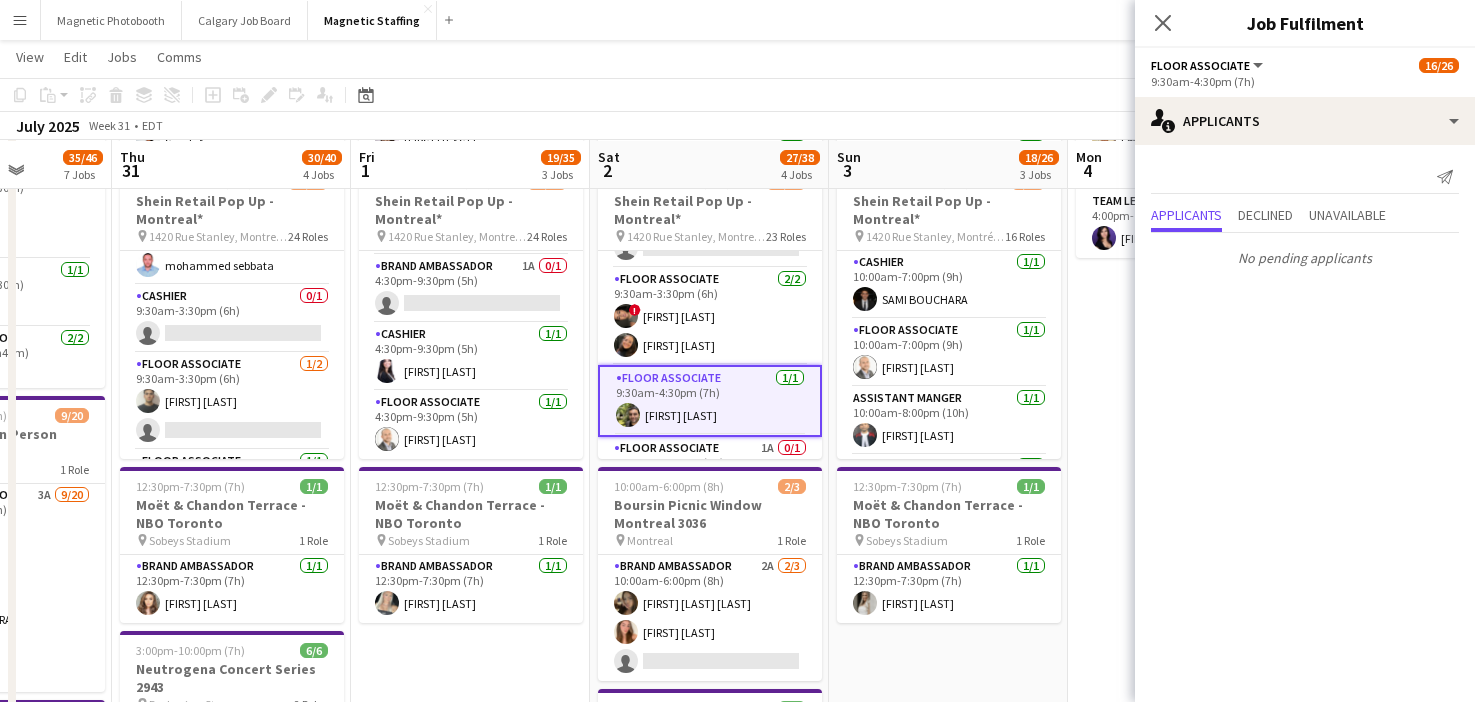 drag, startPoint x: 869, startPoint y: 389, endPoint x: 5, endPoint y: 522, distance: 874.17676 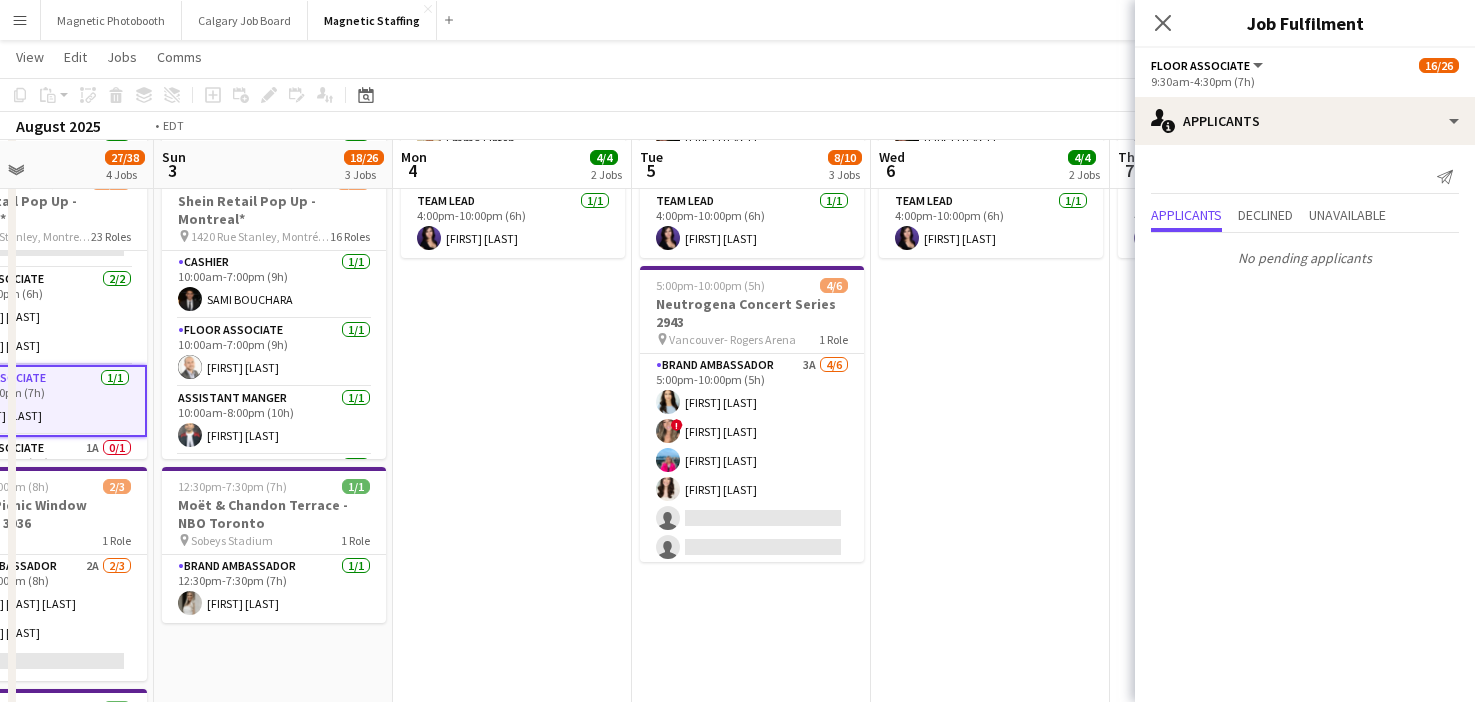 drag, startPoint x: 662, startPoint y: 448, endPoint x: 5, endPoint y: 489, distance: 658.2781 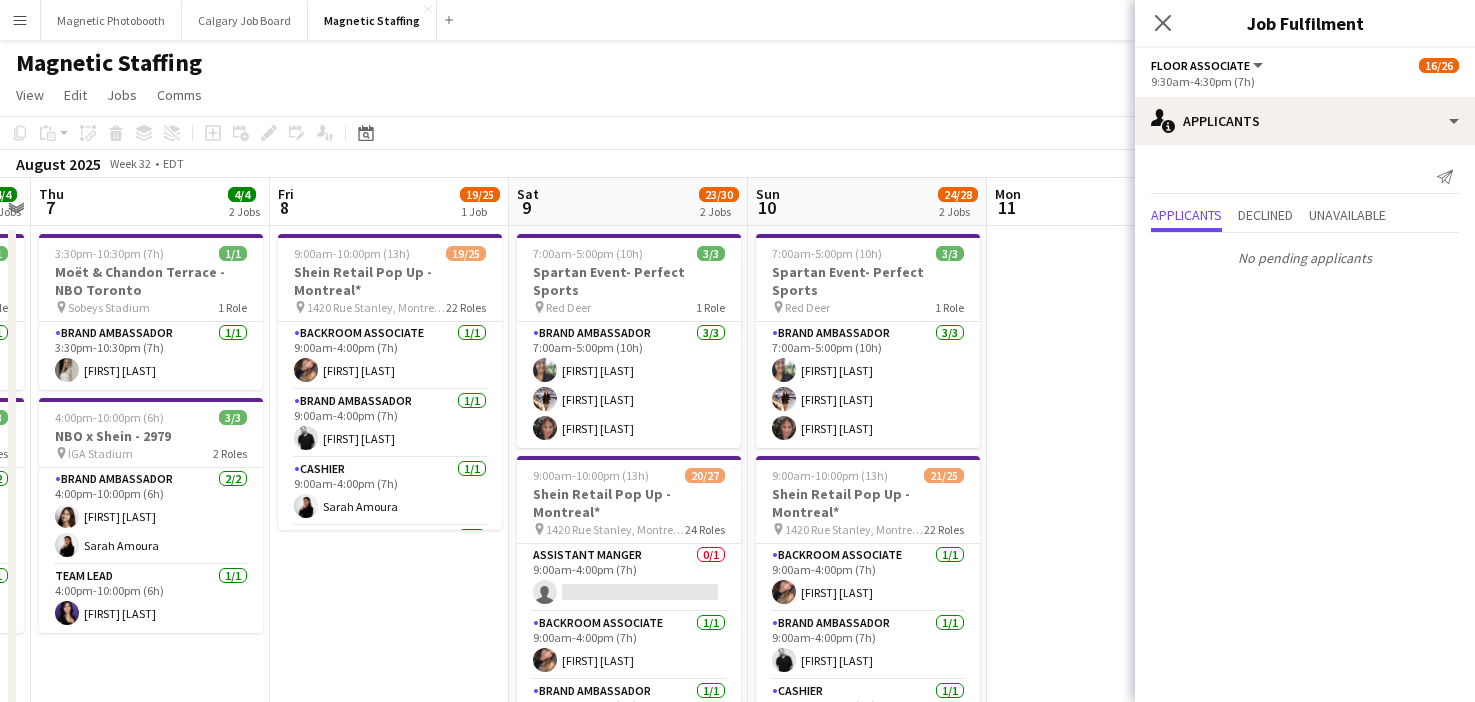 drag, startPoint x: 868, startPoint y: 401, endPoint x: 668, endPoint y: 402, distance: 200.0025 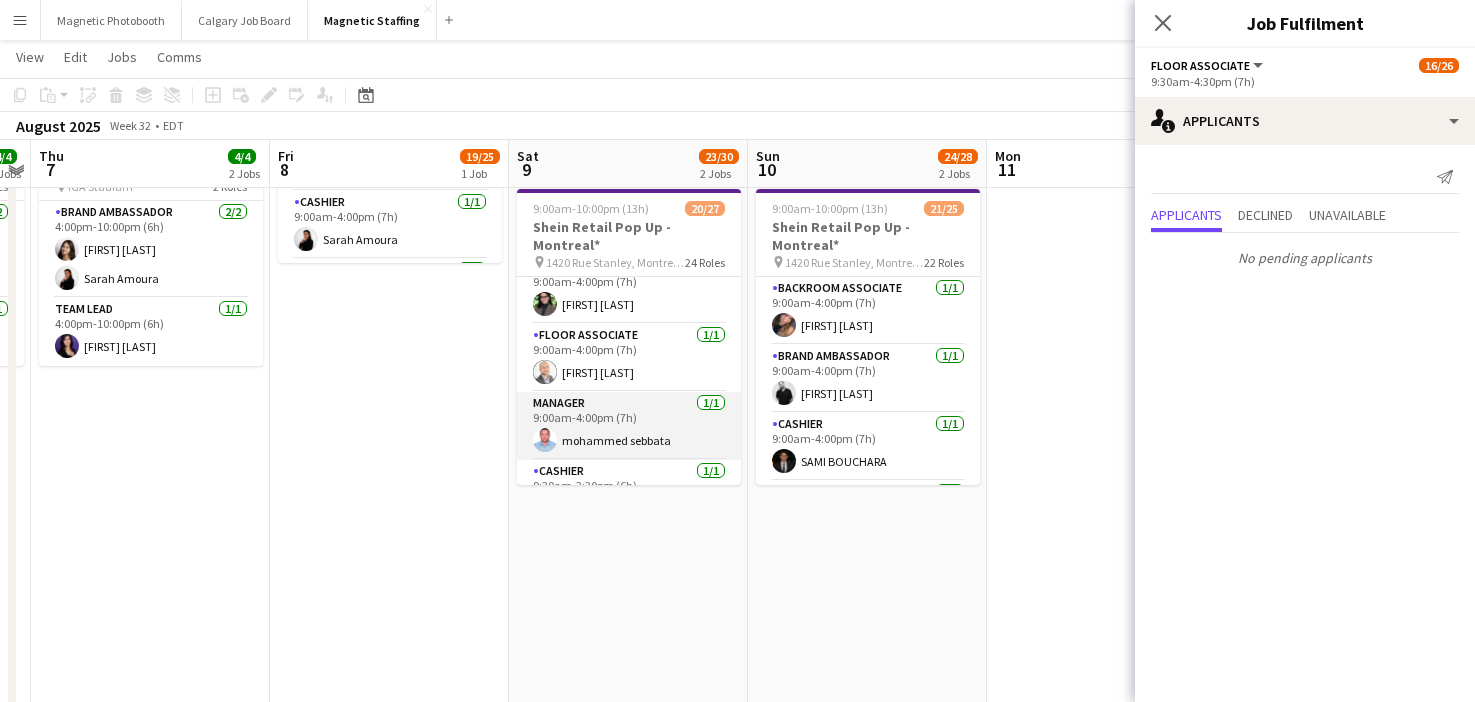 click on "Manager   [NUMBER]/[NUMBER]   [TIME]-[TIME] ([DURATION])
[FIRST] [LAST]" at bounding box center (629, 426) 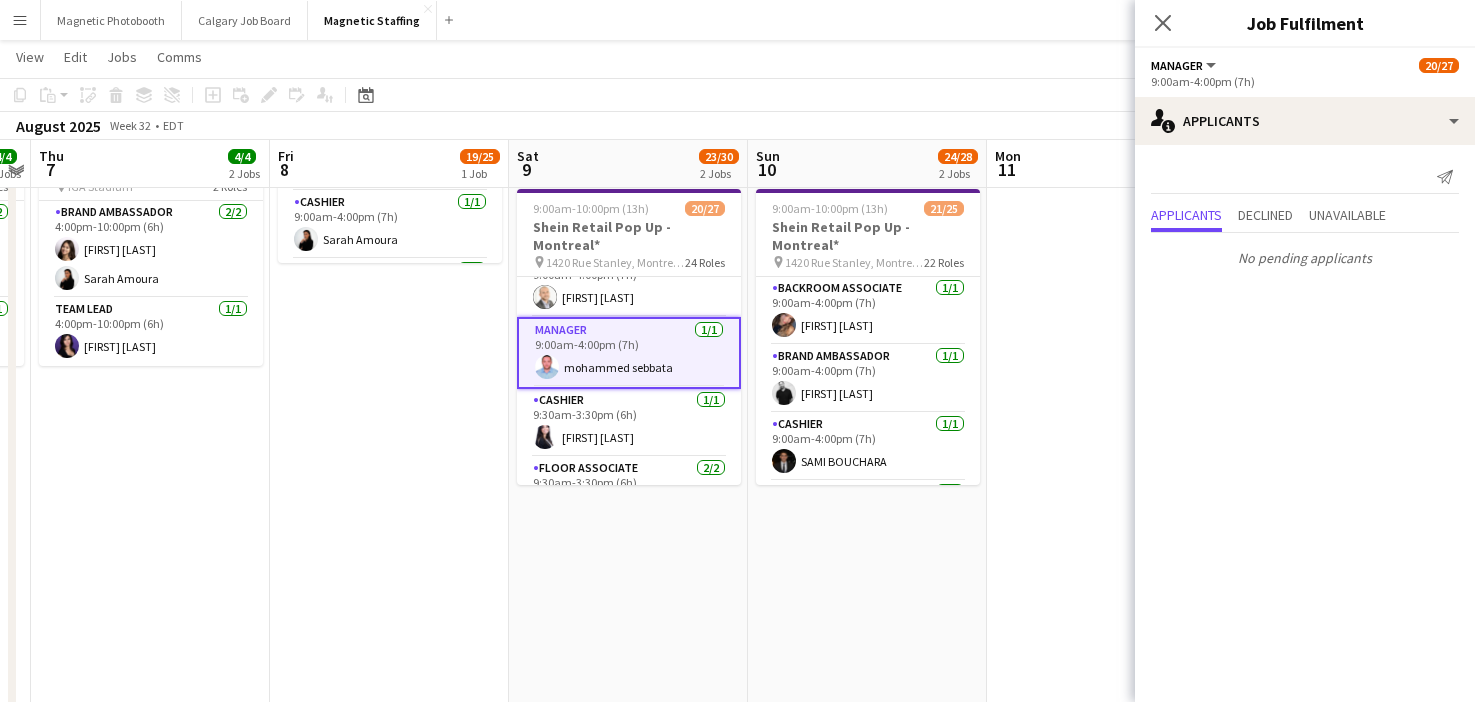 click on "Cashier   1/1   9:30am-3:30pm (6h)
[FIRST] [LAST]" at bounding box center (629, 423) 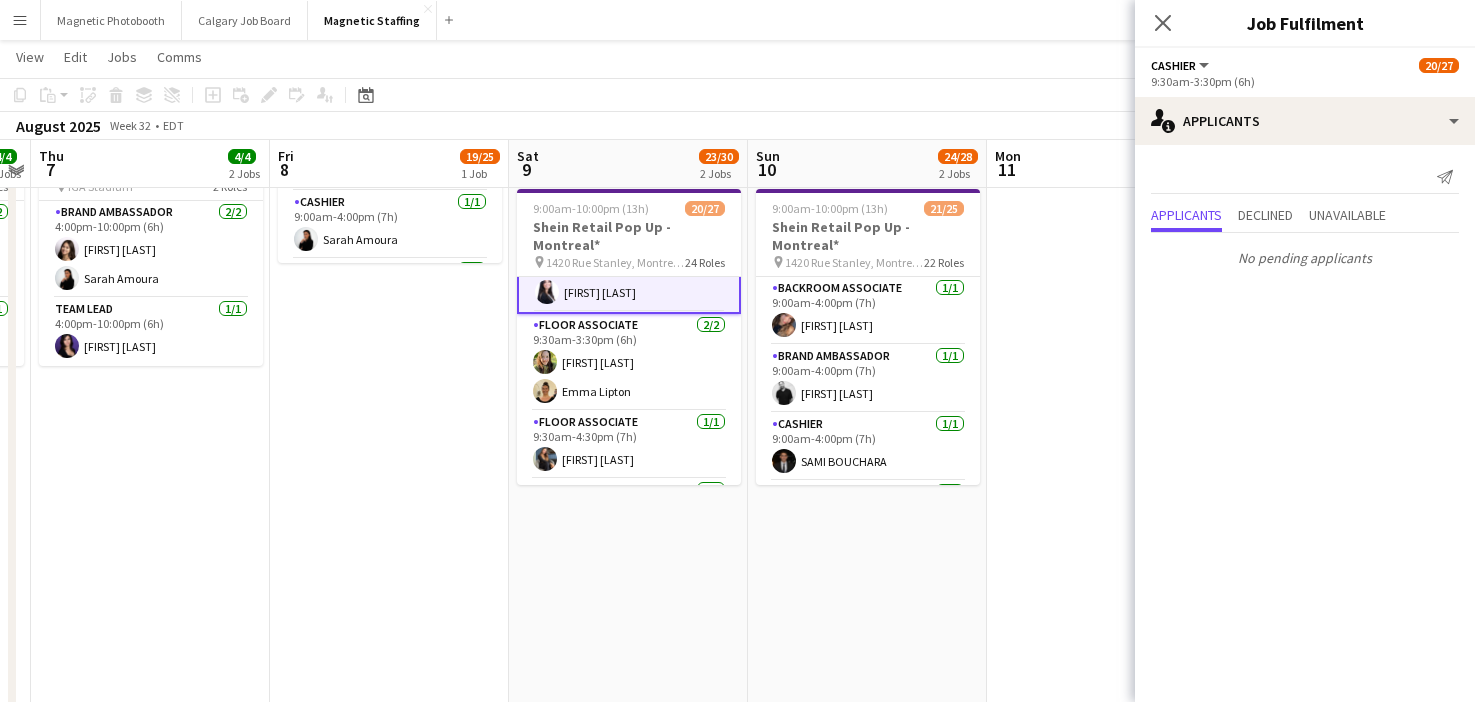 click on "Floor Associate   1/1   9:30am-4:30pm (7h)
[FIRST] [LAST]" at bounding box center [629, 445] 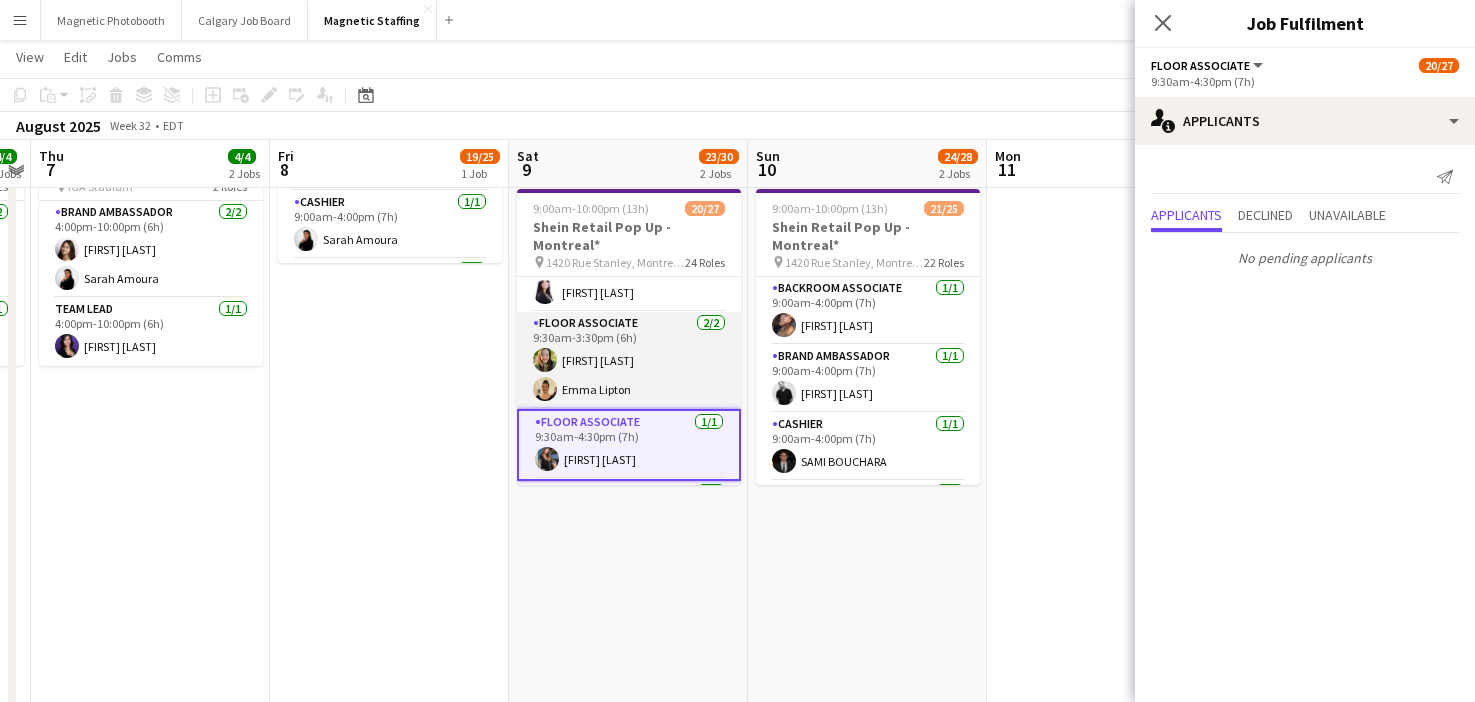 click on "Floor Associate   2/2   9:30am-3:30pm (6h)
[FIRST] [LAST] [FIRST] [LAST]" at bounding box center (629, 360) 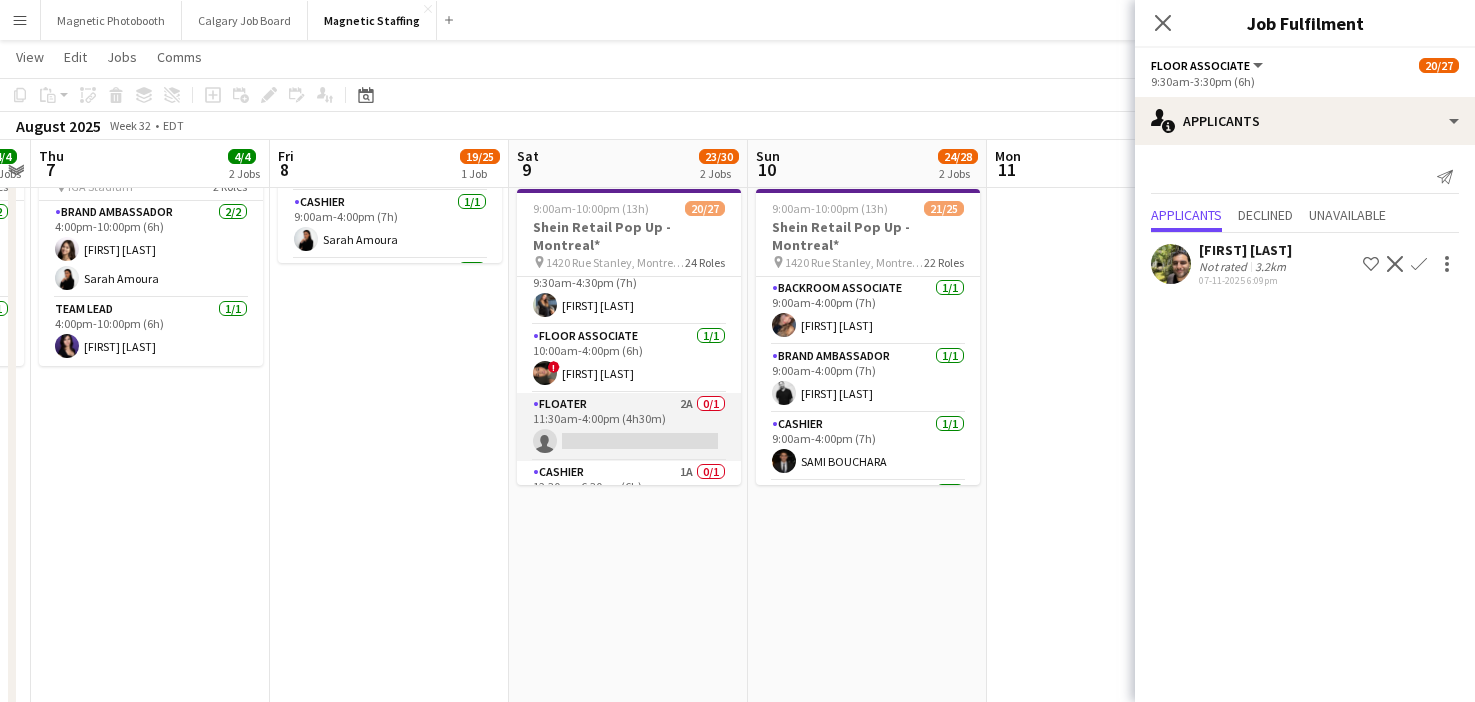 click on "Floater   2A   0/1   11:30am-4:00pm (4h30m)
single-neutral-actions" at bounding box center [629, 427] 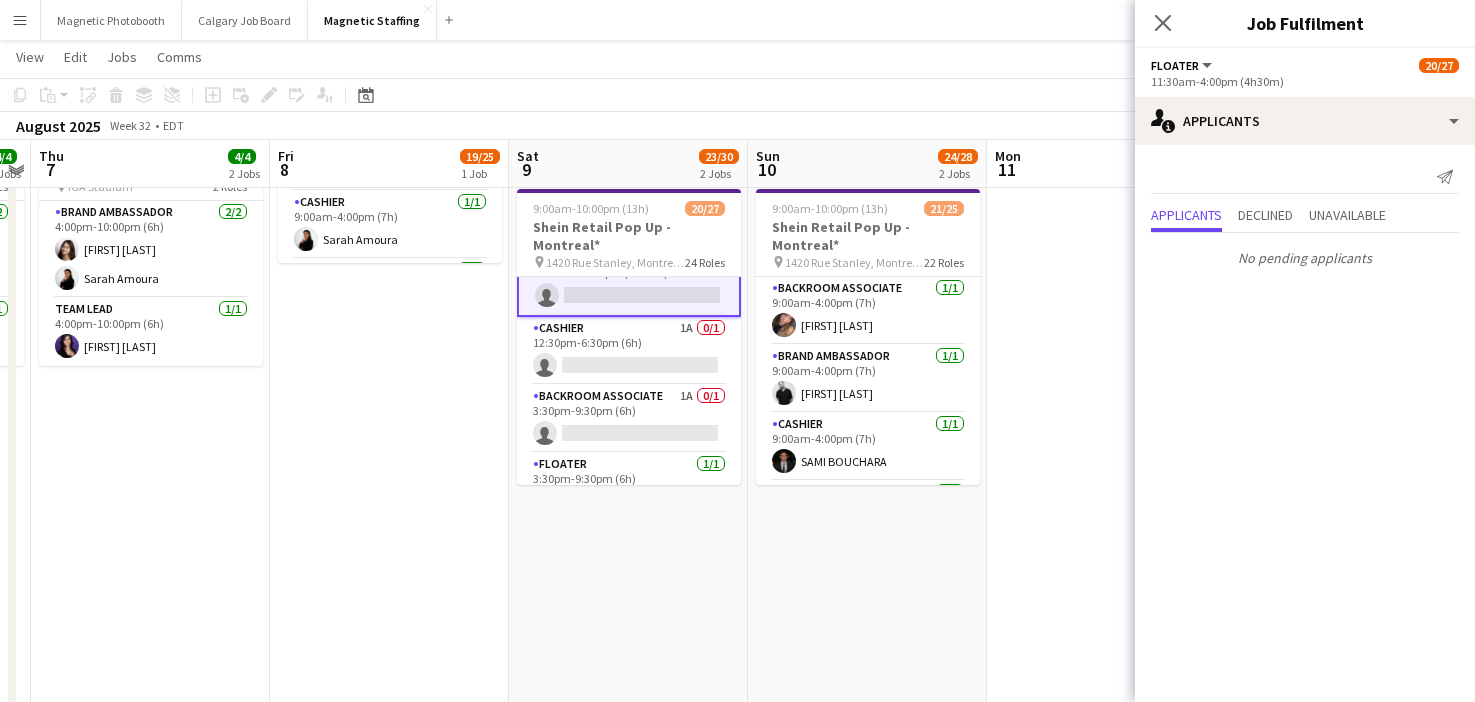 click on "Backroom Associate   1A   0/1   3:30pm-9:30pm (6h)
single-neutral-actions" at bounding box center (629, 419) 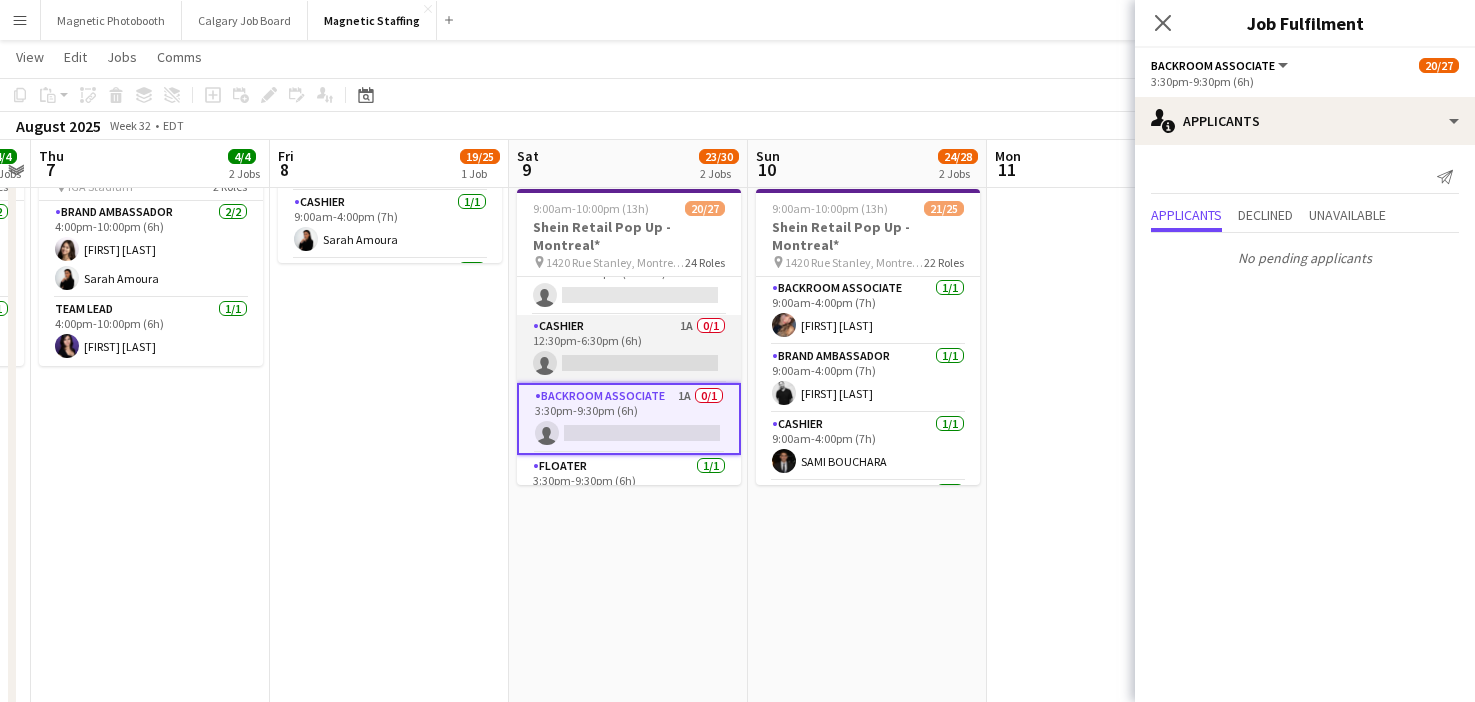 click on "Cashier   1A   0/1   12:30pm-6:30pm (6h)
single-neutral-actions" at bounding box center [629, 349] 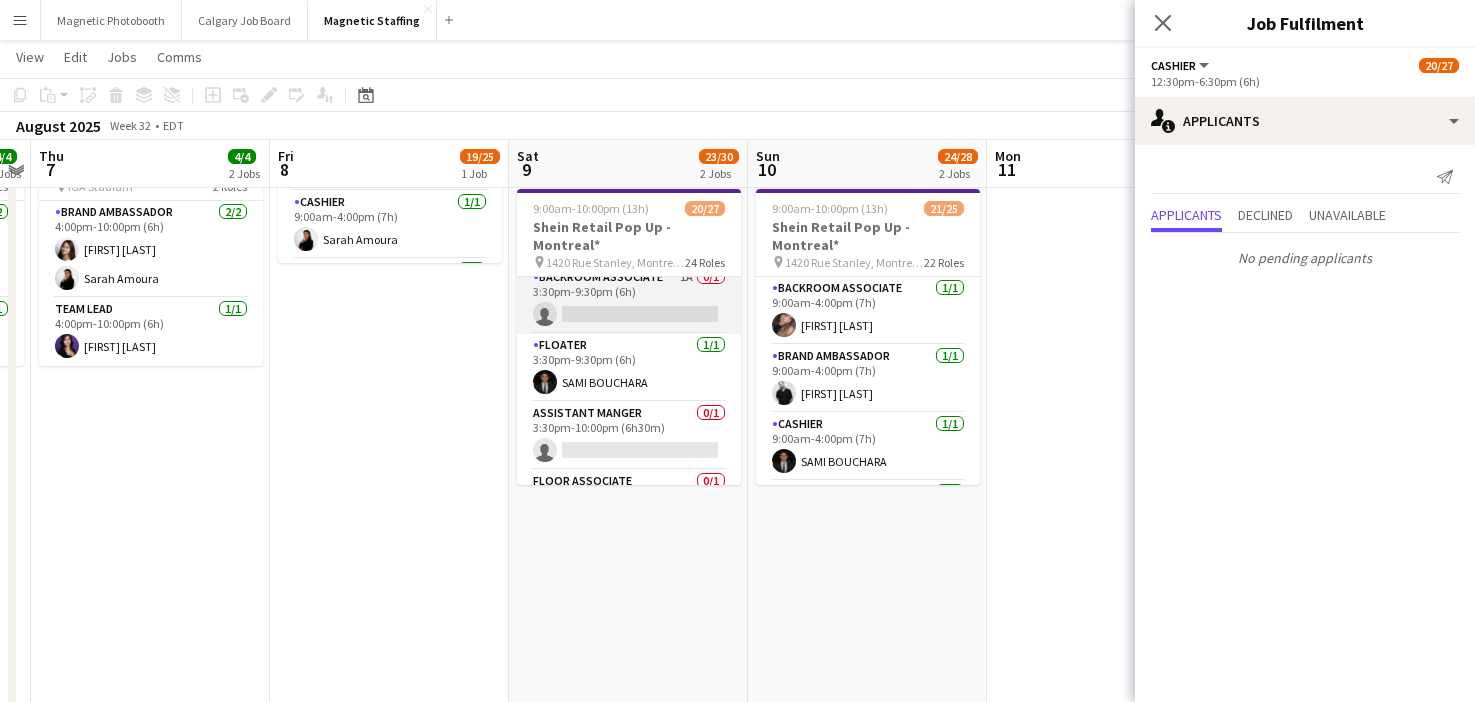 click on "Floater   1/1   3:30pm-9:30pm (6h)
[FIRST] [LAST]" at bounding box center (629, 368) 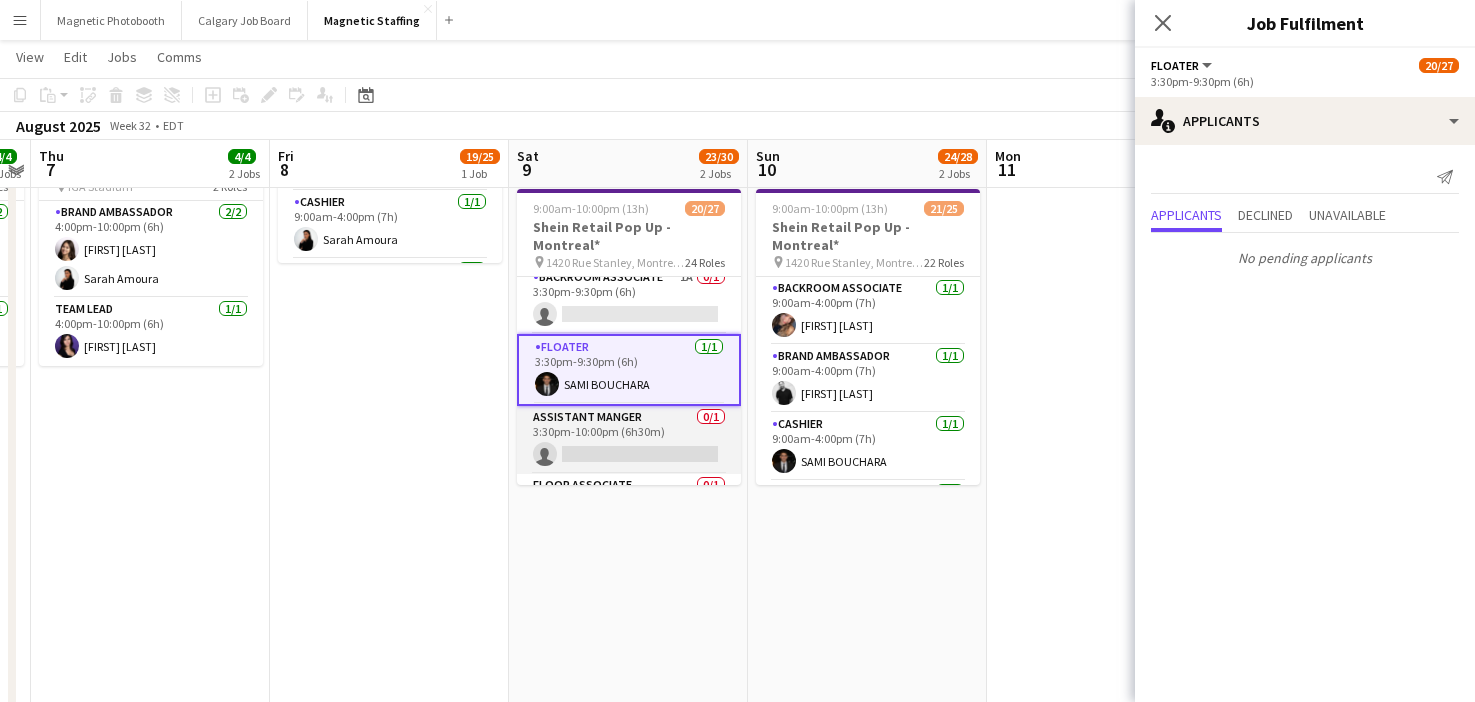 click on "Assistant Manger    0/1   3:30pm-10:00pm (6h30m)
single-neutral-actions" at bounding box center [629, 440] 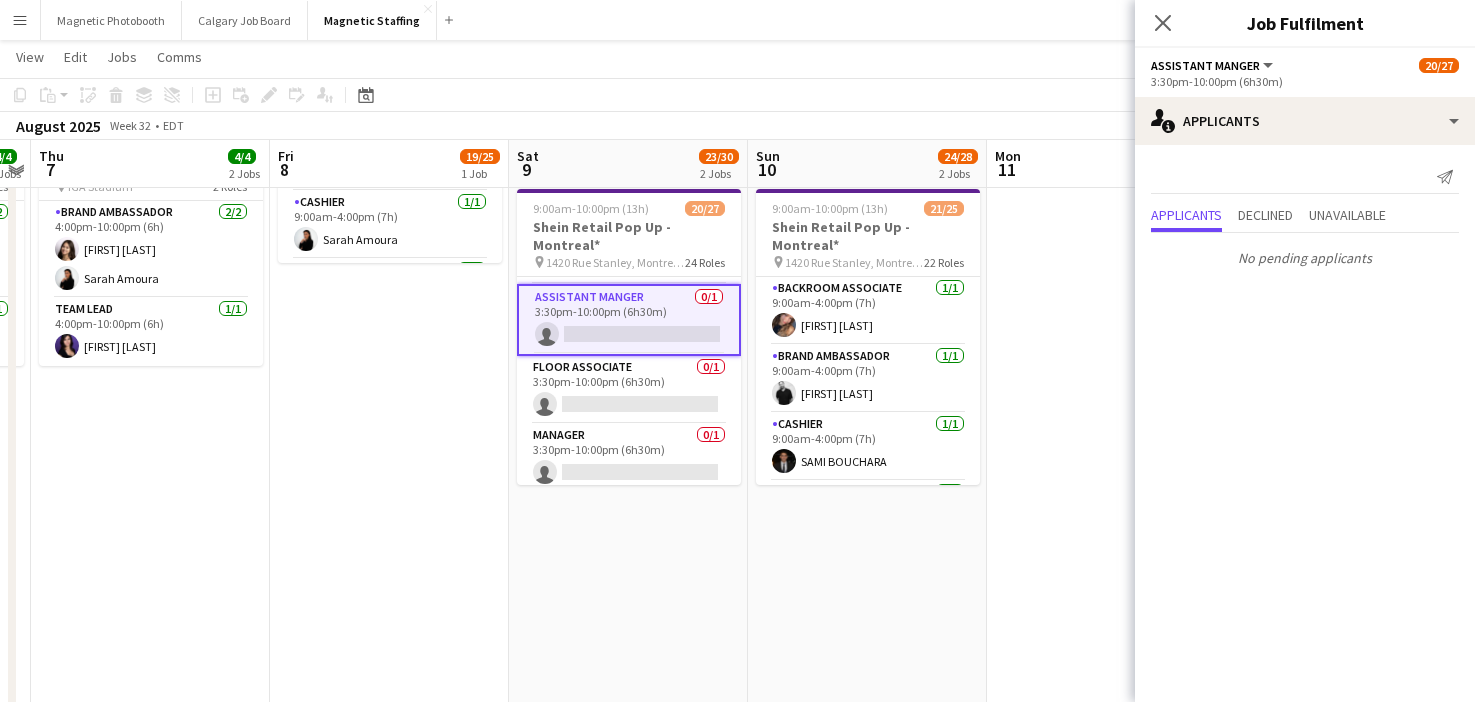 click on "Manager   0/1   3:30pm-10:00pm (6h30m)
single-neutral-actions" at bounding box center [629, 458] 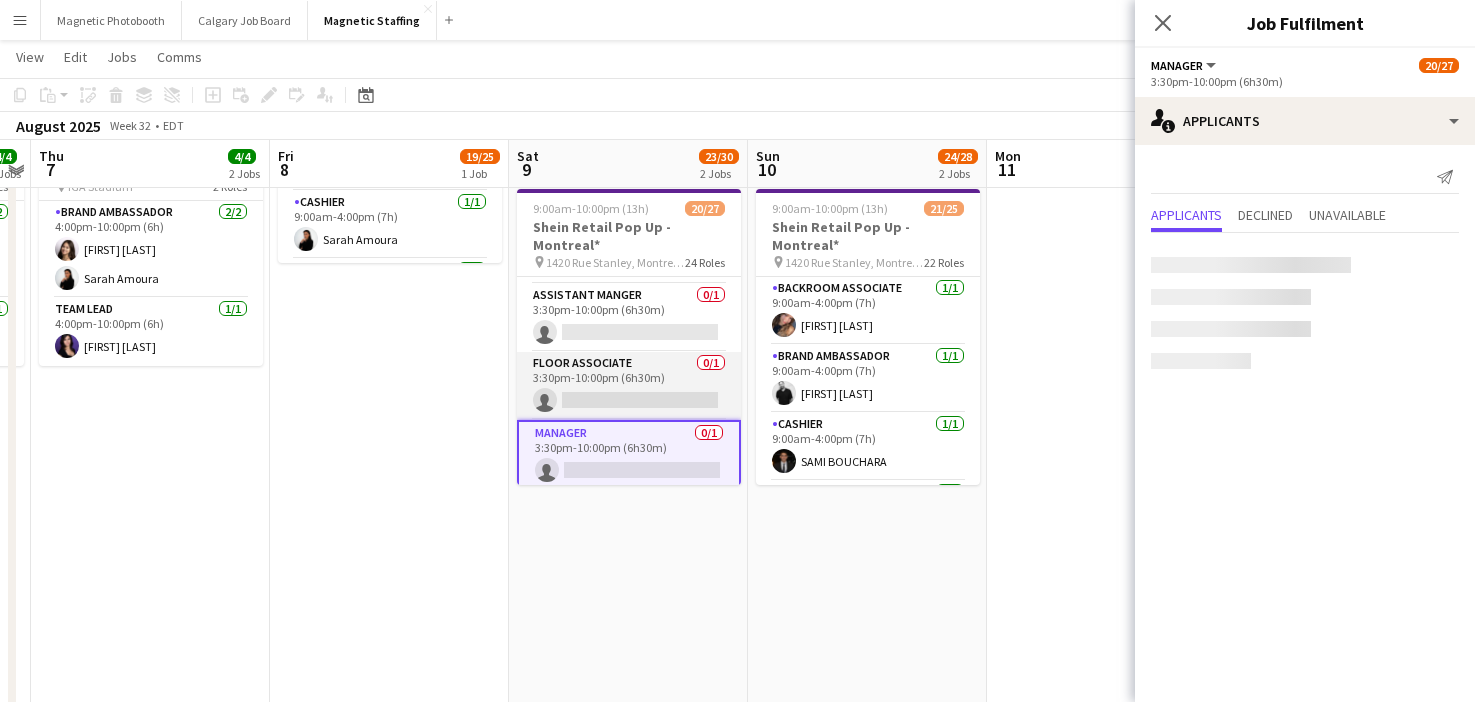 click on "Floor Associate   0/1   3:30pm-10:00pm (6h30m)
single-neutral-actions" at bounding box center [629, 386] 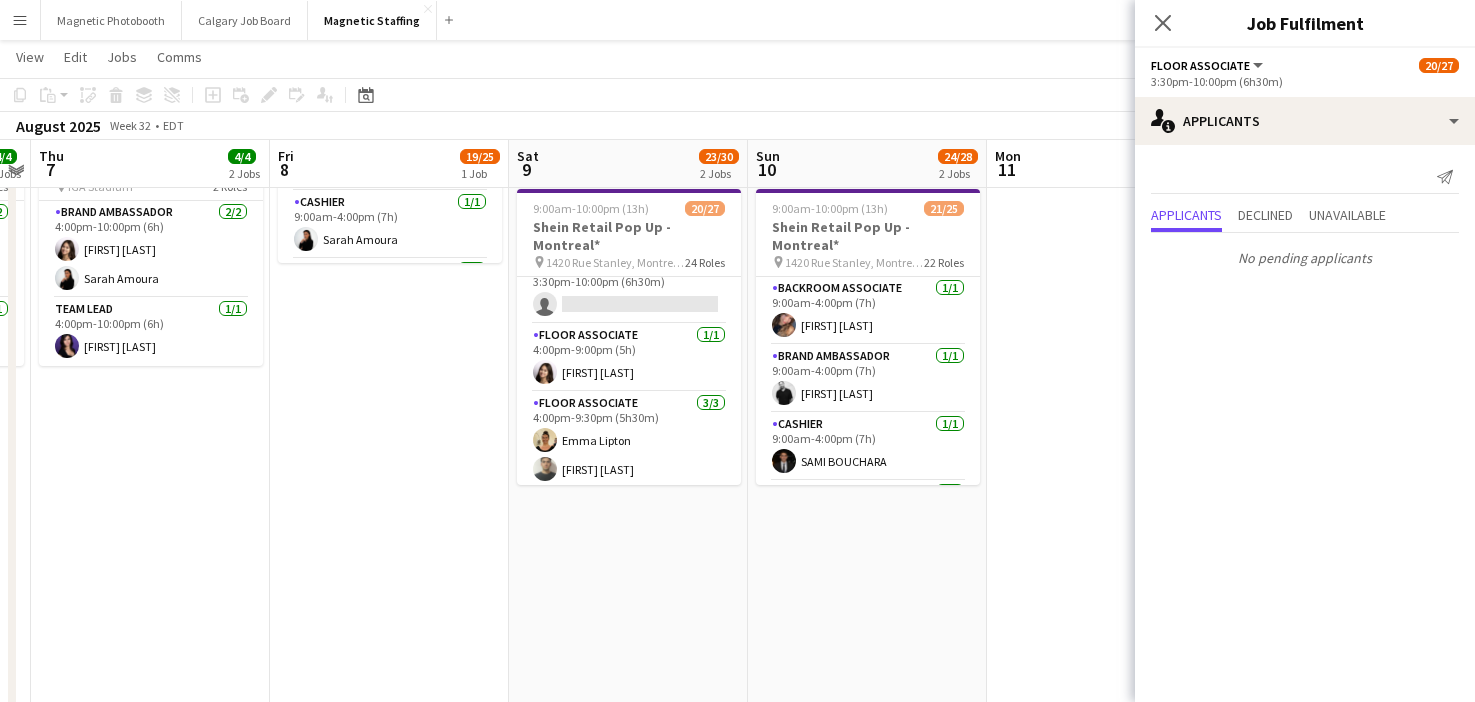 click on "Floor Associate   1/1   4:00pm-9:00pm (5h)
[FIRST] [LAST]" at bounding box center (629, 358) 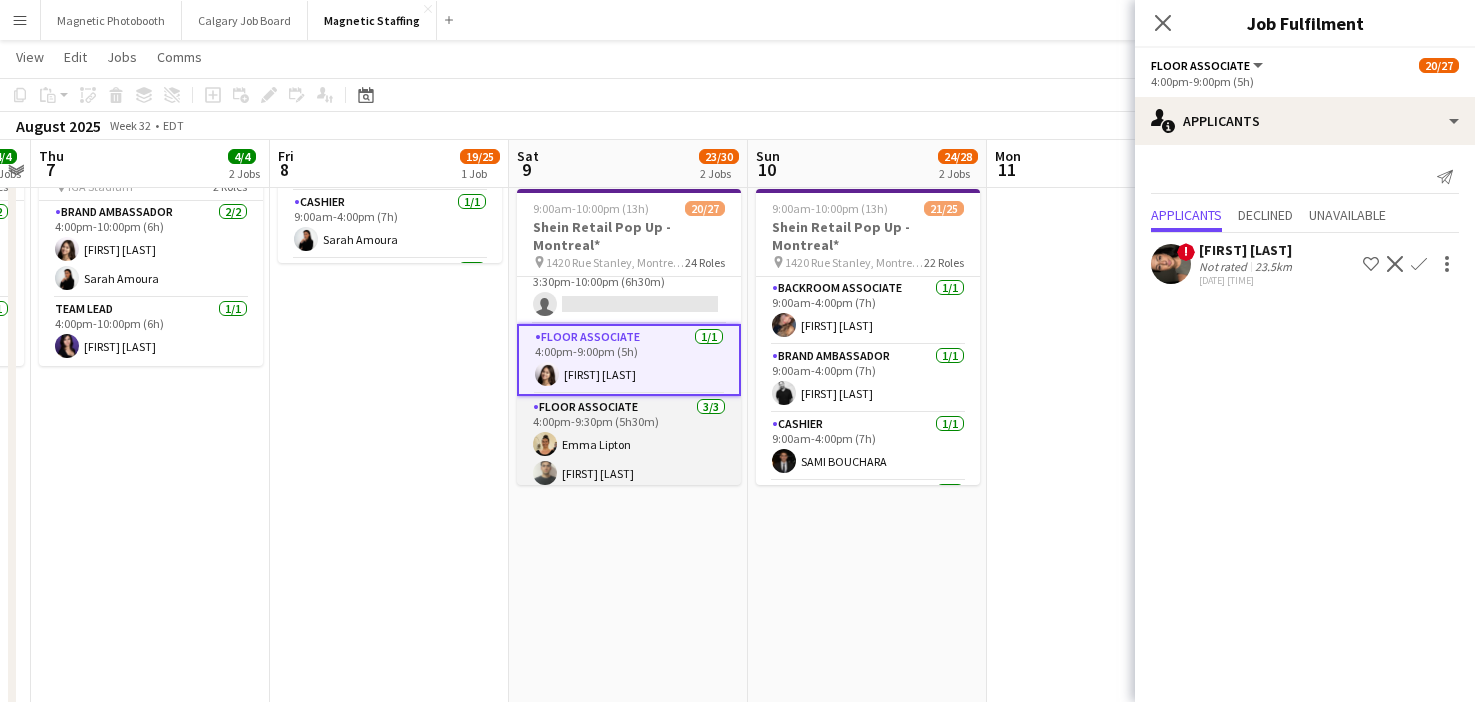 click on "Floor Associate   [NUMBER]/[NUMBER]   [TIME]-[TIME] ([DURATION])
[FIRST] [LAST] [FIRST] [LAST] [FIRST] [LAST]" at bounding box center (629, 459) 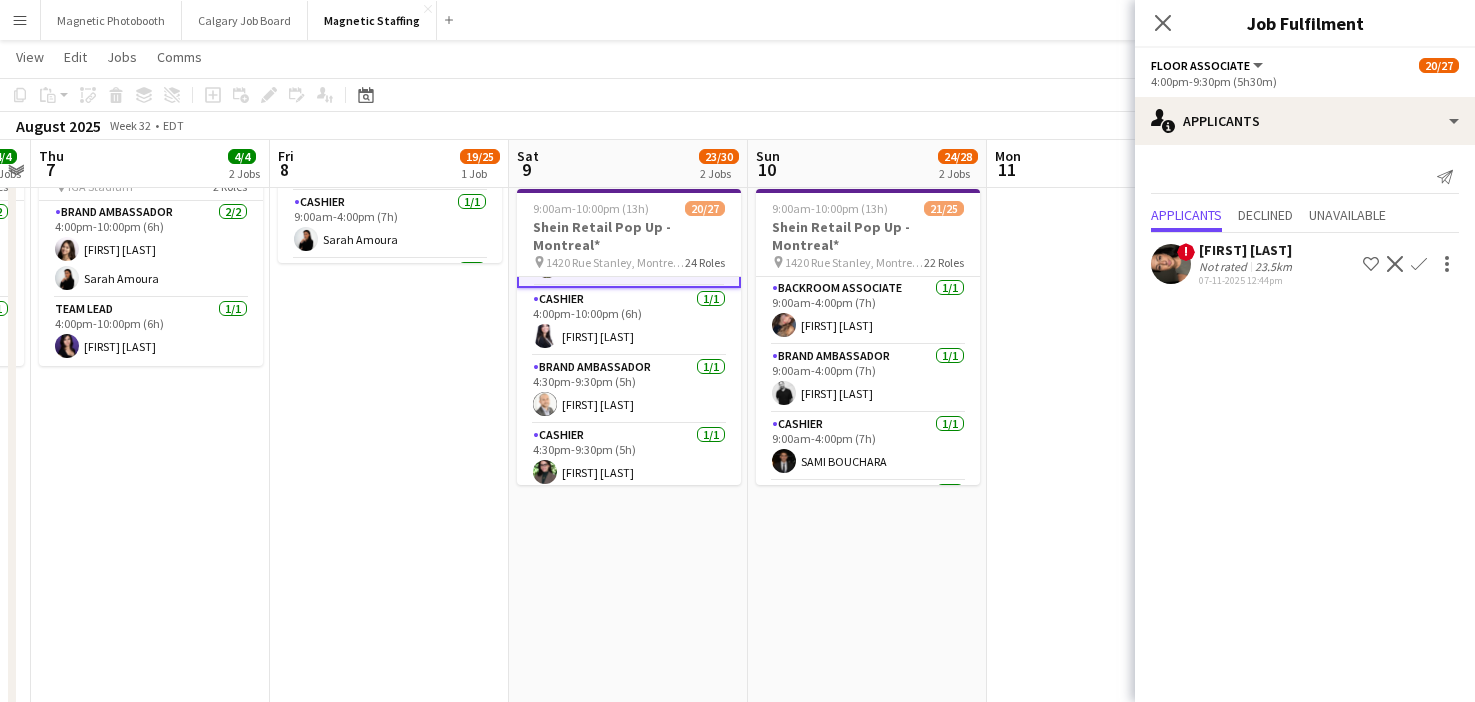click on "Cashier   1/1   4:30pm-9:30pm (5h)
[FIRST] [LAST]" at bounding box center (629, 458) 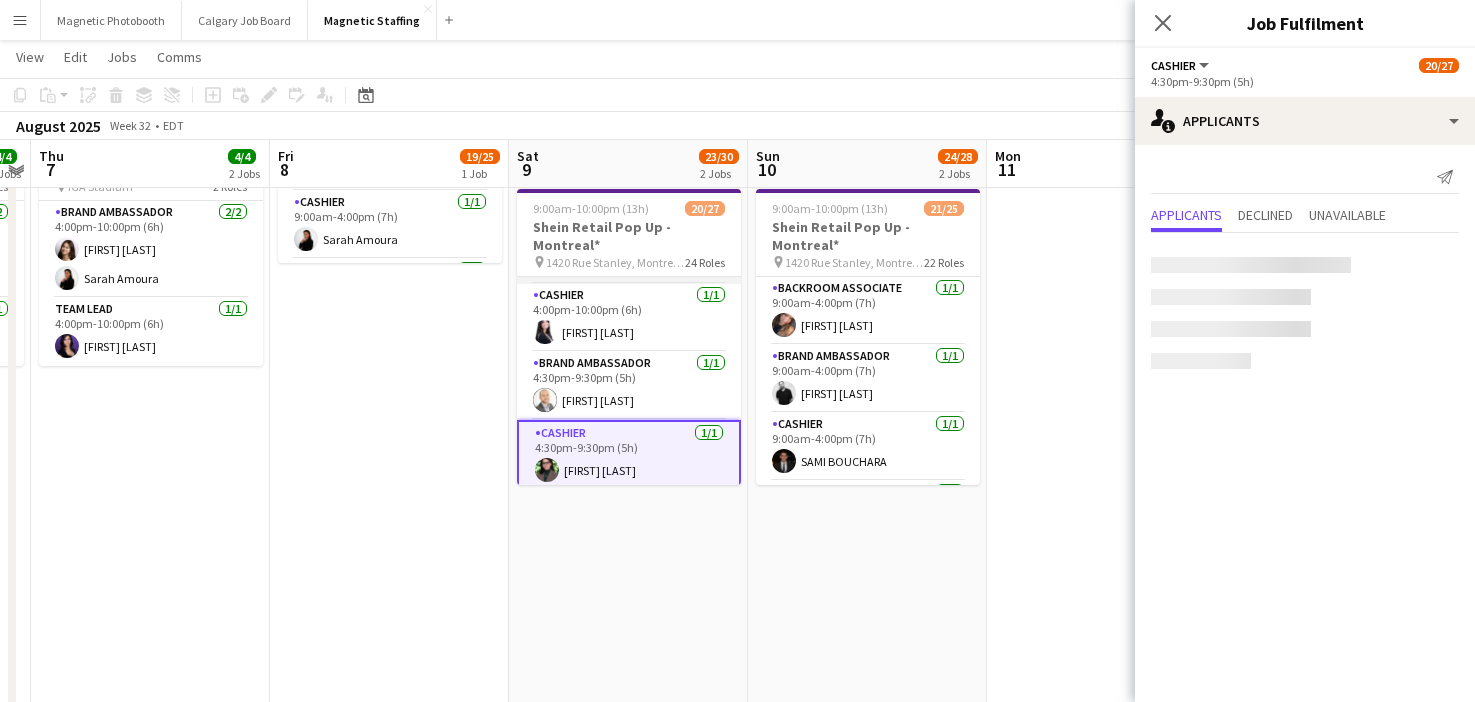 scroll, scrollTop: 1438, scrollLeft: 0, axis: vertical 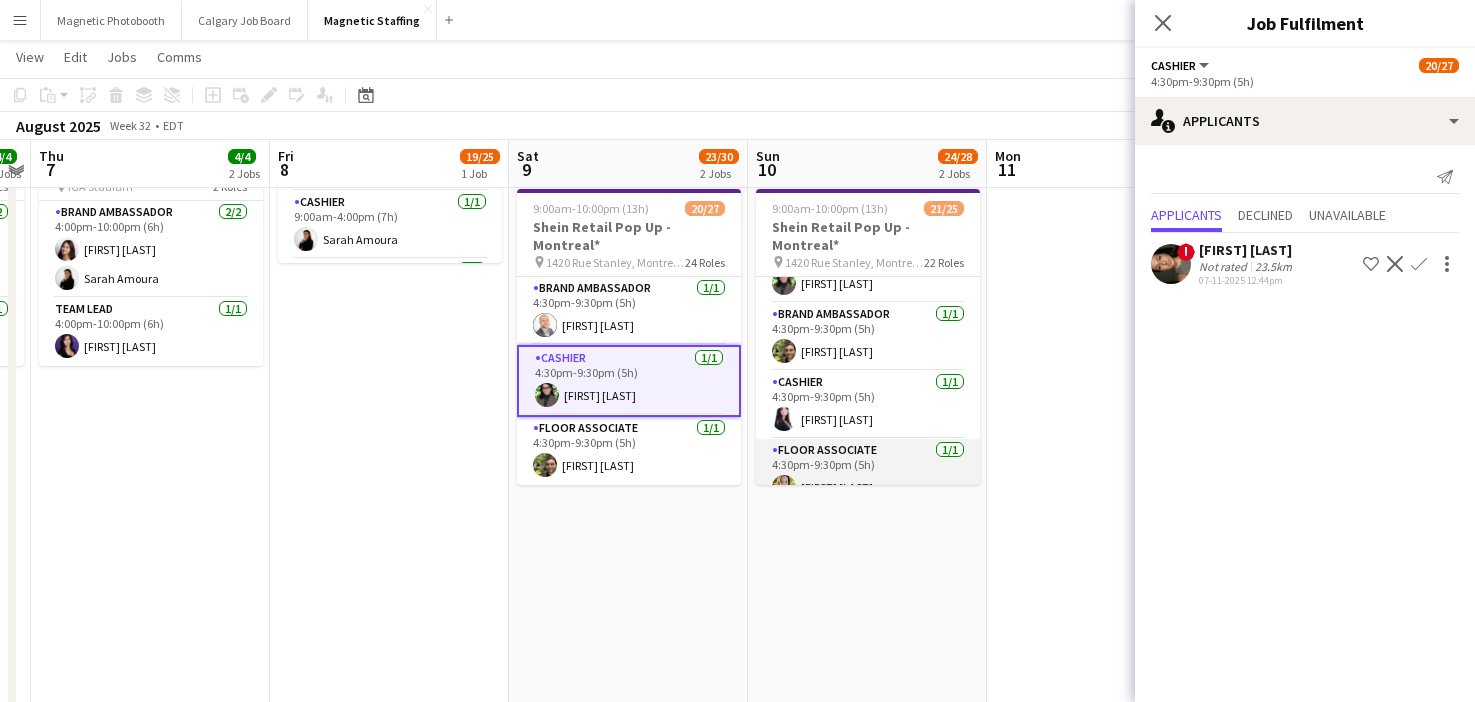 click on "[FIRST] [LAST]   1/1   4:30pm-9:30pm (5h)
[FIRST] [LAST]" at bounding box center (868, 473) 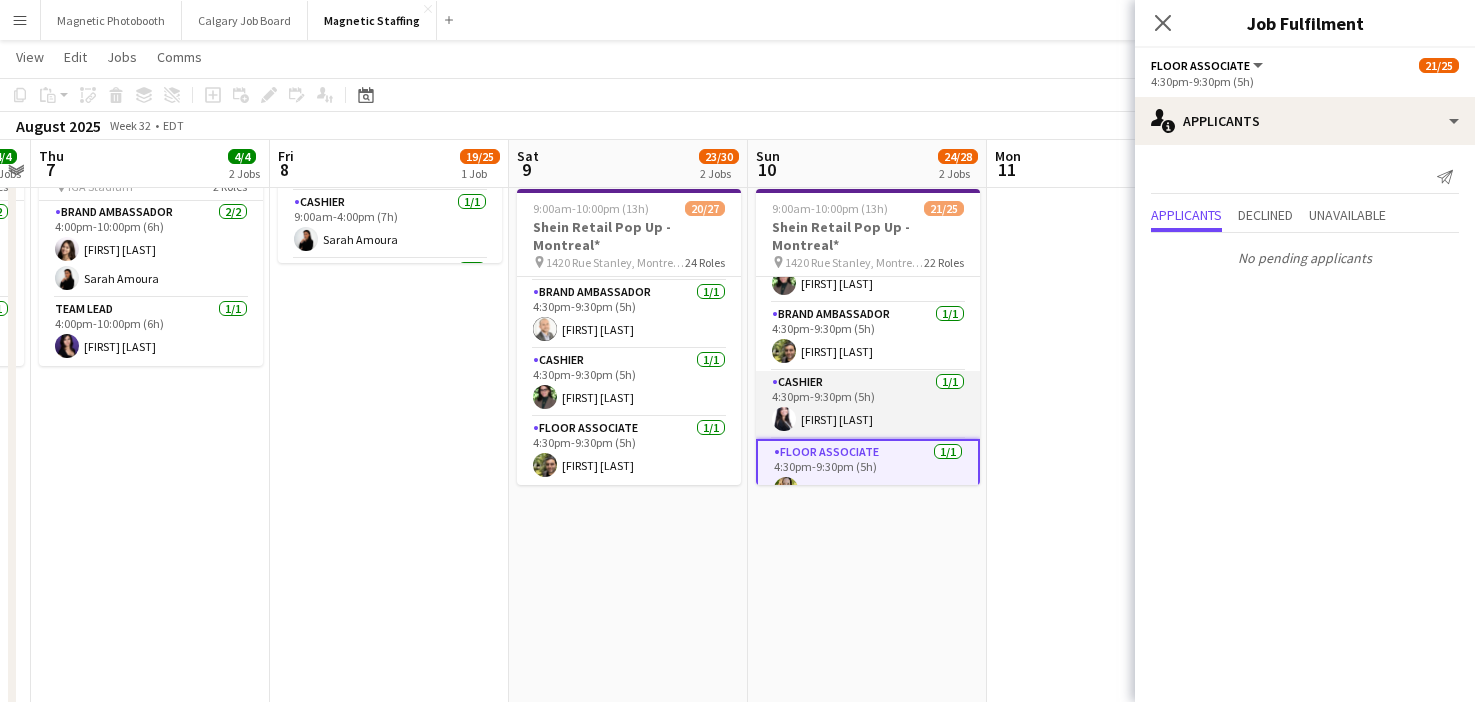 click on "Cashier   1/1   4:30pm-9:30pm (5h)
[FIRST] [LAST]" at bounding box center [868, 405] 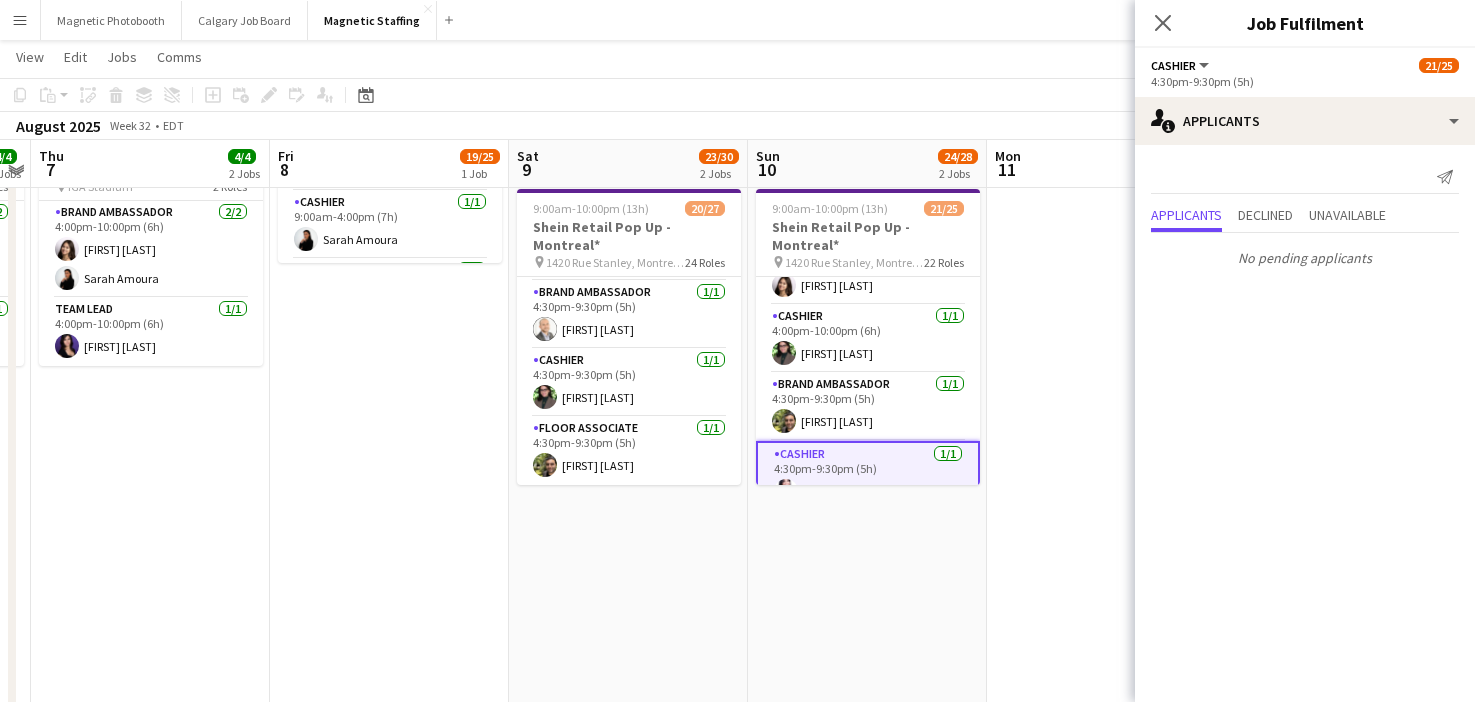 click on "Brand Ambassador   1/1   4:30pm-9:30pm (5h)
[FIRST] [LAST]" at bounding box center (868, 407) 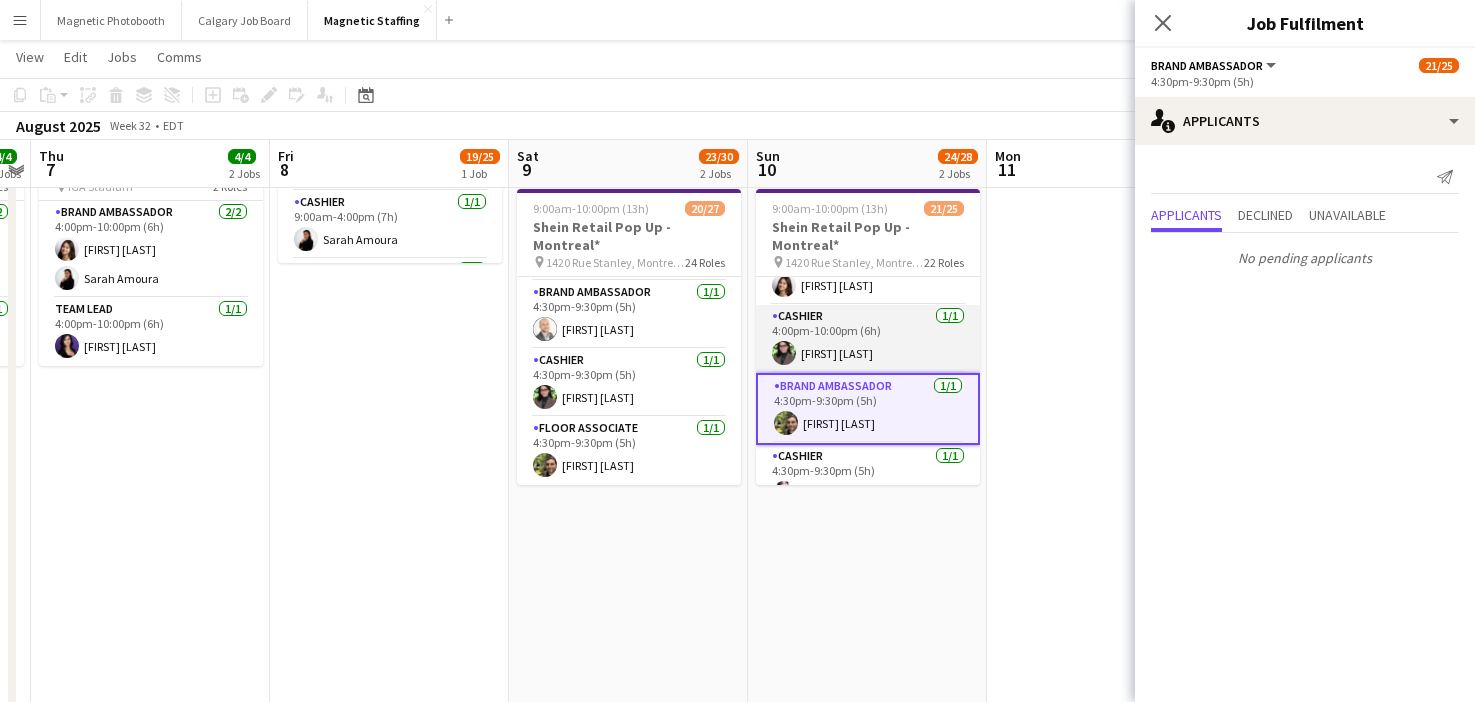 click on "Cashier   1/1   4:00pm-10:00pm (6h)
[FIRST] [LAST]" at bounding box center (868, 339) 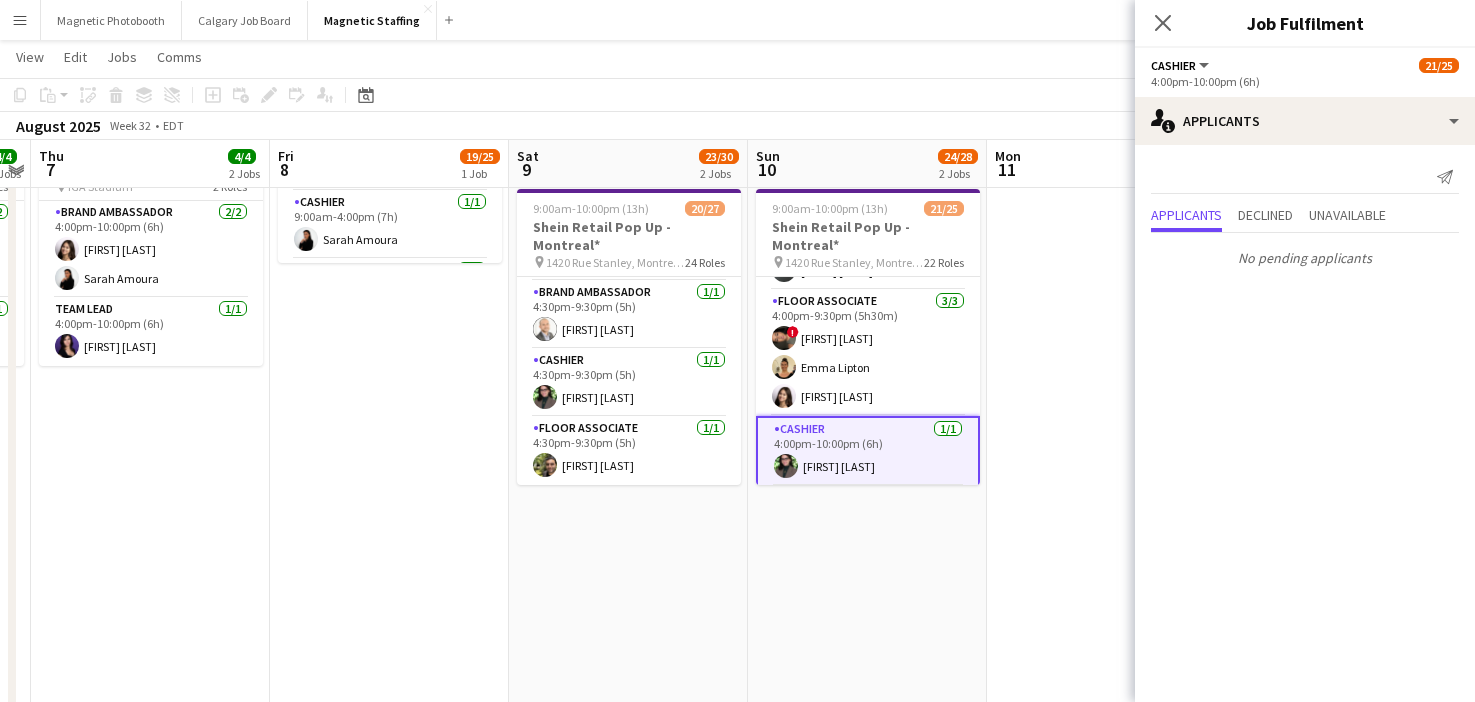 click on "Floor Associate   3/3   4:00pm-9:30pm (5h30m)
! [FIRST] [LAST] [FIRST] [LAST]" at bounding box center [868, 353] 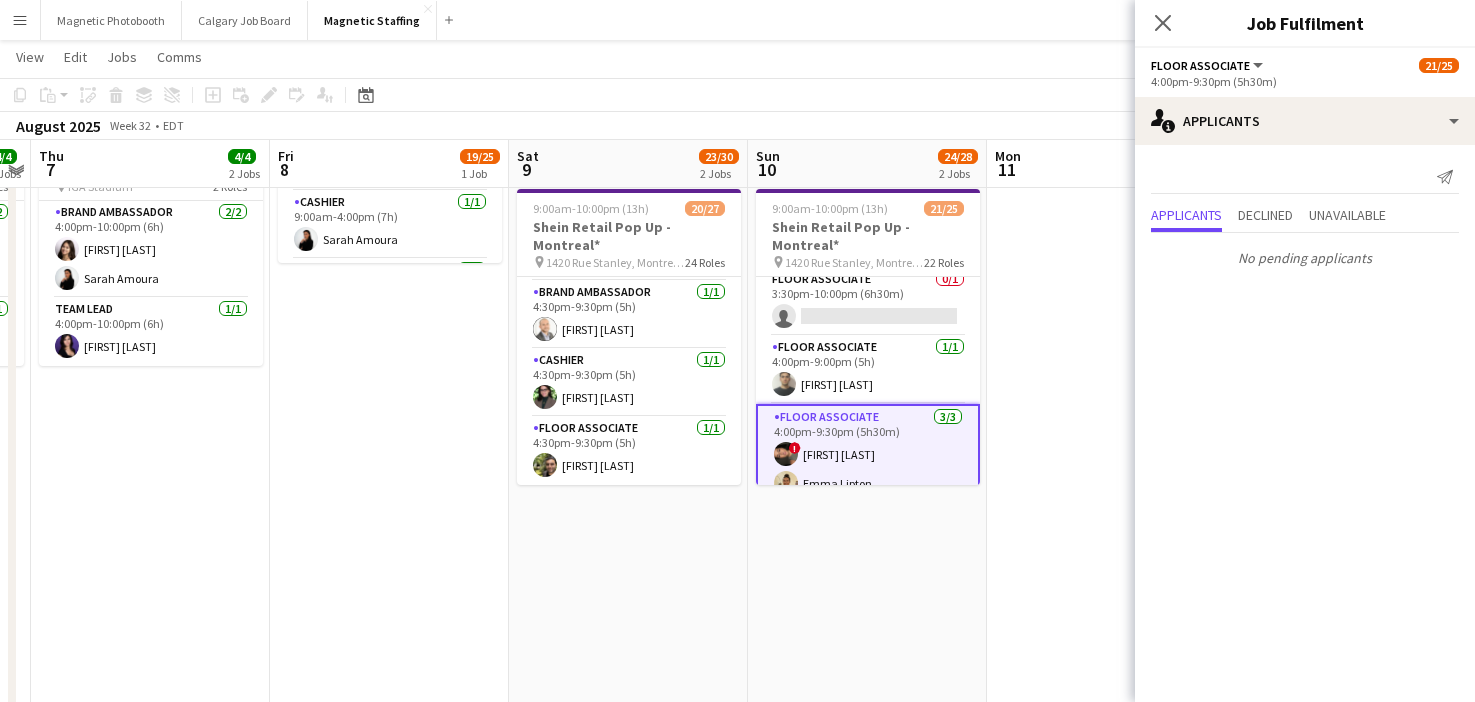 click on "Floor Associate   1/1   4:00pm-9:00pm (5h)
[FIRST] [LAST]" at bounding box center (868, 370) 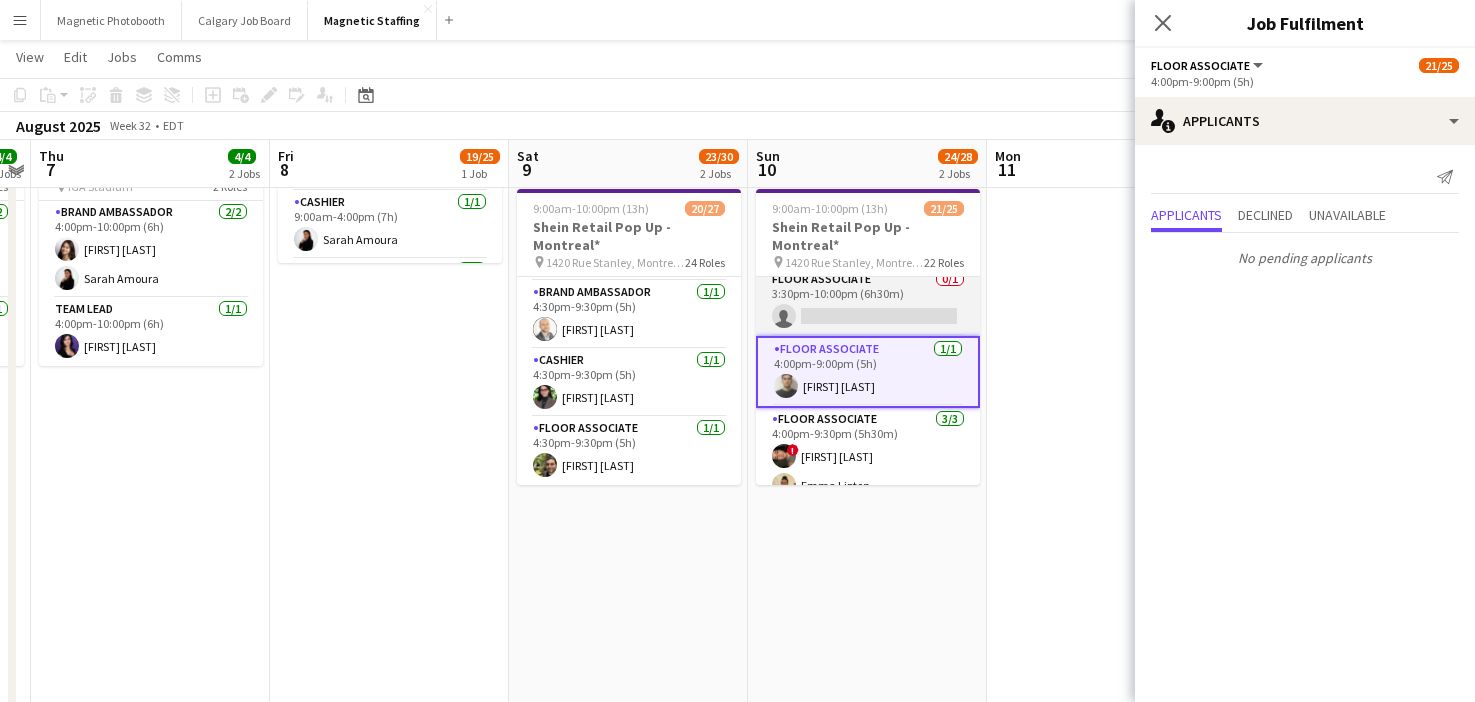 click on "Floor Associate   0/1   3:30pm-10:00pm (6h30m)
single-neutral-actions" at bounding box center [868, 302] 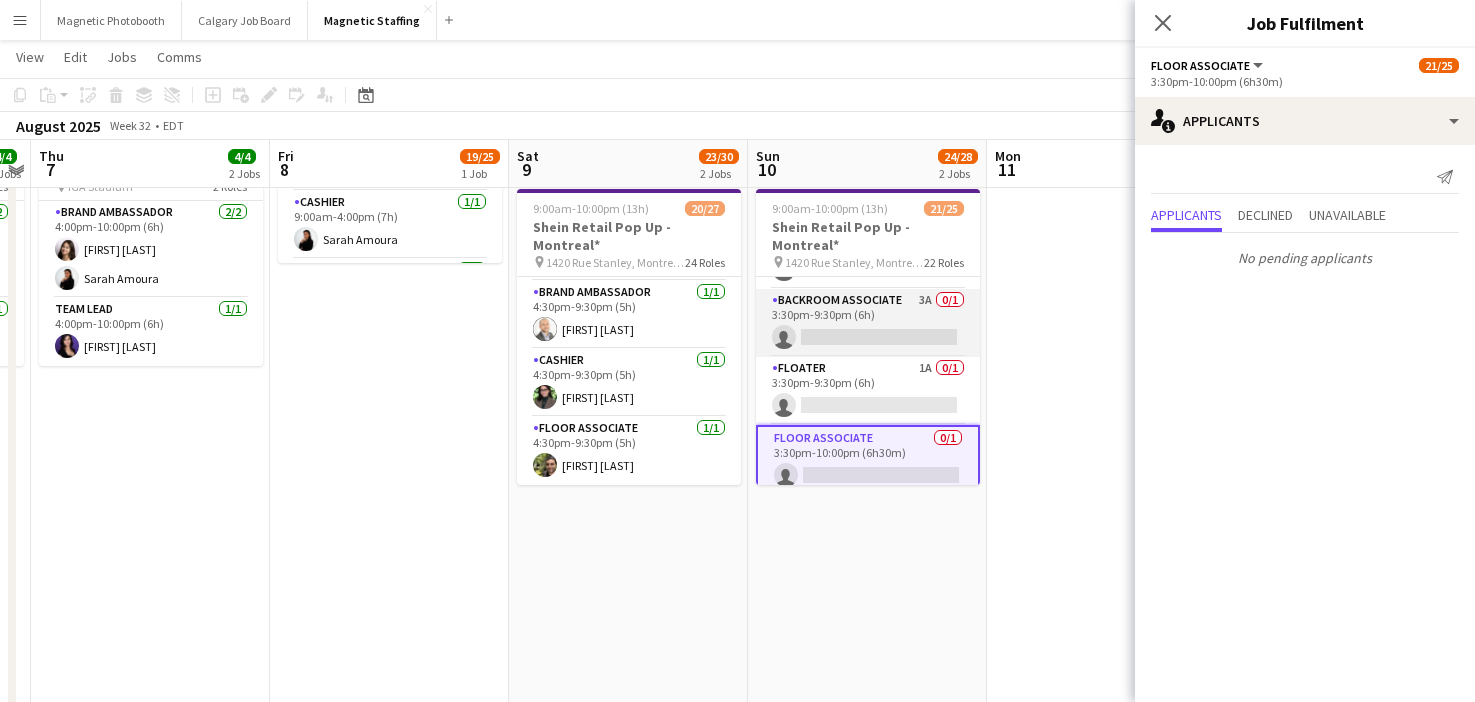 click on "Backroom Associate   3A   0/1   3:30pm-9:30pm (6h)
single-neutral-actions" at bounding box center [868, 323] 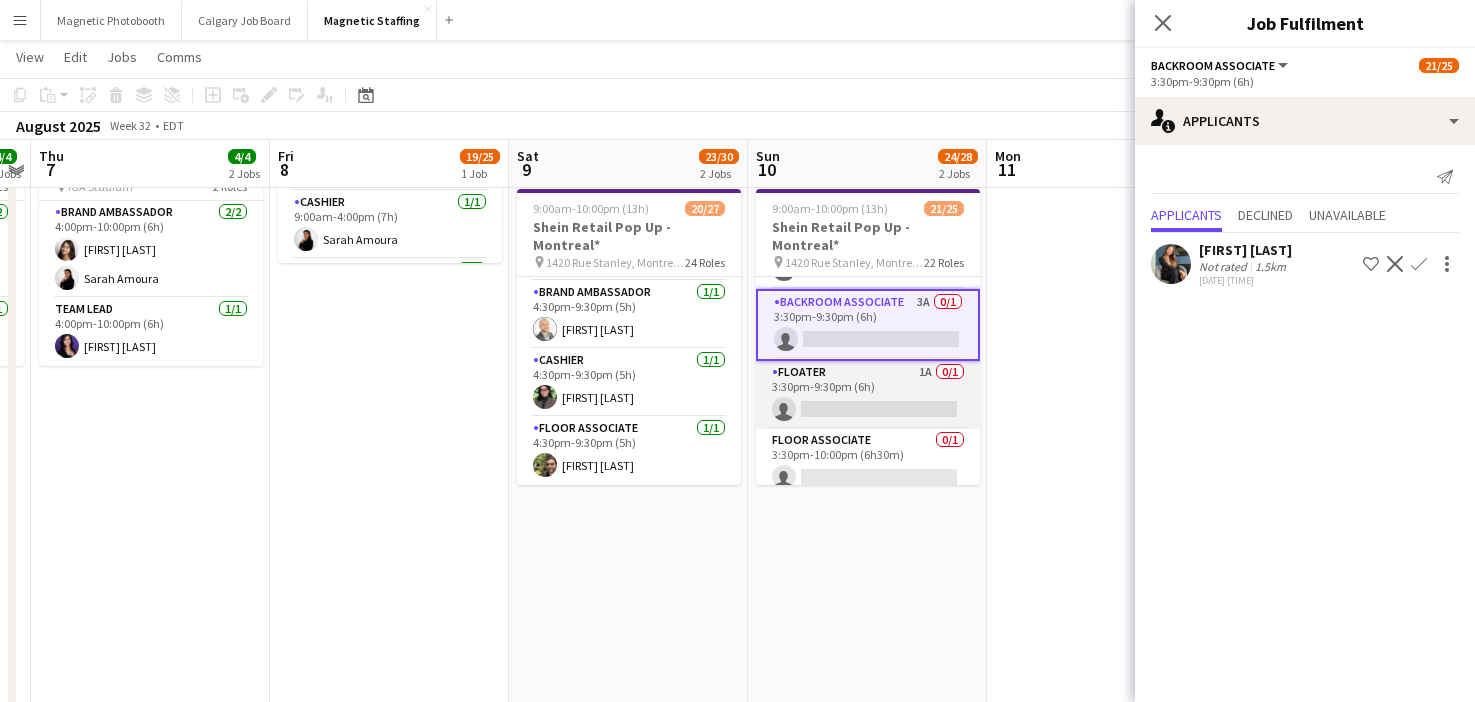 click on "Floater   1A   0/1   3:30pm-9:30pm (6h)
single-neutral-actions" at bounding box center [868, 395] 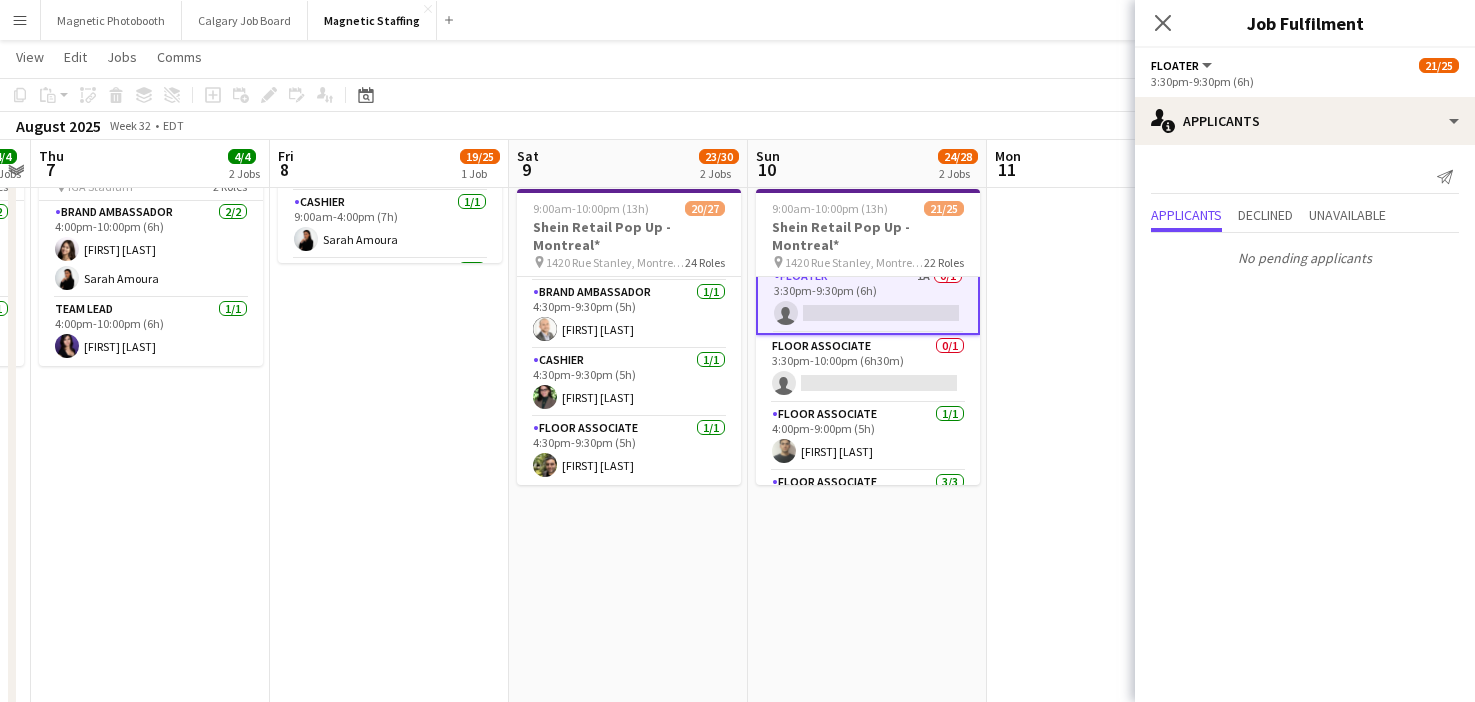 click on "Floor Associate   0/1   3:30pm-10:00pm (6h30m)
single-neutral-actions" at bounding box center [868, 369] 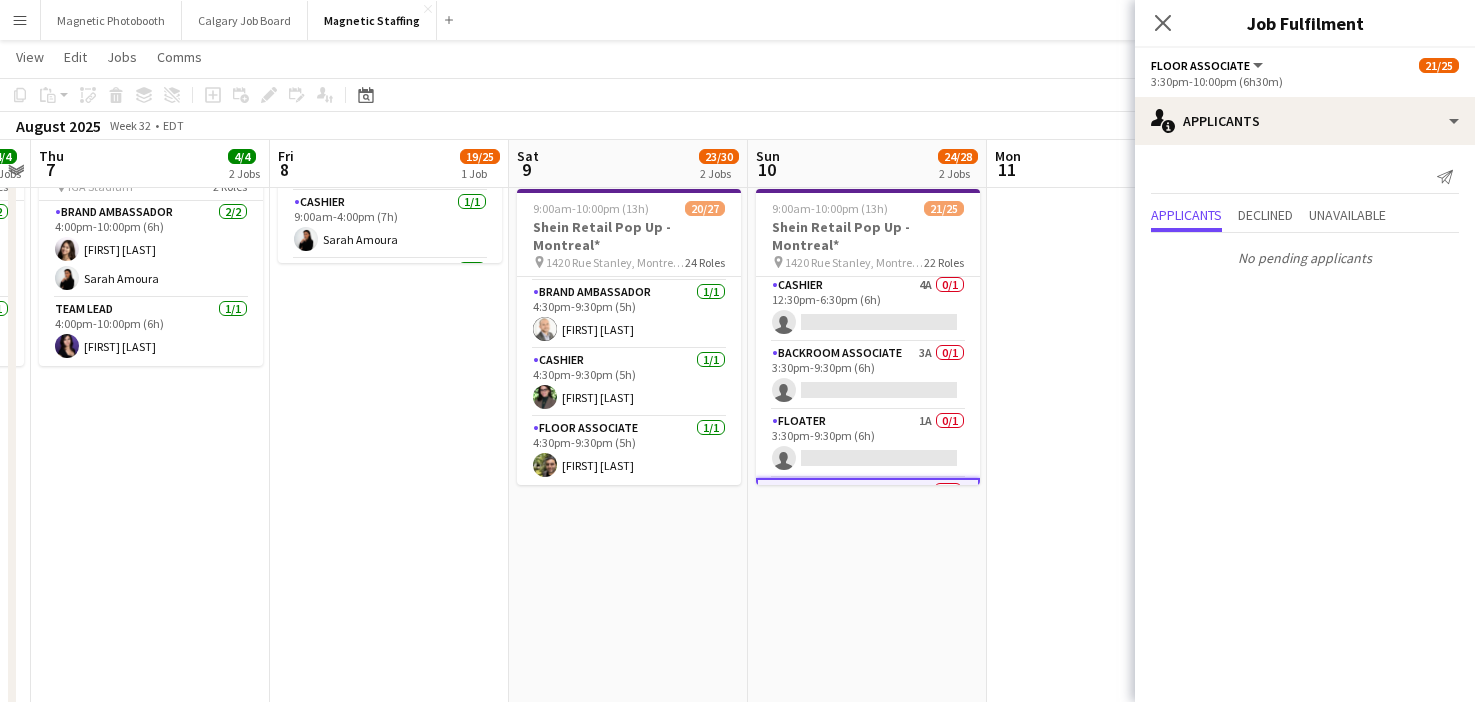 click on "Backroom Associate   3A   0/1   3:30pm-9:30pm (6h)
single-neutral-actions" at bounding box center (868, 376) 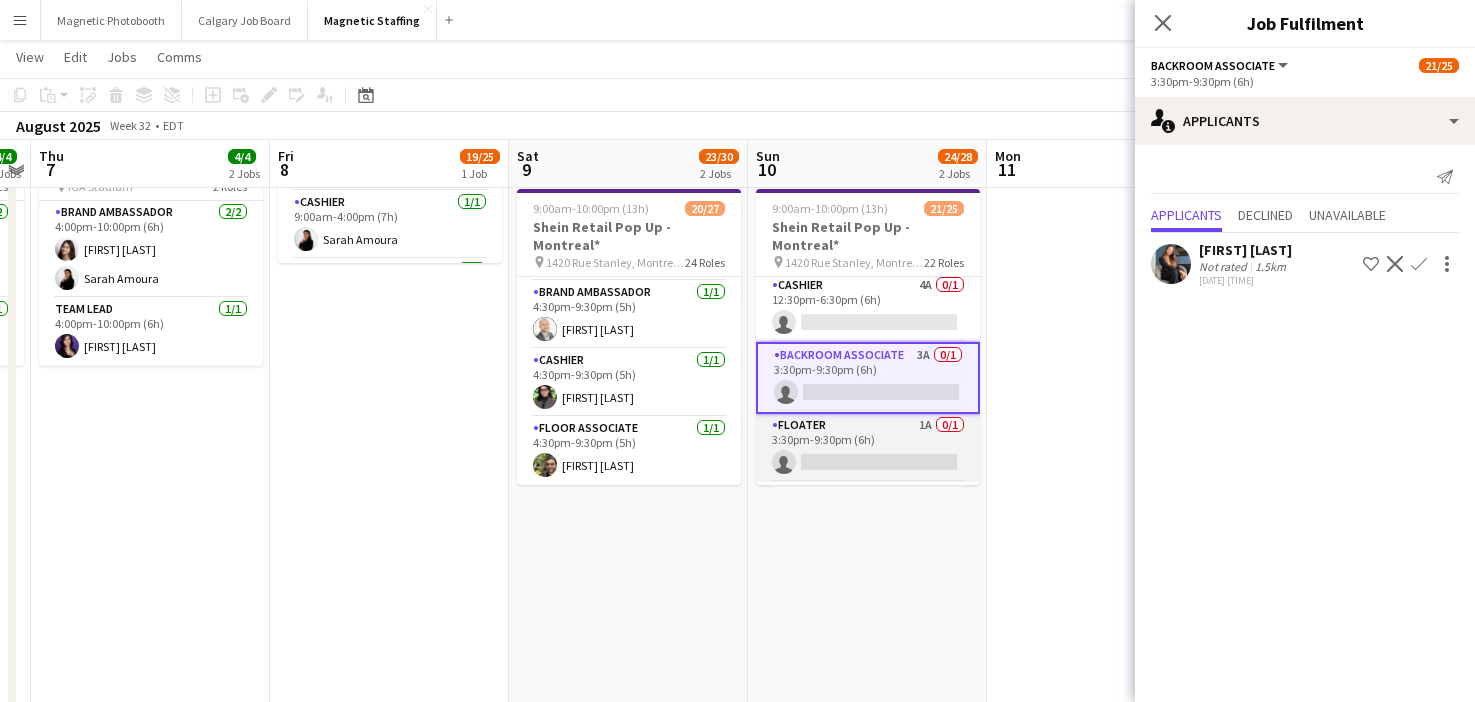 click on "Floater   1A   0/1   3:30pm-9:30pm (6h)
single-neutral-actions" at bounding box center (868, 448) 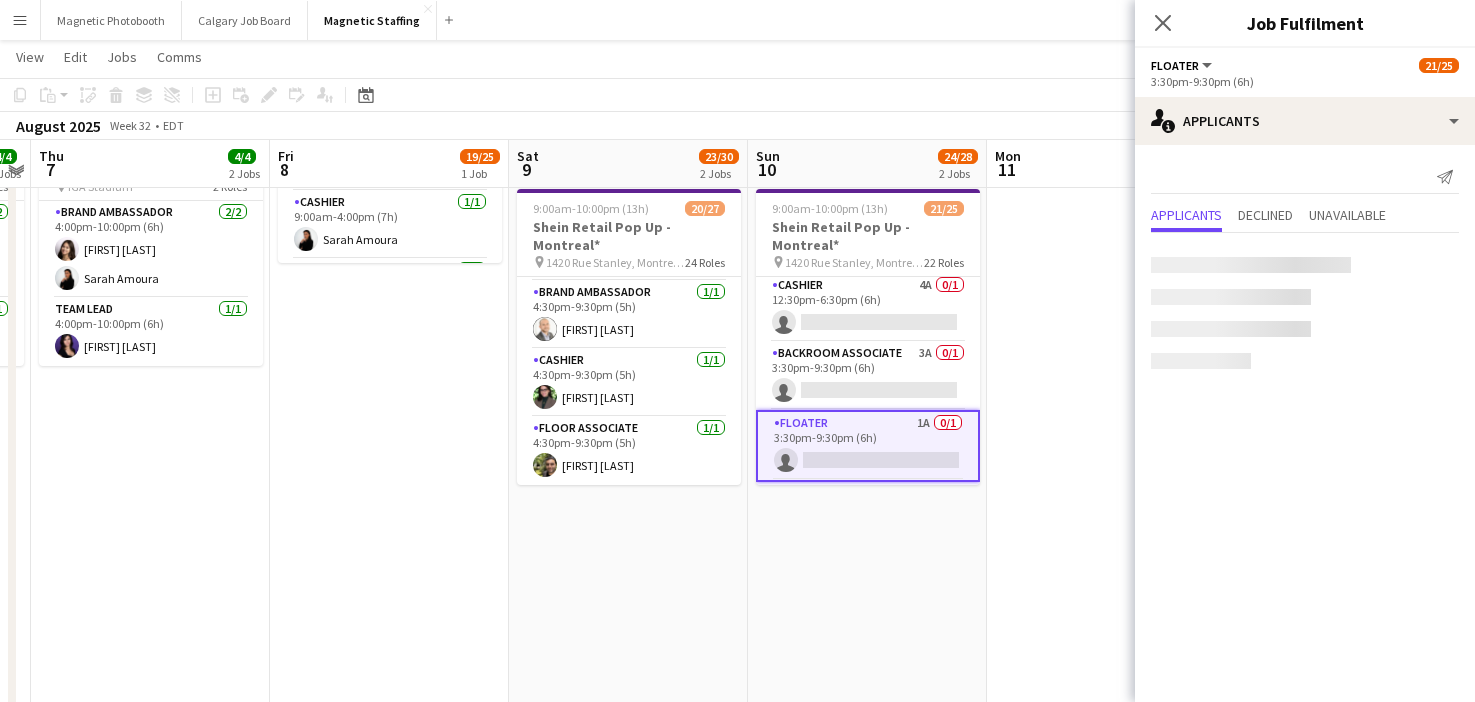 click on "Floater   1A   0/1   3:30pm-9:30pm (6h)
single-neutral-actions" at bounding box center [868, 446] 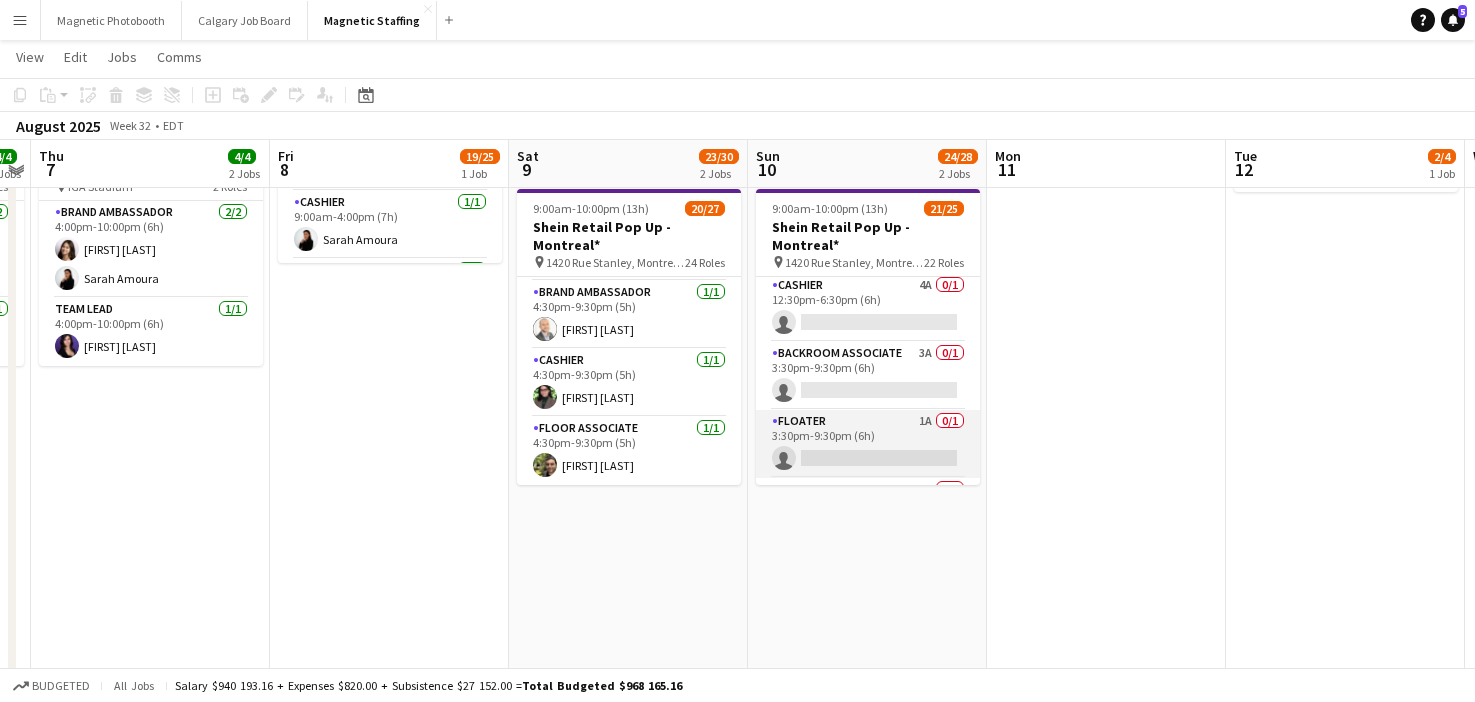 click on "Floater   1A   0/1   3:30pm-9:30pm (6h)
single-neutral-actions" at bounding box center [868, 444] 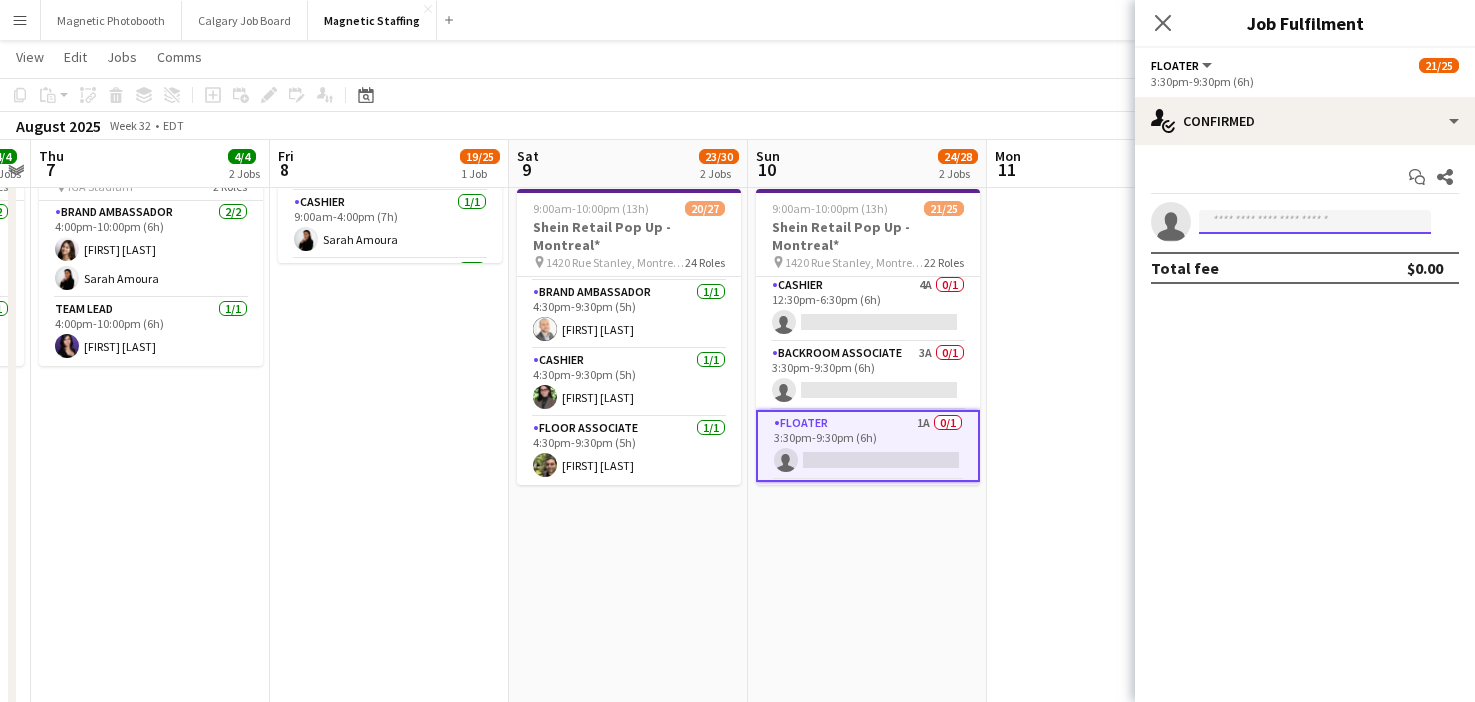 click at bounding box center [1315, 222] 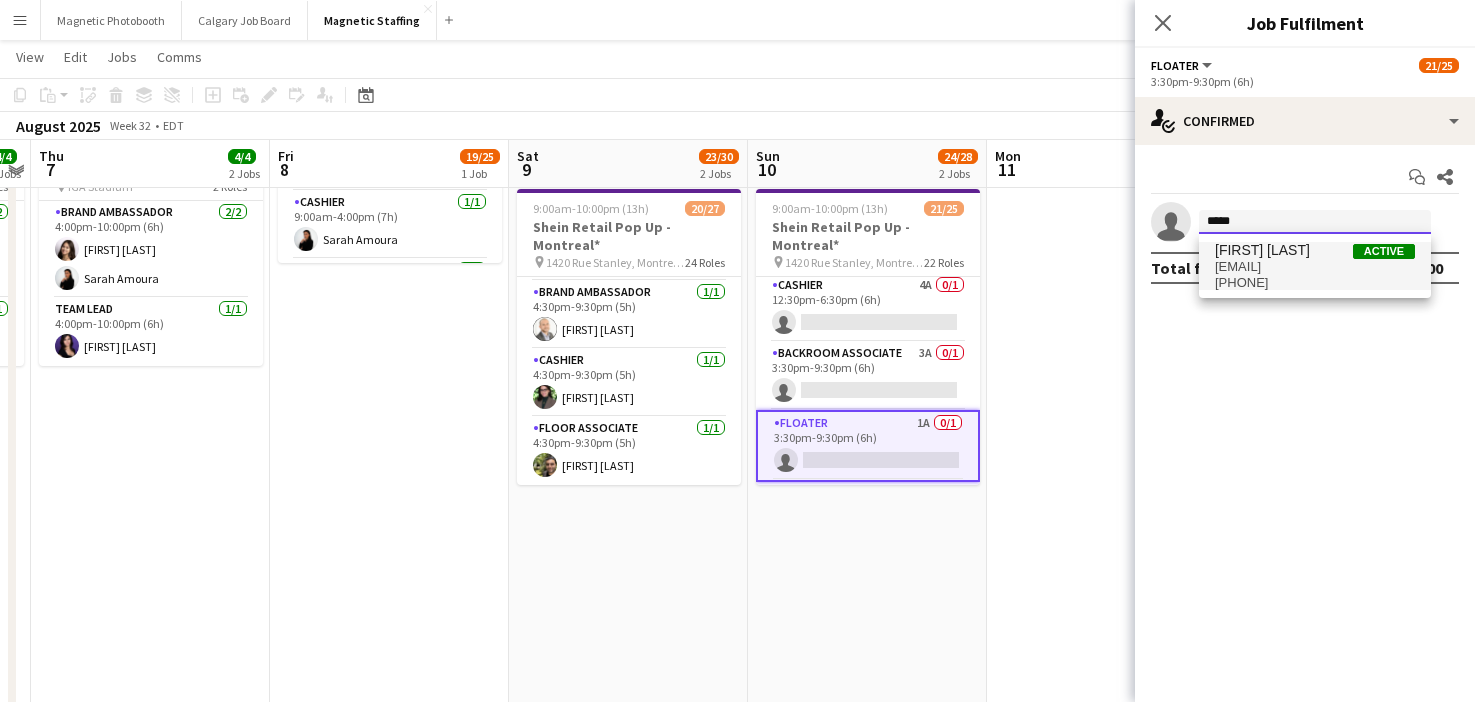 type on "****" 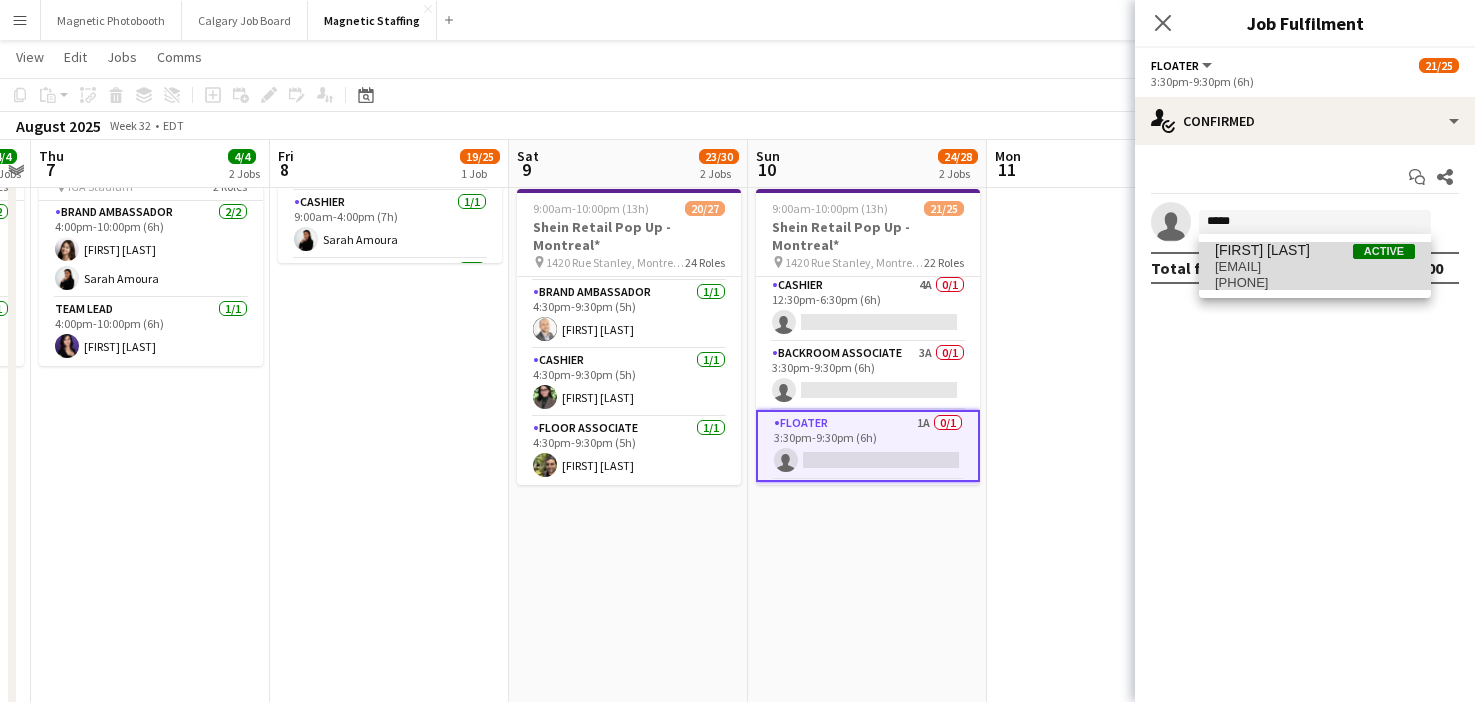 click on "[EMAIL]" at bounding box center (1315, 267) 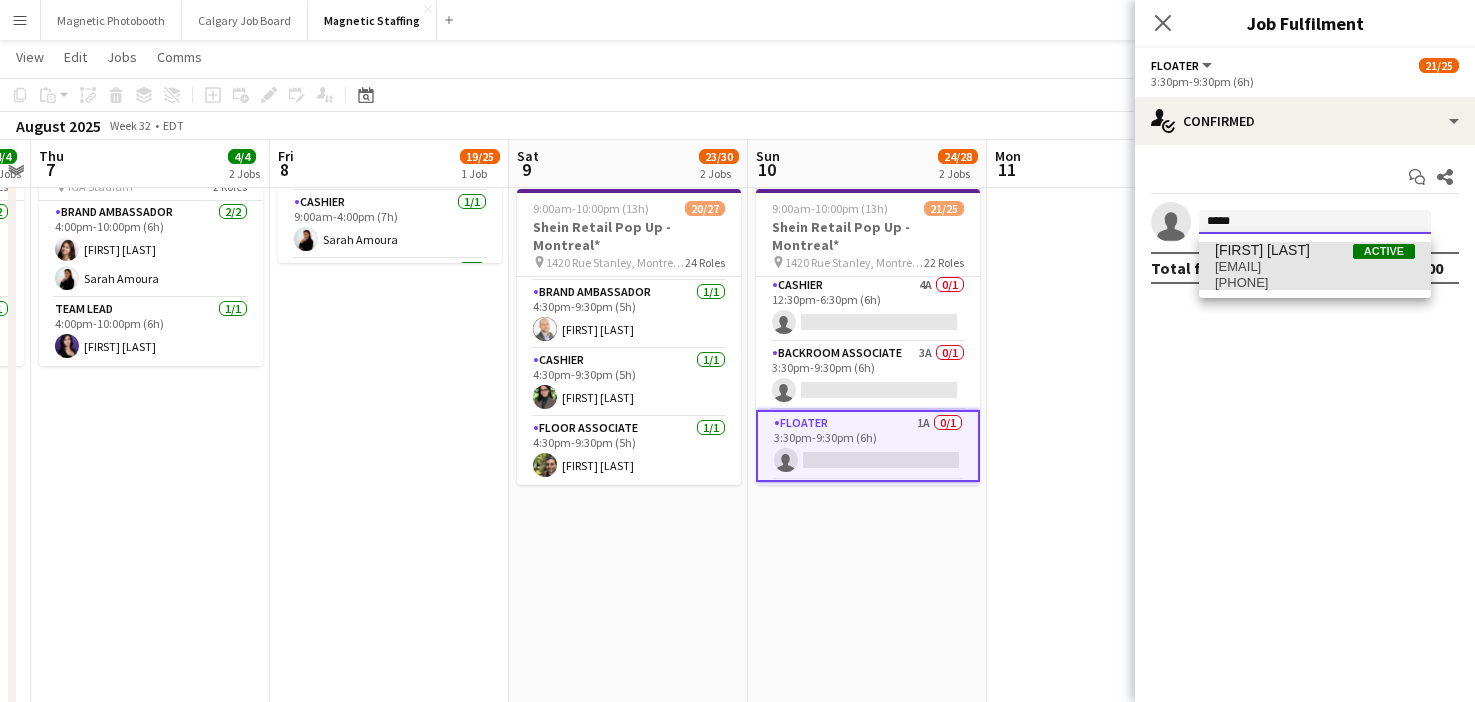 type 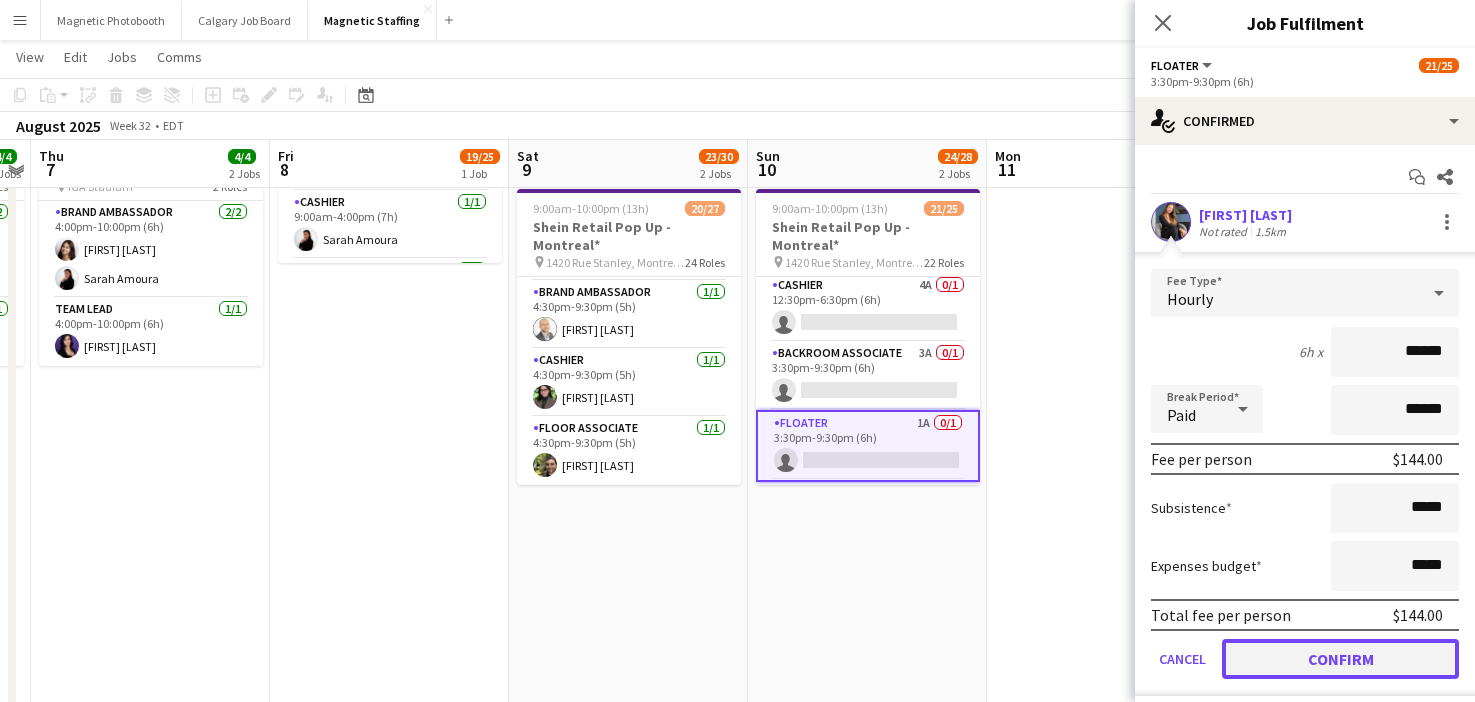 click on "Confirm" at bounding box center [1340, 659] 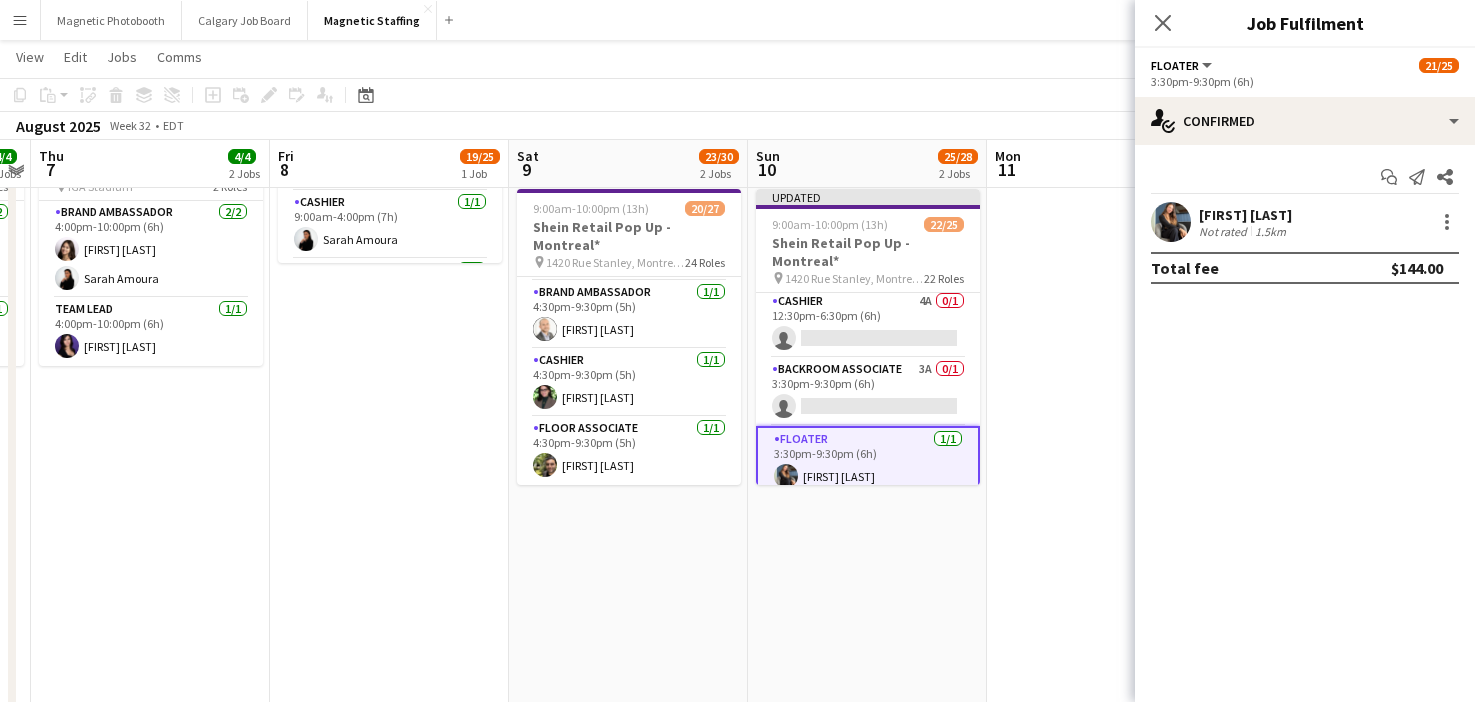 click at bounding box center [1106, 927] 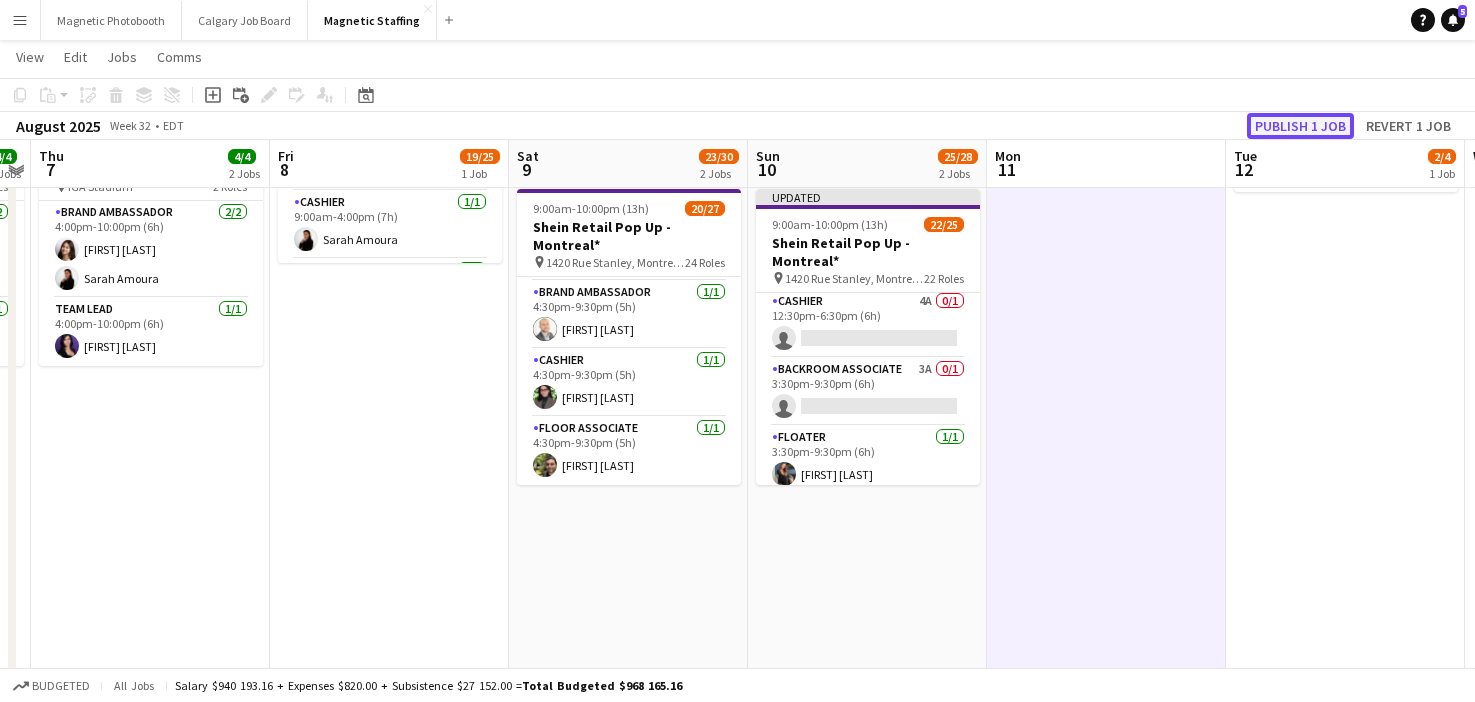click on "Publish 1 job" 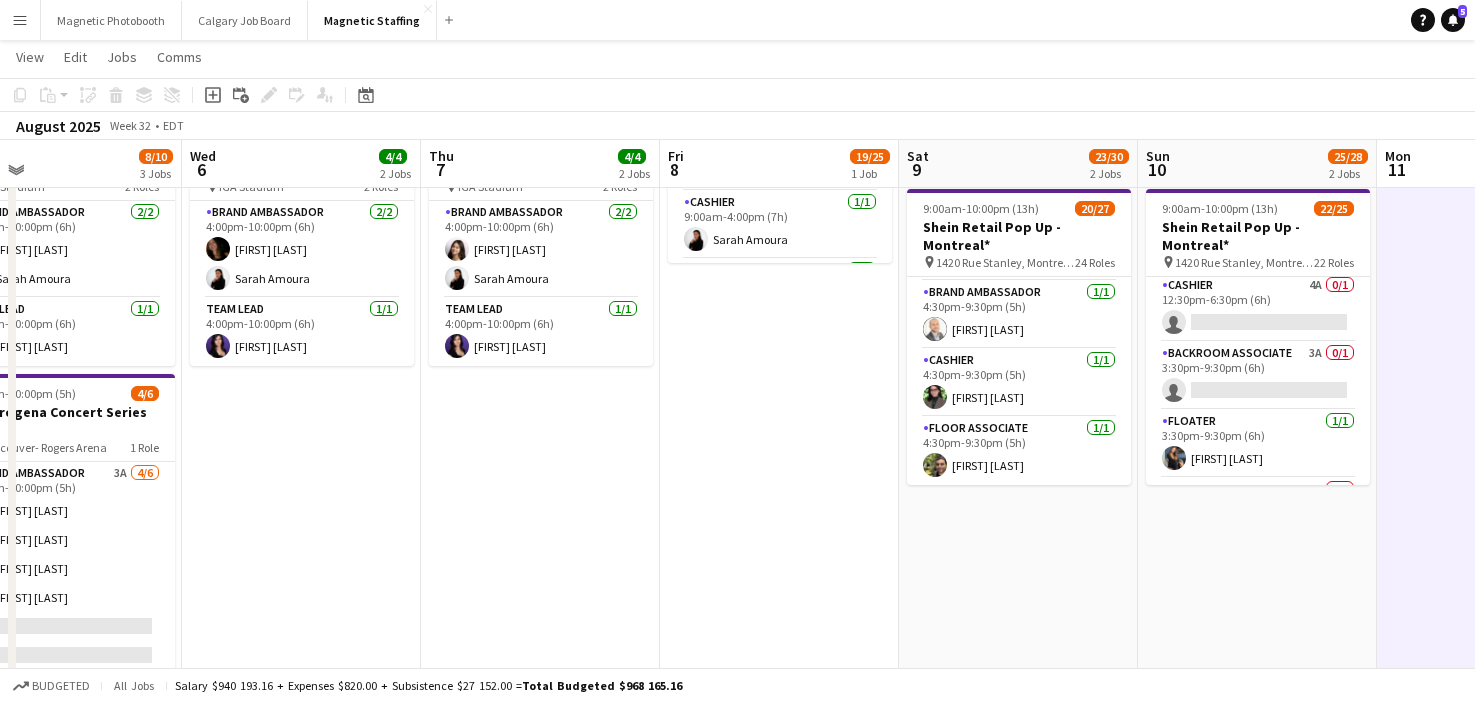 drag, startPoint x: 183, startPoint y: 464, endPoint x: 814, endPoint y: 447, distance: 631.22894 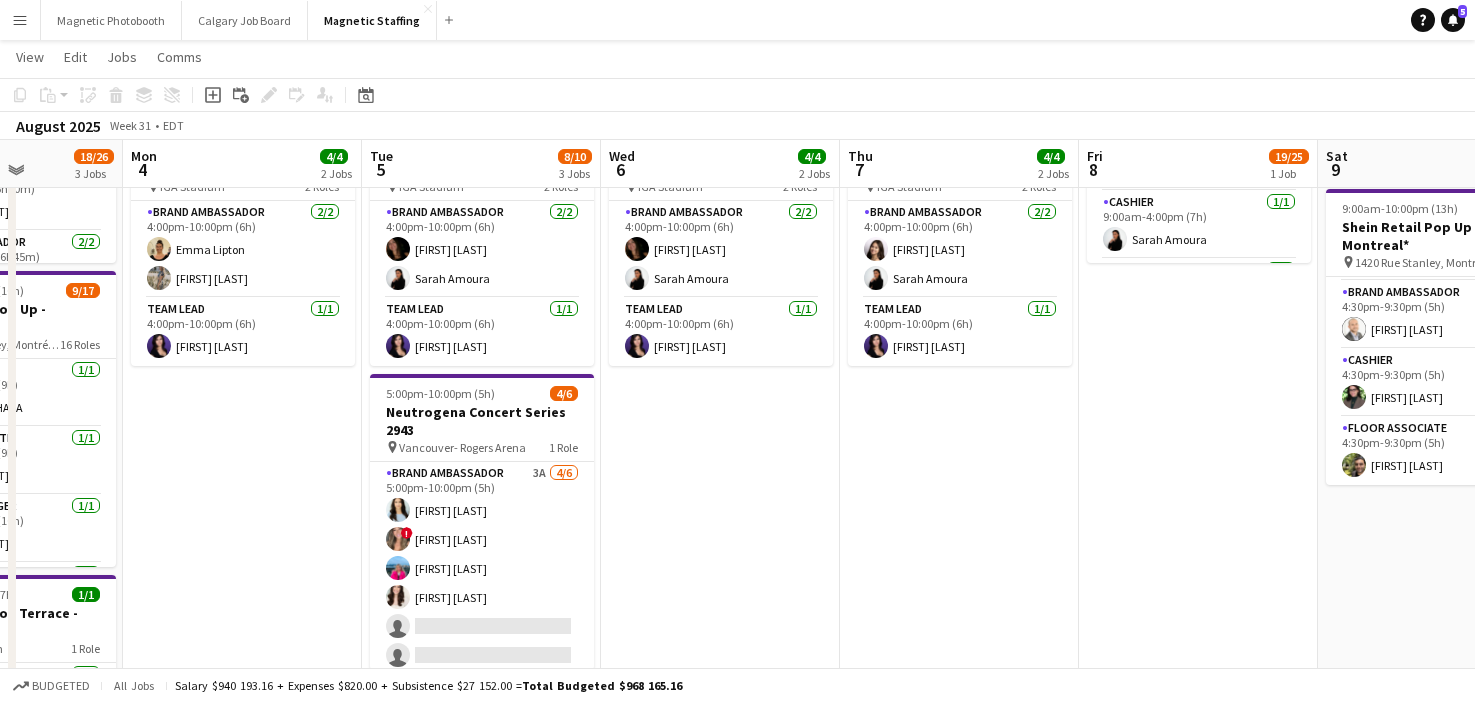 scroll, scrollTop: 0, scrollLeft: 576, axis: horizontal 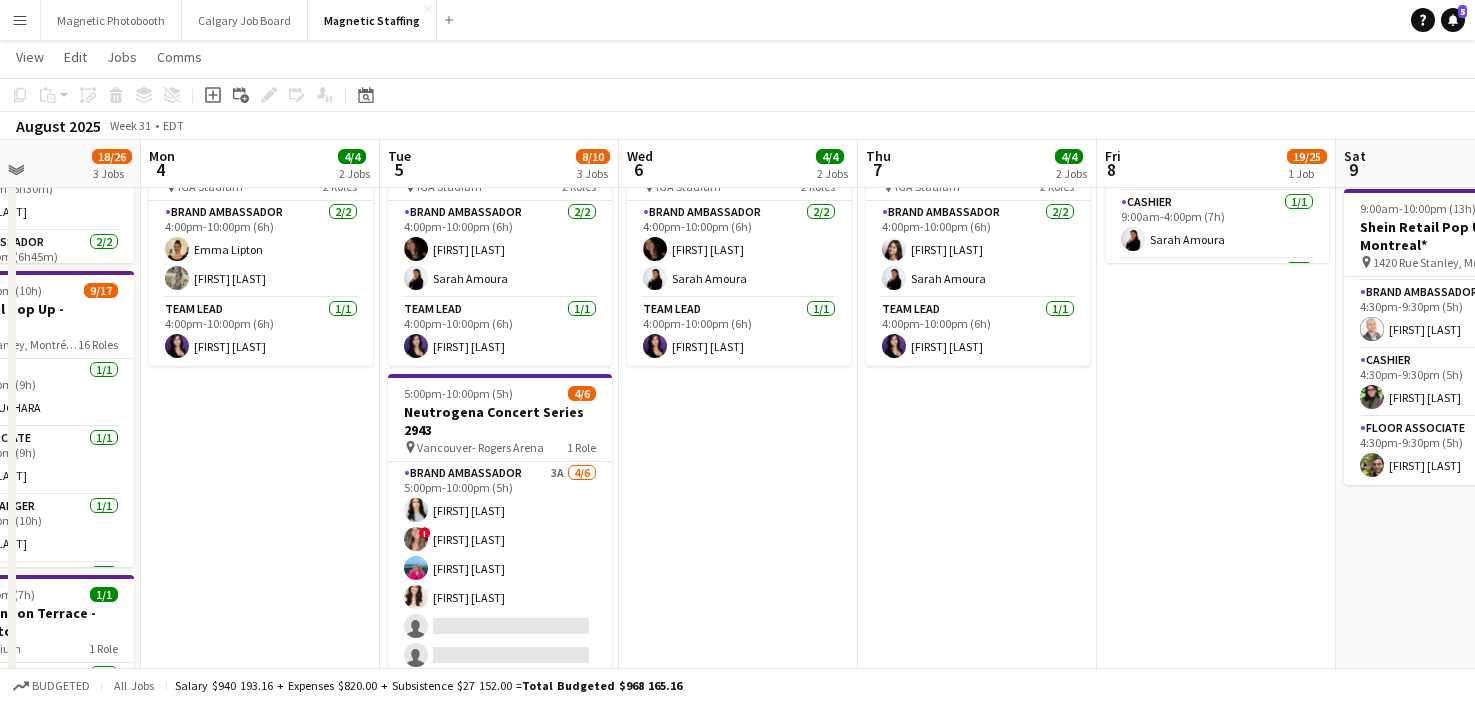 drag, startPoint x: 782, startPoint y: 465, endPoint x: 961, endPoint y: 450, distance: 179.6274 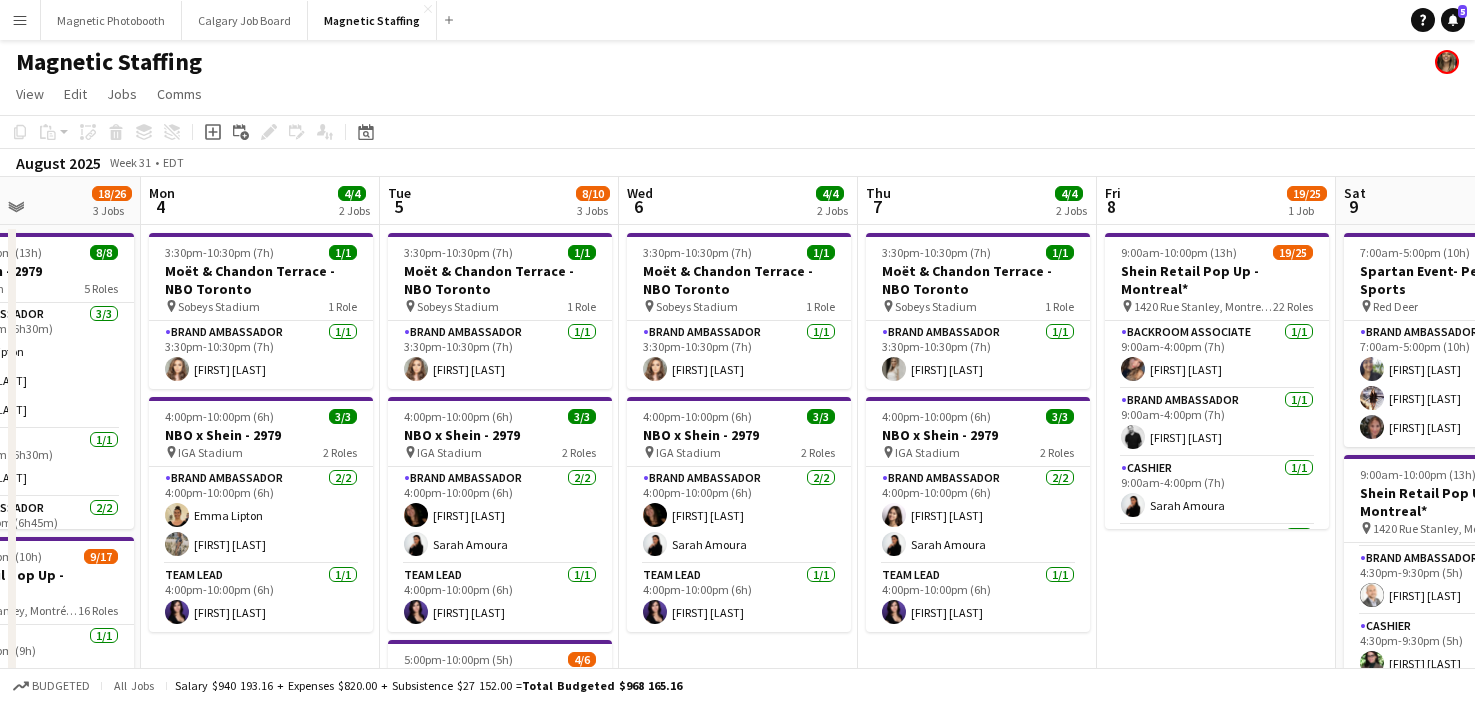 scroll, scrollTop: 0, scrollLeft: 0, axis: both 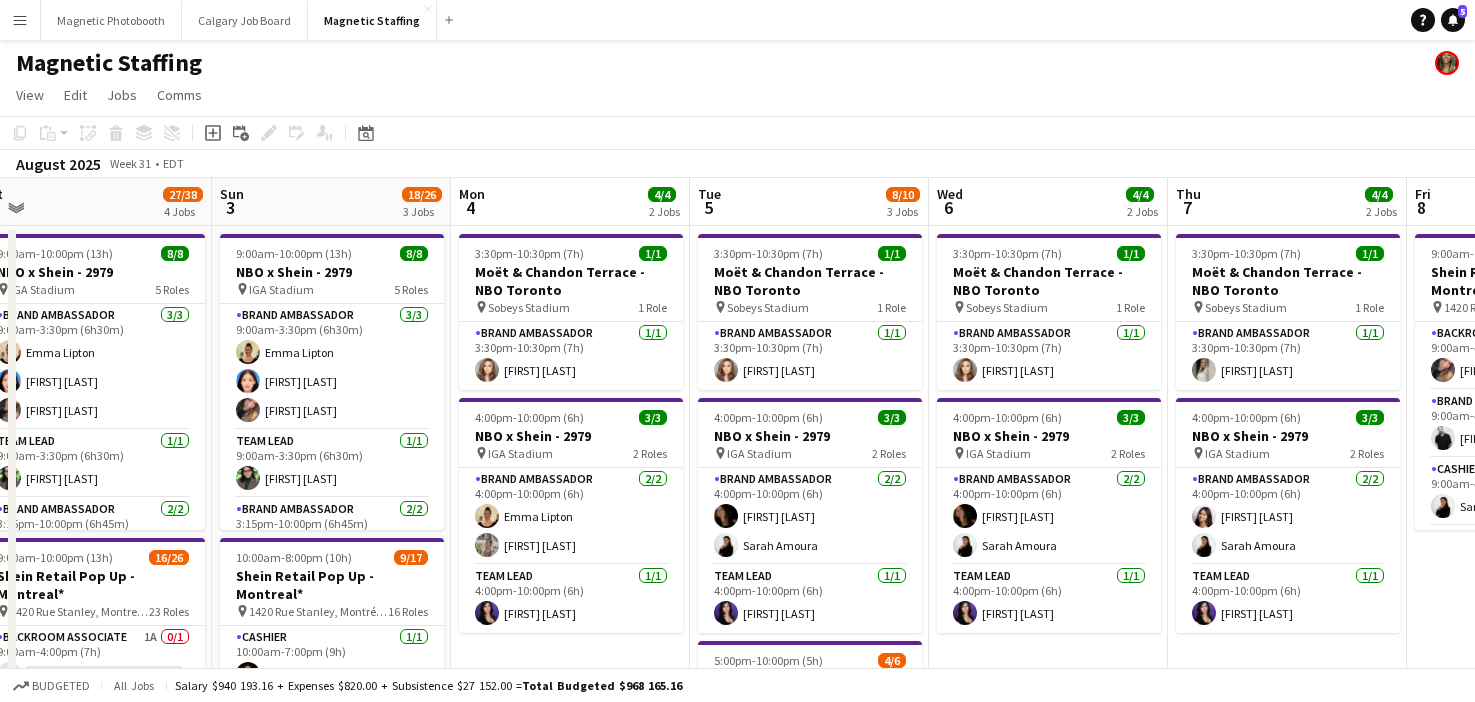 drag, startPoint x: 633, startPoint y: 389, endPoint x: 1171, endPoint y: 346, distance: 539.71564 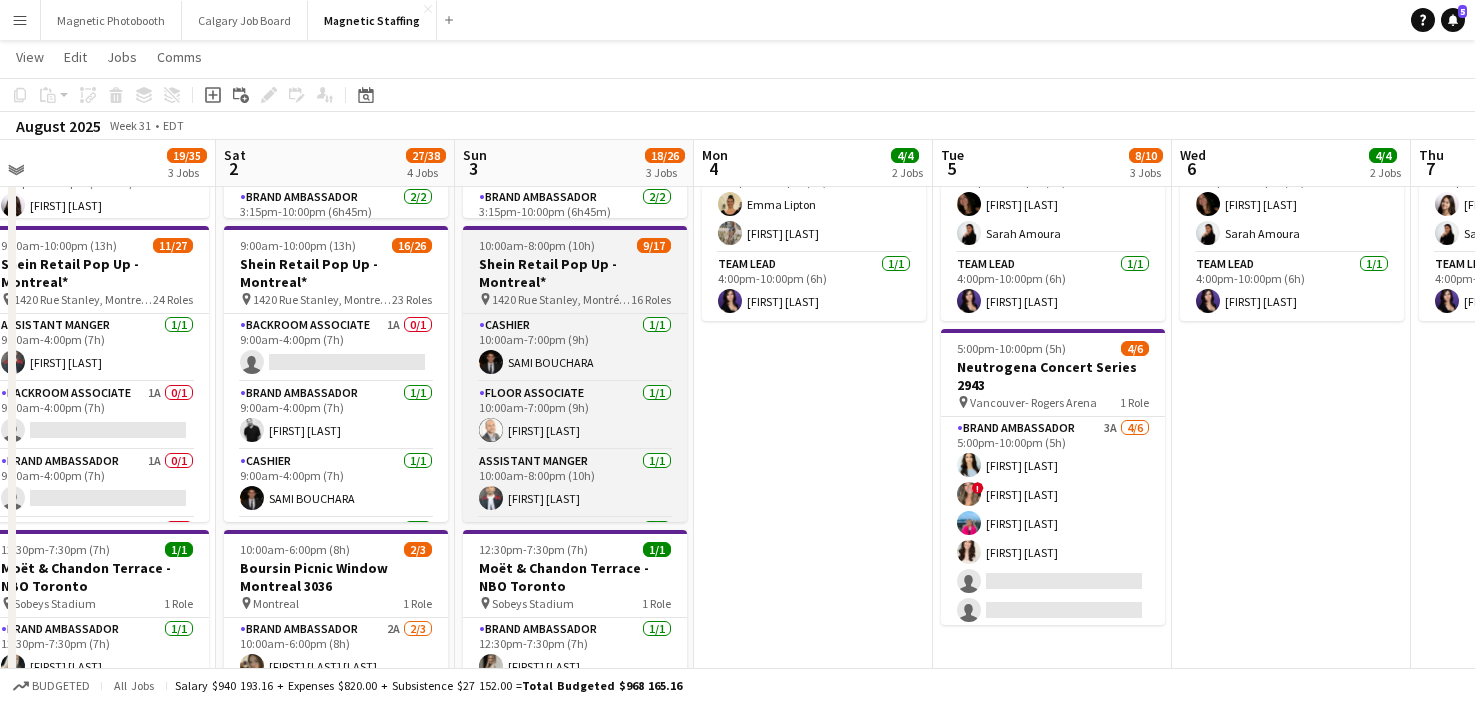 scroll, scrollTop: 309, scrollLeft: 0, axis: vertical 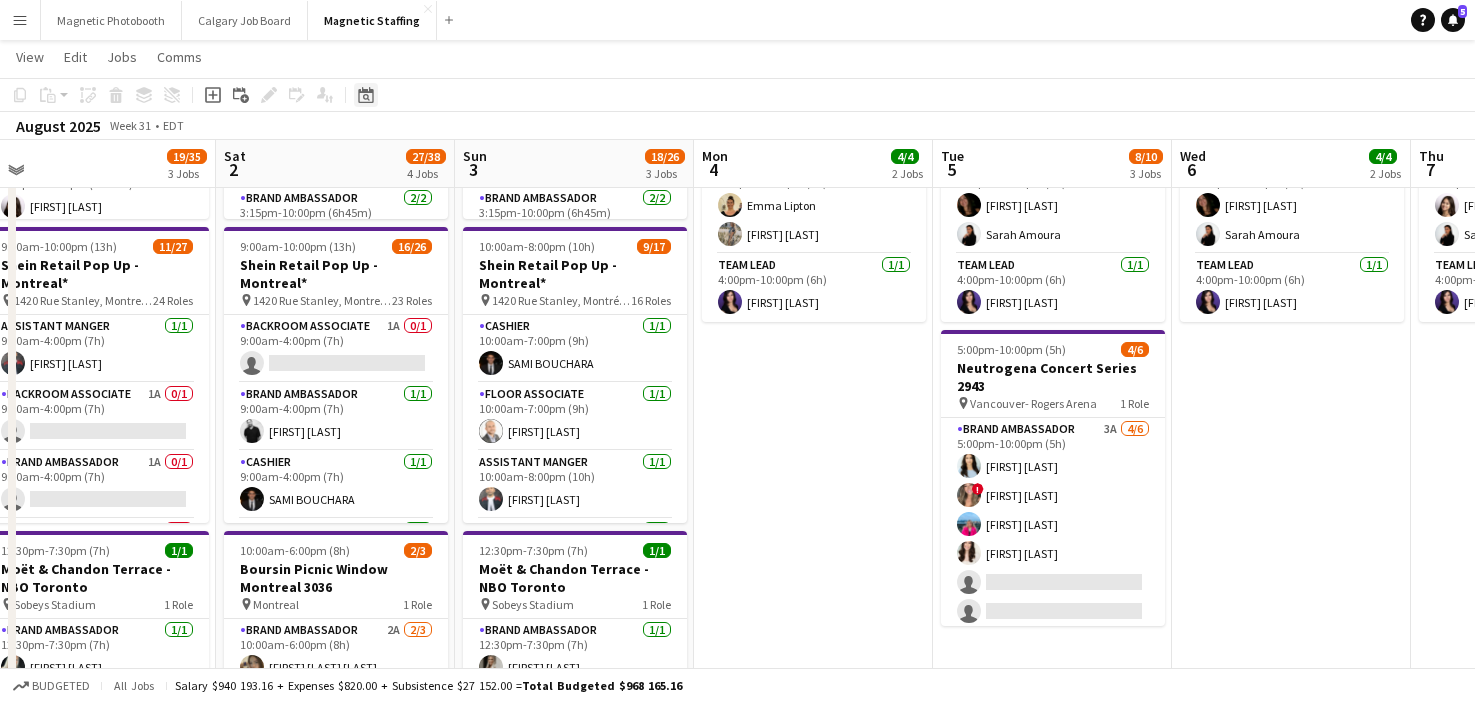 click on "Date picker" at bounding box center (366, 95) 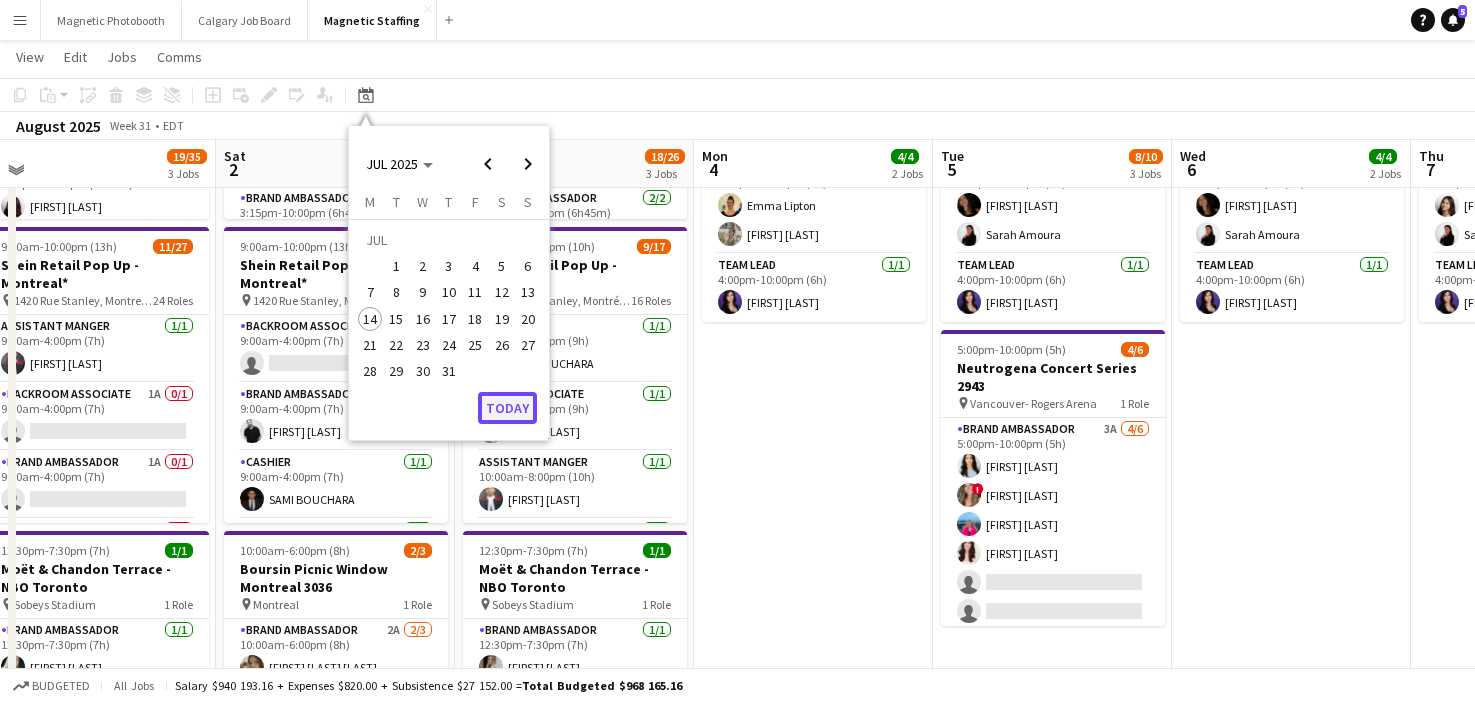 click on "Today" at bounding box center [507, 408] 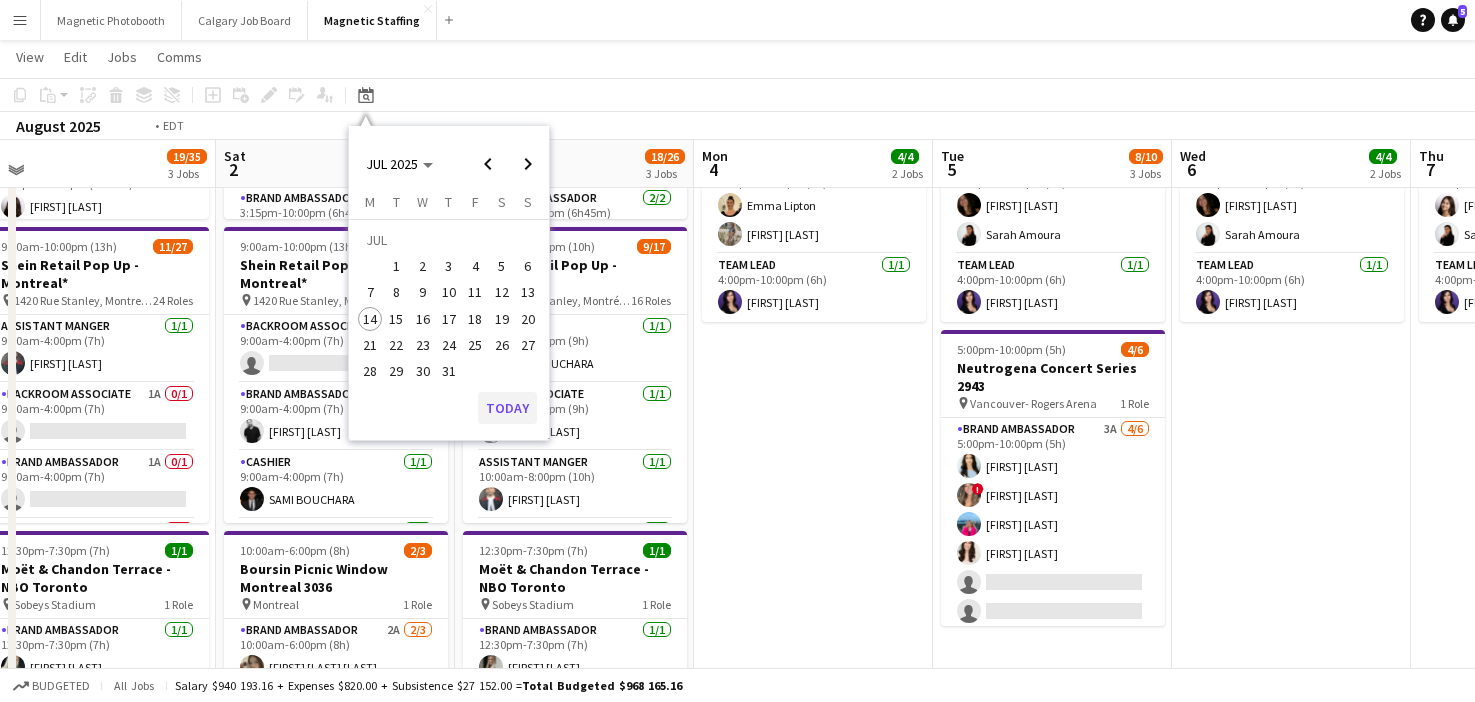 scroll, scrollTop: 0, scrollLeft: 688, axis: horizontal 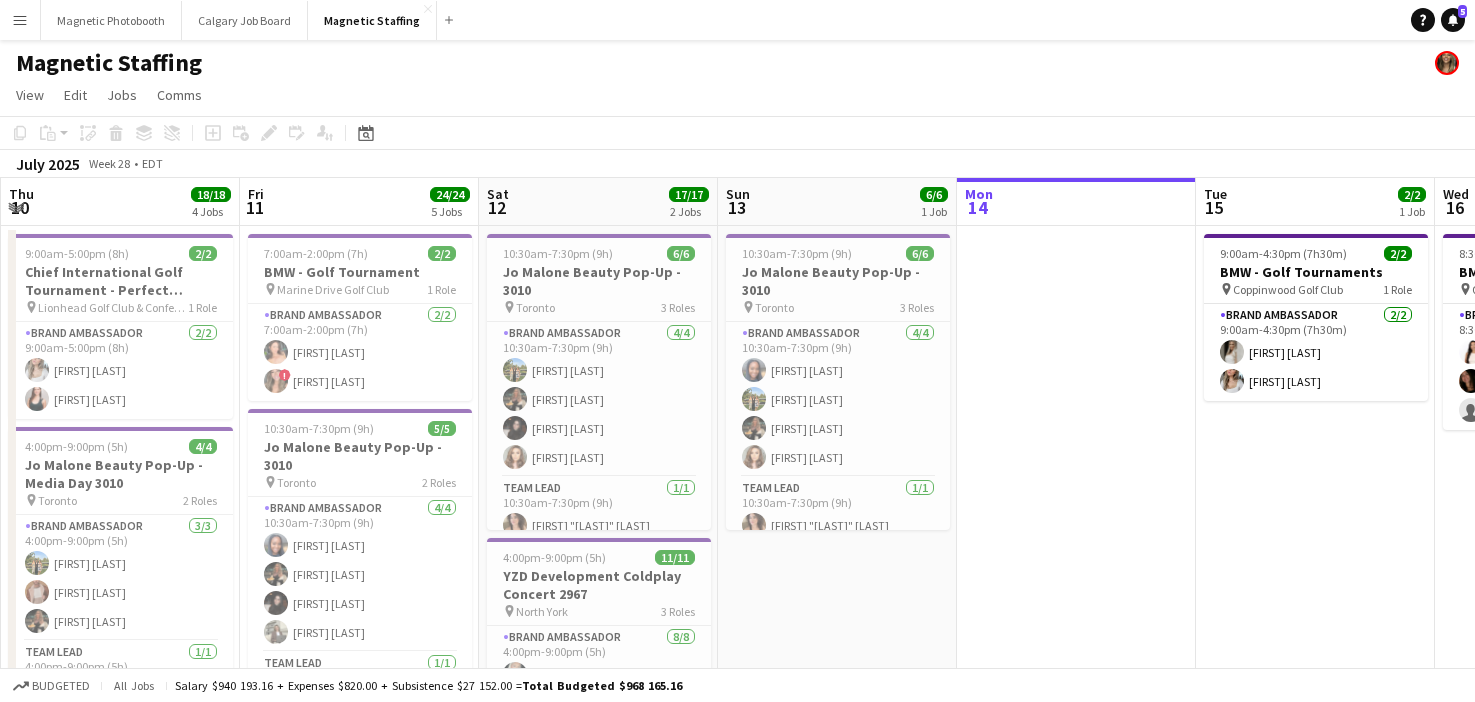 drag, startPoint x: 594, startPoint y: 380, endPoint x: 1043, endPoint y: 342, distance: 450.60516 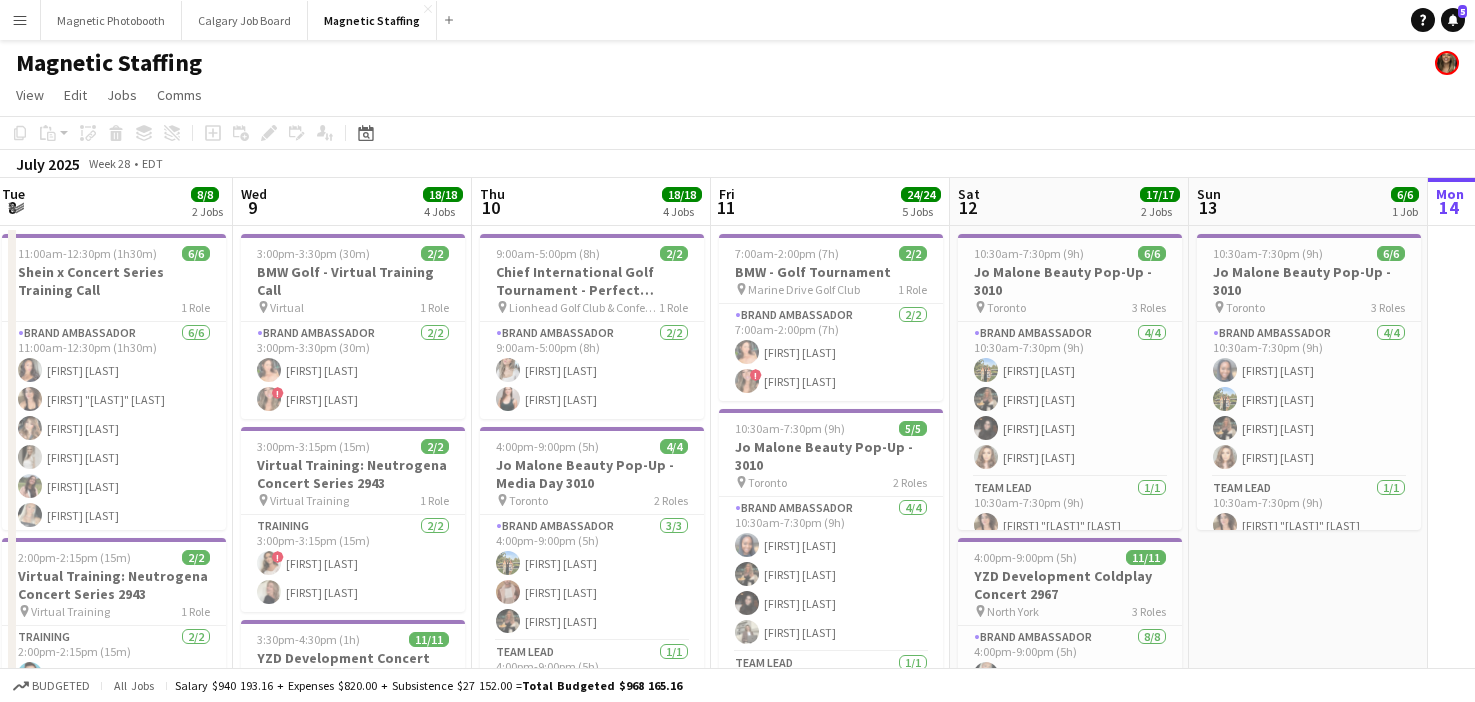 drag, startPoint x: 614, startPoint y: 390, endPoint x: 1081, endPoint y: 356, distance: 468.23605 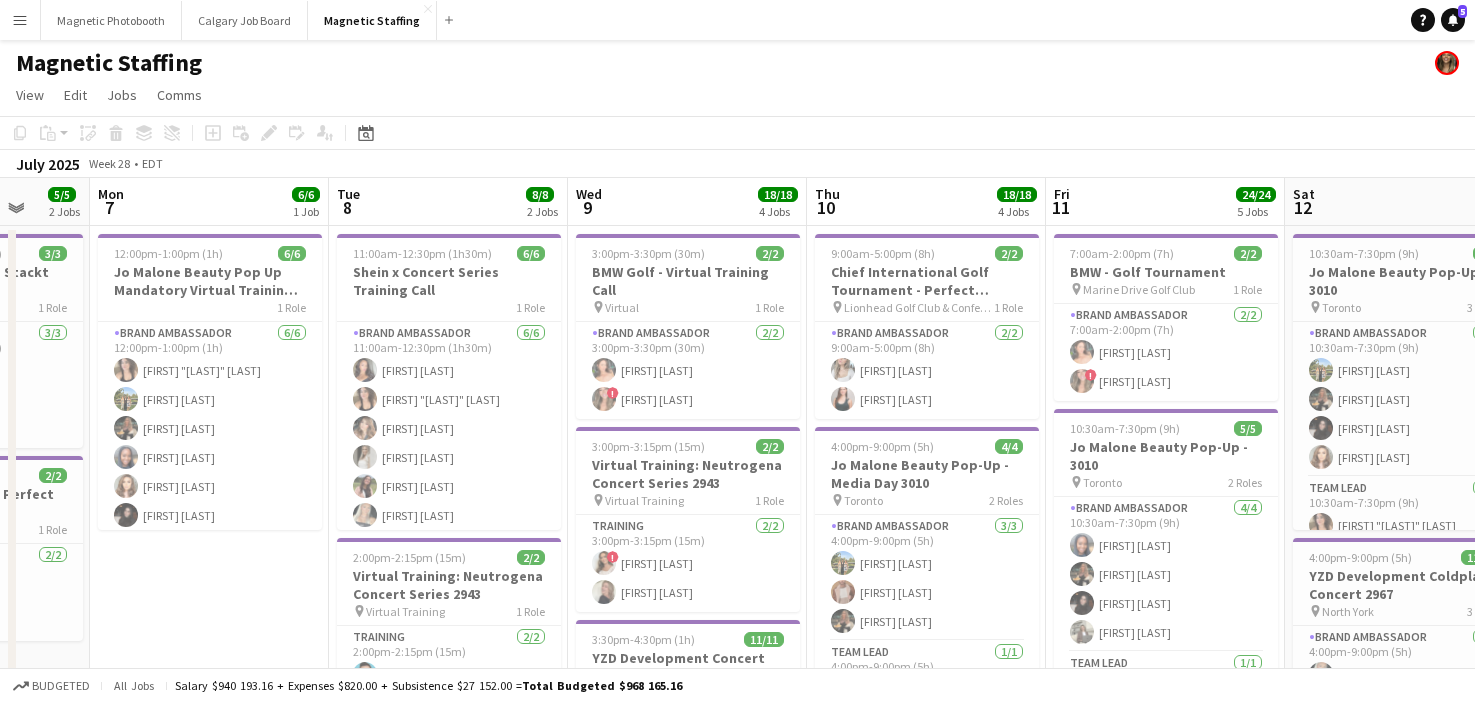 scroll, scrollTop: 0, scrollLeft: 499, axis: horizontal 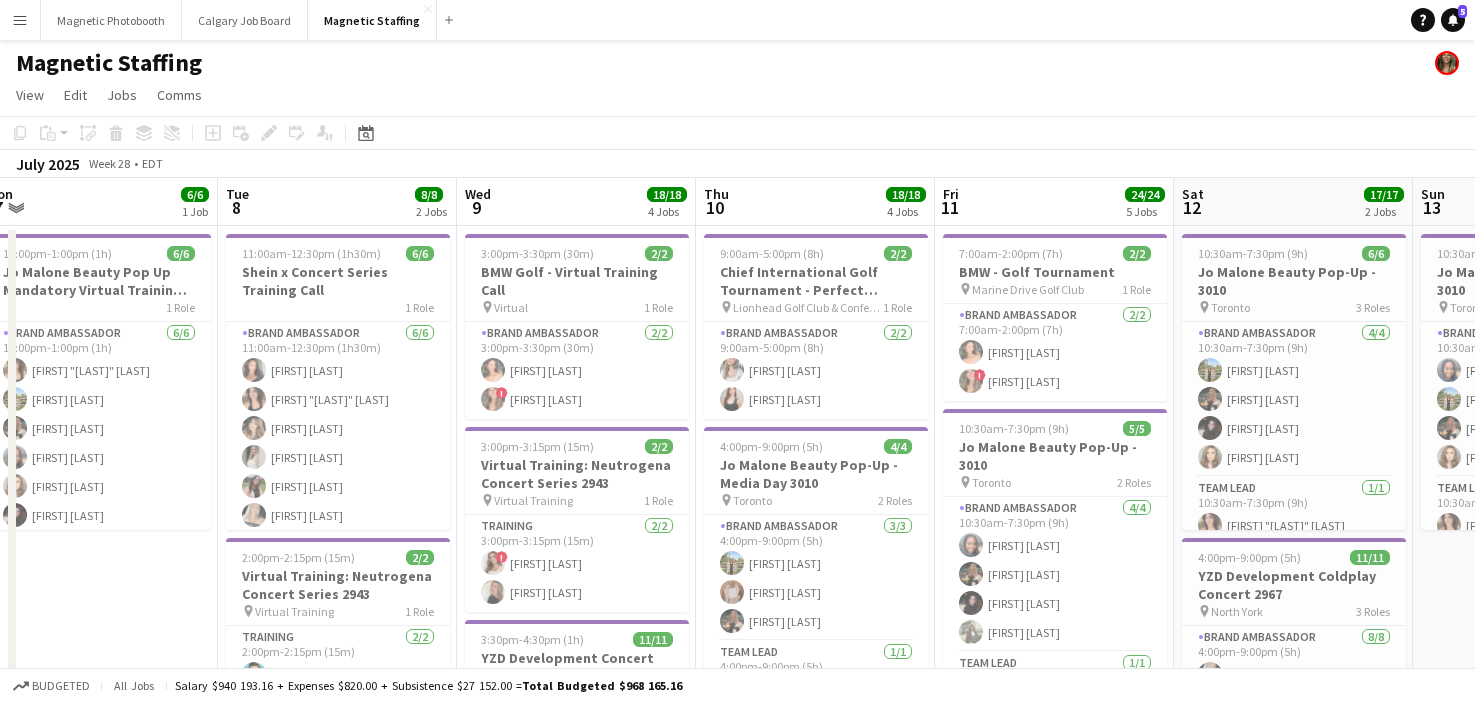 drag, startPoint x: 703, startPoint y: 476, endPoint x: 925, endPoint y: 476, distance: 222 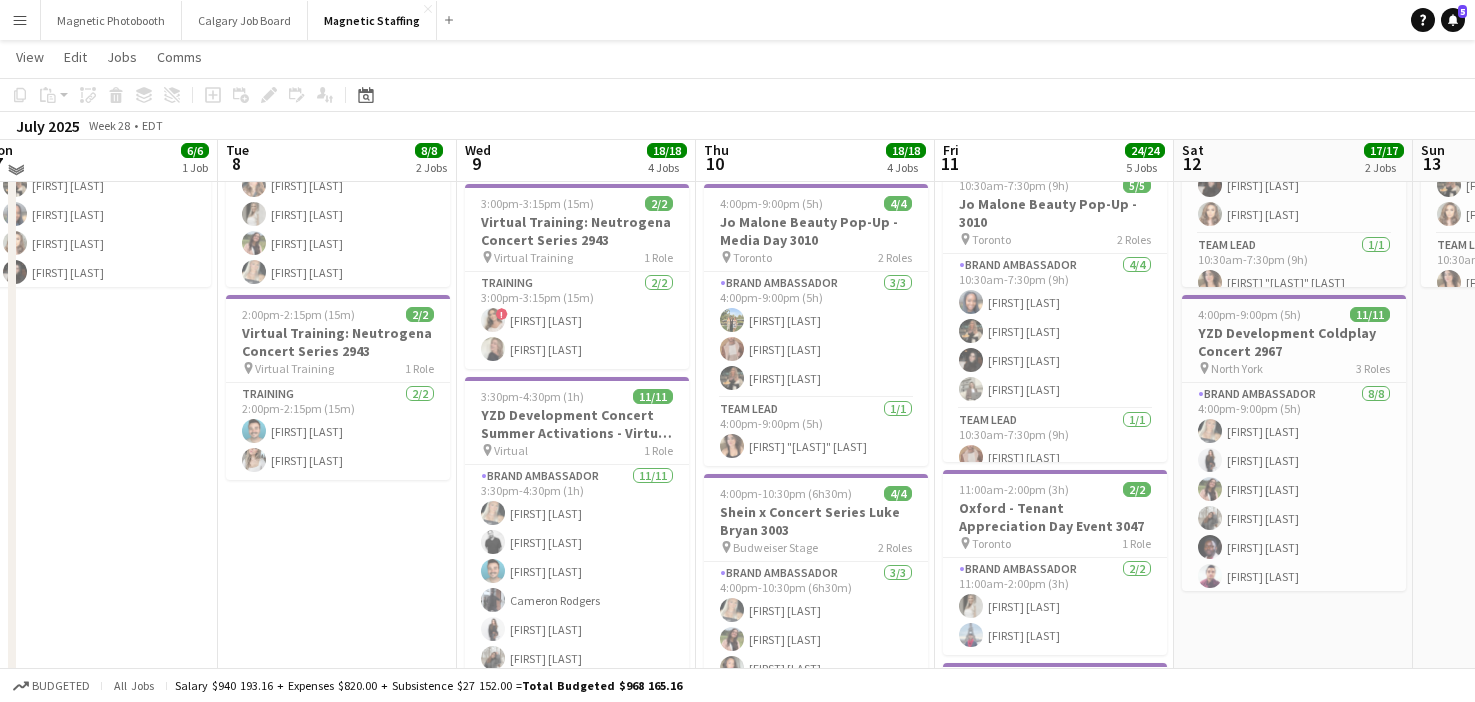 scroll, scrollTop: 265, scrollLeft: 0, axis: vertical 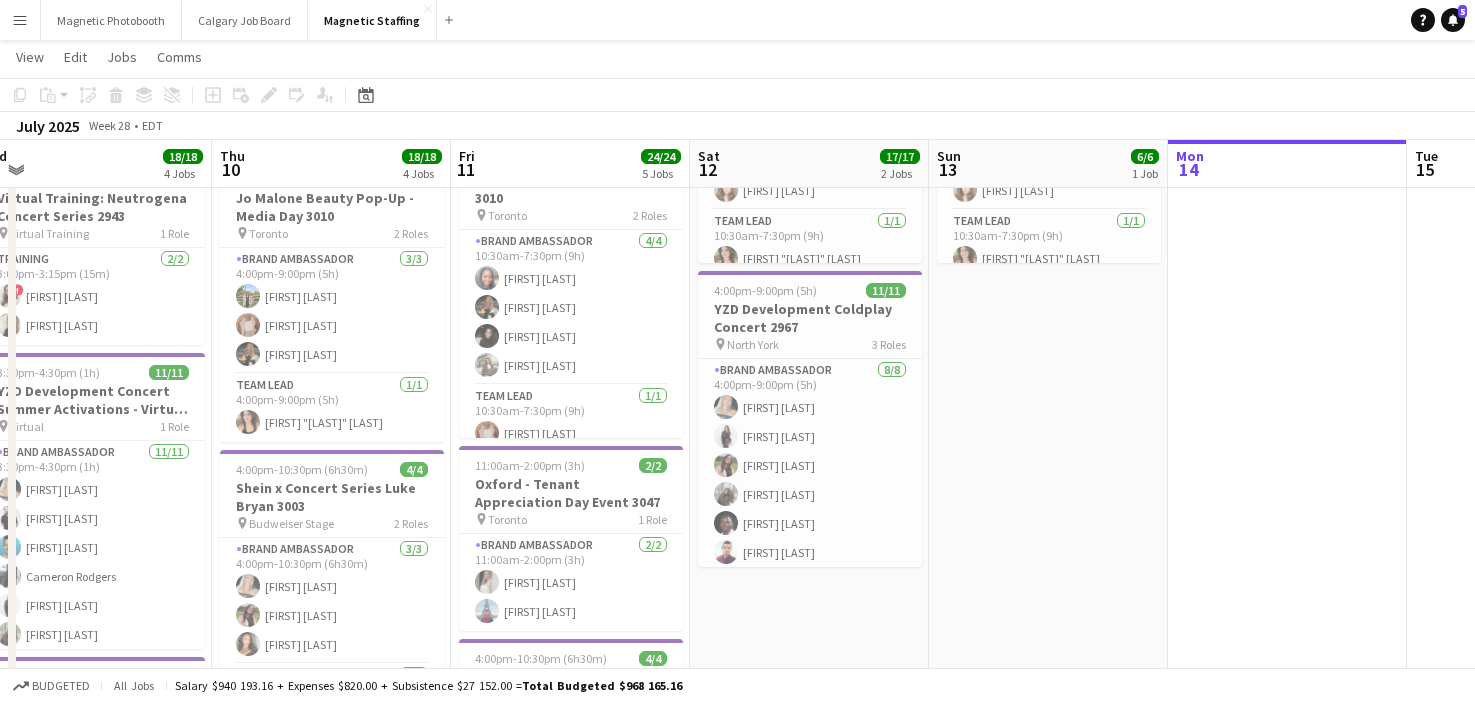 drag, startPoint x: 601, startPoint y: 616, endPoint x: 115, endPoint y: 618, distance: 486.00412 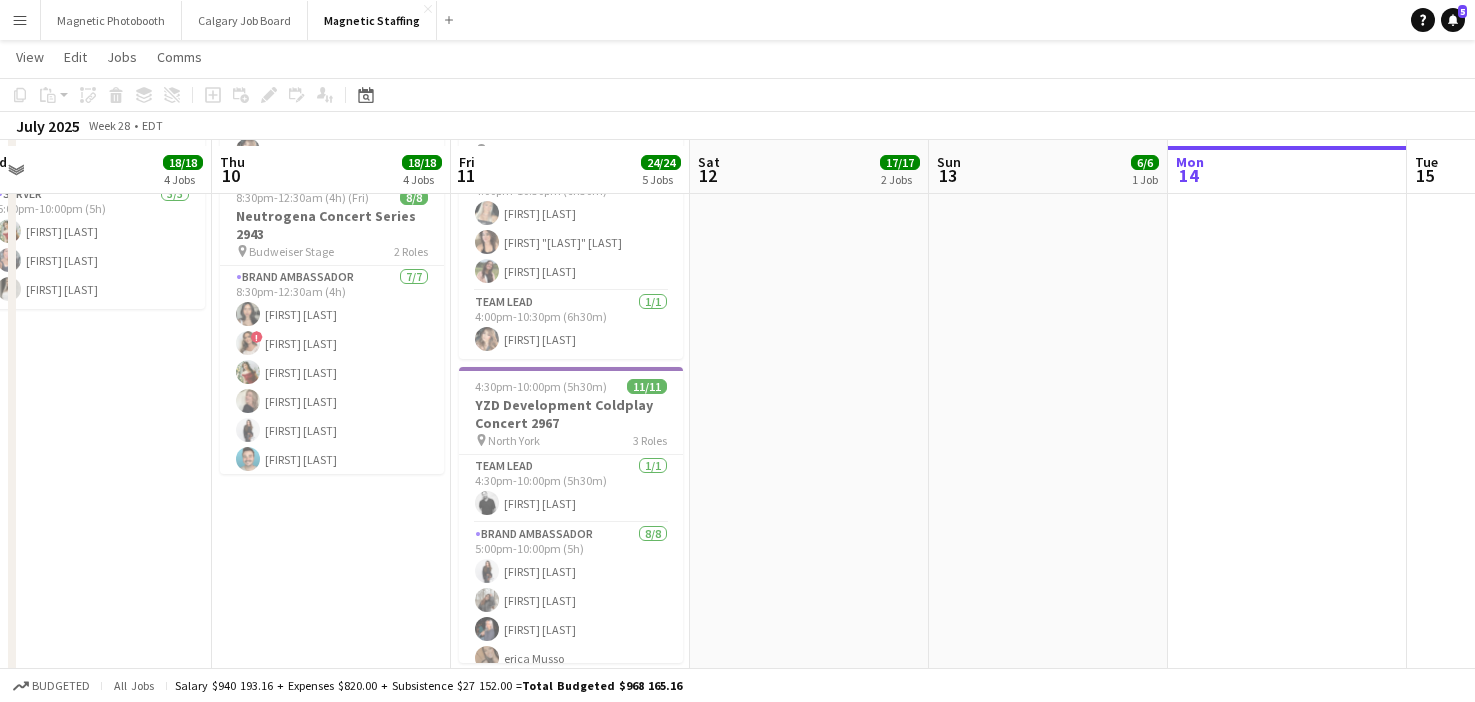 scroll, scrollTop: 835, scrollLeft: 0, axis: vertical 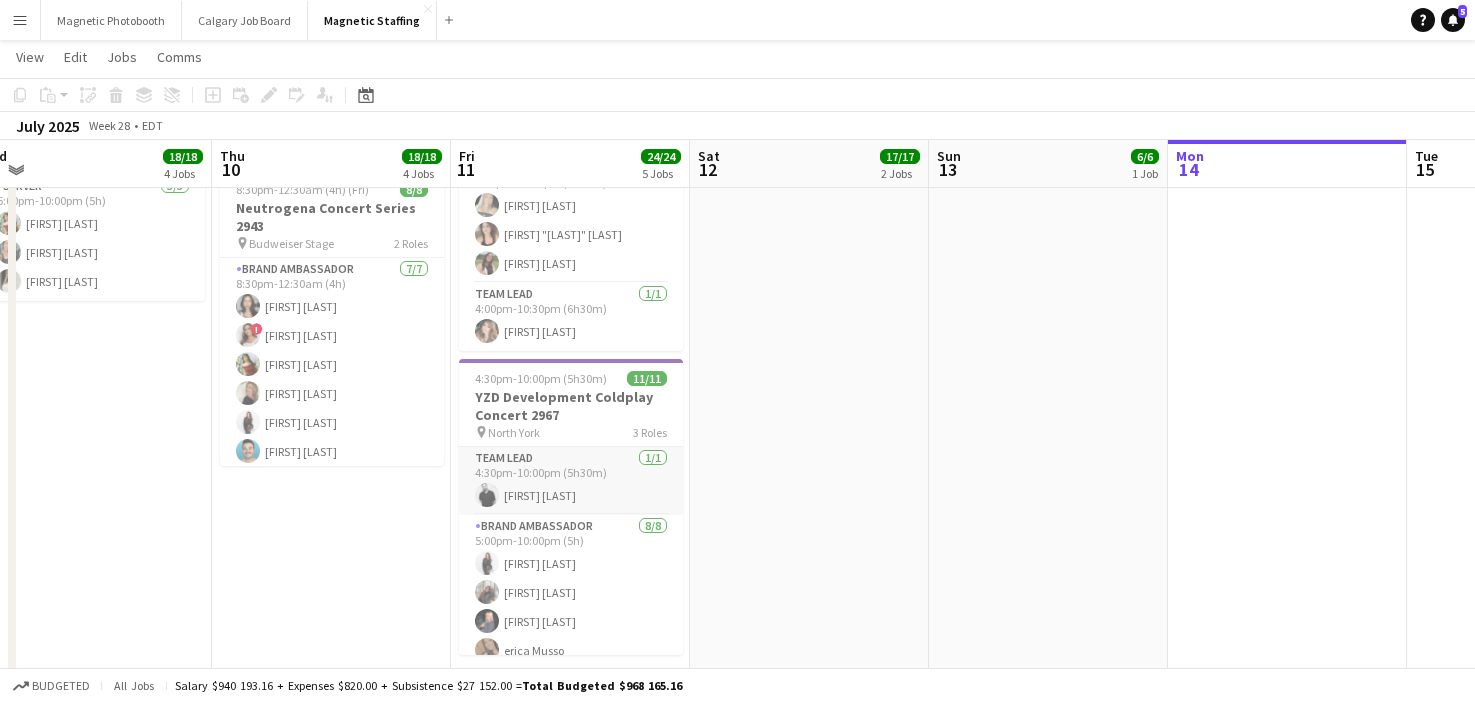 click on "Team Lead   1/1   4:30pm-10:00pm (5h30m)
[FIRST] [LAST]" at bounding box center [571, 481] 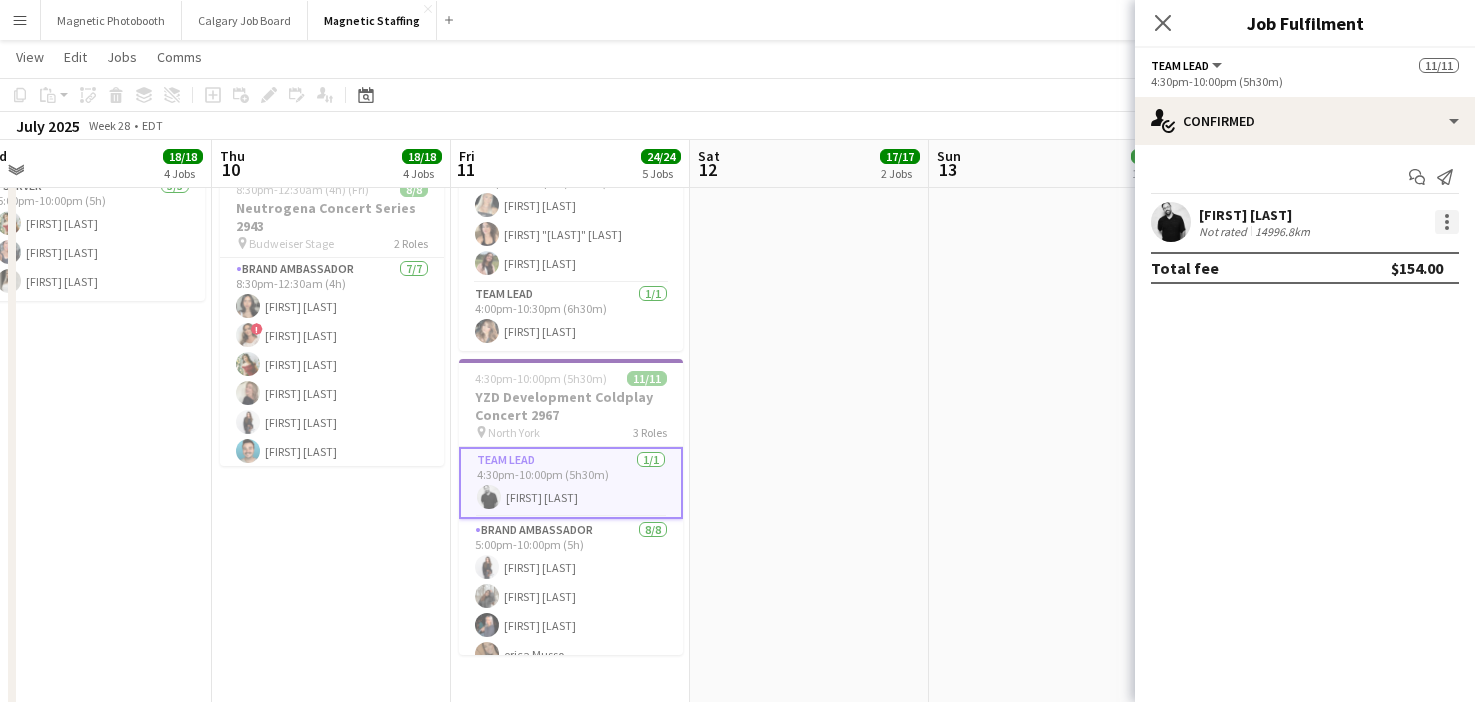 click at bounding box center [1447, 222] 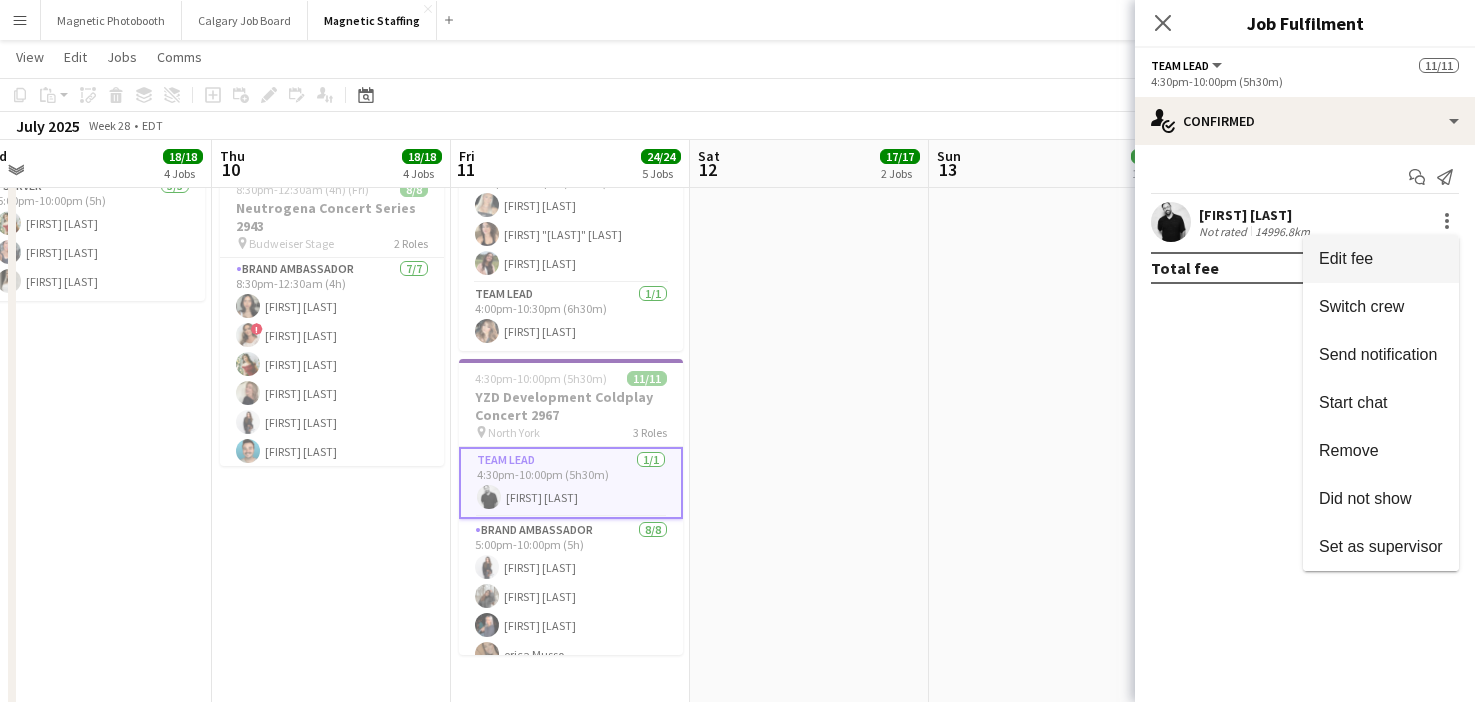 click on "Edit fee" at bounding box center [1381, 259] 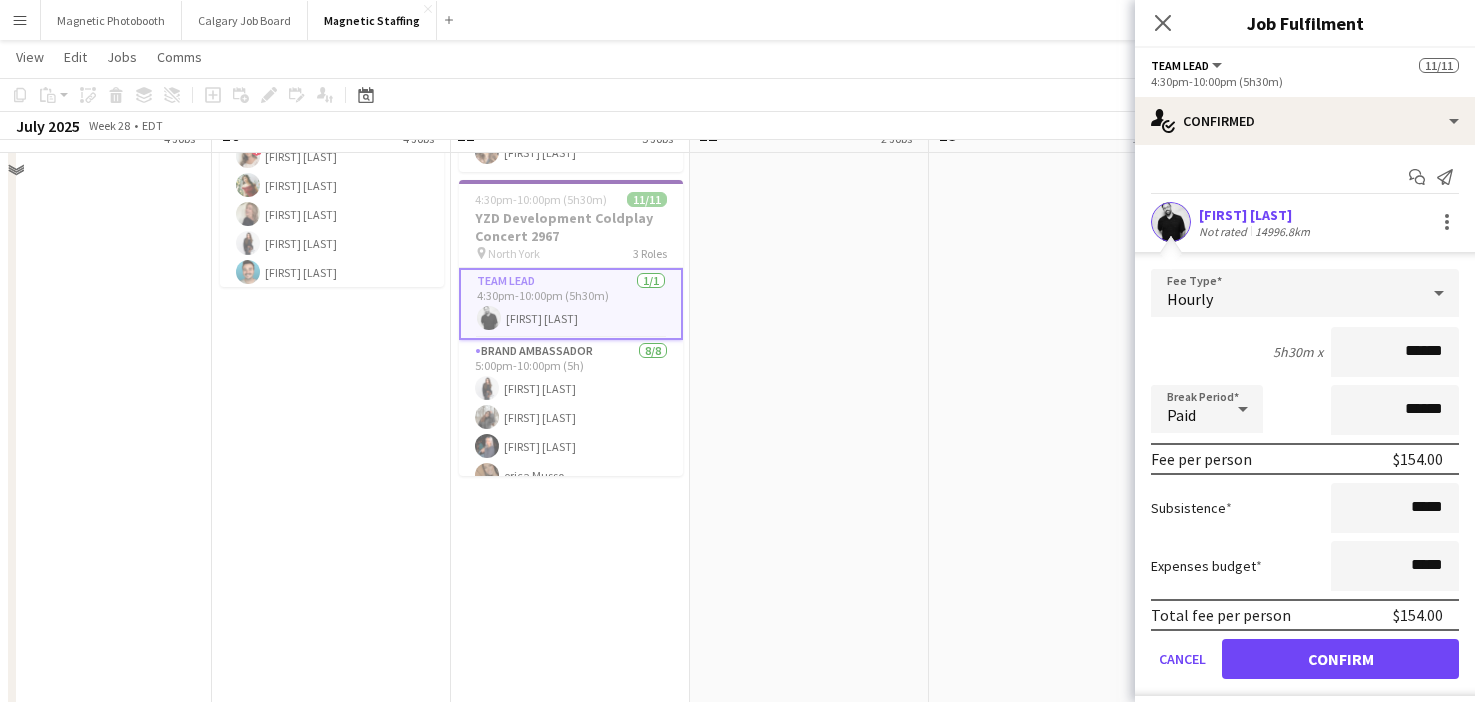 scroll, scrollTop: 949, scrollLeft: 0, axis: vertical 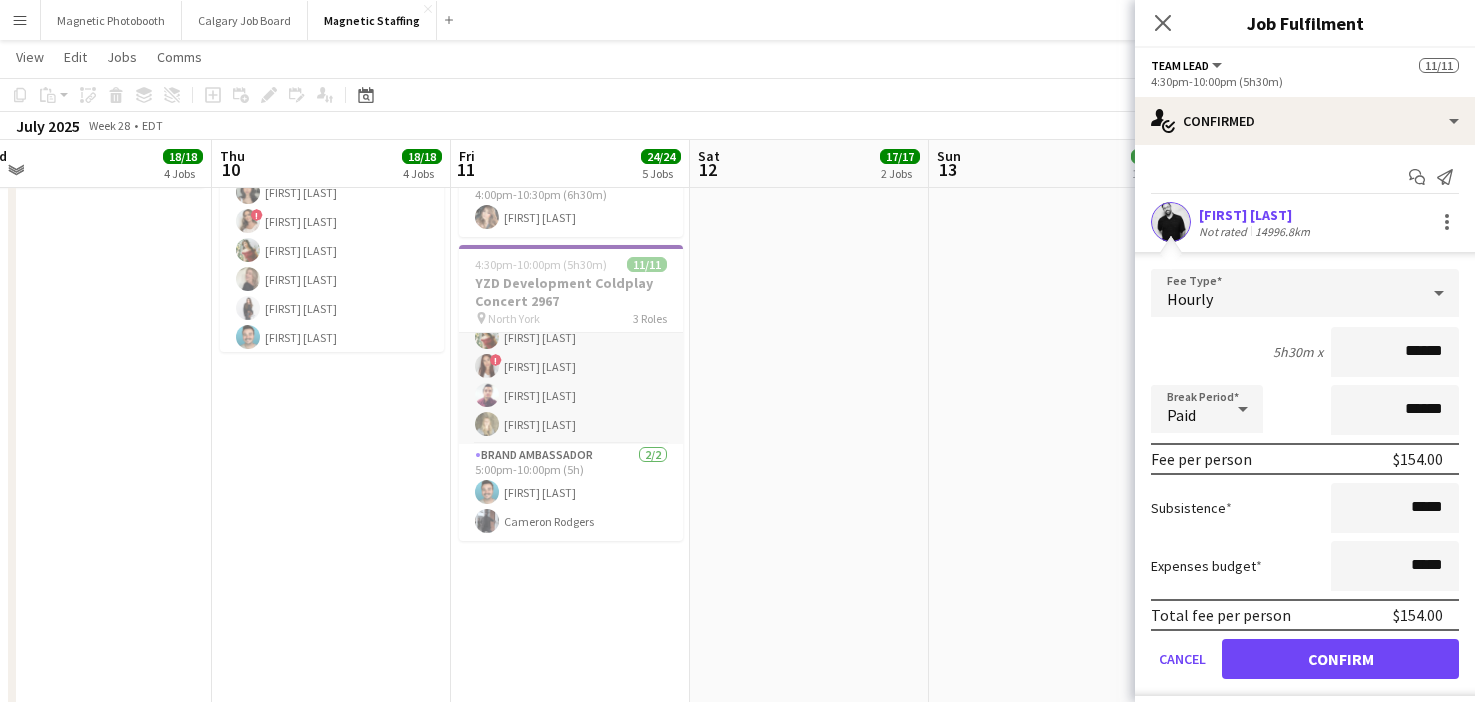 click on "Brand Ambassador   8/8   5:00pm-10:00pm (5h)
[FIRST] [LAST] [FIRST] [LAST] [FIRST] [LAST] [FIRST] [LAST] [FIRST] [LAST] [FIRST] [LAST] [FIRST] [LAST] [FIRST] [LAST]" at bounding box center (571, 308) 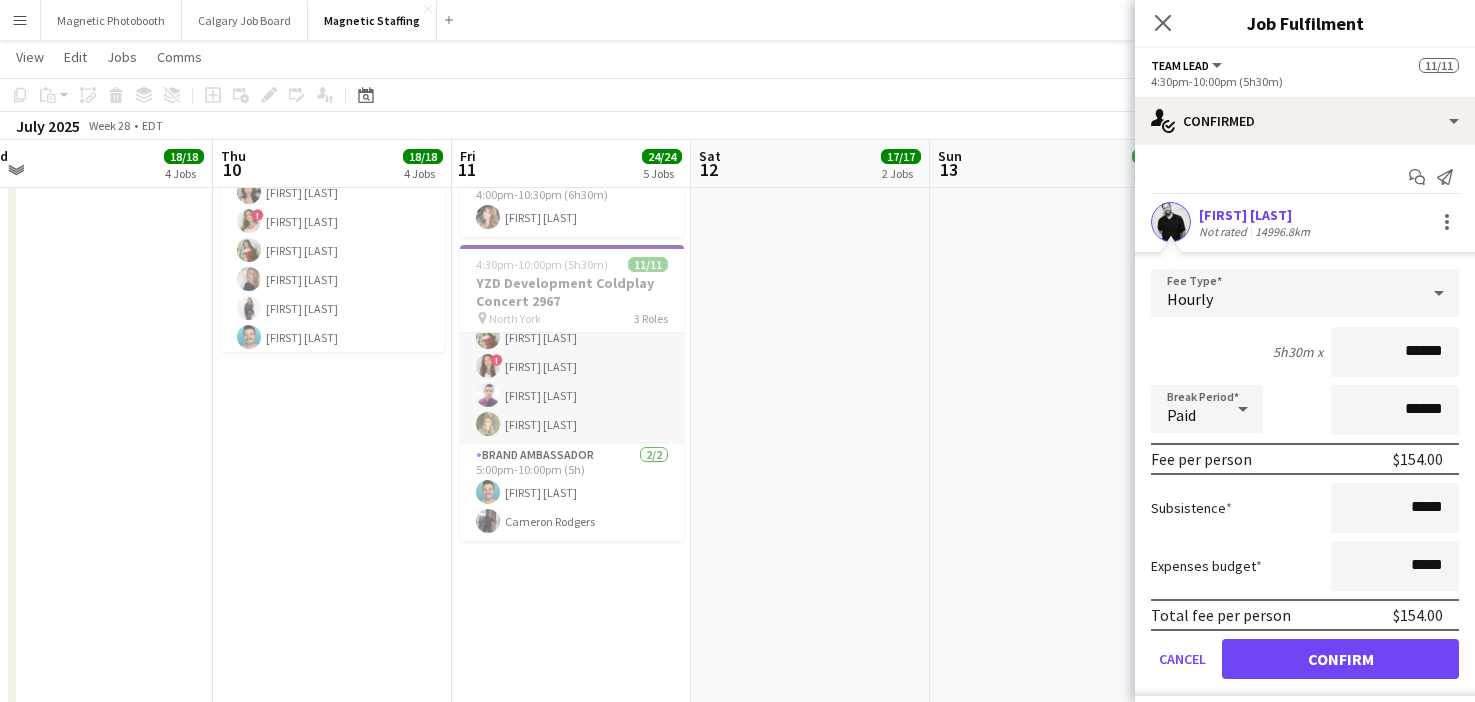 scroll, scrollTop: 230, scrollLeft: 0, axis: vertical 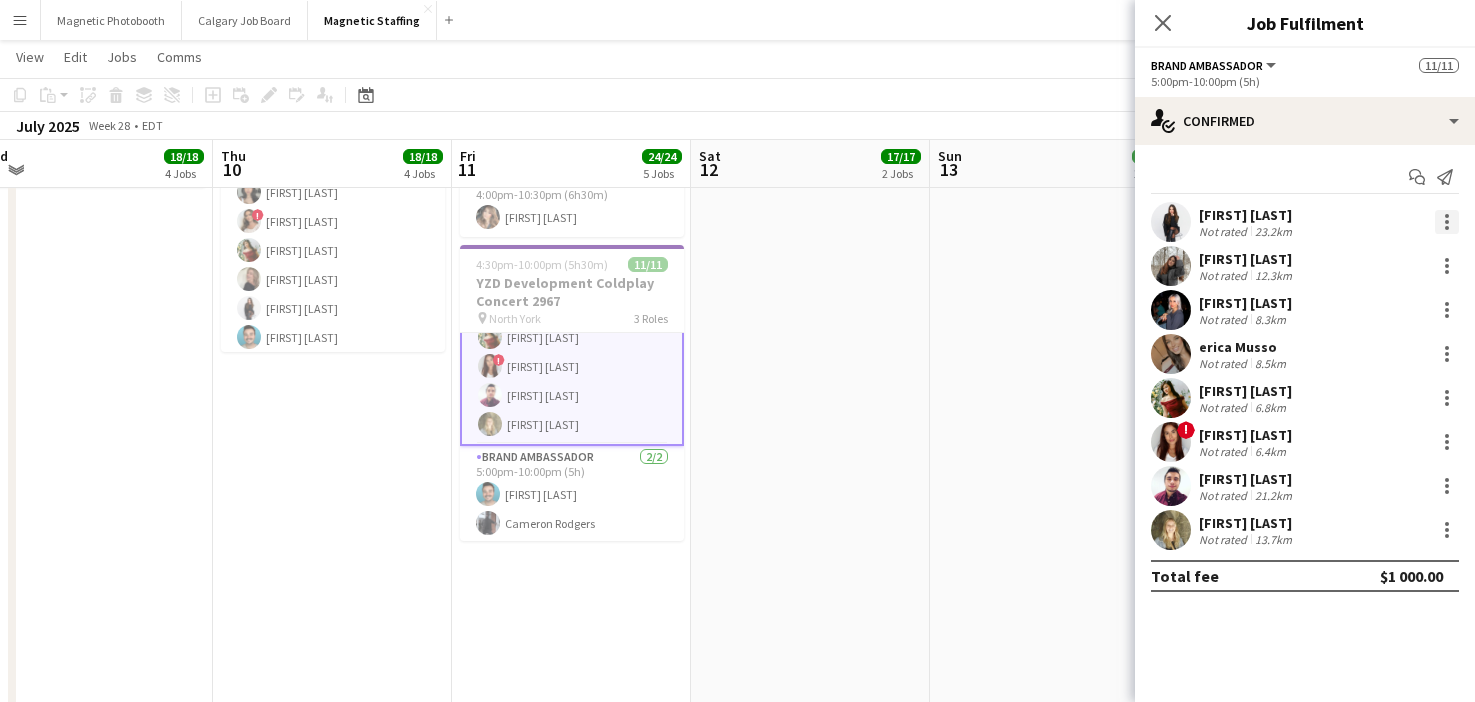 click at bounding box center [1447, 222] 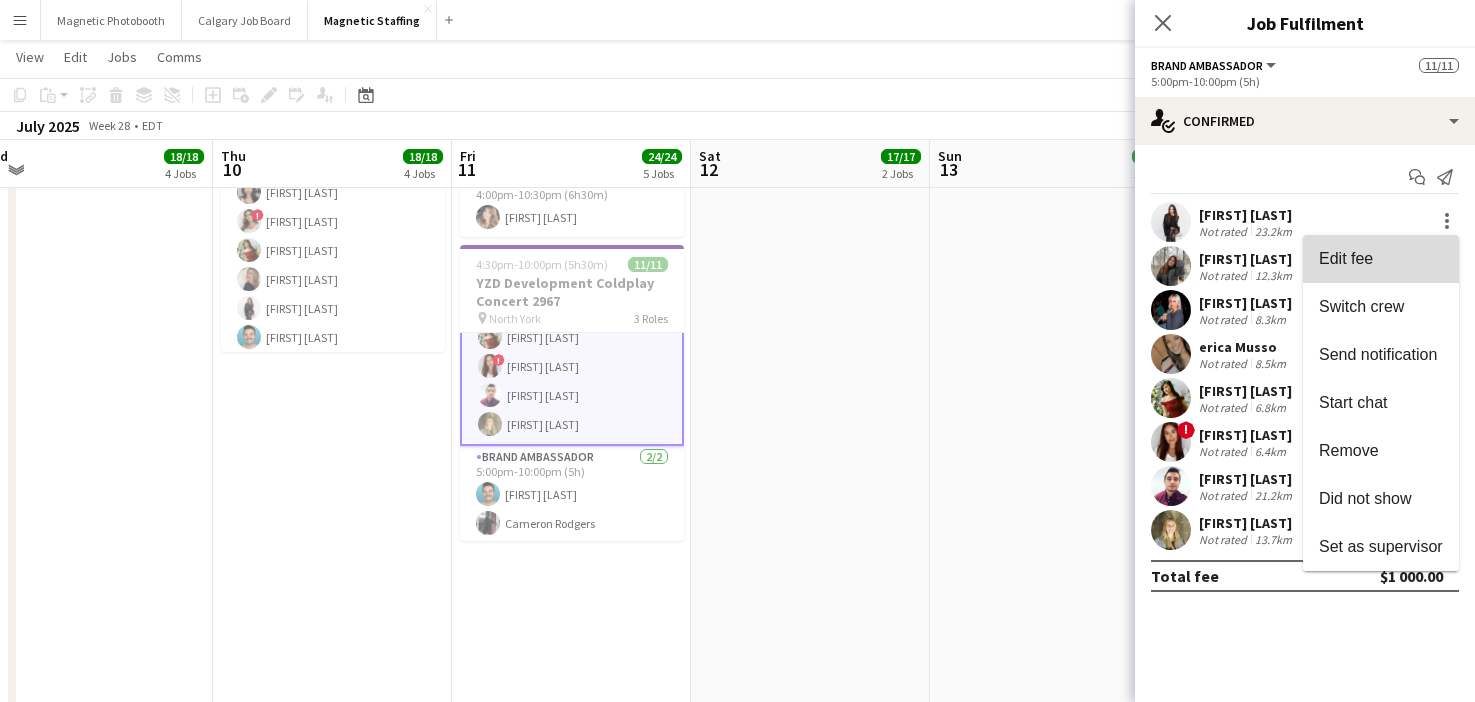 click on "Edit fee" at bounding box center (1381, 259) 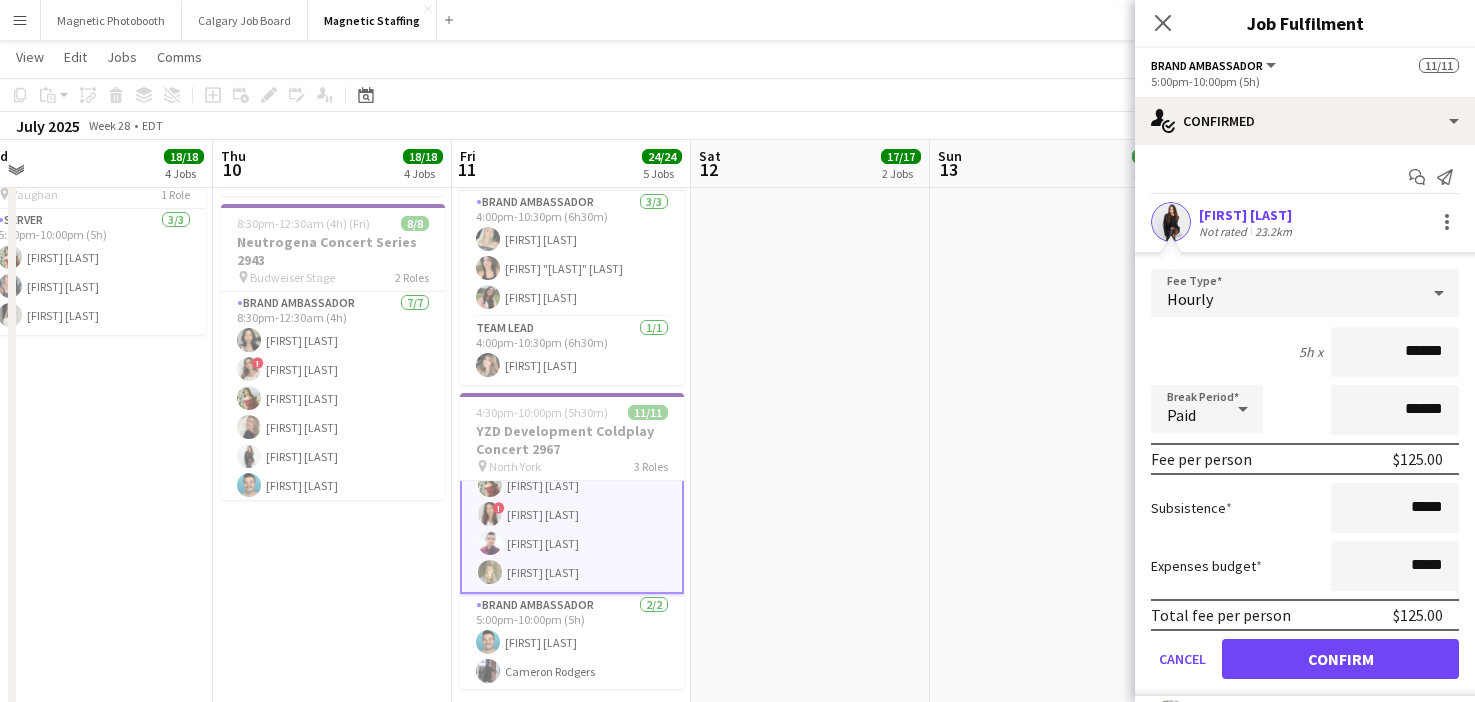 scroll, scrollTop: 800, scrollLeft: 0, axis: vertical 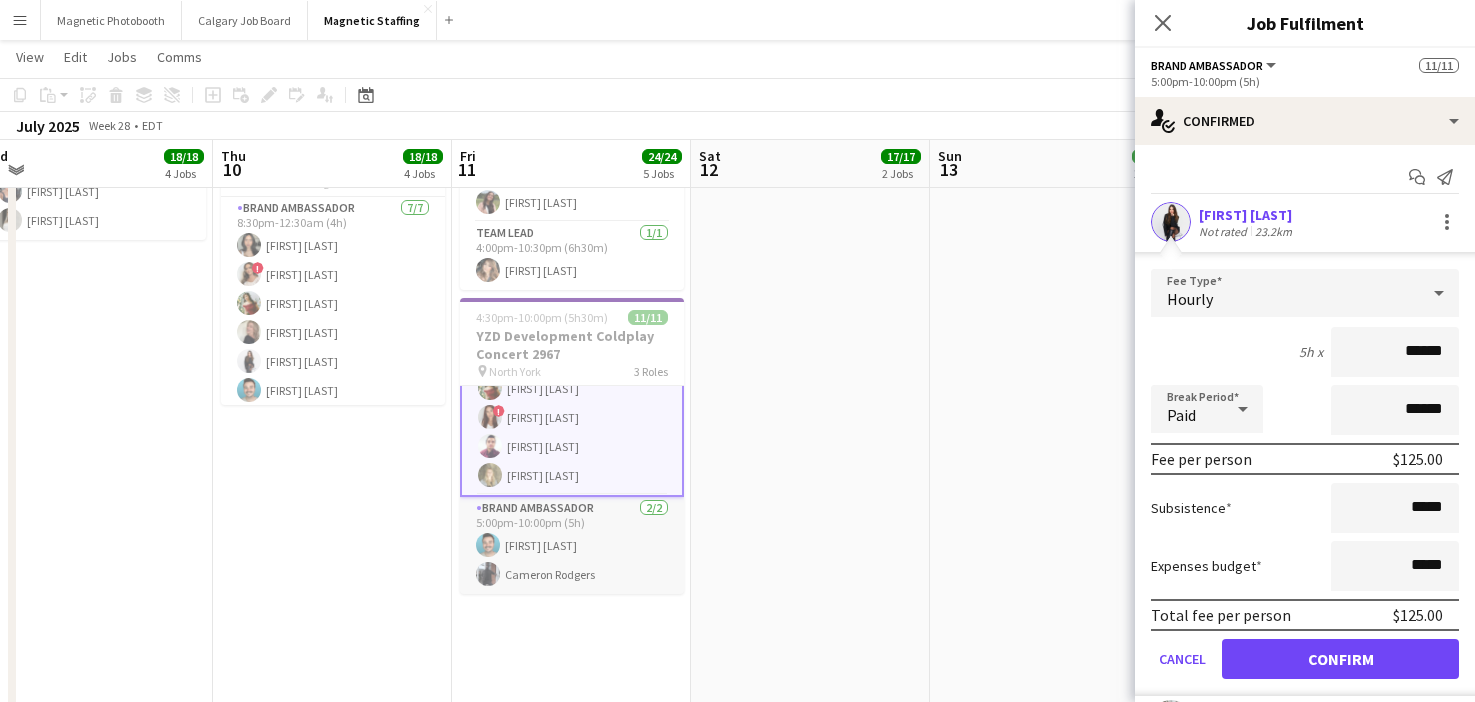click on "Brand Ambassador   [NUMBER]/[NUMBER]   [TIME]-[TIME] ([DURATION])
[FIRST] [LAST] [FIRST] [LAST]" at bounding box center (572, 545) 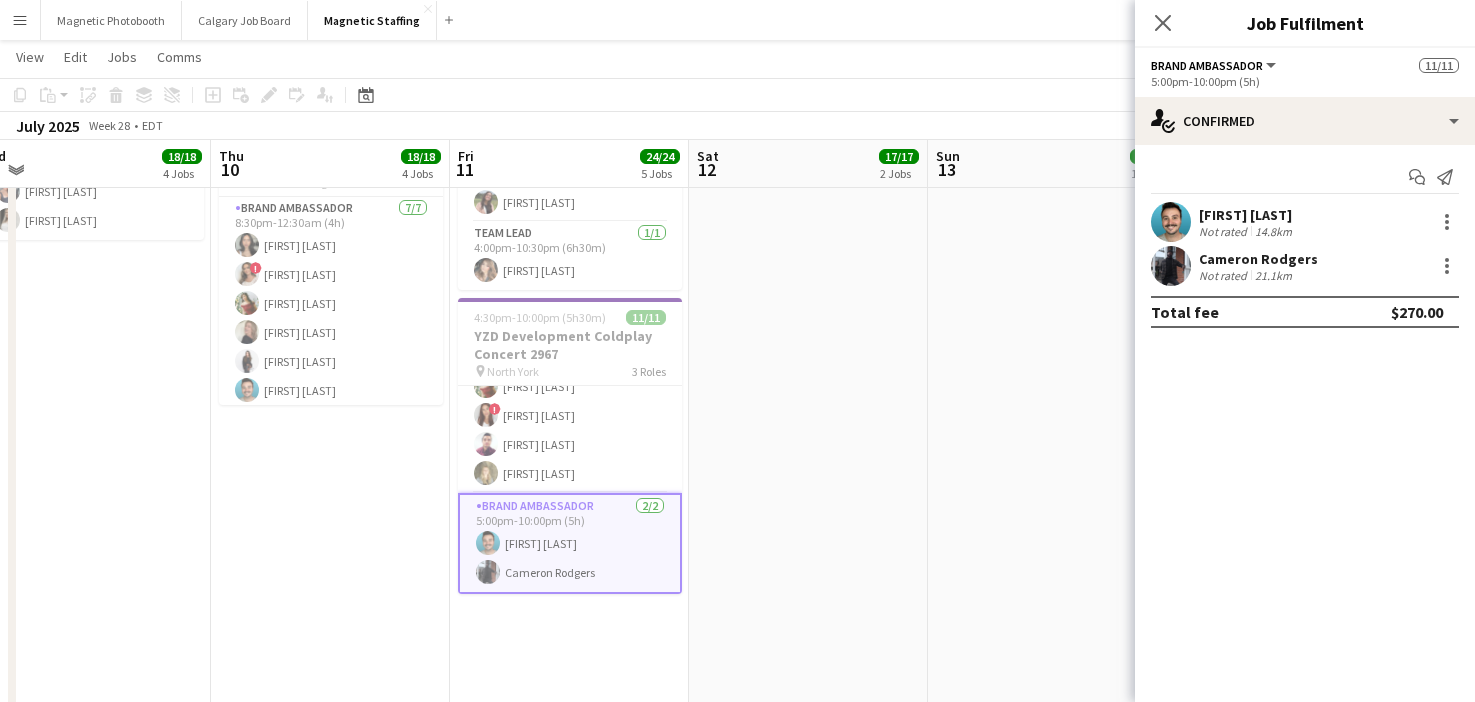 scroll, scrollTop: 230, scrollLeft: 0, axis: vertical 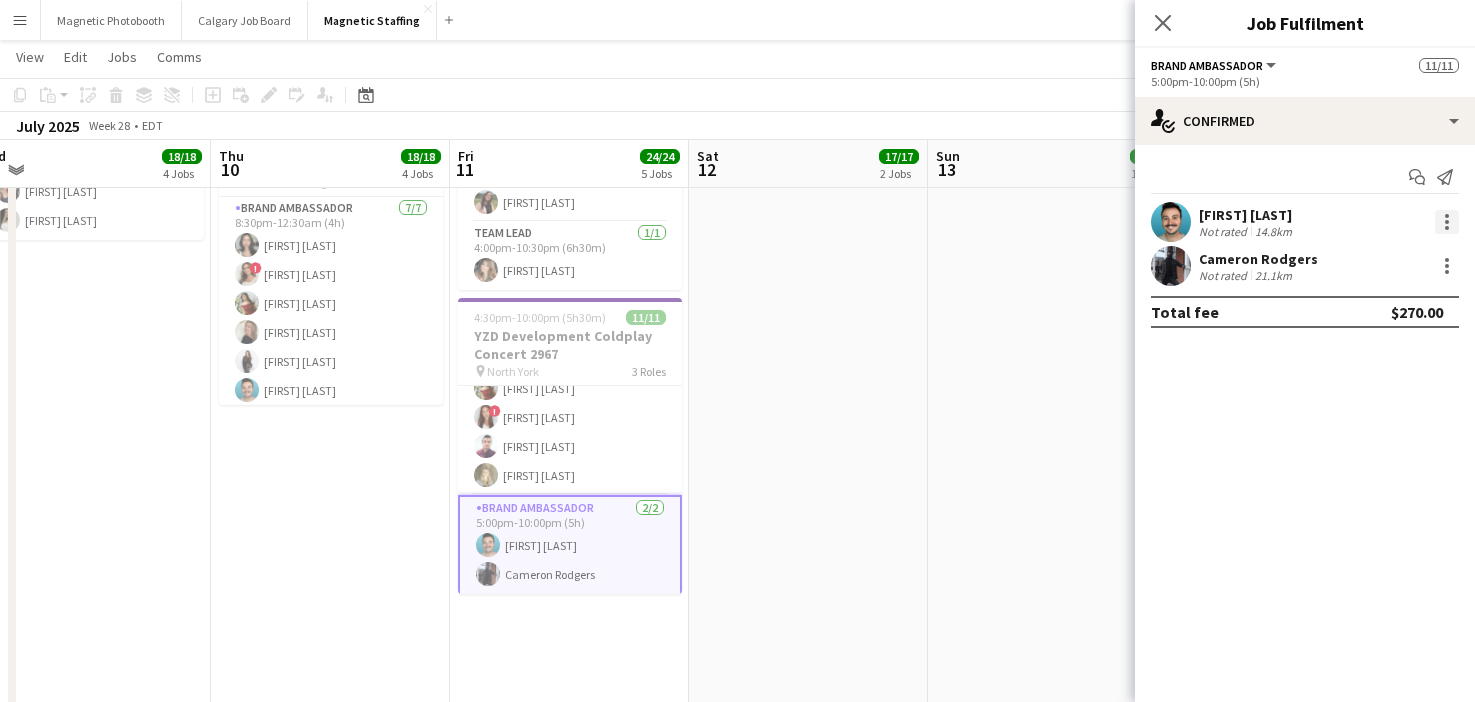 click at bounding box center (1447, 222) 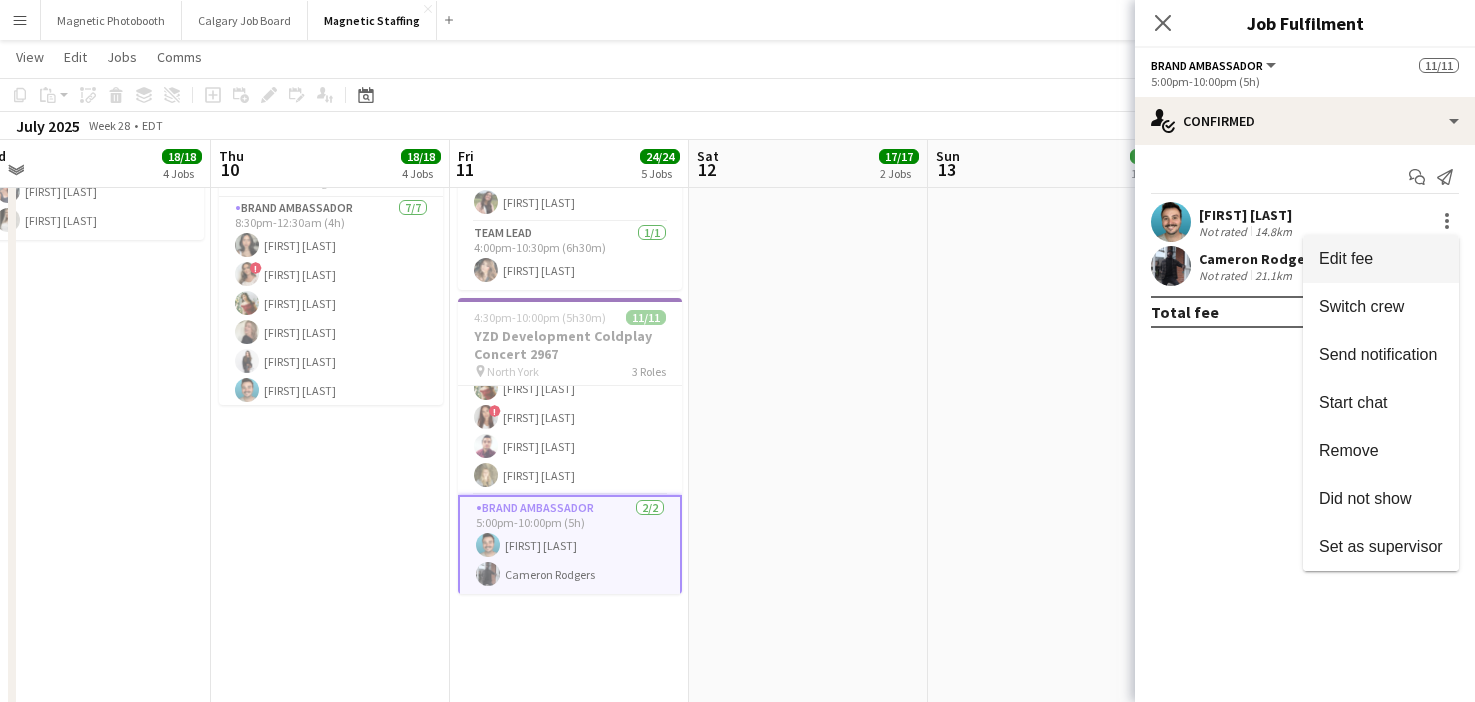 click on "Edit fee" at bounding box center [1381, 259] 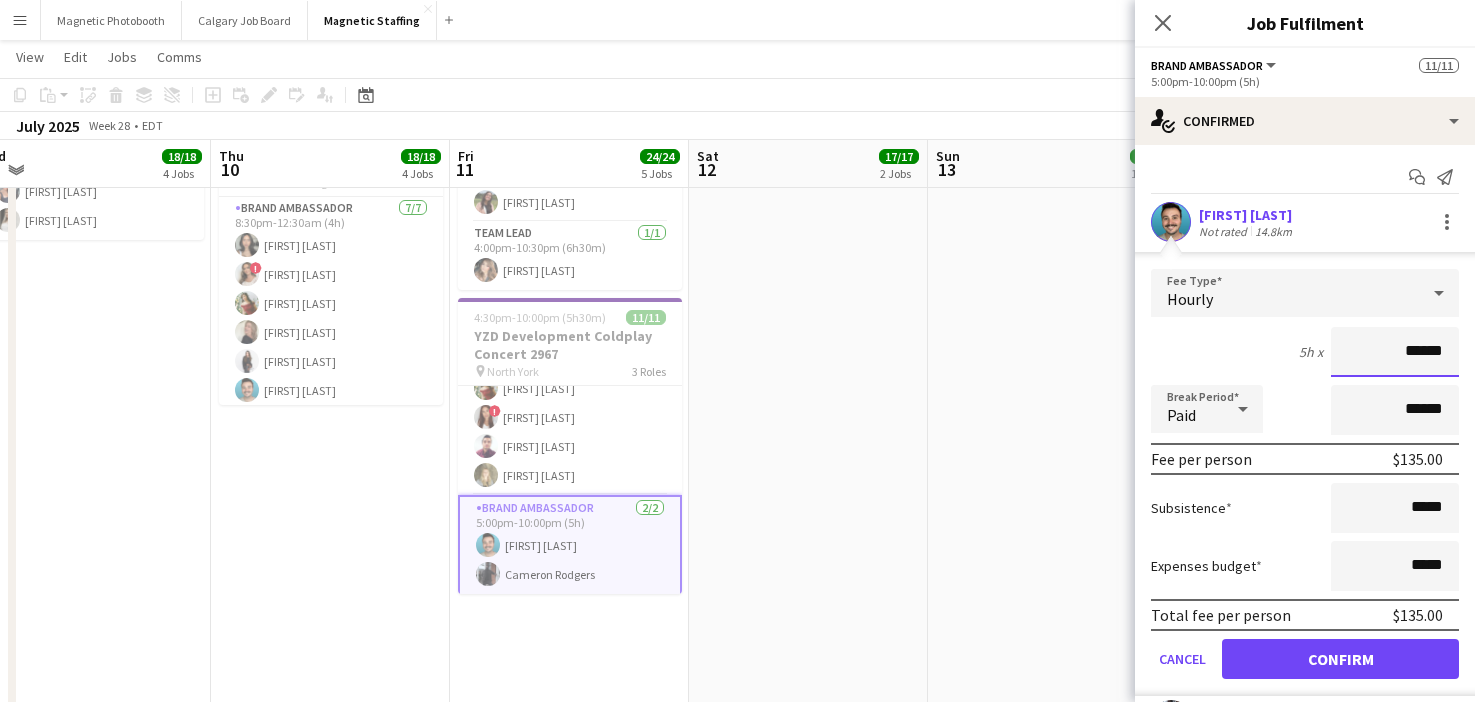 scroll, scrollTop: 893, scrollLeft: 0, axis: vertical 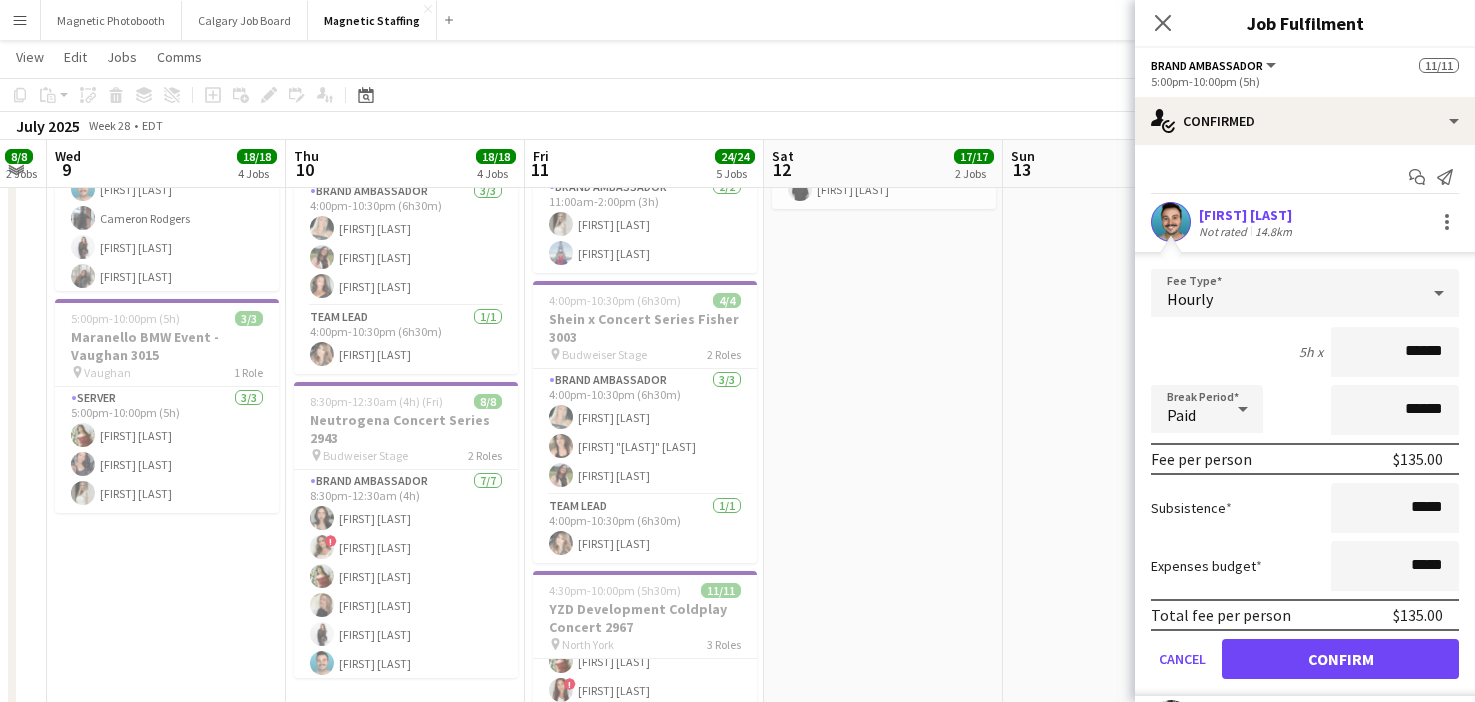 drag, startPoint x: 332, startPoint y: 600, endPoint x: 650, endPoint y: 600, distance: 318 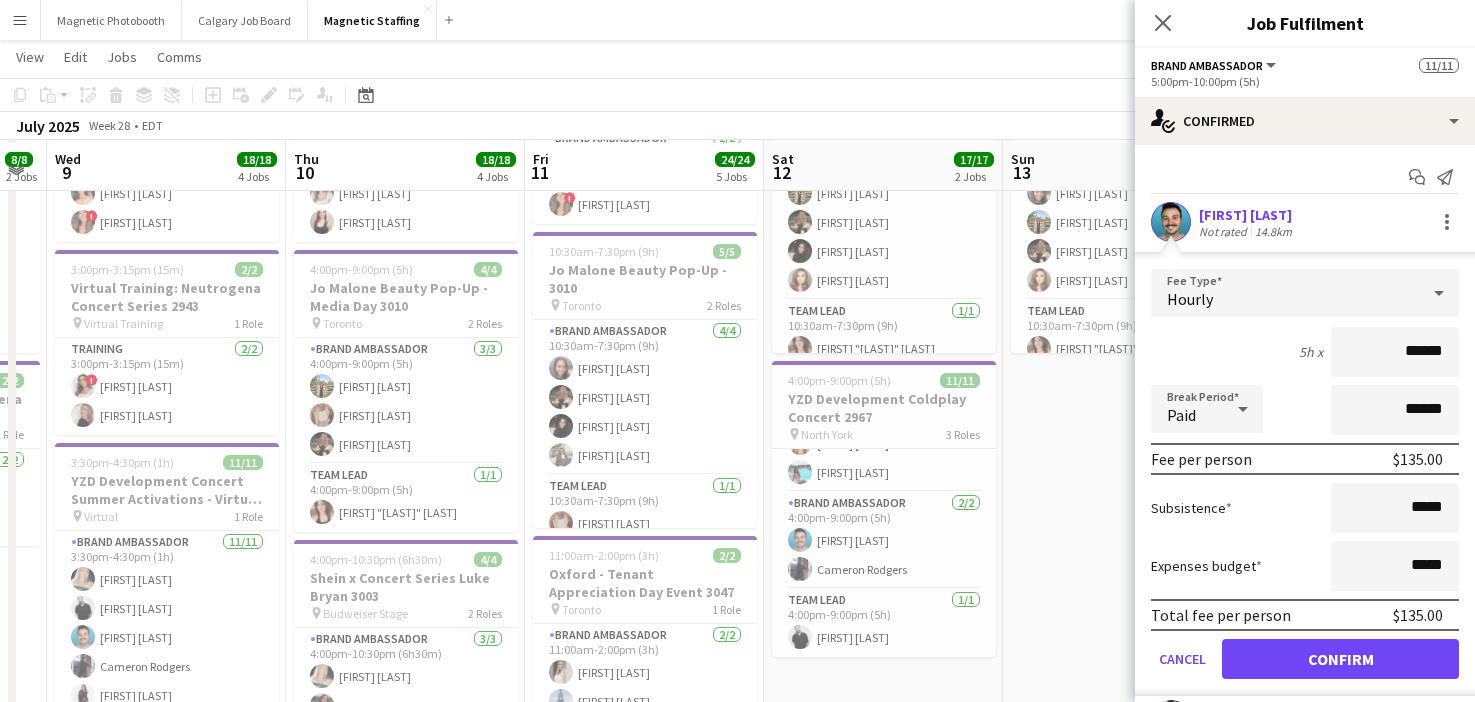 scroll, scrollTop: 178, scrollLeft: 0, axis: vertical 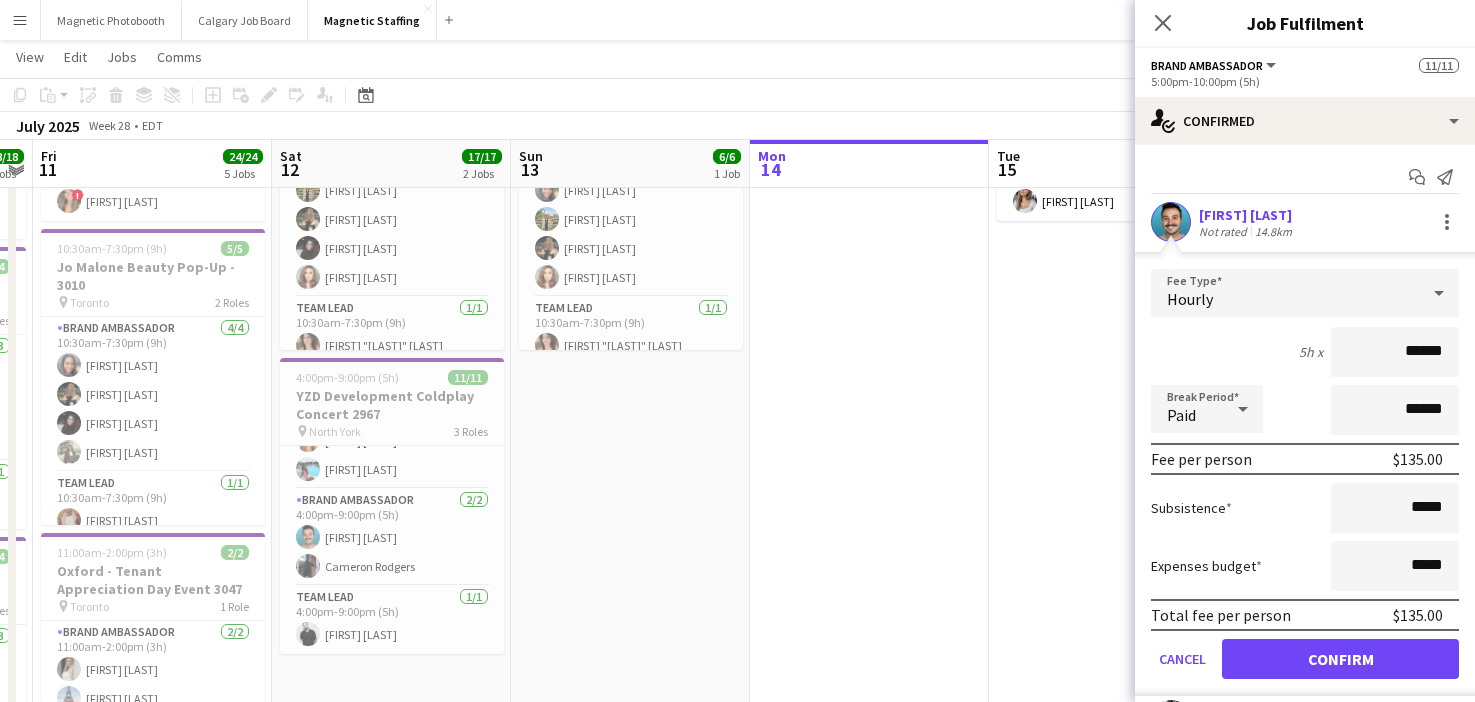 drag, startPoint x: 818, startPoint y: 468, endPoint x: 312, endPoint y: 468, distance: 506 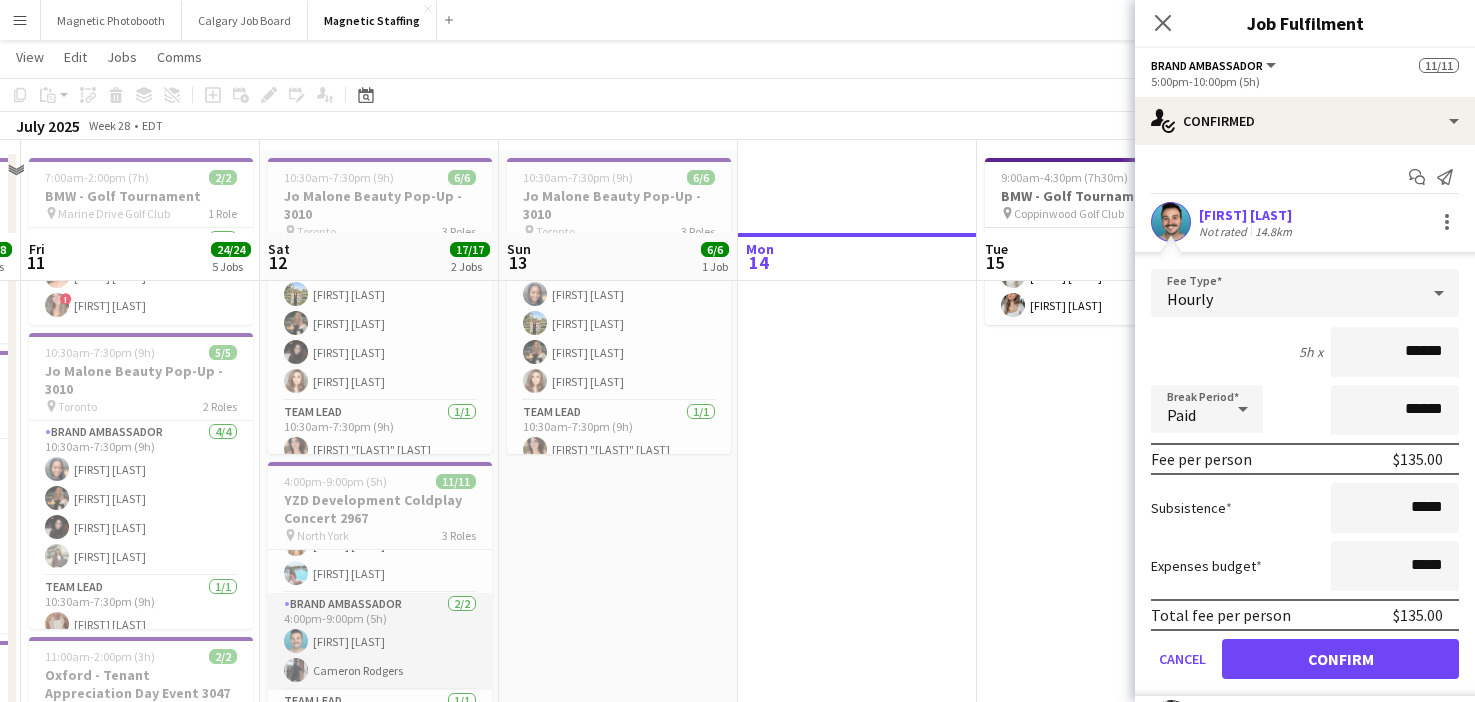 scroll, scrollTop: 184, scrollLeft: 0, axis: vertical 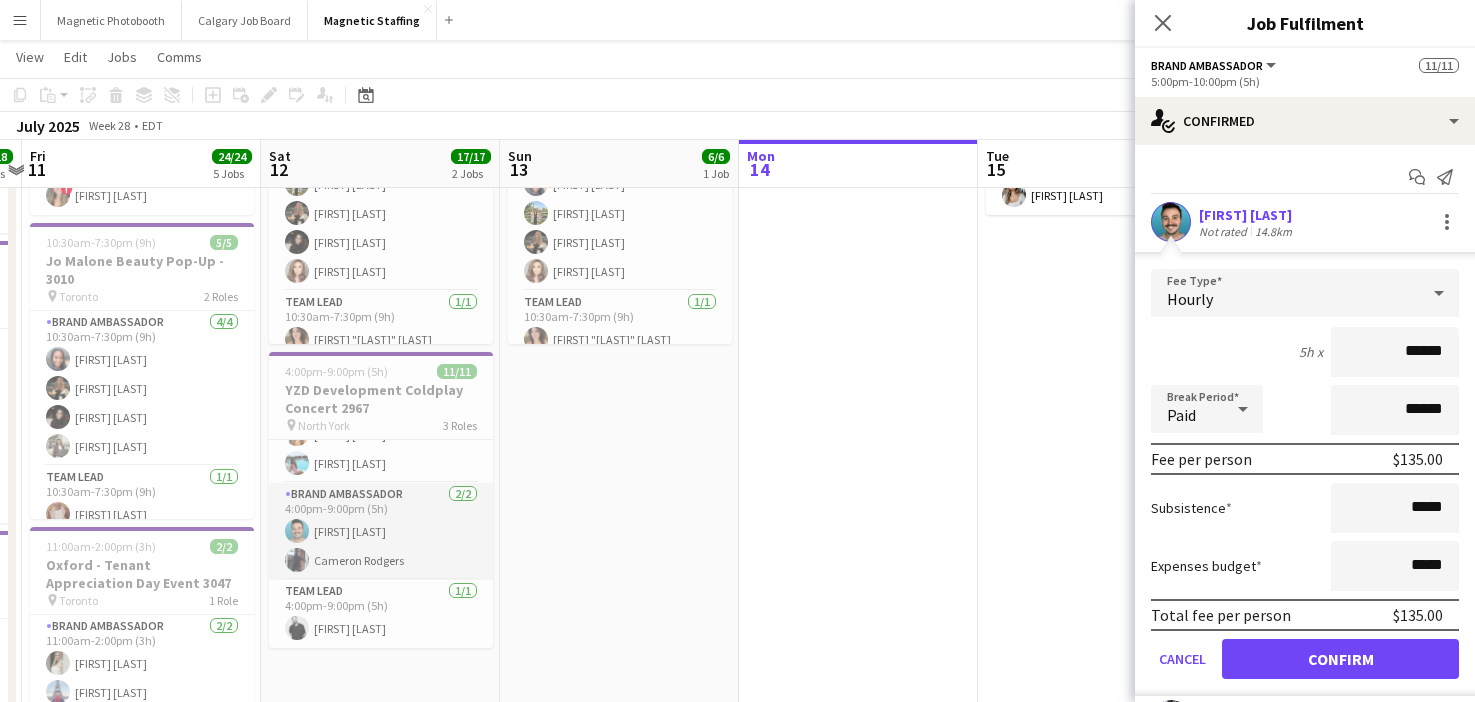click on "Brand Ambassador   2/2   4:00pm-9:00pm (5h)
[FIRST] [LAST] [FIRST] [LAST]" at bounding box center (381, 531) 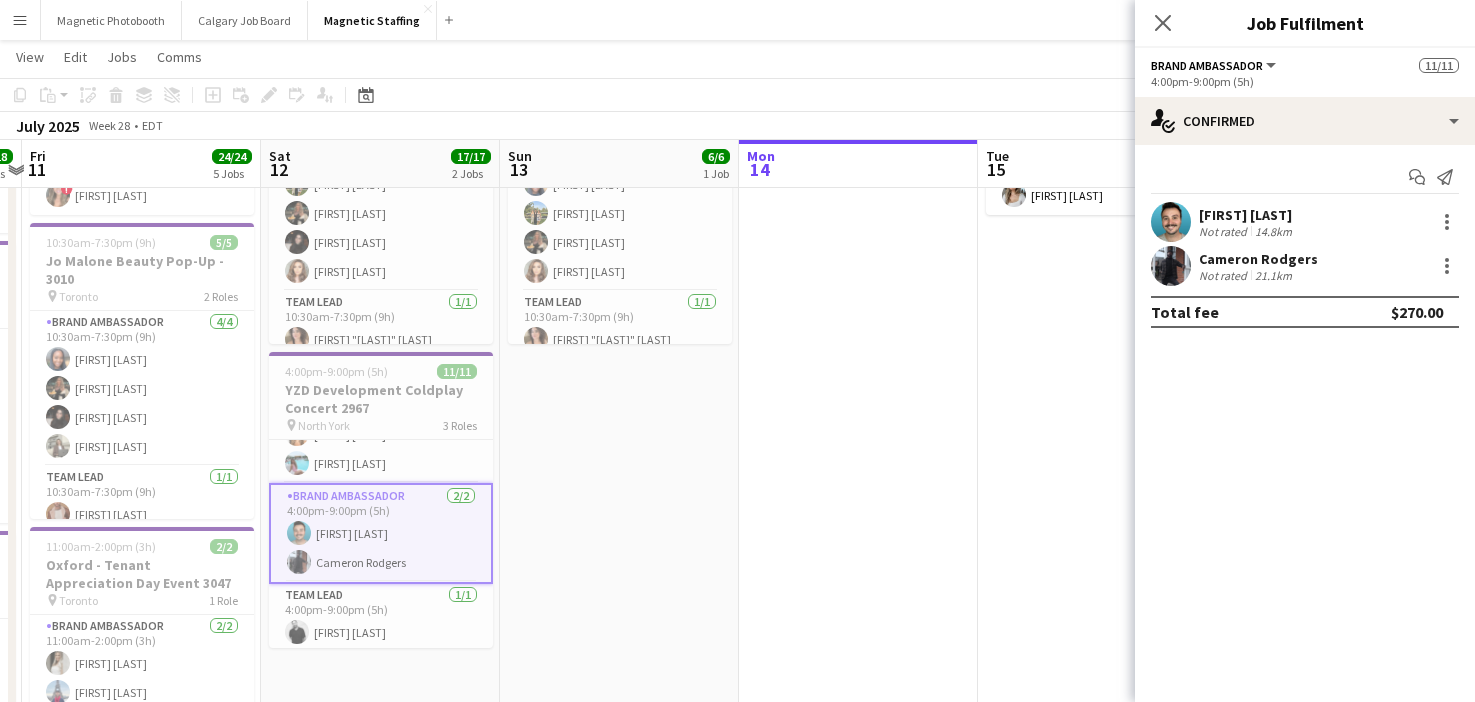 scroll, scrollTop: 147, scrollLeft: 0, axis: vertical 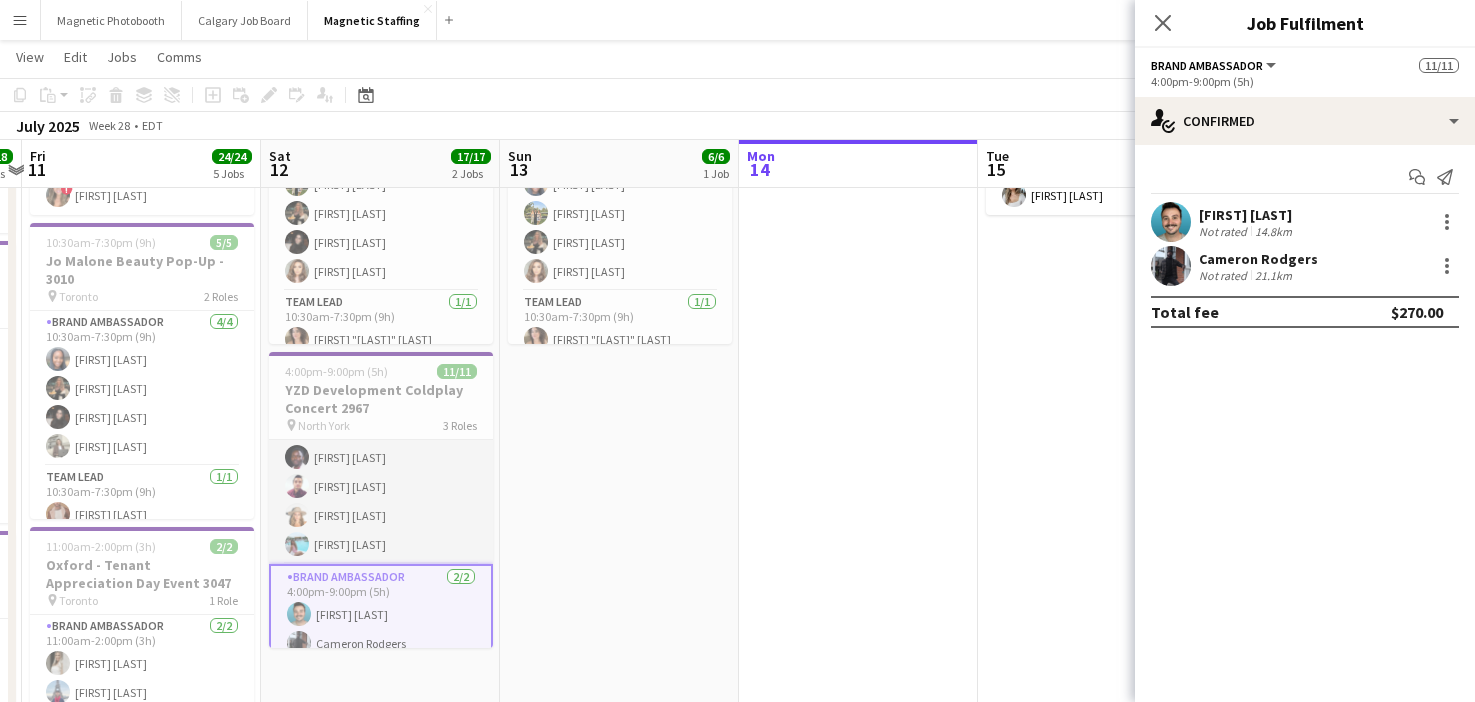 click on "Brand Ambassador   8/8   4:00pm-9:00pm (5h)
[FIRST] [LAST] [FIRST] [LAST] [FIRST] [LAST] [FIRST] [LAST] [FIRST] [LAST] [FIRST] [LAST] [FIRST] [LAST] [FIRST] [LAST]" at bounding box center [381, 428] 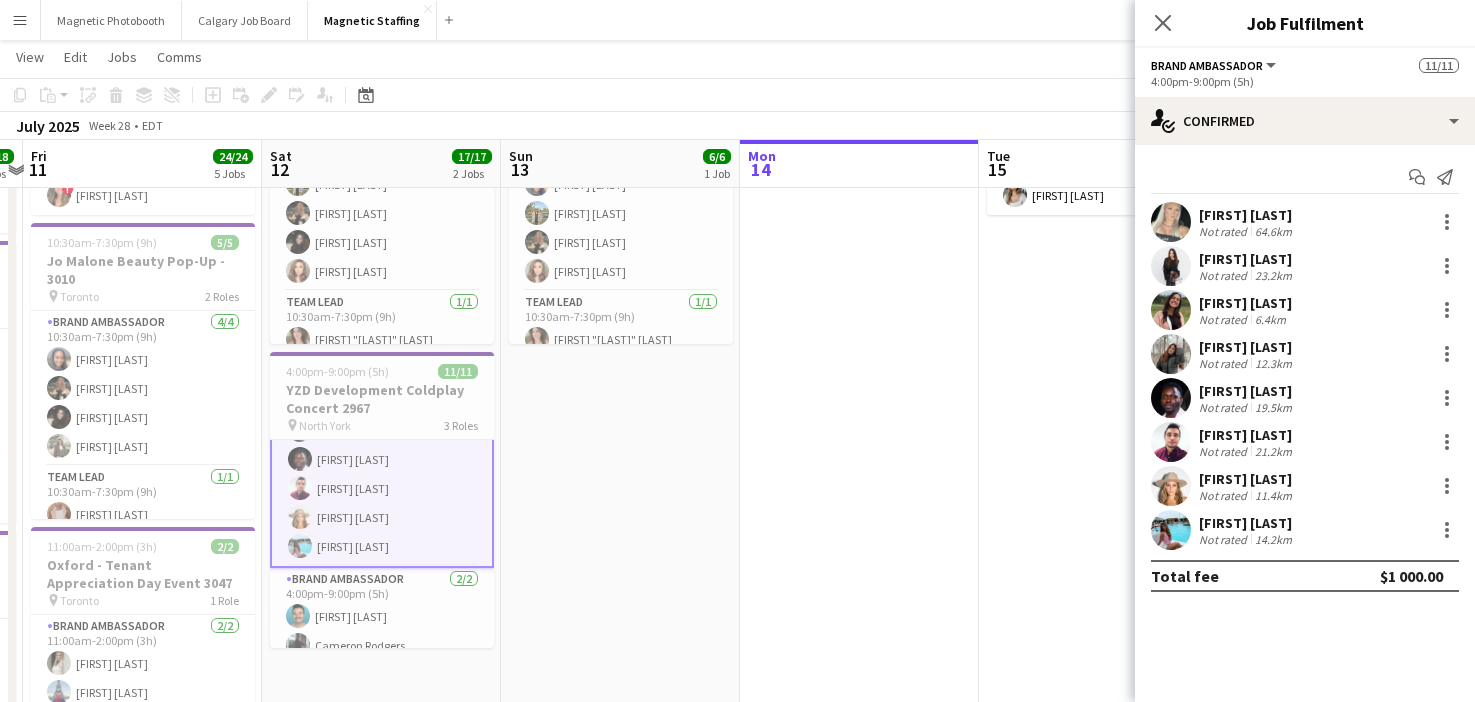 scroll, scrollTop: 149, scrollLeft: 0, axis: vertical 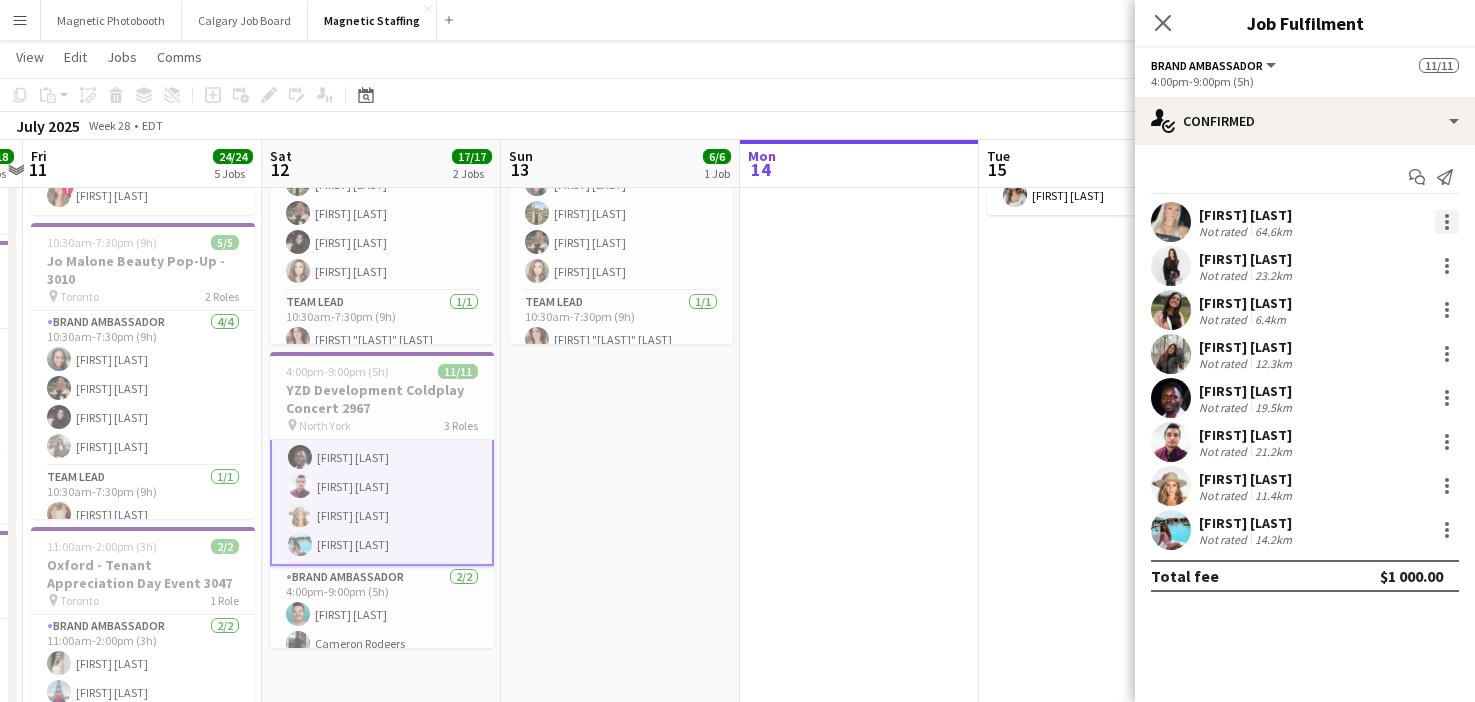 click at bounding box center [1447, 222] 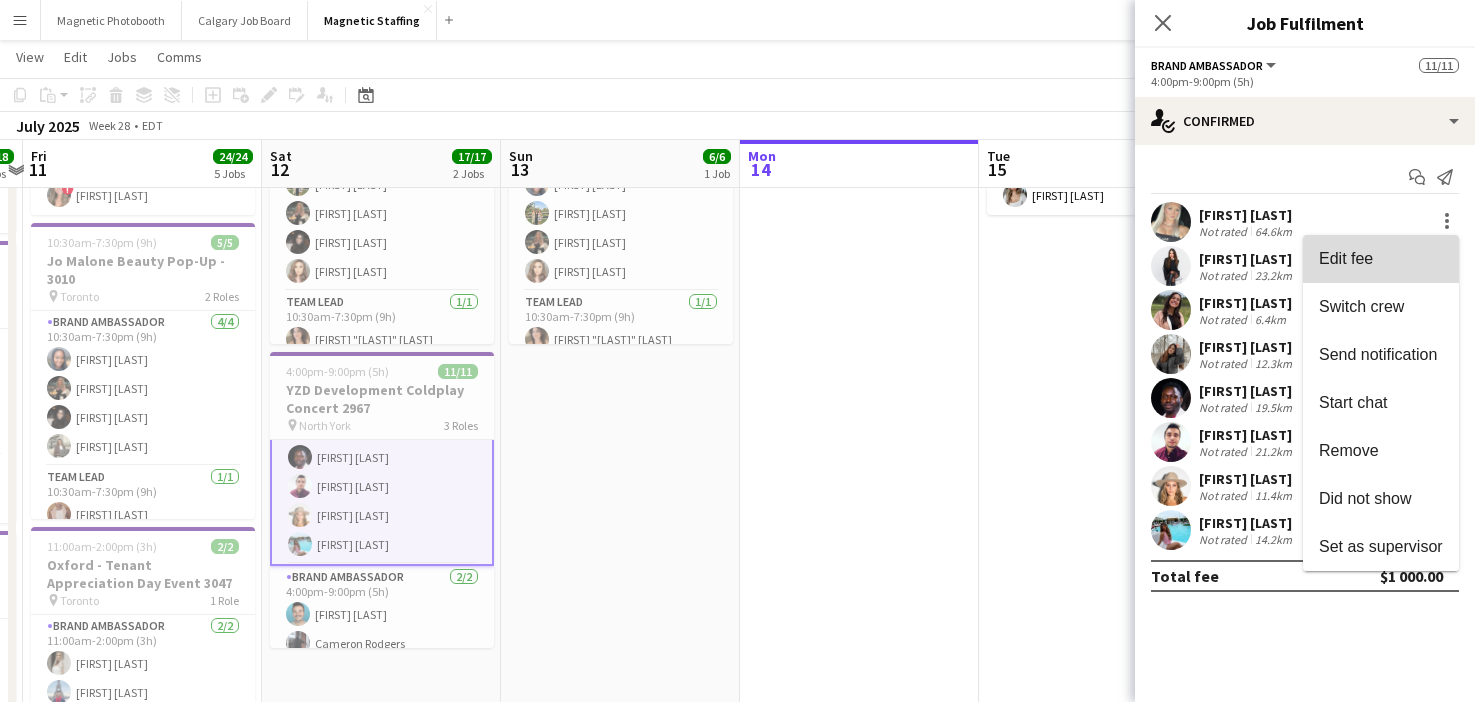 click on "Edit fee" at bounding box center (1381, 259) 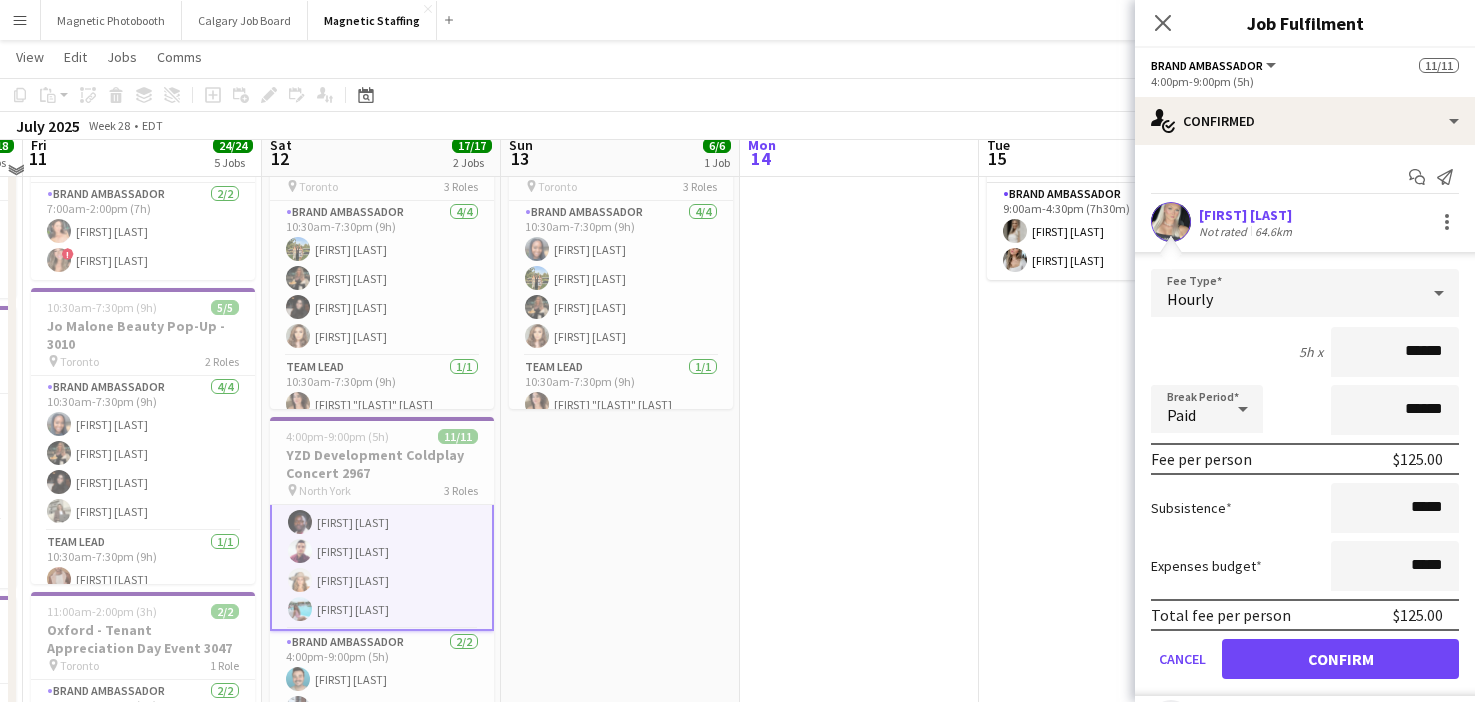 scroll, scrollTop: 107, scrollLeft: 0, axis: vertical 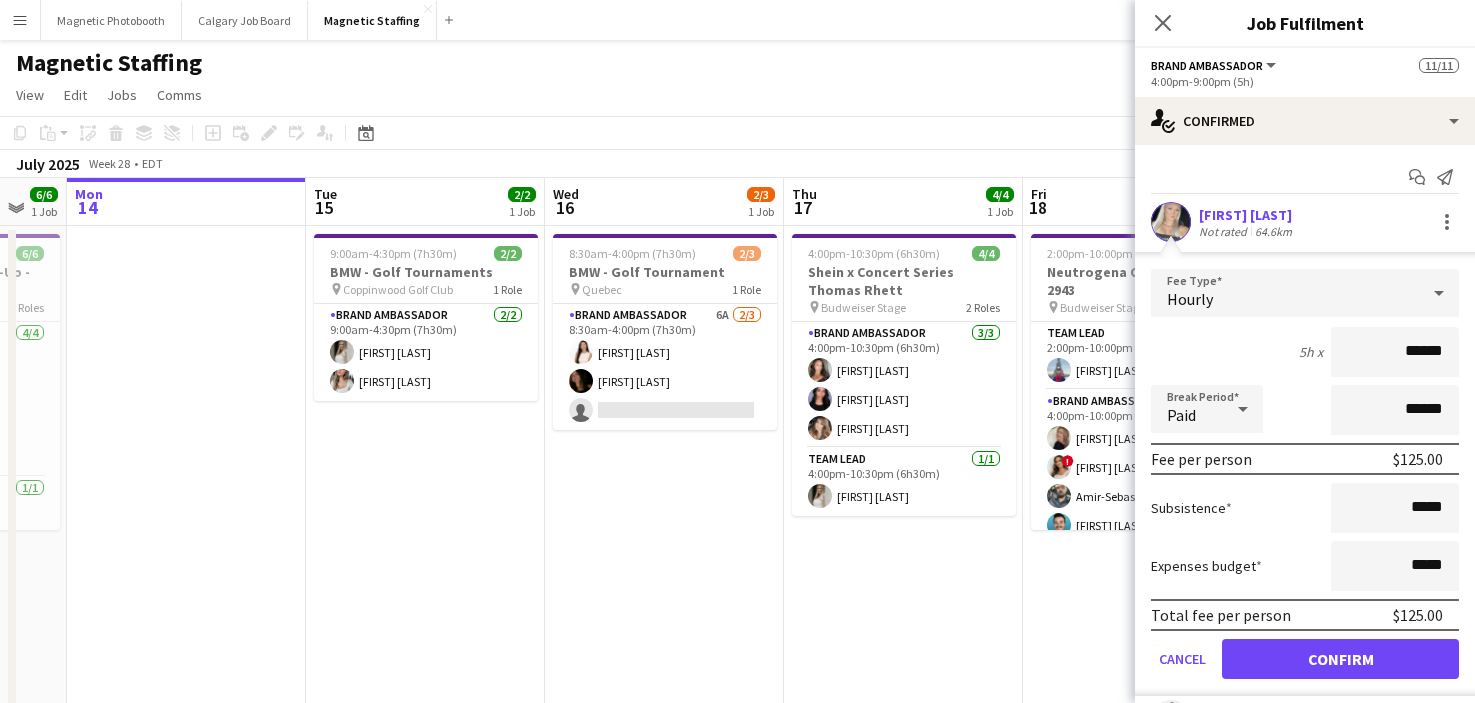 drag, startPoint x: 685, startPoint y: 453, endPoint x: 248, endPoint y: 460, distance: 437.05606 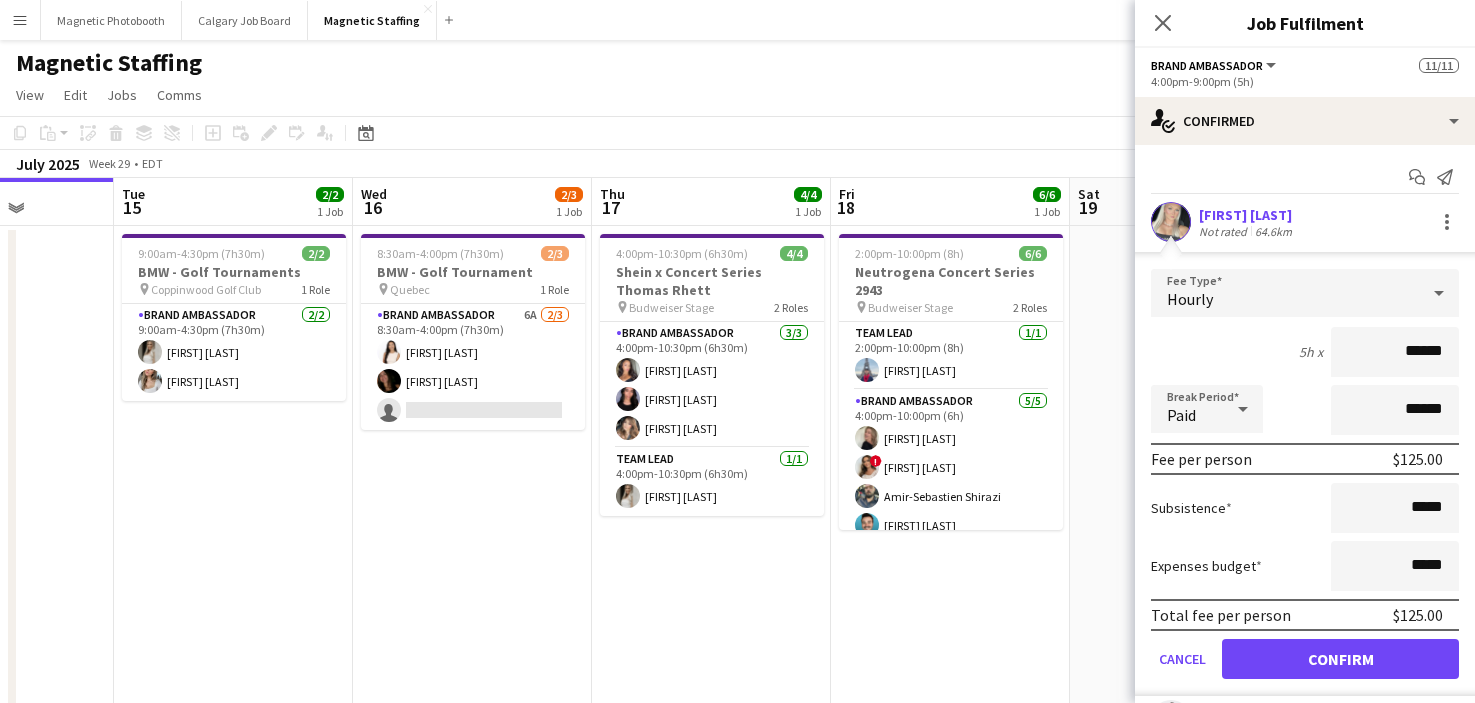 scroll, scrollTop: 0, scrollLeft: 614, axis: horizontal 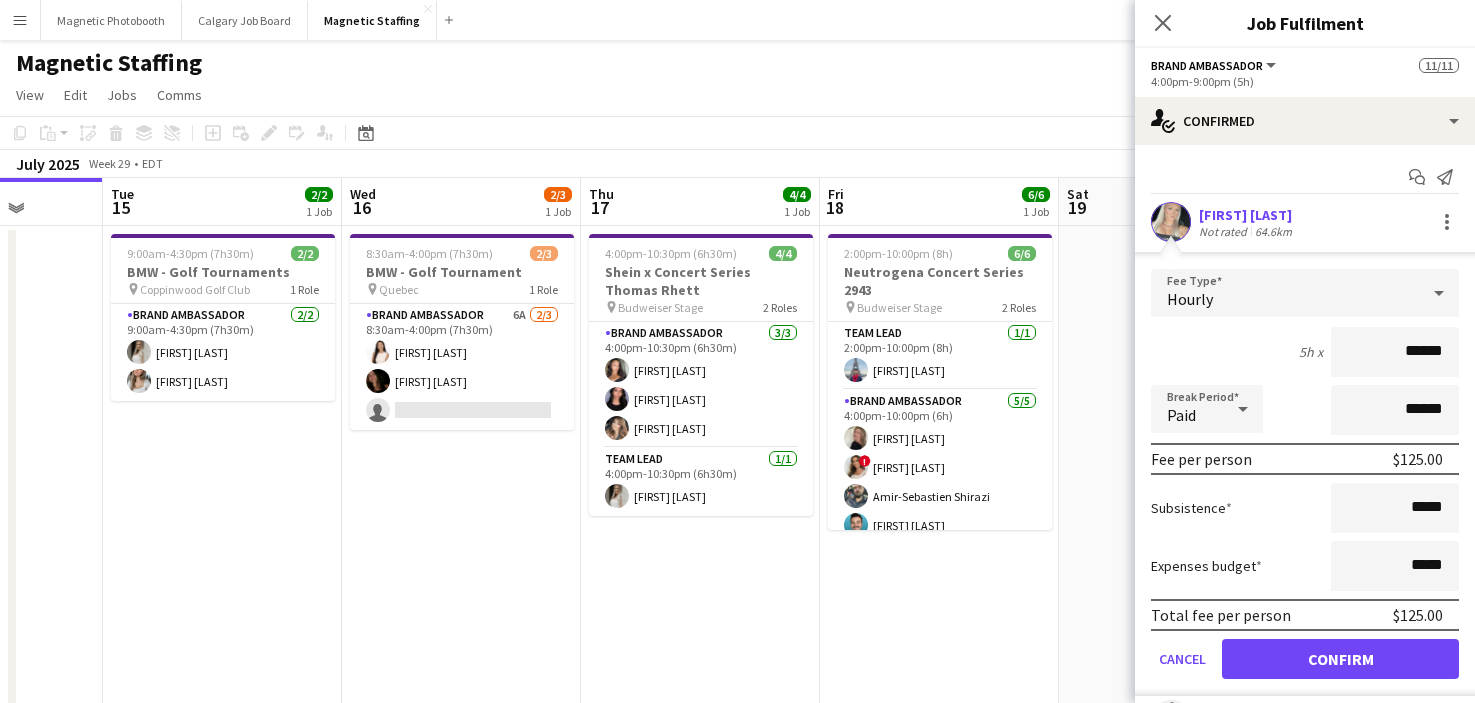 drag, startPoint x: 672, startPoint y: 498, endPoint x: 473, endPoint y: 496, distance: 199.01006 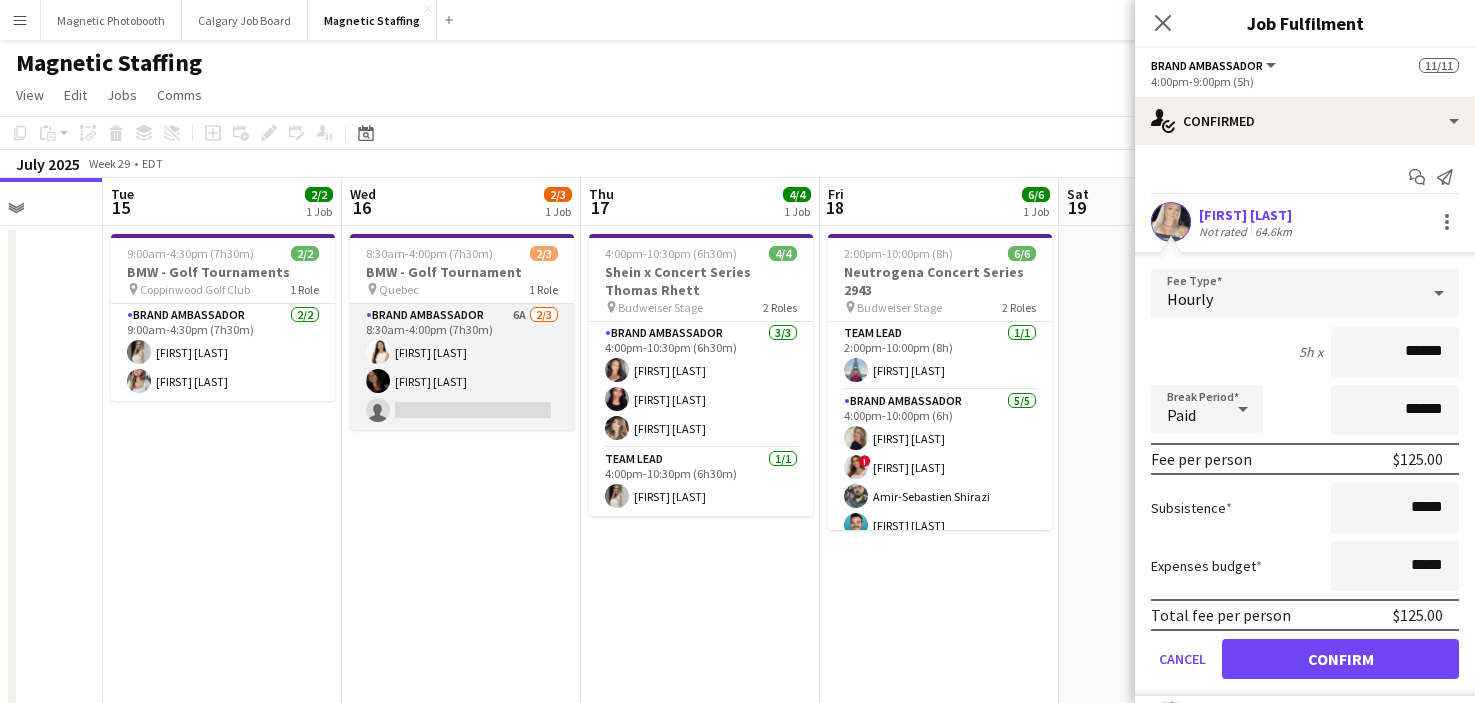 scroll, scrollTop: 0, scrollLeft: 613, axis: horizontal 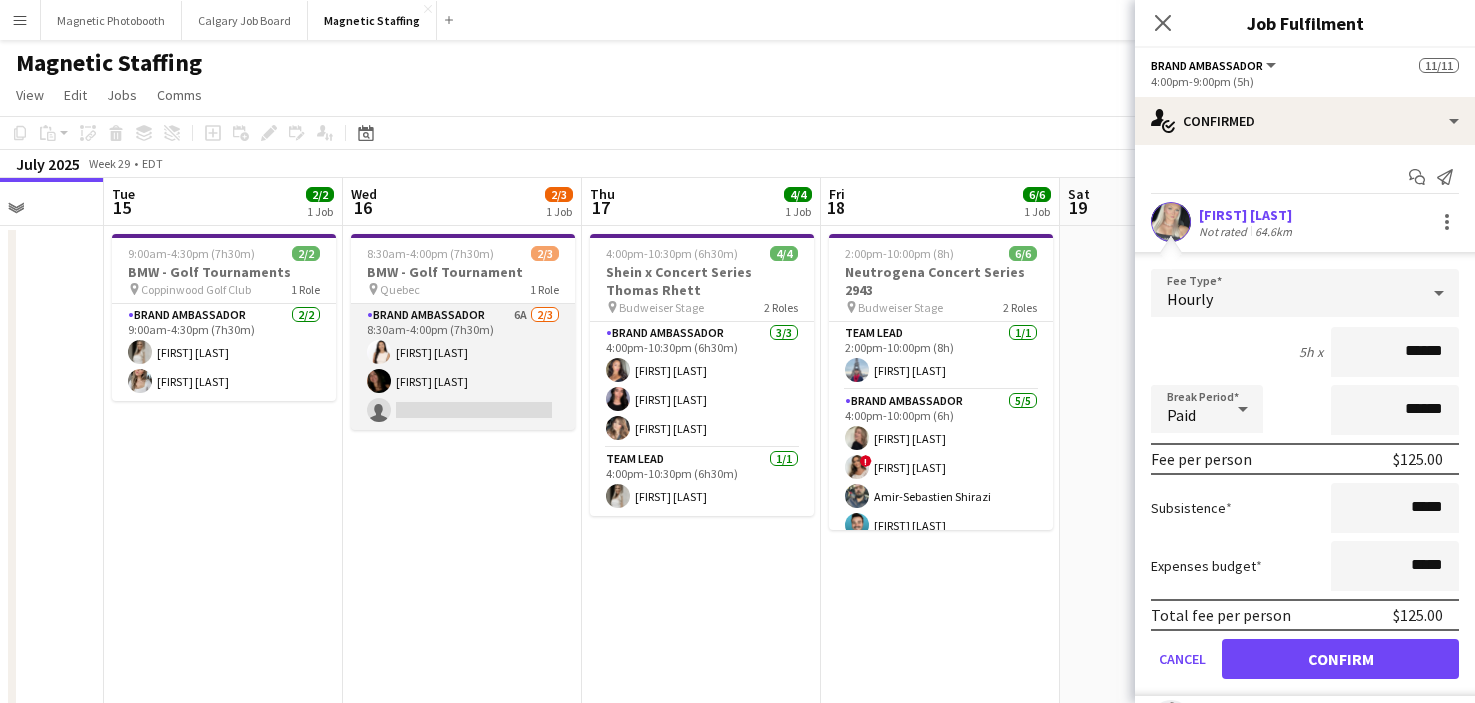 click on "Brand Ambassador   6A   2/3   8:30am-4:00pm (7h30m)
[FIRST] [LAST] [FIRST] [LAST]
single-neutral-actions" at bounding box center [463, 367] 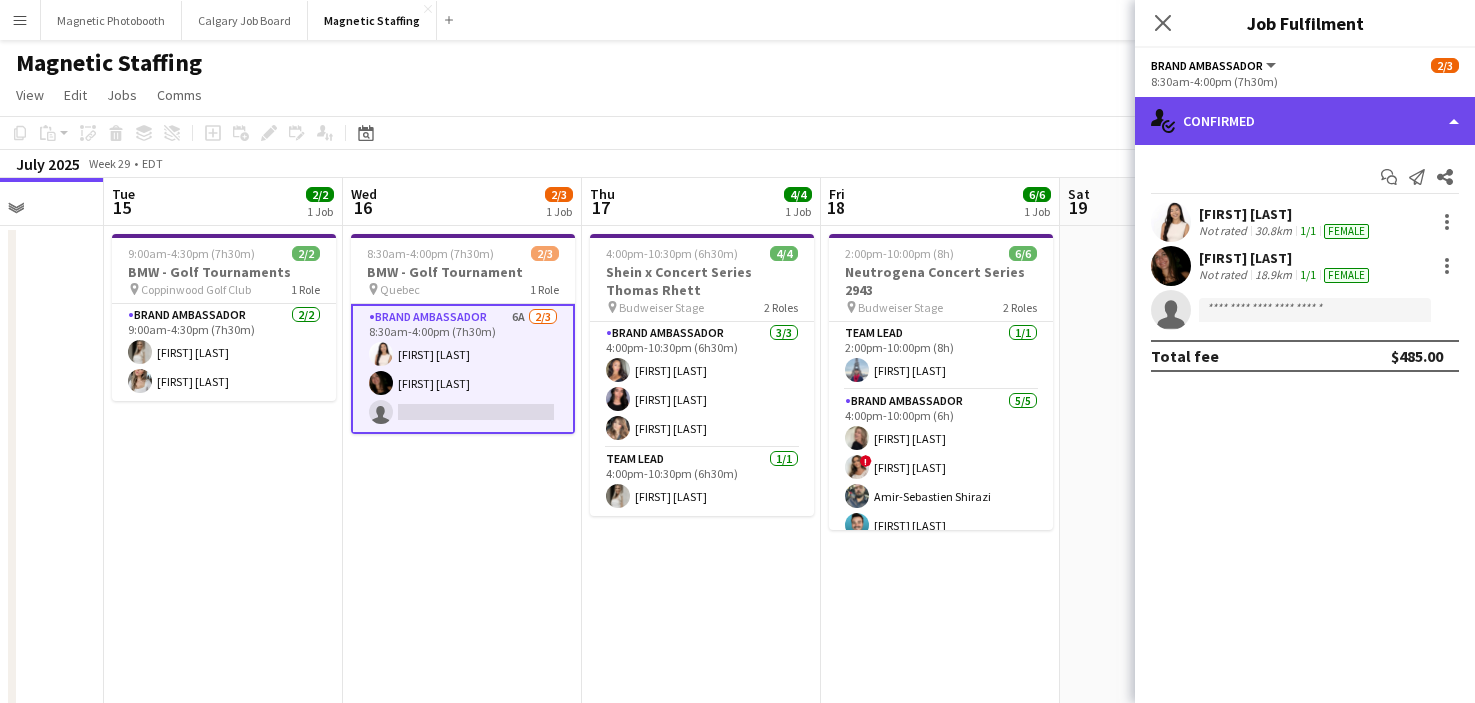 click on "single-neutral-actions-check-2
Confirmed" 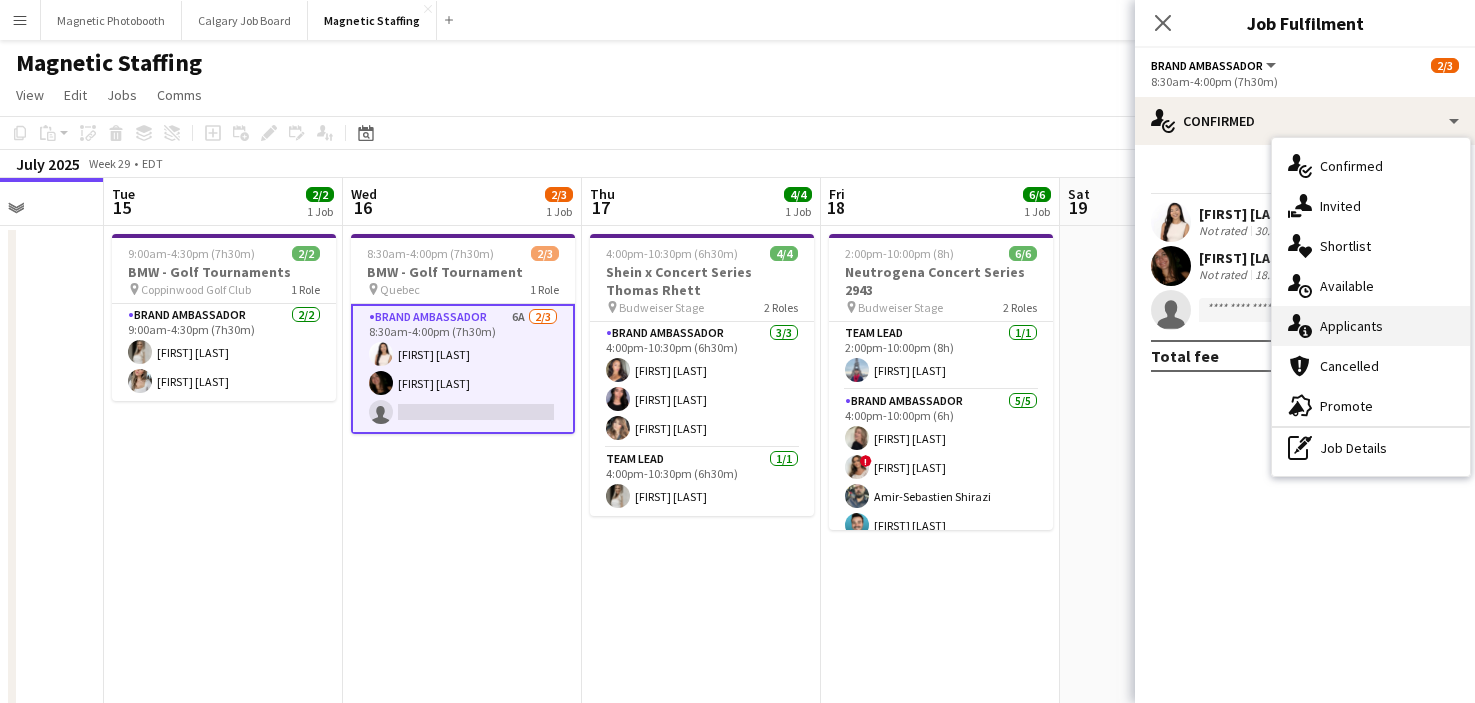 click on "single-neutral-actions-information
Applicants" at bounding box center (1371, 326) 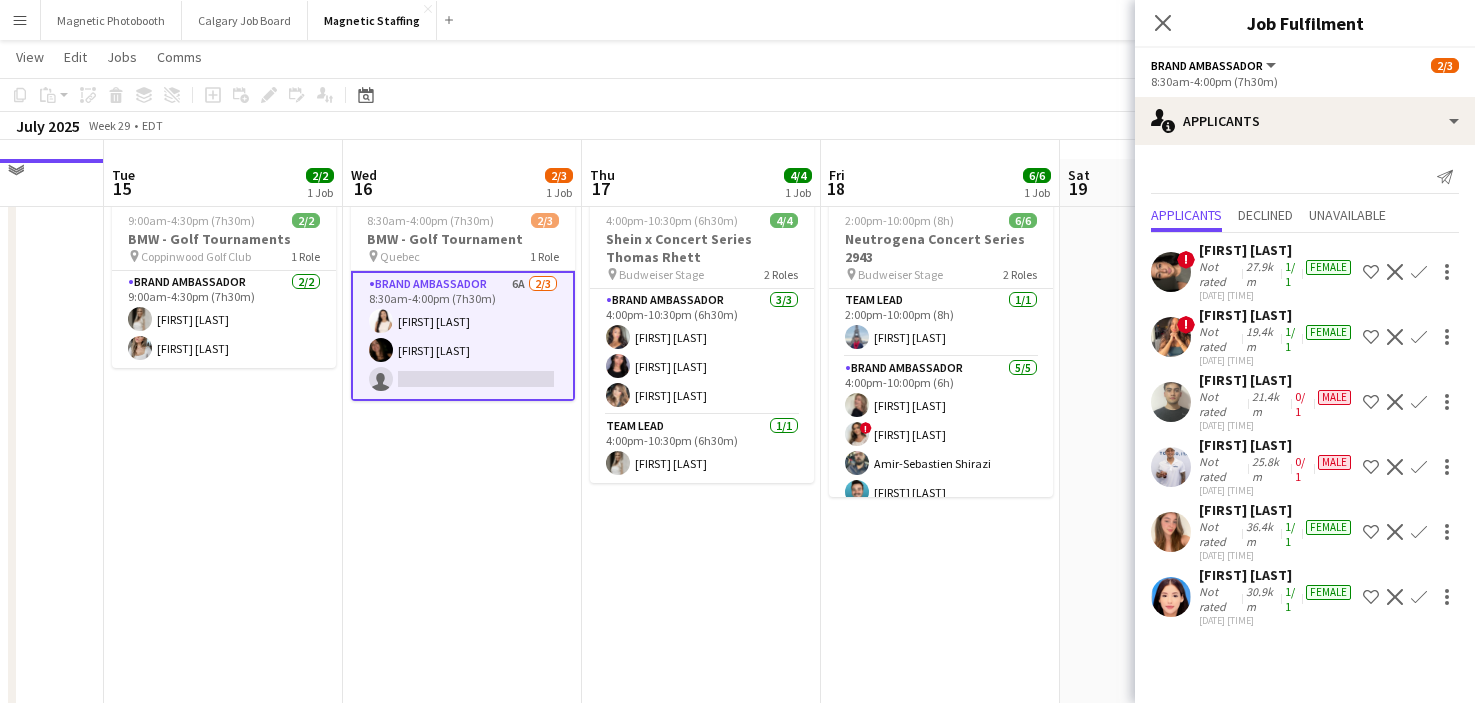 scroll, scrollTop: 0, scrollLeft: 0, axis: both 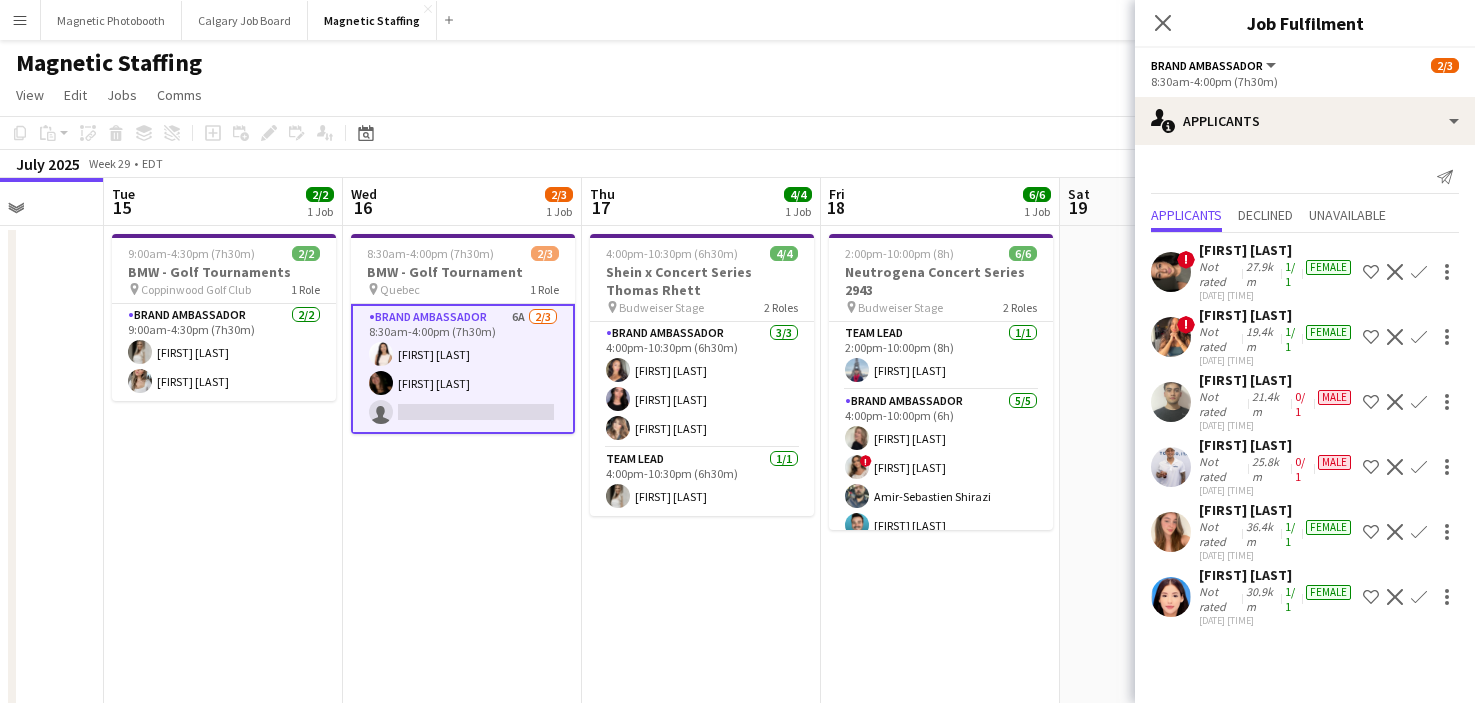 click at bounding box center [1171, 402] 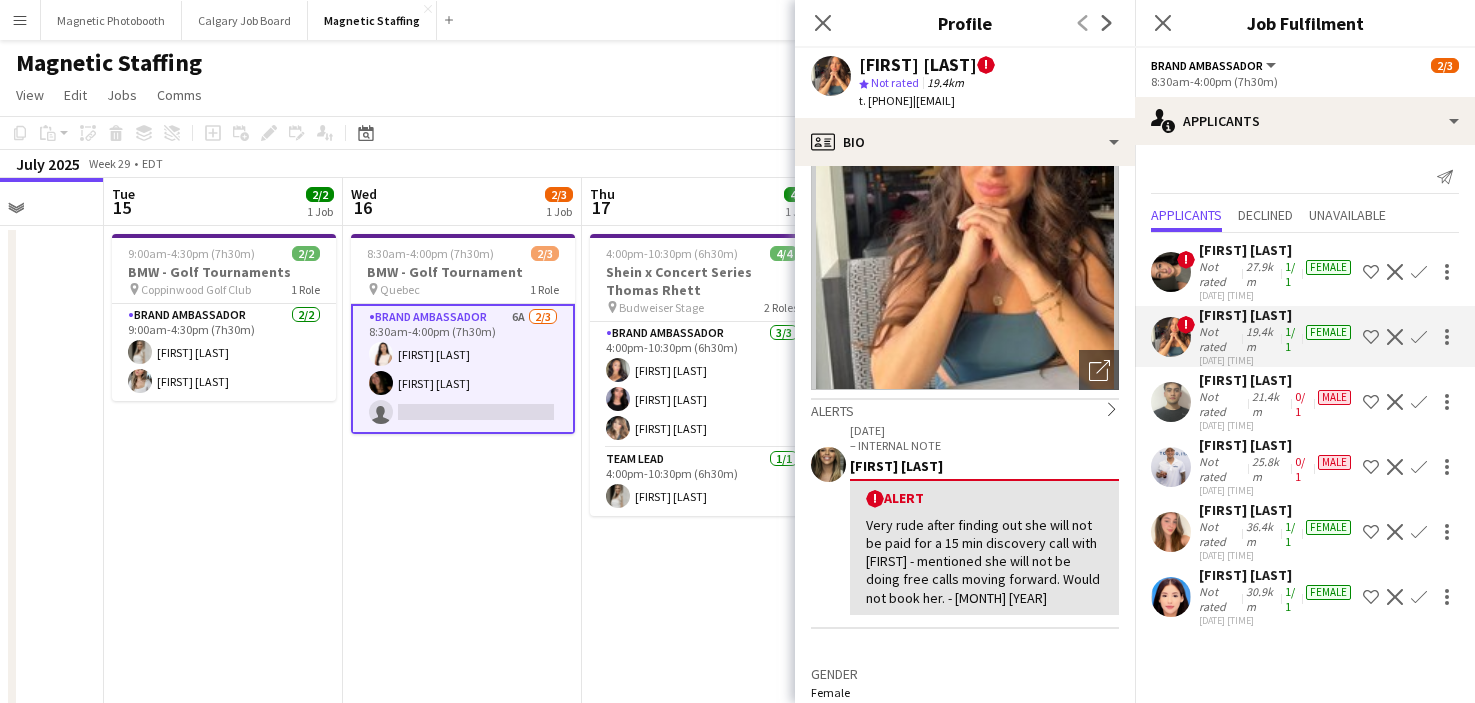 scroll, scrollTop: 90, scrollLeft: 0, axis: vertical 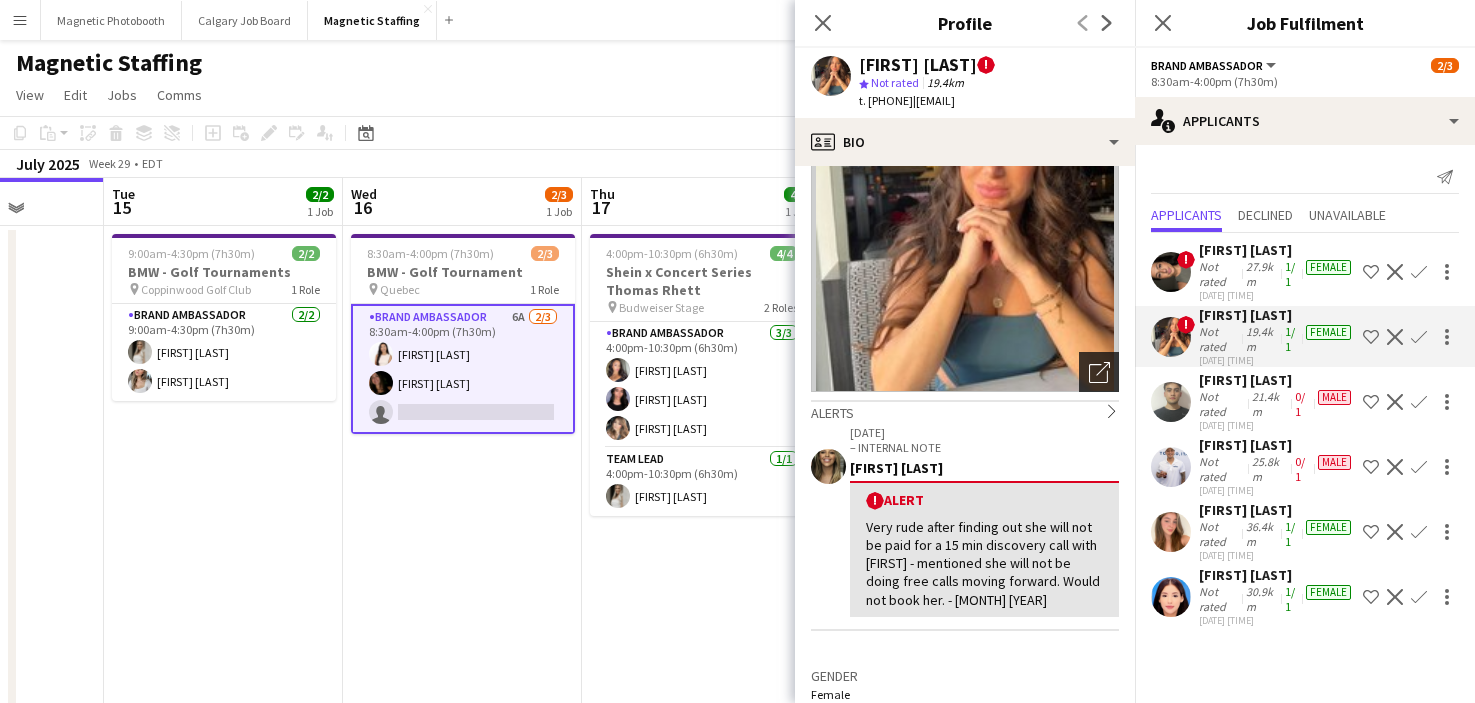 click on "Open photos pop-in" 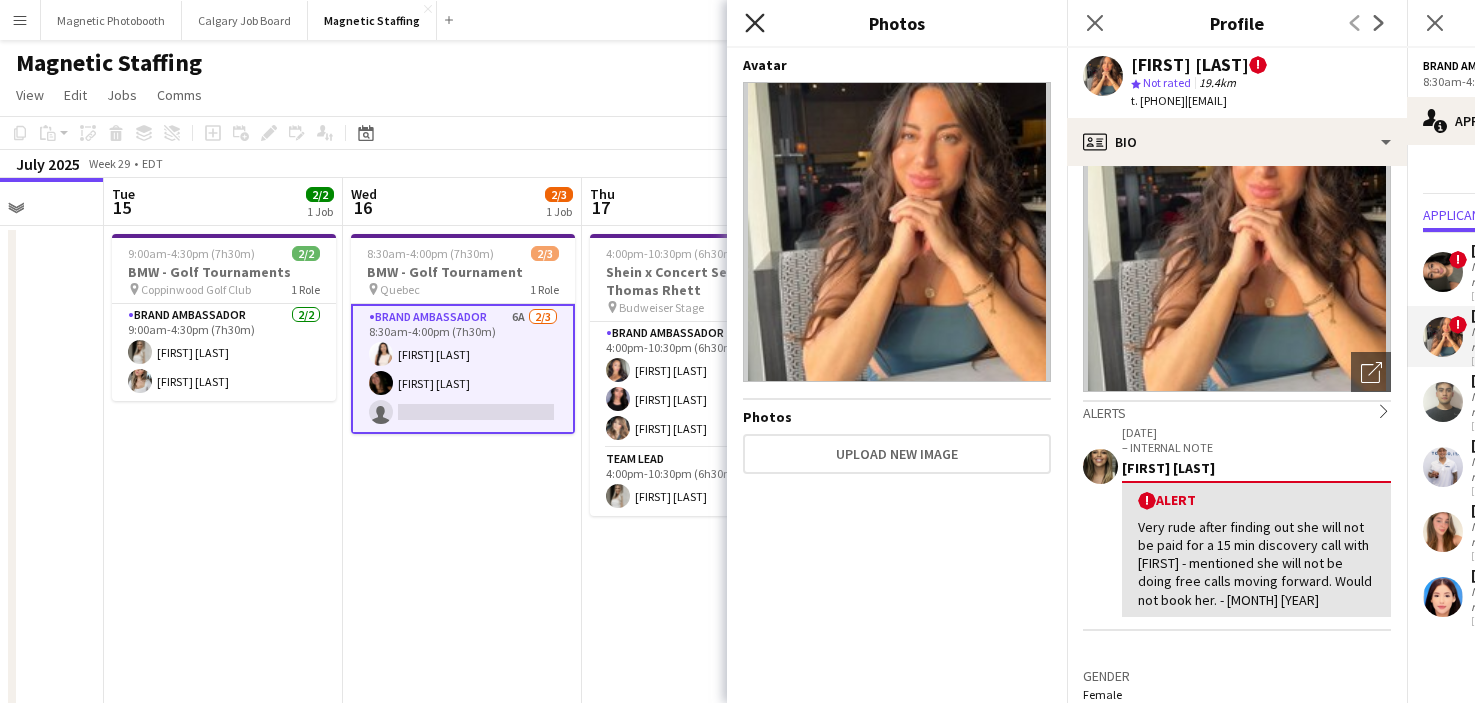 click on "Close pop-in" 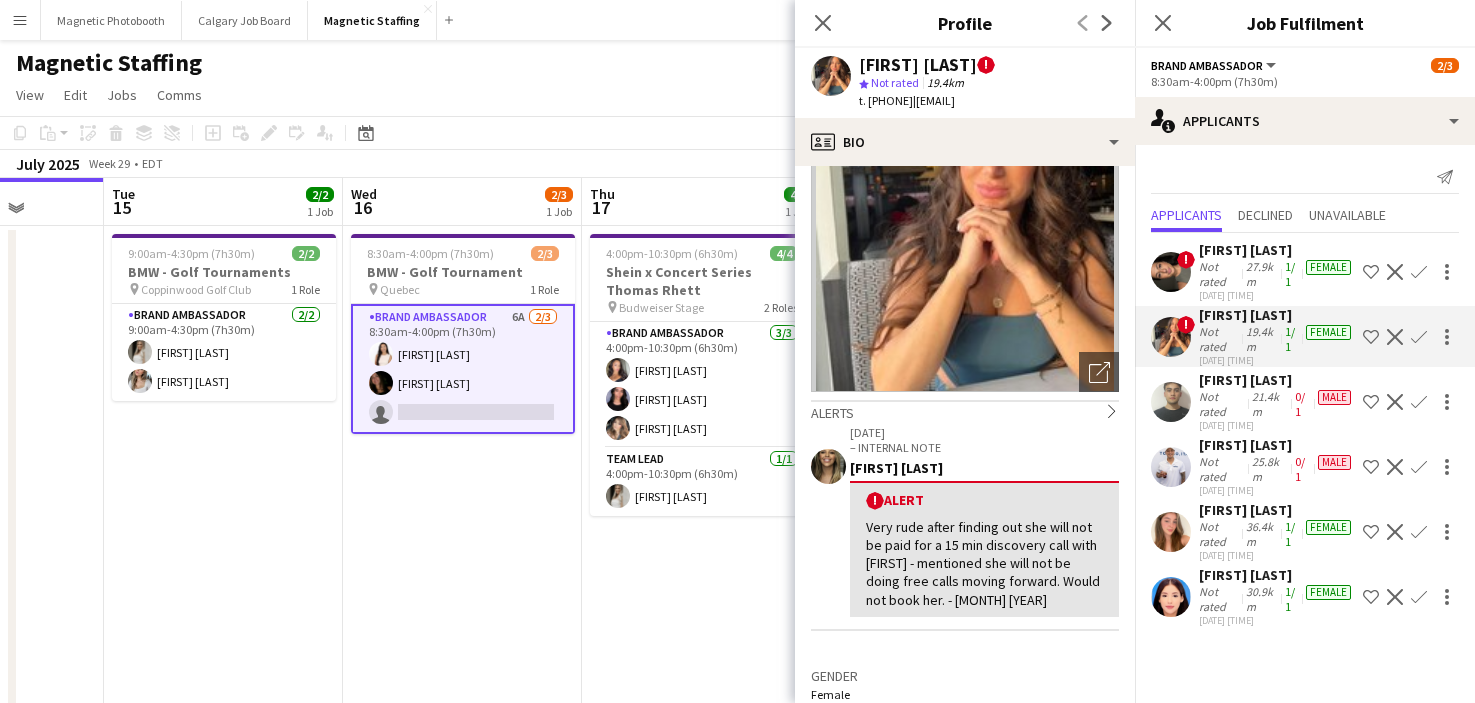 click on "8:30am-4:00pm (7h30m)    2/3   BMW - Golf Tournament
pin
[PROVINCE]    1 Role   Brand Ambassador   6A   2/3   8:30am-4:00pm (7h30m)
[FIRST] [LAST] [FIRST] [LAST]
single-neutral-actions" at bounding box center [462, 1194] 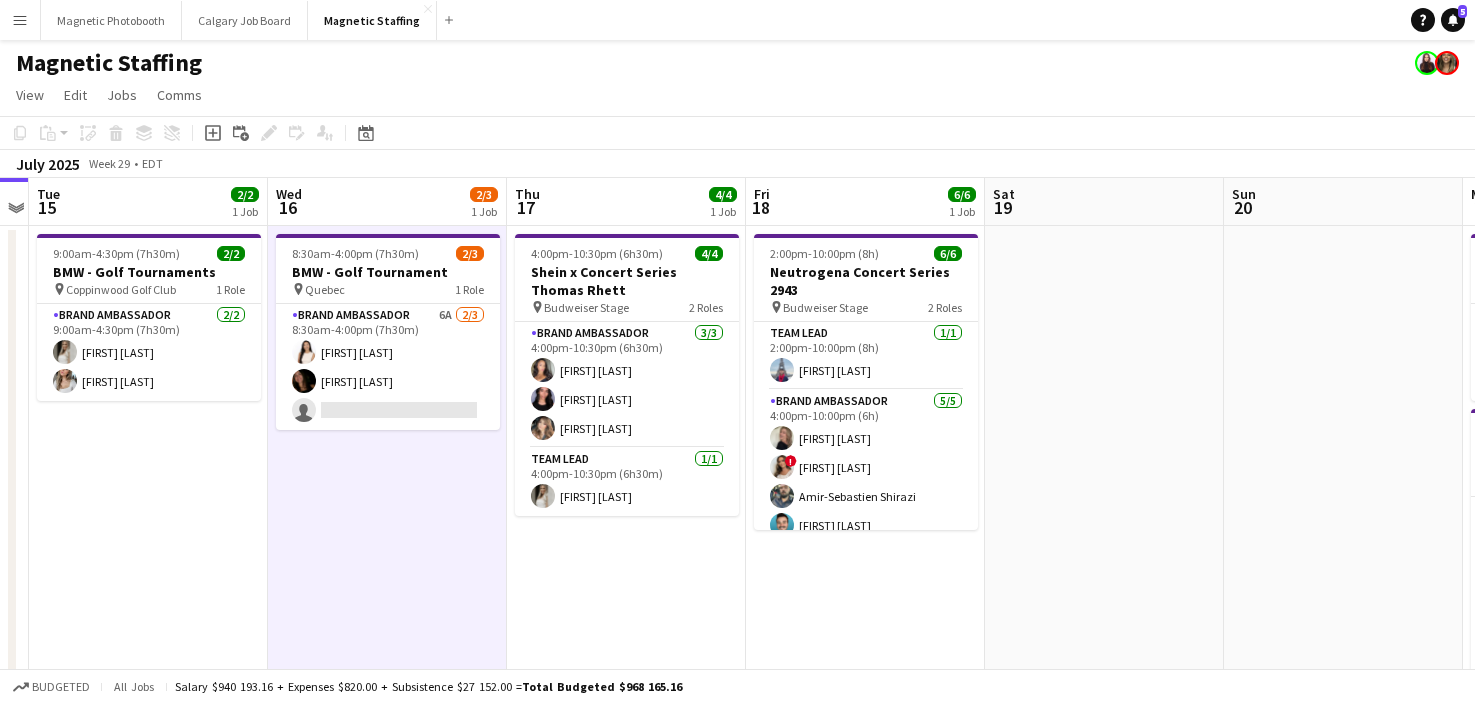 scroll, scrollTop: 0, scrollLeft: 714, axis: horizontal 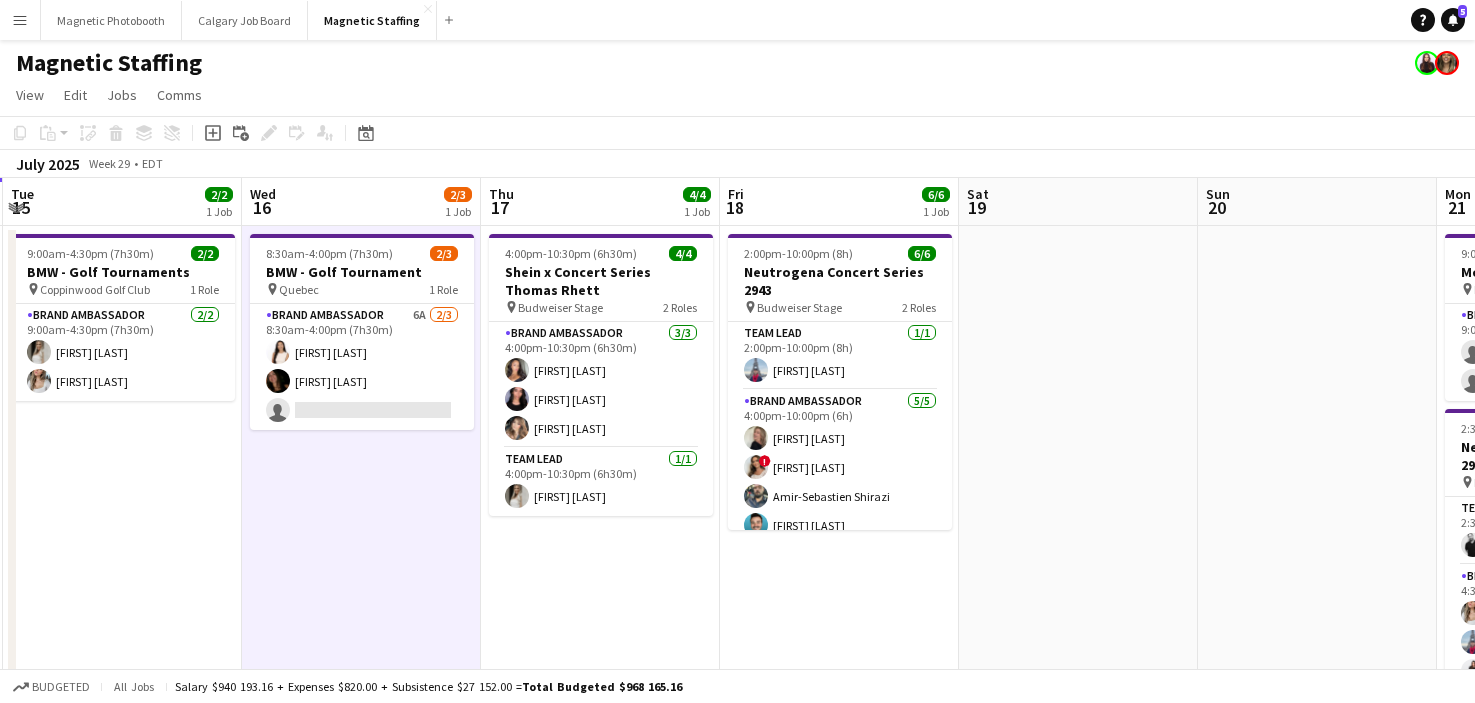 drag, startPoint x: 904, startPoint y: 577, endPoint x: 803, endPoint y: 573, distance: 101.07918 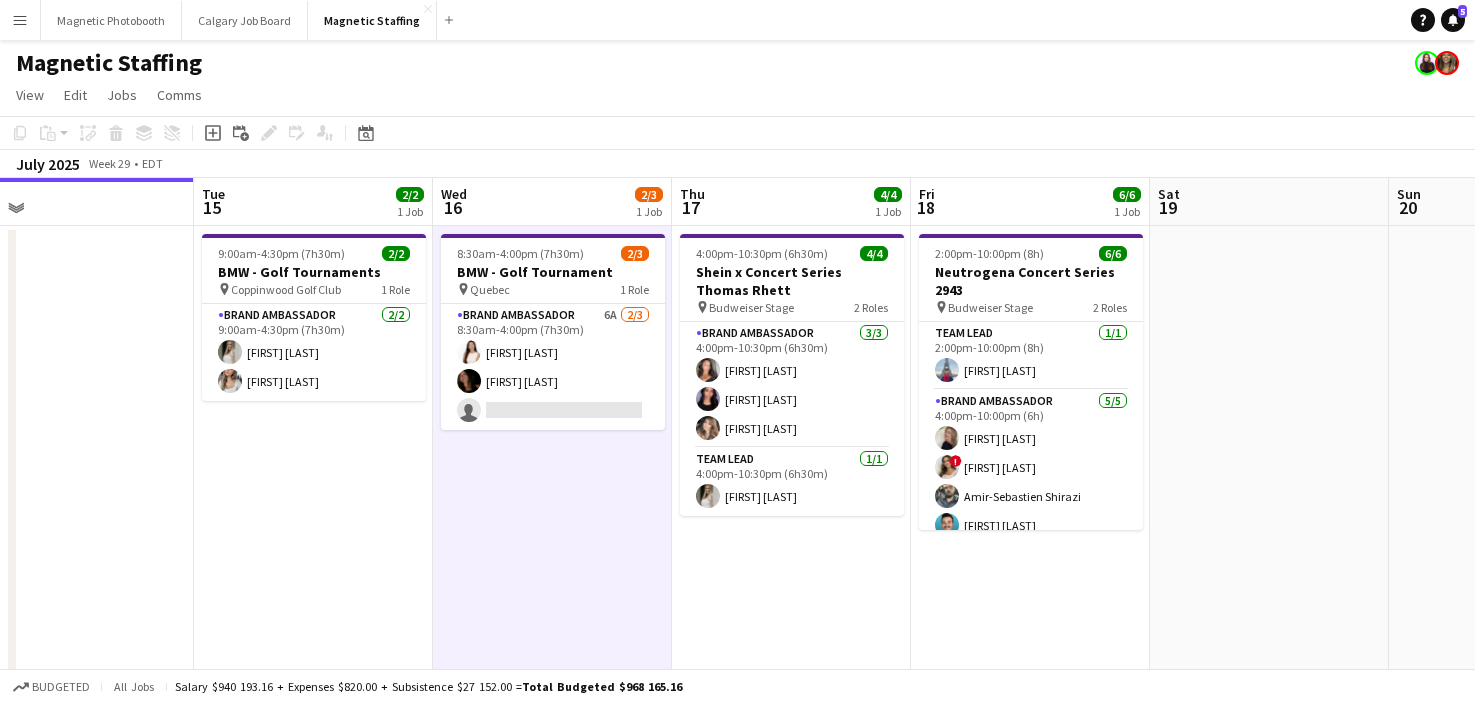 scroll, scrollTop: 0, scrollLeft: 520, axis: horizontal 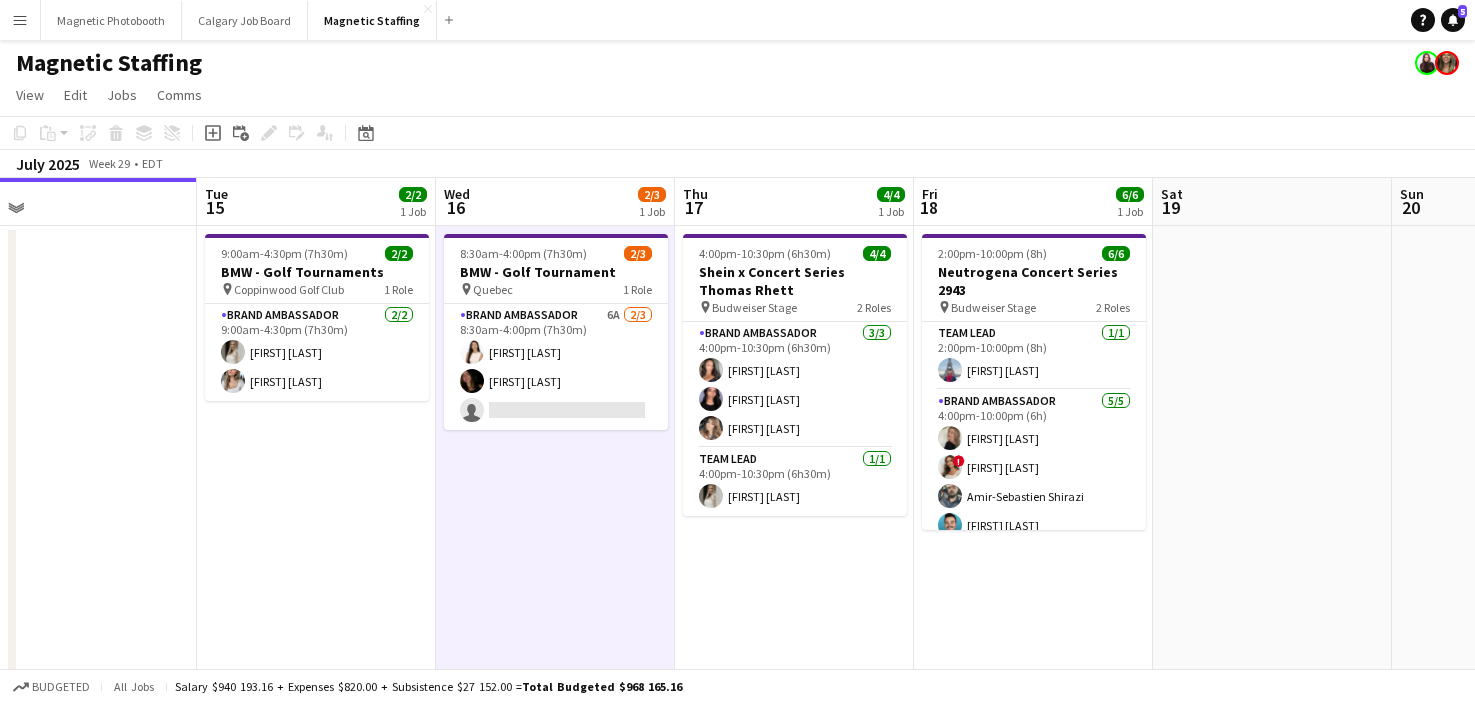 drag, startPoint x: 584, startPoint y: 559, endPoint x: 773, endPoint y: 554, distance: 189.06613 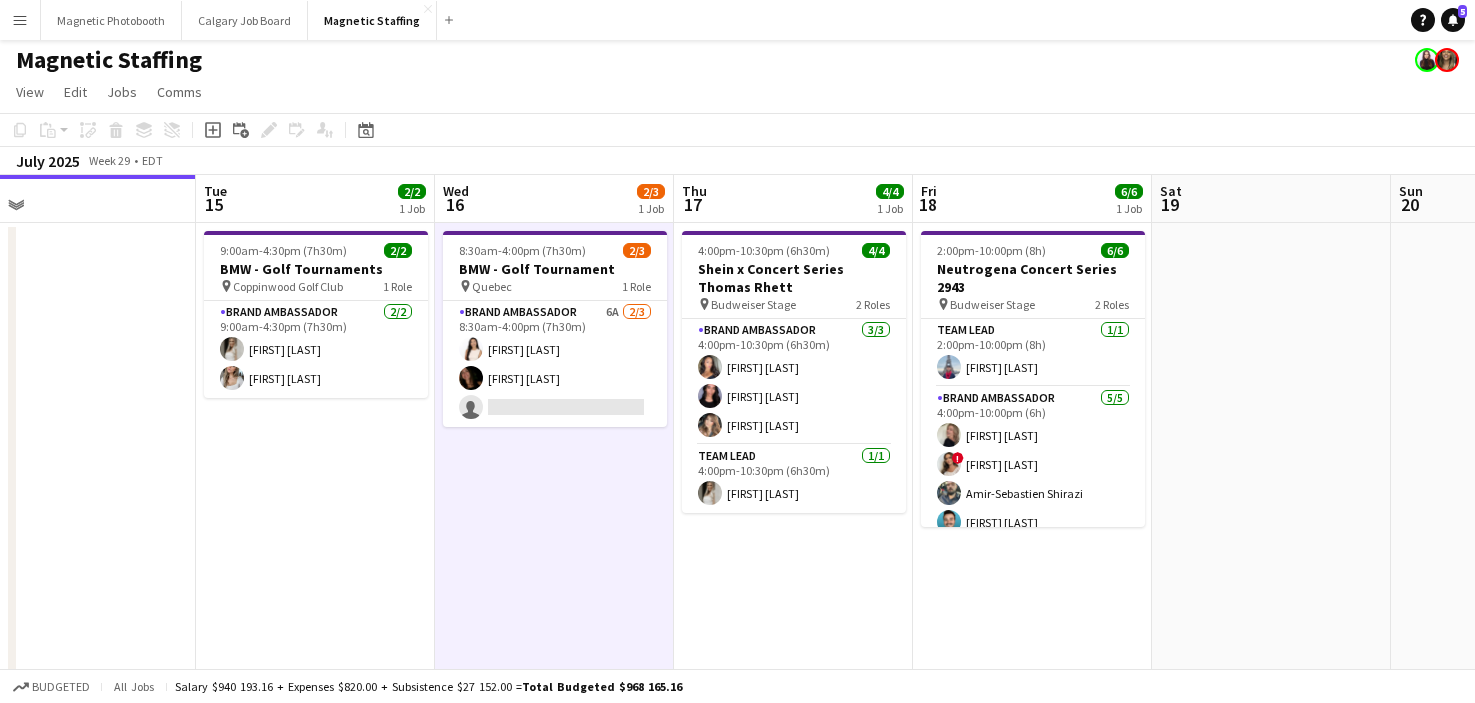scroll, scrollTop: 0, scrollLeft: 0, axis: both 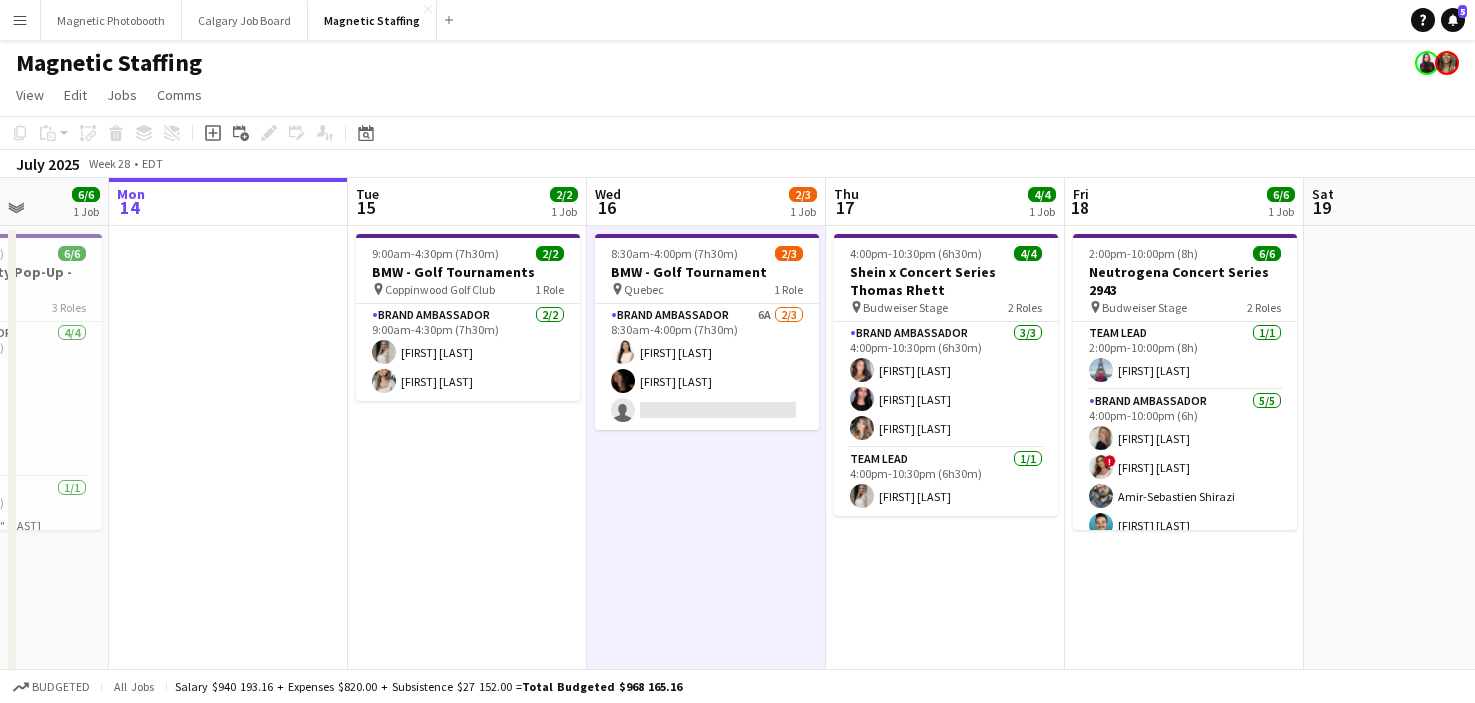 drag, startPoint x: 565, startPoint y: 486, endPoint x: 716, endPoint y: 487, distance: 151.00331 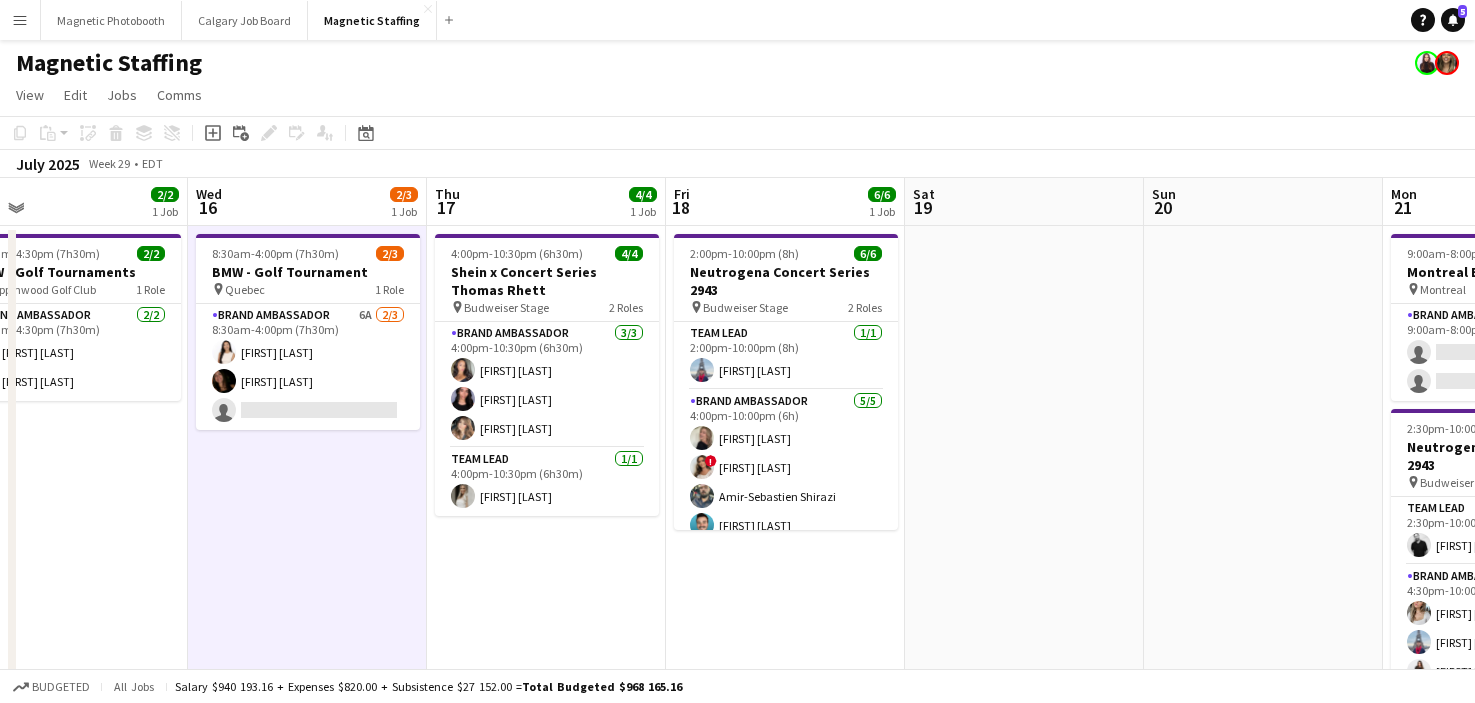 drag, startPoint x: 613, startPoint y: 572, endPoint x: 152, endPoint y: 565, distance: 461.05313 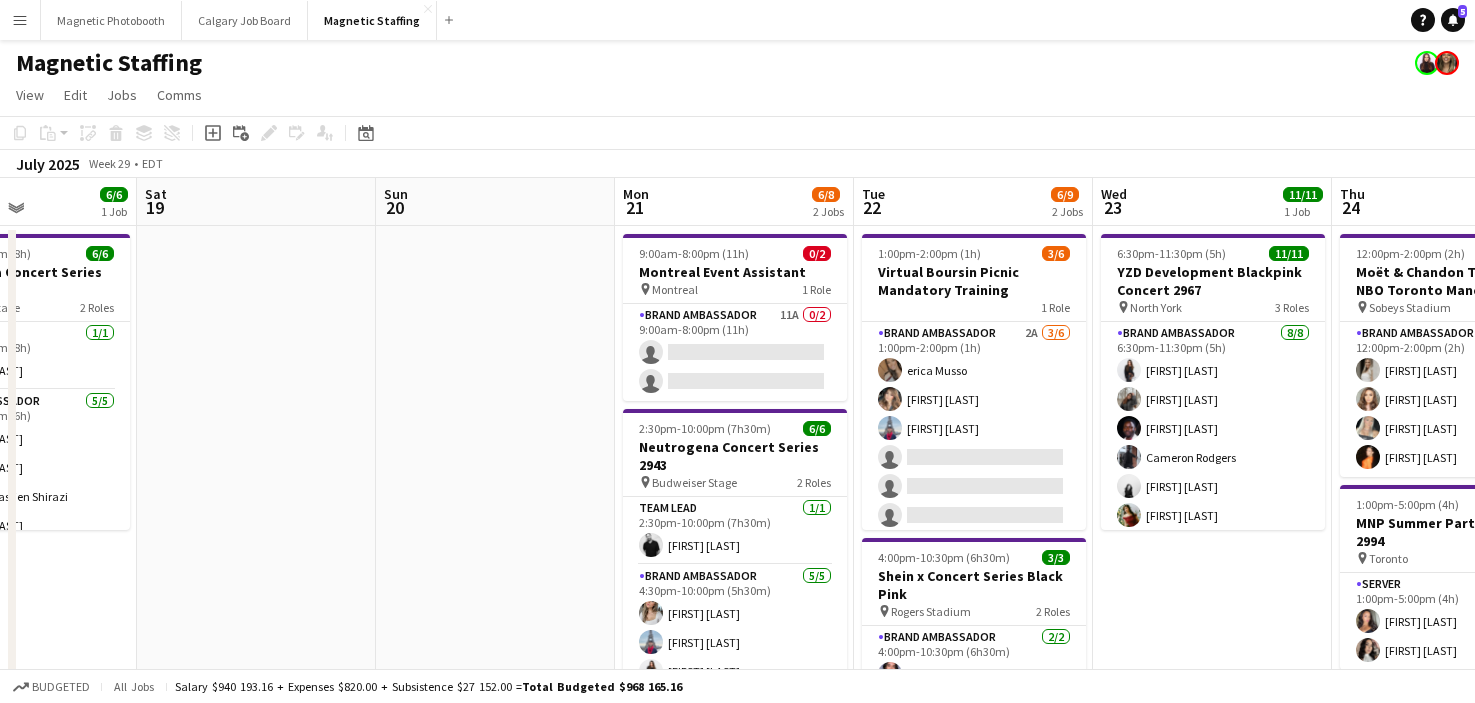 drag, startPoint x: 881, startPoint y: 556, endPoint x: 130, endPoint y: 558, distance: 751.0027 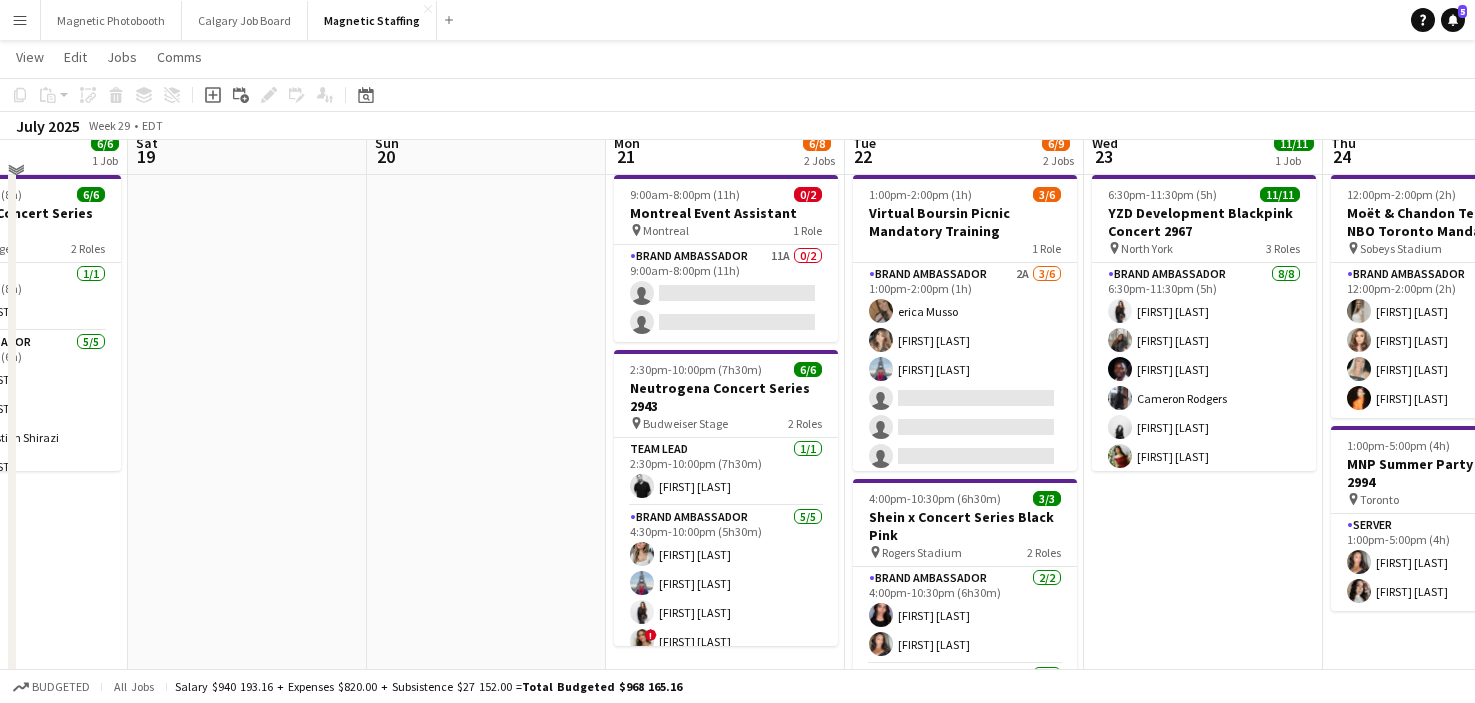 scroll, scrollTop: 43, scrollLeft: 0, axis: vertical 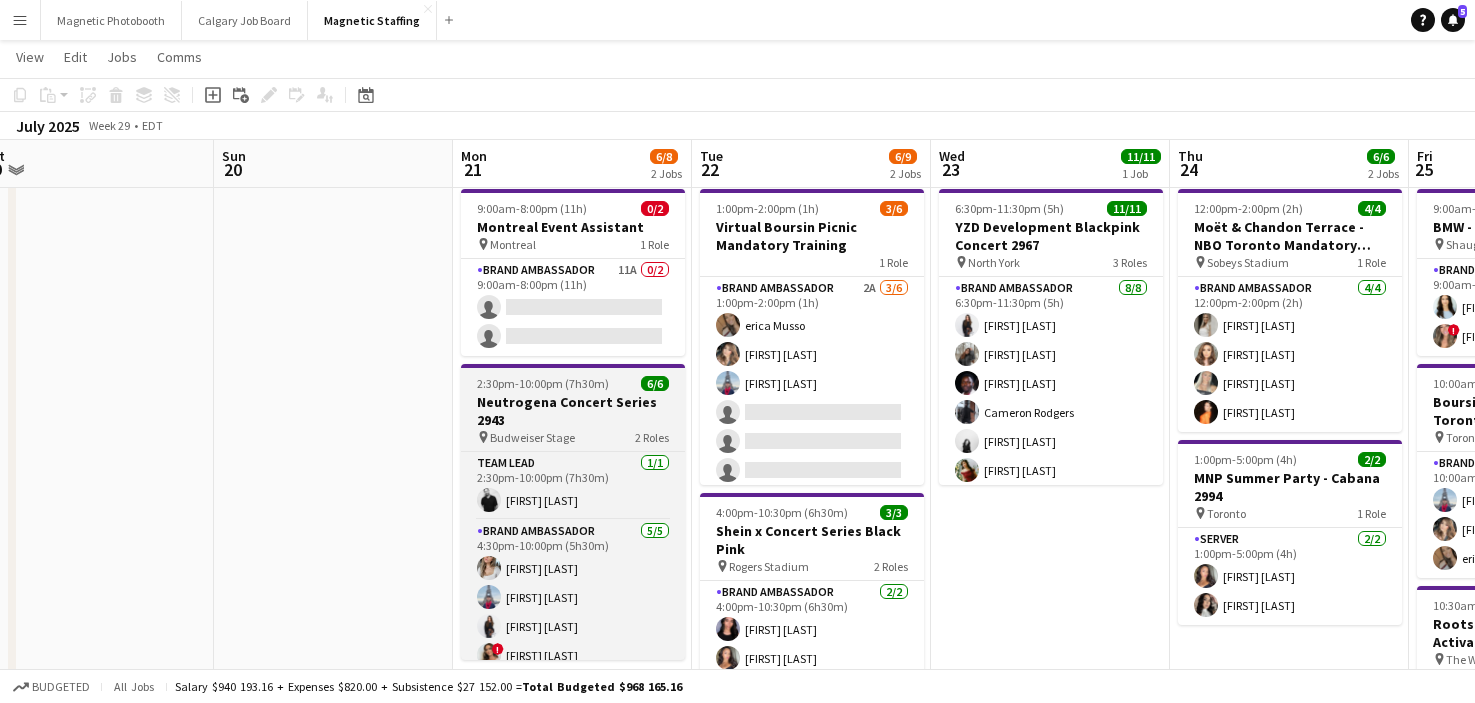 drag, startPoint x: 804, startPoint y: 386, endPoint x: 626, endPoint y: 385, distance: 178.0028 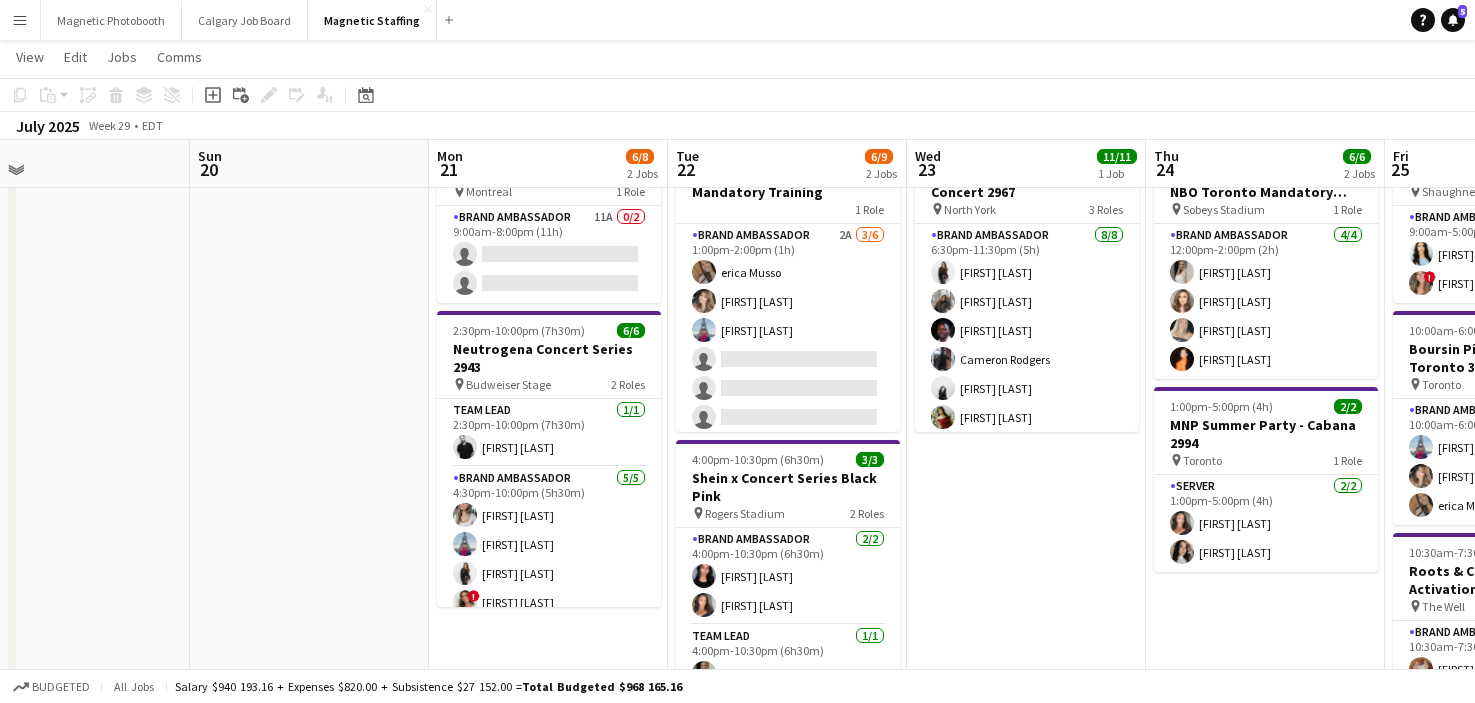 scroll, scrollTop: 0, scrollLeft: 0, axis: both 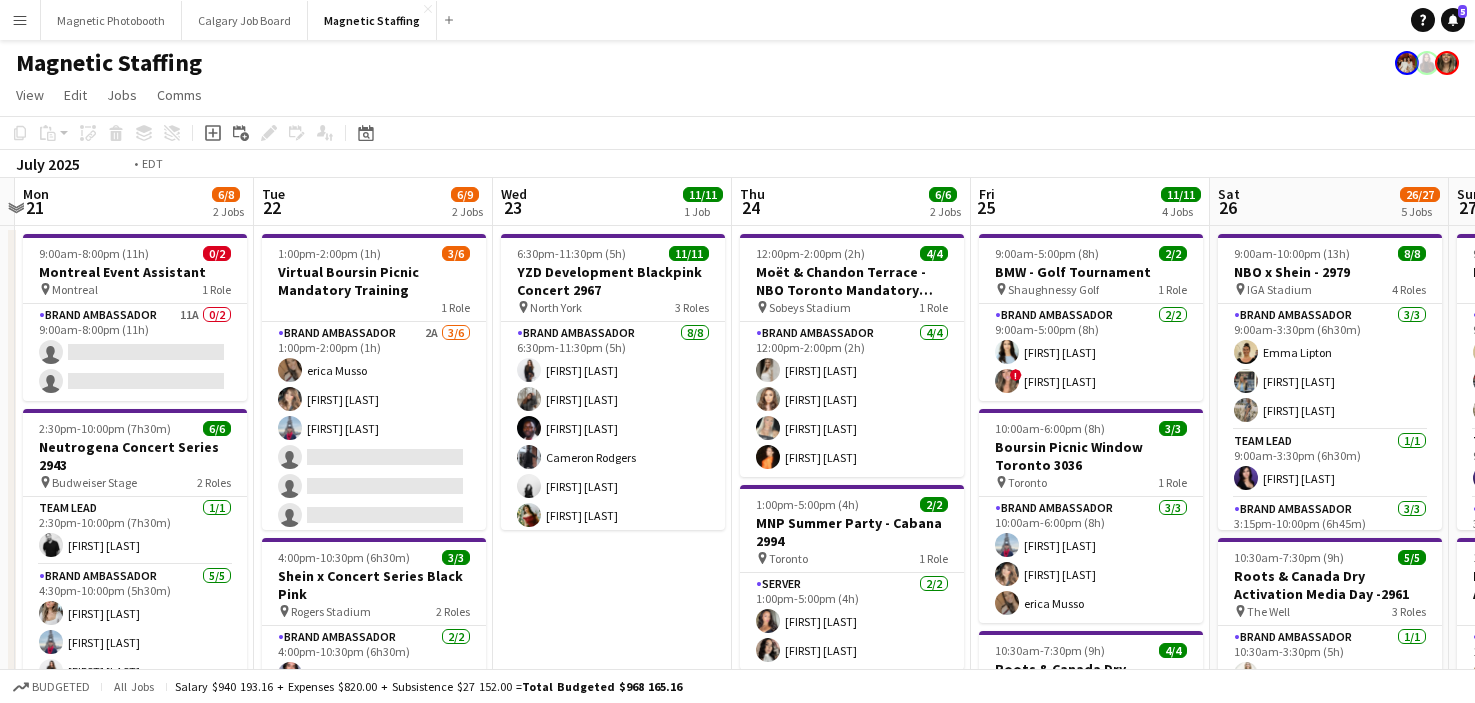 drag, startPoint x: 993, startPoint y: 541, endPoint x: 618, endPoint y: 541, distance: 375 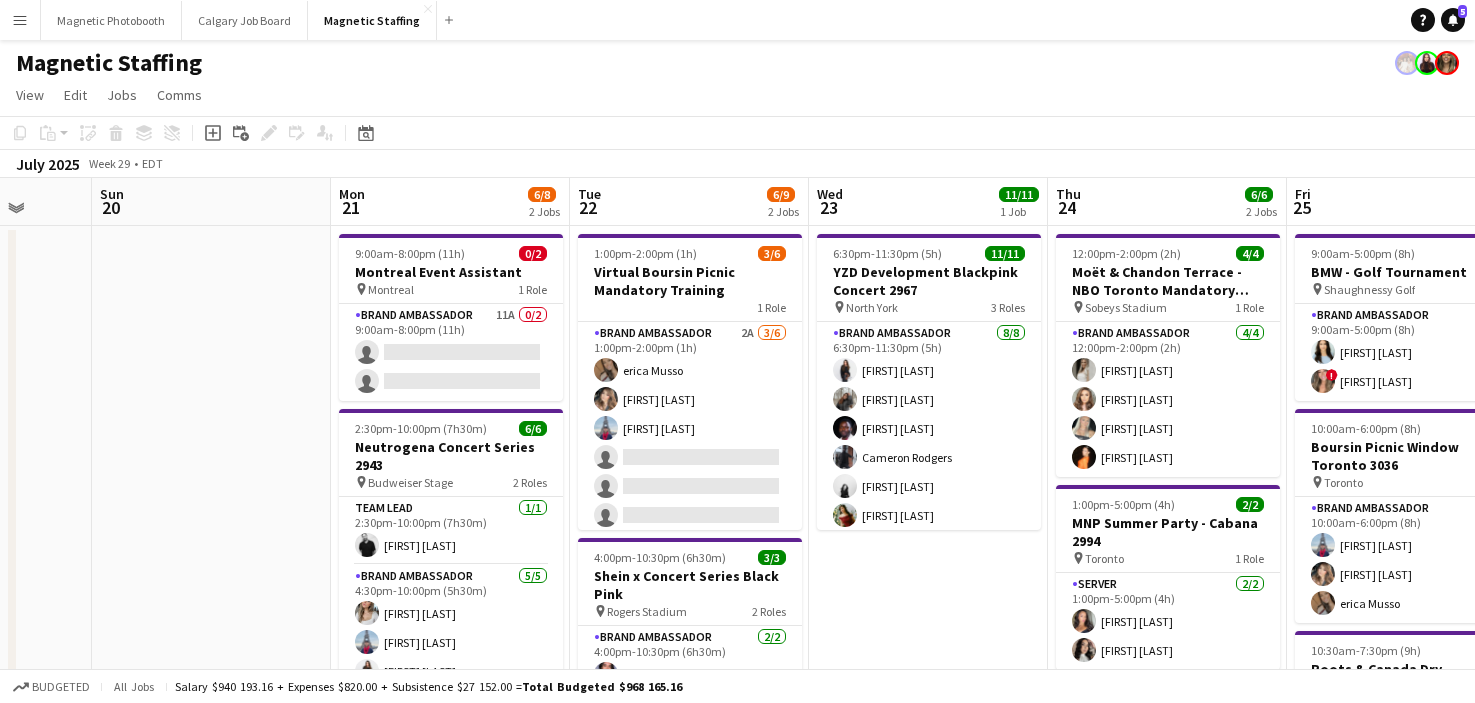 drag, startPoint x: 930, startPoint y: 540, endPoint x: 1201, endPoint y: 540, distance: 271 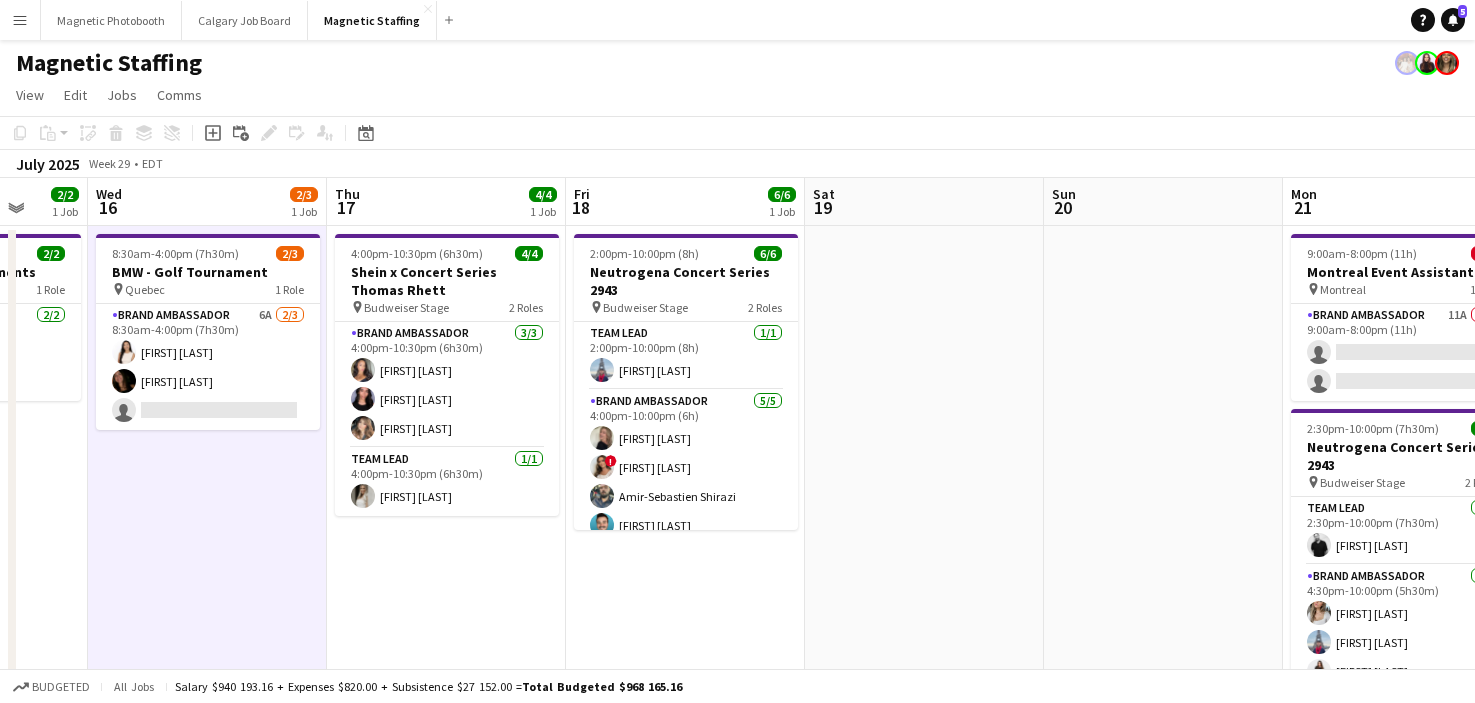 drag, startPoint x: 437, startPoint y: 549, endPoint x: 1099, endPoint y: 482, distance: 665.38184 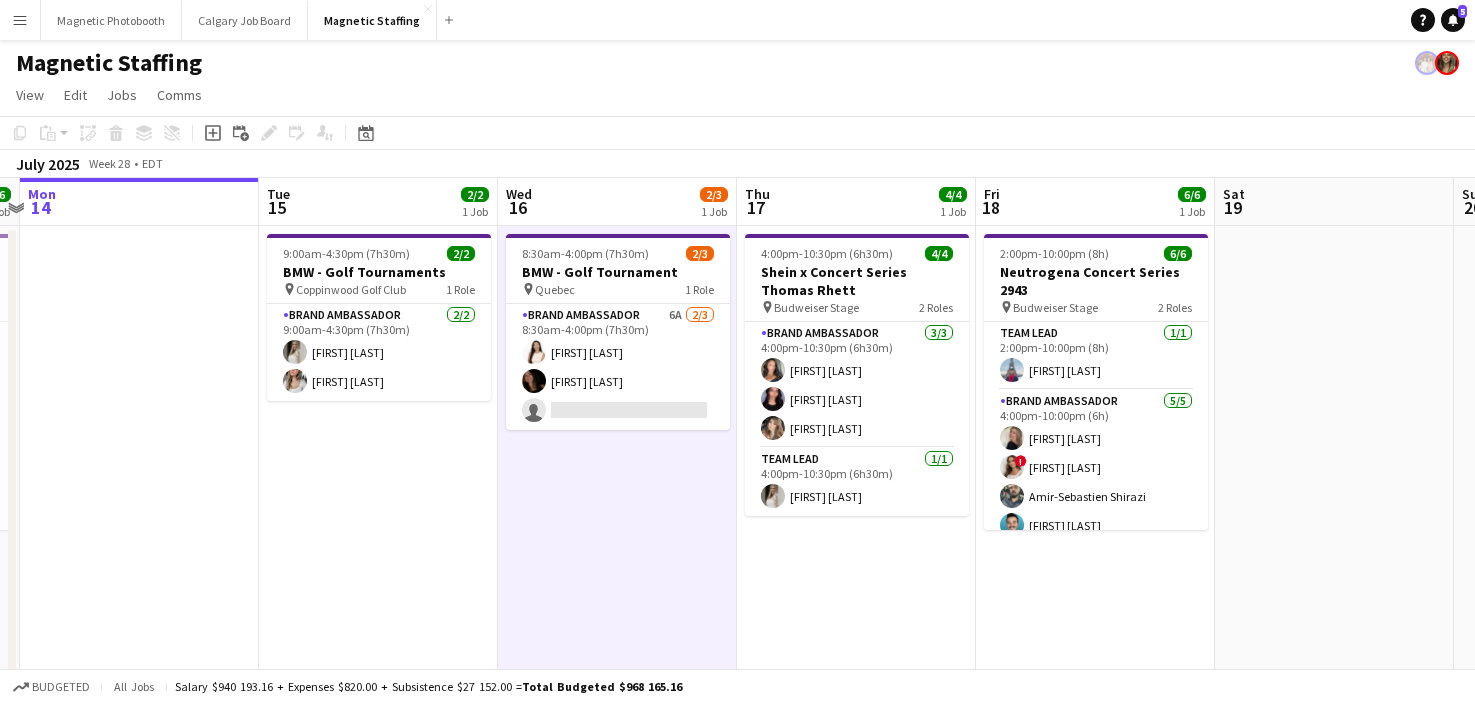 drag, startPoint x: 439, startPoint y: 484, endPoint x: 861, endPoint y: 463, distance: 422.5222 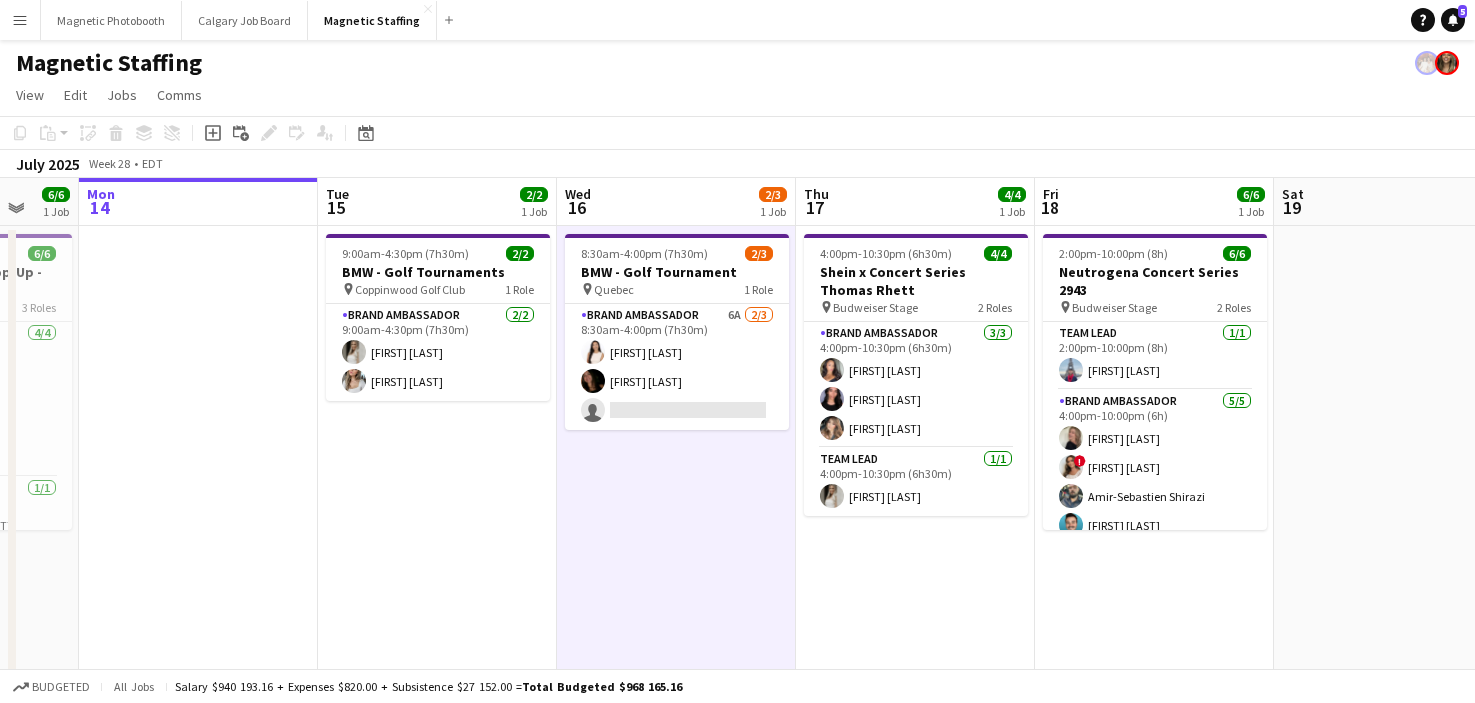 drag, startPoint x: 301, startPoint y: 555, endPoint x: 790, endPoint y: 508, distance: 491.2535 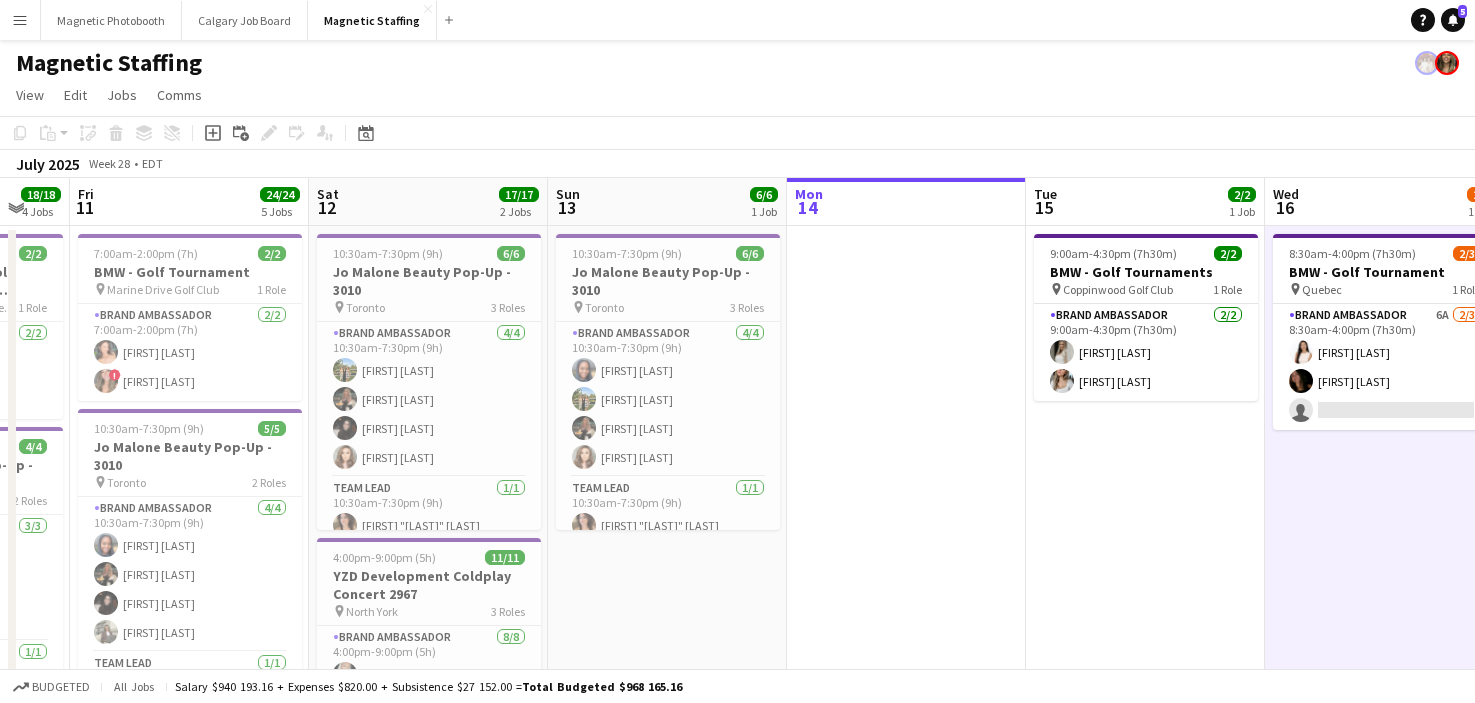 drag, startPoint x: 470, startPoint y: 510, endPoint x: 693, endPoint y: 547, distance: 226.04866 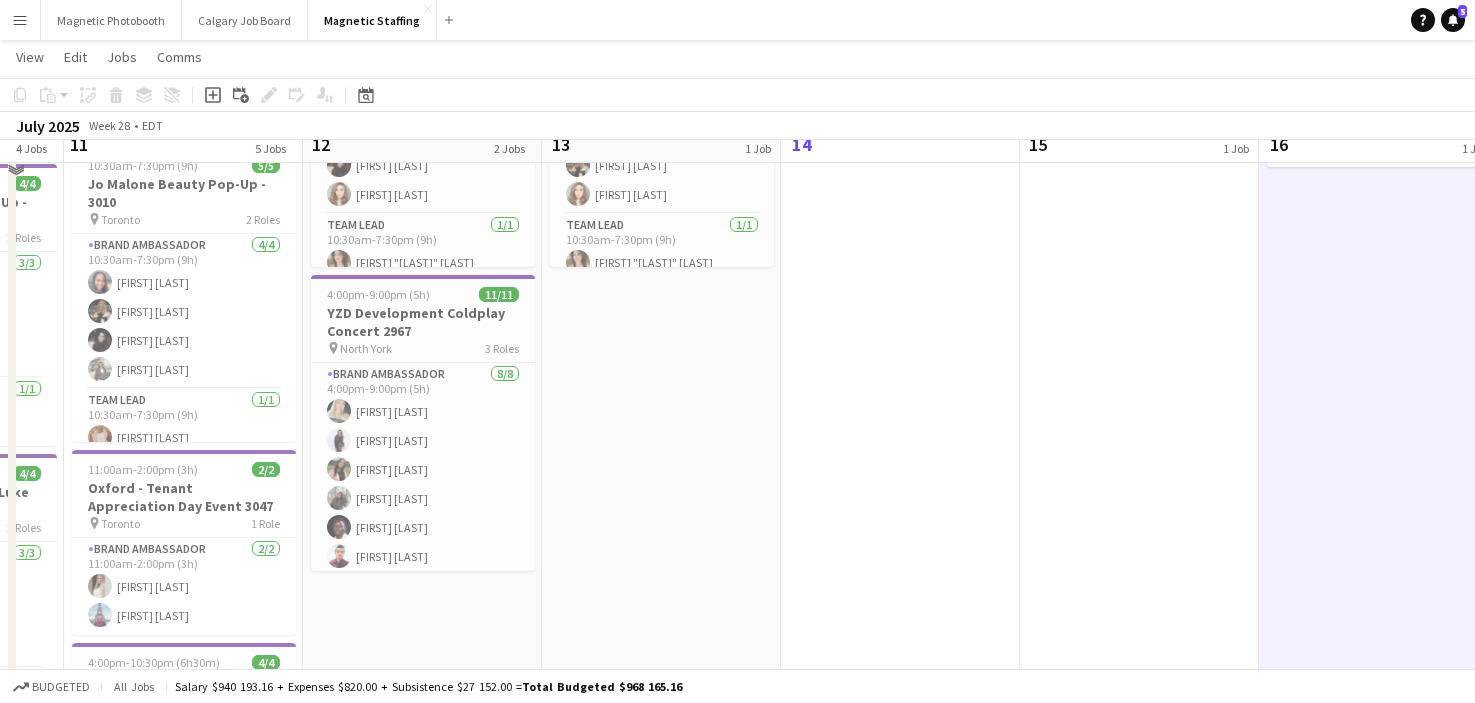 scroll, scrollTop: 0, scrollLeft: 0, axis: both 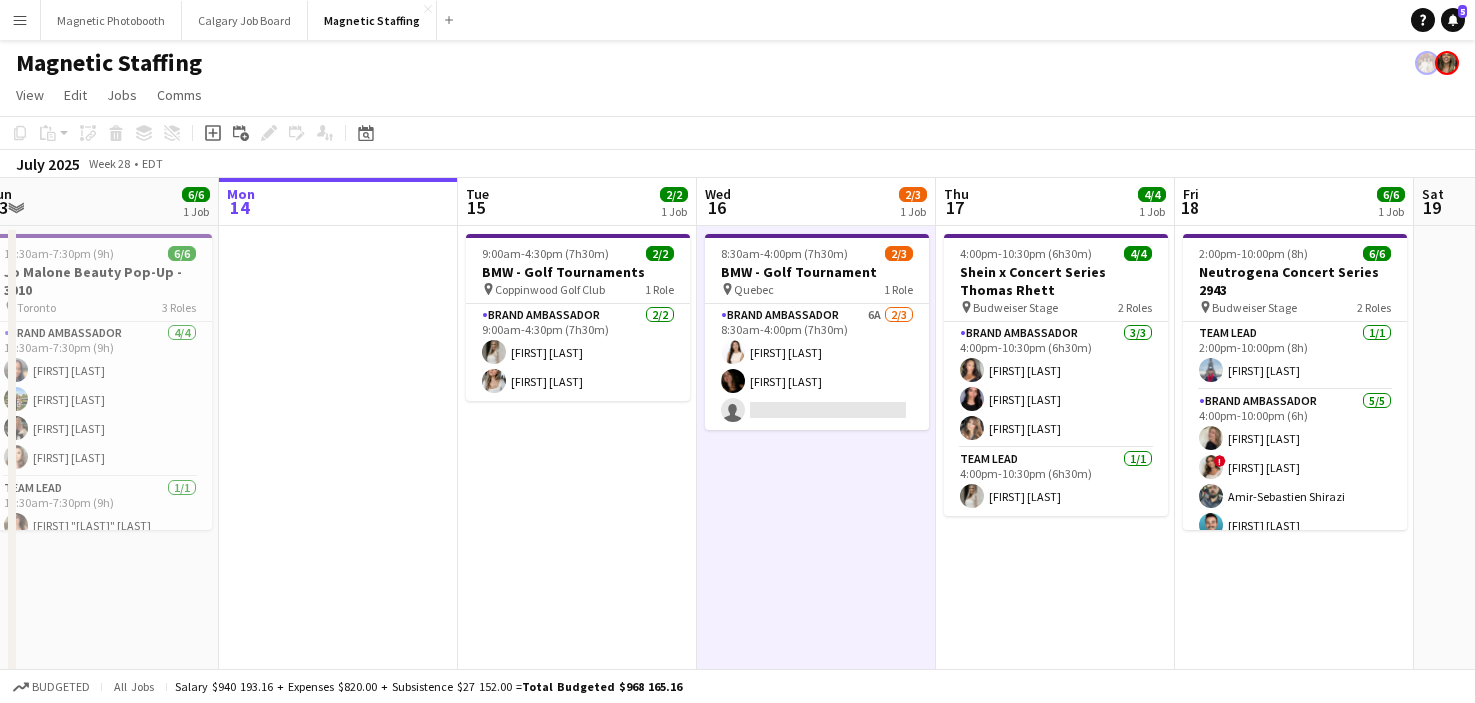 drag, startPoint x: 935, startPoint y: 545, endPoint x: 350, endPoint y: 576, distance: 585.8208 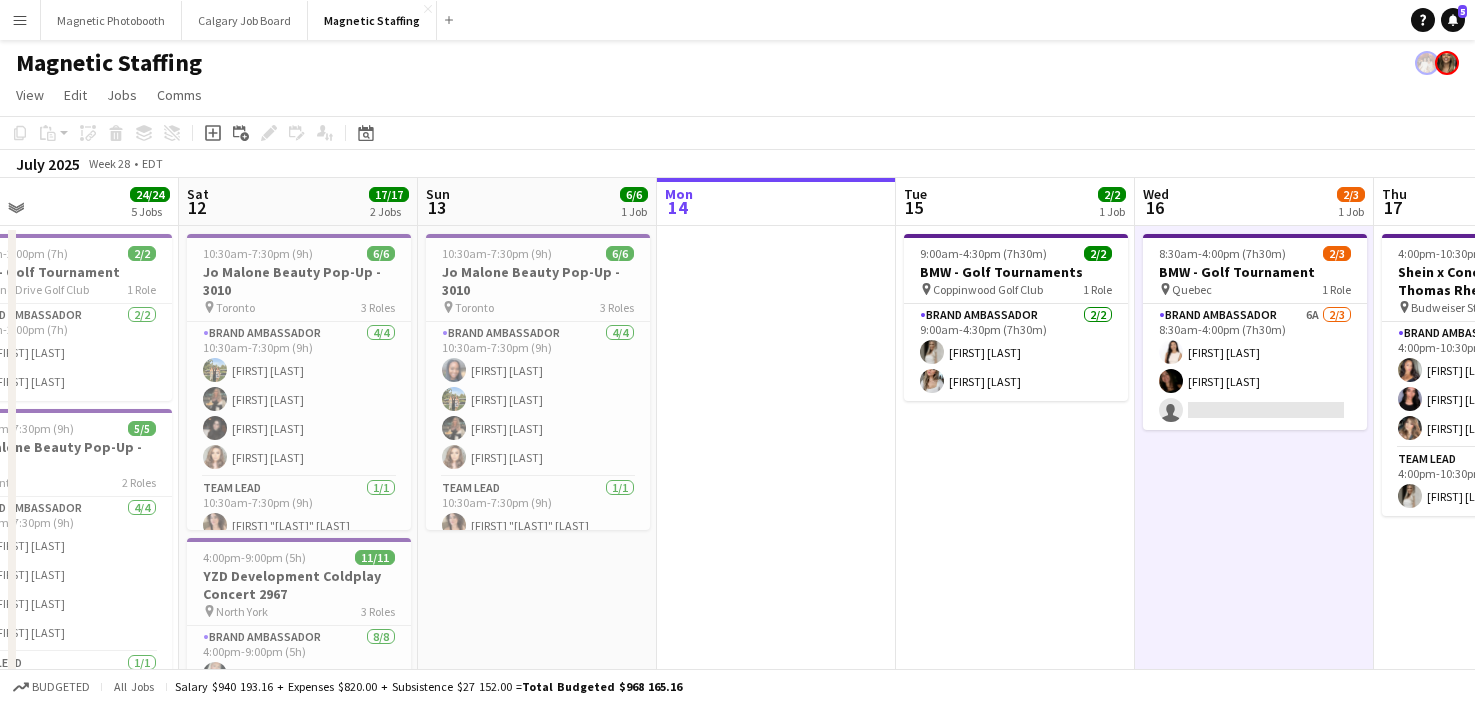 drag, startPoint x: 350, startPoint y: 576, endPoint x: 818, endPoint y: 594, distance: 468.34604 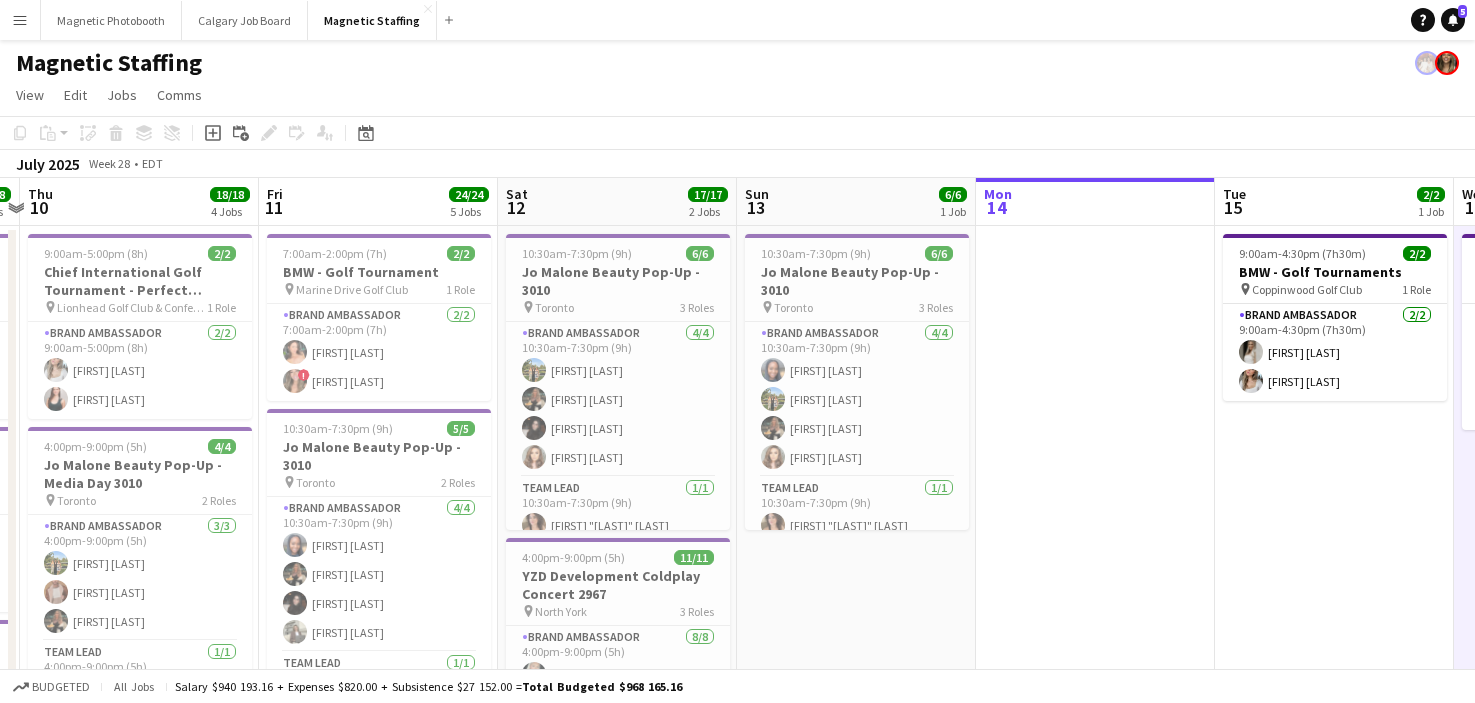 drag, startPoint x: 885, startPoint y: 606, endPoint x: 1136, endPoint y: 606, distance: 251 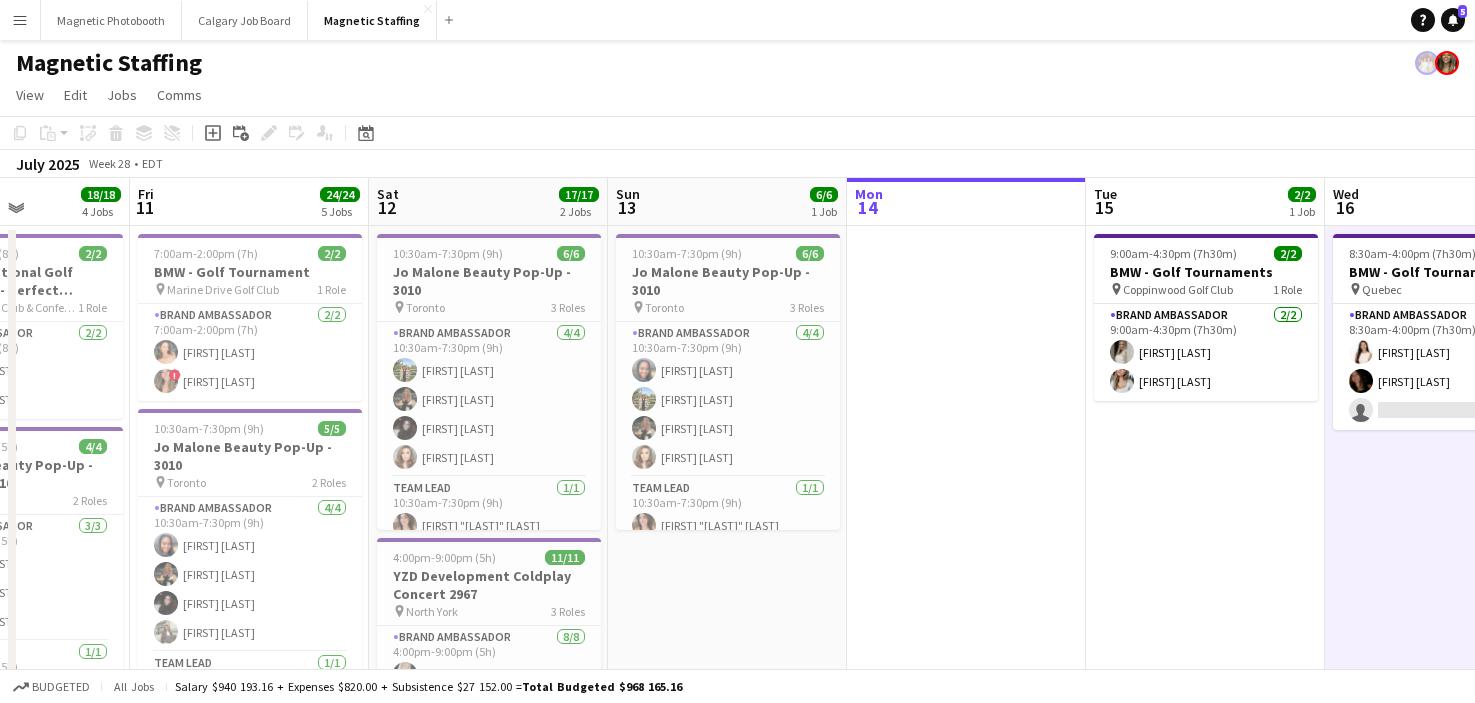 scroll, scrollTop: 0, scrollLeft: 473, axis: horizontal 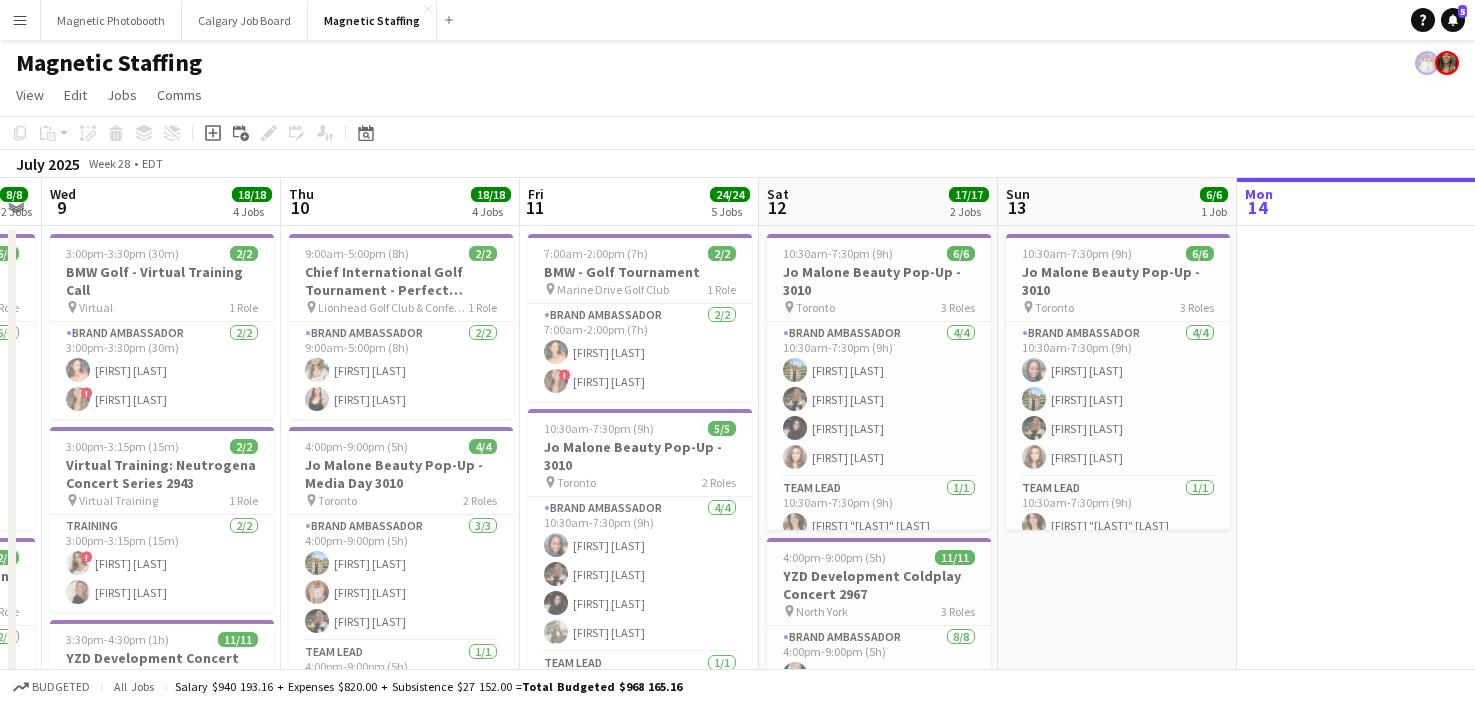 drag, startPoint x: 780, startPoint y: 658, endPoint x: 1041, endPoint y: 628, distance: 262.71848 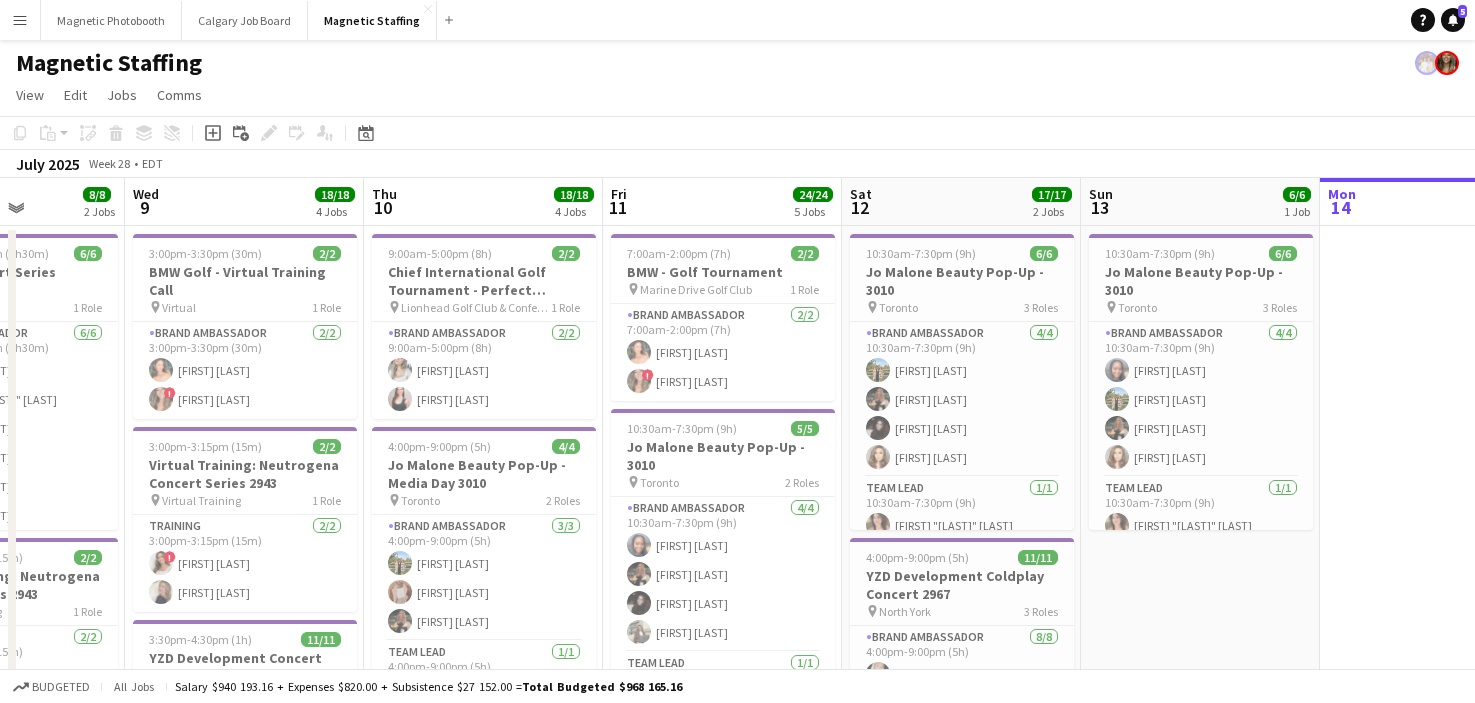 scroll, scrollTop: 0, scrollLeft: 587, axis: horizontal 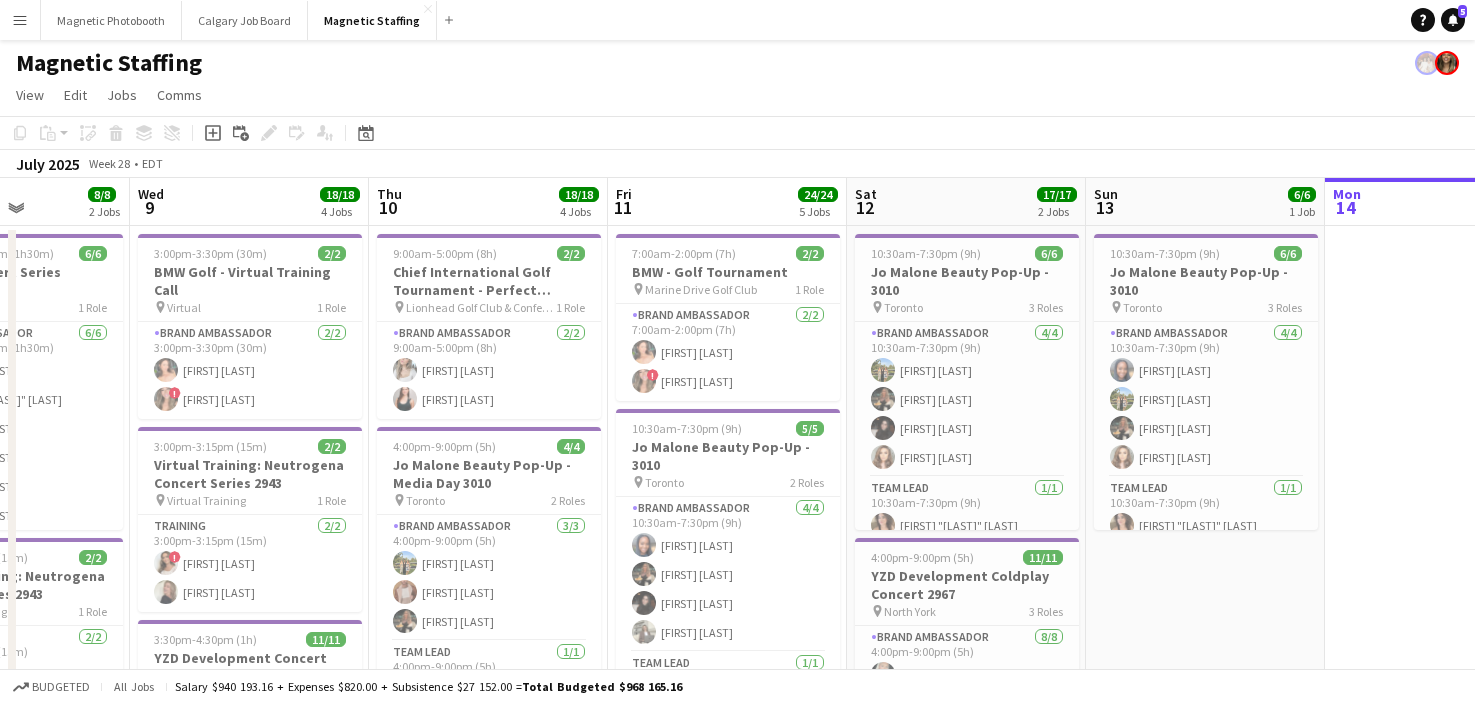 drag, startPoint x: 1201, startPoint y: 612, endPoint x: 1289, endPoint y: 610, distance: 88.02273 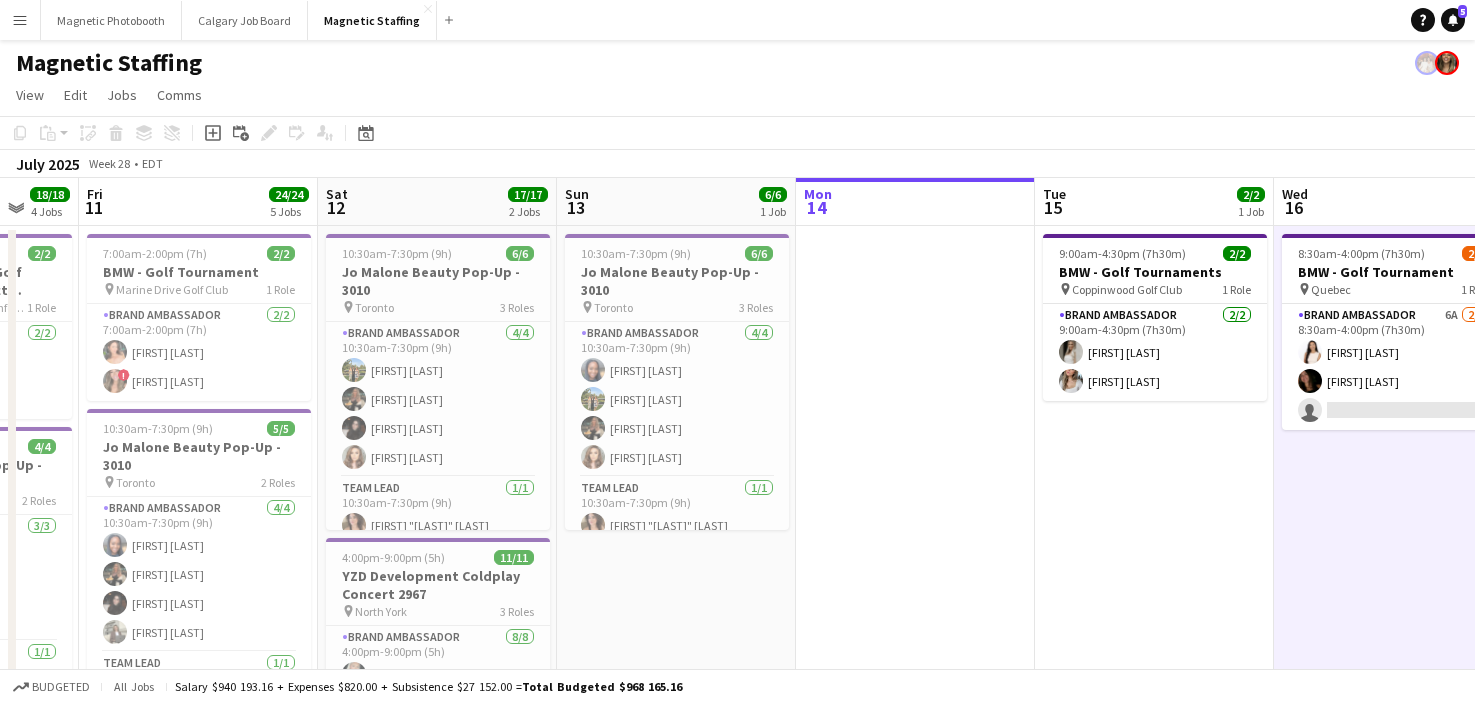 scroll, scrollTop: 0, scrollLeft: 846, axis: horizontal 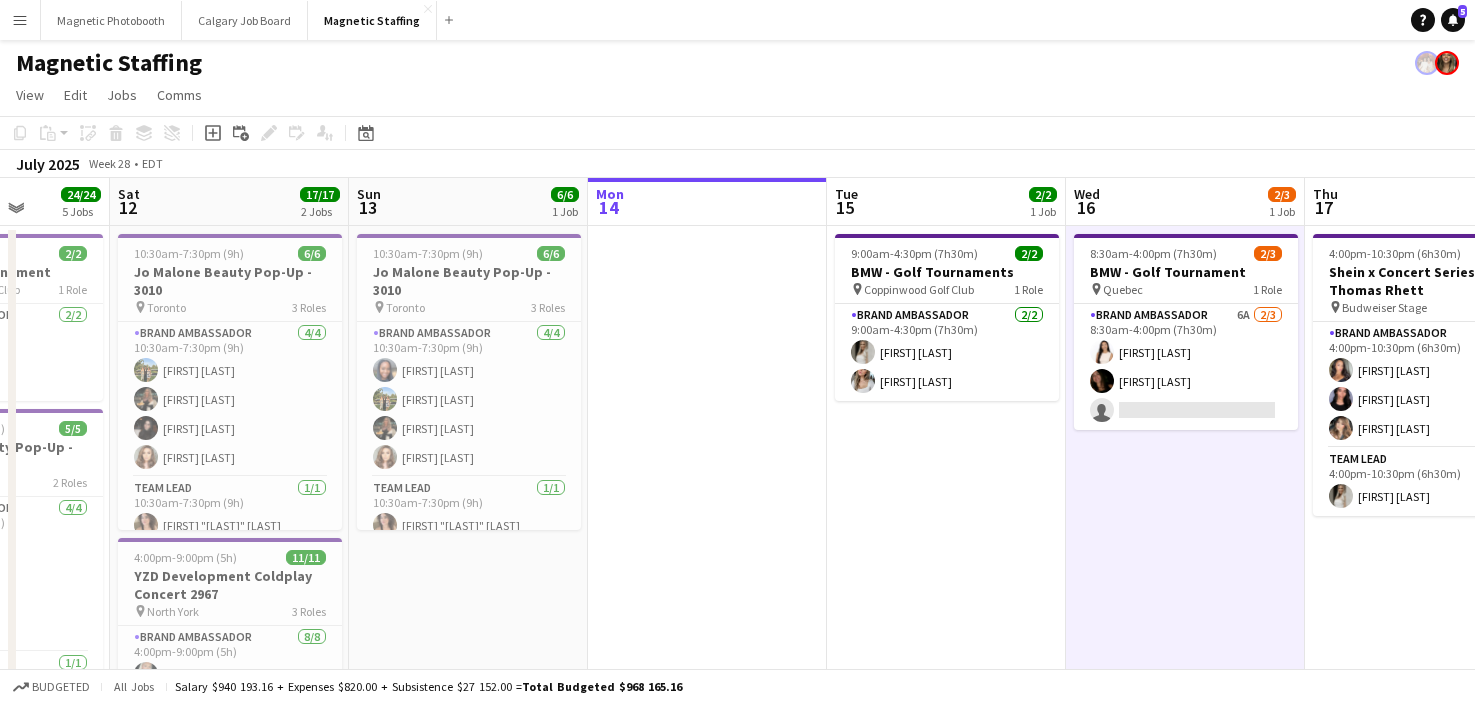 click on "Tue   8   8/8   2 Jobs   Wed   9   18/18   4 Jobs   Thu   10   18/18   4 Jobs   Fri   11   24/24   5 Jobs   Sat   12   17/17   2 Jobs   Sun   13   6/6   1 Job   Mon   14   Tue   15   2/2   1 Job   Wed   16   2/3   1 Job   Thu   17   4/4   1 Job   Fri   18   6/6   1 Job   Sat   19      11:00am-12:30pm (1h30m)    6/6   Shein x Concert Series Training Call   1 Role   Brand Ambassador   6/6   11:00am-12:30pm (1h30m)
[FIRST] [LAST] [FIRST] “NIKKI” [LAST] [FIRST] [LAST] [FIRST] [LAST] [FIRST] [LAST]     2:00pm-2:15pm (15m)    2/2   Virtual Training: Neutrogena Concert Series 2943
pin
Virtual Training   1 Role   Training   2/2   2:00pm-2:15pm (15m)
[FIRST] [LAST] [FIRST] [LAST]     3:00pm-3:30pm (30m)    2/2   BMW Golf - Virtual Training Call
pin
Virtual    1 Role   Brand Ambassador   2/2   3:00pm-3:30pm (30m)
[FIRST] [LAST] ! [FIRST] [LAST]     3:00pm-3:15pm (15m)    2/2
pin
!" at bounding box center (737, 1216) 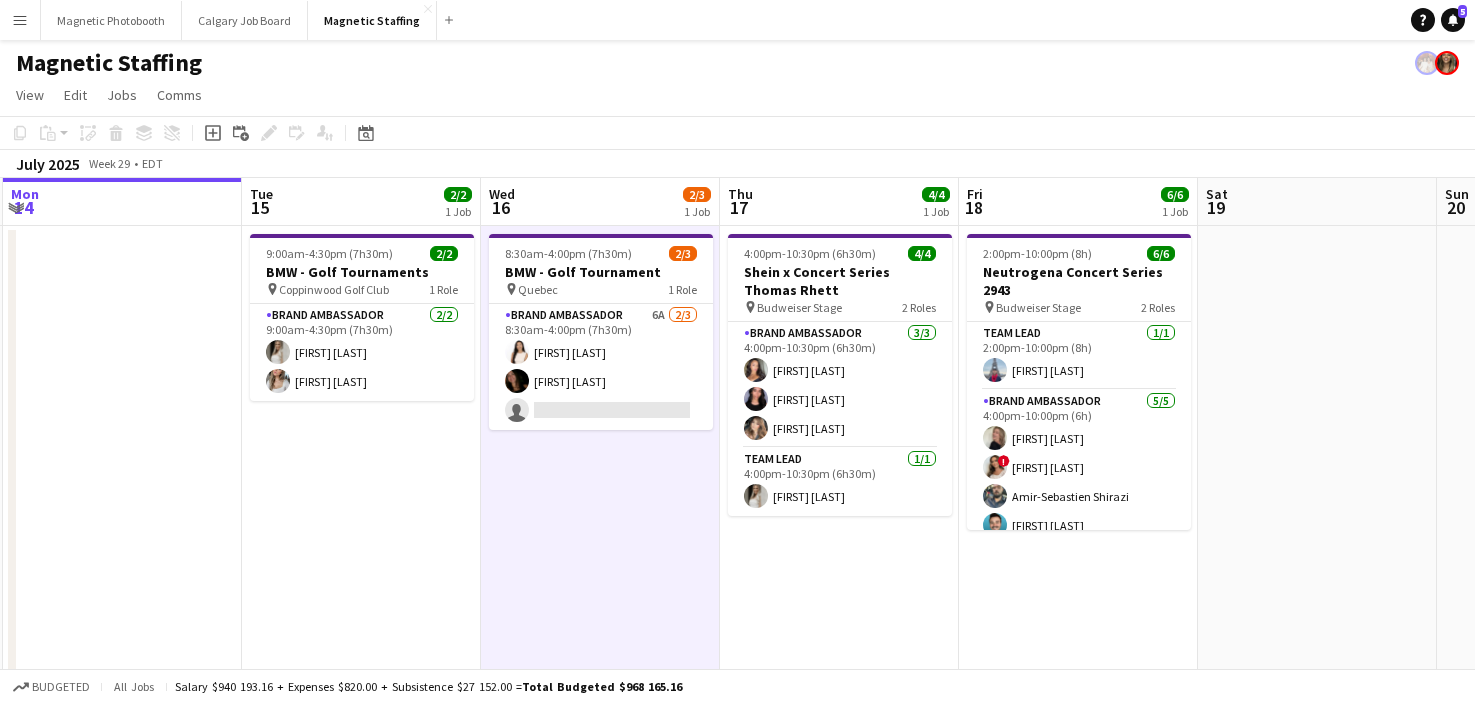 drag, startPoint x: 819, startPoint y: 420, endPoint x: 5, endPoint y: 491, distance: 817.0906 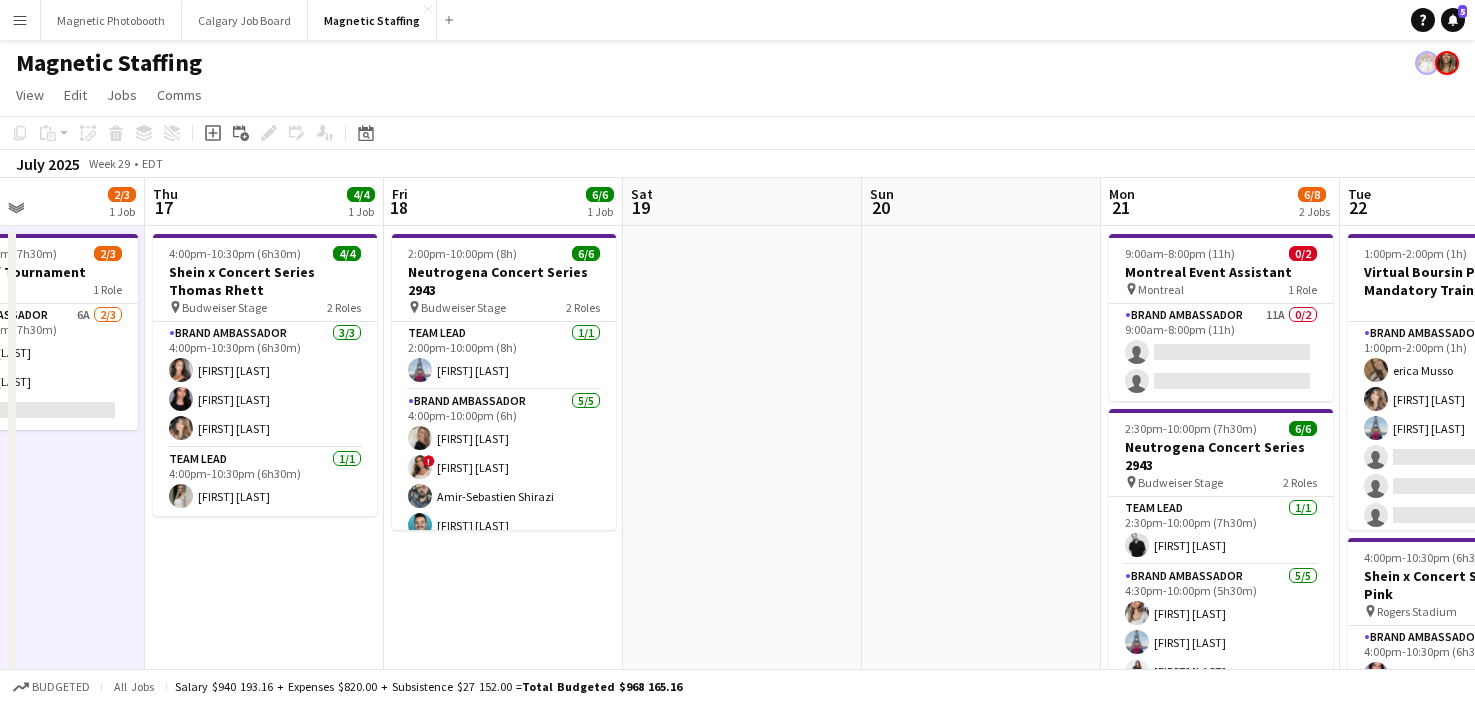 drag, startPoint x: 824, startPoint y: 494, endPoint x: 436, endPoint y: 489, distance: 388.03223 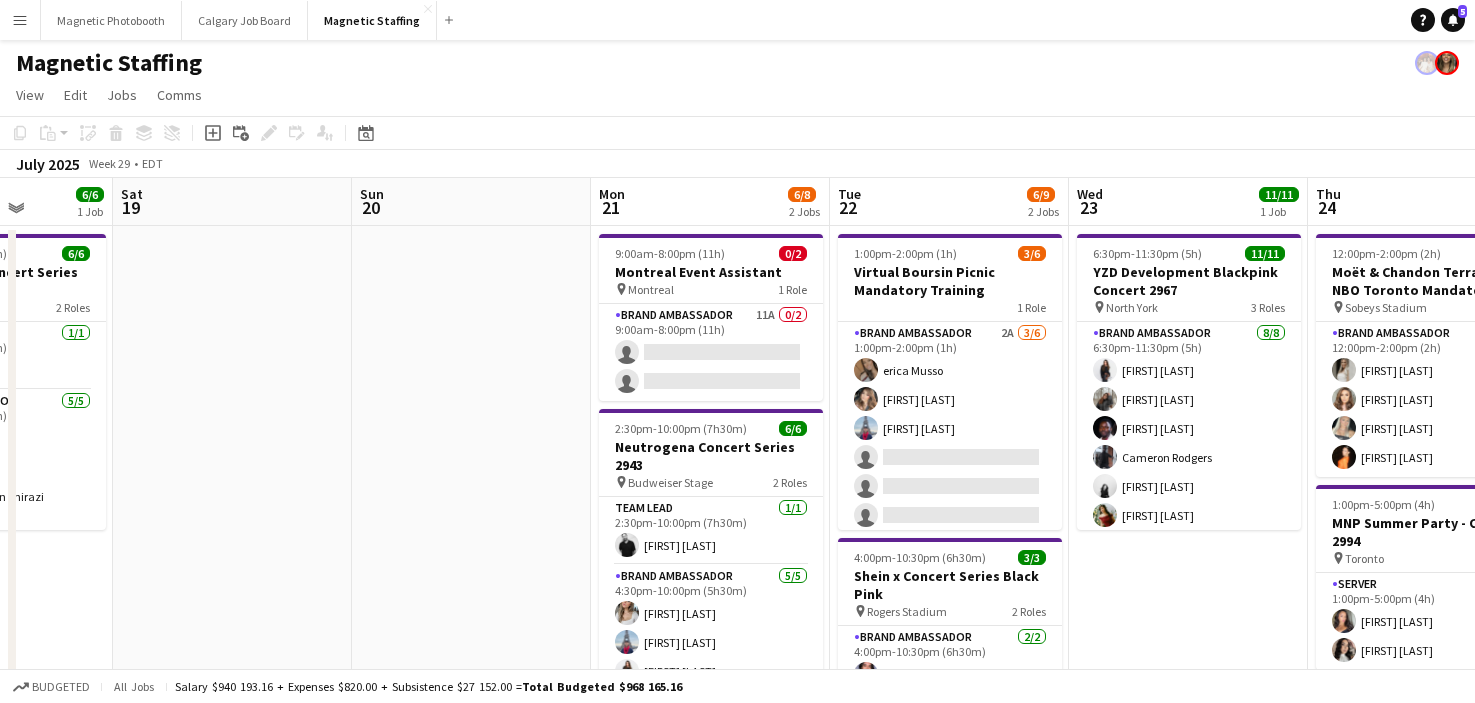 drag, startPoint x: 845, startPoint y: 569, endPoint x: 376, endPoint y: 568, distance: 469.00107 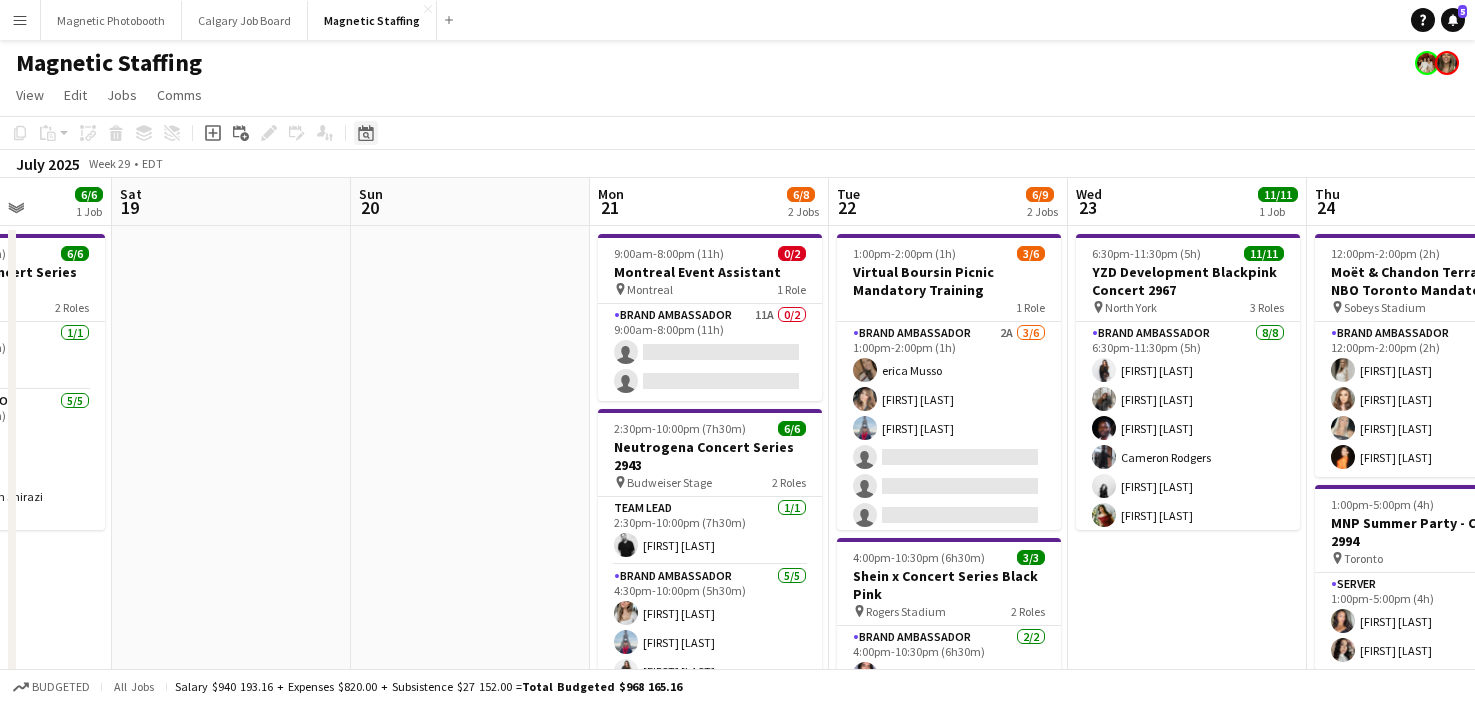 click on "Date picker" 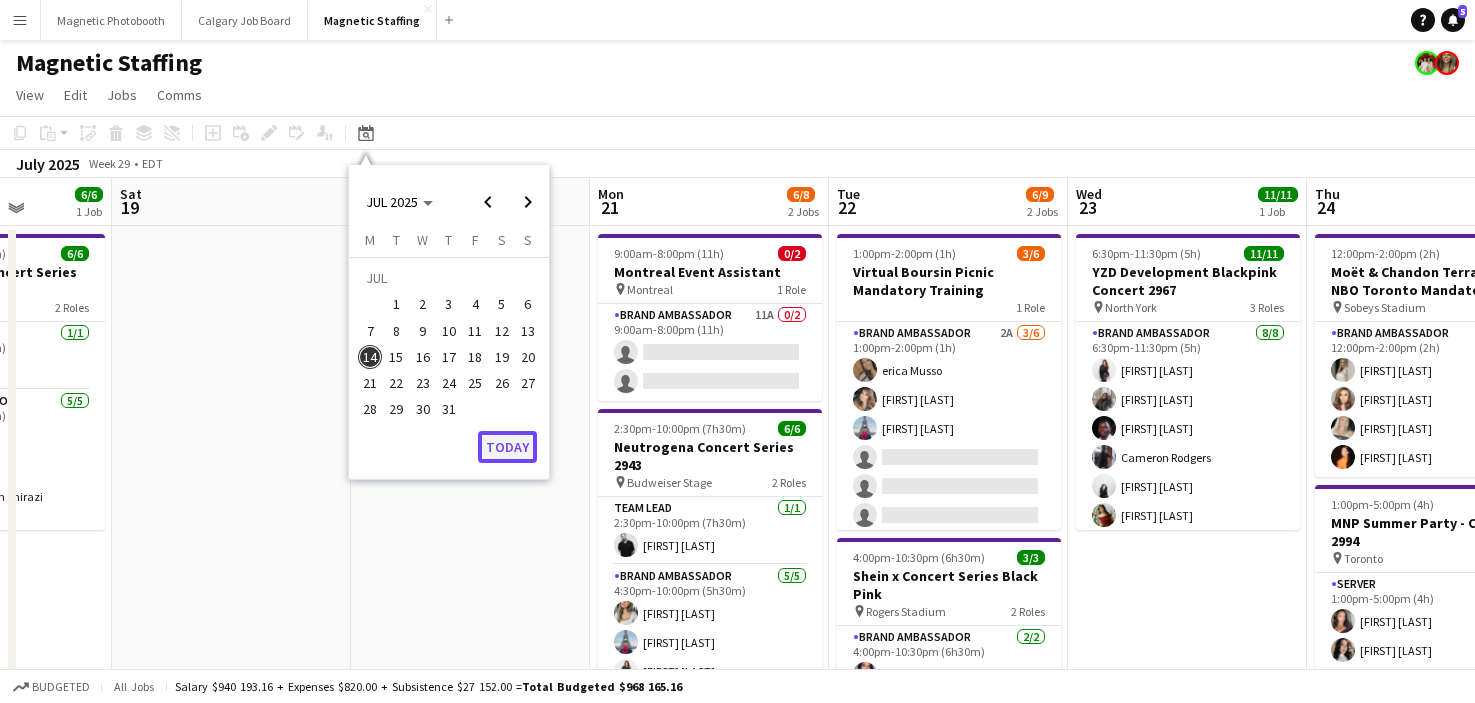 click on "Today" at bounding box center [507, 447] 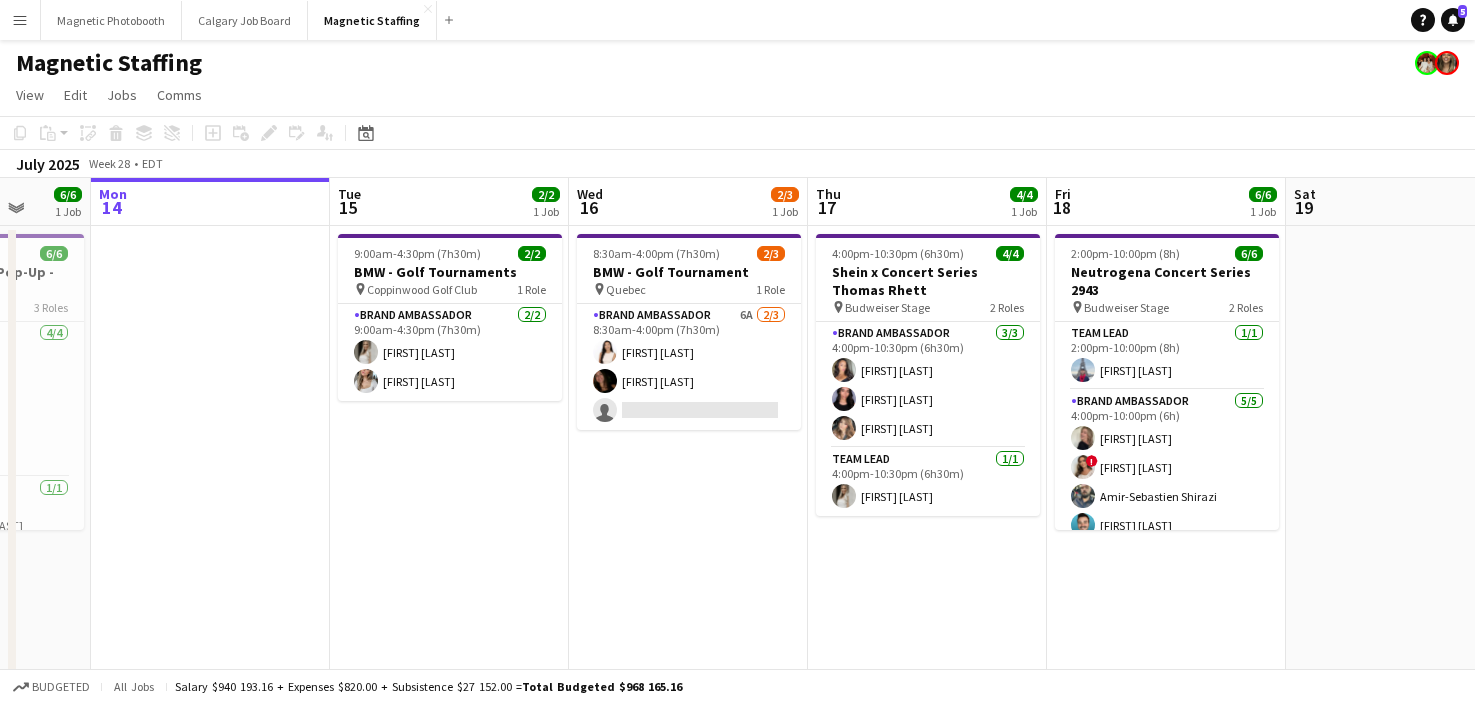 drag, startPoint x: 1013, startPoint y: 521, endPoint x: 590, endPoint y: 522, distance: 423.0012 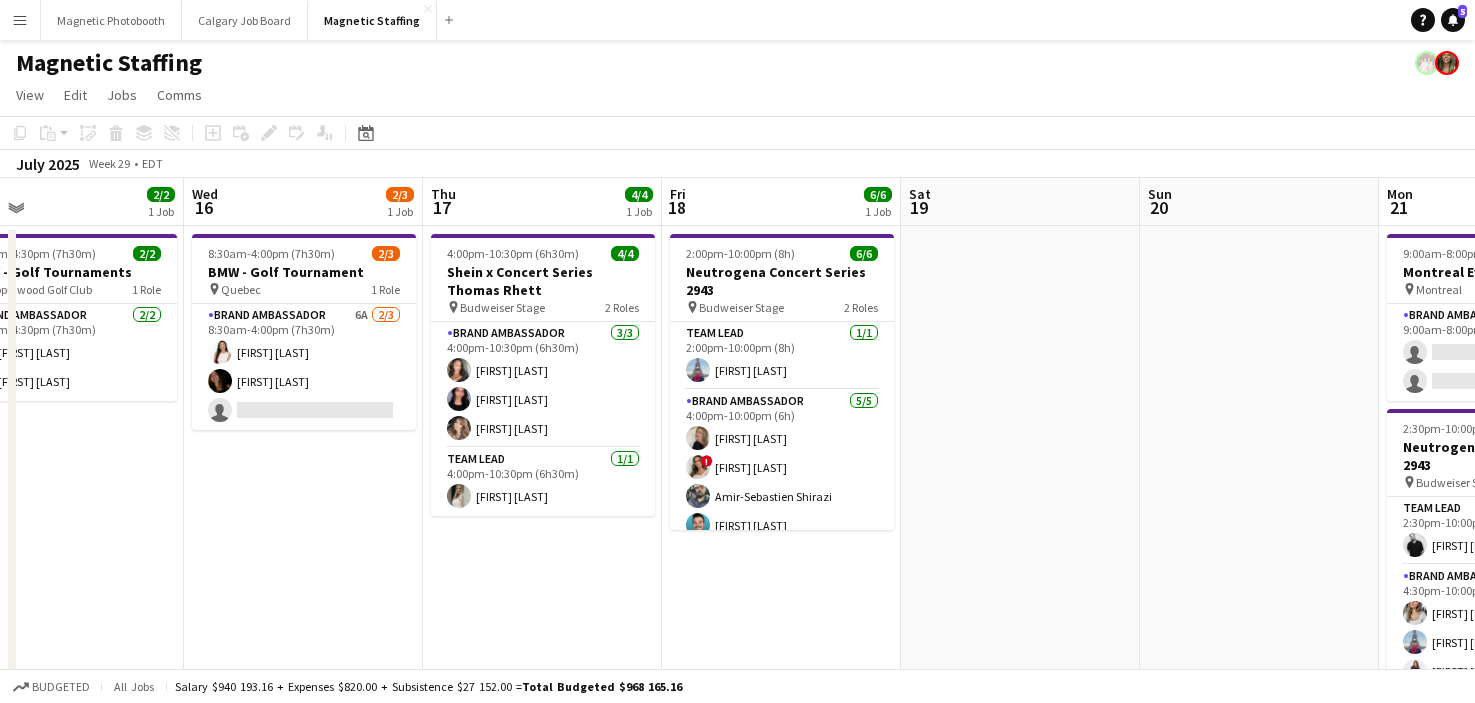scroll, scrollTop: 0, scrollLeft: 534, axis: horizontal 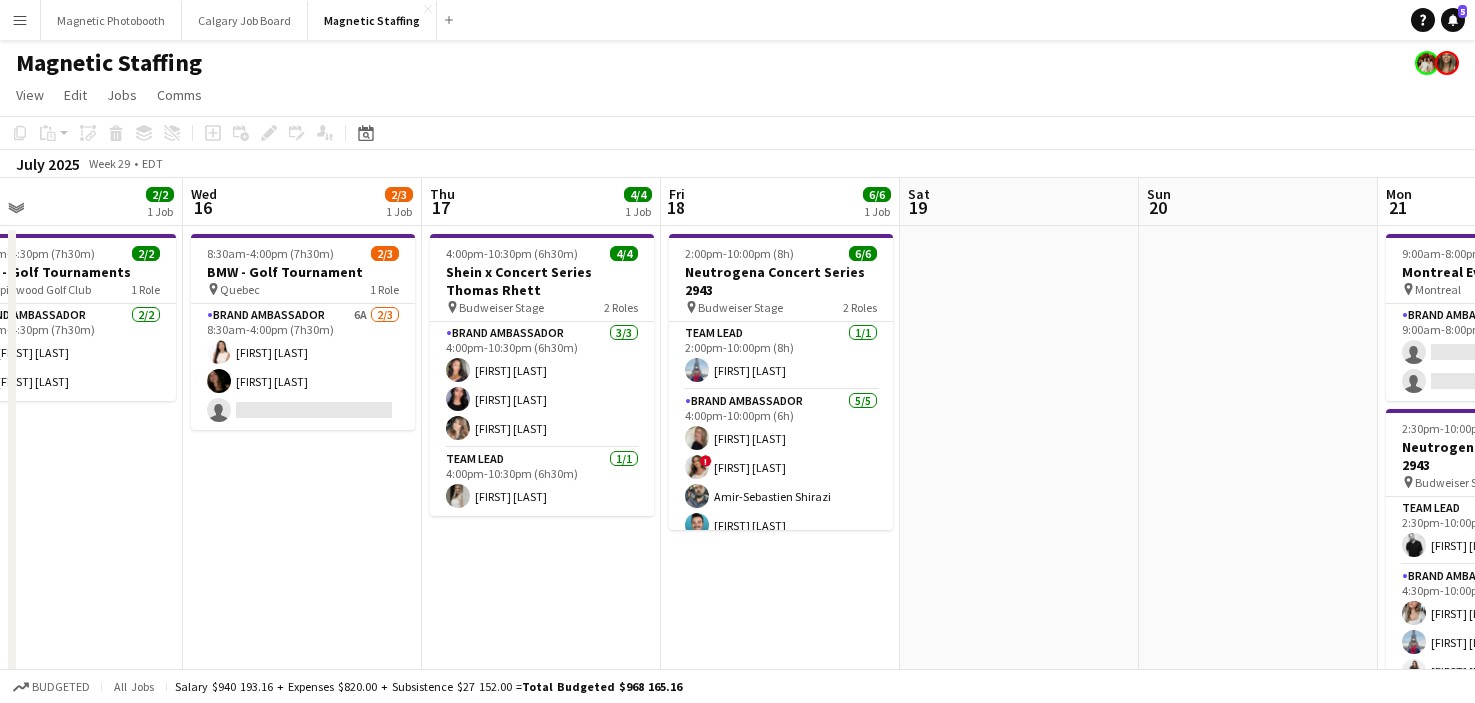 drag, startPoint x: 966, startPoint y: 573, endPoint x: 587, endPoint y: 573, distance: 379 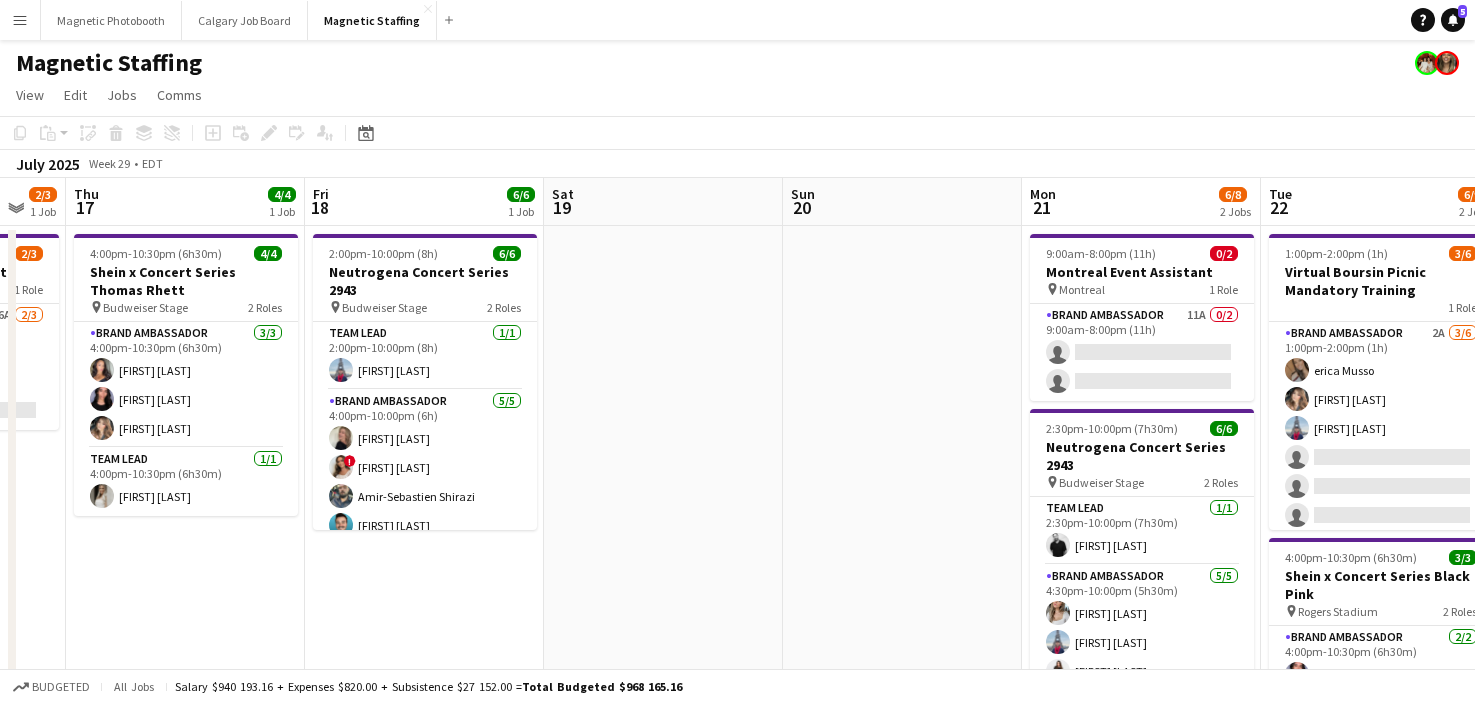 drag, startPoint x: 1132, startPoint y: 545, endPoint x: 613, endPoint y: 530, distance: 519.21674 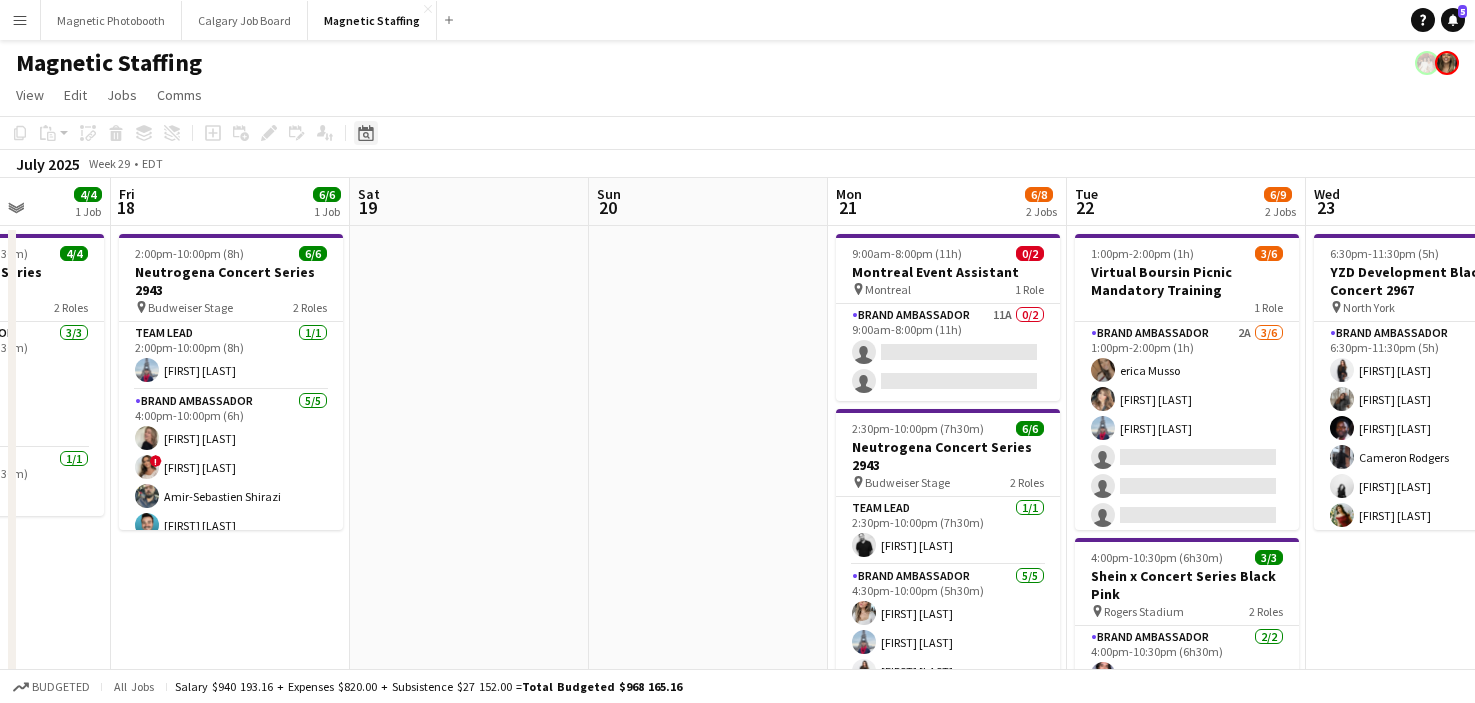 click on "Date picker" 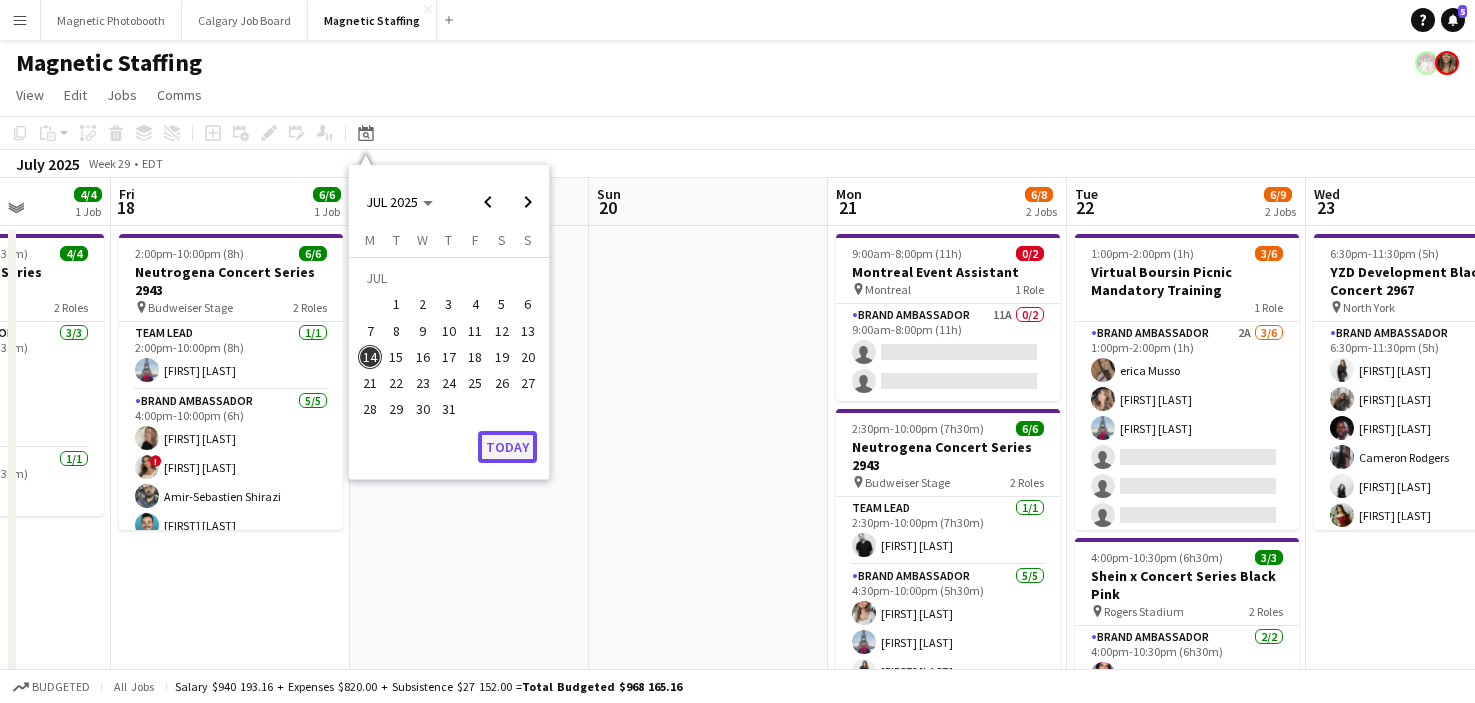 click on "Today" at bounding box center [507, 447] 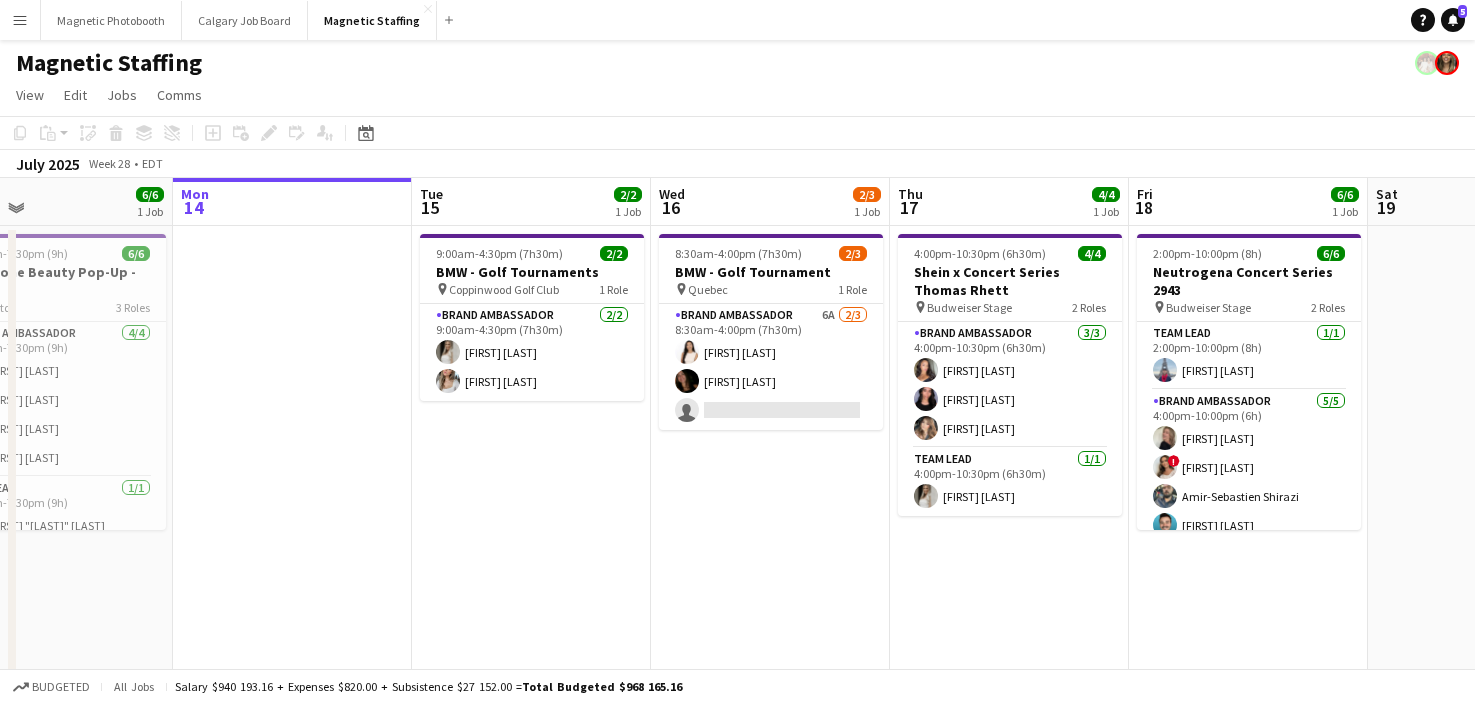 drag, startPoint x: 842, startPoint y: 456, endPoint x: 465, endPoint y: 471, distance: 377.29828 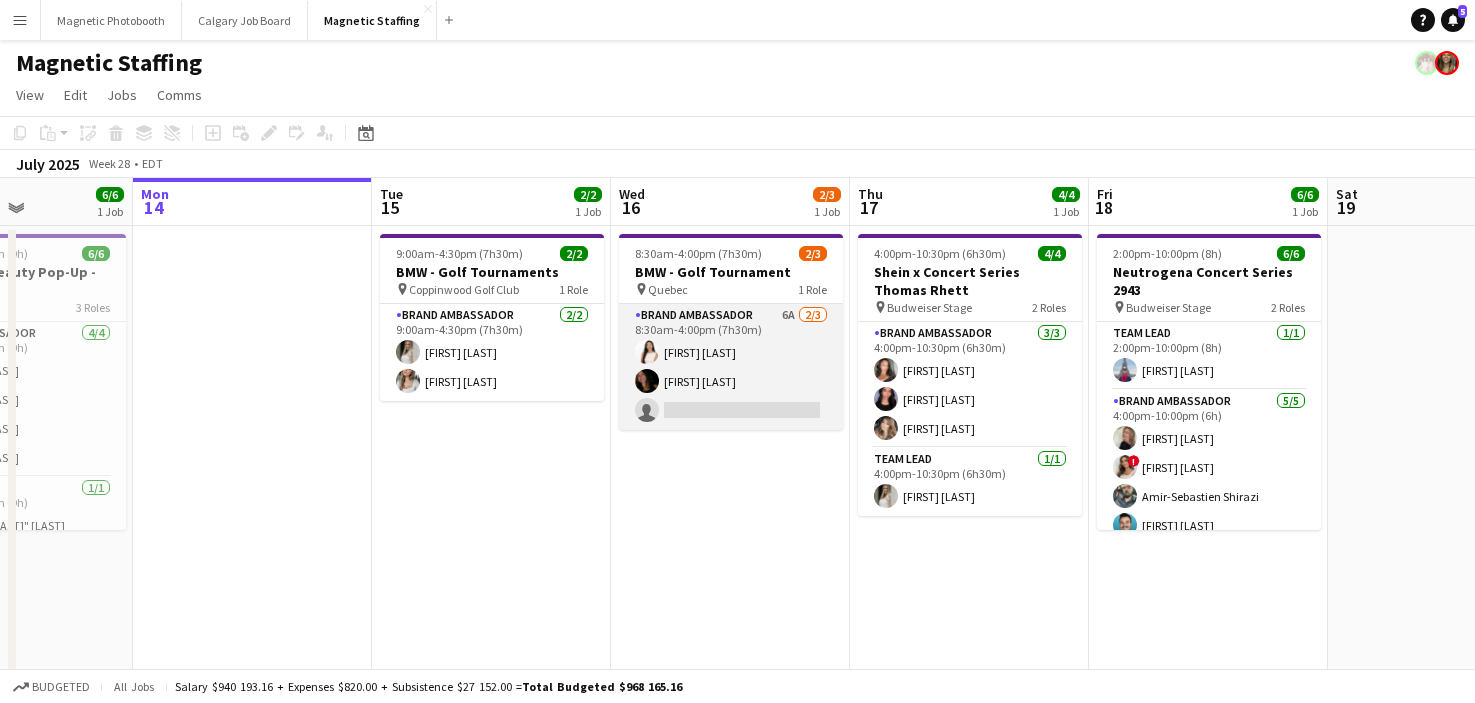 click on "Brand Ambassador   6A   2/3   8:30am-4:00pm (7h30m)
[FIRST] [LAST] [FIRST] [LAST]
single-neutral-actions" at bounding box center (731, 367) 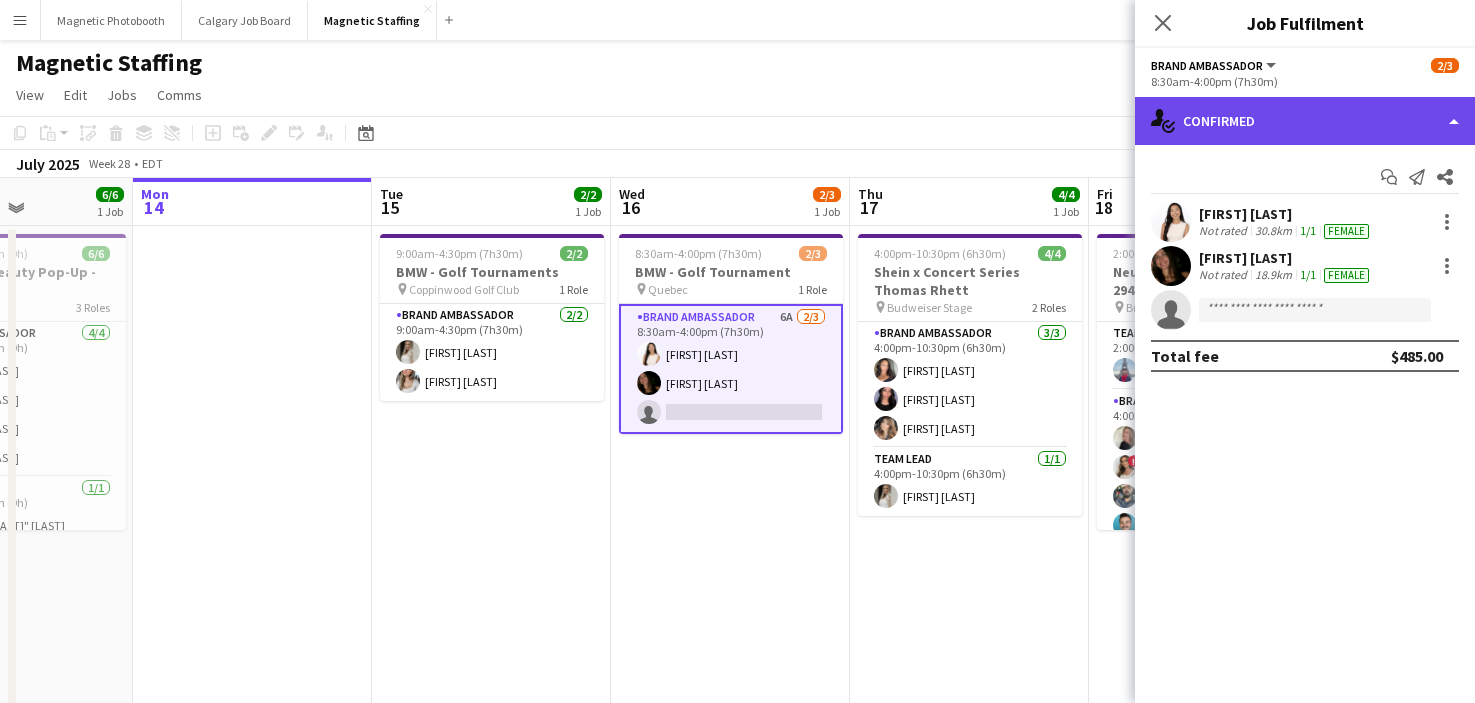 click on "single-neutral-actions-check-2
Confirmed" 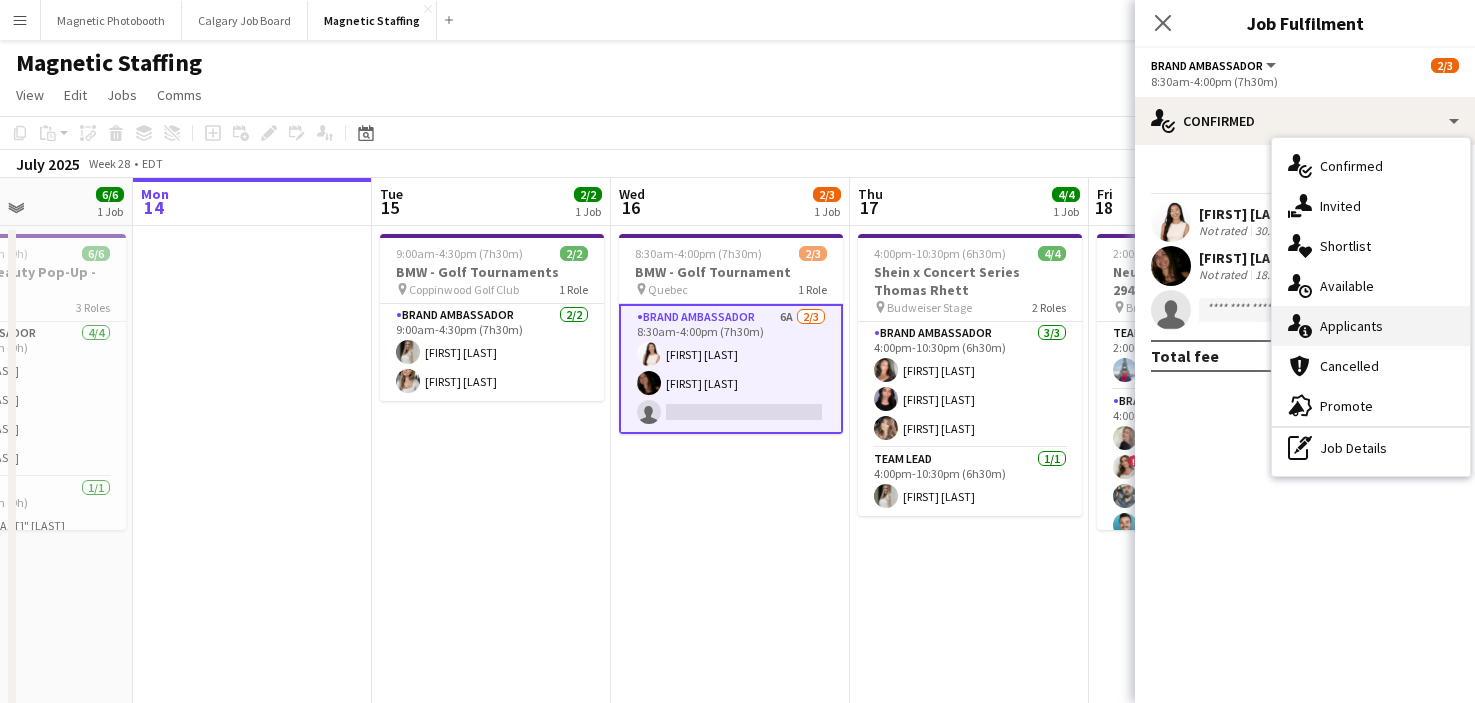 click on "single-neutral-actions-information" 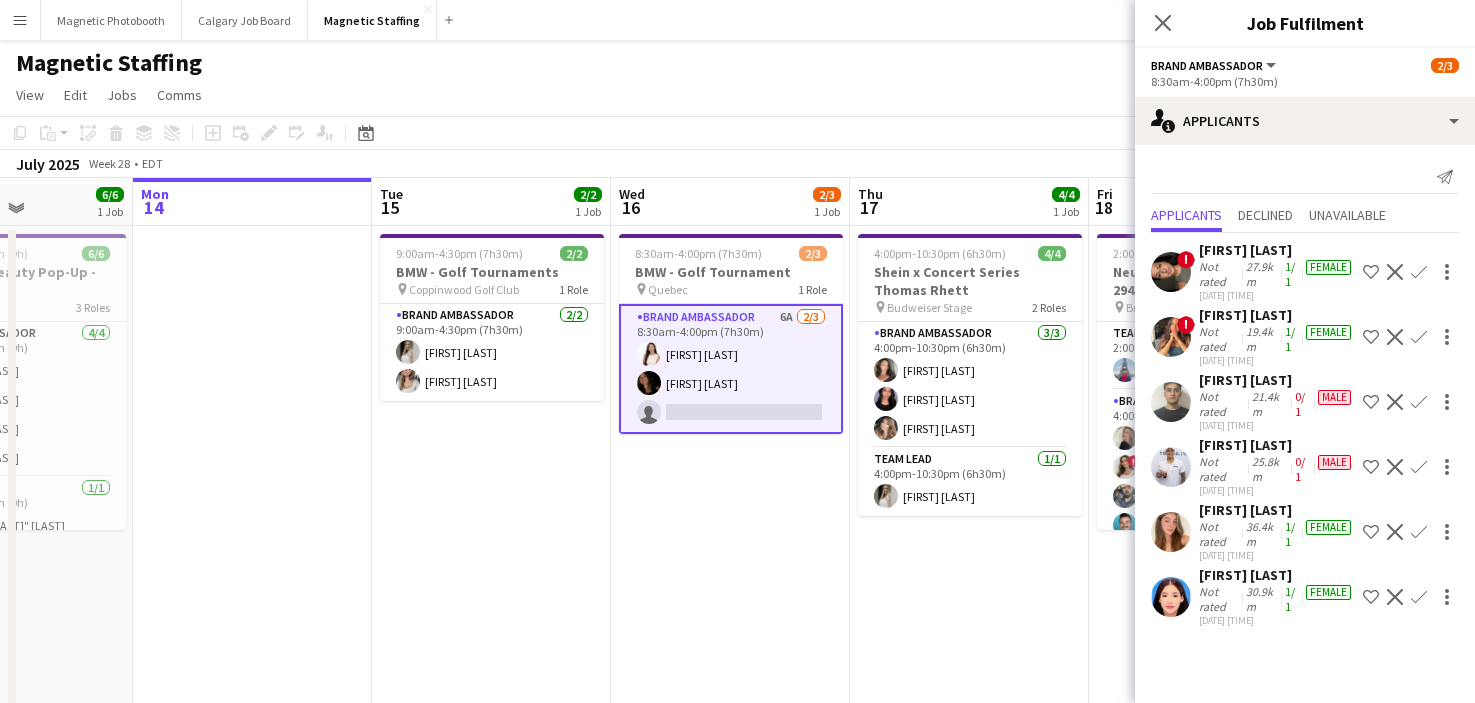 click on "Confirm" at bounding box center (1419, 597) 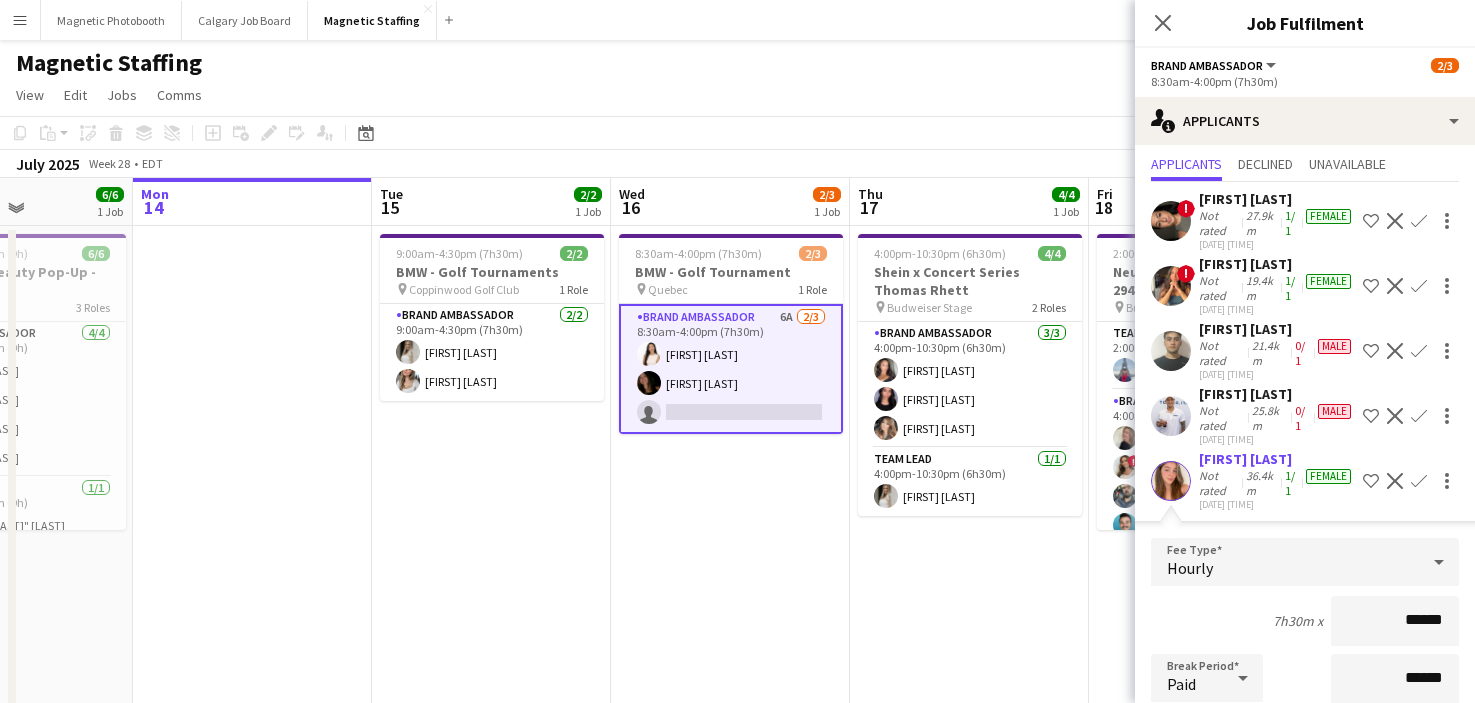 scroll, scrollTop: 394, scrollLeft: 0, axis: vertical 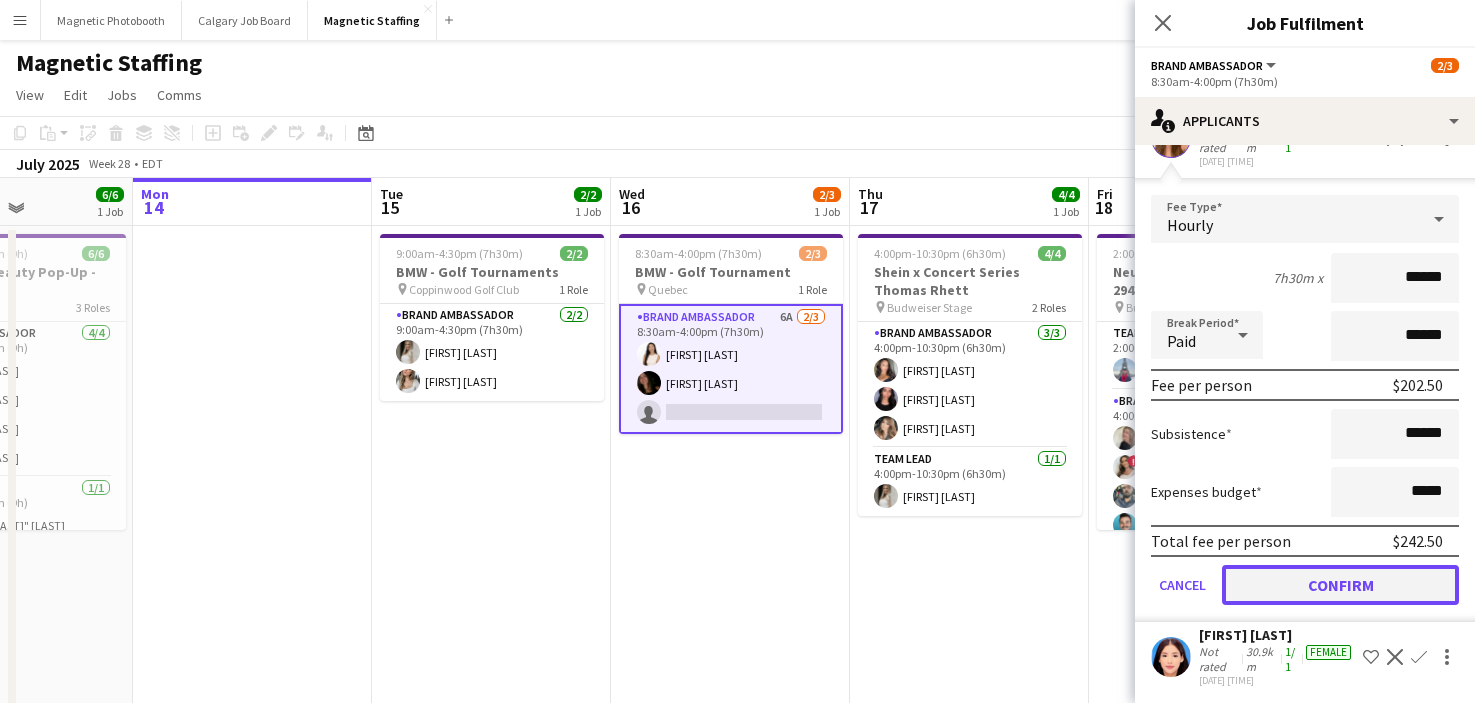 click on "Confirm" 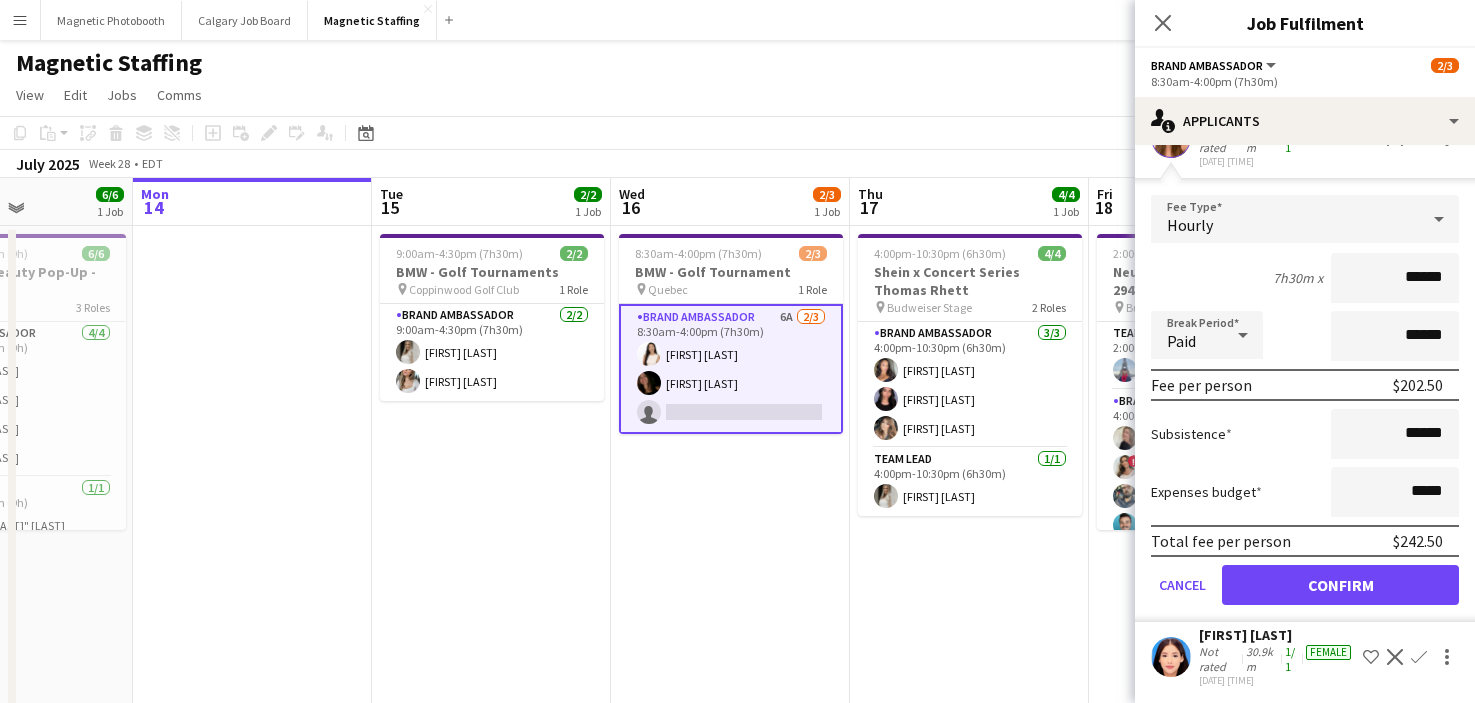 scroll, scrollTop: 0, scrollLeft: 0, axis: both 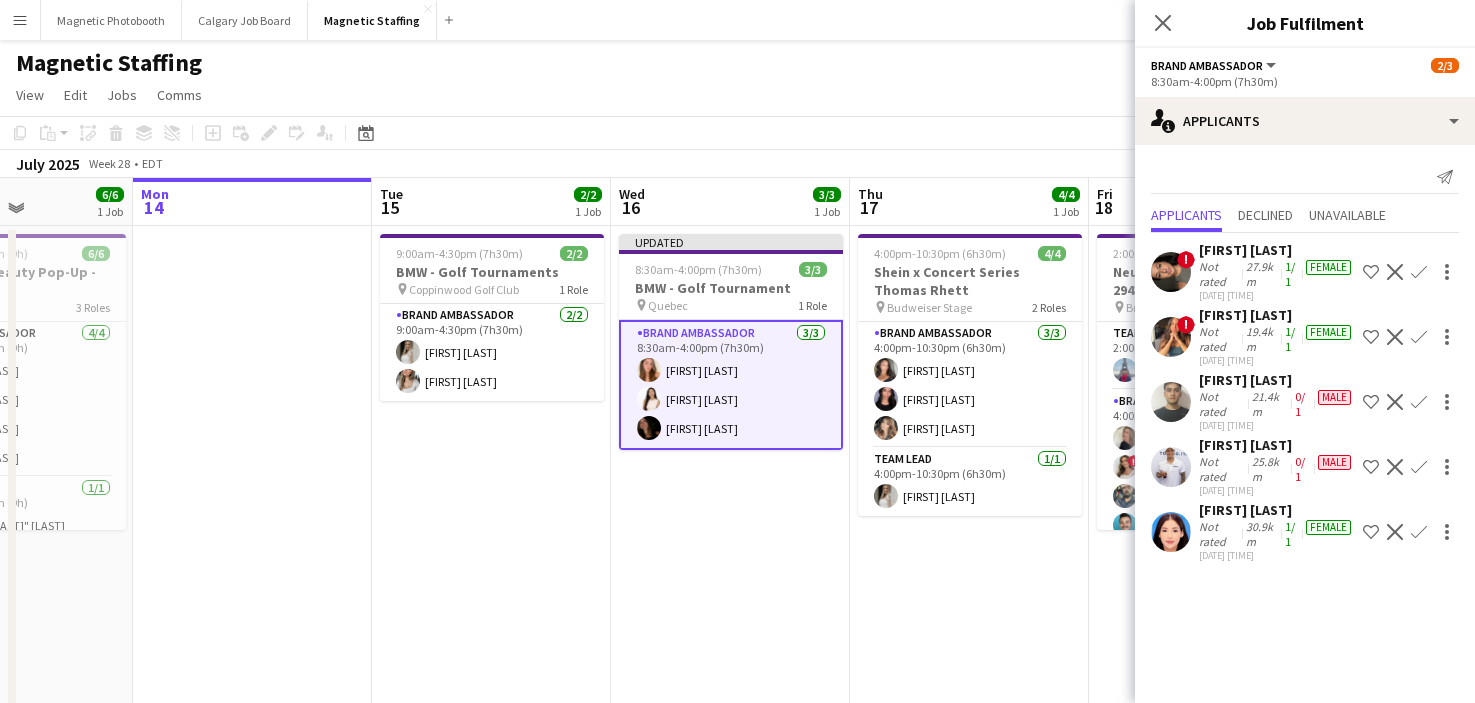 click on "4:00pm-10:30pm (6h30m)    4/4   Shein x Concert Series Thomas Rhett
pin
Budweiser Stage   2 Roles   Brand Ambassador   3/3   4:00pm-10:30pm (6h30m)
[FIRST] [LAST] [FIRST] [LAST] [FIRST] [LAST]  Team Lead   1/1   4:00pm-10:30pm (6h30m)
[FIRST] [LAST]" at bounding box center (969, 1194) 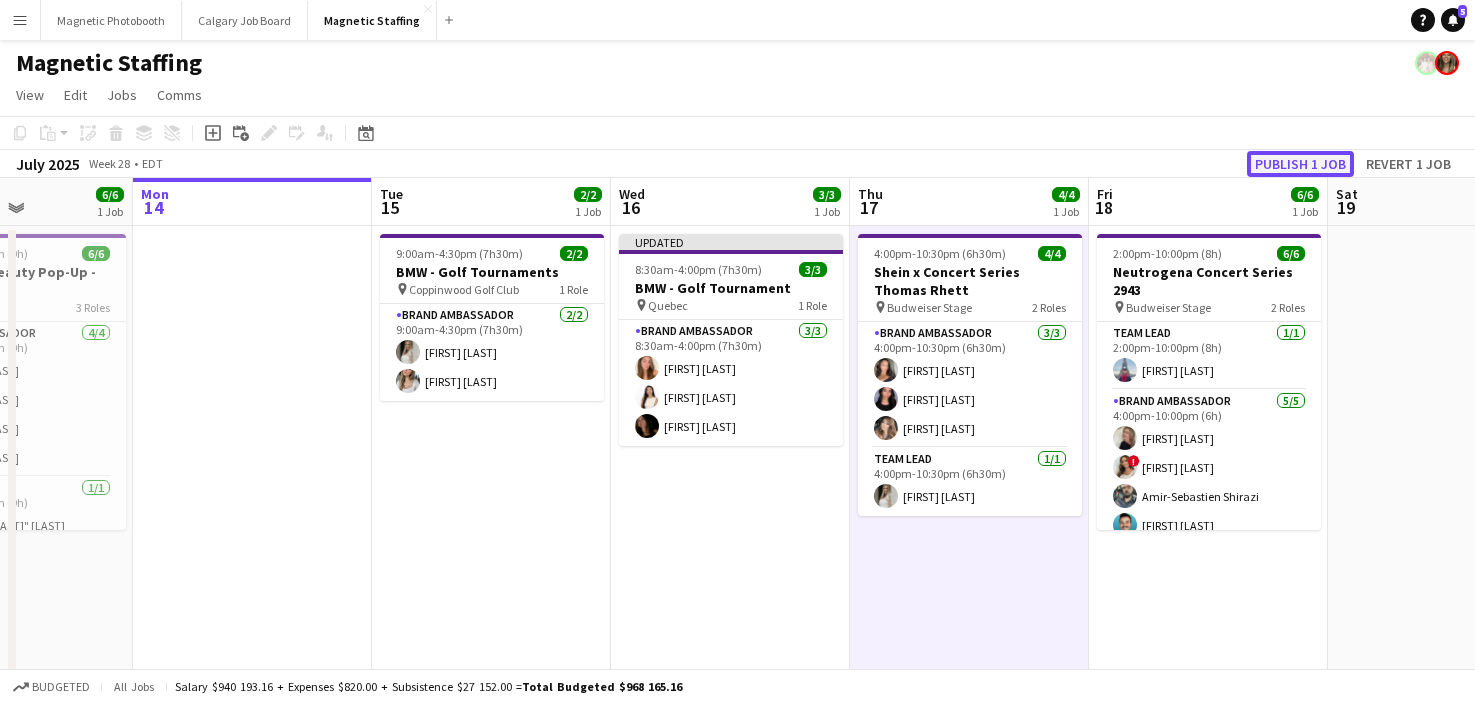 click on "Publish 1 job" 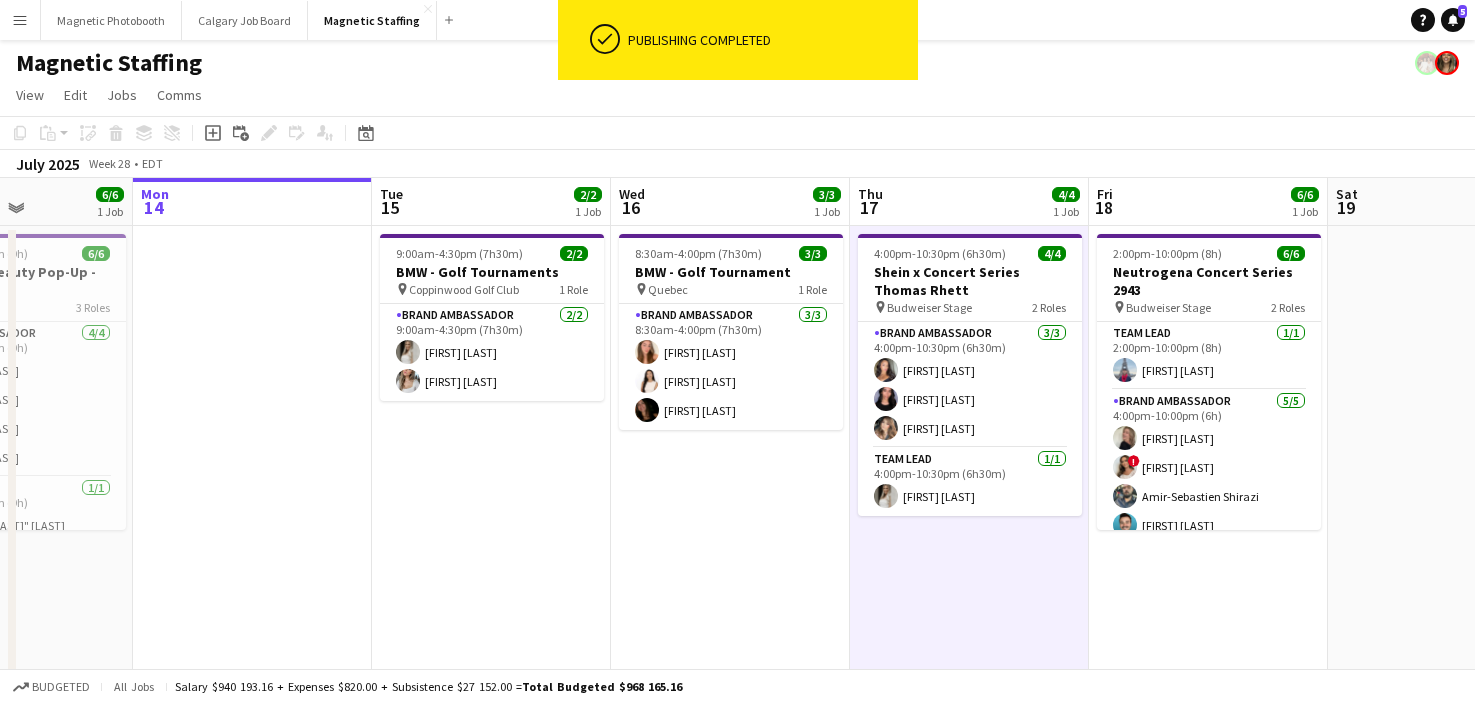 click on "Copy
Paste
Paste
Command
V Paste with crew
Command
Shift
V
Paste linked Job
Delete
Group
Ungroup
Add job
Add linked Job
Edit
Edit linked Job
Applicants
Date picker
JUL 2025 JUL 2025 Monday M Tuesday T Wednesday W Thursday T Friday F Saturday S Sunday S  JUL      1   2   3   4   5   6   7   8   9   10   11   12   13   14   15   16   17   18   19   20   21   22   23   24" 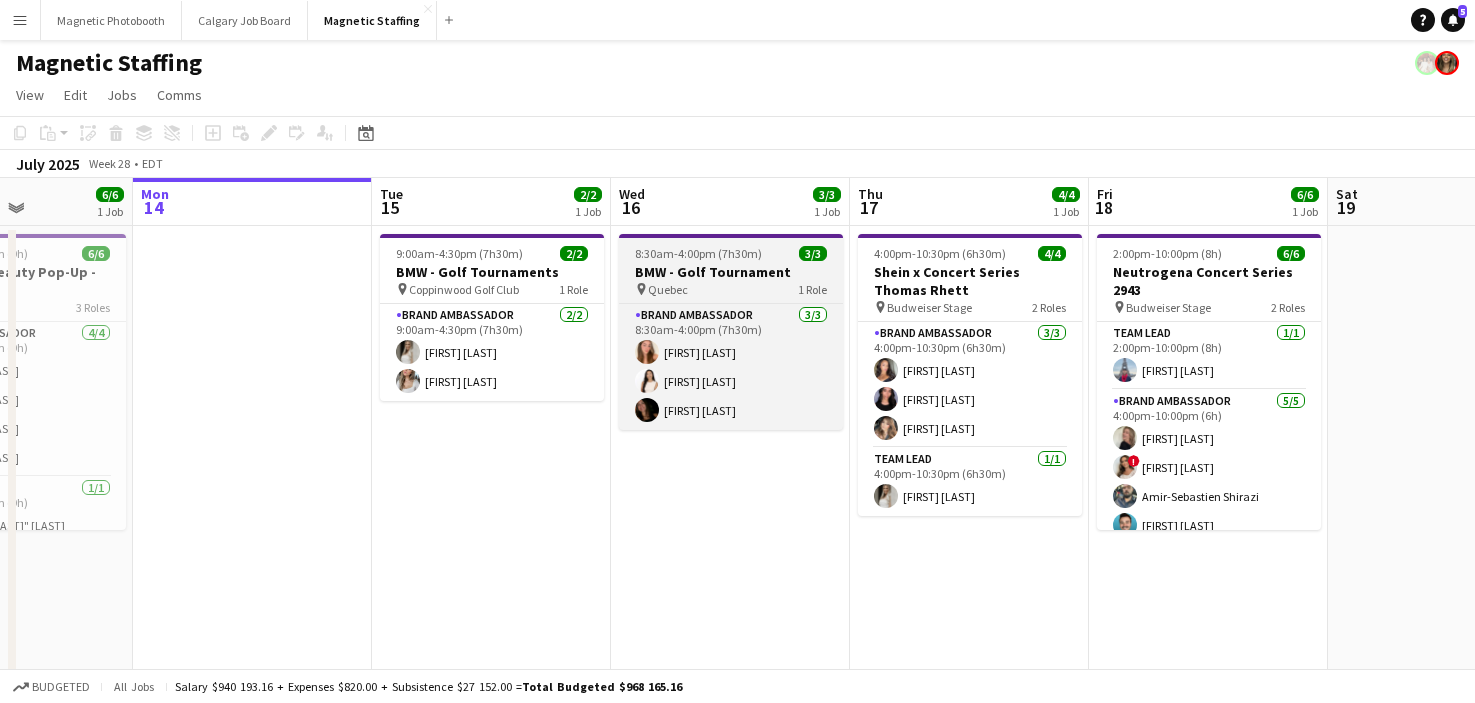 scroll, scrollTop: 0, scrollLeft: 583, axis: horizontal 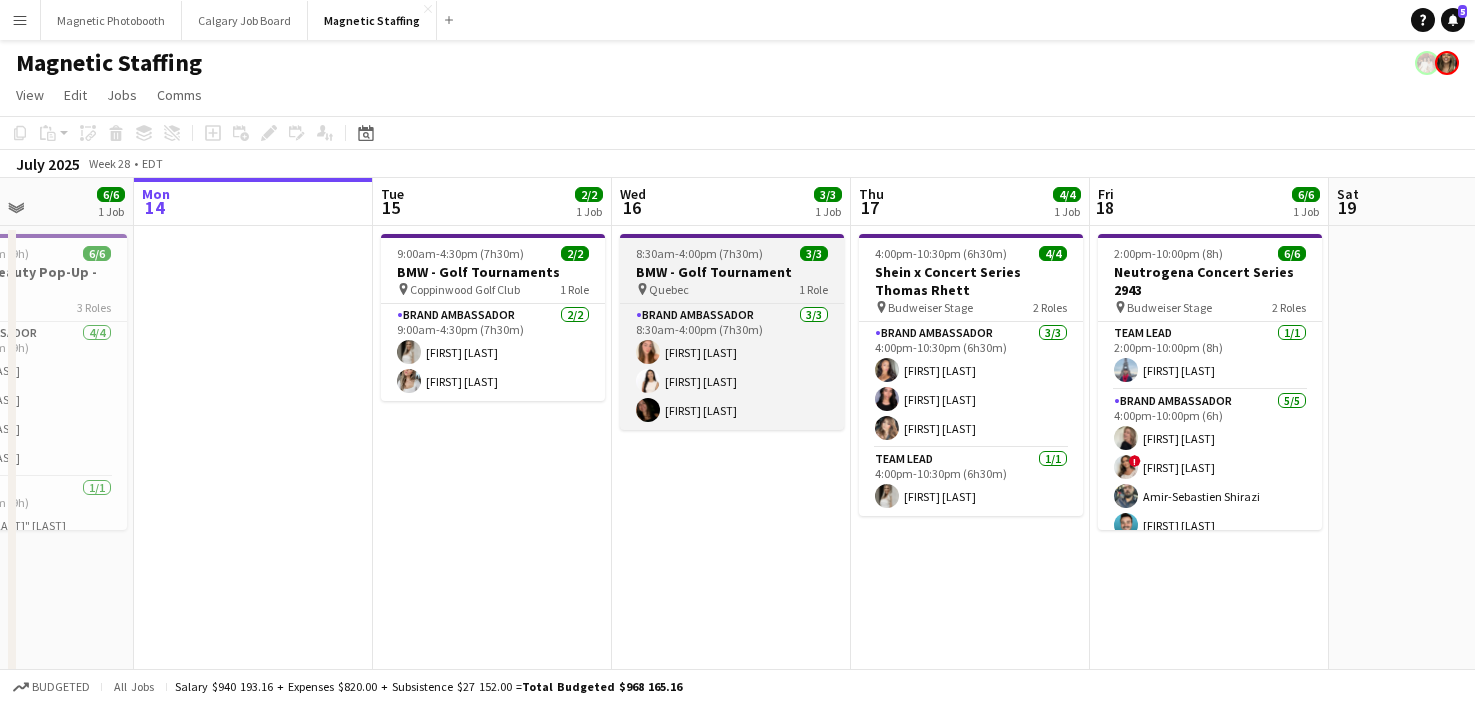 click on "8:30am-4:00pm (7h30m)" at bounding box center [699, 253] 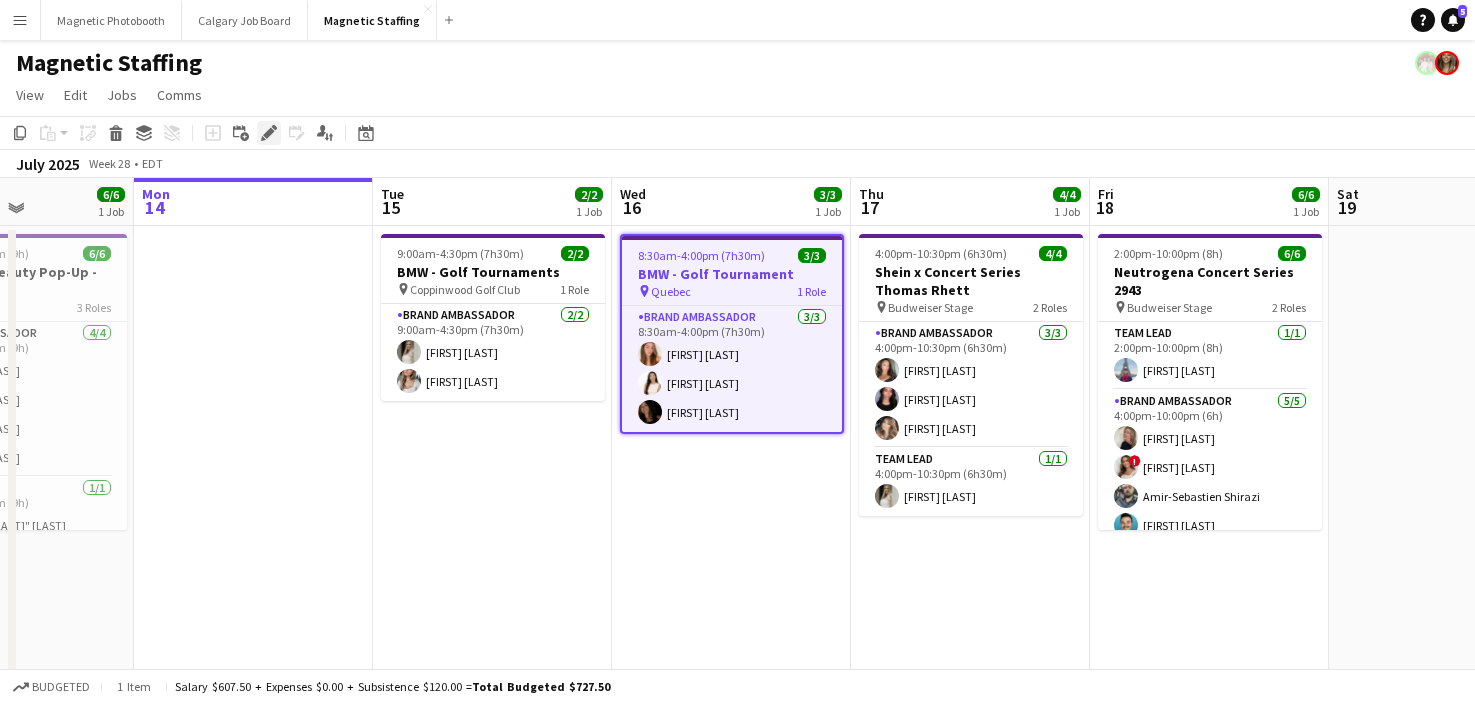 click on "Edit" at bounding box center (269, 133) 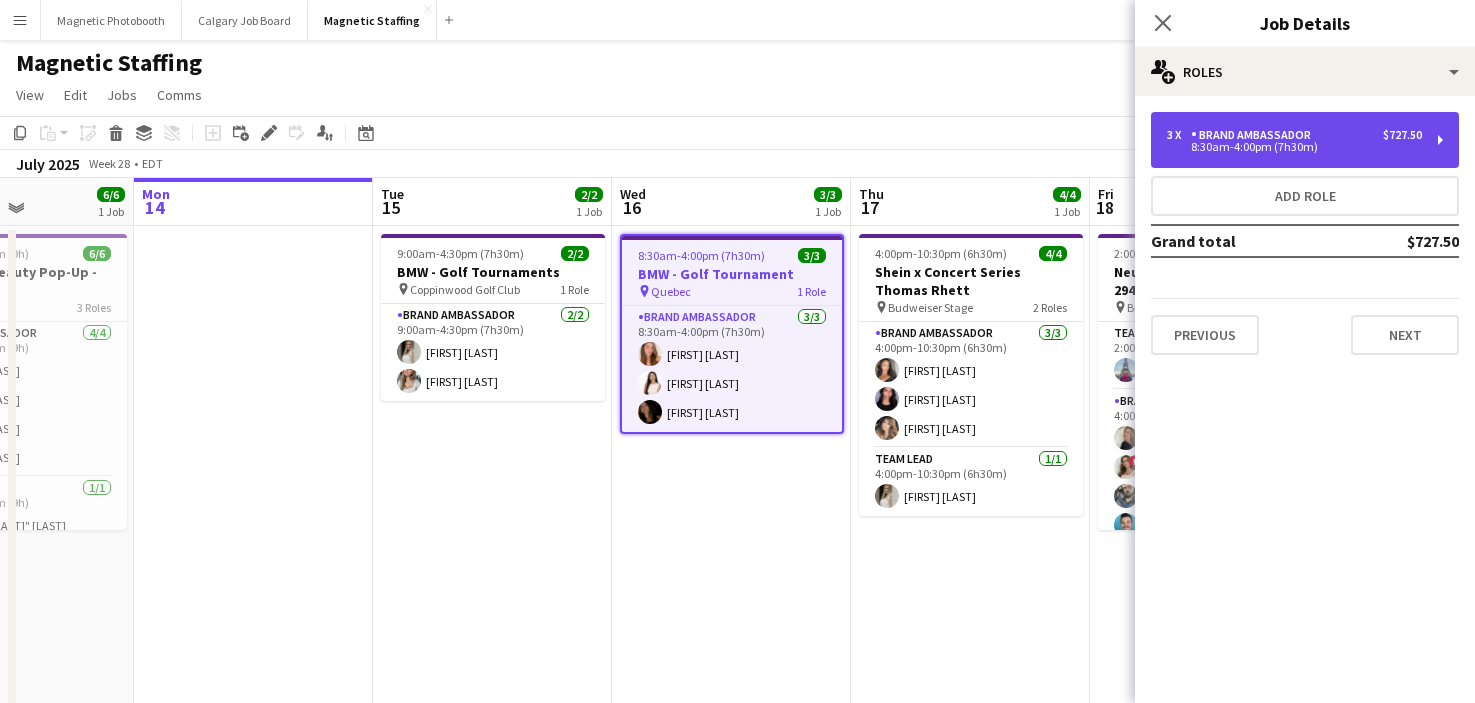 click on "Brand Ambassador" at bounding box center (1255, 135) 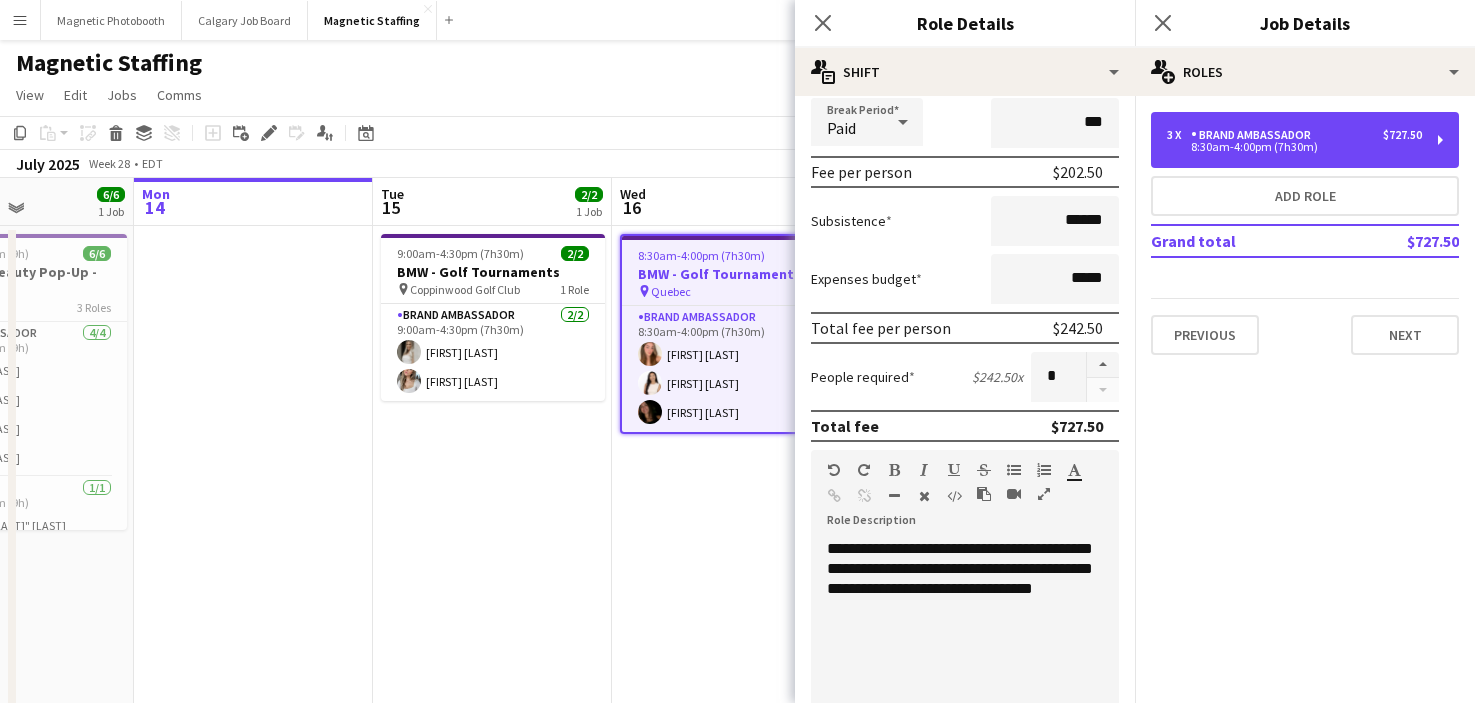 scroll, scrollTop: 608, scrollLeft: 0, axis: vertical 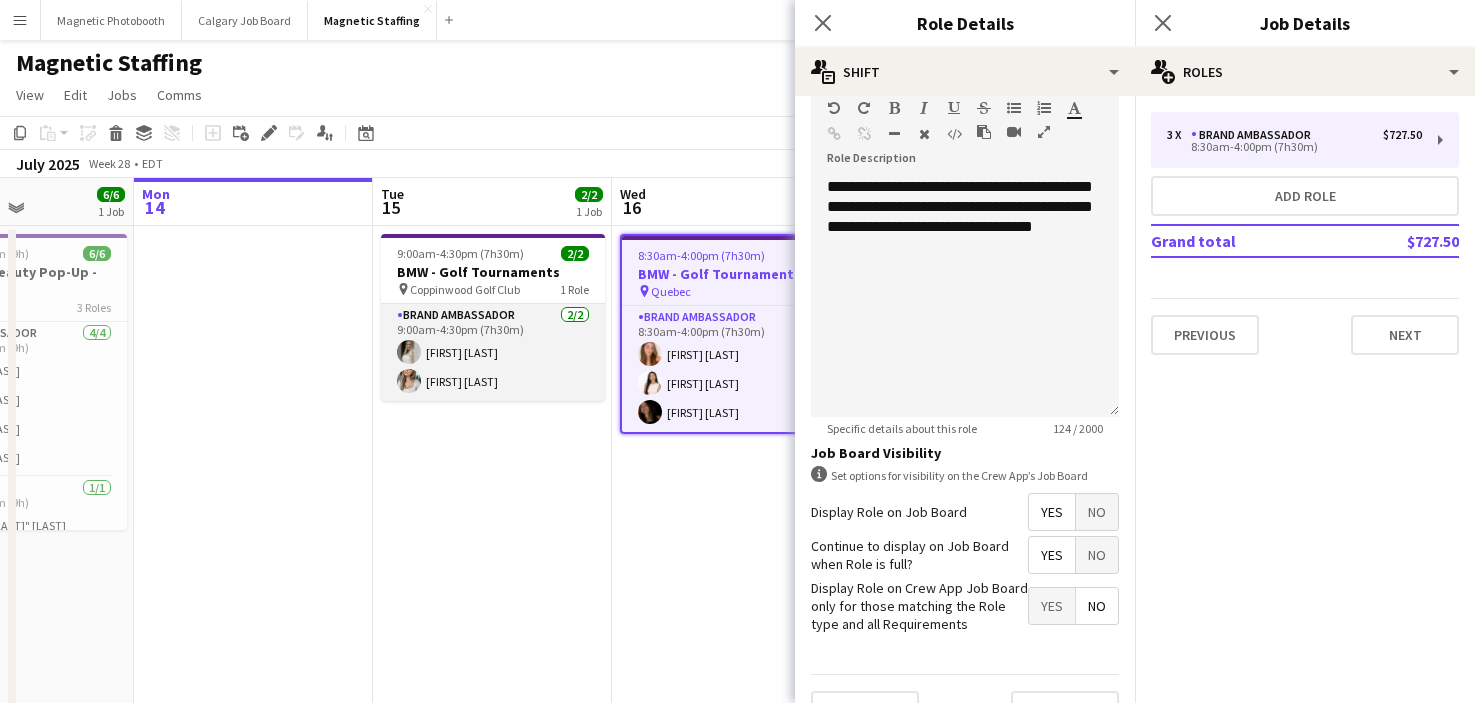 click on "Brand Ambassador   2/2   9:00am-4:30pm (7h30m)
[FIRST] [LAST] [FIRST] [LAST]" at bounding box center (493, 352) 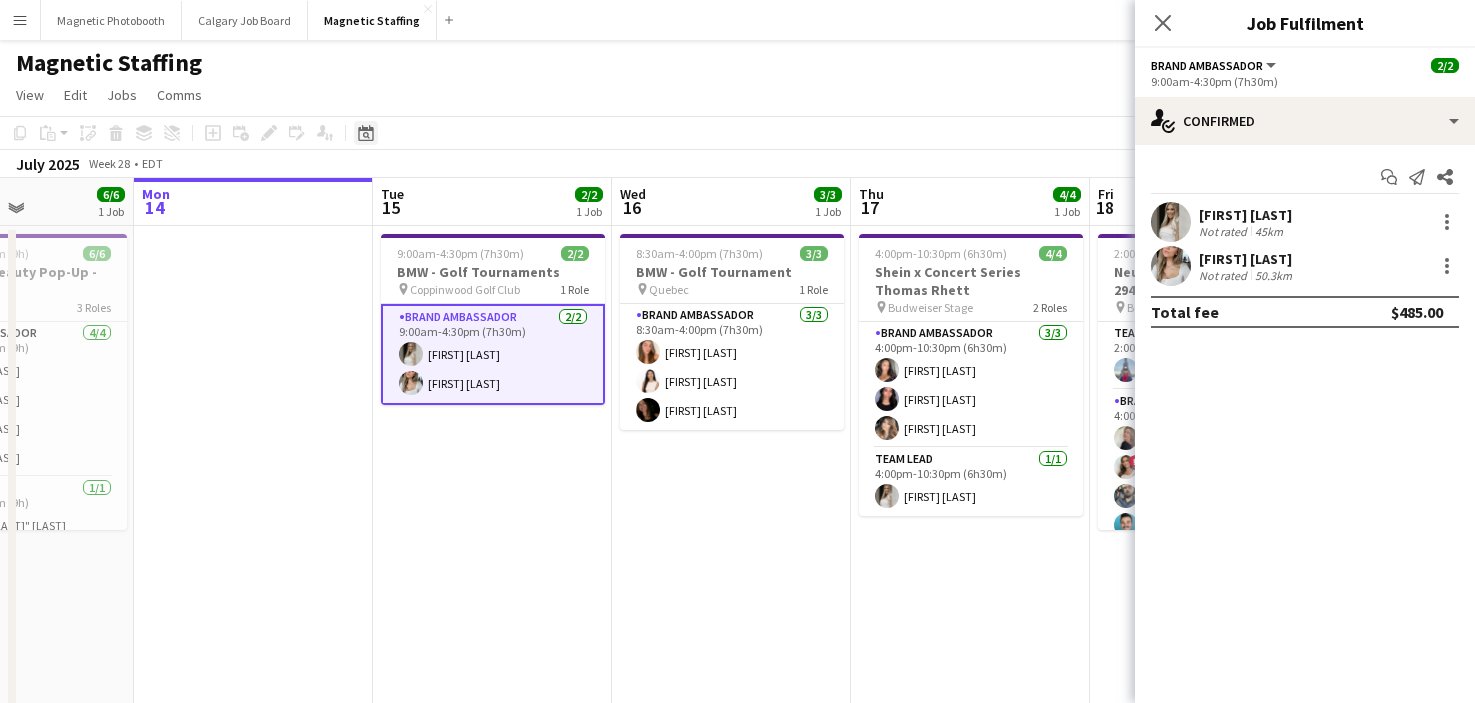 click on "Date picker" 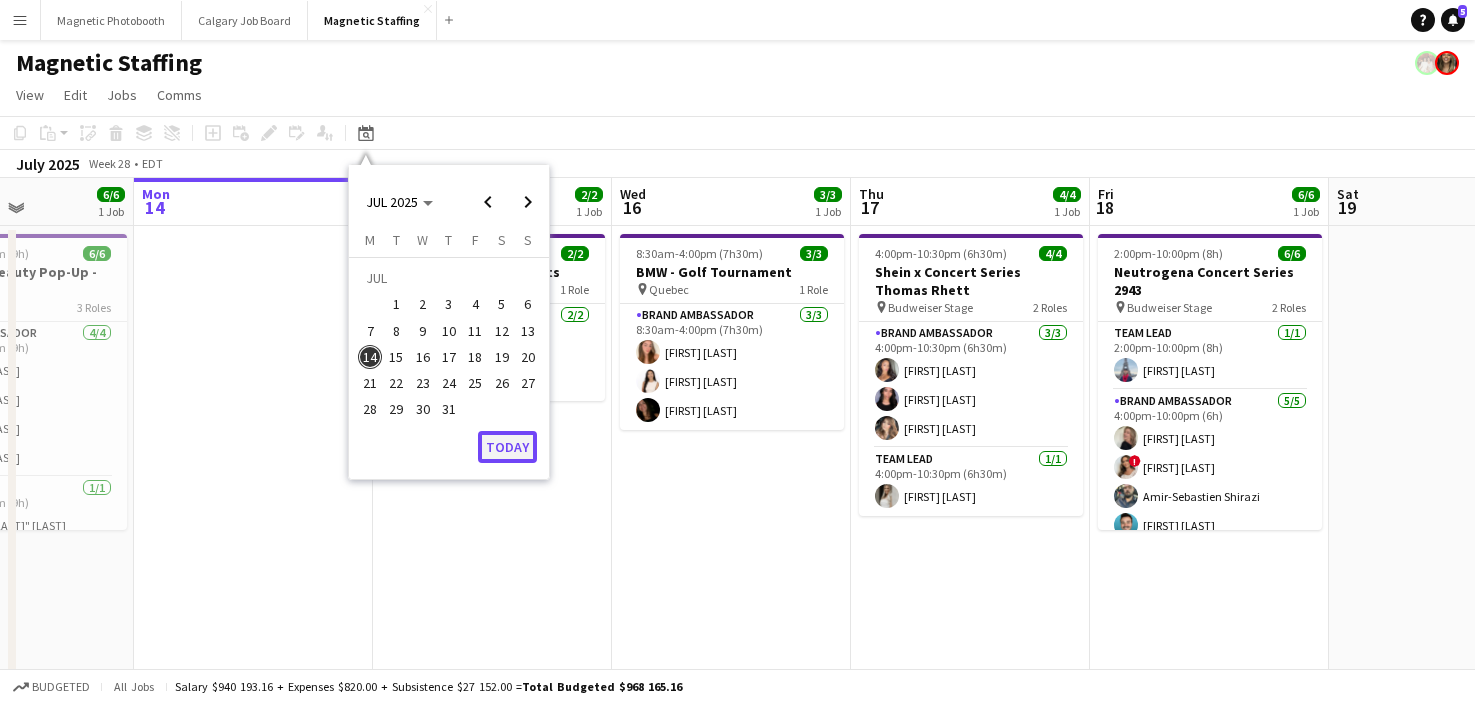 click on "Today" at bounding box center [507, 447] 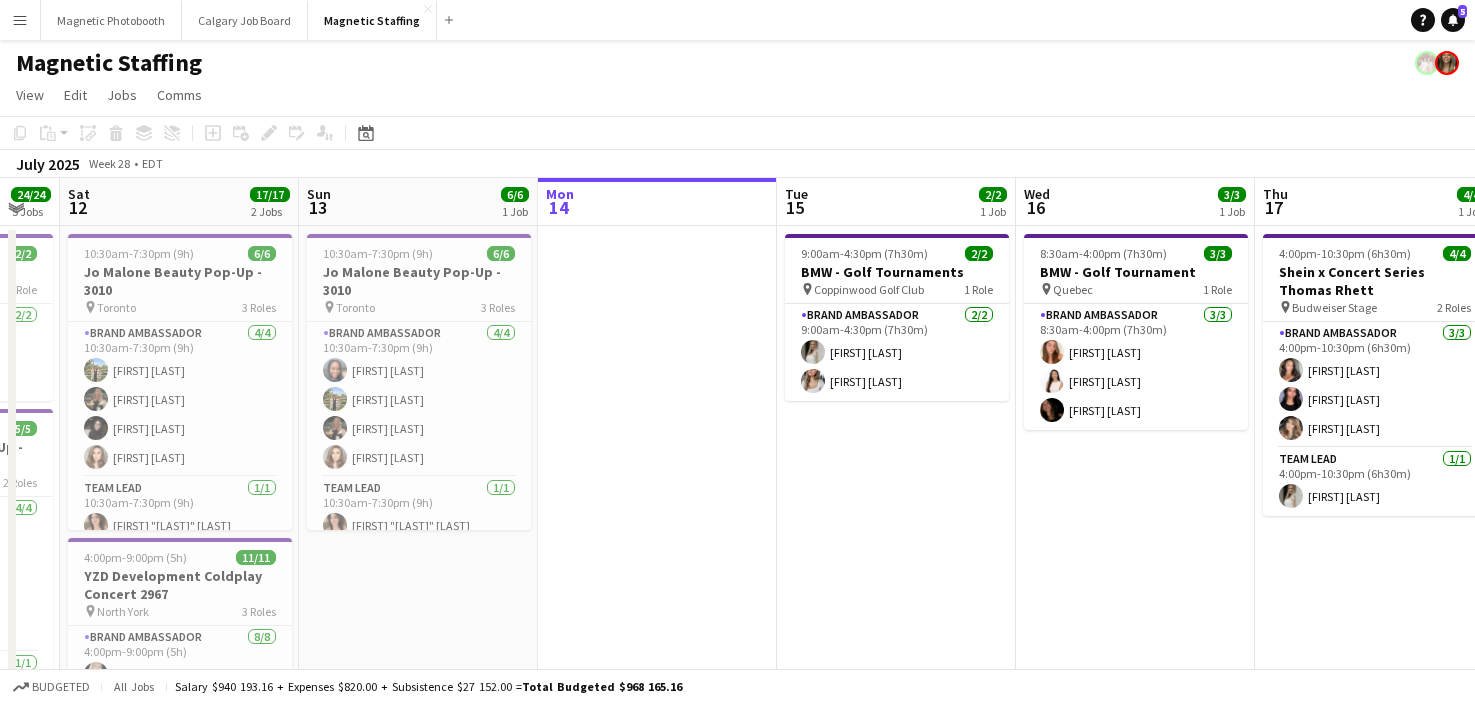 drag, startPoint x: 876, startPoint y: 450, endPoint x: 905, endPoint y: 447, distance: 29.15476 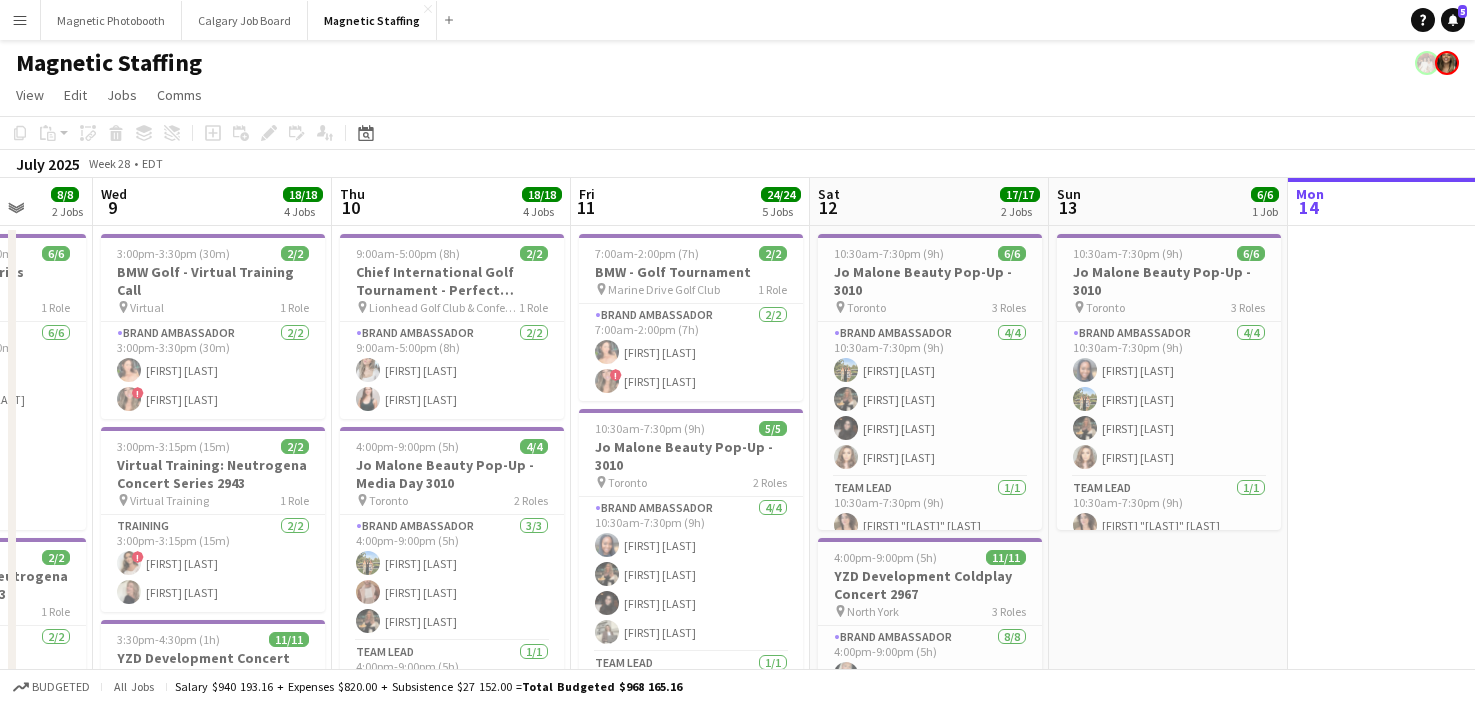 scroll, scrollTop: 0, scrollLeft: 604, axis: horizontal 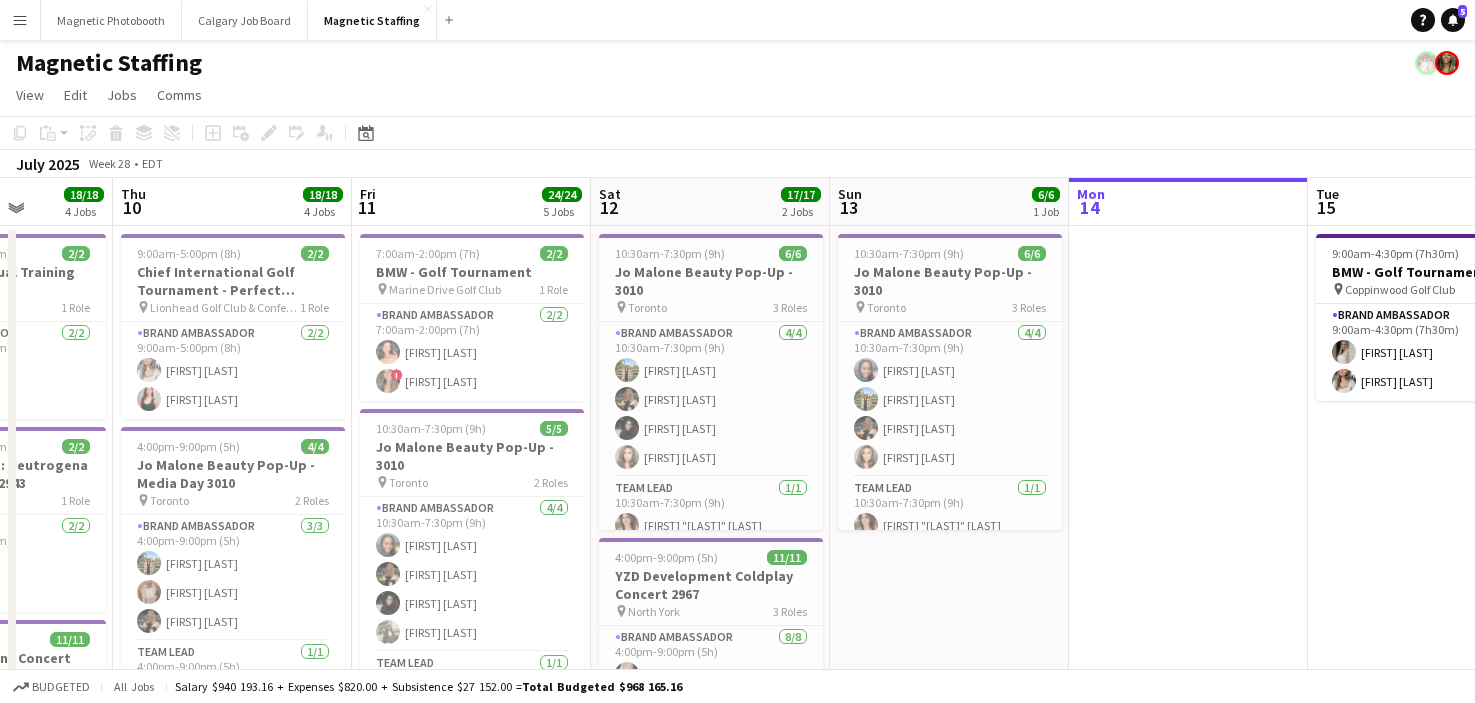 drag, startPoint x: 610, startPoint y: 445, endPoint x: 1121, endPoint y: 439, distance: 511.03522 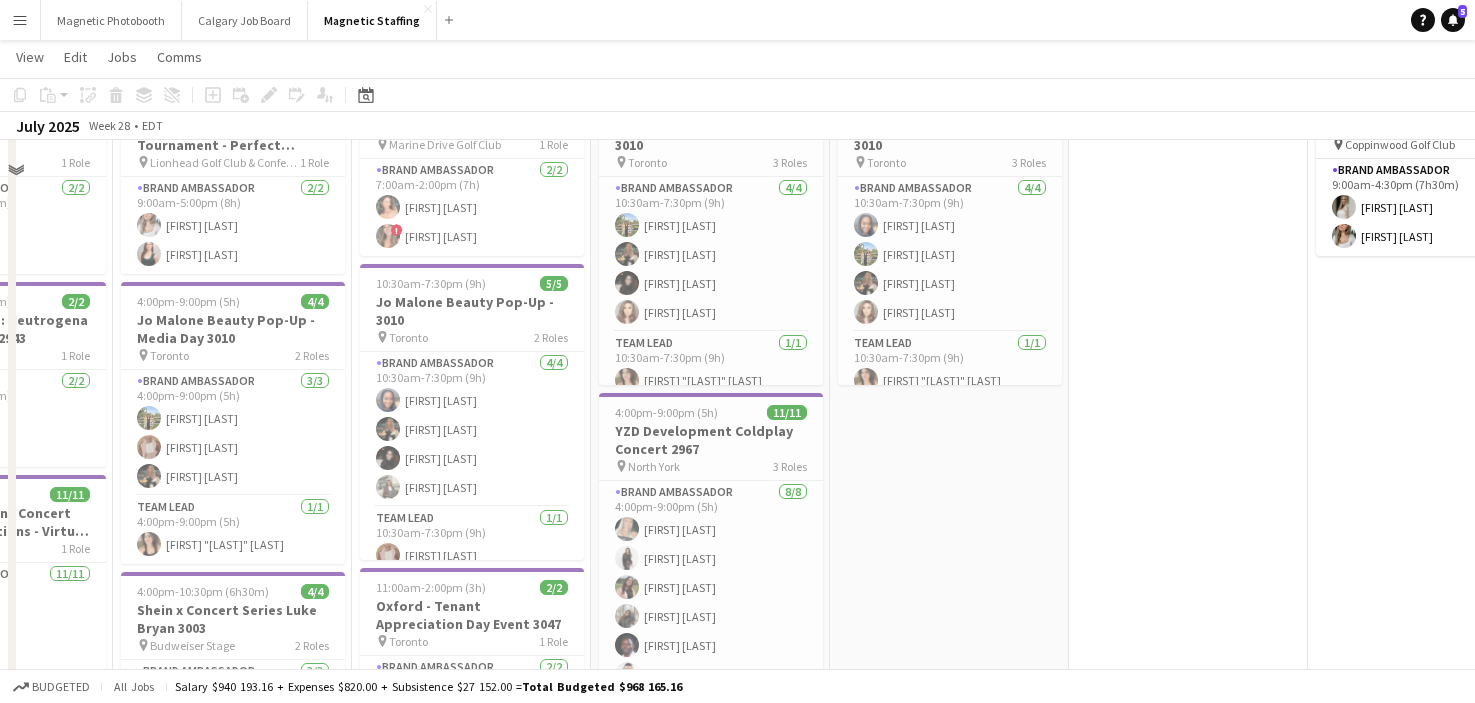 scroll, scrollTop: 144, scrollLeft: 0, axis: vertical 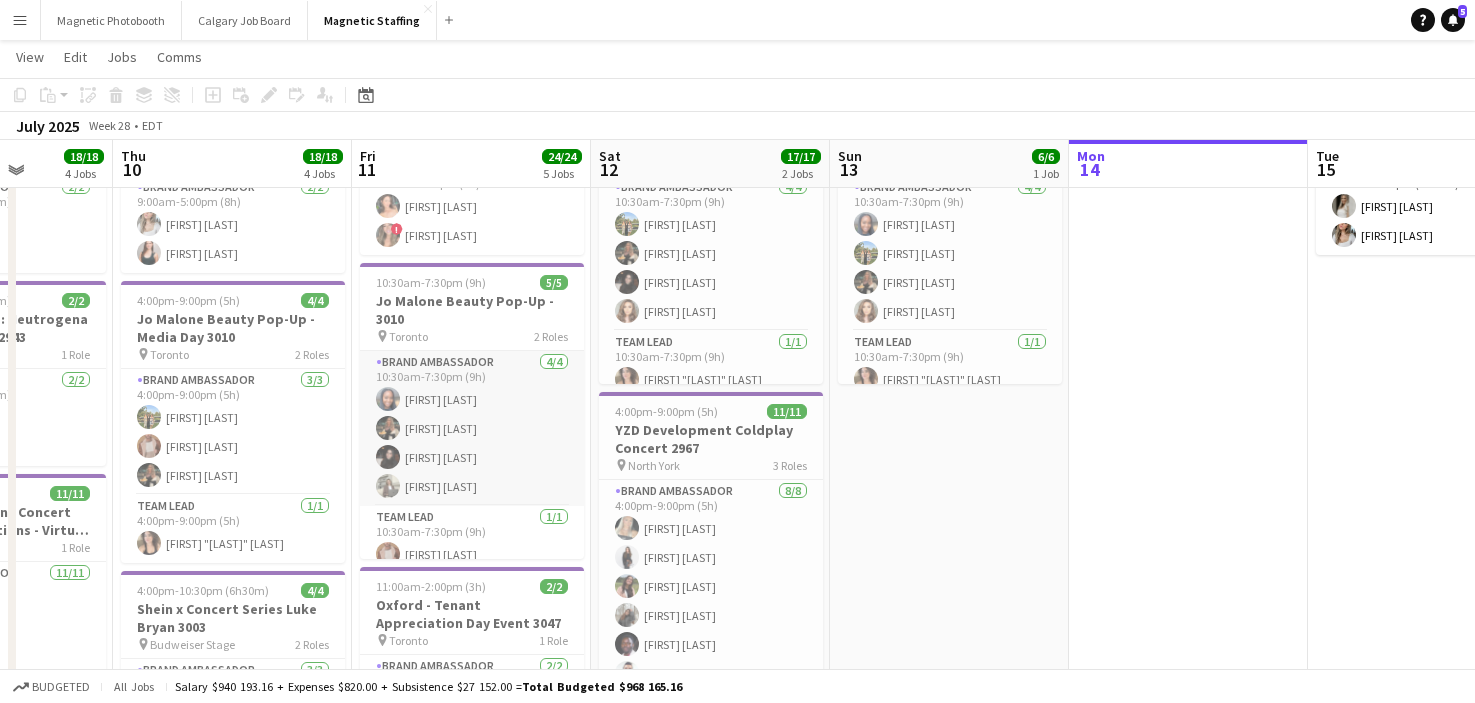 click on "Brand Ambassador   4/4   10:30am-7:30pm (9h)
[FIRST] [LAST] [FIRST] [LAST] [FIRST] [LAST] [FIRST] [LAST]" at bounding box center (472, 428) 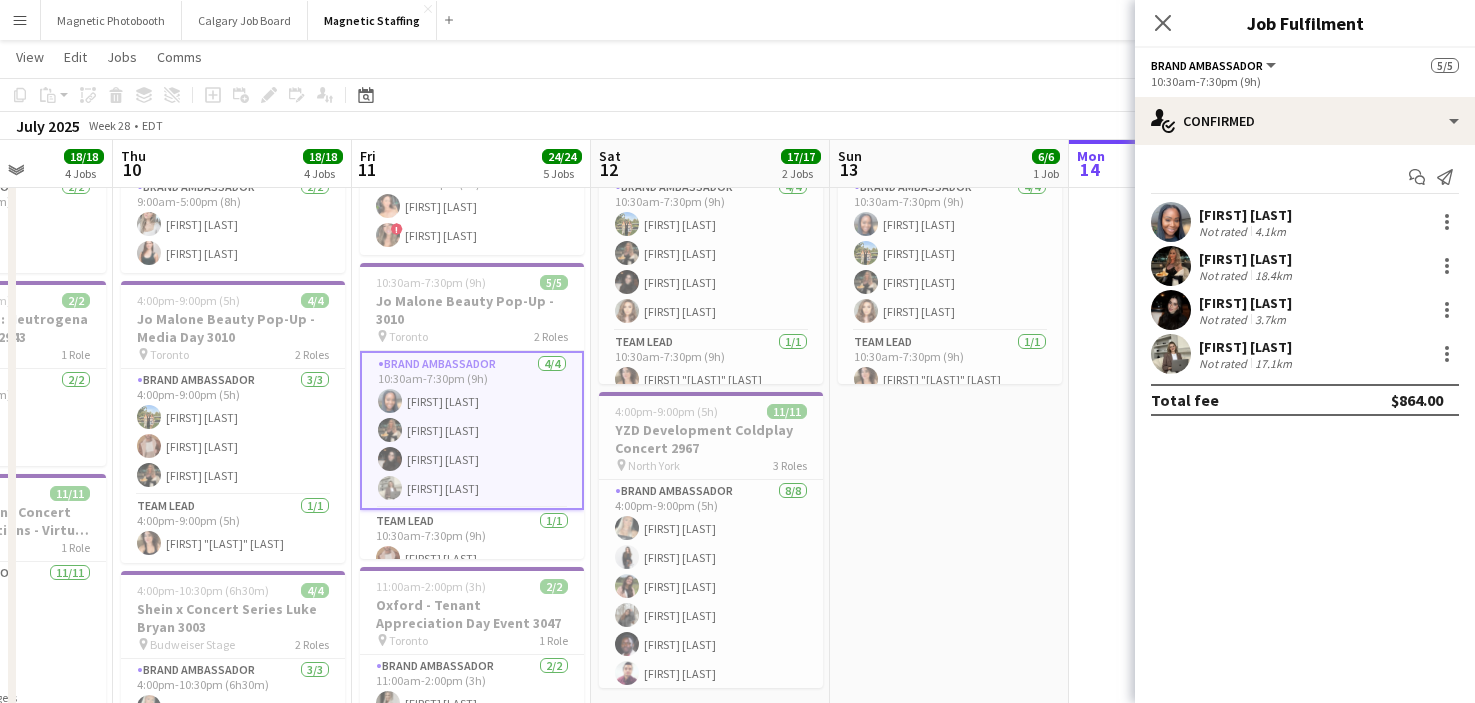 click at bounding box center [1171, 310] 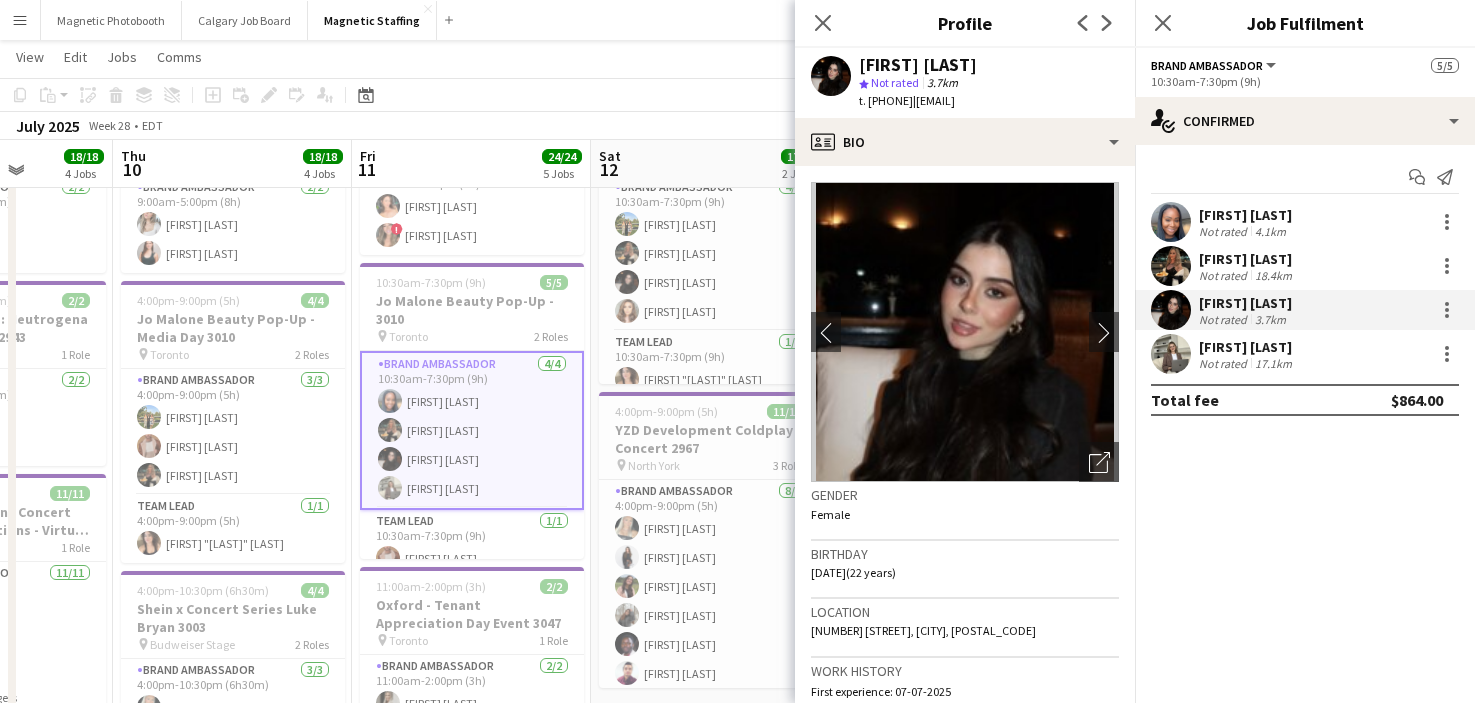 drag, startPoint x: 910, startPoint y: 60, endPoint x: 1043, endPoint y: 60, distance: 133 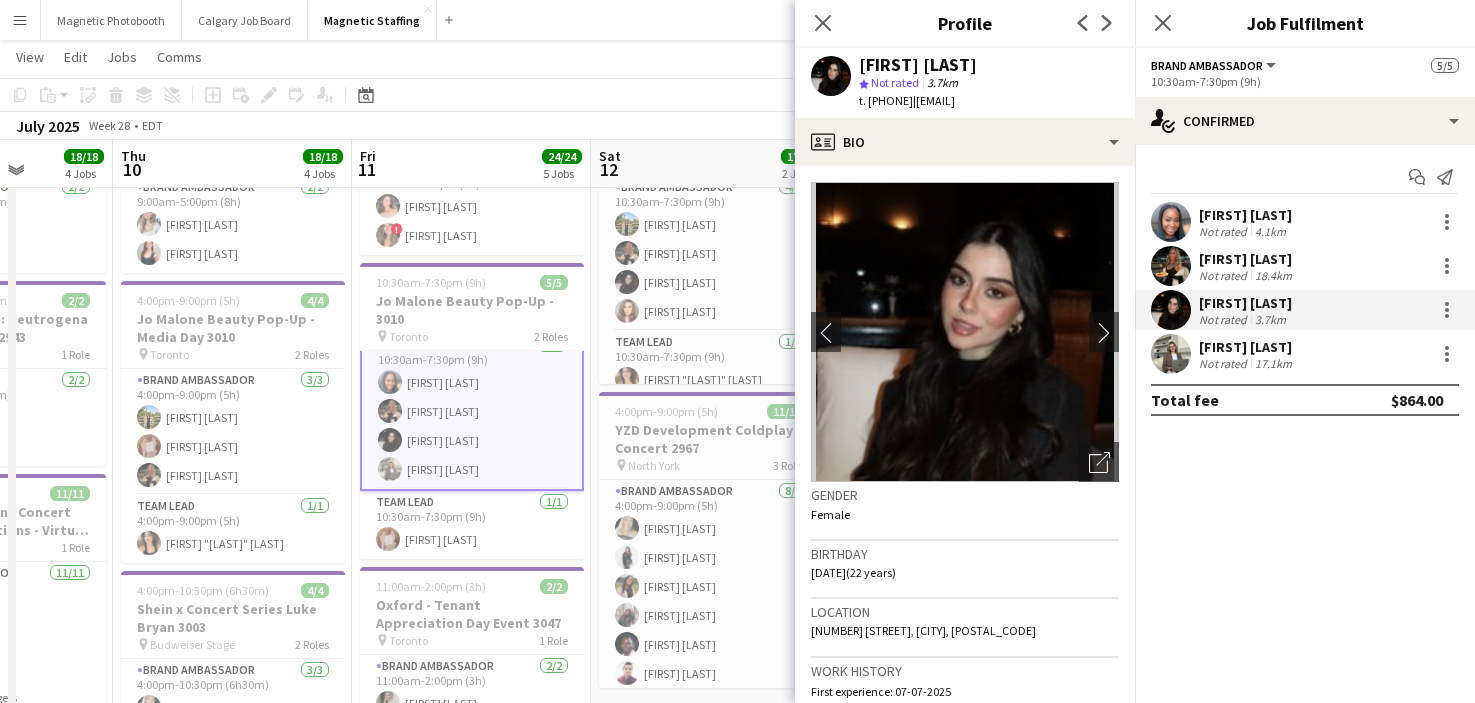 click on "Brand Ambassador   4/4   10:30am-7:30pm (9h)
[FIRST] [LAST] [FIRST] [LAST] [FIRST] [LAST] [FIRST] [LAST]" at bounding box center (472, 411) 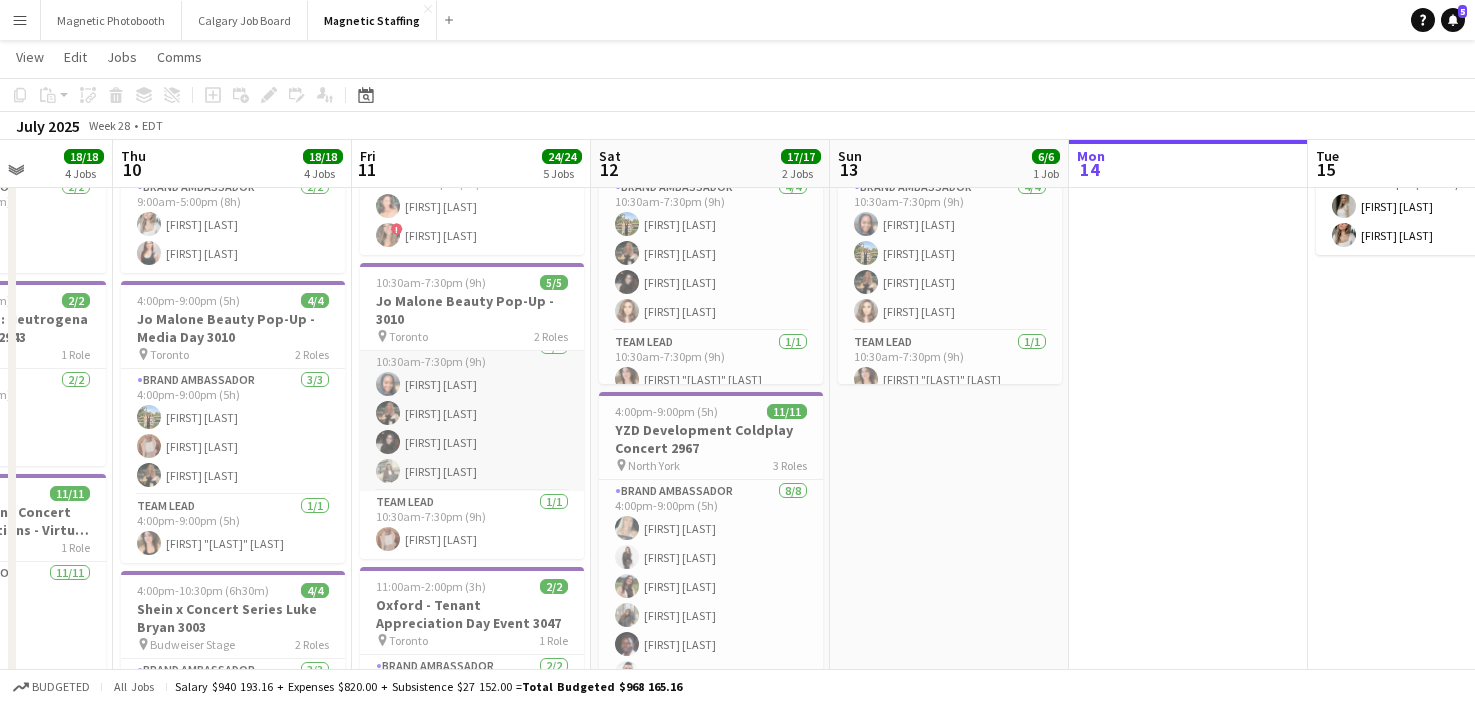 click on "Brand Ambassador   4/4   10:30am-7:30pm (9h)
[FIRST] [LAST] [FIRST] [LAST] [FIRST] [LAST] [FIRST] [LAST]" at bounding box center [472, 413] 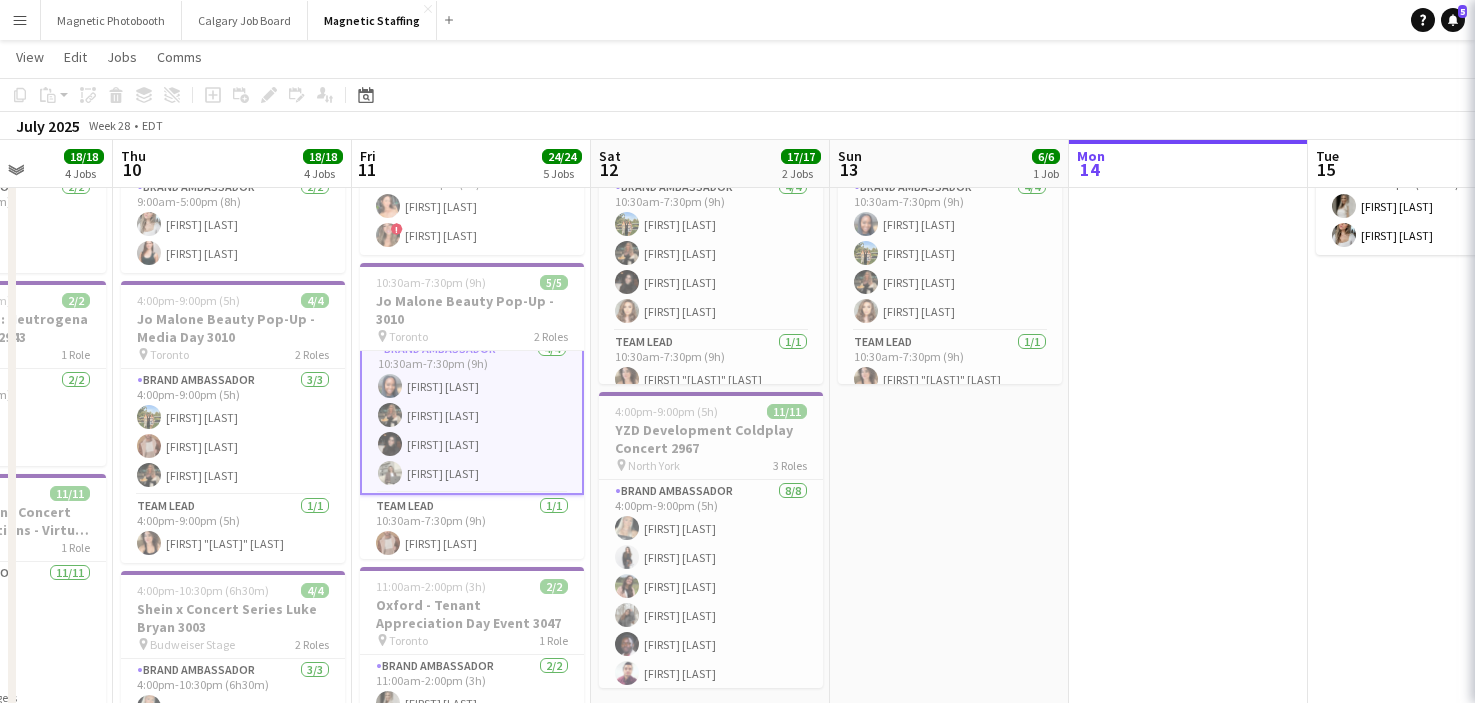 scroll, scrollTop: 19, scrollLeft: 0, axis: vertical 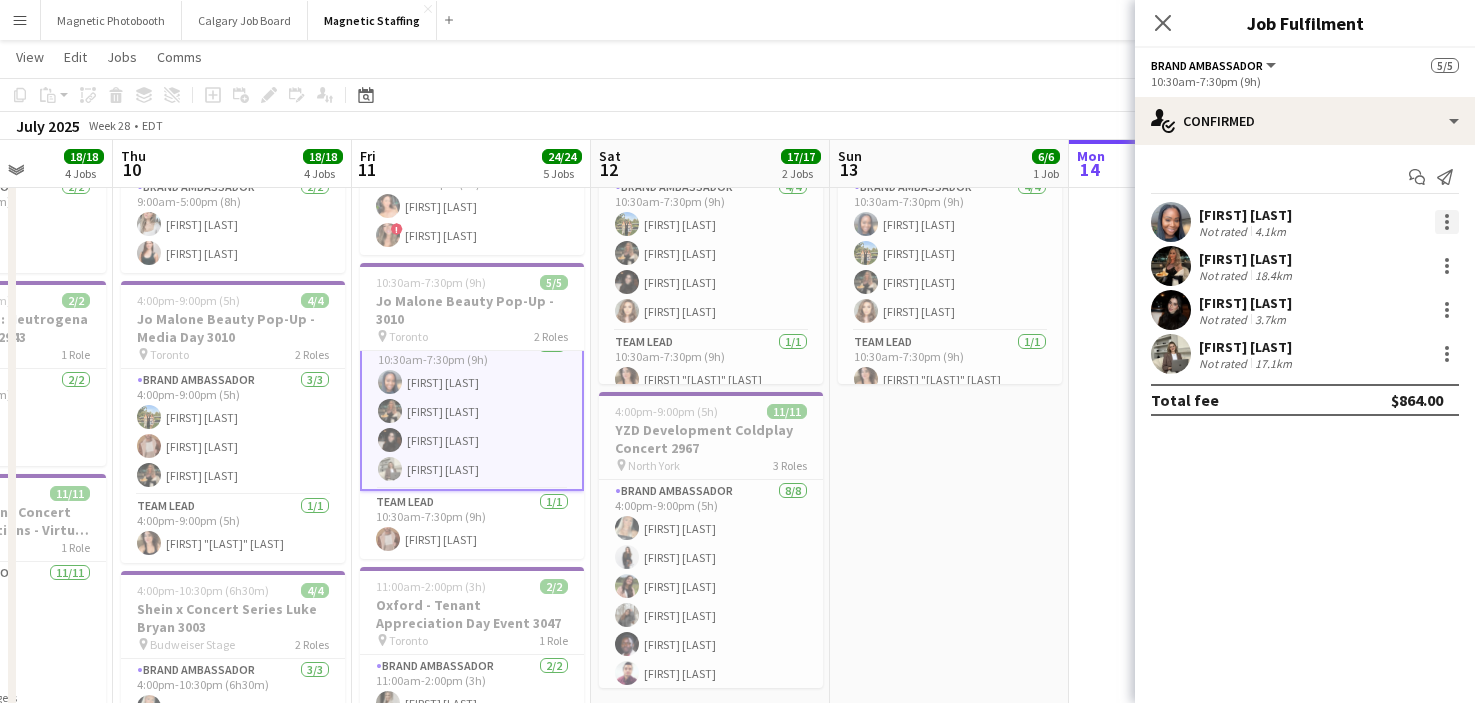 click at bounding box center (1447, 222) 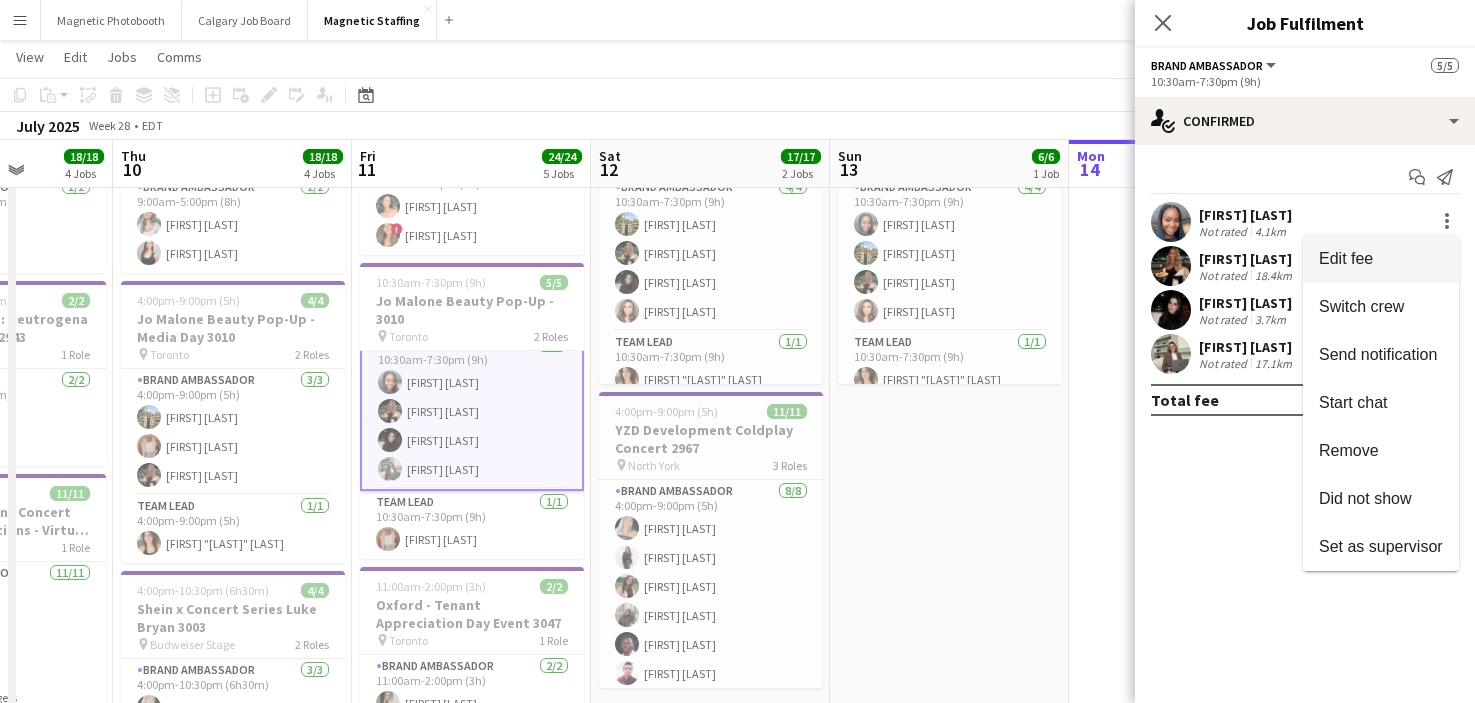 click on "Edit fee" at bounding box center [1381, 259] 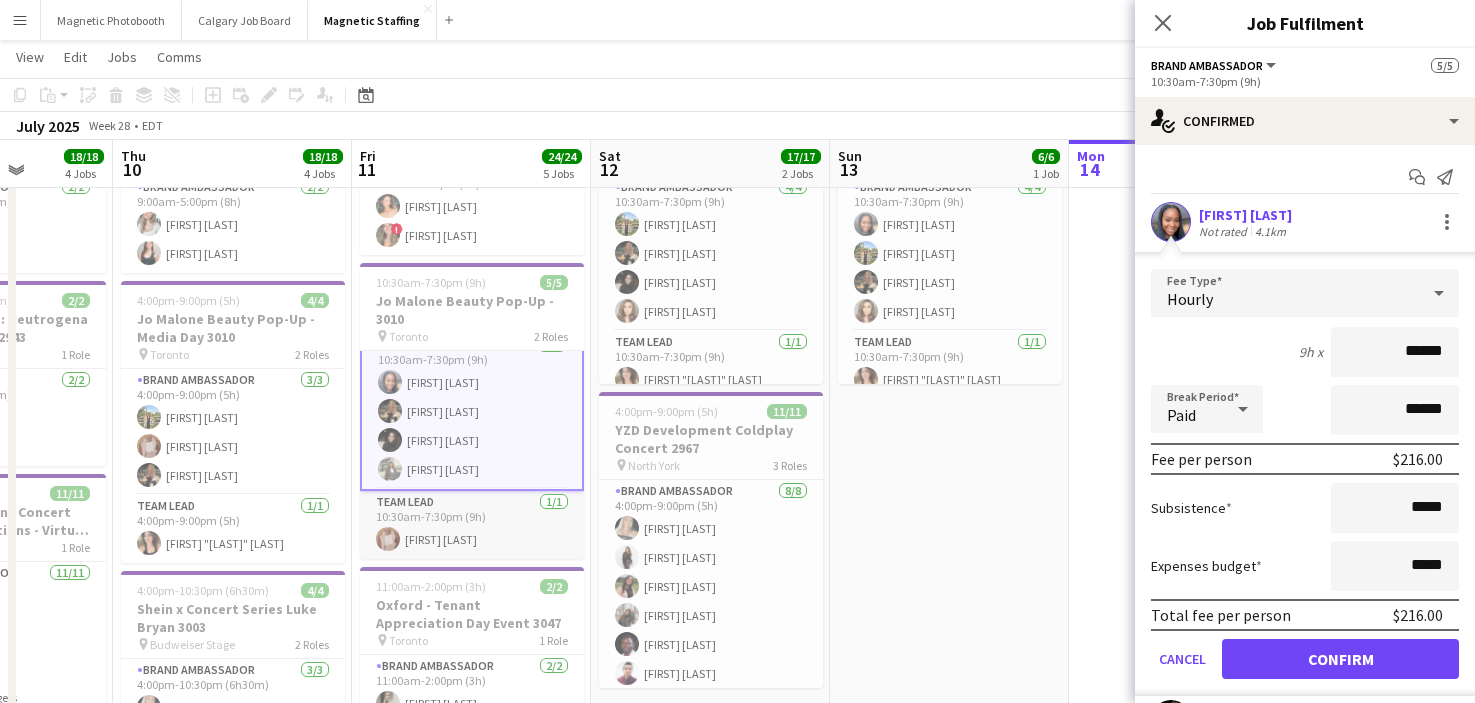 click on "Team Lead   1/1   10:30am-7:30pm (9h)
[FIRST] [LAST]" at bounding box center [472, 525] 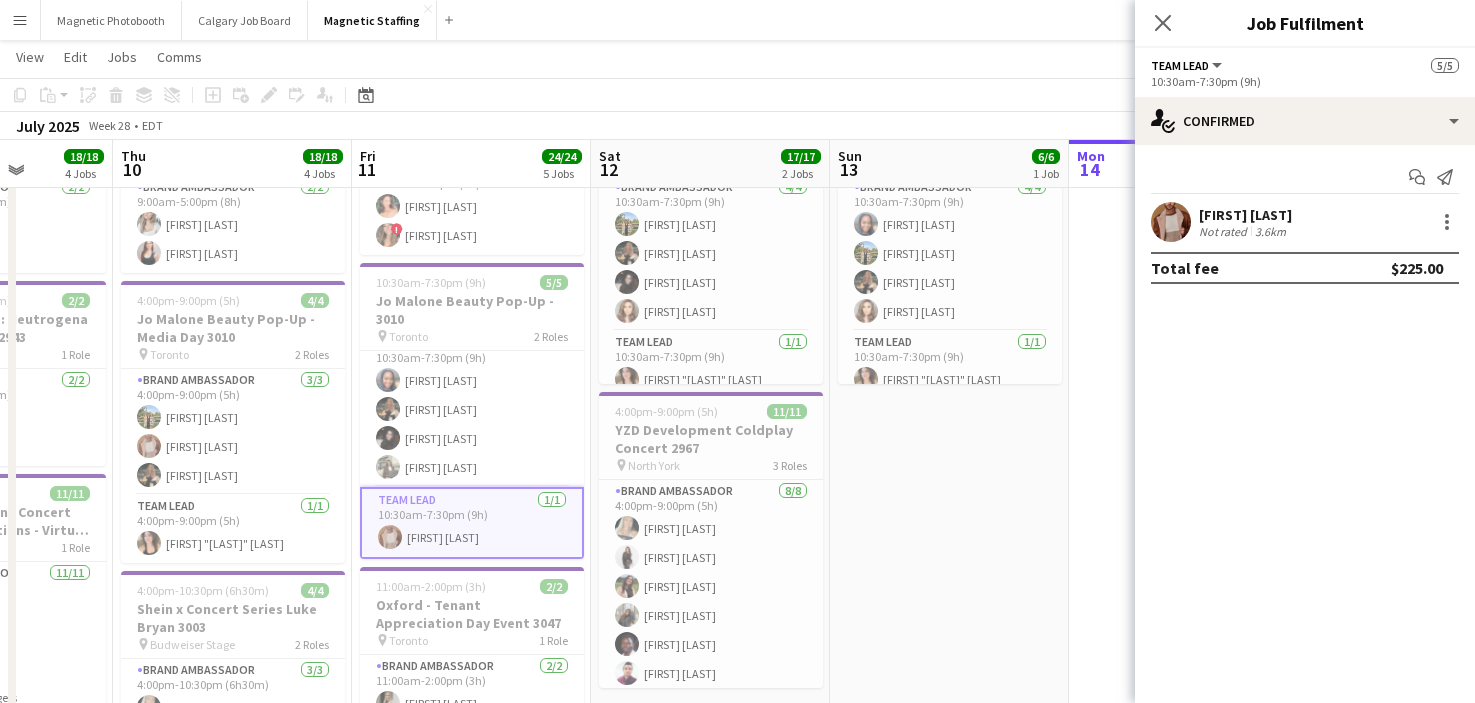 scroll, scrollTop: 17, scrollLeft: 0, axis: vertical 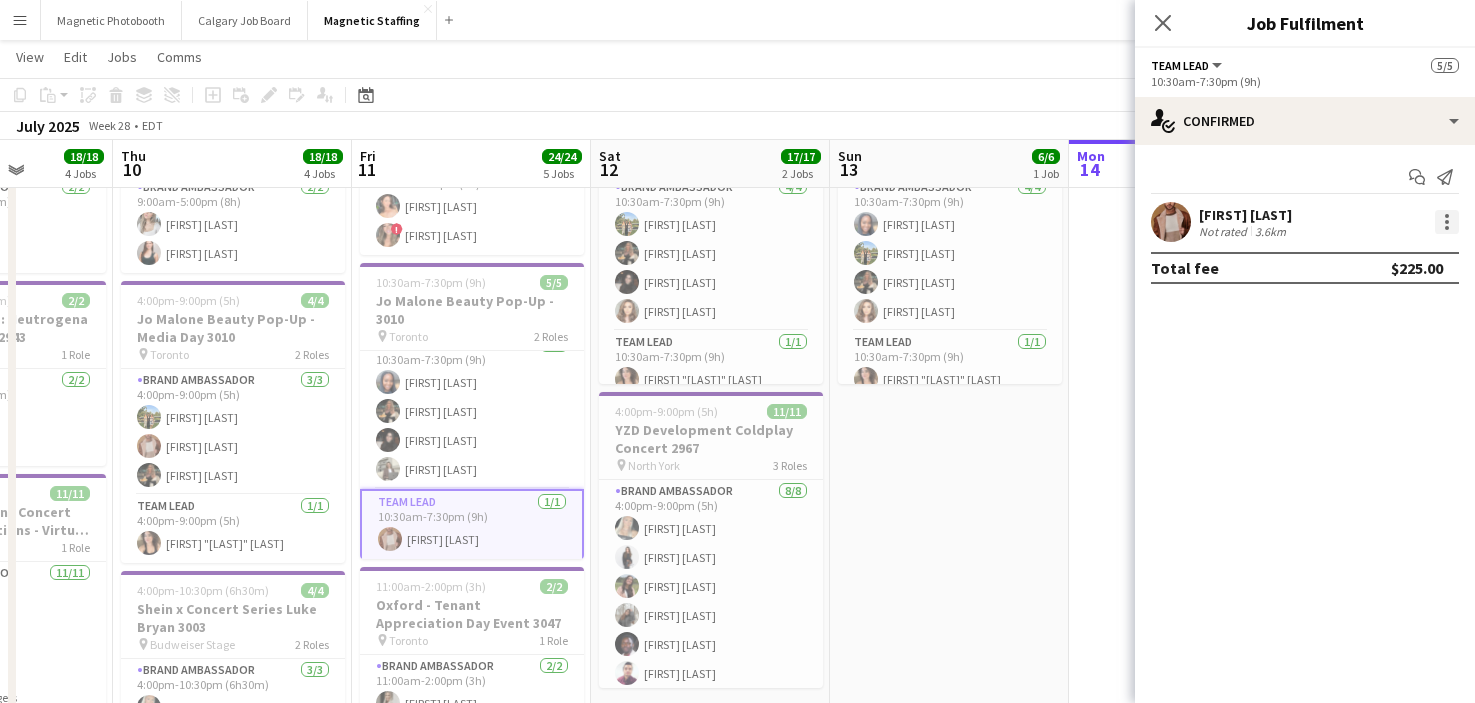 click at bounding box center [1447, 222] 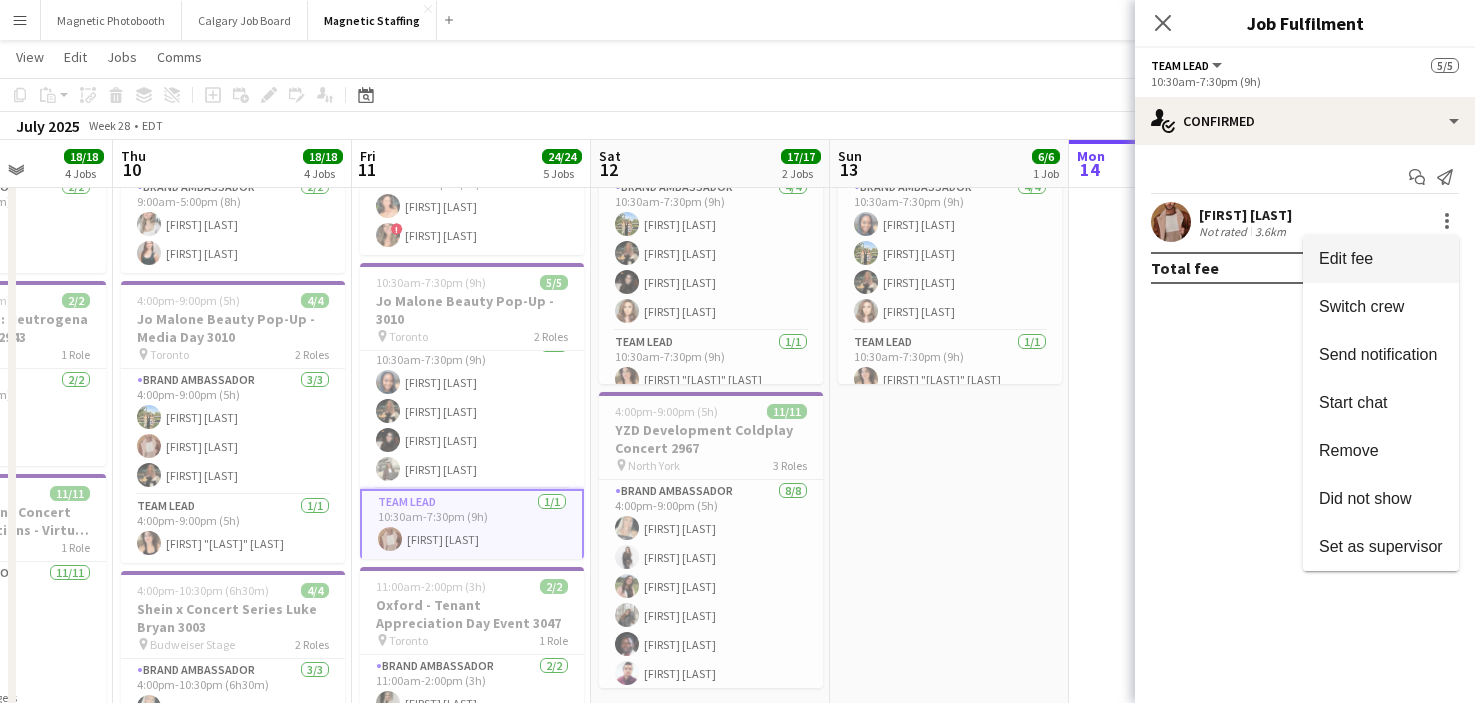 click on "Edit fee" at bounding box center (1381, 259) 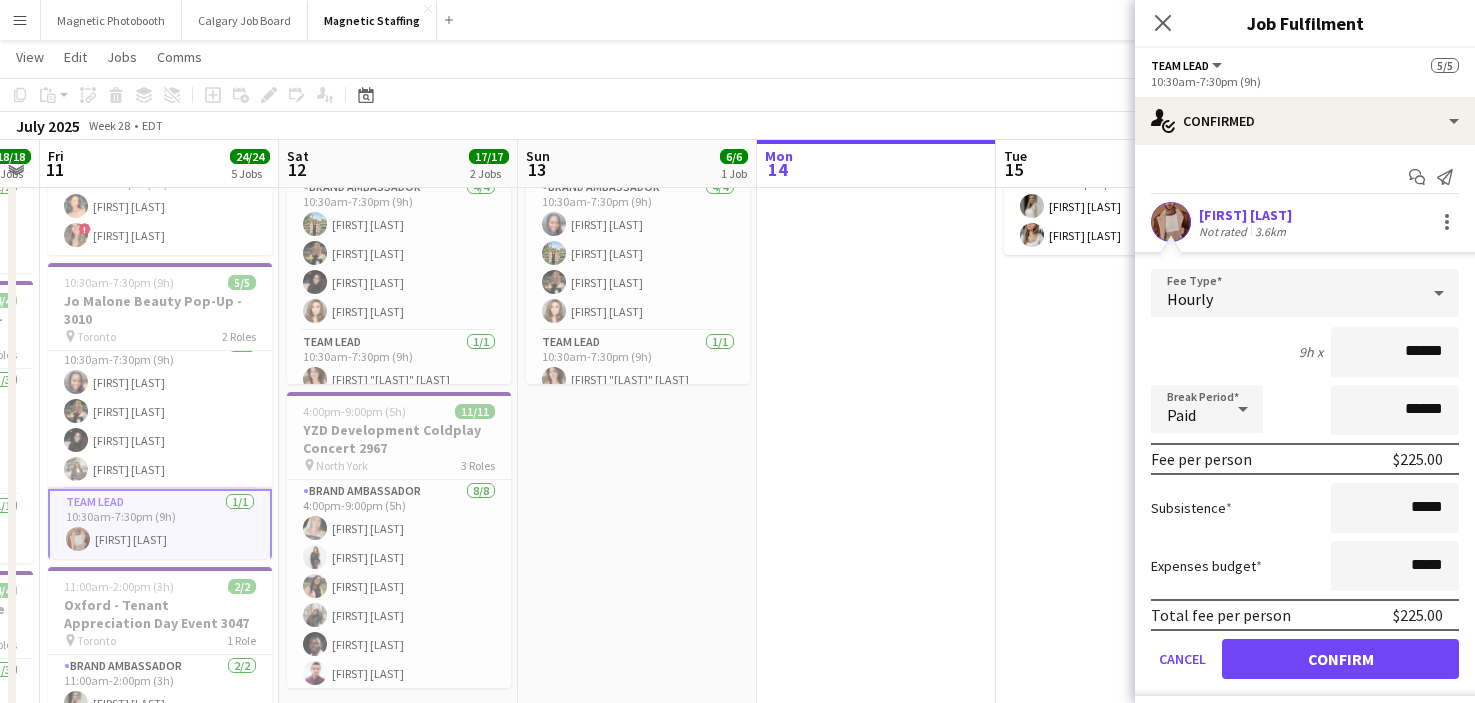 drag, startPoint x: 752, startPoint y: 312, endPoint x: 438, endPoint y: 308, distance: 314.02548 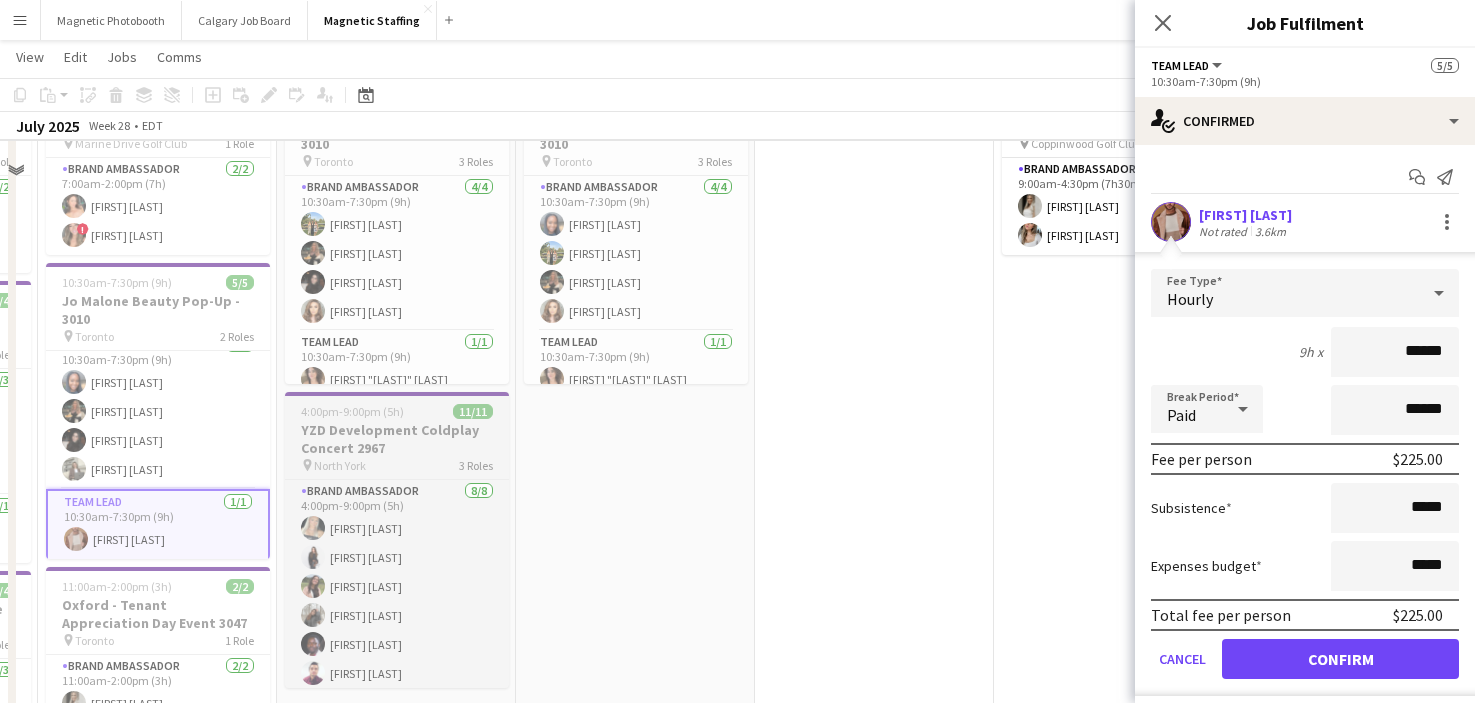 scroll, scrollTop: 74, scrollLeft: 0, axis: vertical 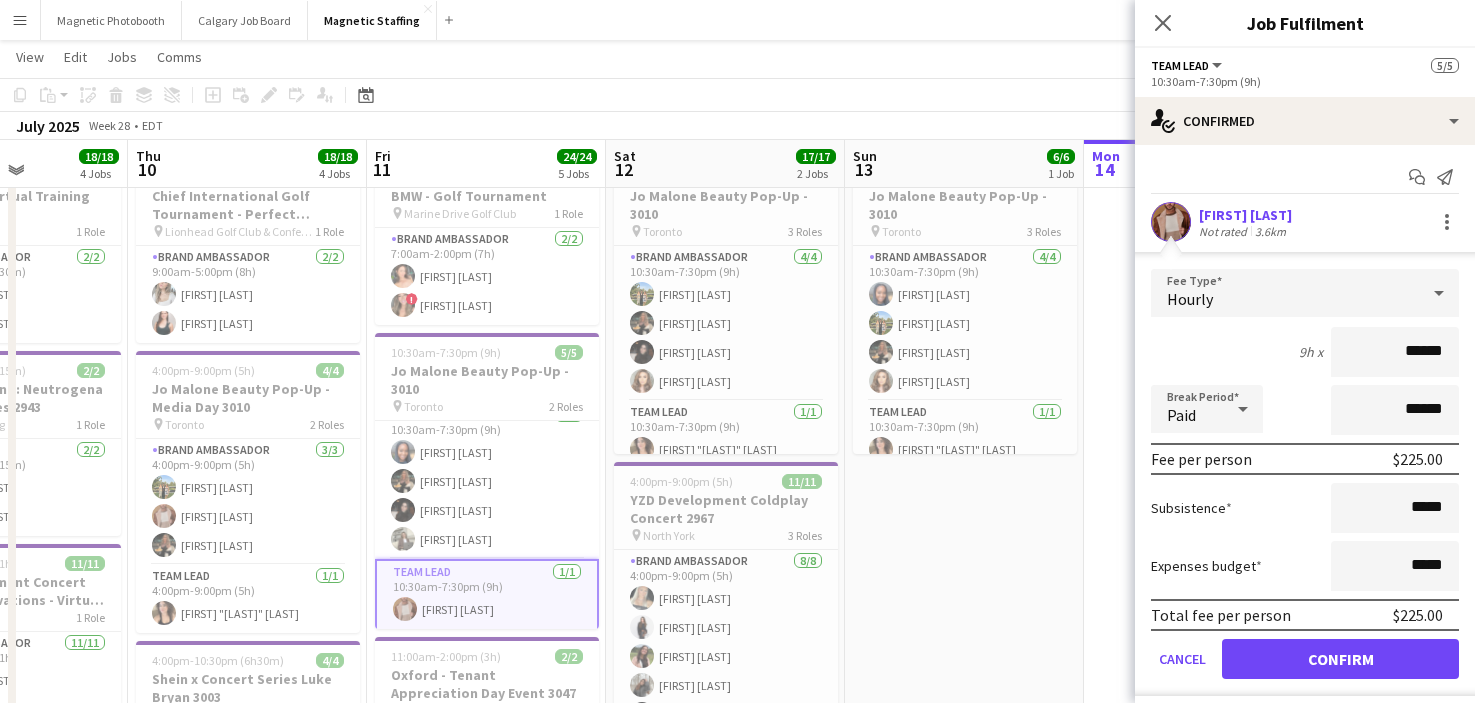 drag, startPoint x: 642, startPoint y: 376, endPoint x: 494, endPoint y: 376, distance: 148 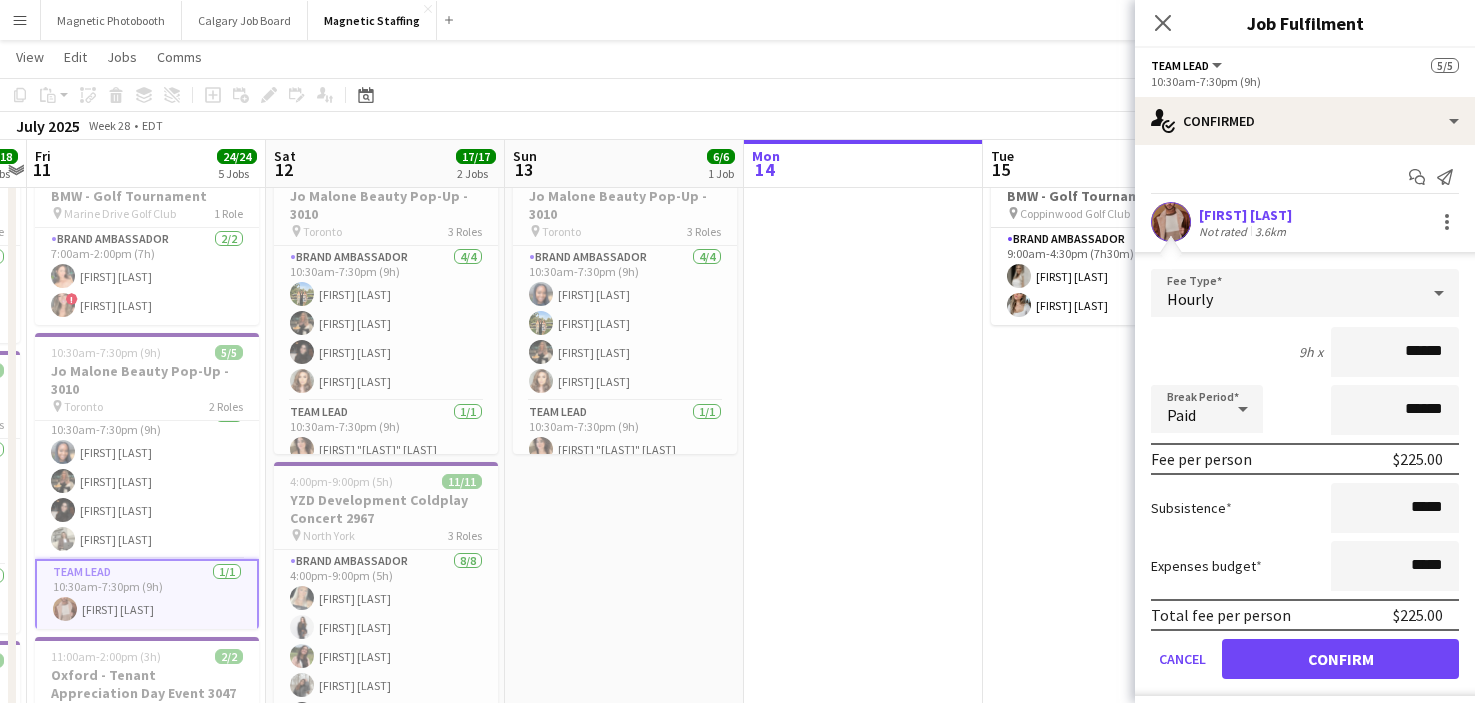 scroll, scrollTop: 0, scrollLeft: 450, axis: horizontal 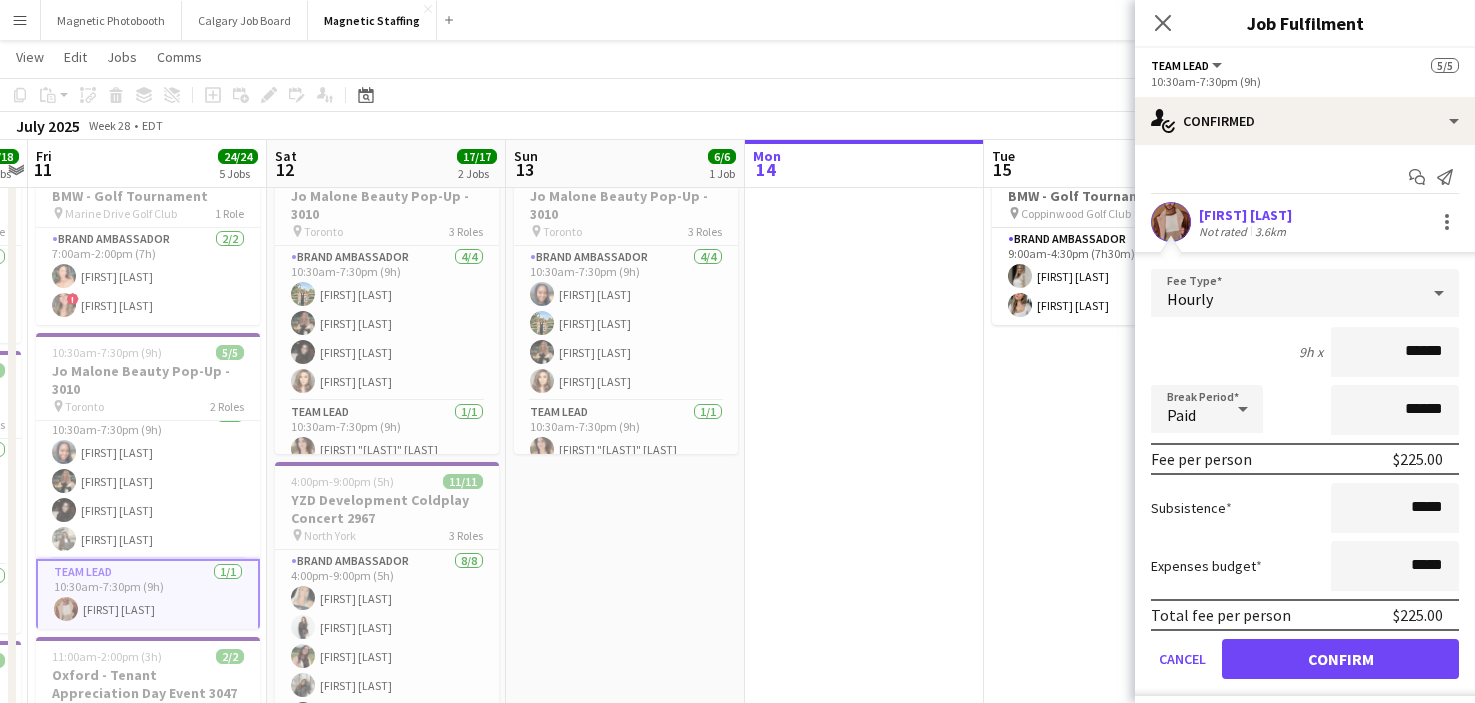 drag, startPoint x: 568, startPoint y: 482, endPoint x: 707, endPoint y: 486, distance: 139.05754 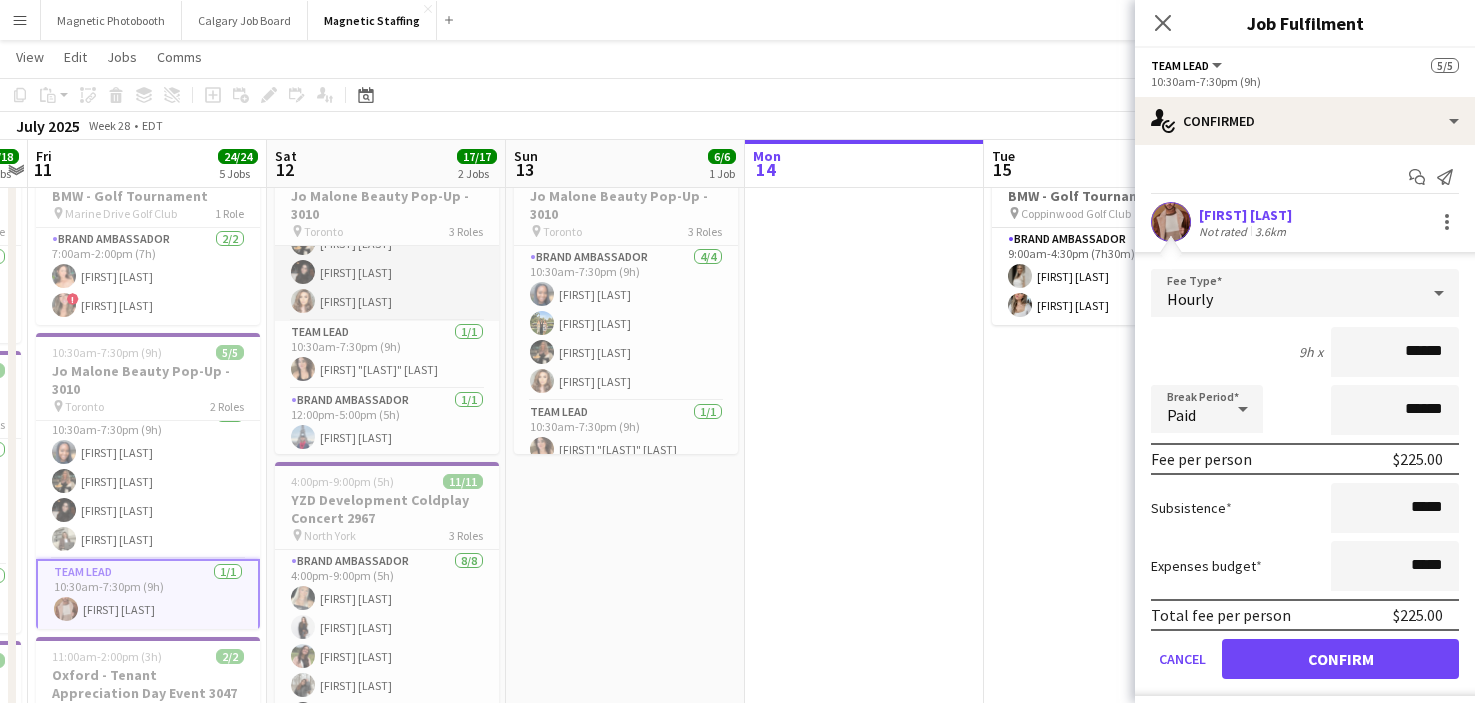 scroll, scrollTop: 83, scrollLeft: 0, axis: vertical 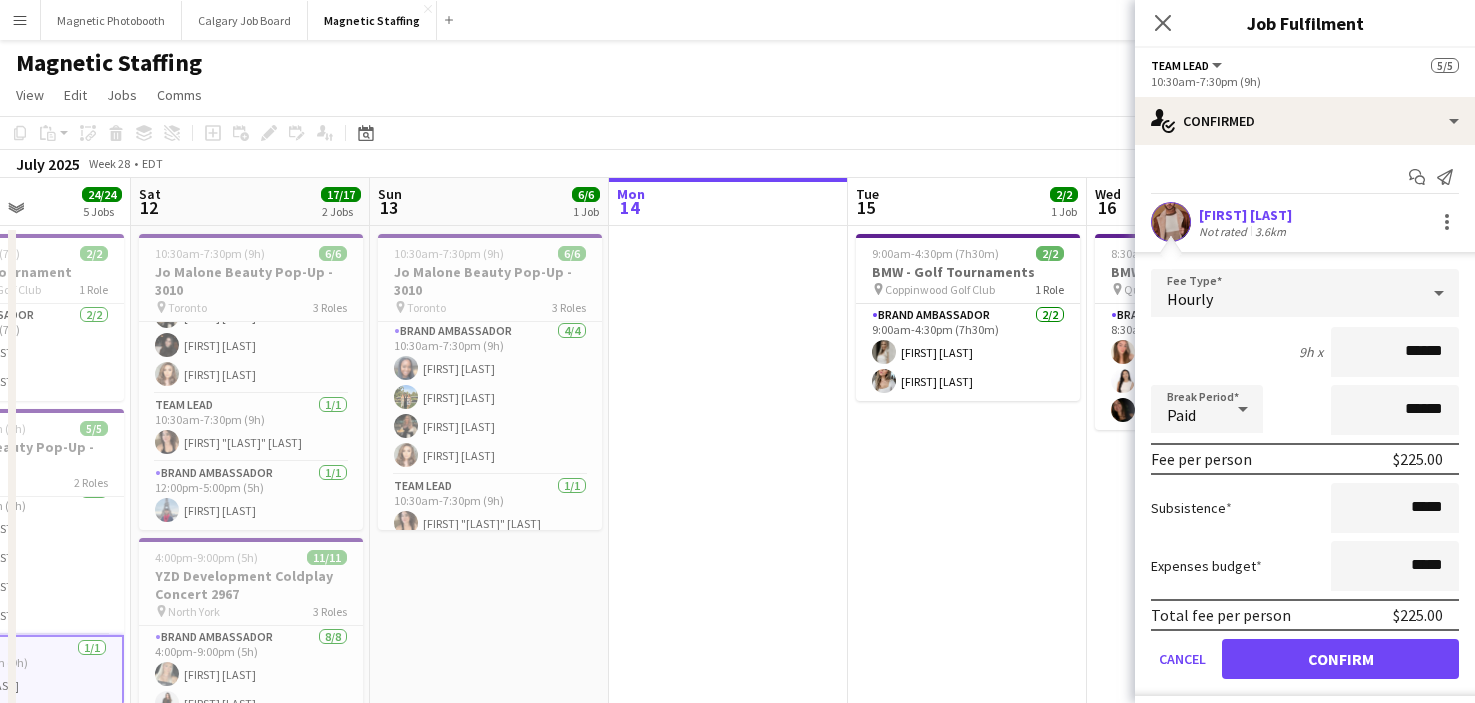 drag, startPoint x: 623, startPoint y: 492, endPoint x: 726, endPoint y: 492, distance: 103 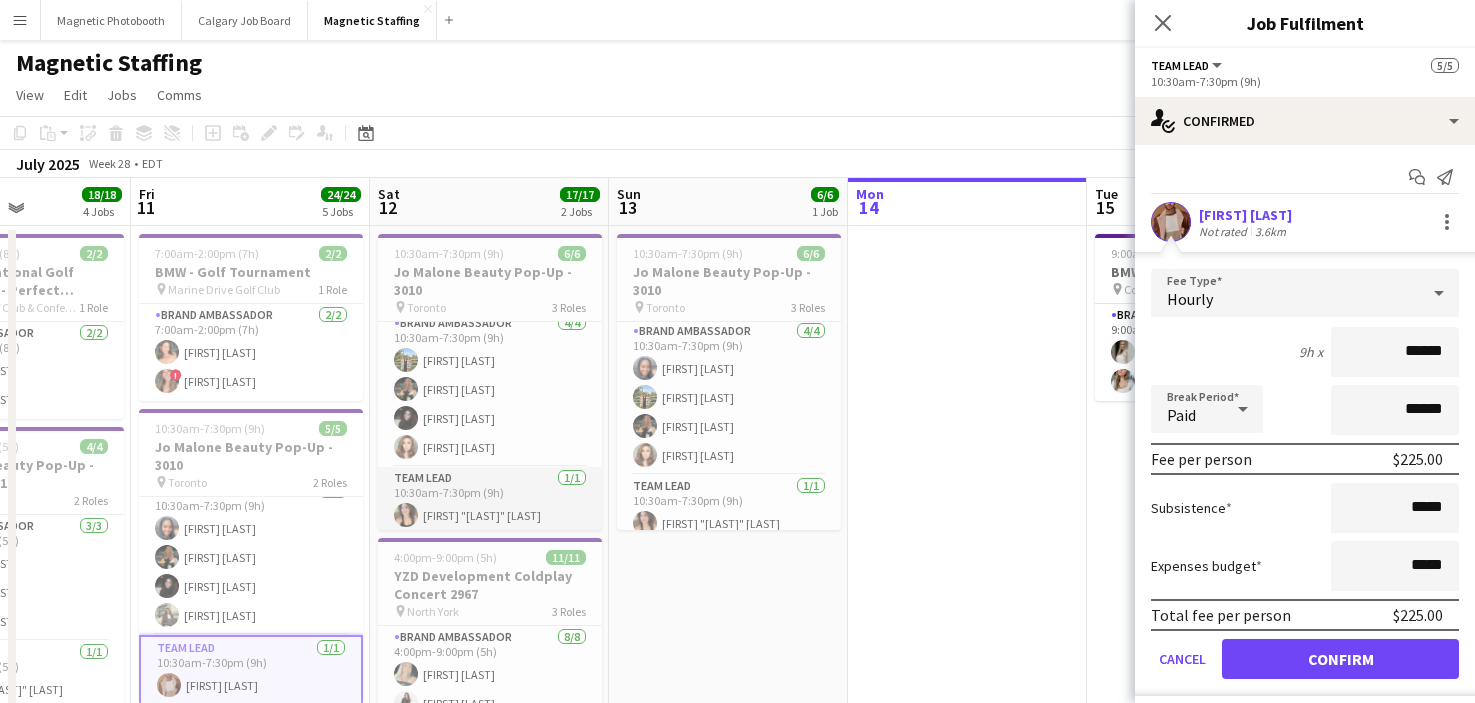 scroll, scrollTop: 0, scrollLeft: 0, axis: both 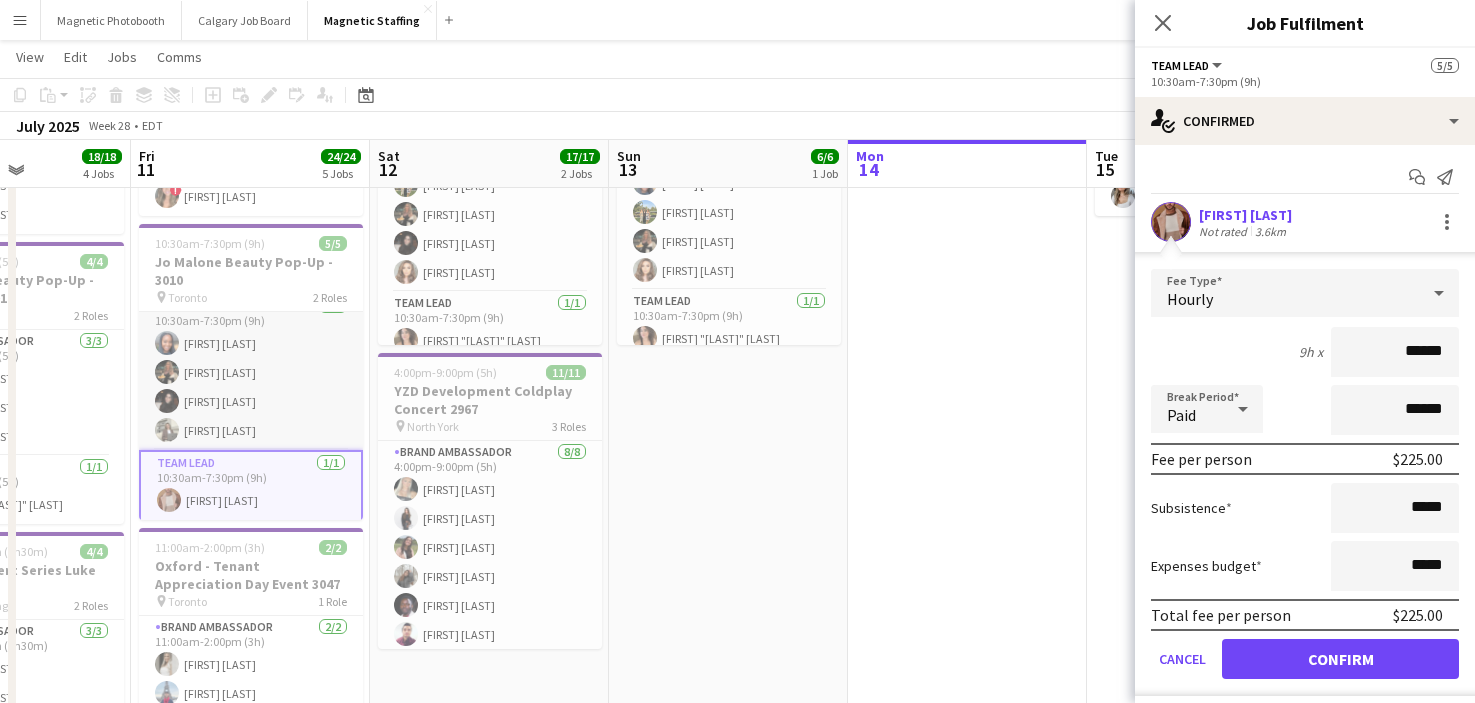 click on "Brand Ambassador   4/4   10:30am-7:30pm (9h)
[FIRST] [LAST] [FIRST] [LAST] [FIRST] [LAST] [FIRST] [LAST]" at bounding box center [251, 372] 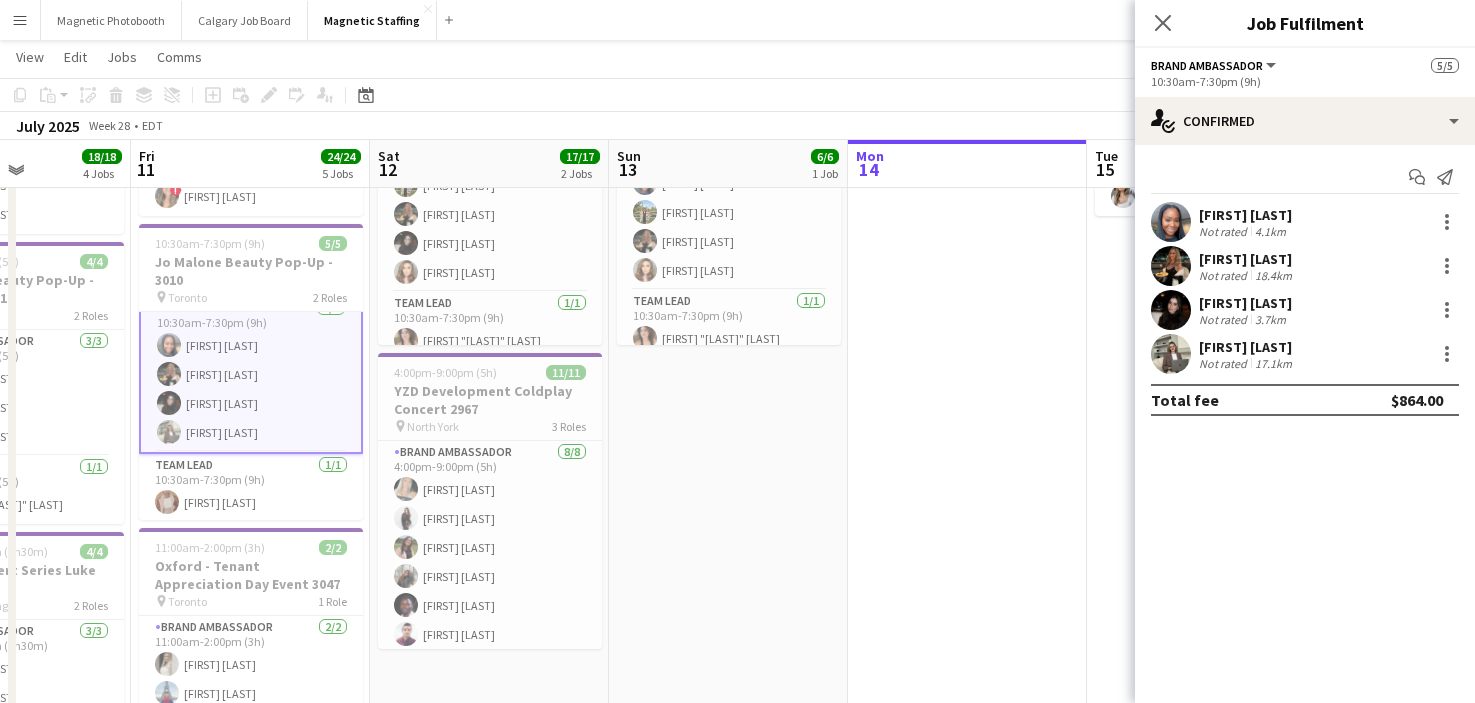 scroll, scrollTop: 19, scrollLeft: 0, axis: vertical 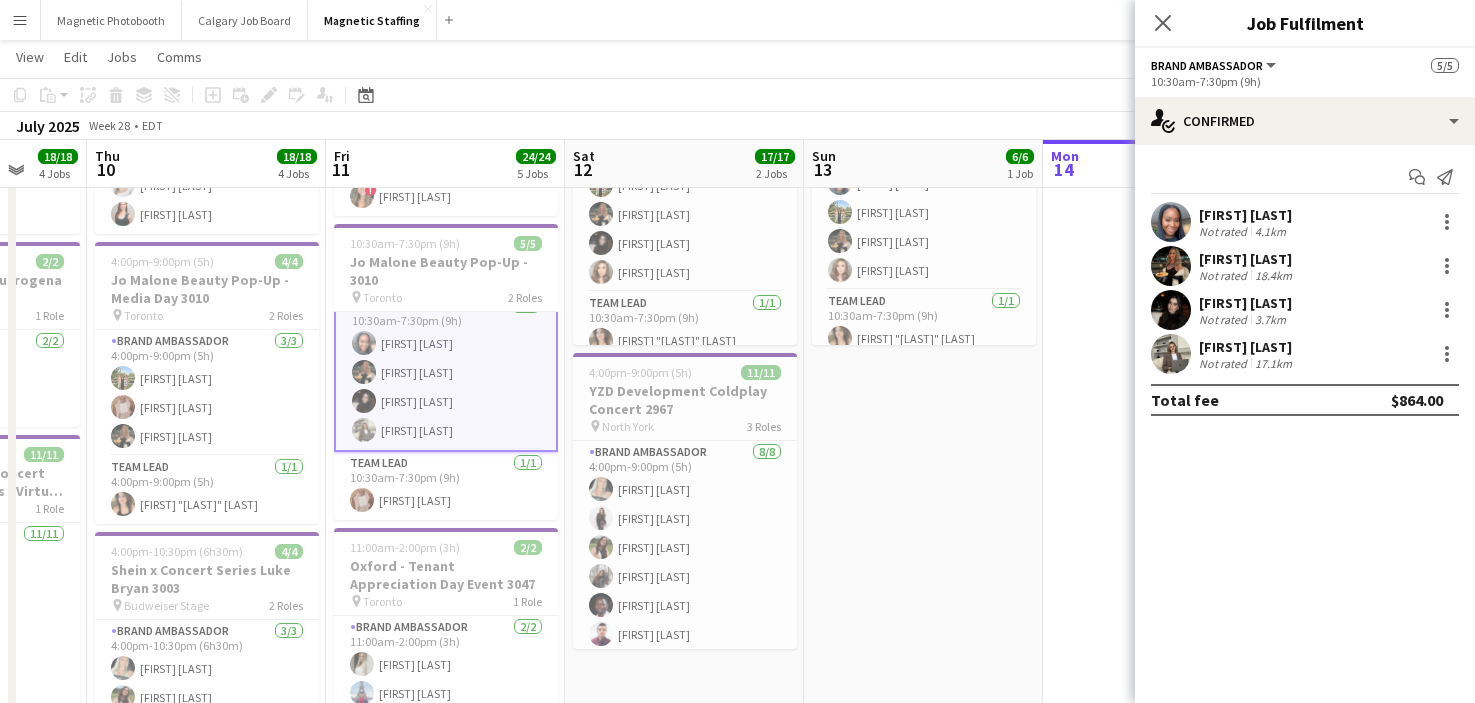 drag, startPoint x: 344, startPoint y: 370, endPoint x: 539, endPoint y: 366, distance: 195.04102 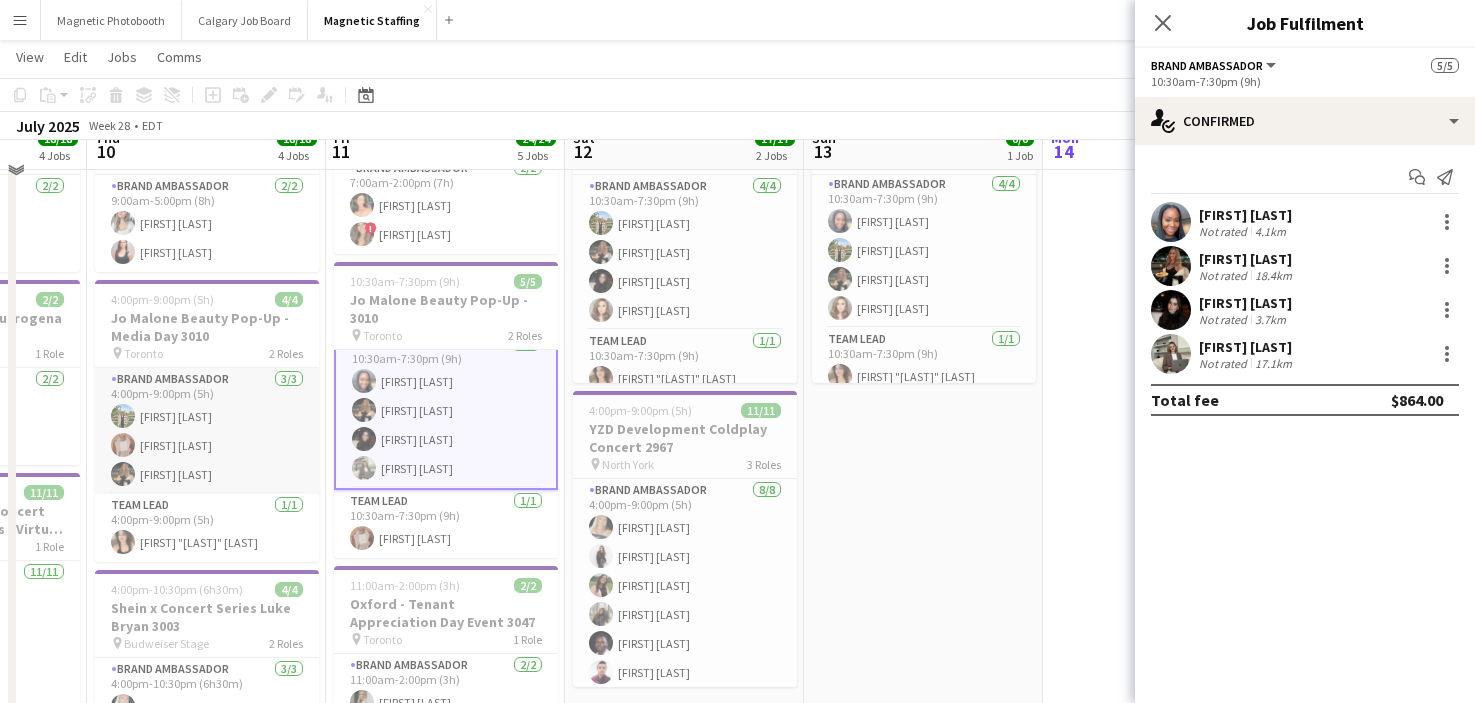 scroll, scrollTop: 123, scrollLeft: 0, axis: vertical 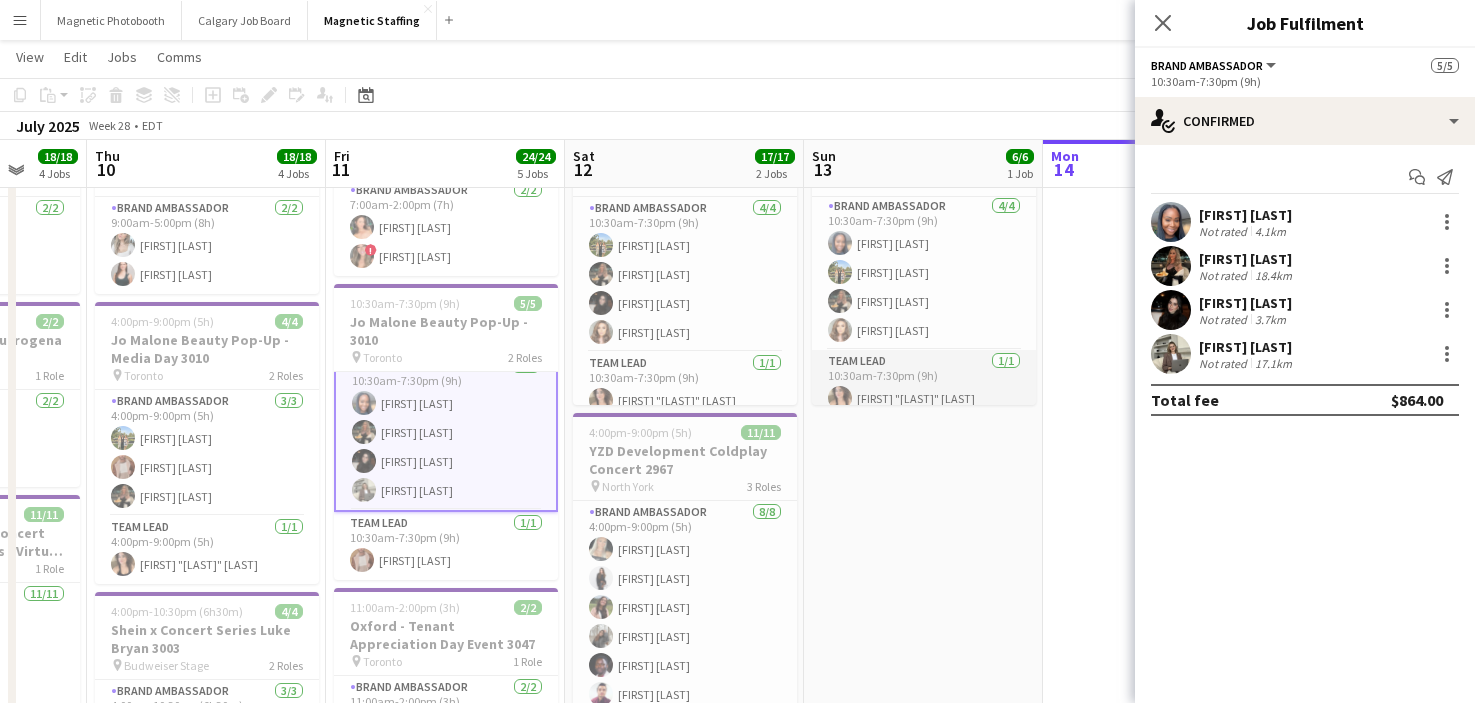 click on "Team Lead   1/1   10:30am-7:30pm (9h)
[FIRST] “NIKKI” [LAST]" at bounding box center (924, 384) 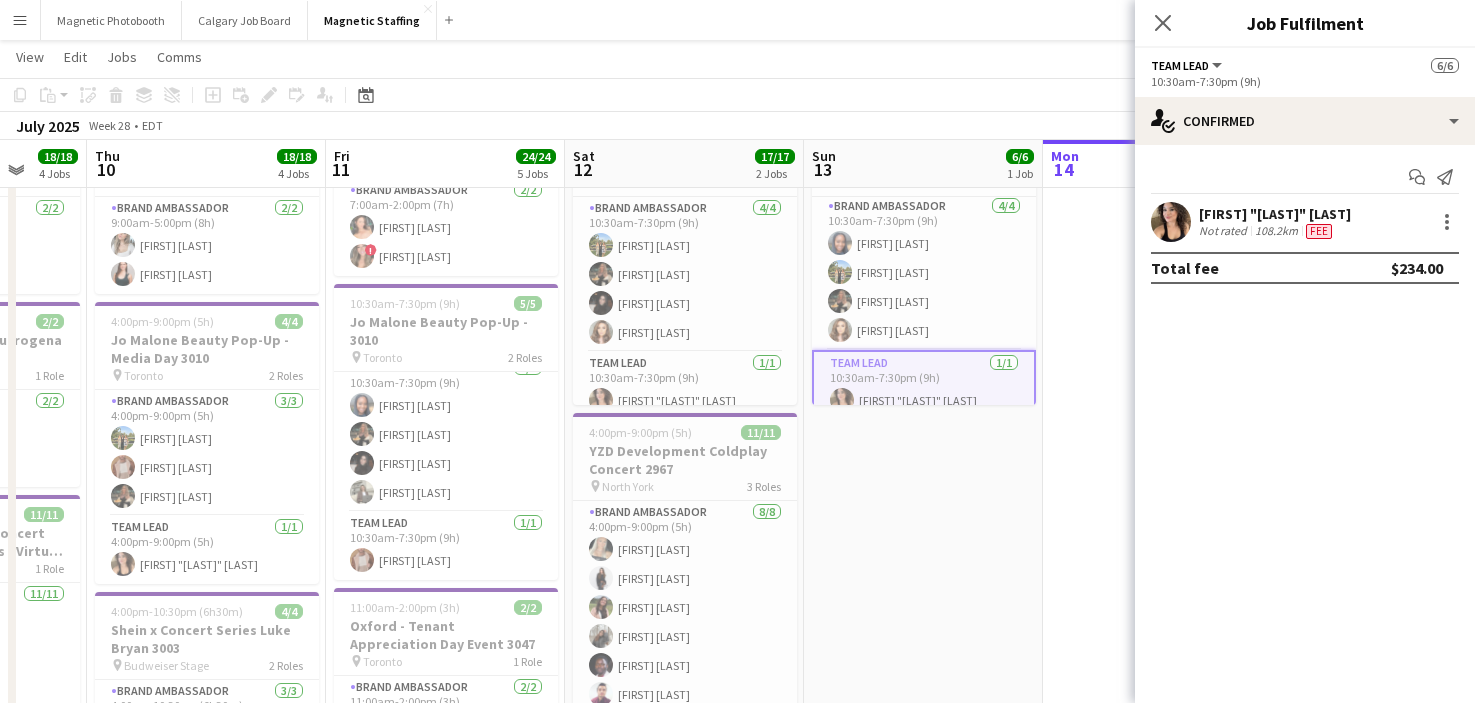 scroll, scrollTop: 87, scrollLeft: 0, axis: vertical 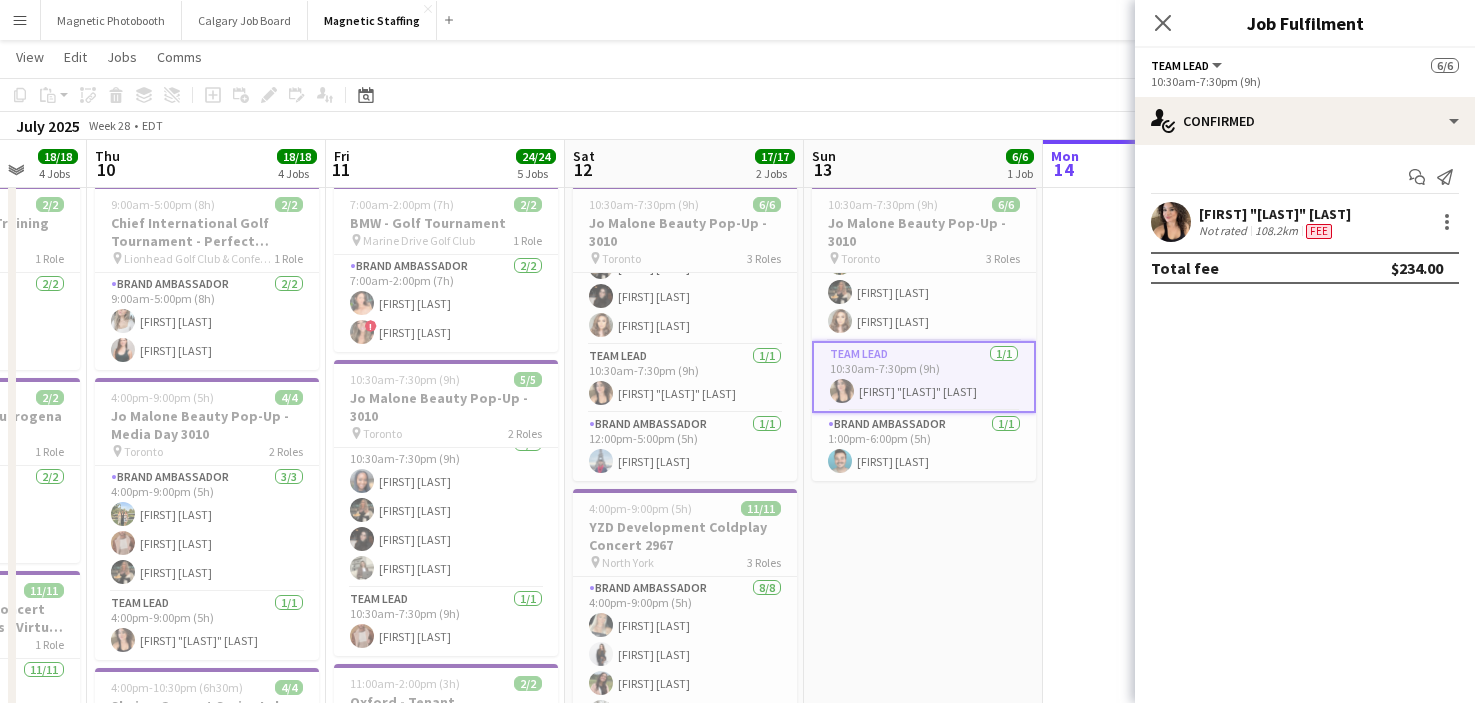 click on "Sat   12   17/17   2 Jobs" at bounding box center [684, 164] 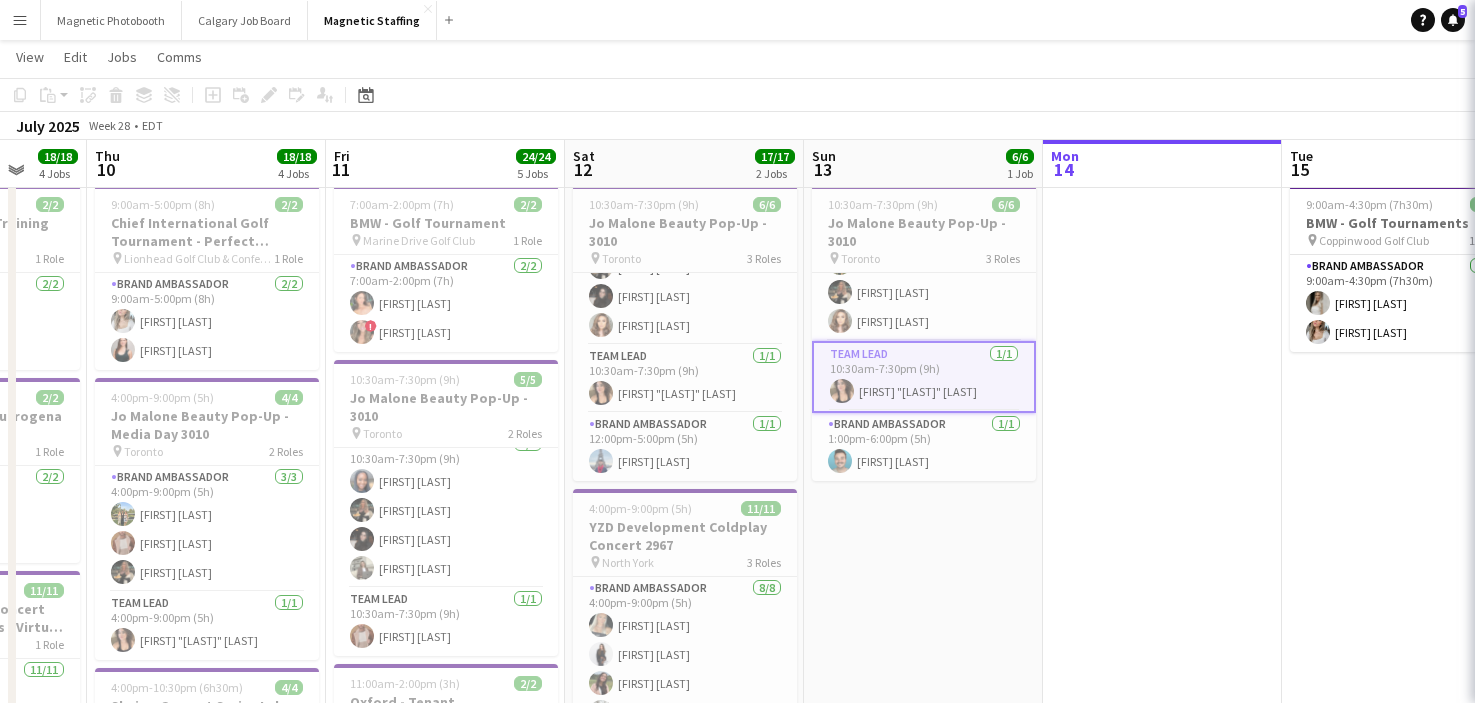 scroll, scrollTop: 0, scrollLeft: 629, axis: horizontal 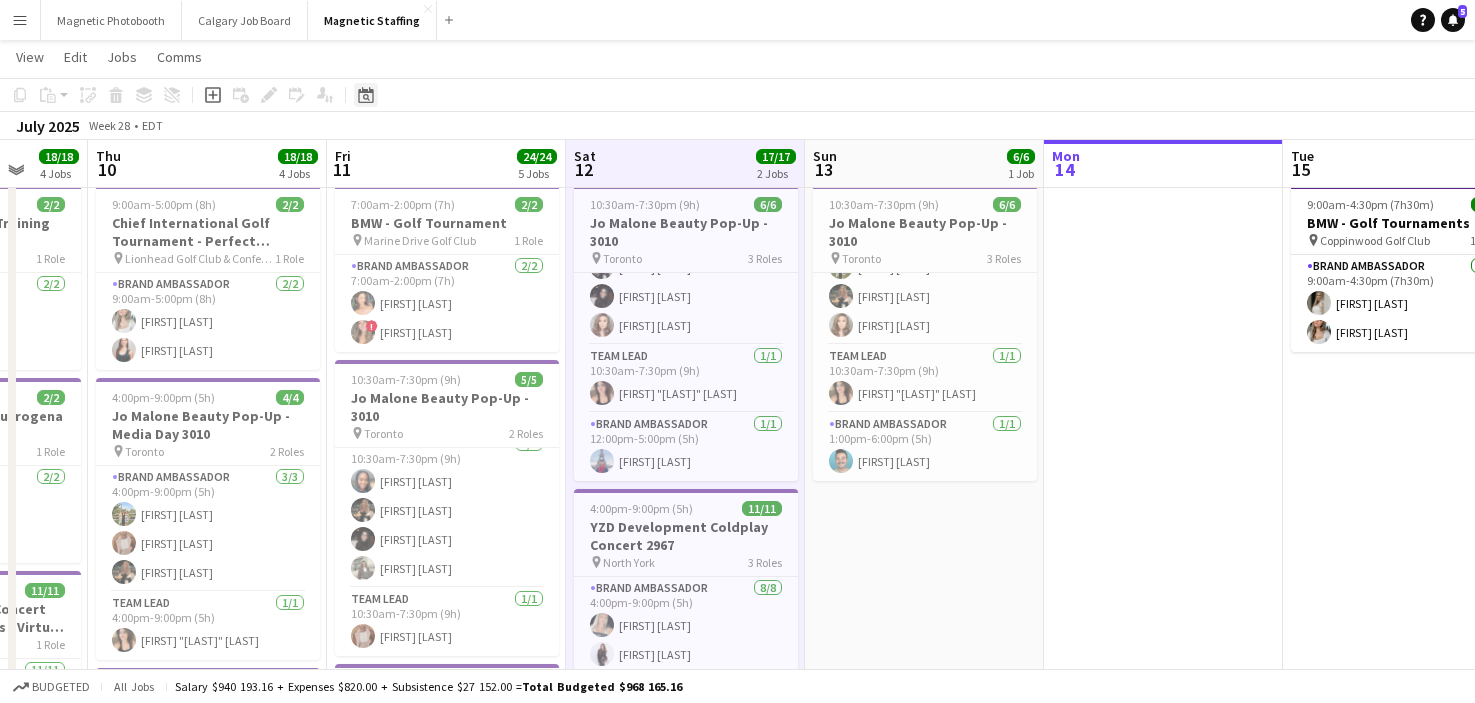 click on "Date picker" 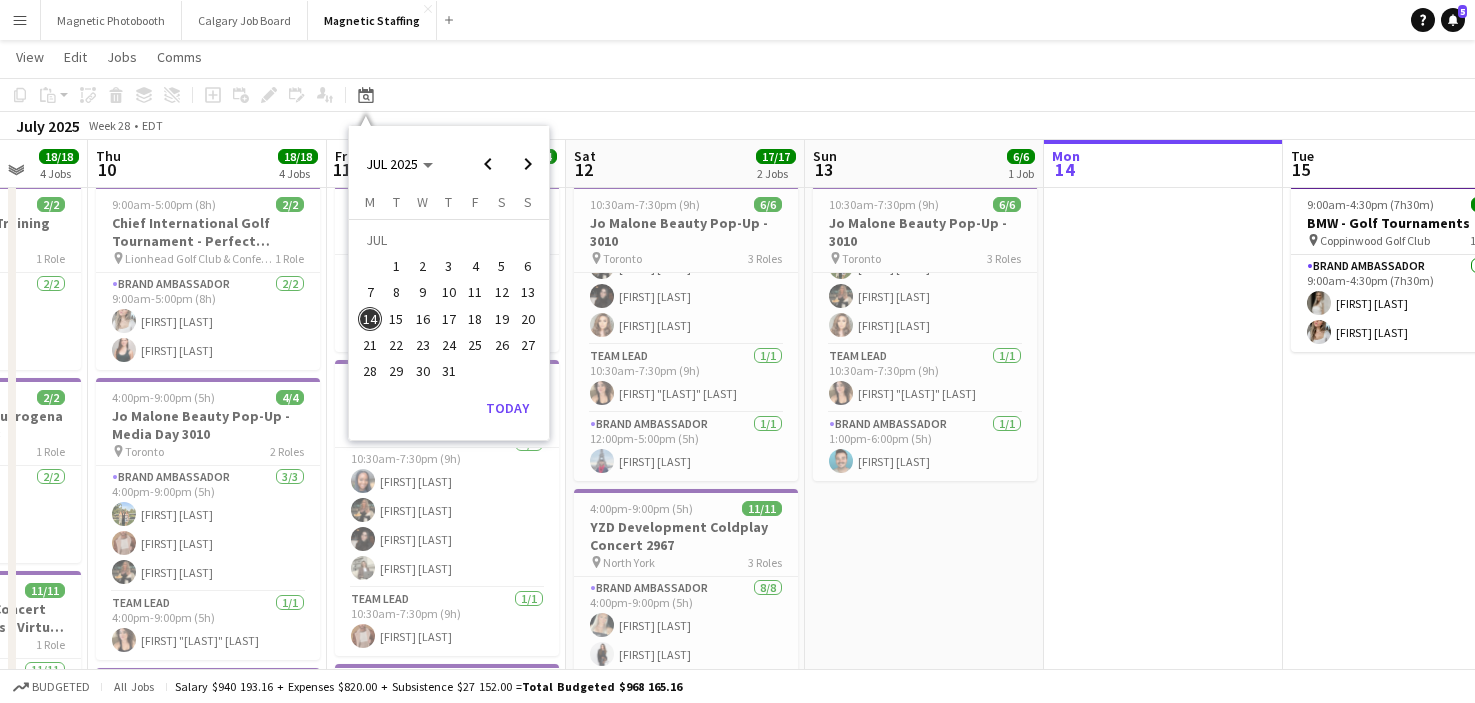 click on "13" at bounding box center [528, 293] 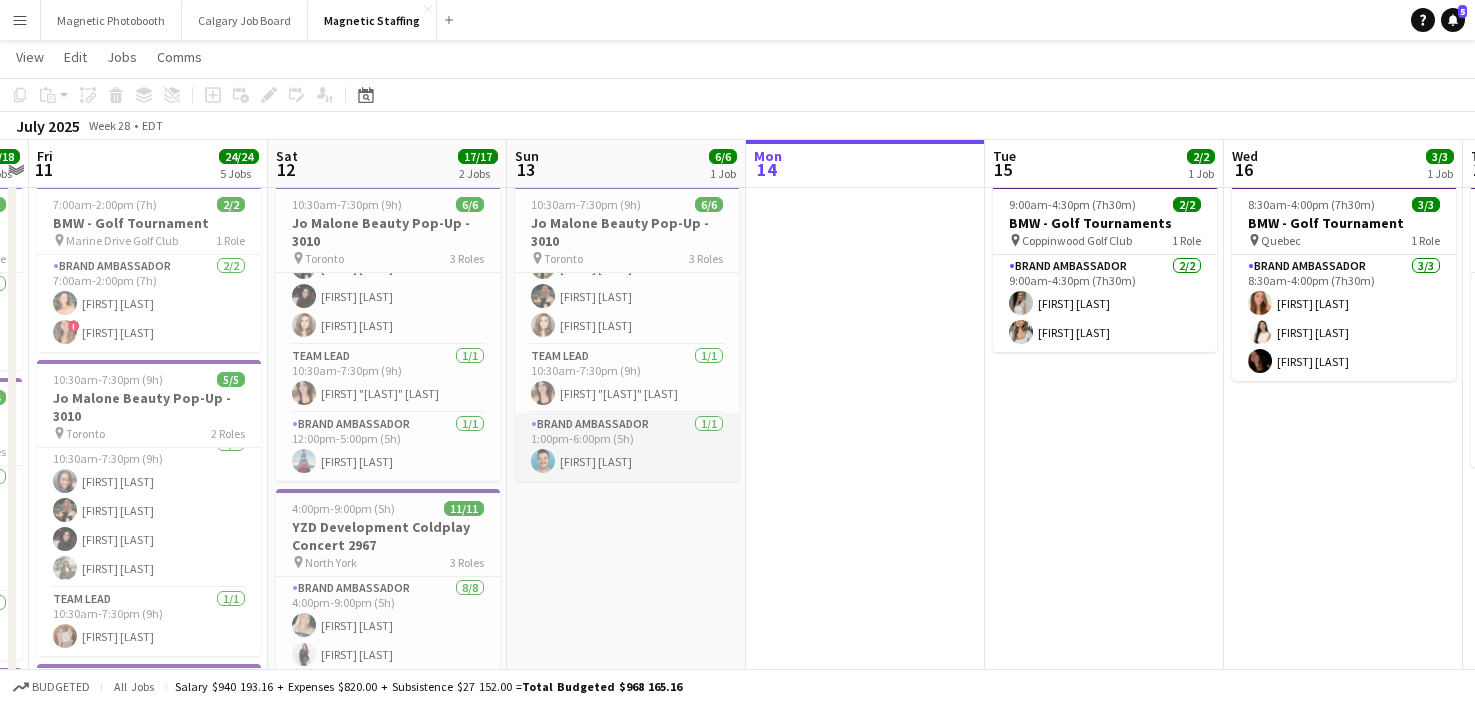click on "Brand Ambassador   1/1   1:00pm-6:00pm (5h)
[FIRST] [LAST]" at bounding box center [627, 447] 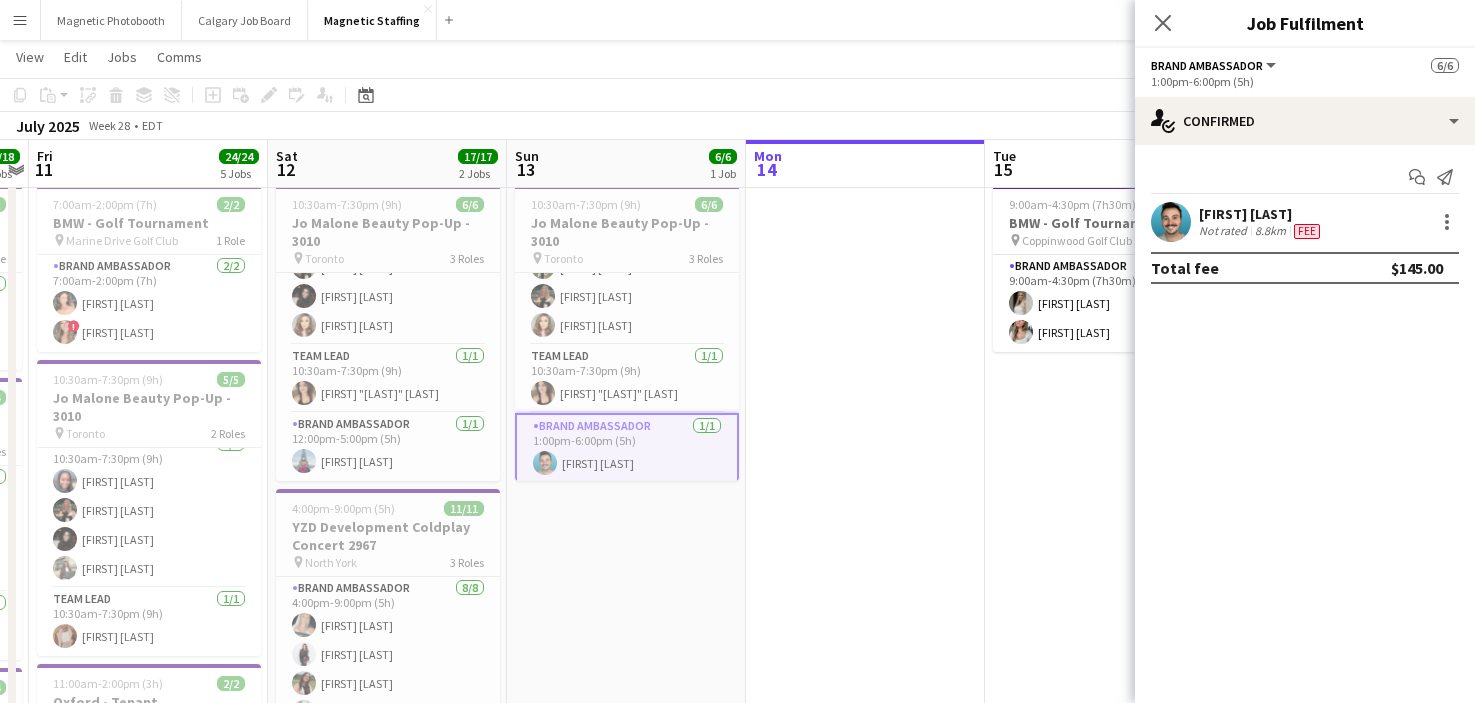 click on "[FIRST] [LAST]   Not rated   8.8km   Fee" at bounding box center [1305, 222] 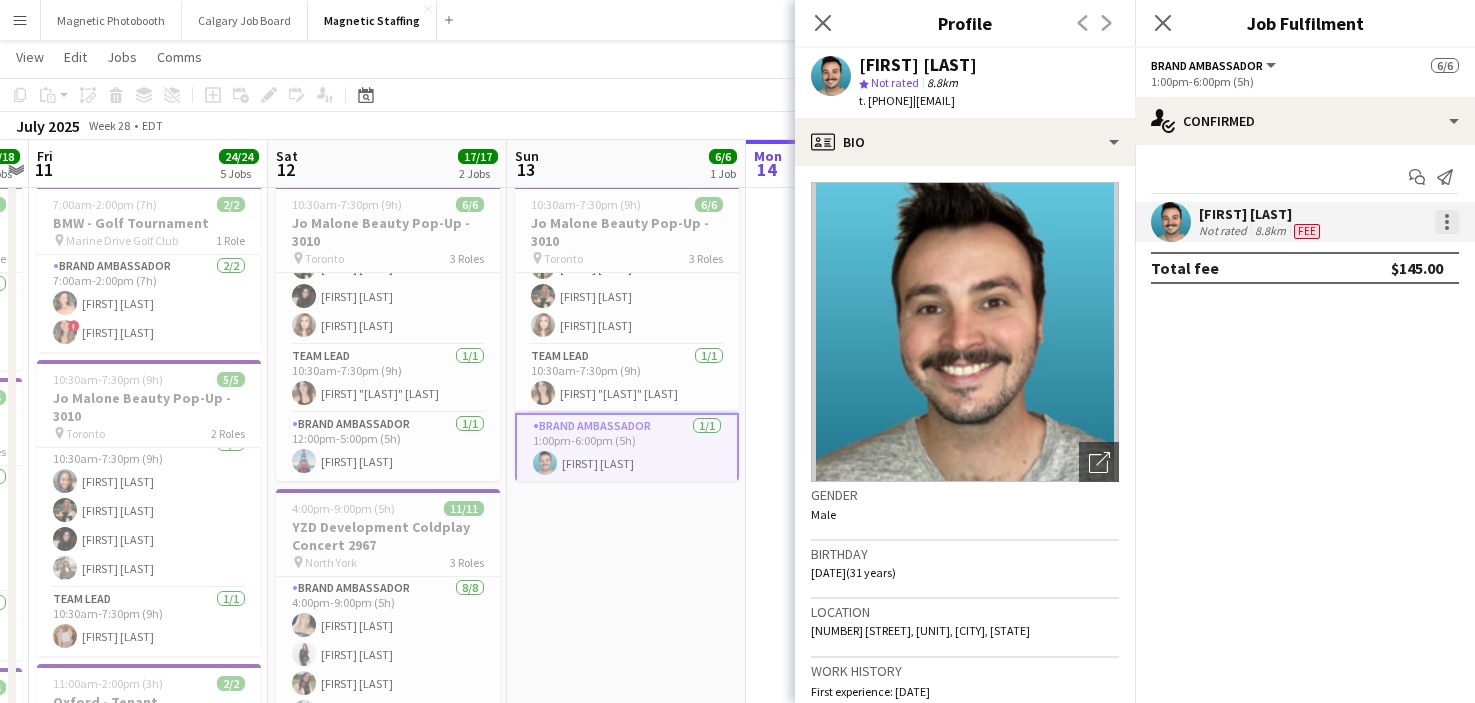 click at bounding box center [1447, 222] 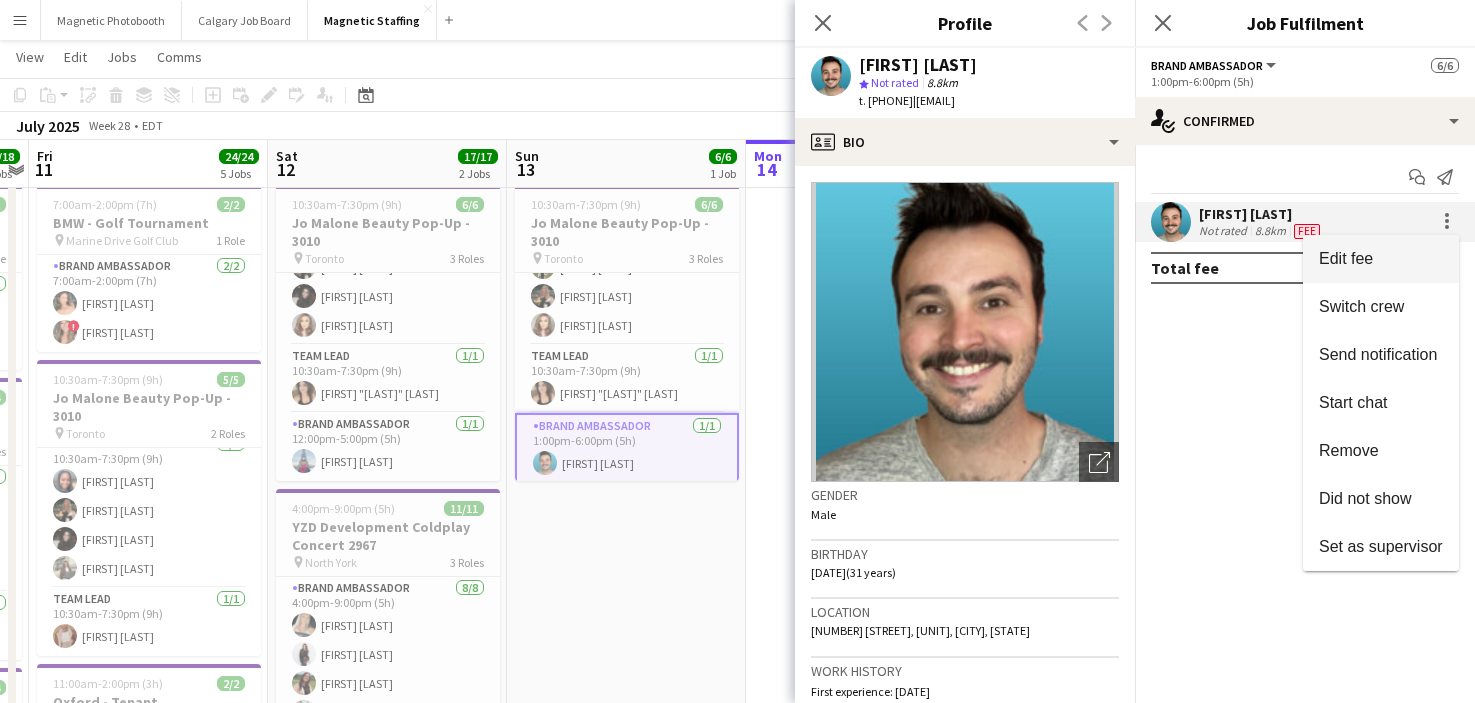 click on "Edit fee" at bounding box center (1381, 259) 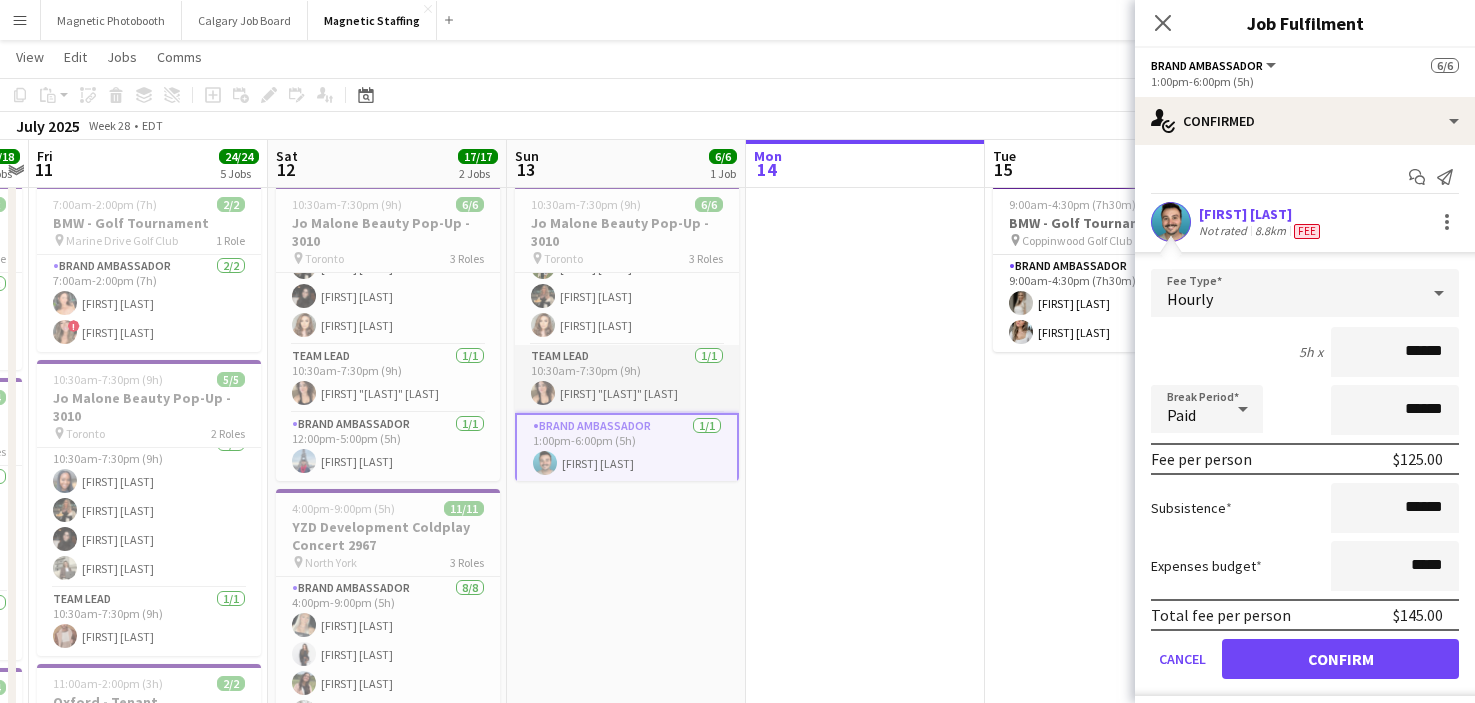 click on "Brand Ambassador   4/4   10:30am-7:30pm (9h)
[LAST] [LAST] [FIRST] [LAST]  Team Lead   1/1   10:30am-7:30pm (9h)
[FIRST] “[NICK]” [LAST]  Brand Ambassador   1/1   1:00pm-6:00pm (5h)
[FIRST] [LAST]" at bounding box center (627, 376) 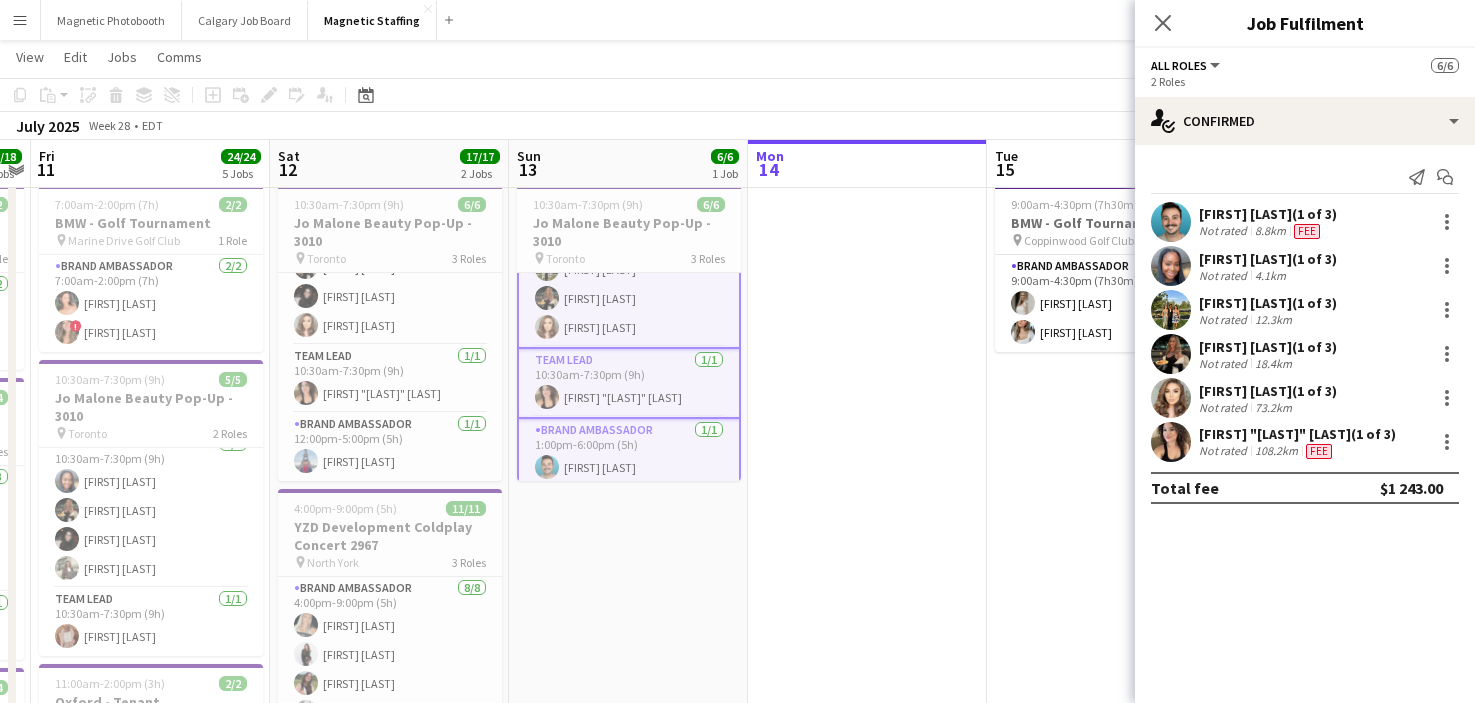 scroll, scrollTop: 85, scrollLeft: 0, axis: vertical 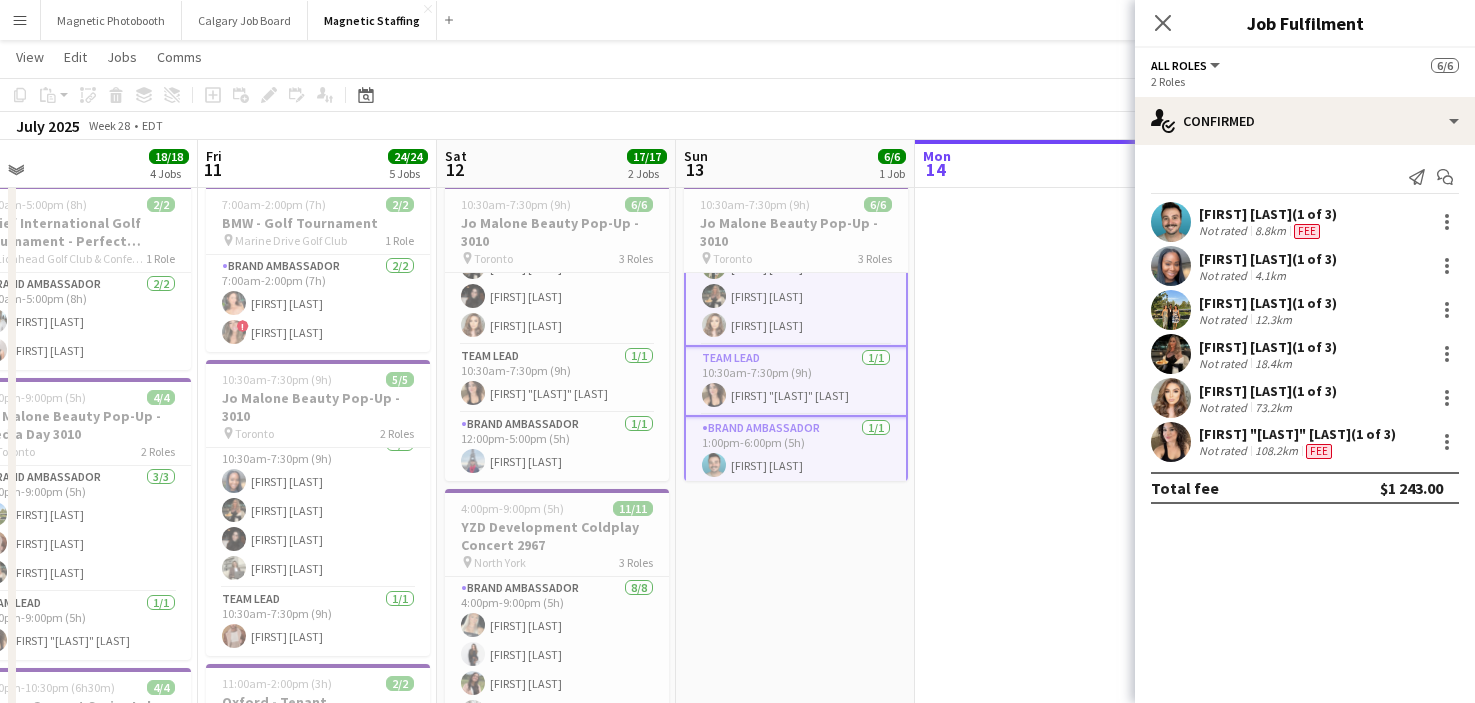 drag, startPoint x: 254, startPoint y: 380, endPoint x: 660, endPoint y: 353, distance: 406.8968 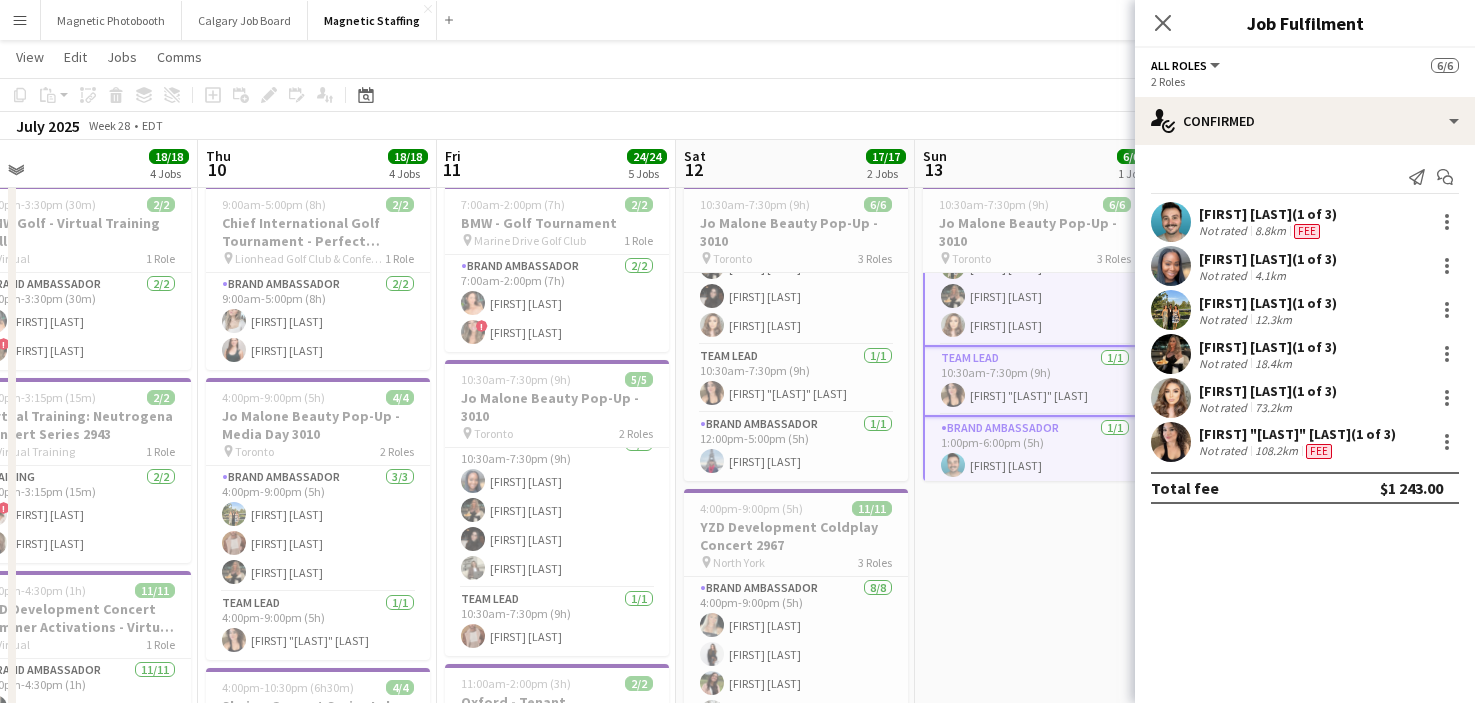 scroll, scrollTop: 0, scrollLeft: 518, axis: horizontal 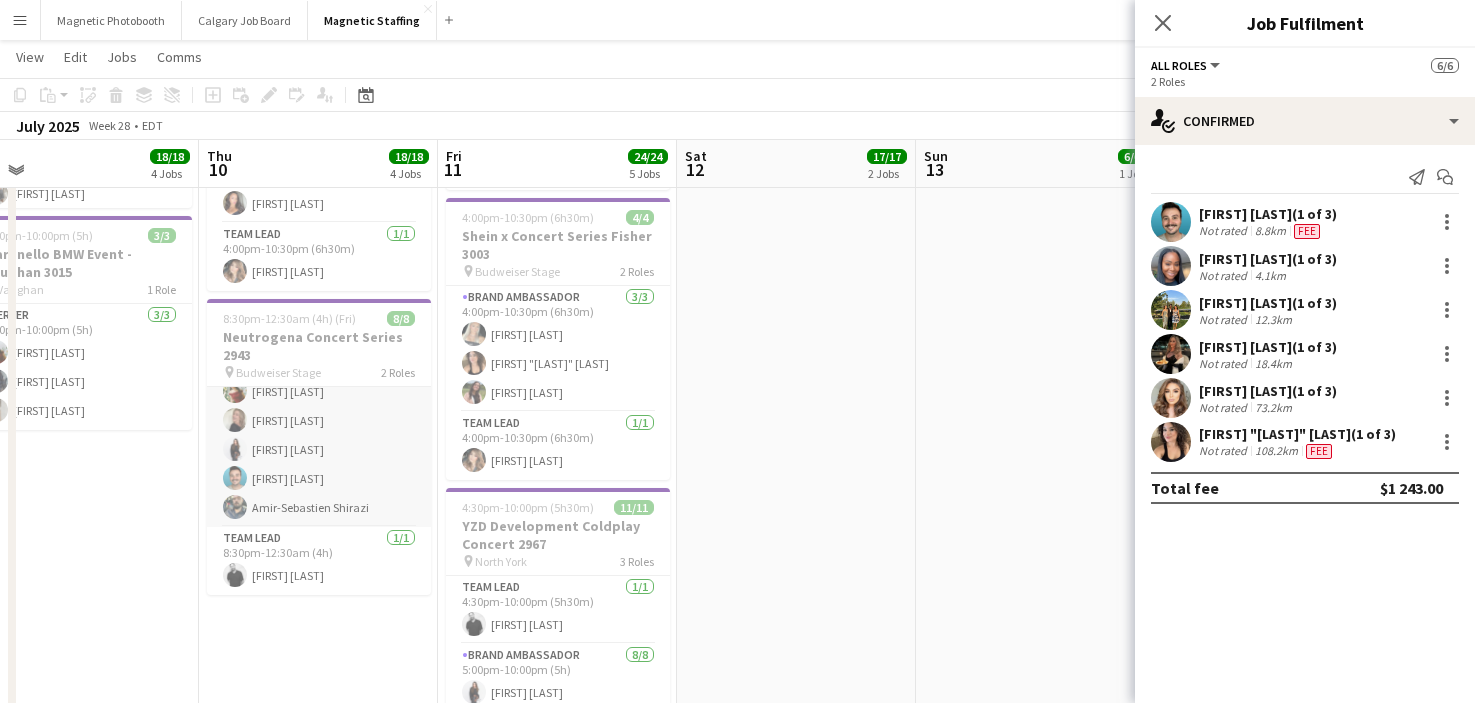 click on "Brand Ambassador   7/7   8:30pm-12:30am (4h)
[FIRST] [LAST] ! [FIRST] [LAST] [FIRST] [LAST] [FIRST] [LAST] [FIRST] [LAST] [FIRST] [LAST] [FIRST] [LAST]" at bounding box center (319, 406) 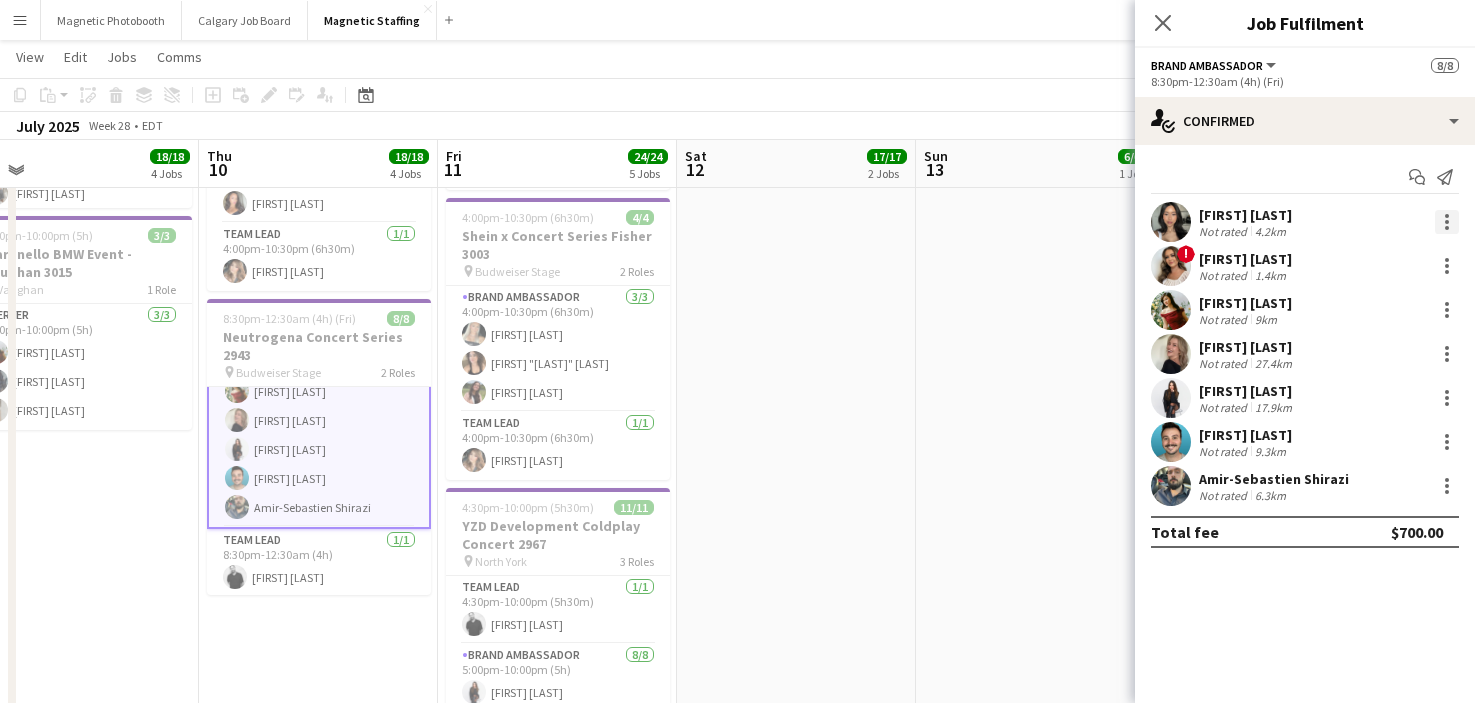 click at bounding box center (1447, 222) 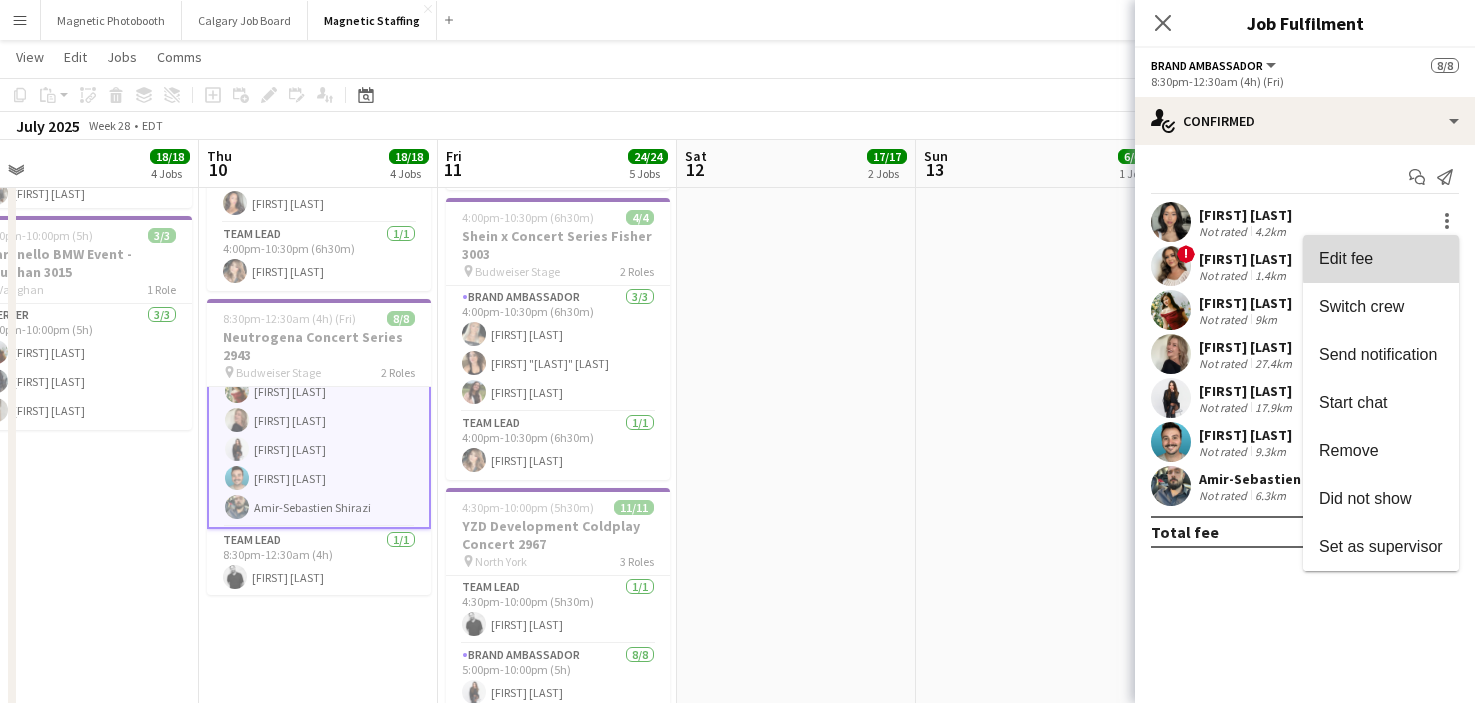click on "Edit fee" at bounding box center (1381, 259) 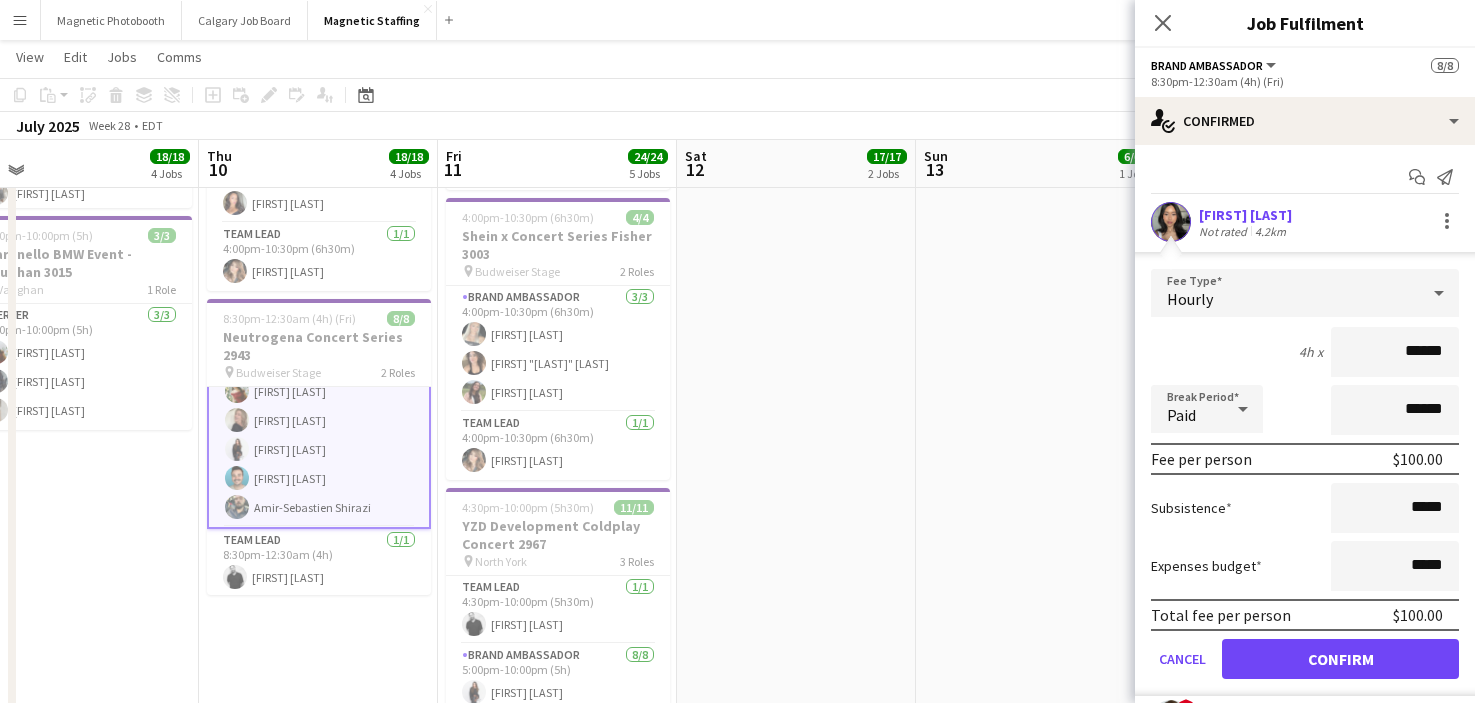 scroll, scrollTop: 726, scrollLeft: 0, axis: vertical 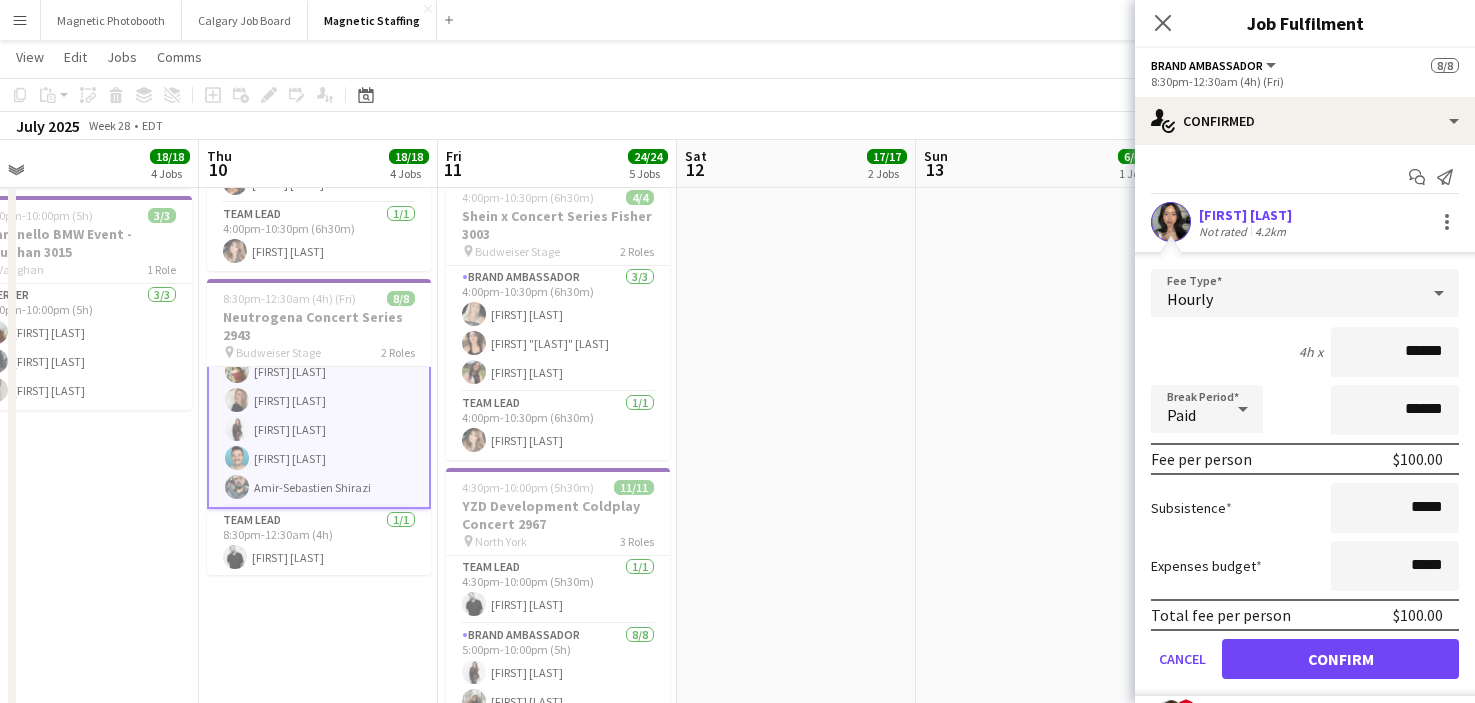 click on "9:00am-5:00pm (8h)    2/2   Chief International Golf Tournament - Perfect Sports 3048
pin
Lionhead Golf Club & Conference Centre   1 Role   Brand Ambassador   2/2   9:00am-5:00pm (8h)
[FIRST] [LAST] [FIRST] [LAST]     4:00pm-9:00pm (5h)    4/4   Jo Malone Beauty Pop-Up - Media Day 3010
pin
[CITY]   2 Roles   Brand Ambassador   3/3   4:00pm-9:00pm (5h)
[FIRST] [LAST] [FIRST] [LAST] [FIRST] [LAST]  Team Lead   1/1   4:00pm-9:00pm (5h)
[FIRST] [LAST]     4:00pm-10:30pm (6h30m)    4/4   Shein x Concert Series Luke Bryan 3003
pin
Budweiser Stage   2 Roles   Brand Ambassador   3/3   4:00pm-10:30pm (6h30m)
[FIRST] [LAST] [FIRST] [LAST] [FIRST] [LAST]  Team Lead   1/1   4:00pm-10:30pm (6h30m)
[FIRST] [LAST]     8:30pm-12:30am (4h) (Fri)   8/8   Neutrogena Concert Series 2943
pin
Budweiser Stage   2 Roles   Brand Ambassador   7/7  ! [FIRST] [LAST]" at bounding box center [318, 466] 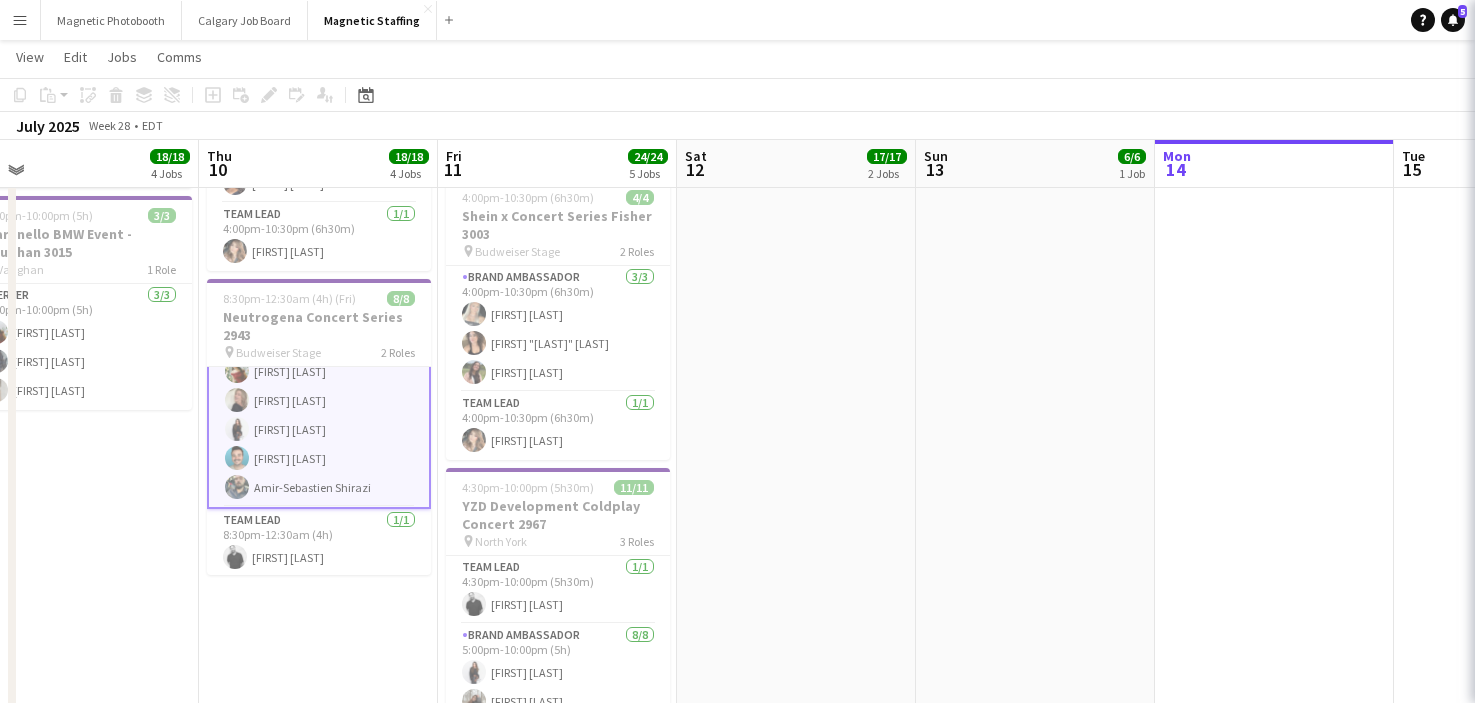 scroll, scrollTop: 102, scrollLeft: 0, axis: vertical 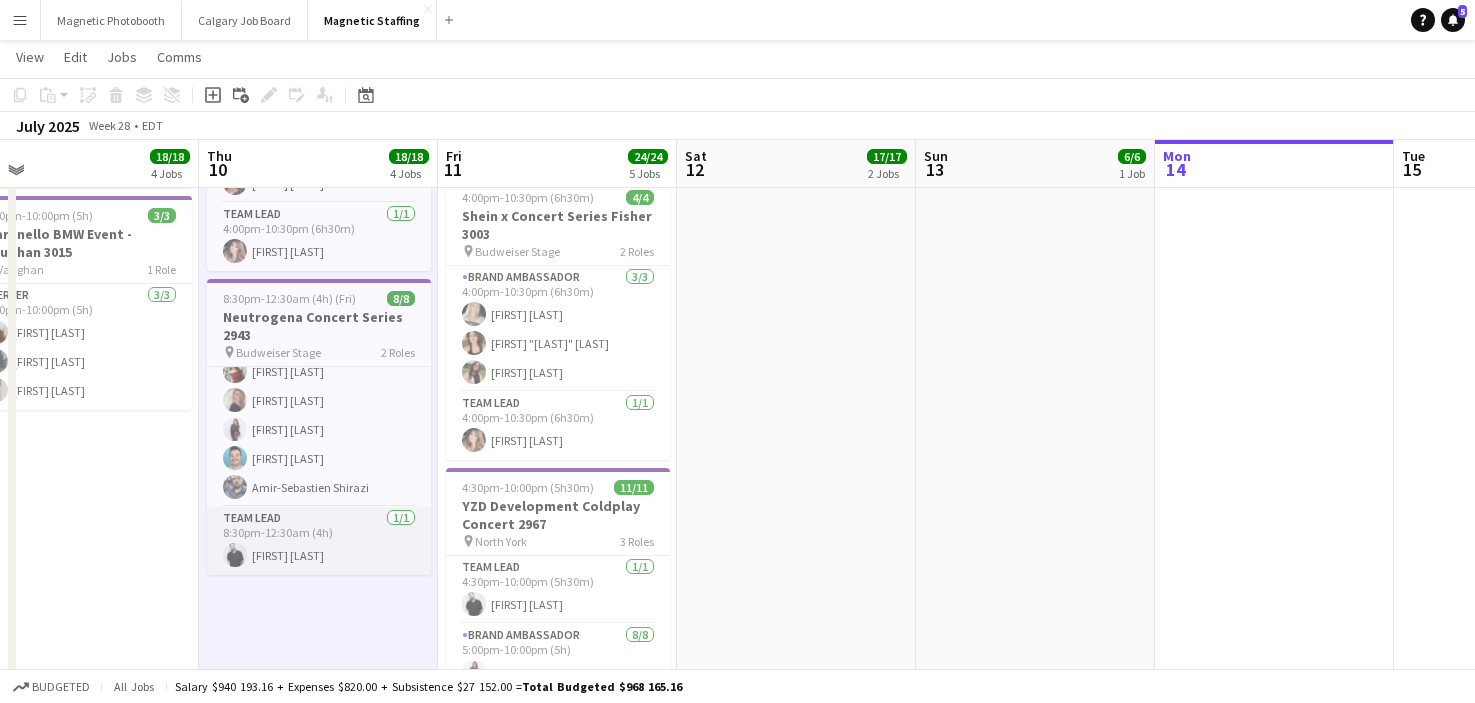 click on "Team Lead   [NUMBER]/[NUMBER]   [TIME]-[TIME] ([DURATION])
[FIRST] [LAST]" at bounding box center (319, 541) 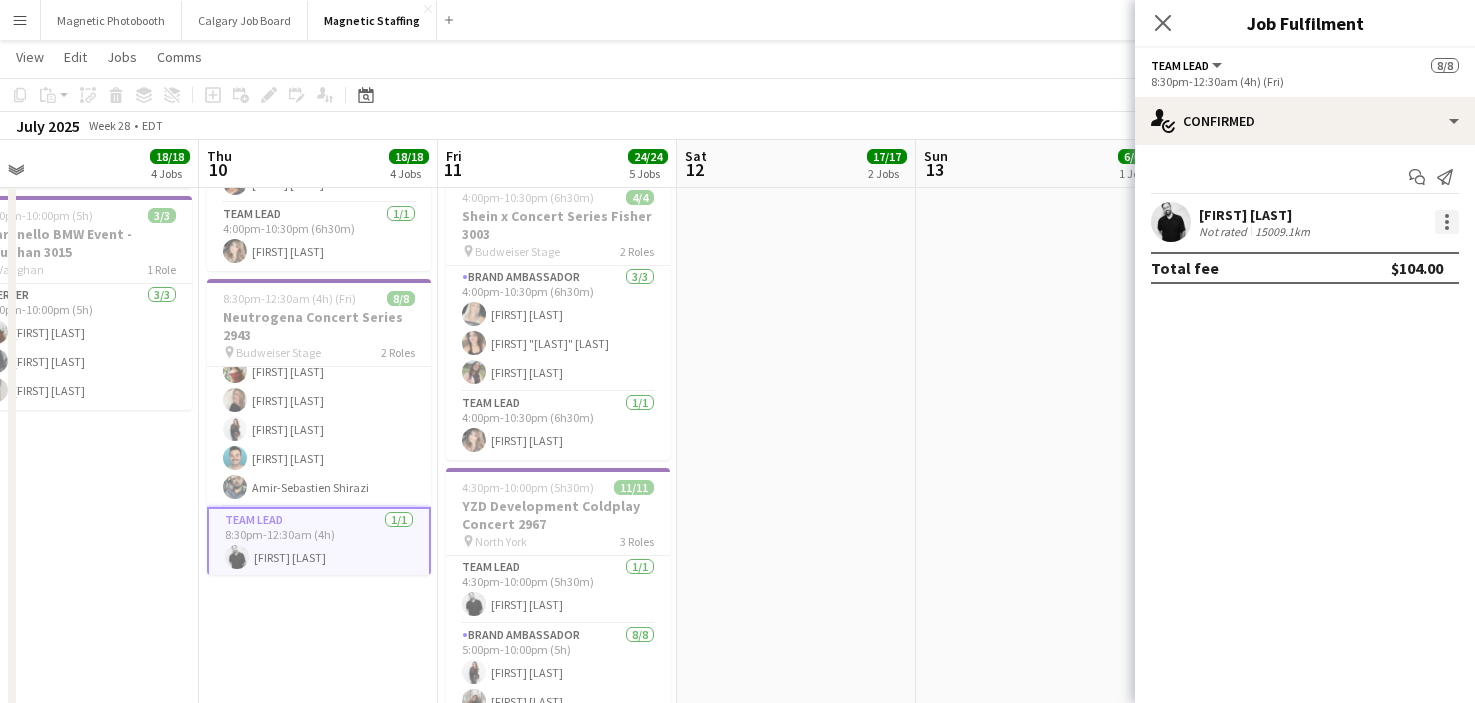 click at bounding box center (1447, 222) 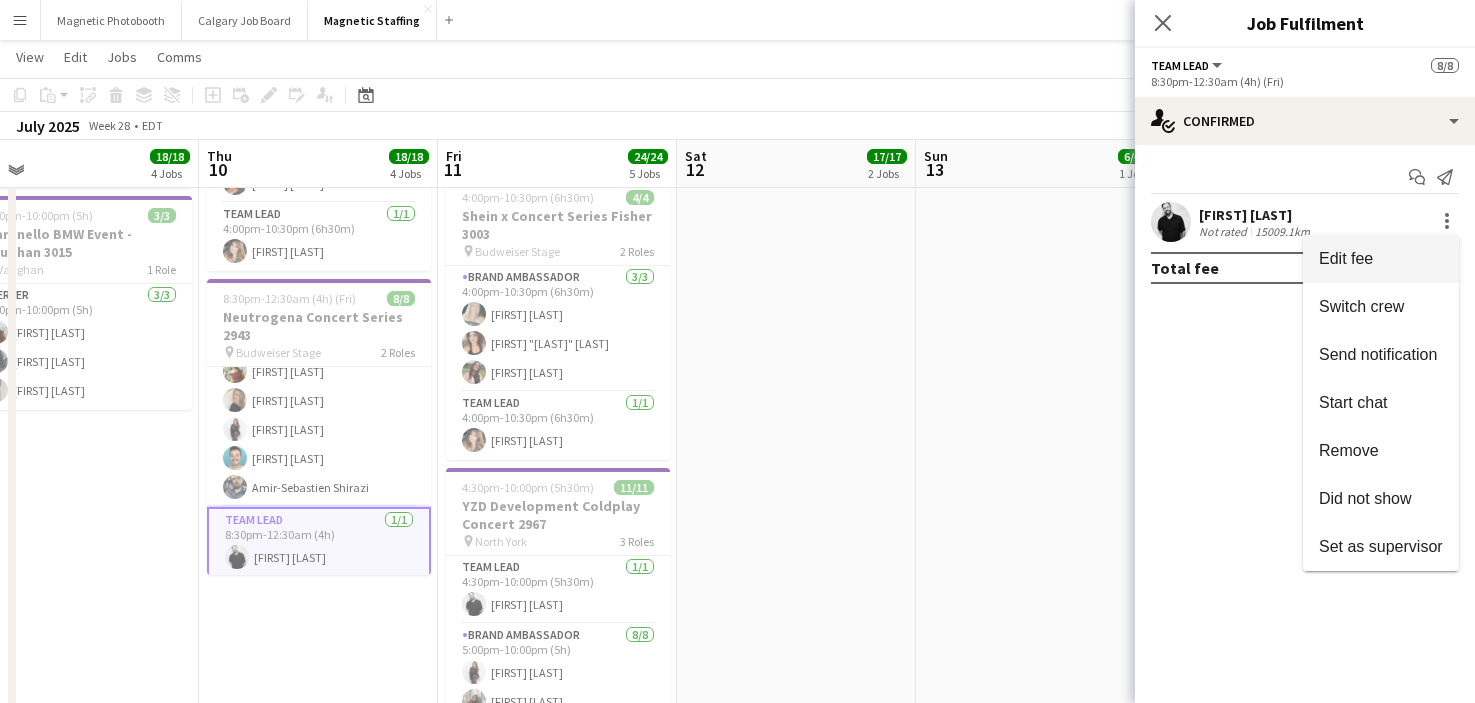 click on "Edit fee" at bounding box center [1381, 259] 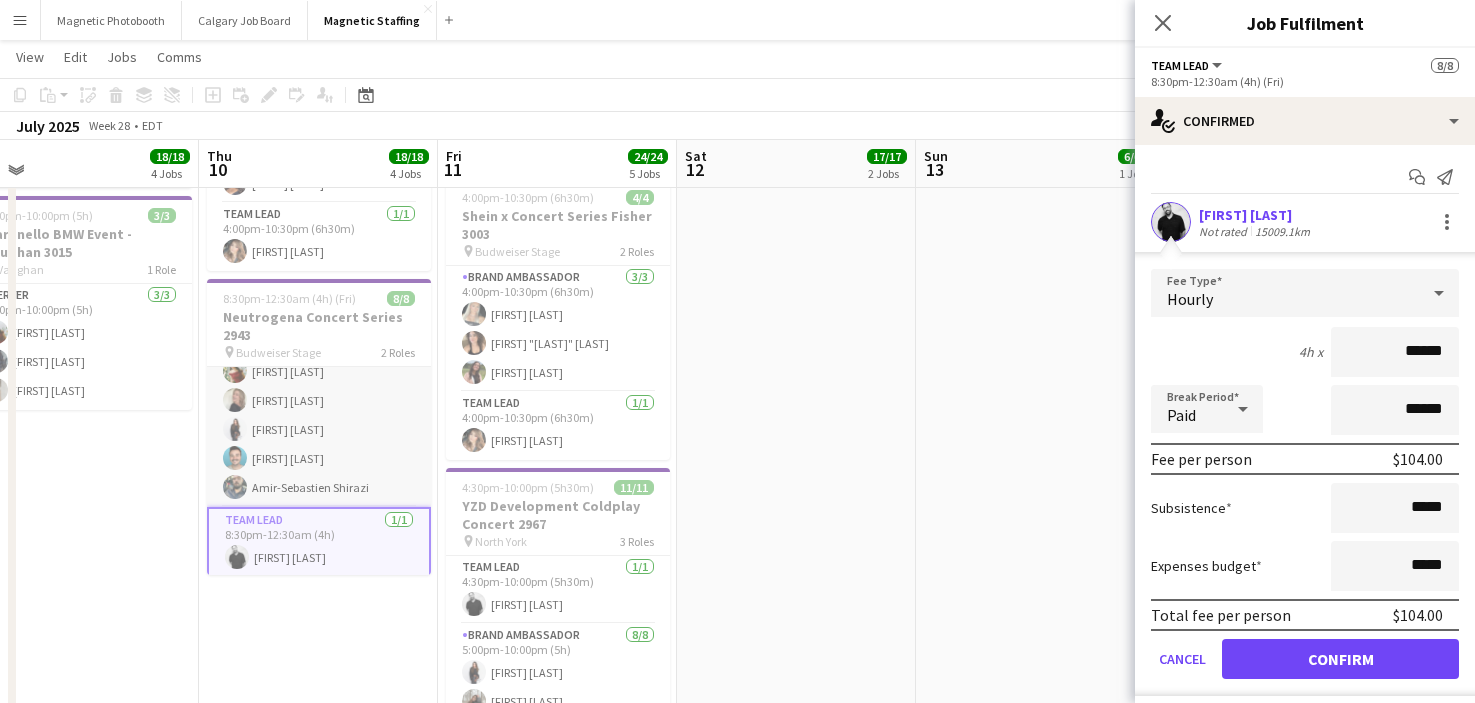 scroll, scrollTop: 0, scrollLeft: 0, axis: both 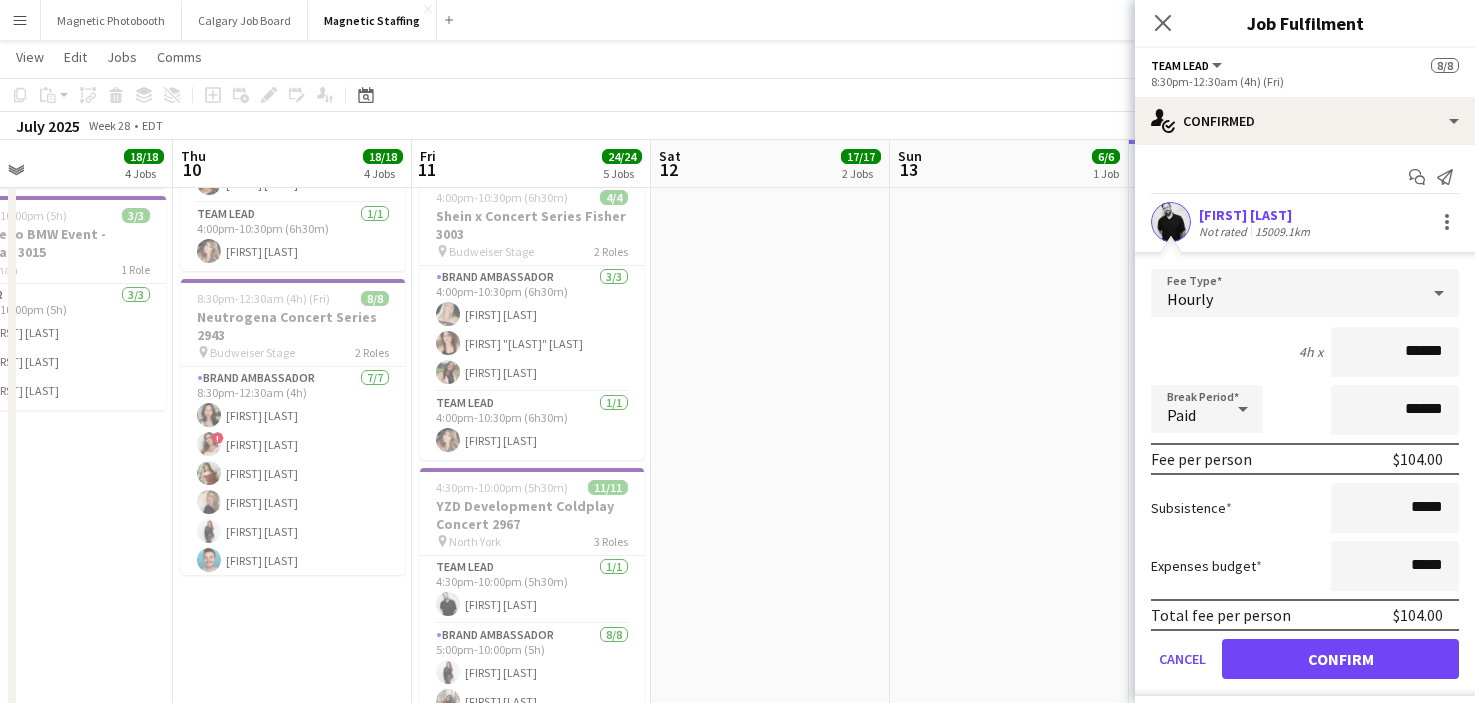 drag, startPoint x: 487, startPoint y: 373, endPoint x: 427, endPoint y: 378, distance: 60.207973 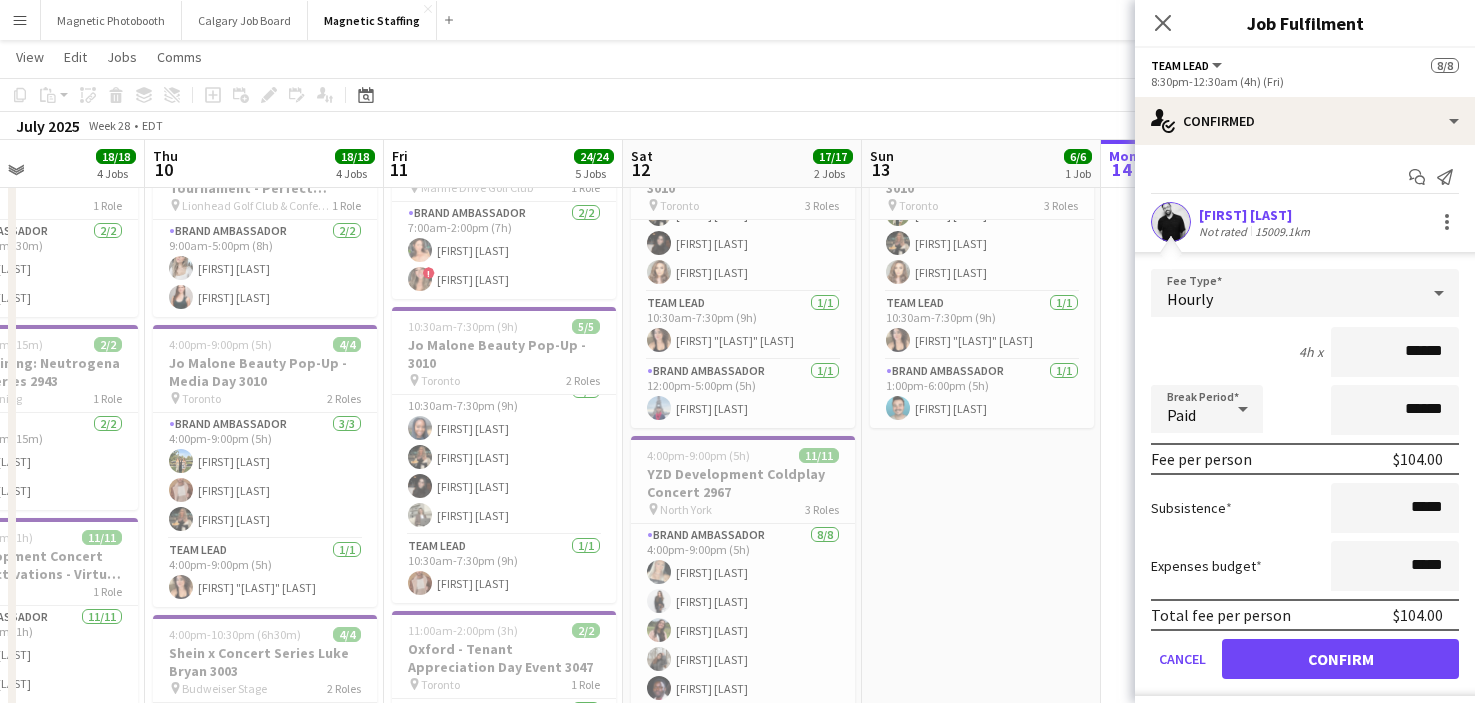 scroll, scrollTop: 0, scrollLeft: 0, axis: both 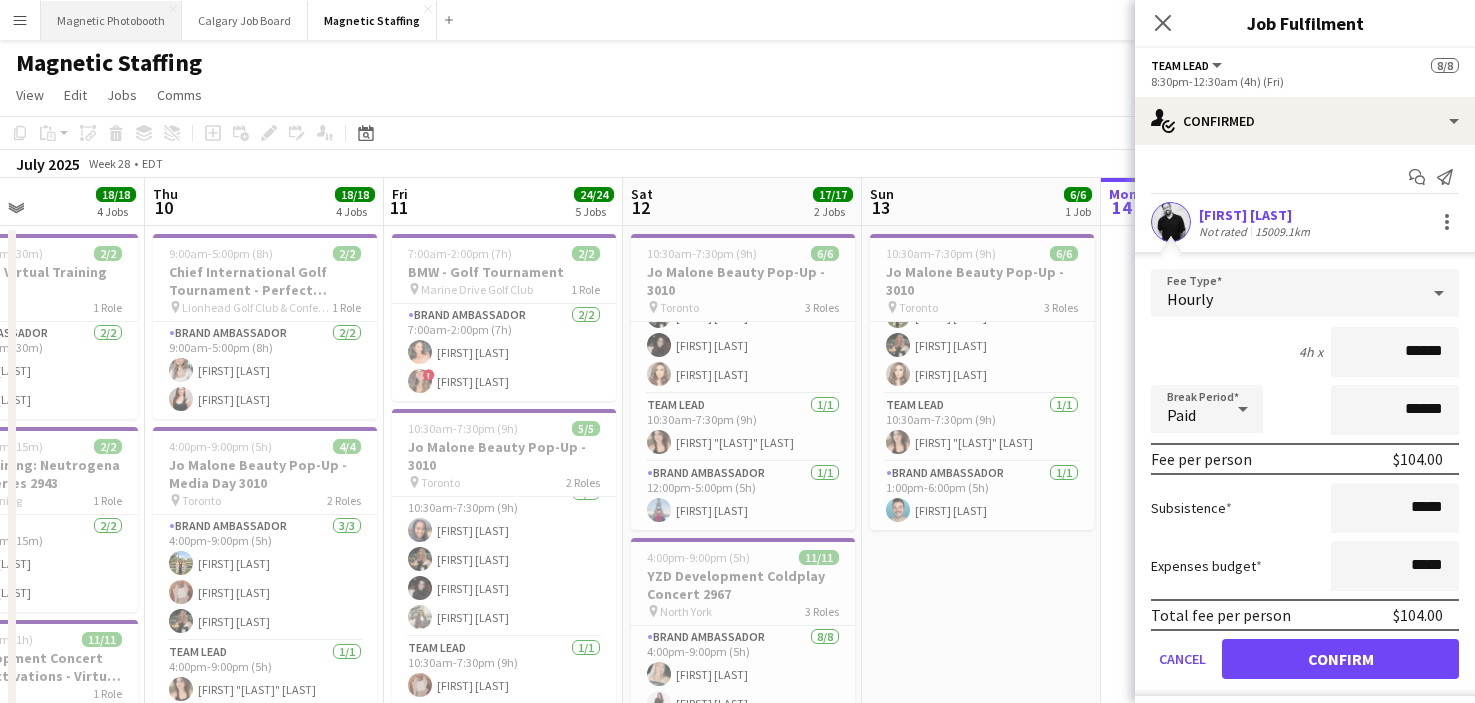 click on "Magnetic Photobooth
Close" at bounding box center (111, 20) 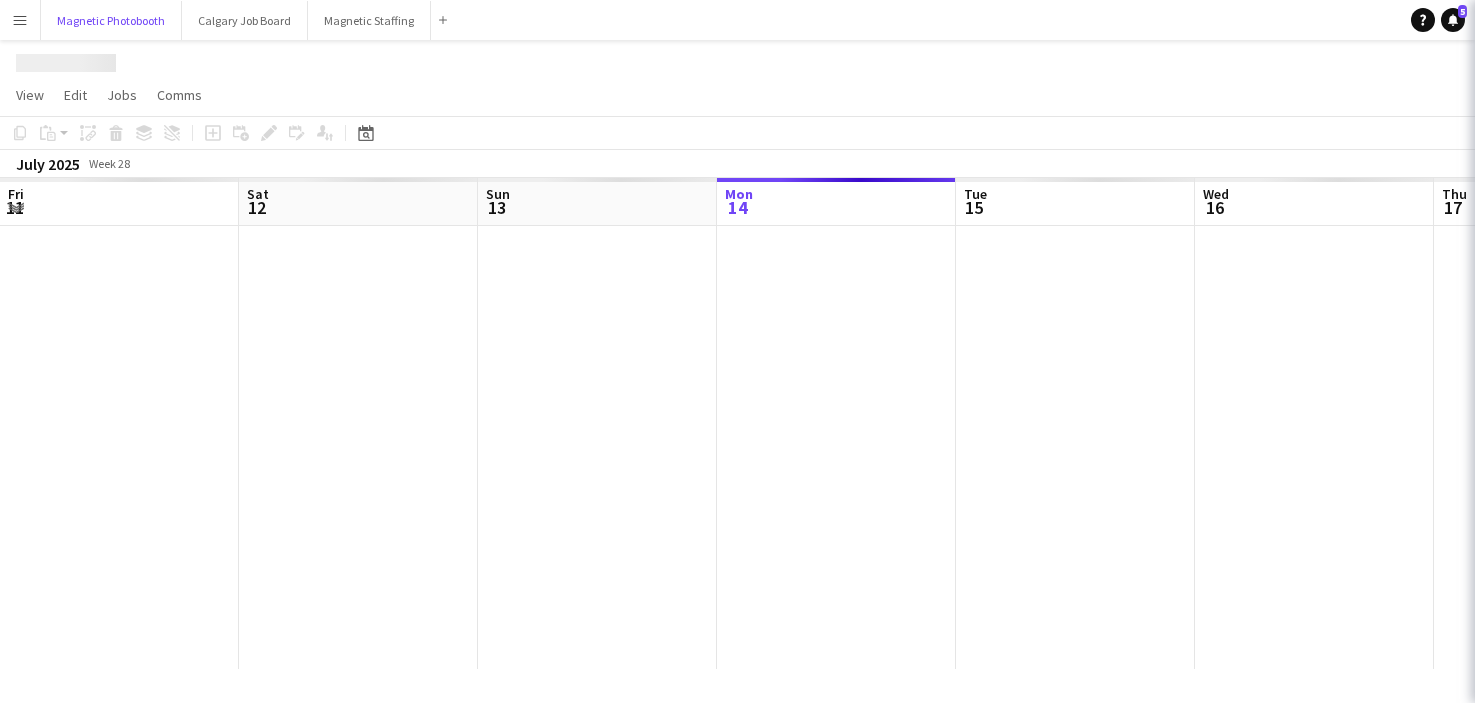 scroll, scrollTop: 0, scrollLeft: 478, axis: horizontal 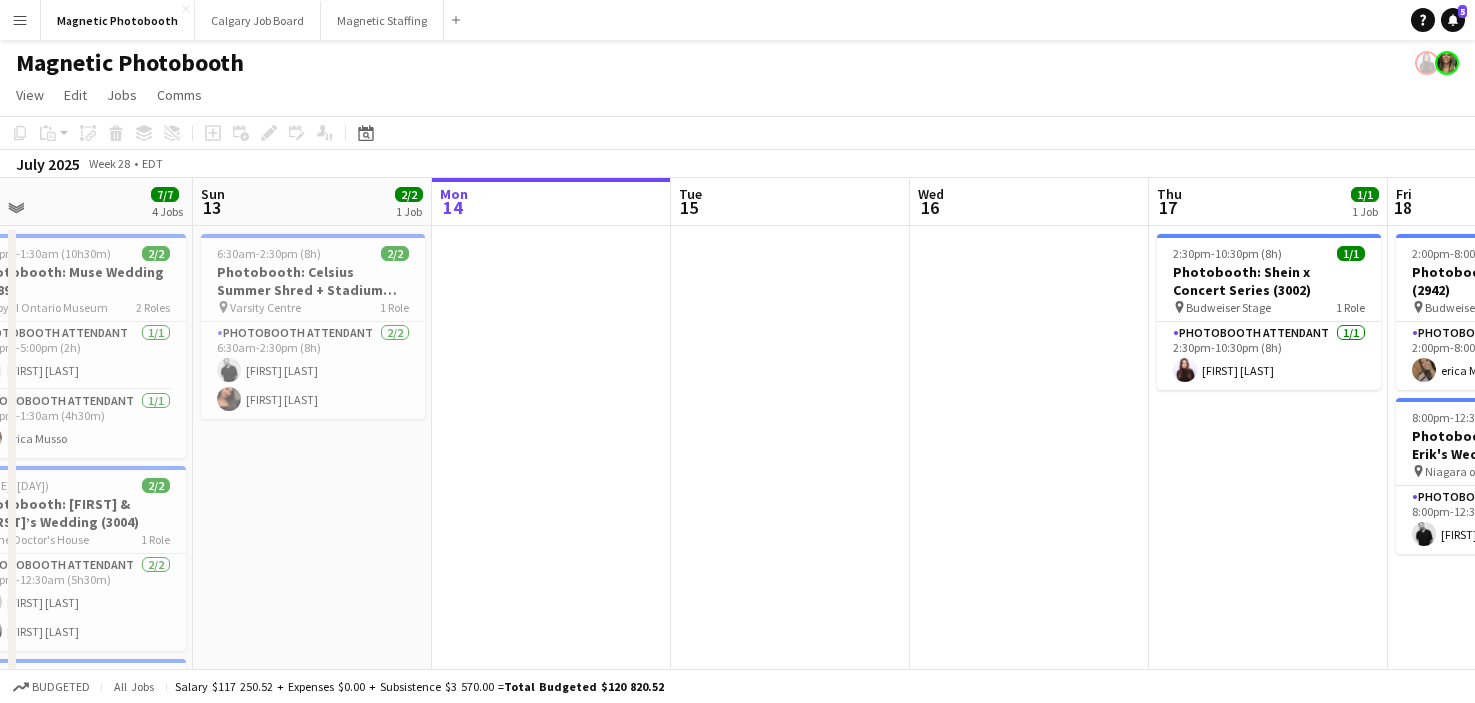 drag, startPoint x: 354, startPoint y: 354, endPoint x: 558, endPoint y: 339, distance: 204.55072 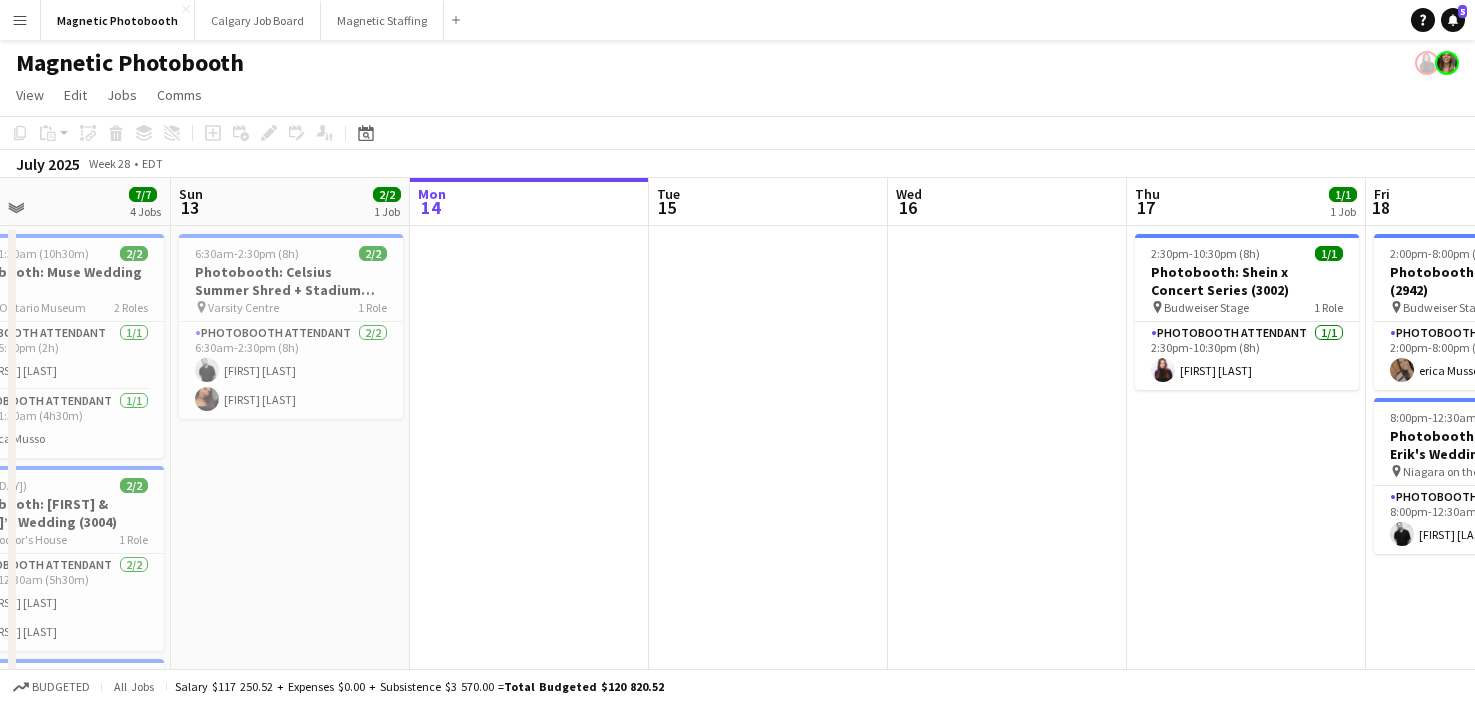 drag, startPoint x: 382, startPoint y: 410, endPoint x: 606, endPoint y: 407, distance: 224.0201 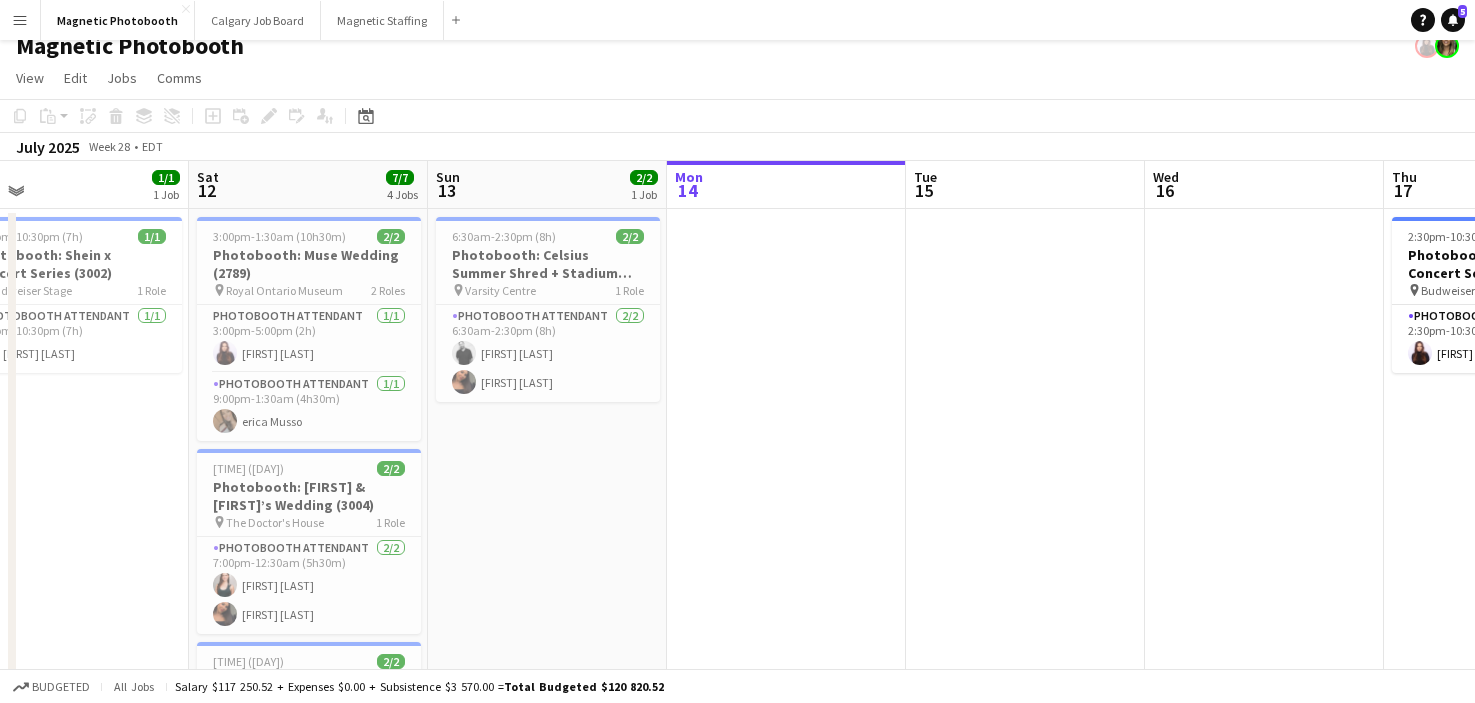 scroll, scrollTop: 15, scrollLeft: 0, axis: vertical 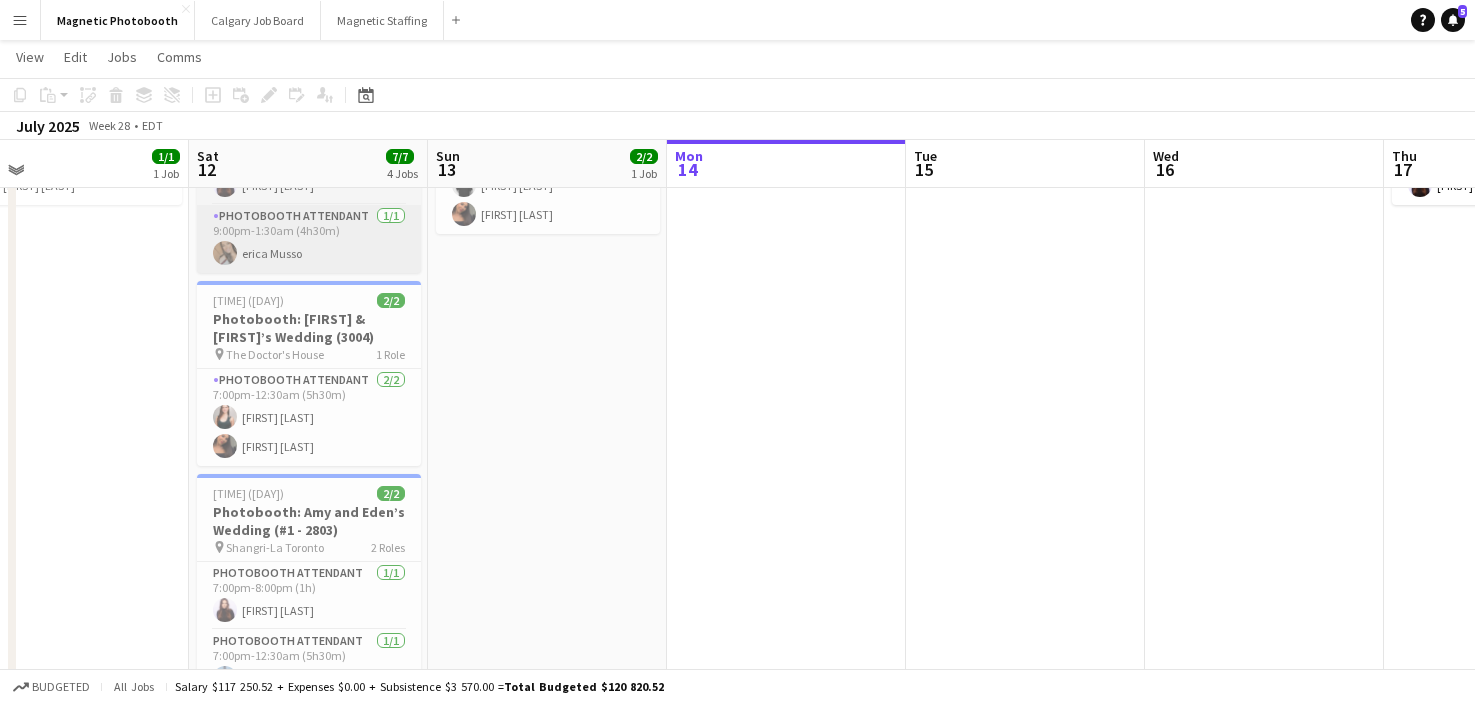 click on "Photobooth Attendant    2/2   7:00pm-12:30am (5h30m)
[FIRST] [LAST] [FIRST] [LAST]" at bounding box center (309, 417) 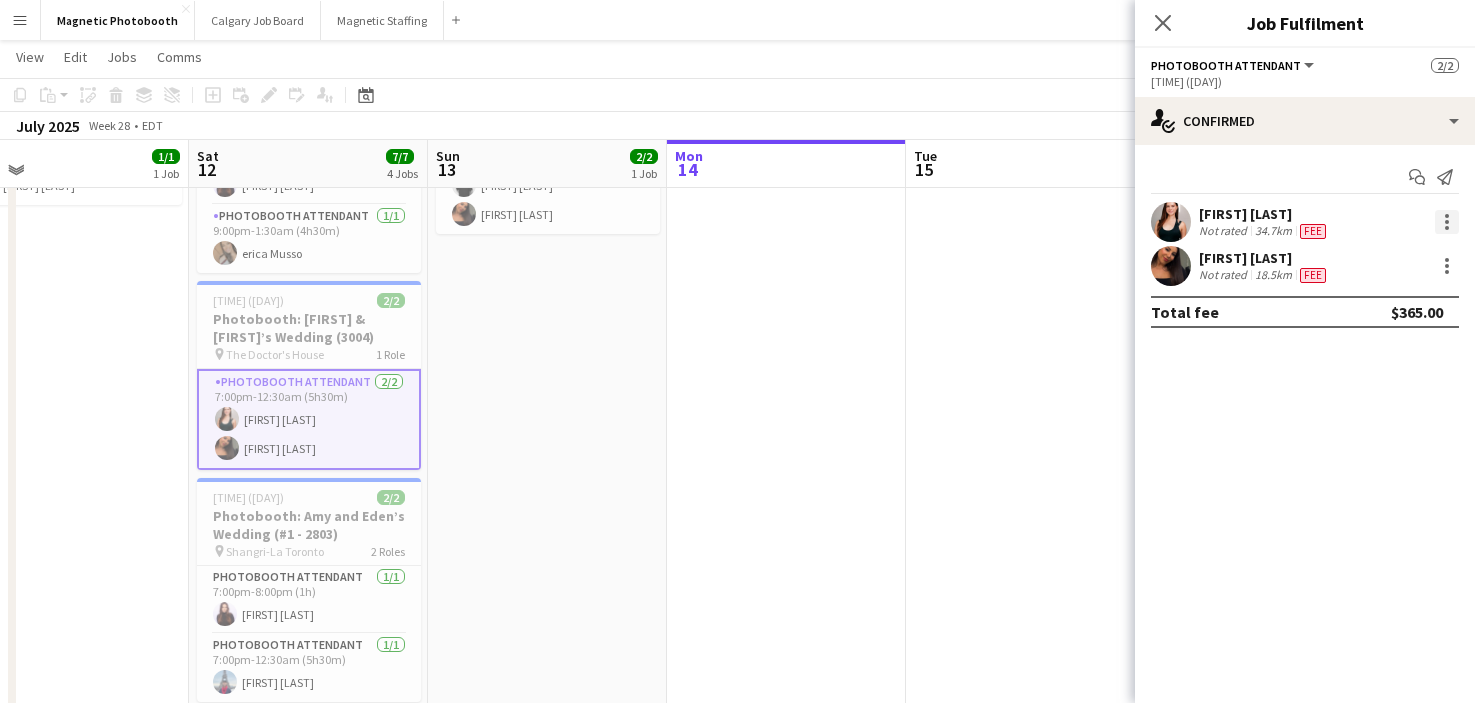 click at bounding box center (1447, 222) 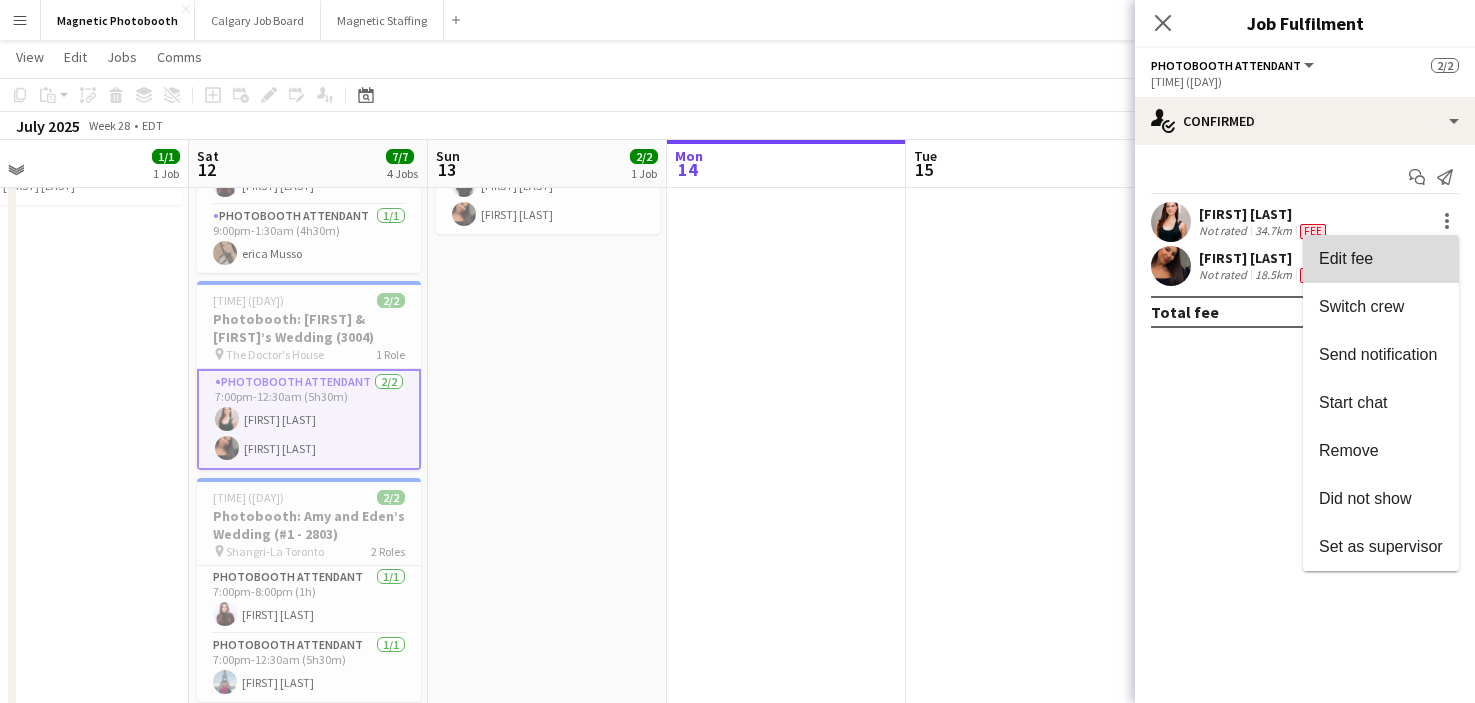 click on "Edit fee" at bounding box center (1381, 259) 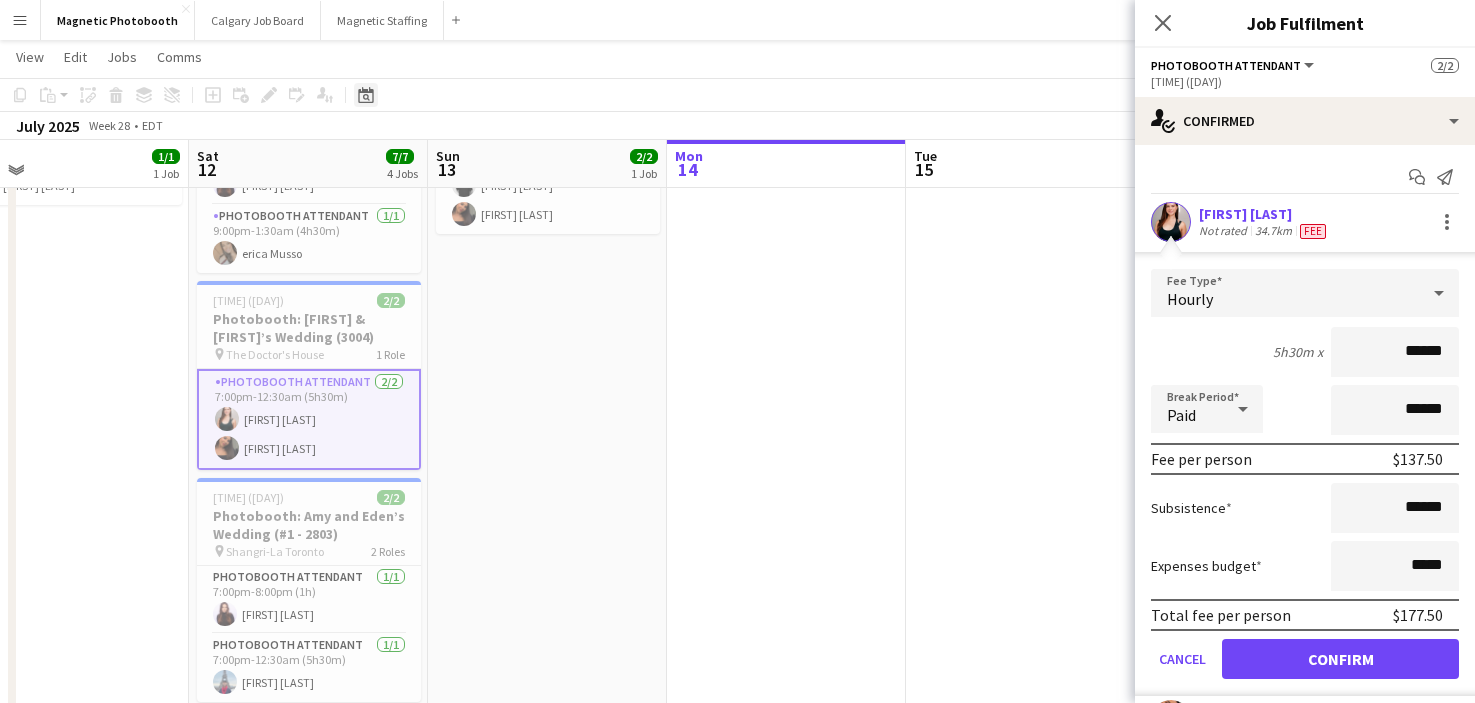 click on "Date picker" 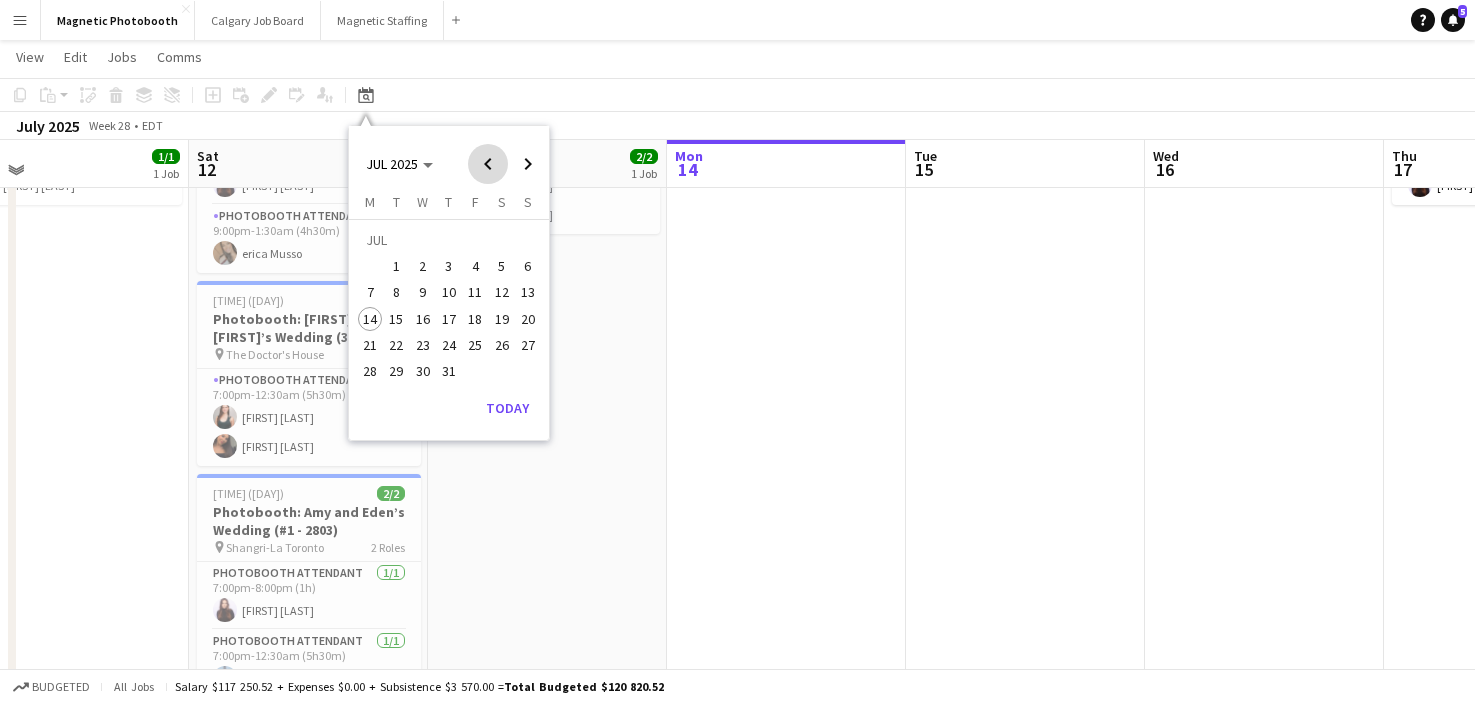 click at bounding box center (488, 164) 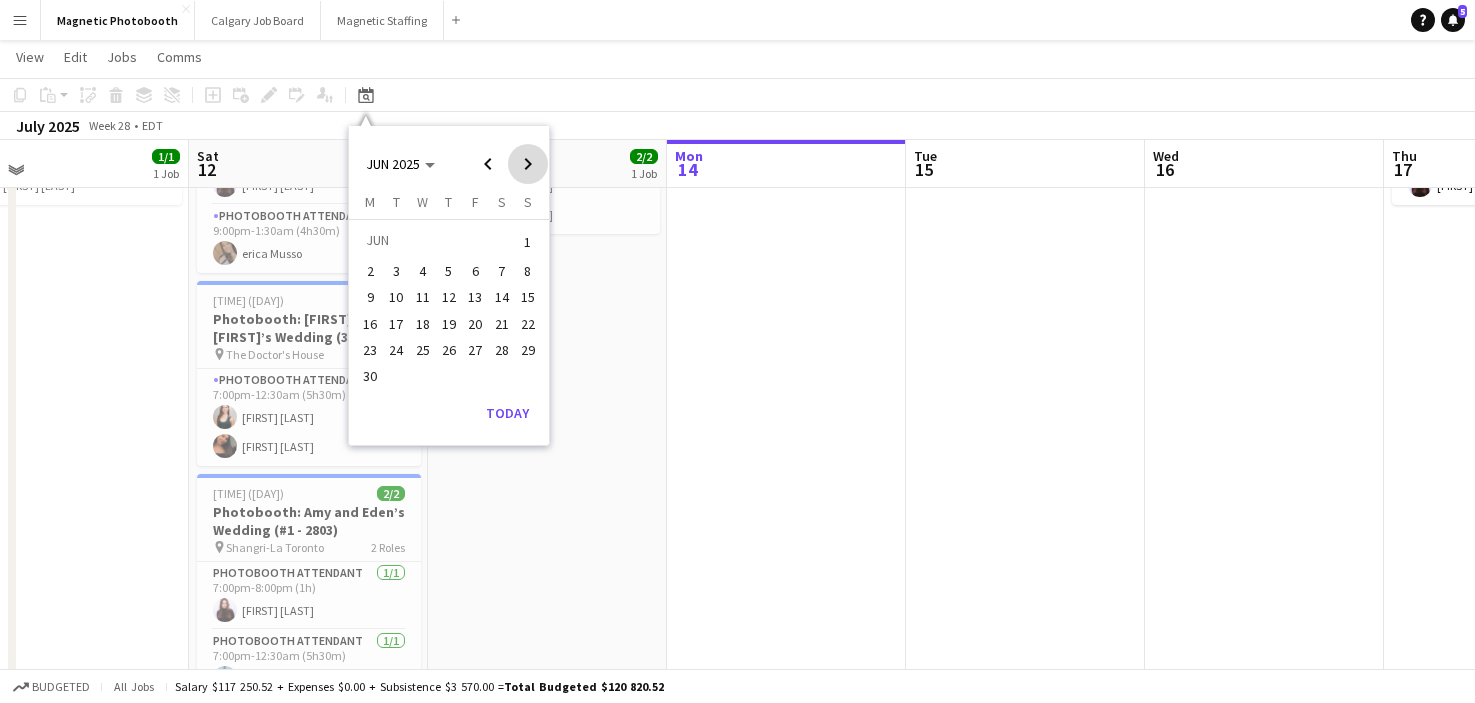 click at bounding box center [528, 164] 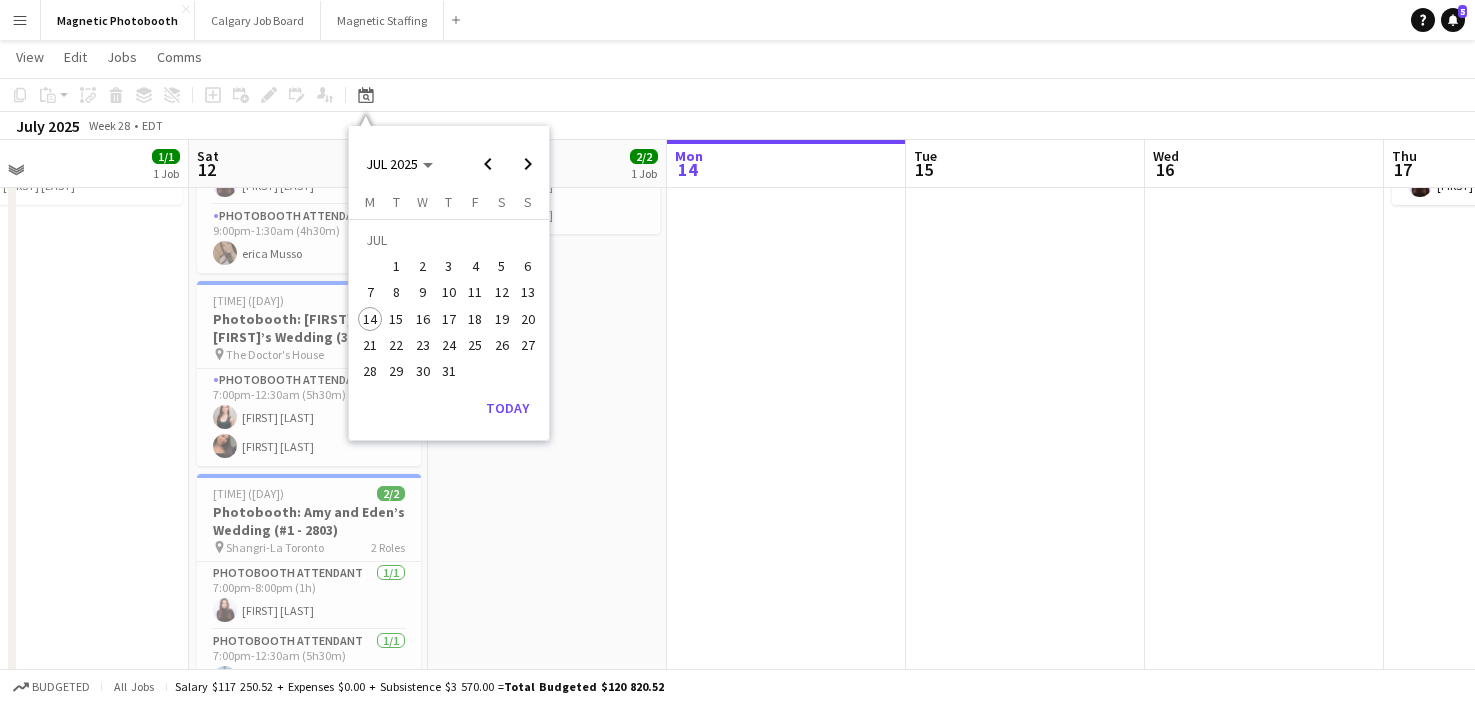 click on "3" at bounding box center [449, 266] 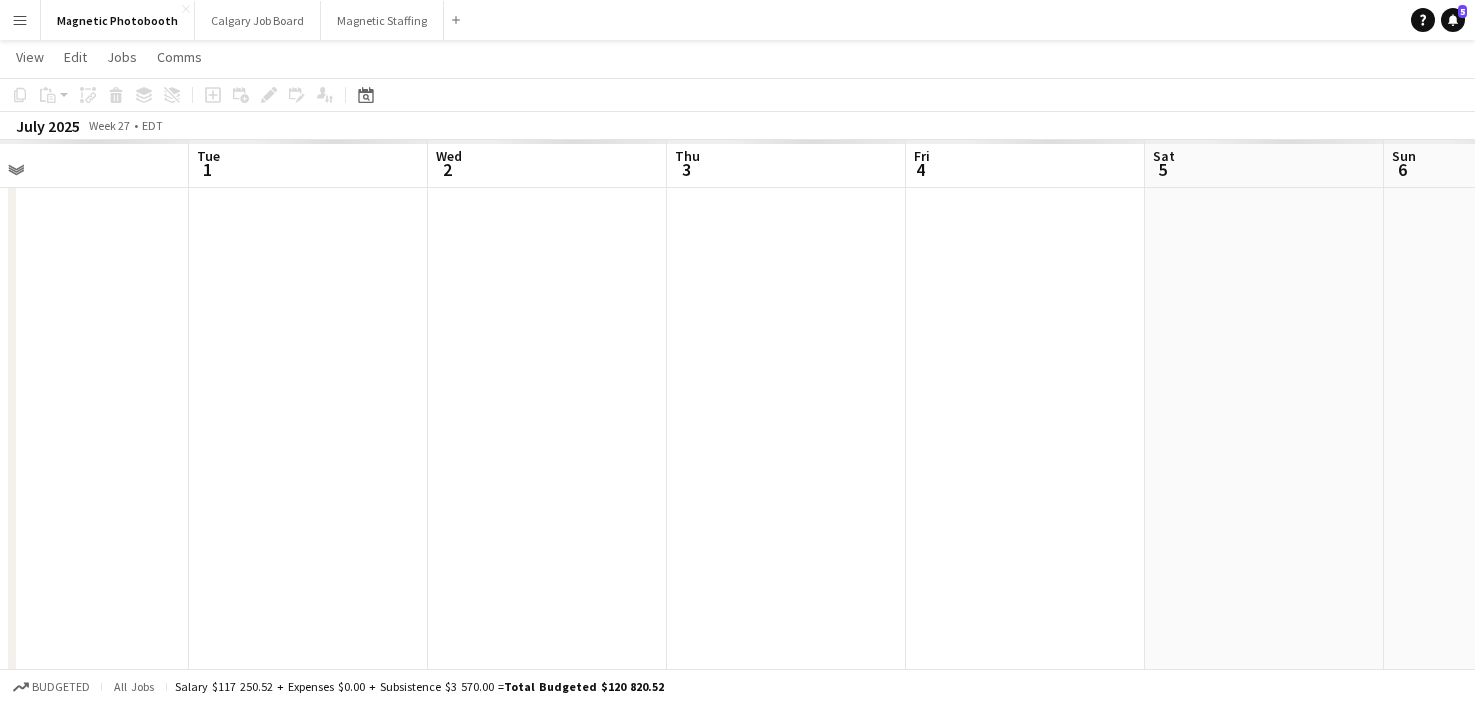 scroll, scrollTop: 0, scrollLeft: 688, axis: horizontal 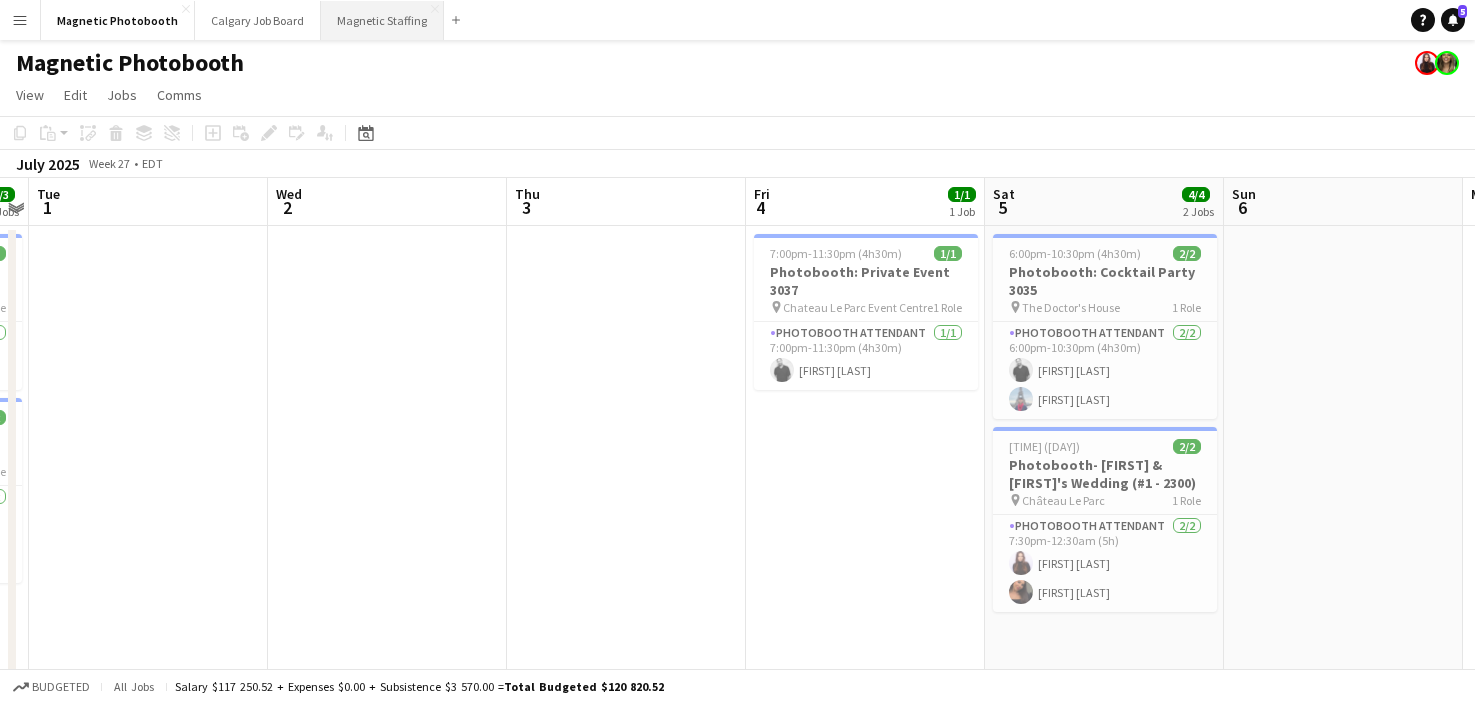 click on "Magnetic Staffing
Close" at bounding box center [382, 20] 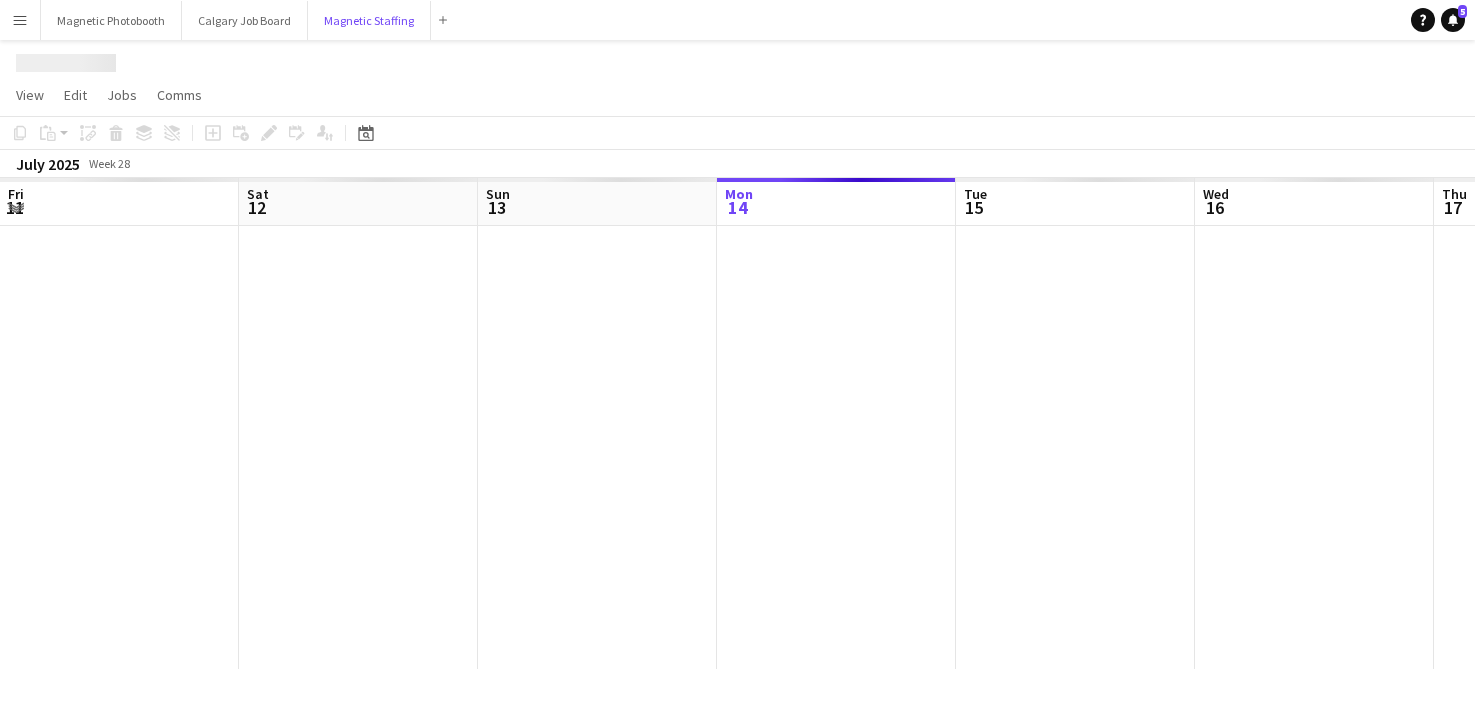 scroll, scrollTop: 0, scrollLeft: 478, axis: horizontal 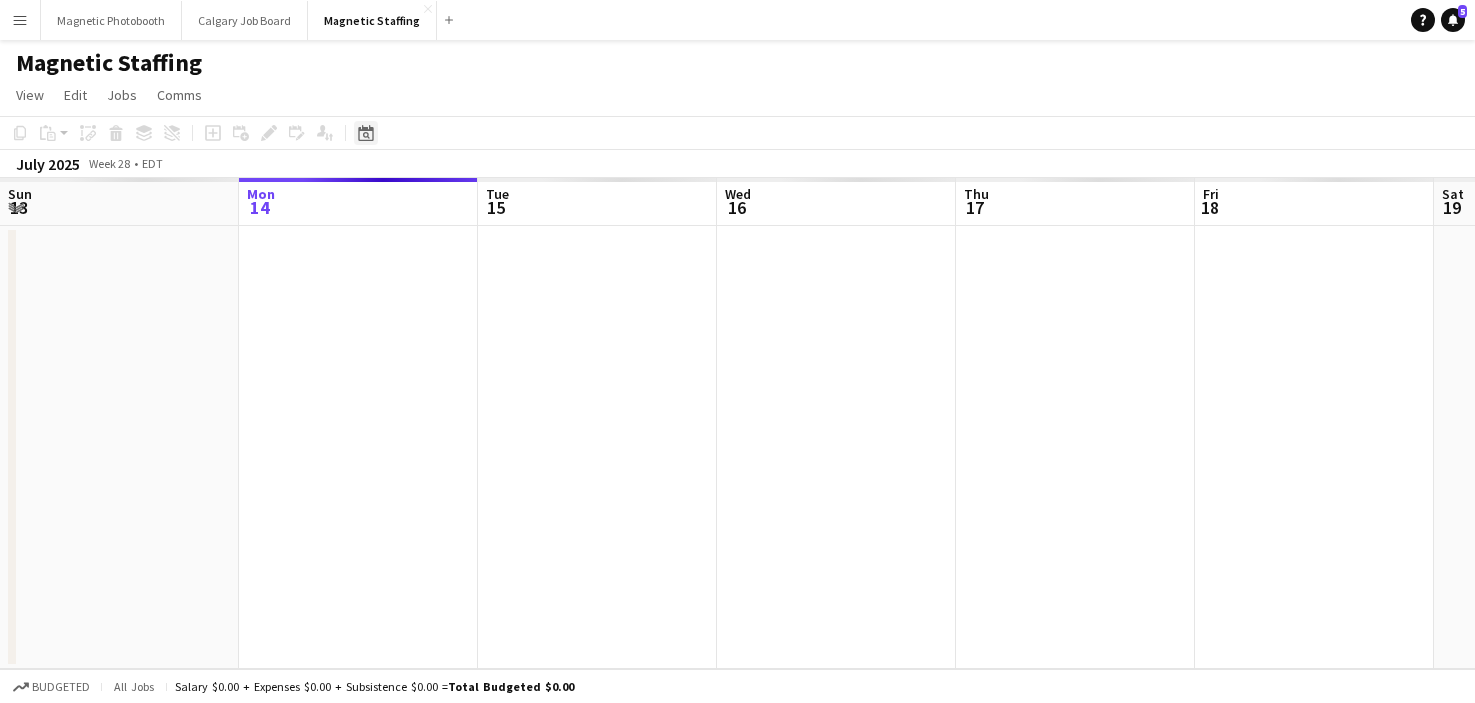 click on "Date picker" 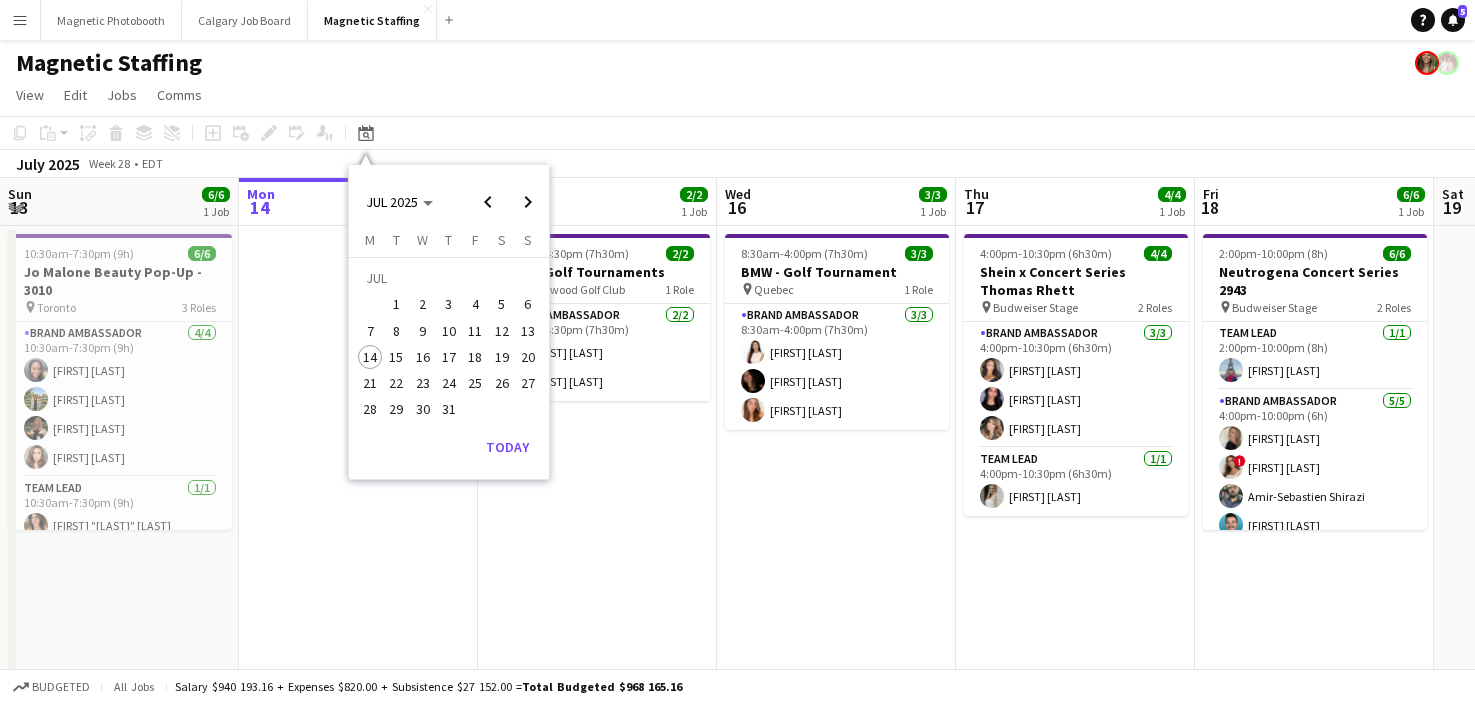 click on "3" at bounding box center [449, 305] 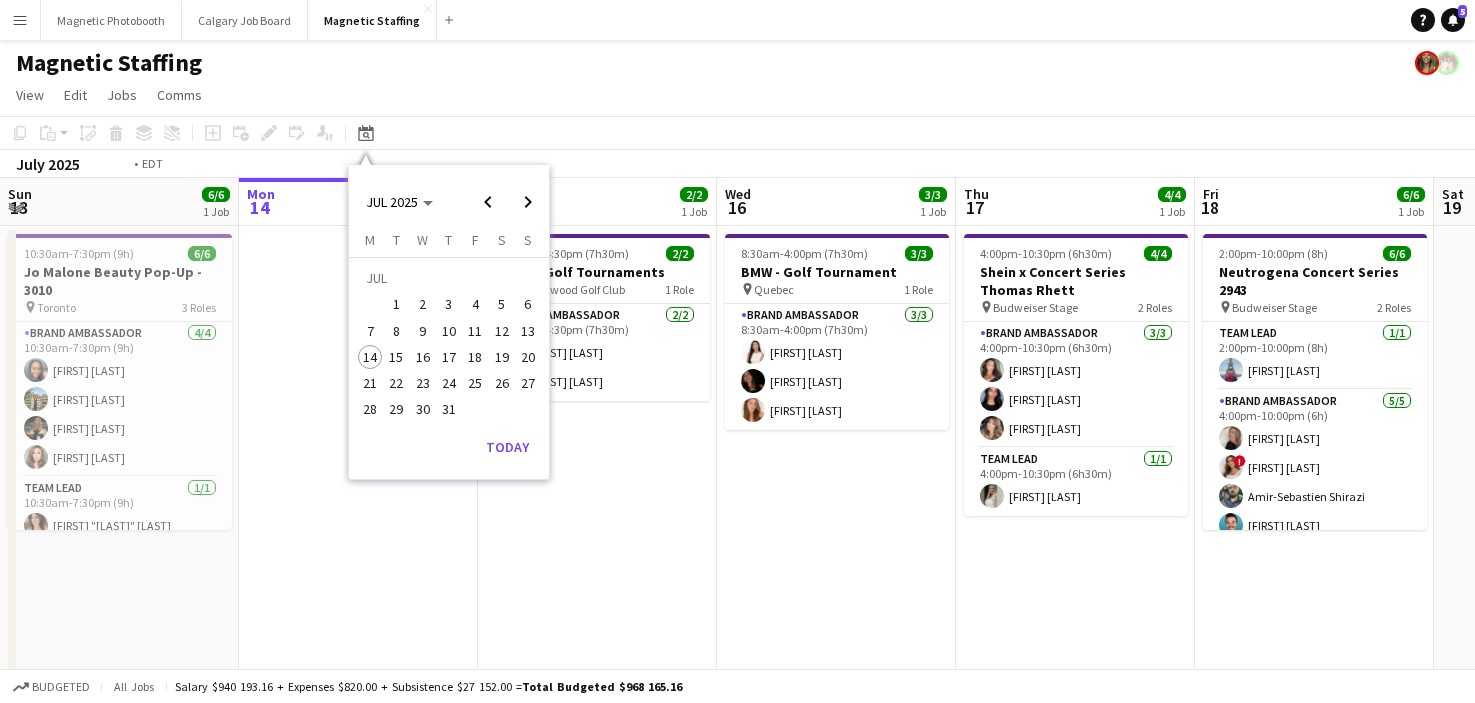 scroll, scrollTop: 0, scrollLeft: 688, axis: horizontal 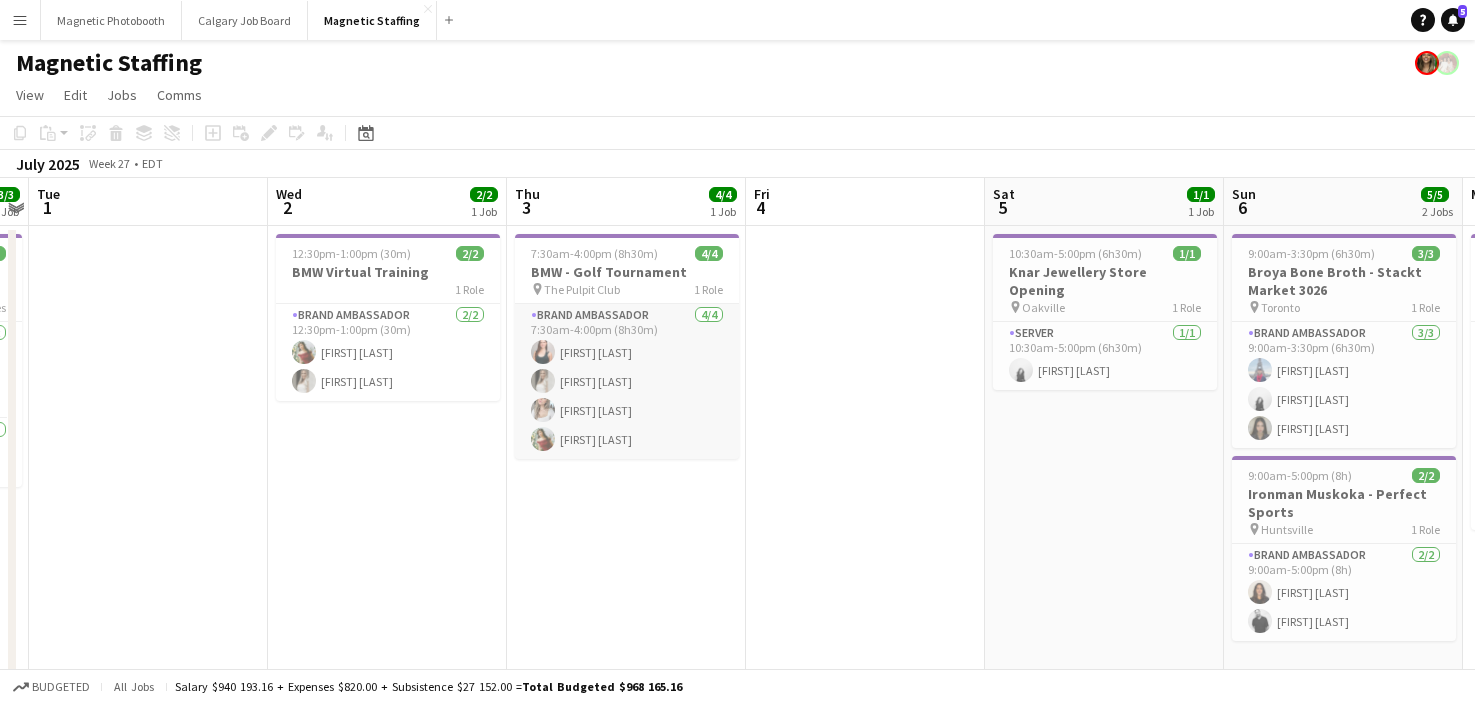 click on "Brand Ambassador   4/4   7:30am-4:00pm (8h30m)
[FIRST] [LAST] [FIRST] [LAST] [FIRST] [LAST] [FIRST] [LAST]" at bounding box center (627, 381) 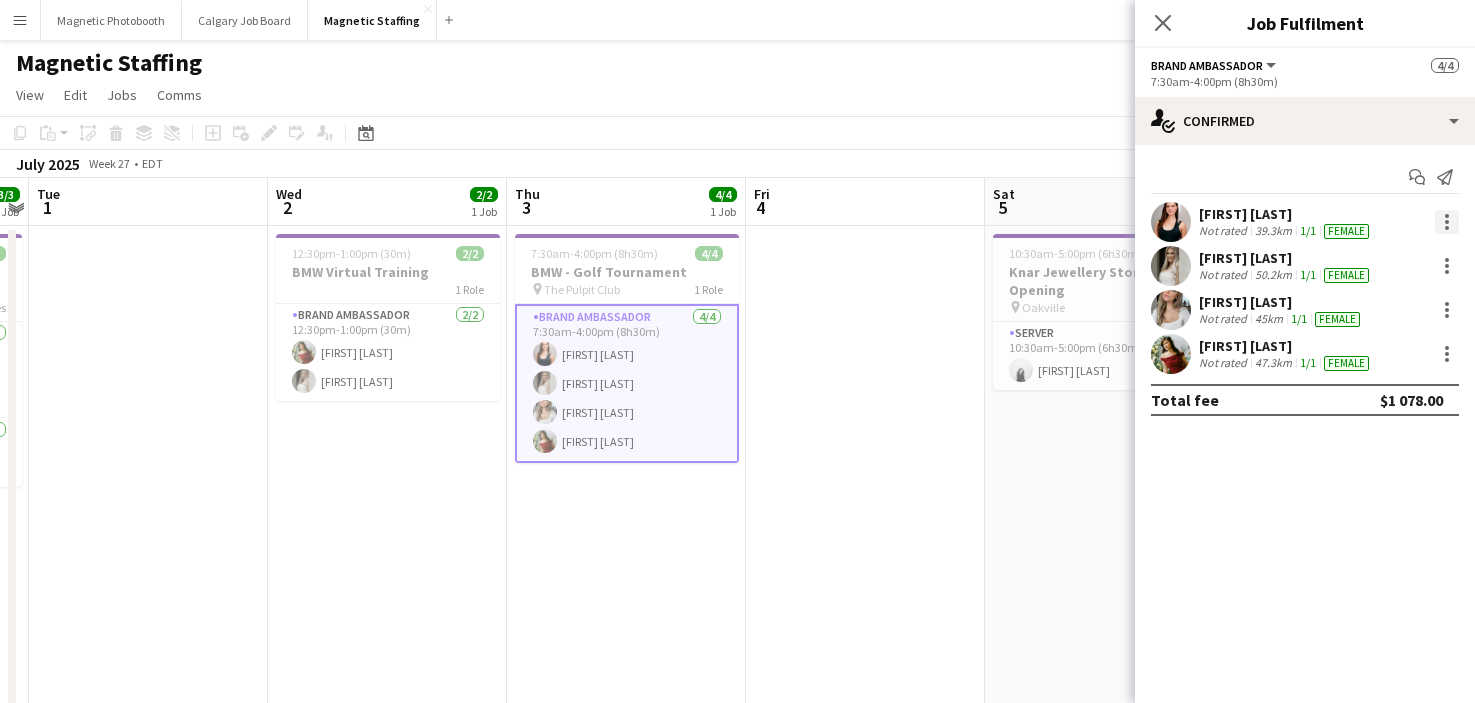 click at bounding box center [1447, 222] 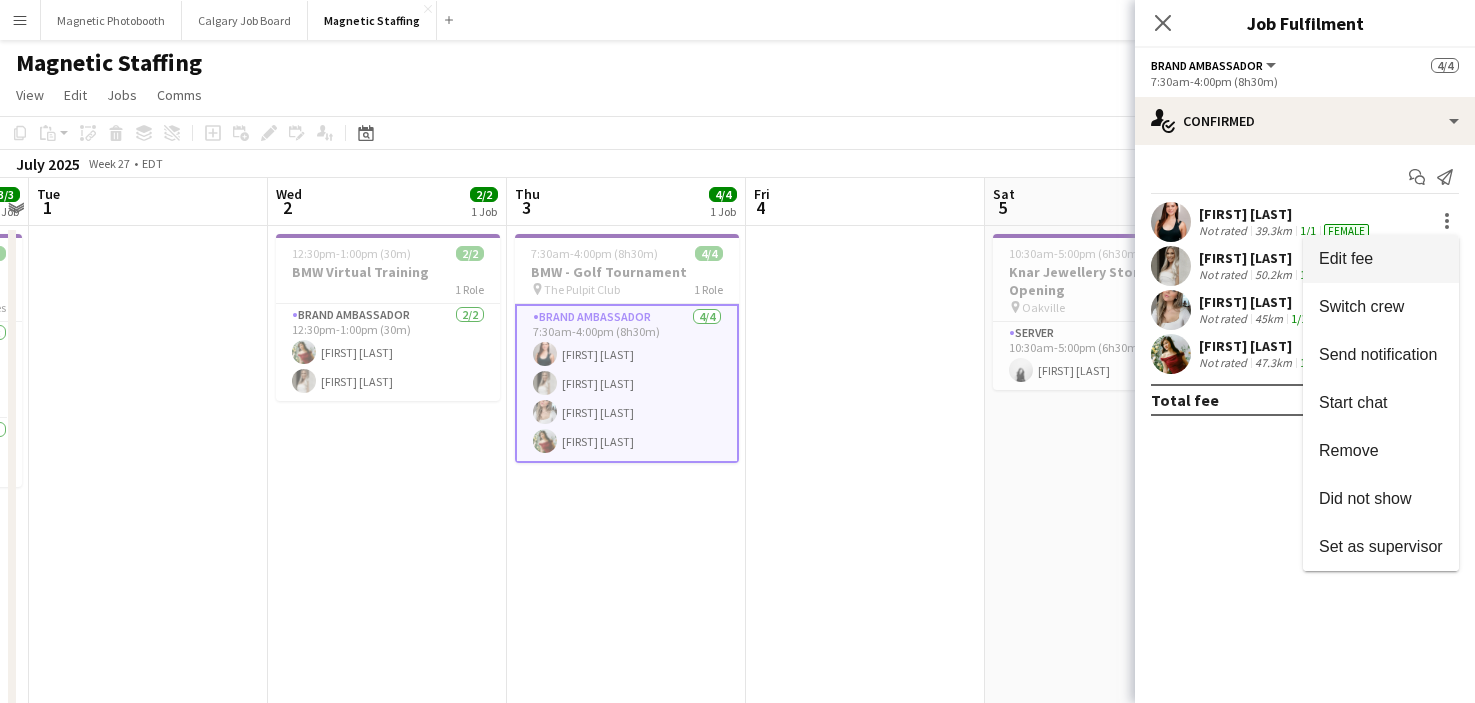 click on "Edit fee" at bounding box center [1381, 259] 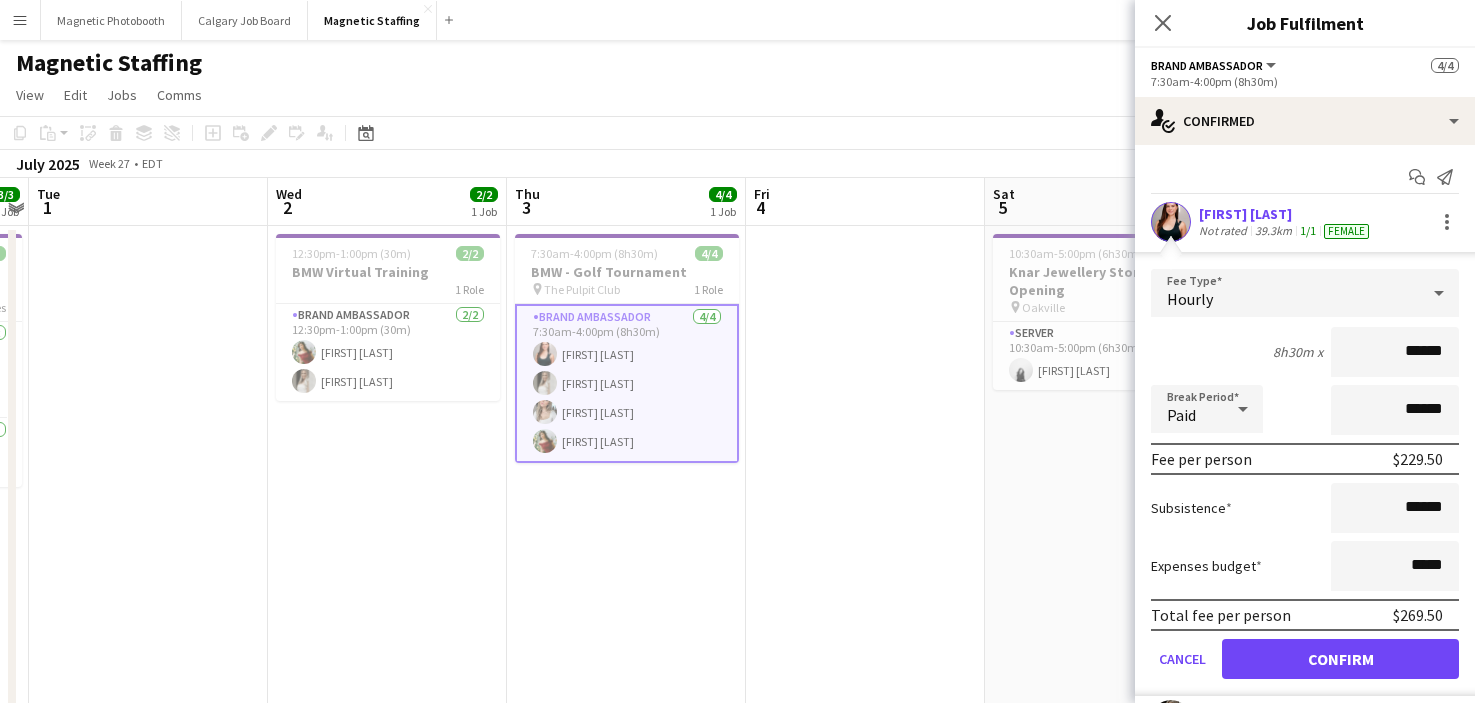 click on "Brand Ambassador   4/4   7:30am-4:00pm (8h30m)
[FIRST] [LAST] [FIRST] [LAST] [FIRST] [LAST] [FIRST] [LAST]" at bounding box center (627, 383) 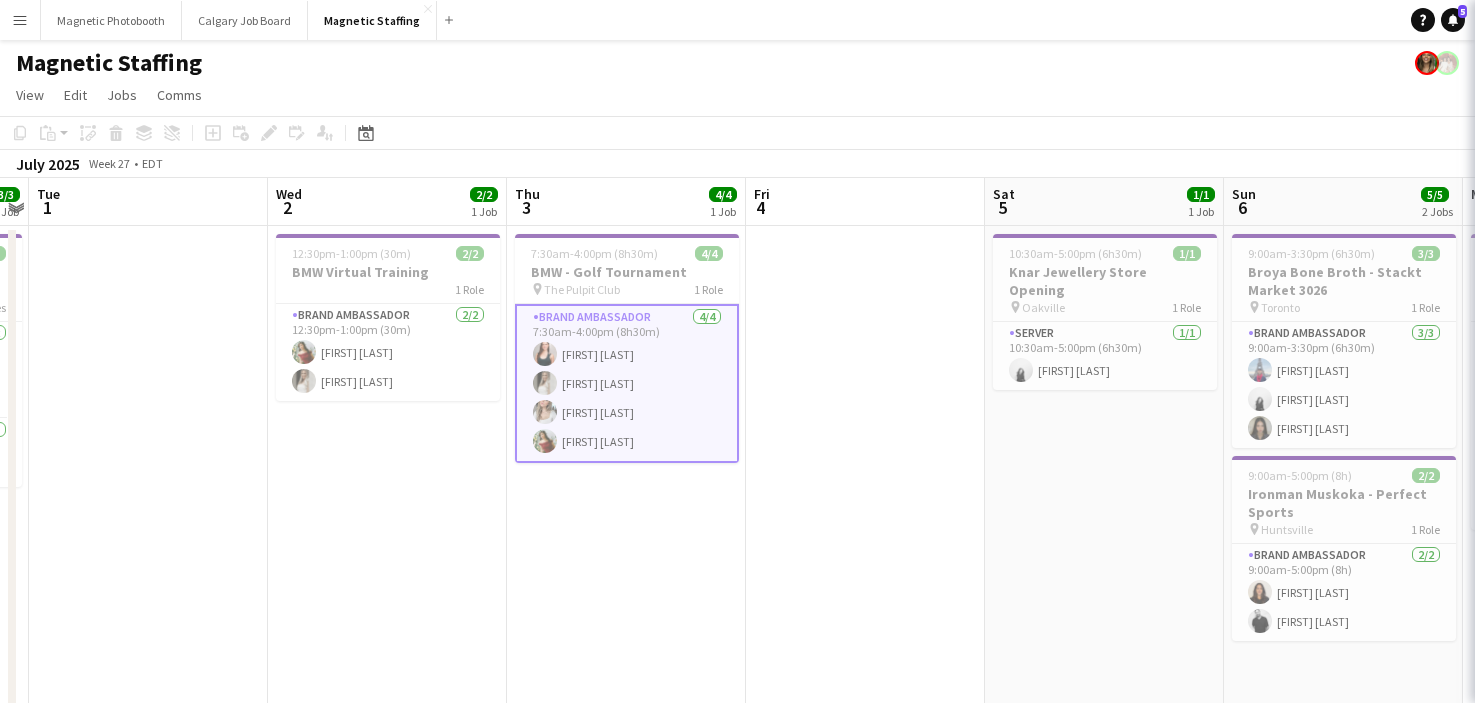 scroll, scrollTop: 0, scrollLeft: 687, axis: horizontal 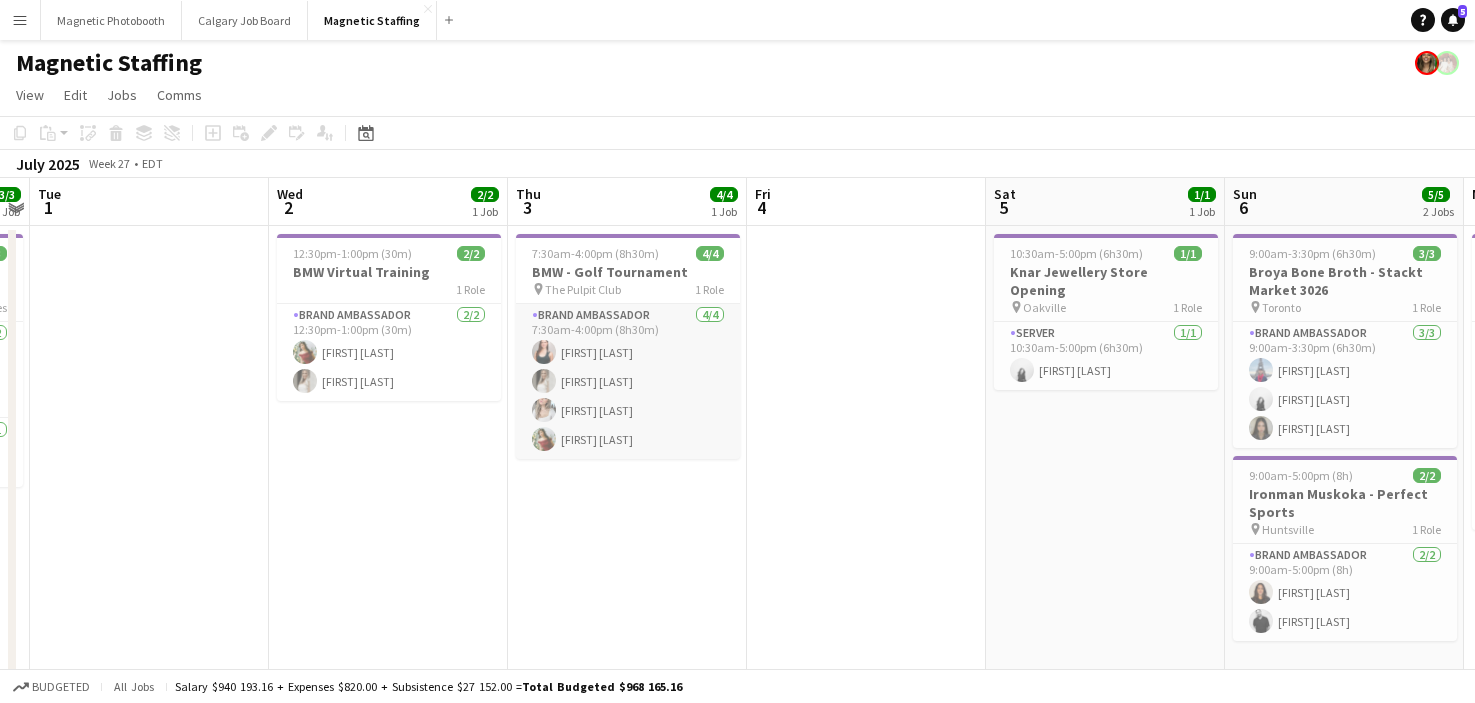 click on "Brand Ambassador   4/4   7:30am-4:00pm (8h30m)
[FIRST] [LAST] [FIRST] [LAST] [FIRST] [LAST] [FIRST] [LAST]" at bounding box center [628, 381] 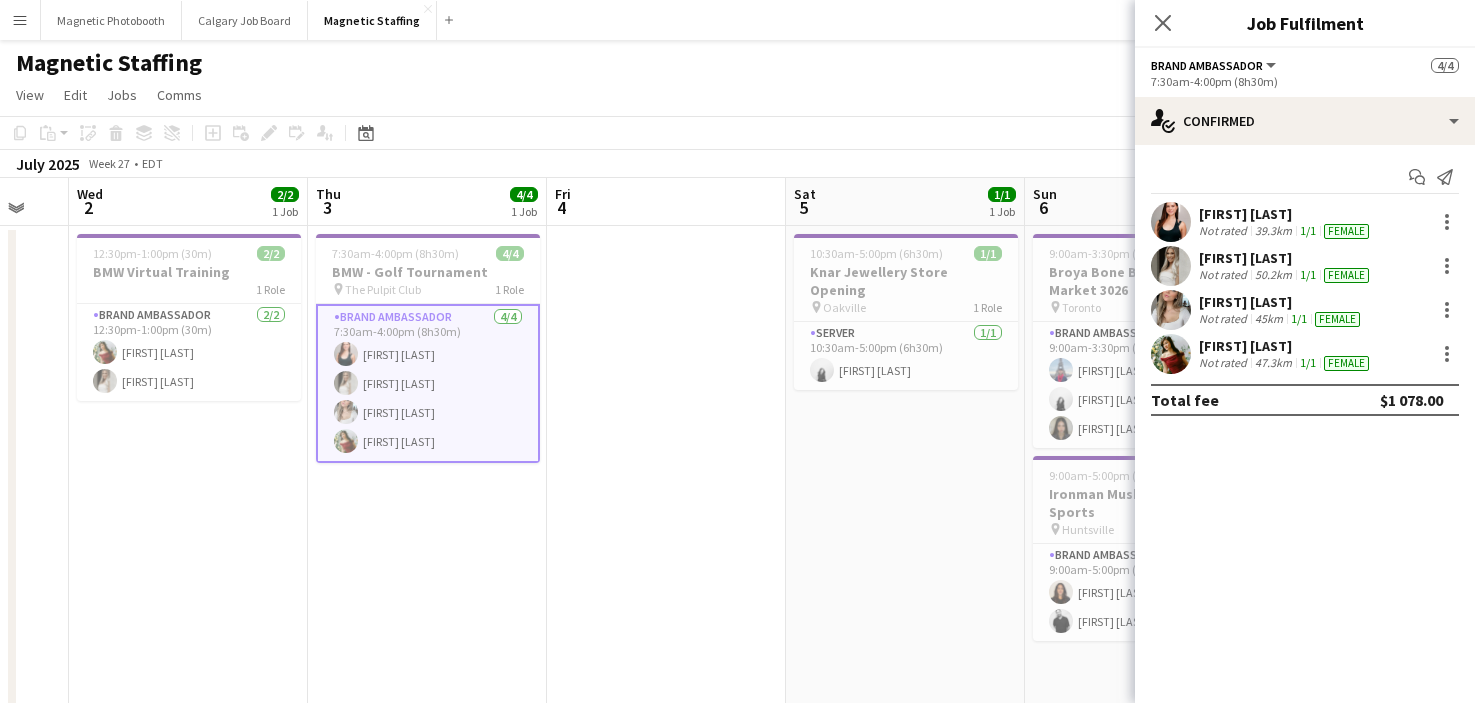 drag, startPoint x: 743, startPoint y: 356, endPoint x: 5, endPoint y: 427, distance: 741.4075 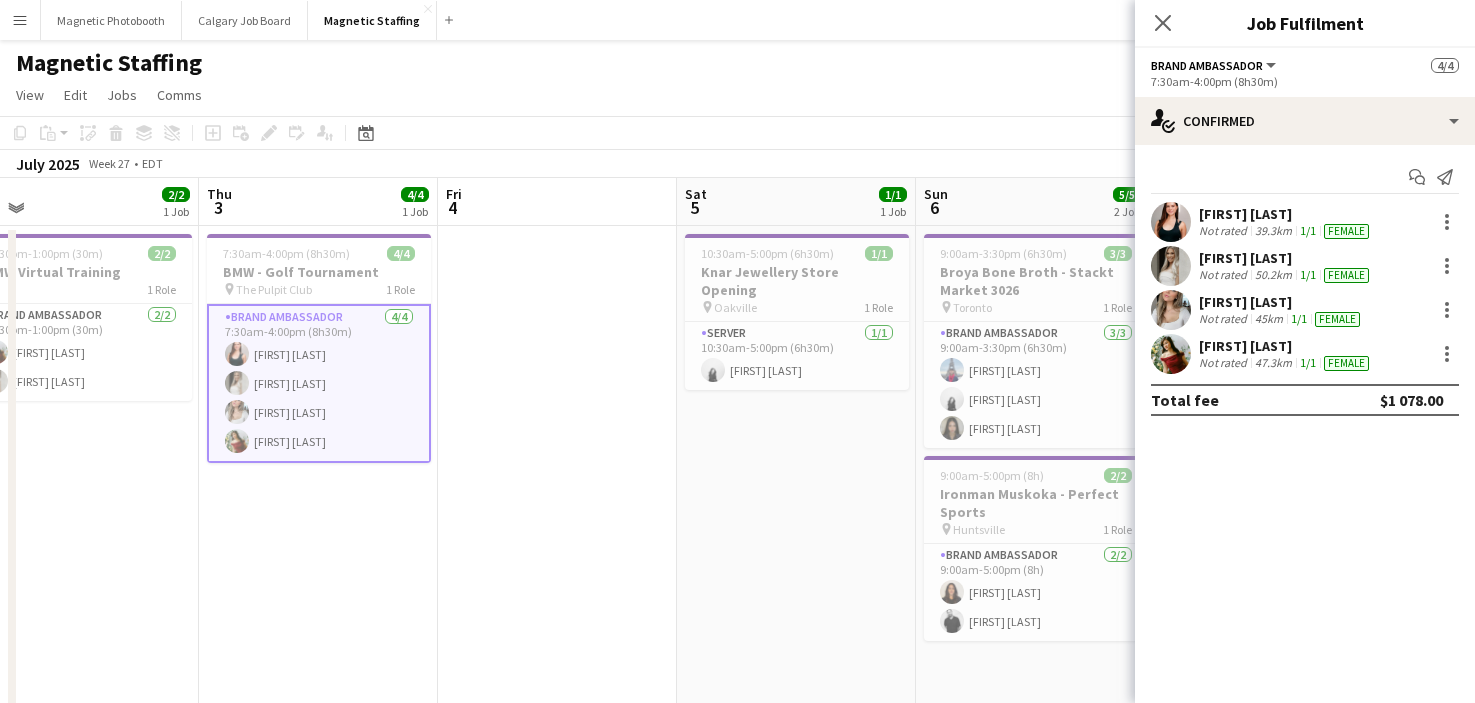 drag, startPoint x: 676, startPoint y: 438, endPoint x: 82, endPoint y: 436, distance: 594.00336 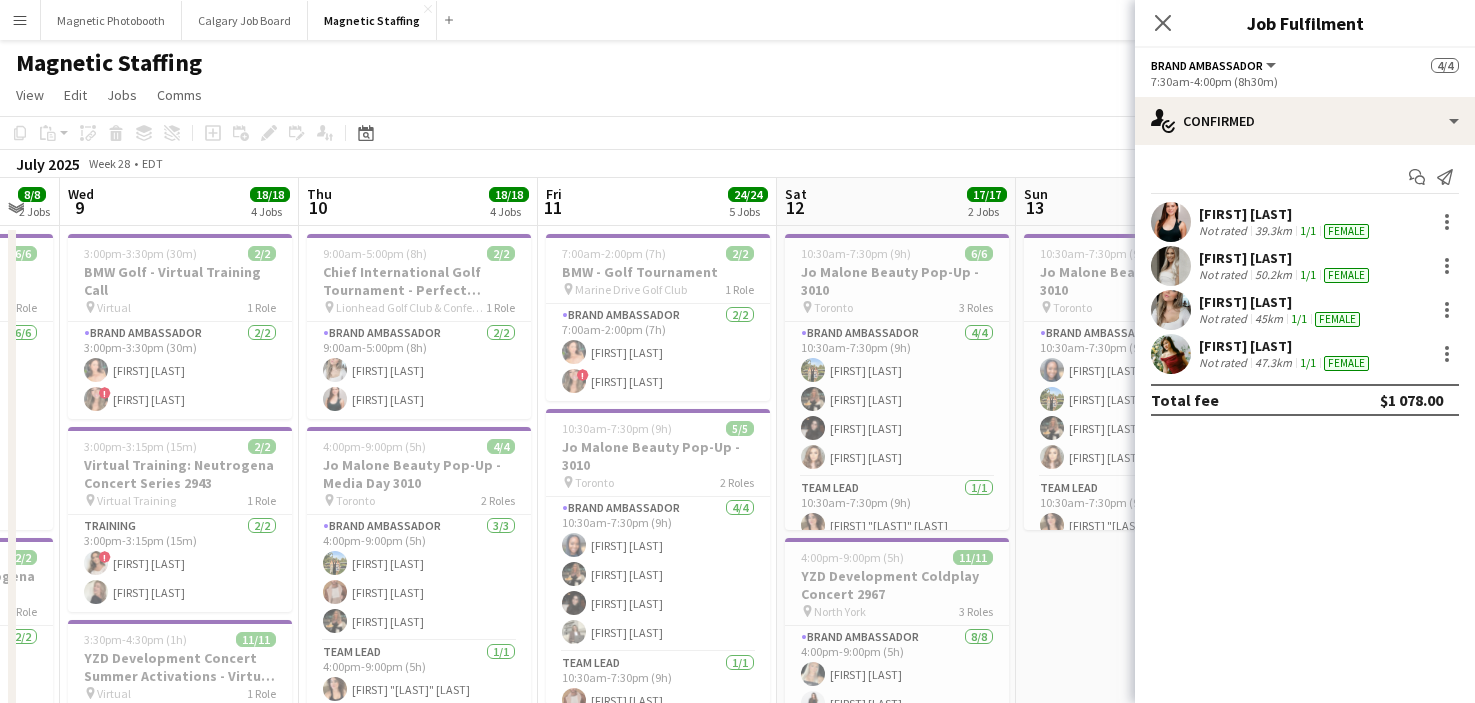 drag, startPoint x: 618, startPoint y: 461, endPoint x: 153, endPoint y: 428, distance: 466.1695 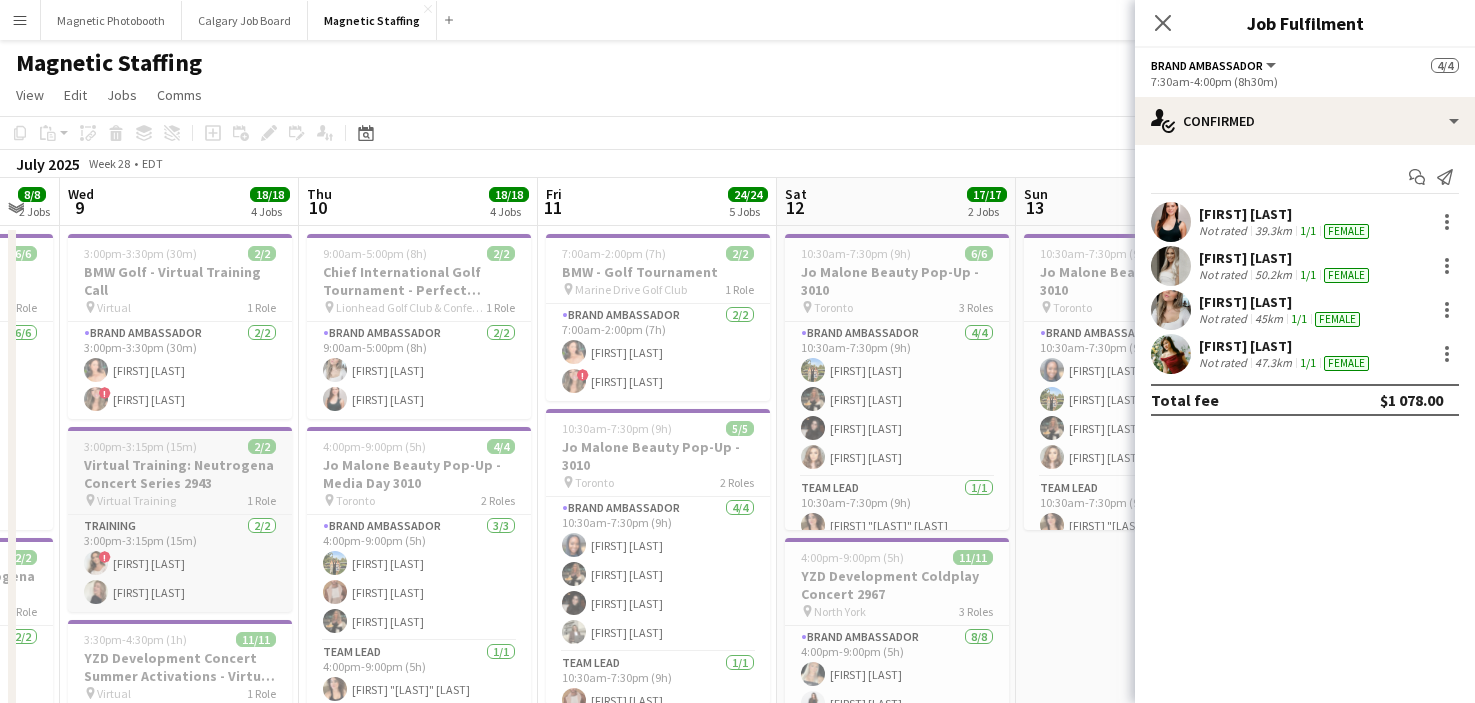 click on "chevron-right
New group   Sun   6   5/5   2 Jobs   Mon   7   6/6   1 Job   Tue   8   8/8   2 Jobs   Wed   9   18/18   4 Jobs   Thu   10   18/18   4 Jobs   Fri   11   24/24   5 Jobs   Sat   12   17/17   2 Jobs   Sun   13   6/6   1 Job   Mon   14   Tue   15   2/2   1 Job   Wed   16   3/3   1 Job   Thu   17   4/4   1 Job      9:00am-3:30pm (6h30m)    3/3   Broya Bone Broth - Stackt Market 3026
pin
[CITY]   1 Role   Brand Ambassador   3/3   9:00am-3:30pm (6h30m)
[FIRST] [LAST] [FIRST] [LAST] [FIRST] [LAST]     9:00am-5:00pm (8h)    2/2   Ironman Muskoka - Perfect Sports
pin
[CITY]   1 Role   Brand Ambassador   2/2   9:00am-5:00pm (8h)
[FIRST] [LAST] [FIRST] [LAST]     12:00pm-1:00pm (1h)    6/6   Jo Malone Beauty Pop Up Mandatory Virtual Training -3010   1 Role   Brand Ambassador   6/6   12:00pm-1:00pm (1h)
[FIRST] [LAST] [FIRST] [LAST] [FIRST] [LAST] [FIRST] [LAST] [FIRST] [LAST]" 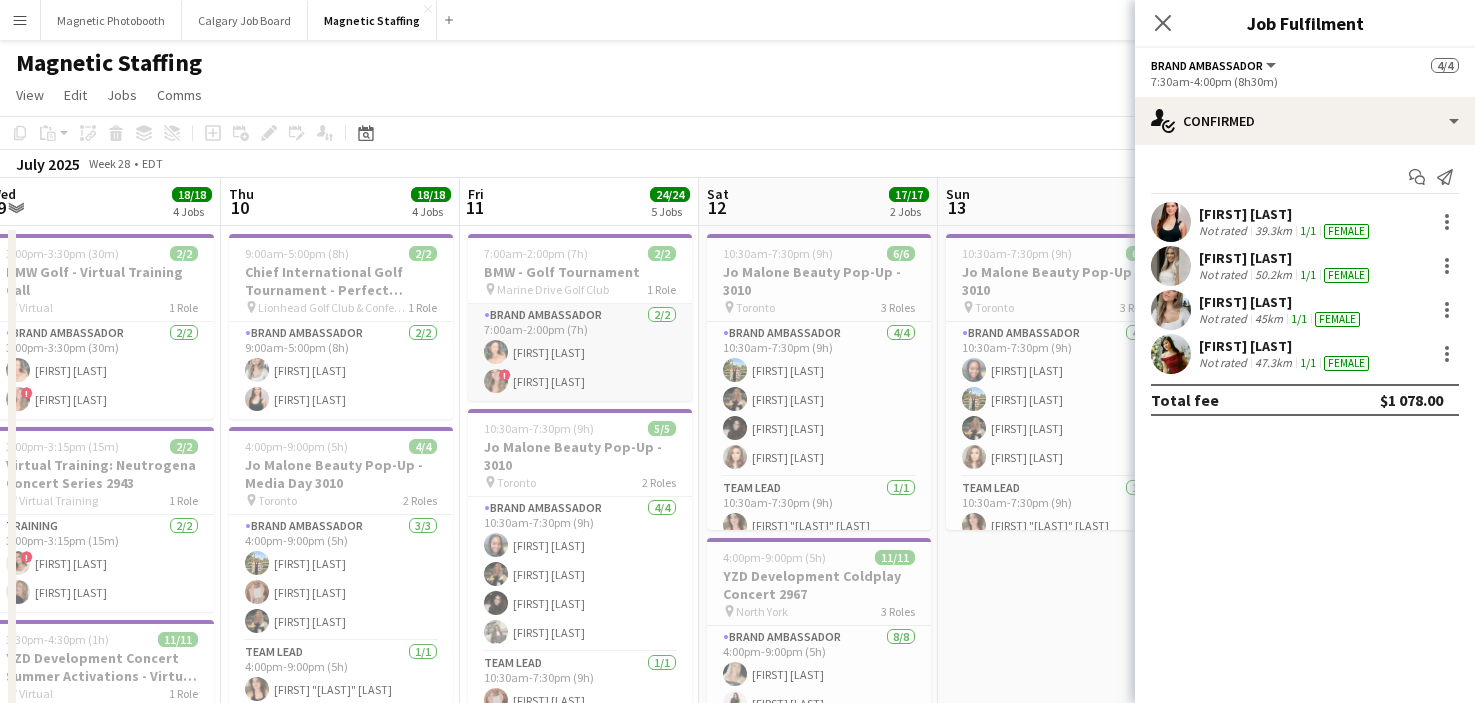 click on "Brand Ambassador   2/2   7:00am-2:00pm (7h)
[FIRST] [LAST] ! [FIRST] [LAST]" at bounding box center [580, 352] 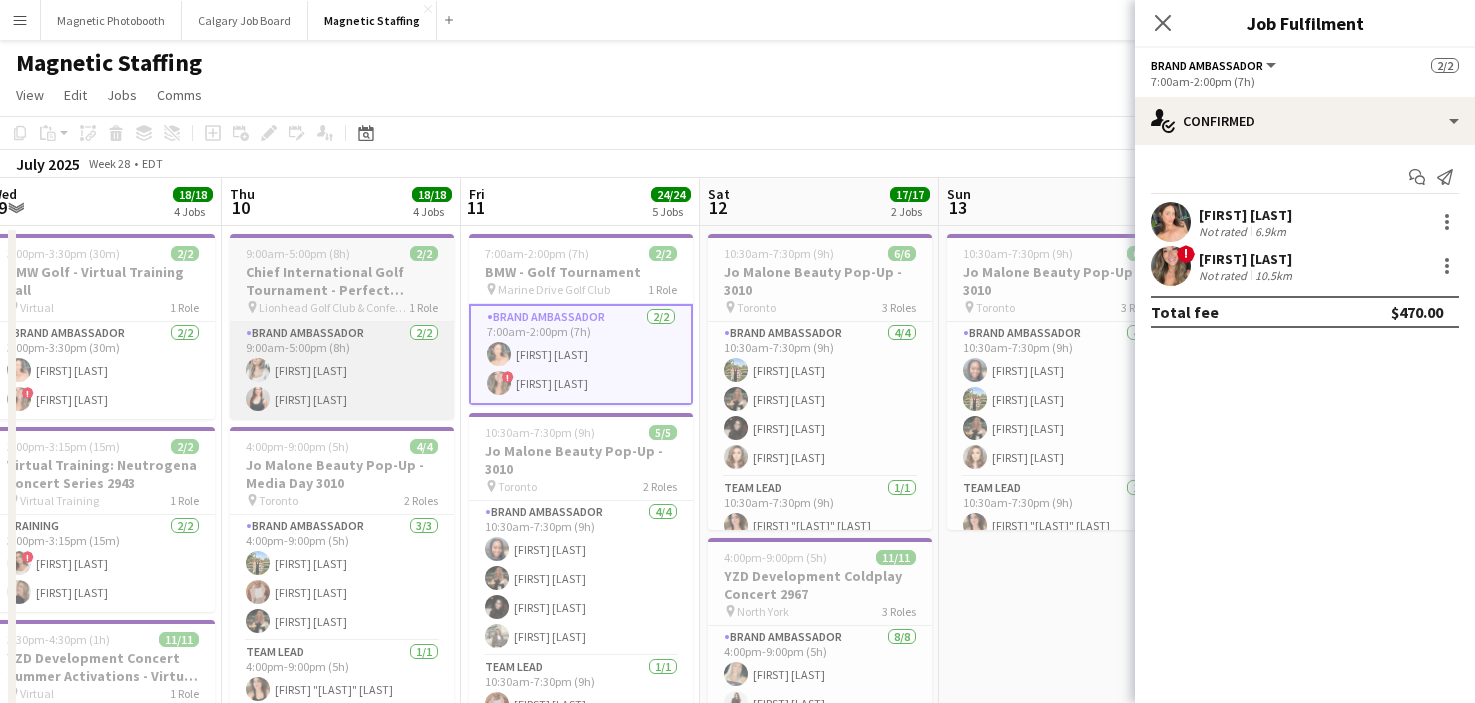 click on "Brand Ambassador   2/2   9:00am-5:00pm (8h)
[FIRST] [LAST] [FIRST] [LAST]" at bounding box center [342, 370] 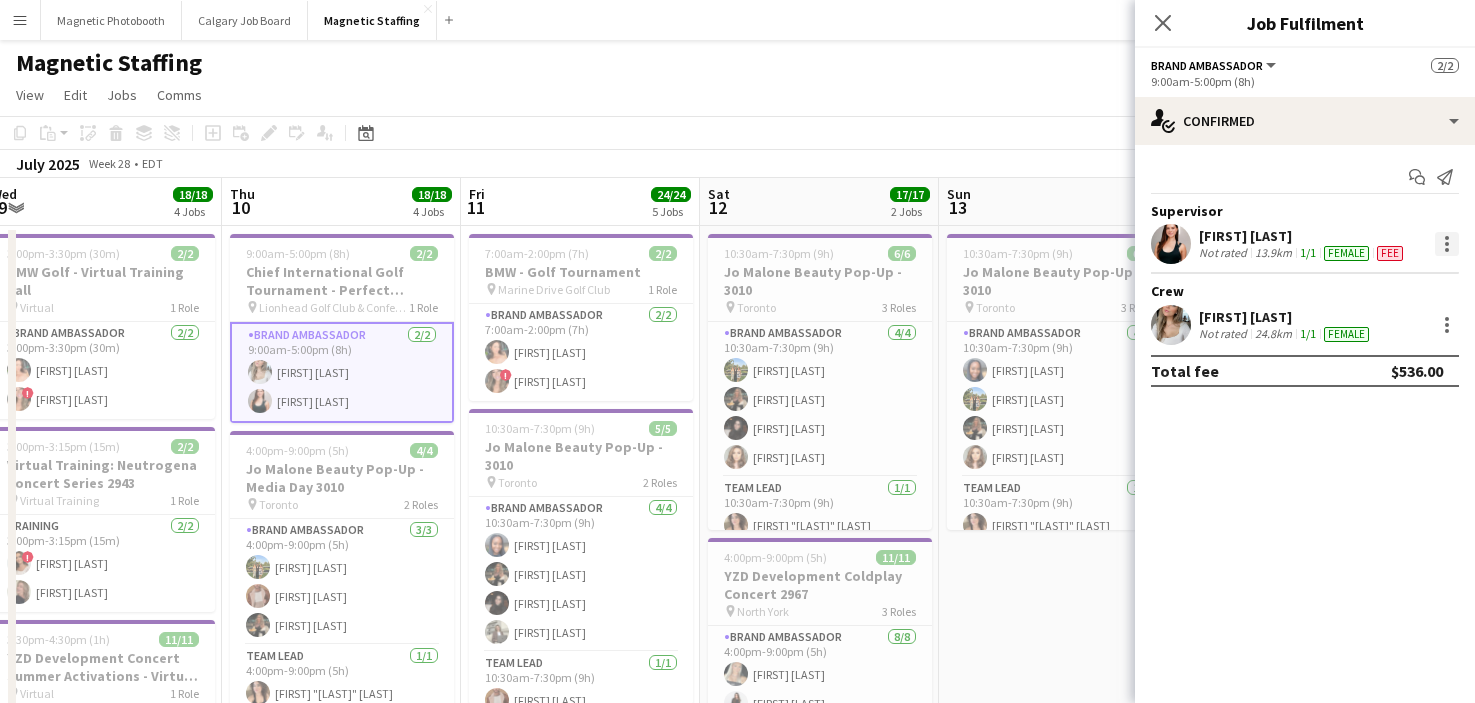 click at bounding box center (1447, 244) 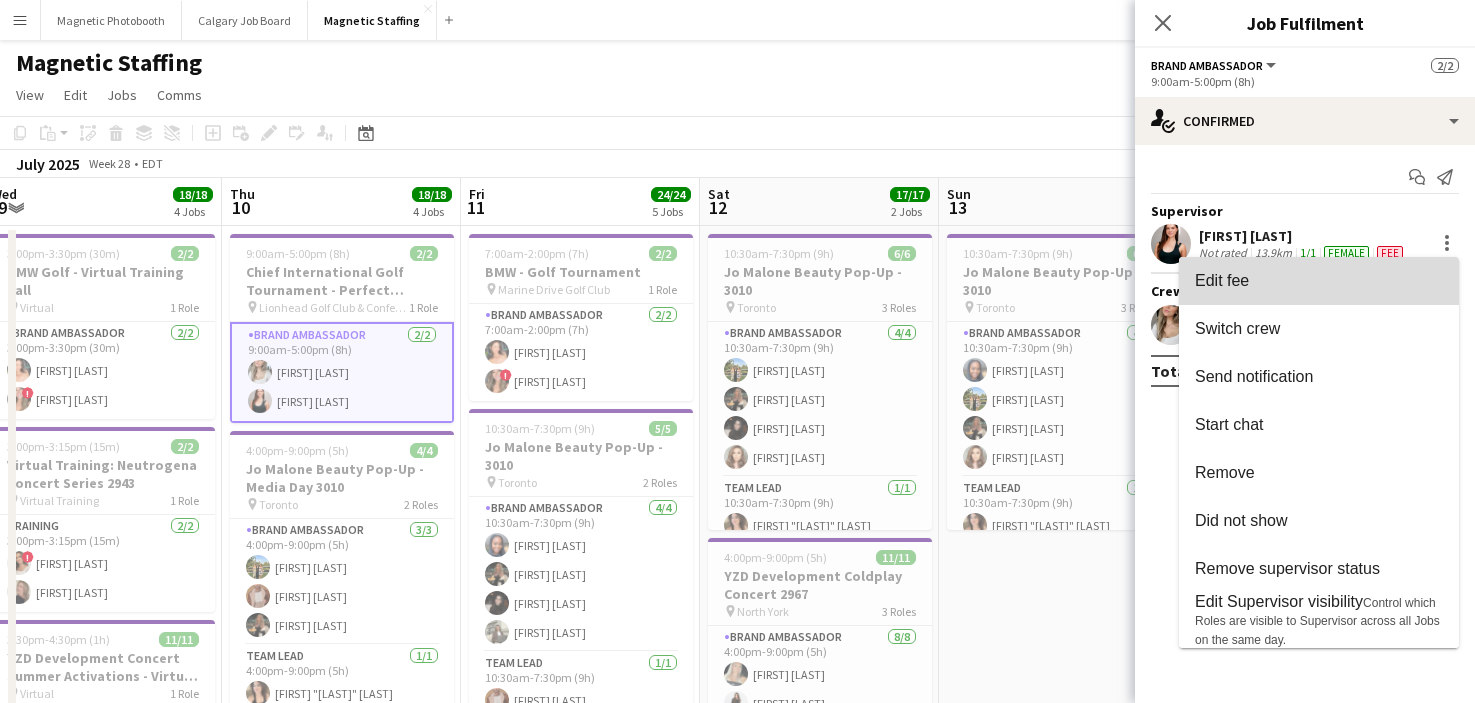 click on "Edit fee" at bounding box center [1319, 281] 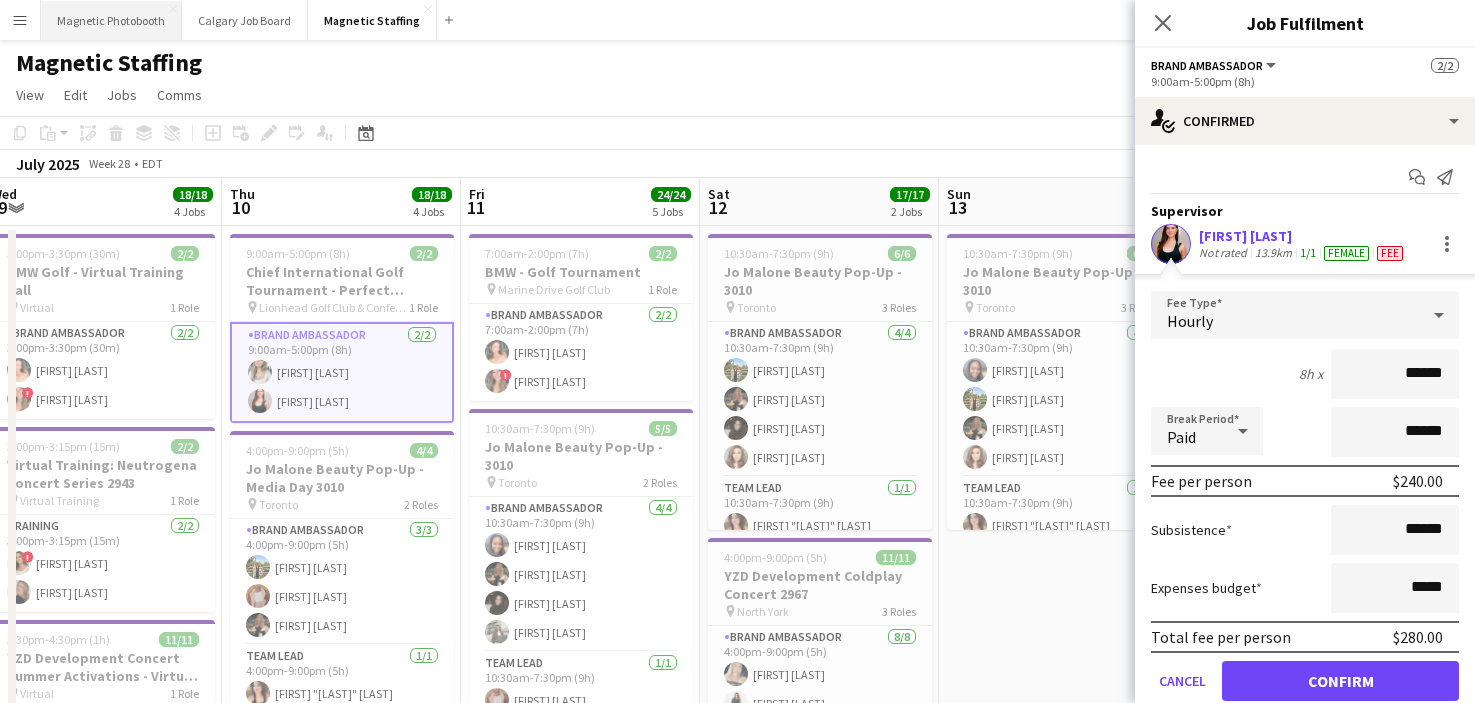 click on "Magnetic Photobooth
Close" at bounding box center [111, 20] 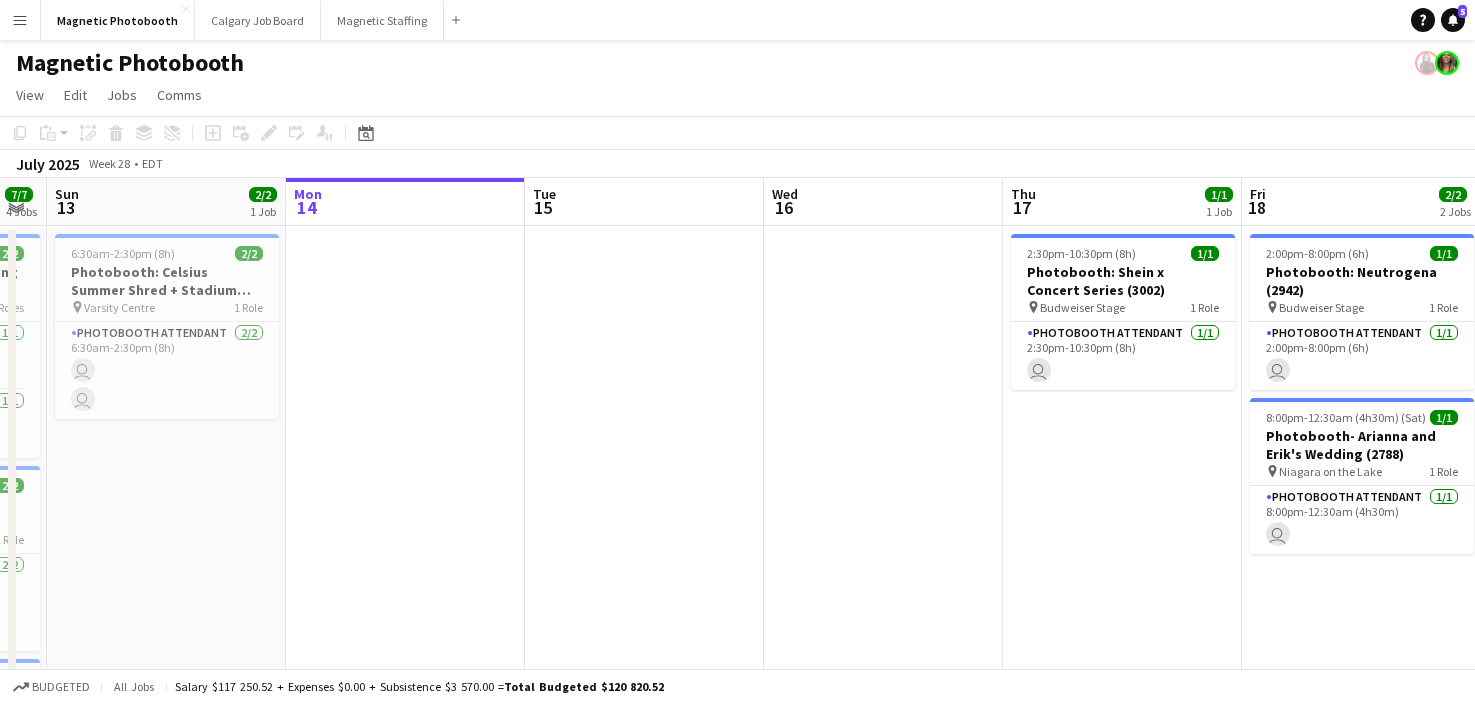 click on "Fri   11   1/1   1 Job   Sat   12   7/7   4 Jobs   Sun   13   2/2   1 Job   Mon   14   Tue   15   Wed   16   Thu   17   1/1   1 Job   Fri   18   2/2   2 Jobs   Sat   19   Sun   20   2/2   1 Job   Mon   21   1/1   1 Job   Tue   22   1/1   1 Job      3:30pm-10:30pm (7h)    1/1   Photobooth: Shein x Concert Series (3002)
pin
Budweiser Stage   1 Role   Photobooth Attendant    1/1   3:30pm-10:30pm (7h)
user
3:00pm-1:30am (10h30m) (Sun)   2/2   Photobooth: Muse Wedding (2789)
pin
Royal Ontario Museum   2 Roles   Photobooth Attendant    1/1   3:00pm-5:00pm (2h)
user
Photobooth Attendant    1/1   9:00pm-1:30am (4h30m)
user
7:00pm-12:30am (5h30m) (Sun)   2/2    Photobooth: [FIRST] & [FIRST]’s Wedding (3004)
pin
The Doctor's House   1 Role   Photobooth Attendant    2/2   7:00pm-12:30am (5h30m)" at bounding box center (737, 635) 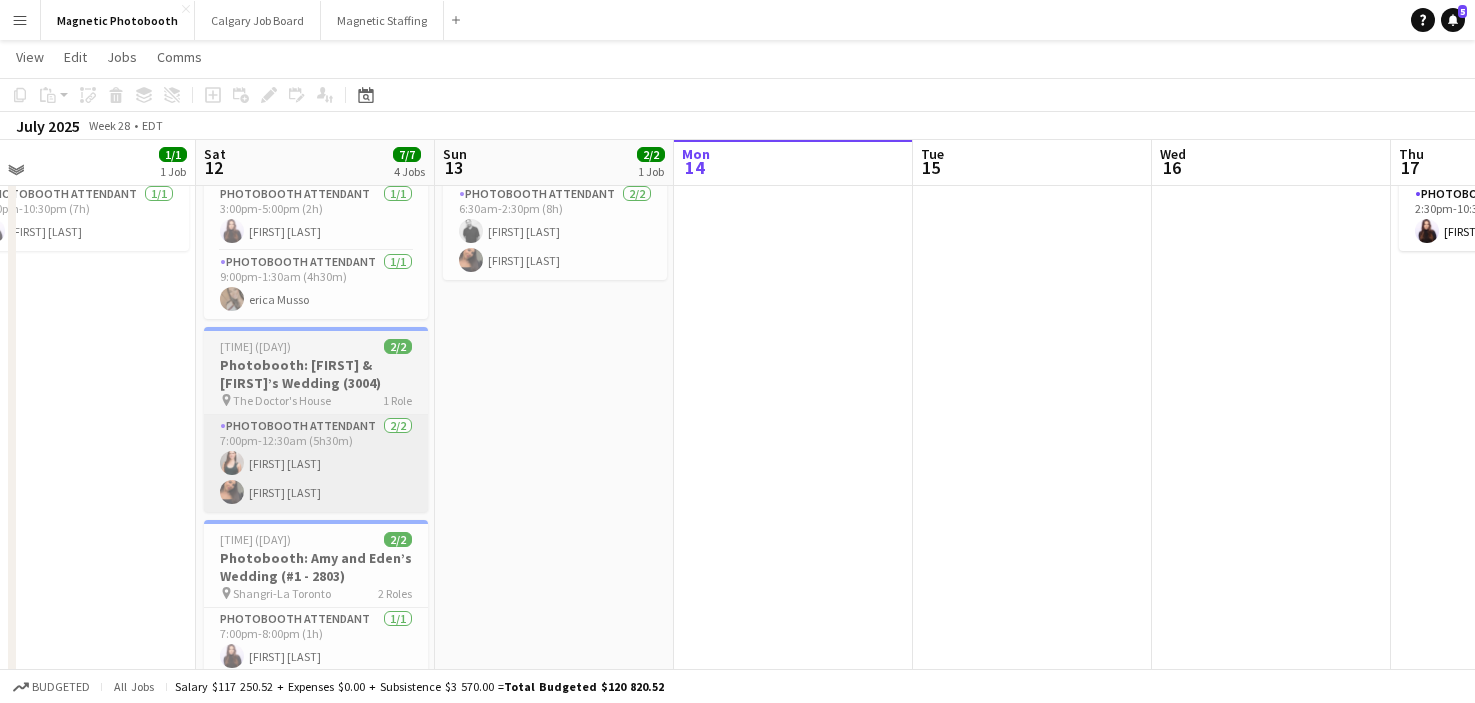 scroll, scrollTop: 136, scrollLeft: 0, axis: vertical 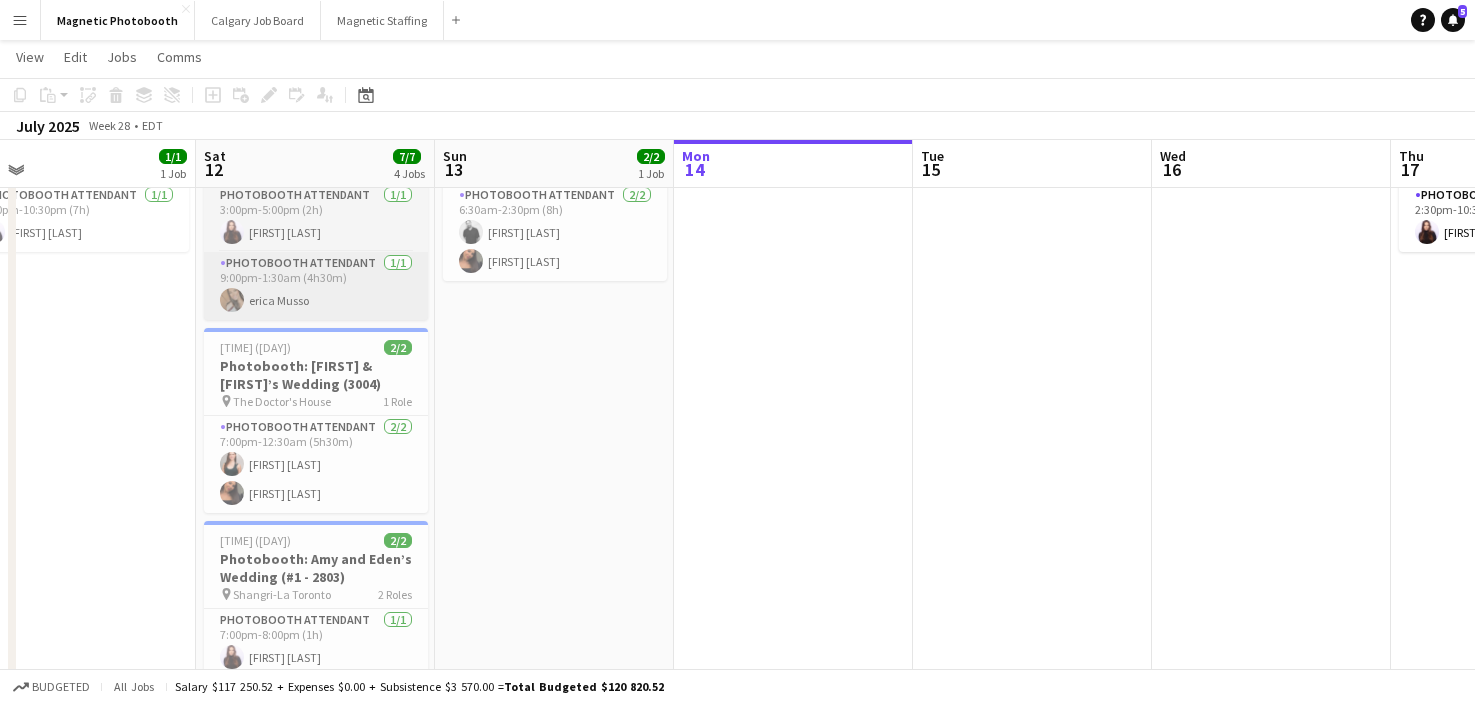 click on "Photobooth Attendant    1/1   9:00pm-1:30am (4h30m)
[FIRST] [LAST]" at bounding box center [316, 286] 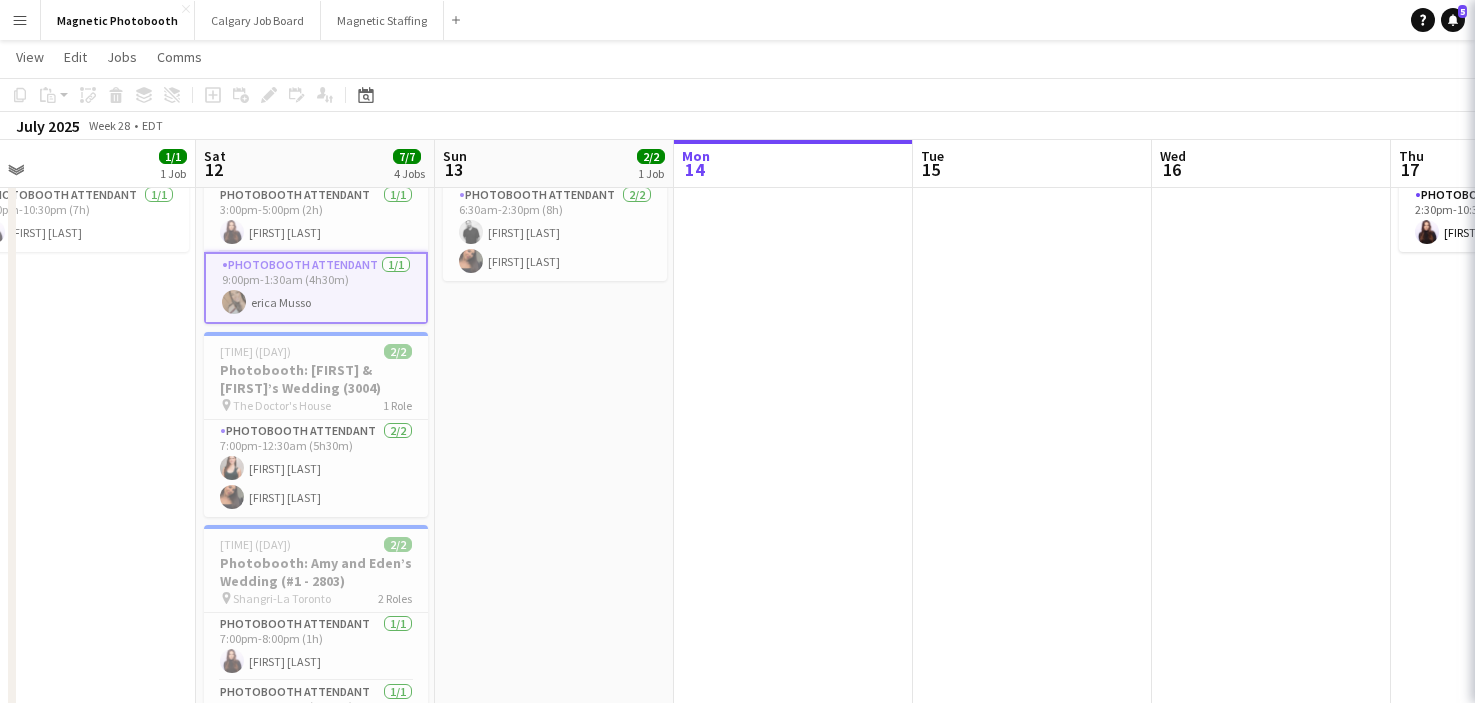 scroll, scrollTop: 0, scrollLeft: 520, axis: horizontal 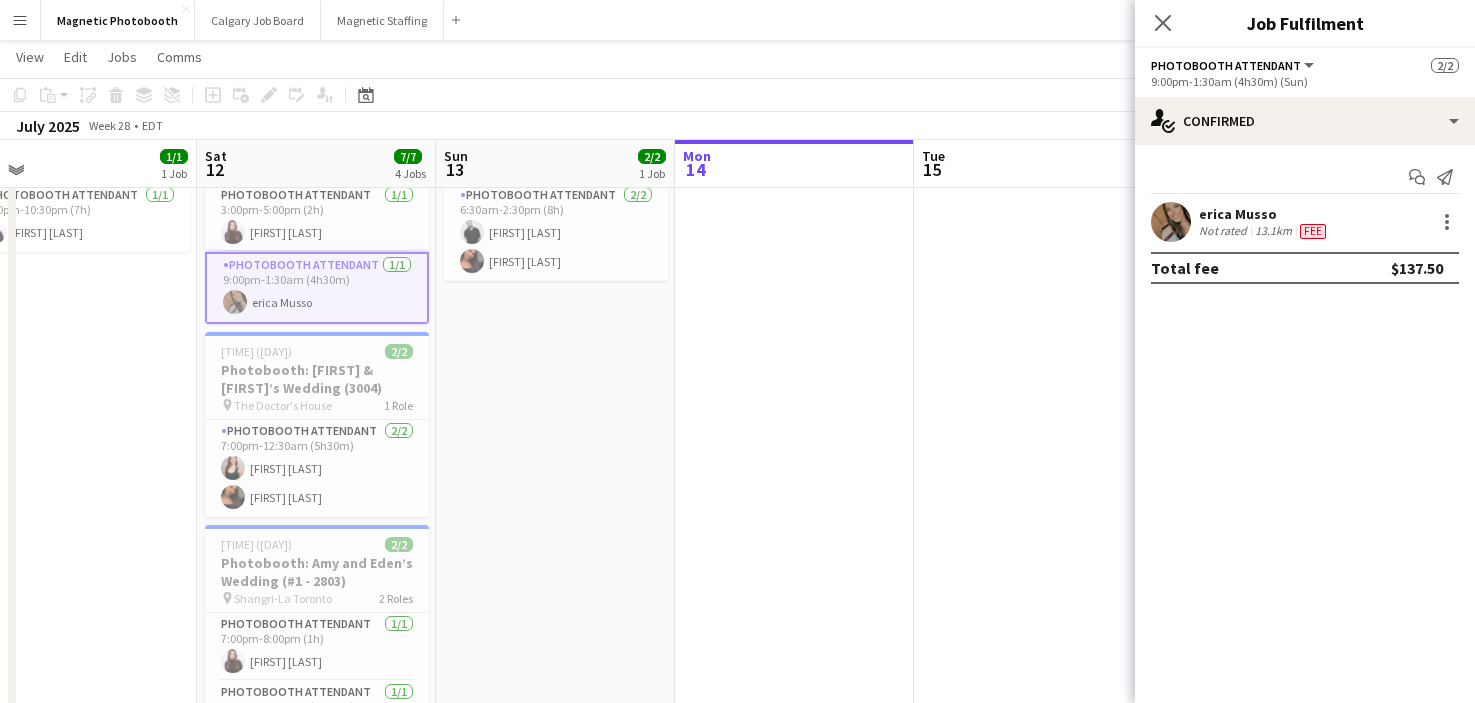 click on "[FIRST] [LAST]   Not rated   13.1km   Fee" at bounding box center (1305, 222) 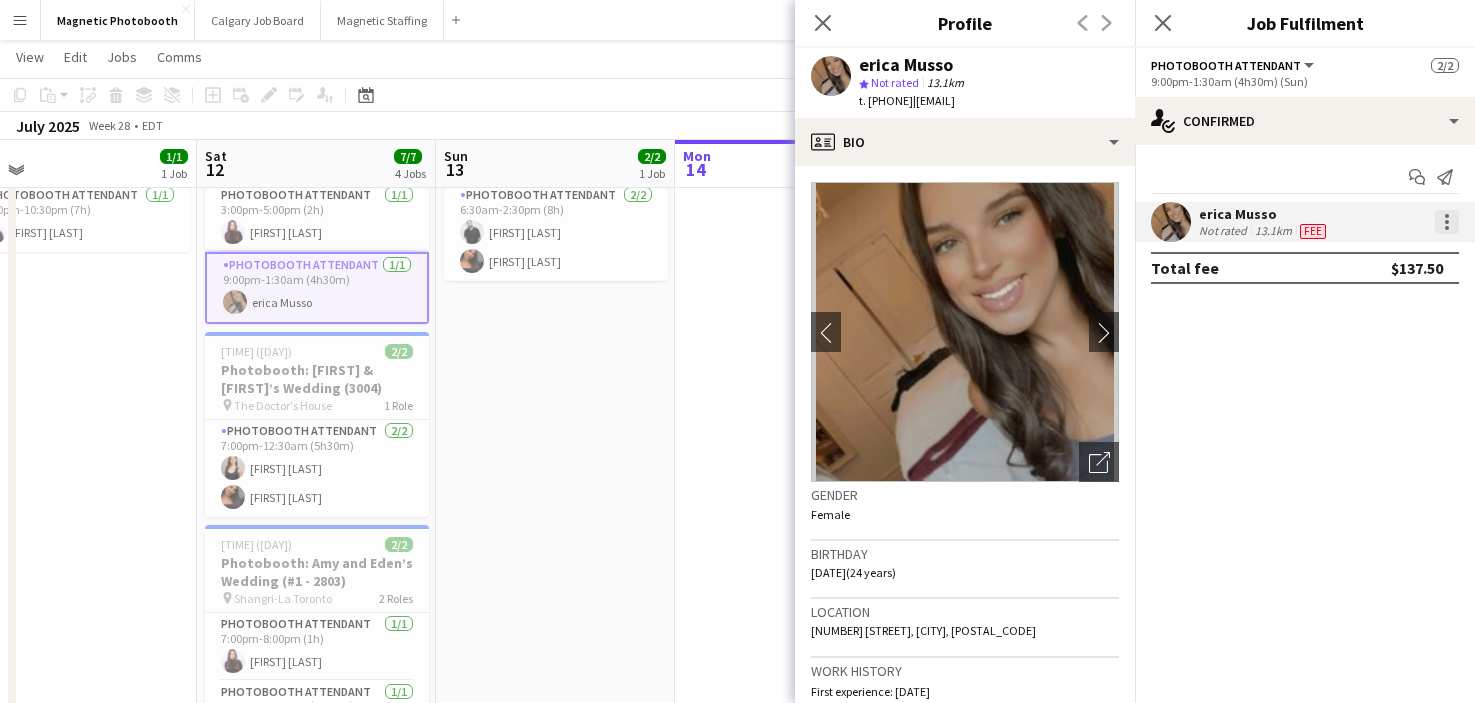 click at bounding box center [1447, 228] 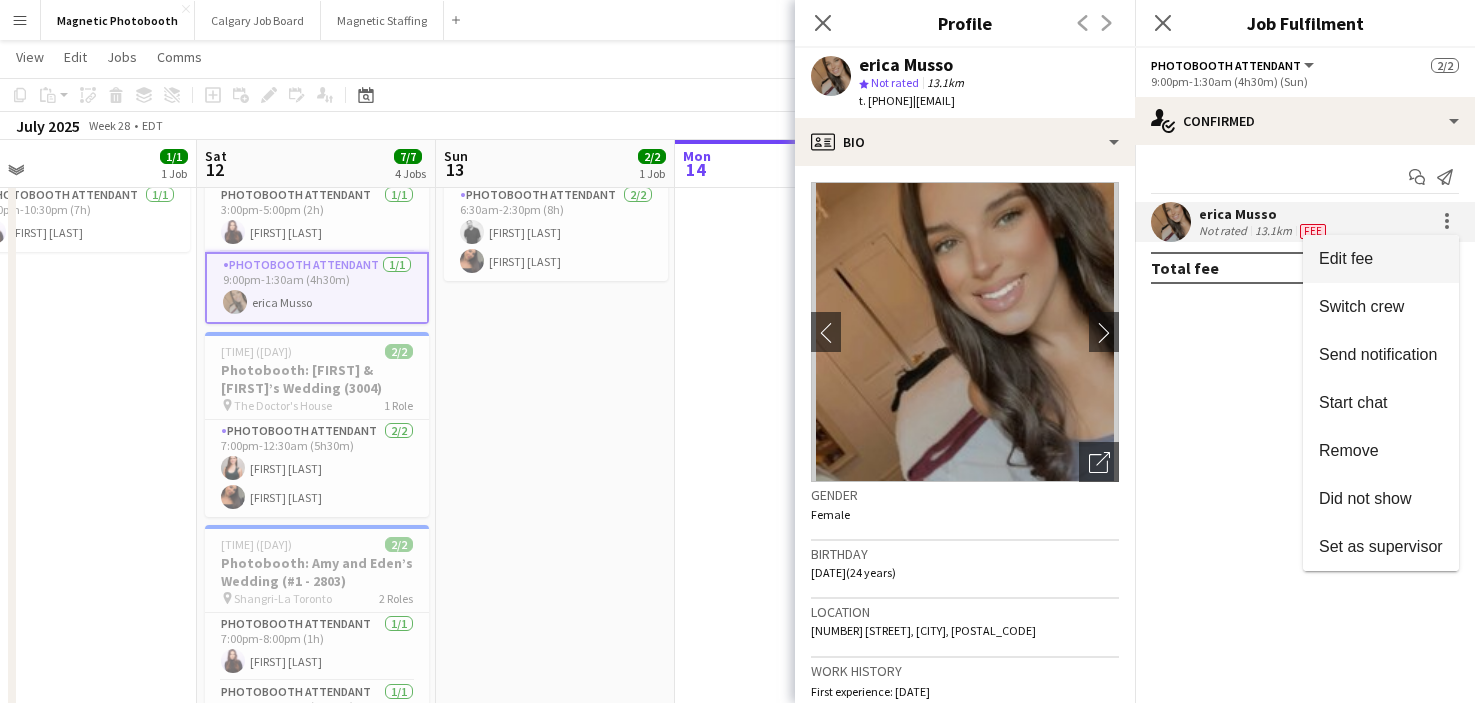 click on "Edit fee" at bounding box center (1381, 259) 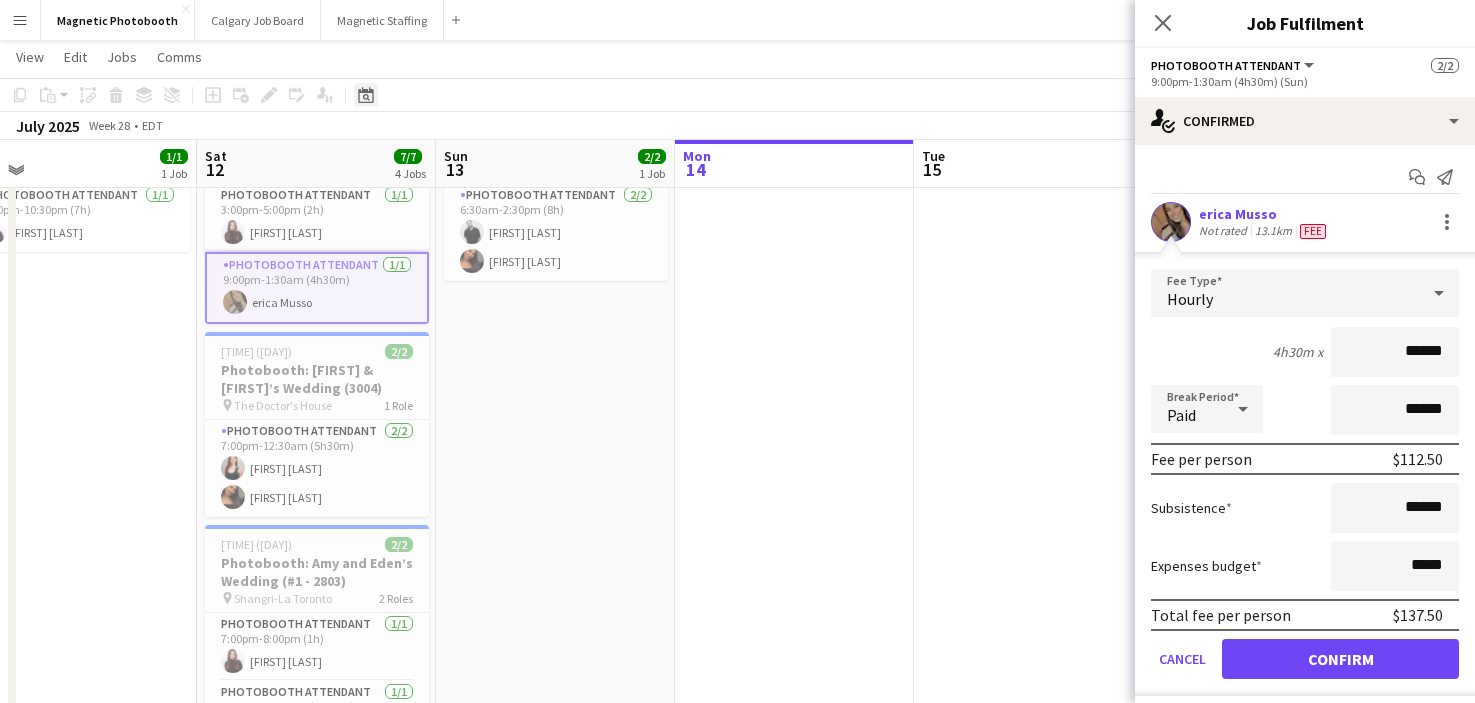 click on "Date picker" at bounding box center [366, 95] 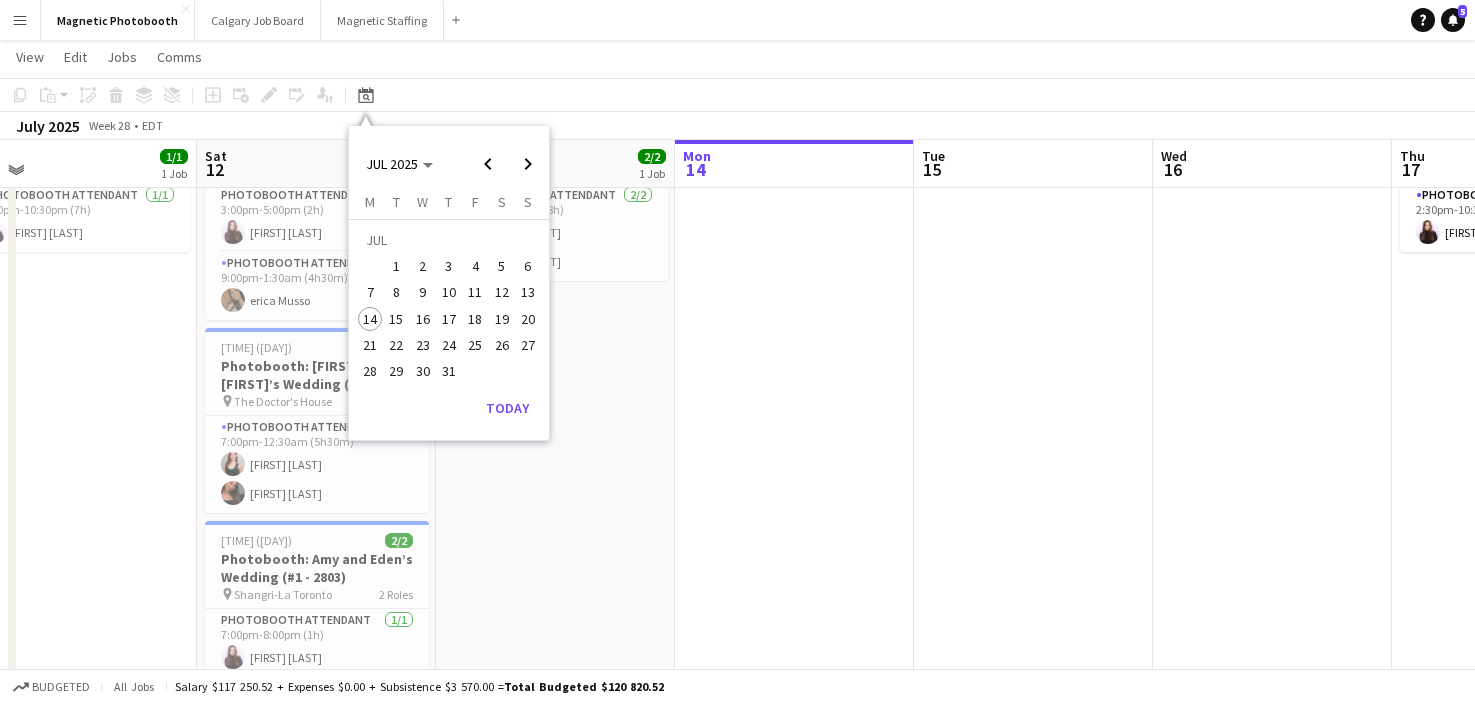 click on "26" at bounding box center (502, 345) 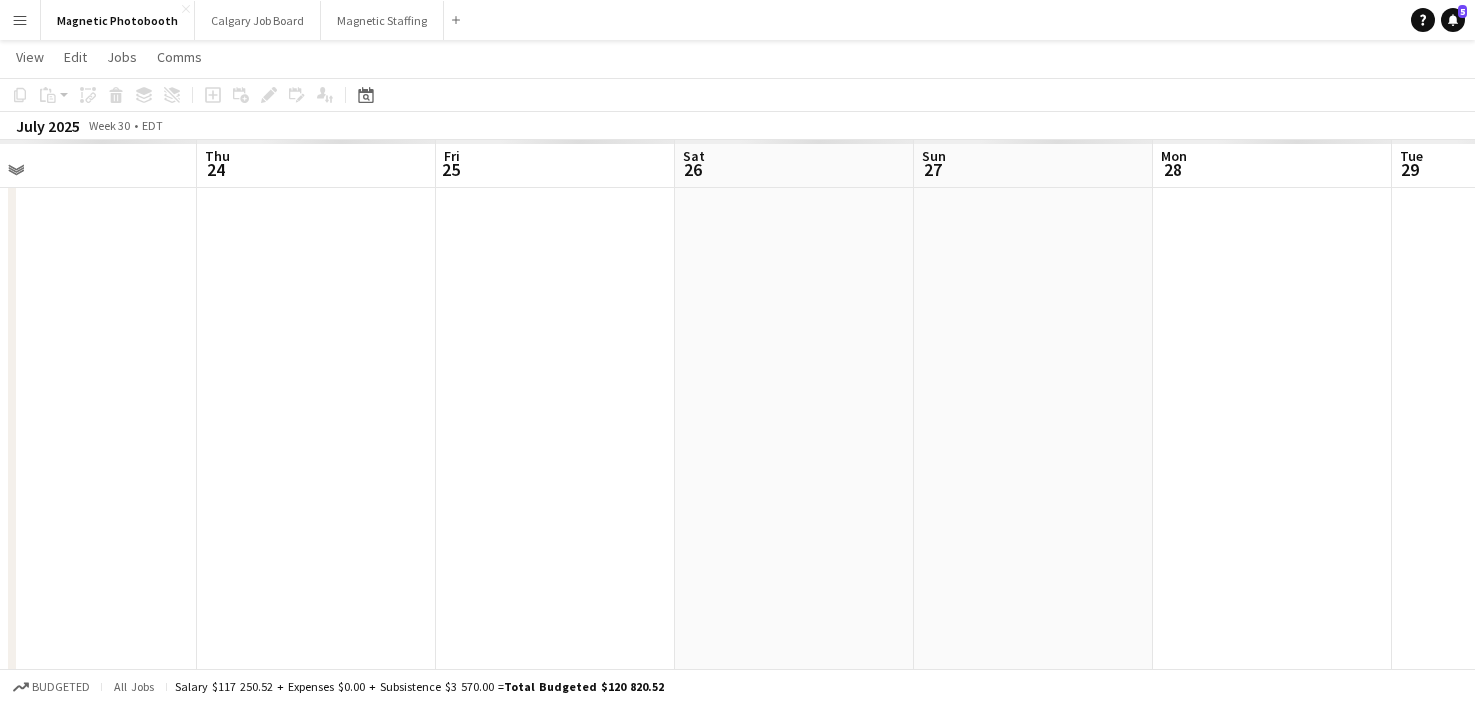 scroll, scrollTop: 0, scrollLeft: 688, axis: horizontal 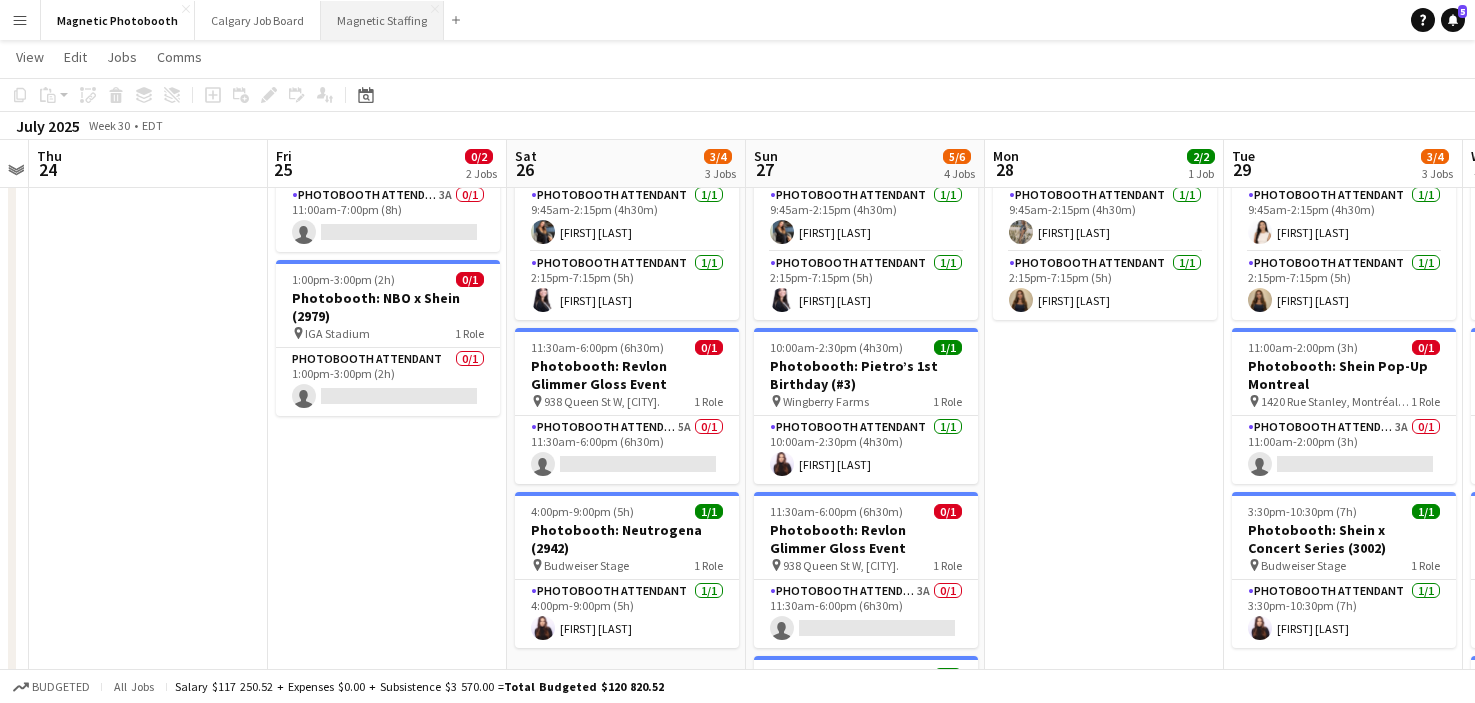 click on "Magnetic Staffing
Close" at bounding box center [382, 20] 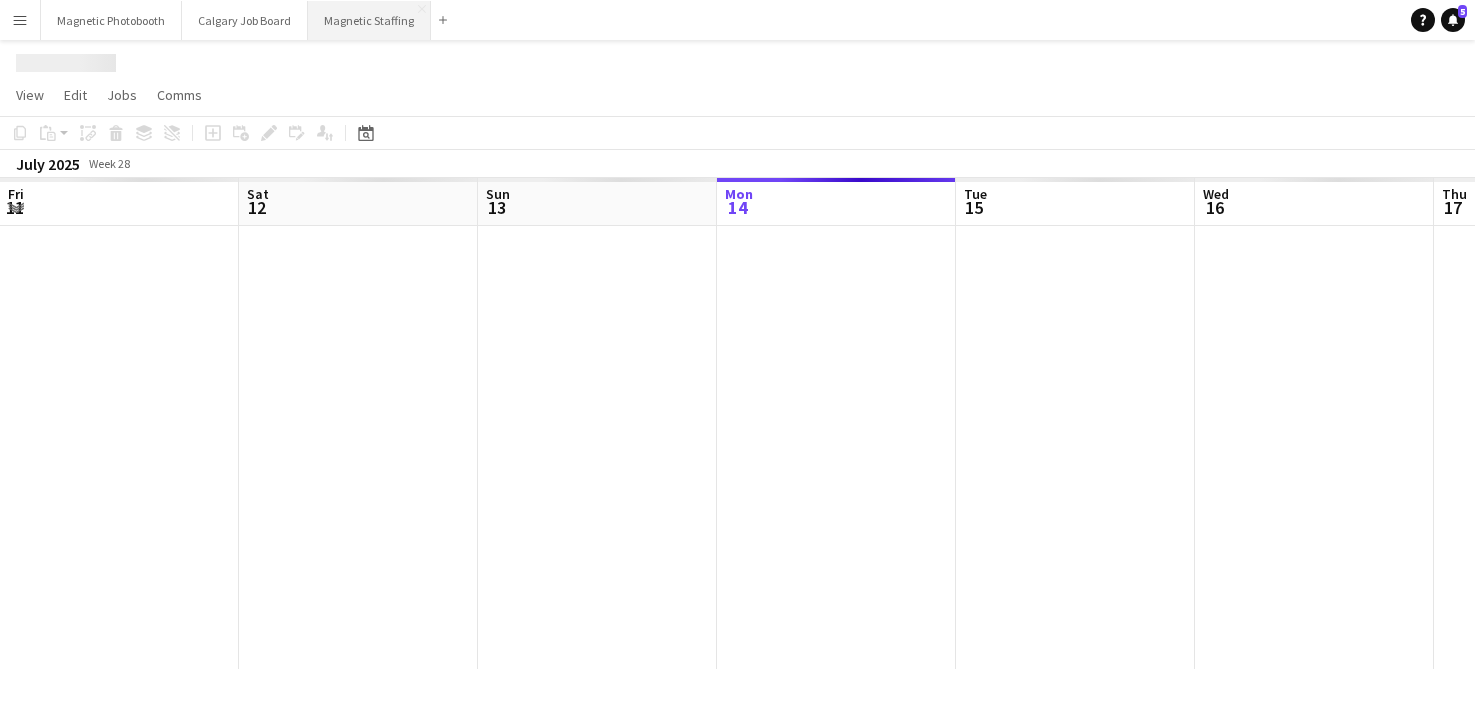 scroll, scrollTop: 0, scrollLeft: 0, axis: both 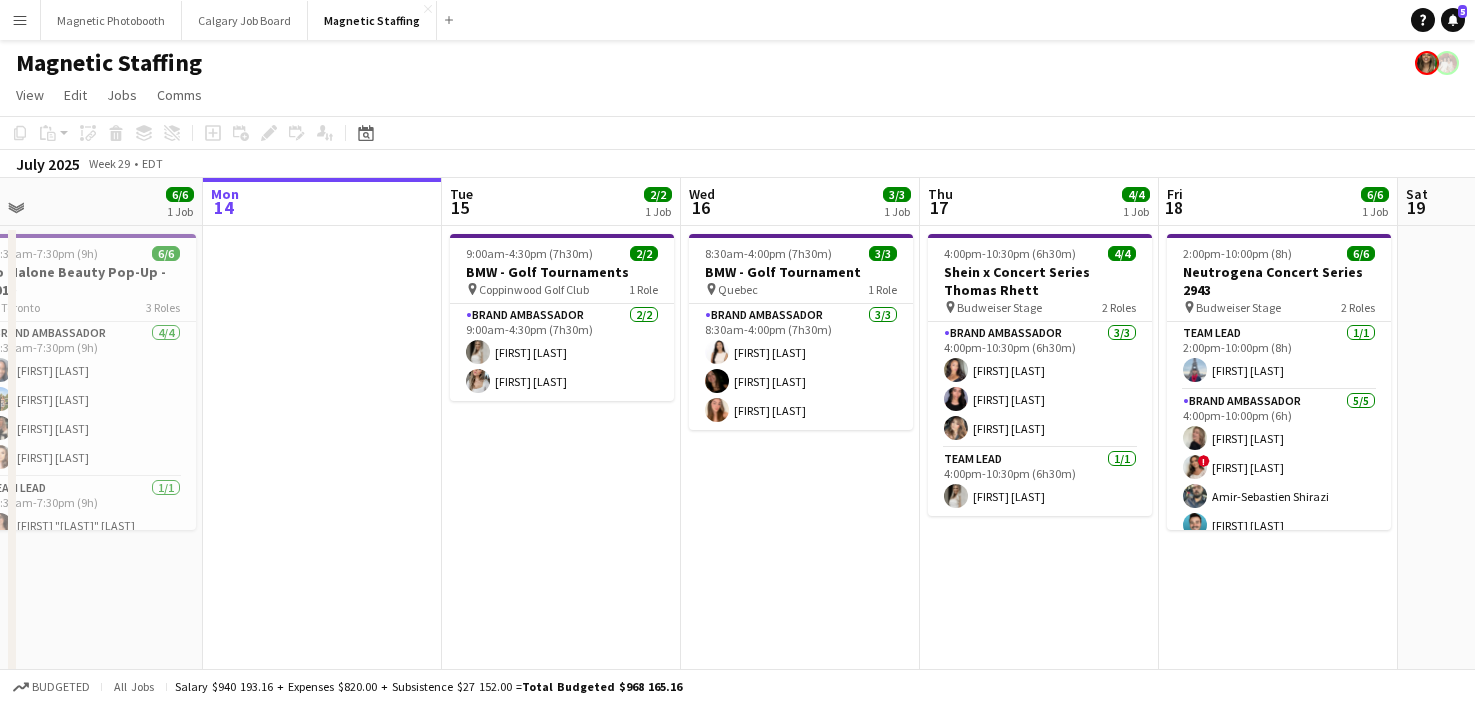 drag, startPoint x: 598, startPoint y: 519, endPoint x: 72, endPoint y: 505, distance: 526.1863 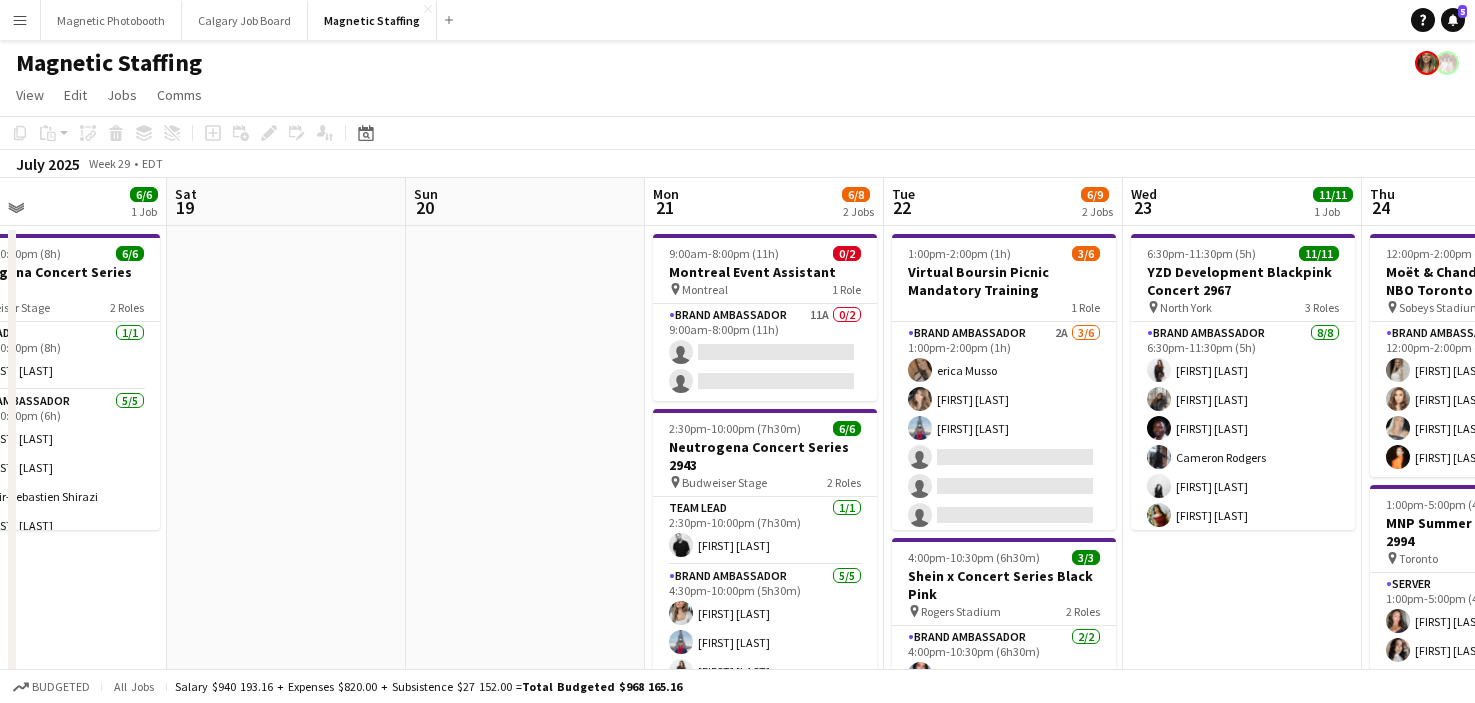 drag, startPoint x: 975, startPoint y: 462, endPoint x: 278, endPoint y: 445, distance: 697.2073 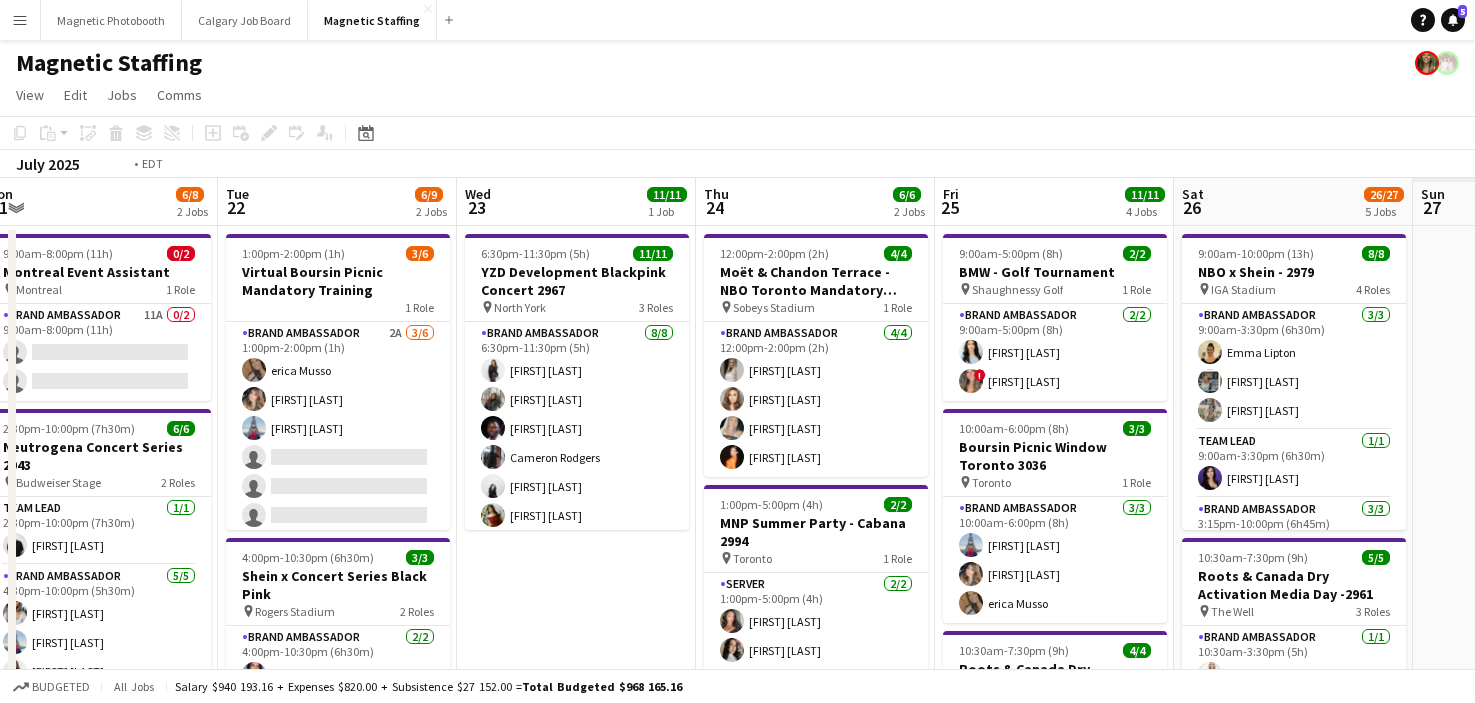 drag, startPoint x: 354, startPoint y: 469, endPoint x: 111, endPoint y: 478, distance: 243.16661 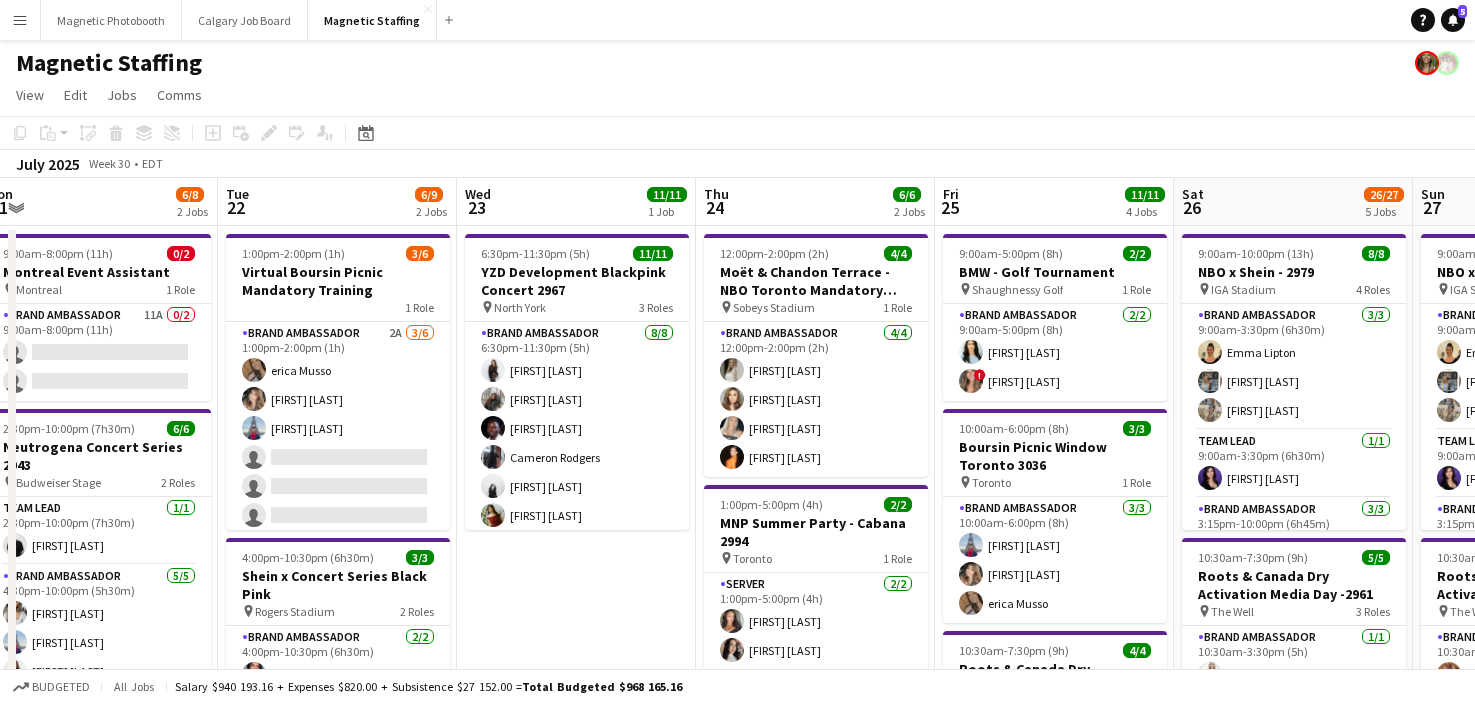scroll, scrollTop: 0, scrollLeft: 976, axis: horizontal 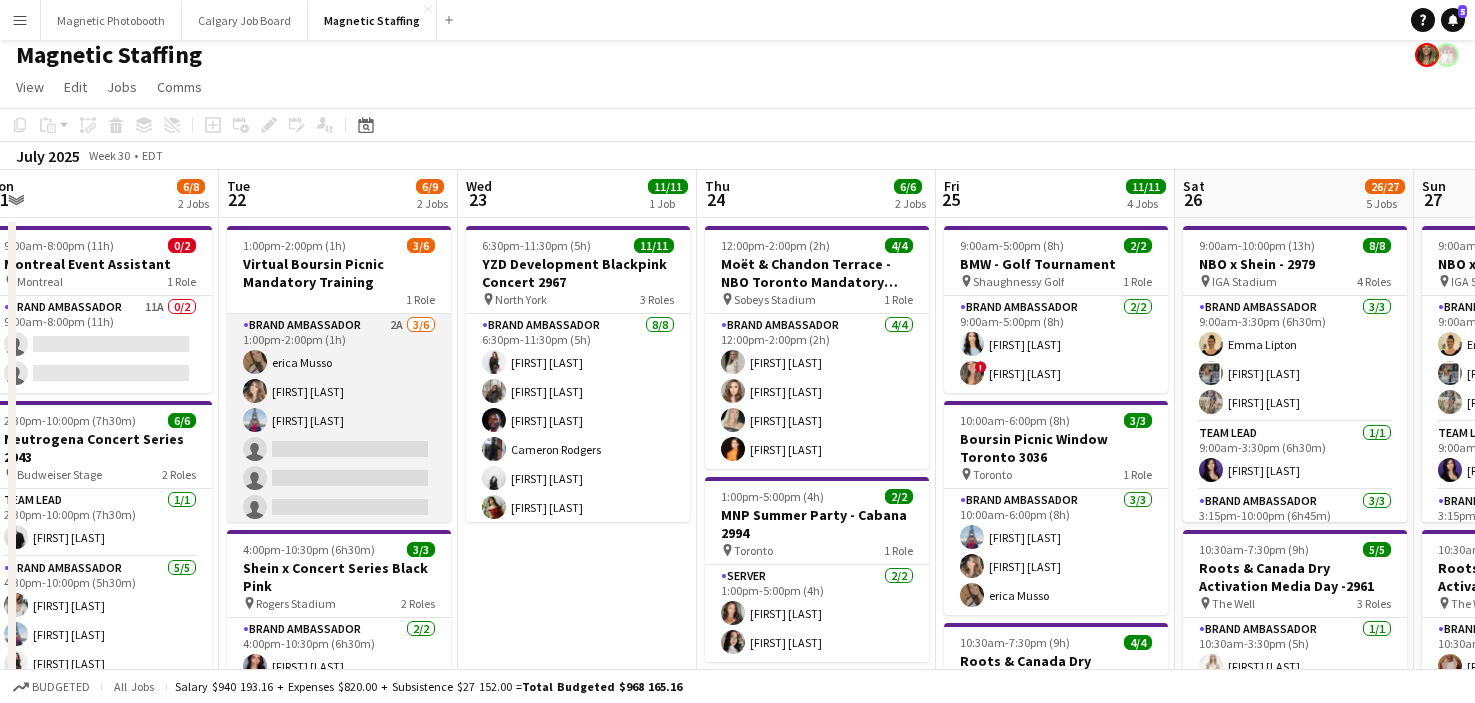 click on "Brand Ambassador   2A   3/6   1:00pm-2:00pm (1h)
[FIRST] [LAST] [FIRST] [LAST] [FIRST] [LAST]
single-neutral-actions
single-neutral-actions
single-neutral-actions" at bounding box center (339, 420) 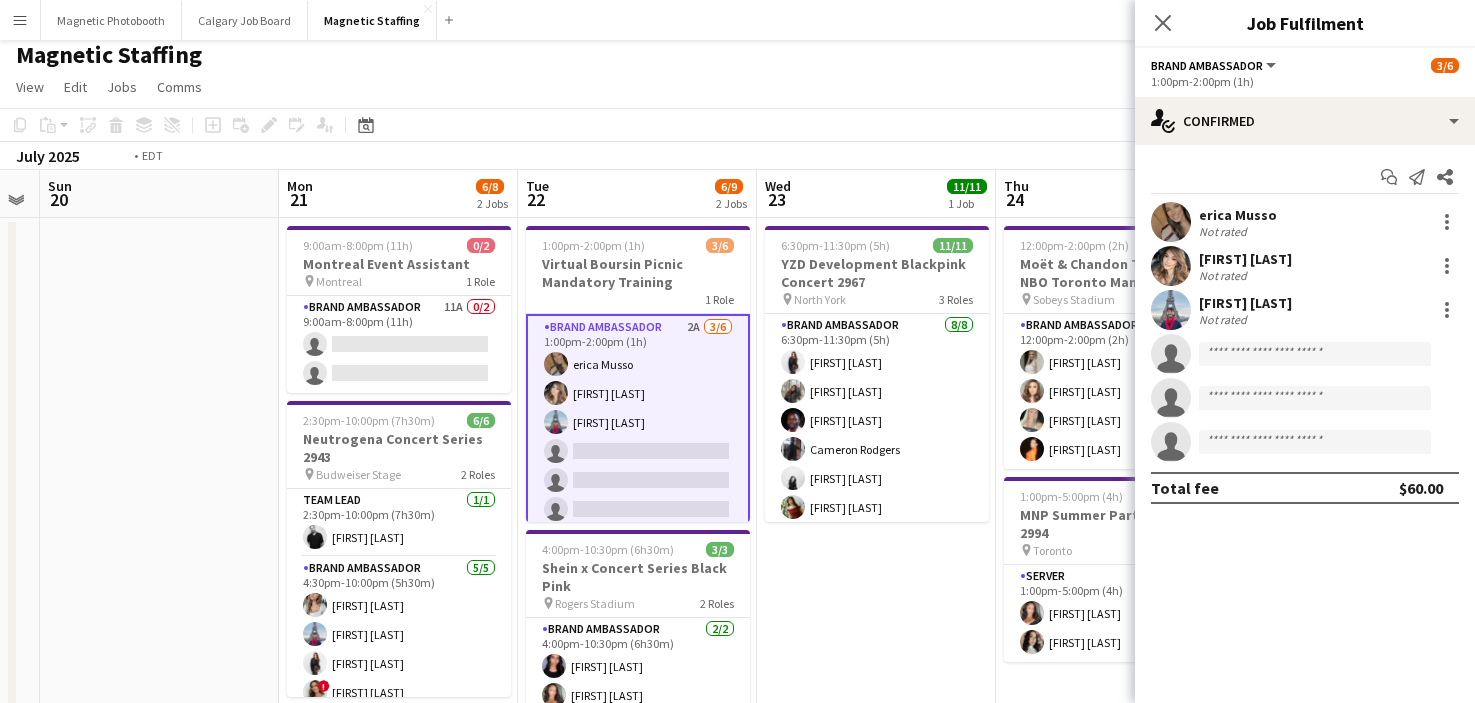 drag, startPoint x: 565, startPoint y: 557, endPoint x: 5, endPoint y: 570, distance: 560.1509 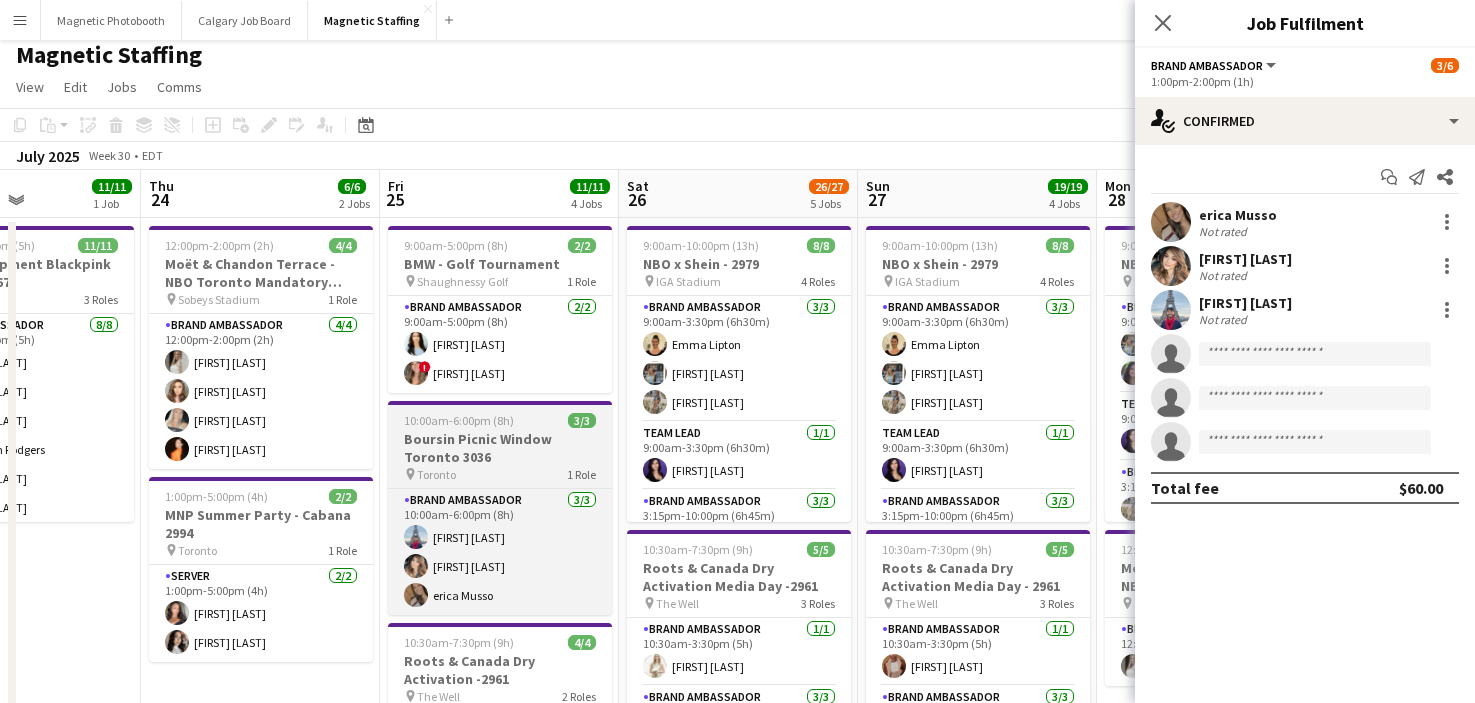 scroll, scrollTop: 0, scrollLeft: 816, axis: horizontal 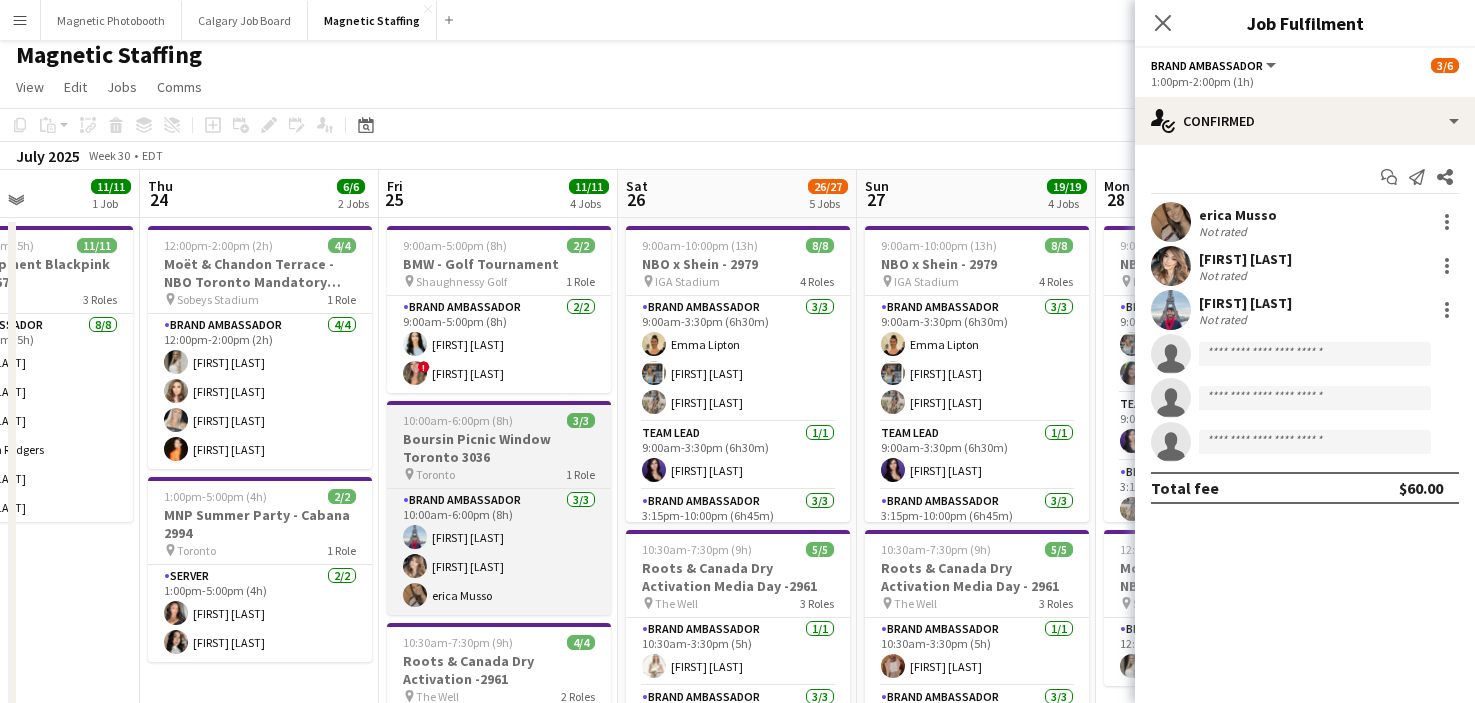 click on "10:00am-6:00pm (8h)    3/3   Boursin Picnic Window Toronto 3036
pin
Toronto   1 Role   Brand Ambassador   3/3   10:00am-6:00pm (8h)
Luccas Correia Cassie Sanchez erica Musso" at bounding box center (499, 508) 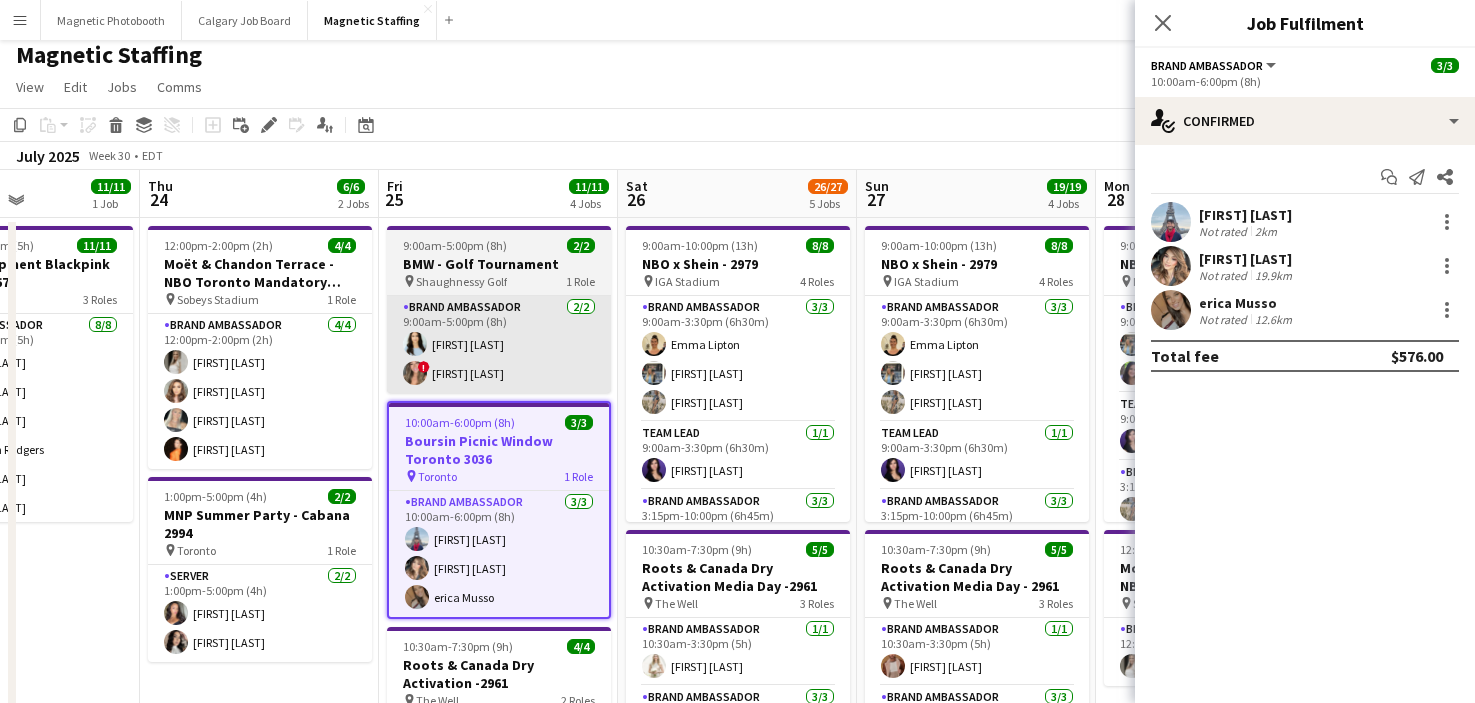 drag, startPoint x: 576, startPoint y: 465, endPoint x: 576, endPoint y: 389, distance: 76 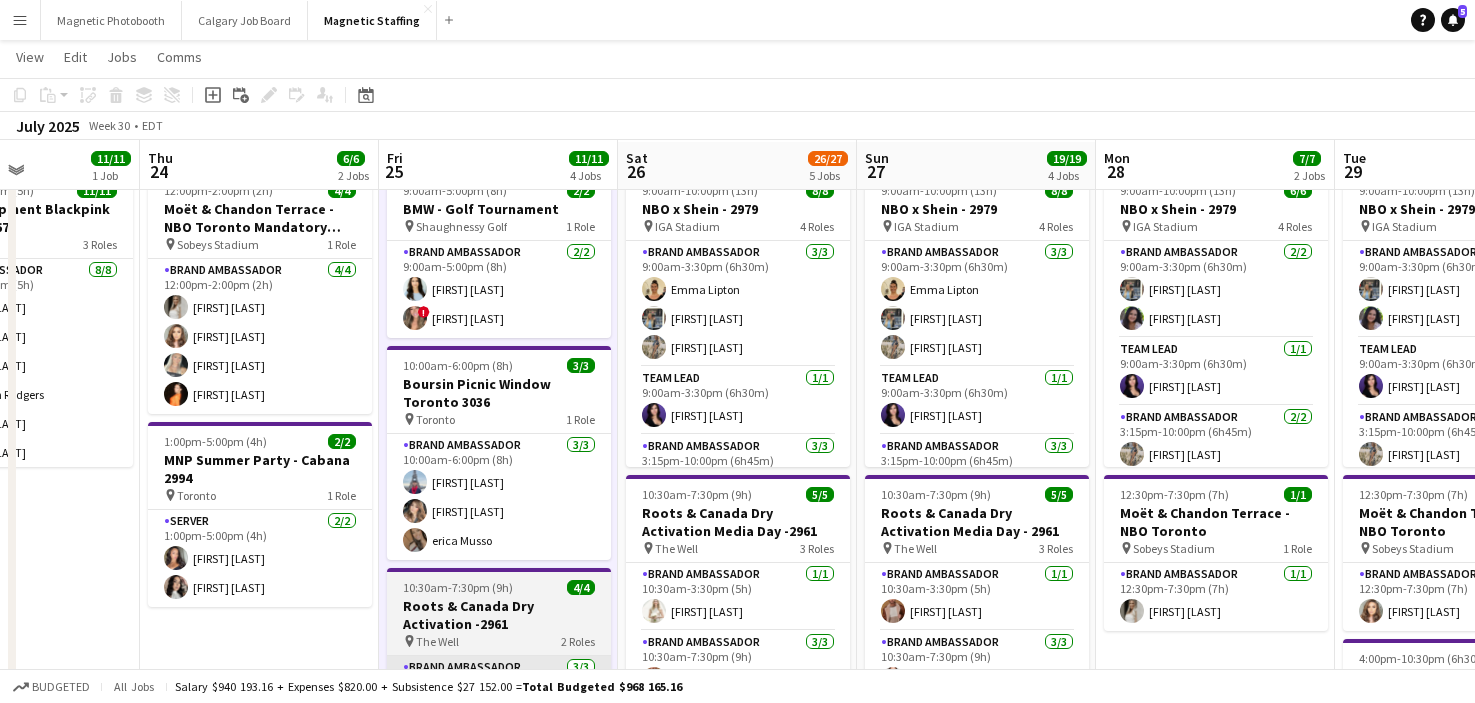 scroll, scrollTop: 63, scrollLeft: 0, axis: vertical 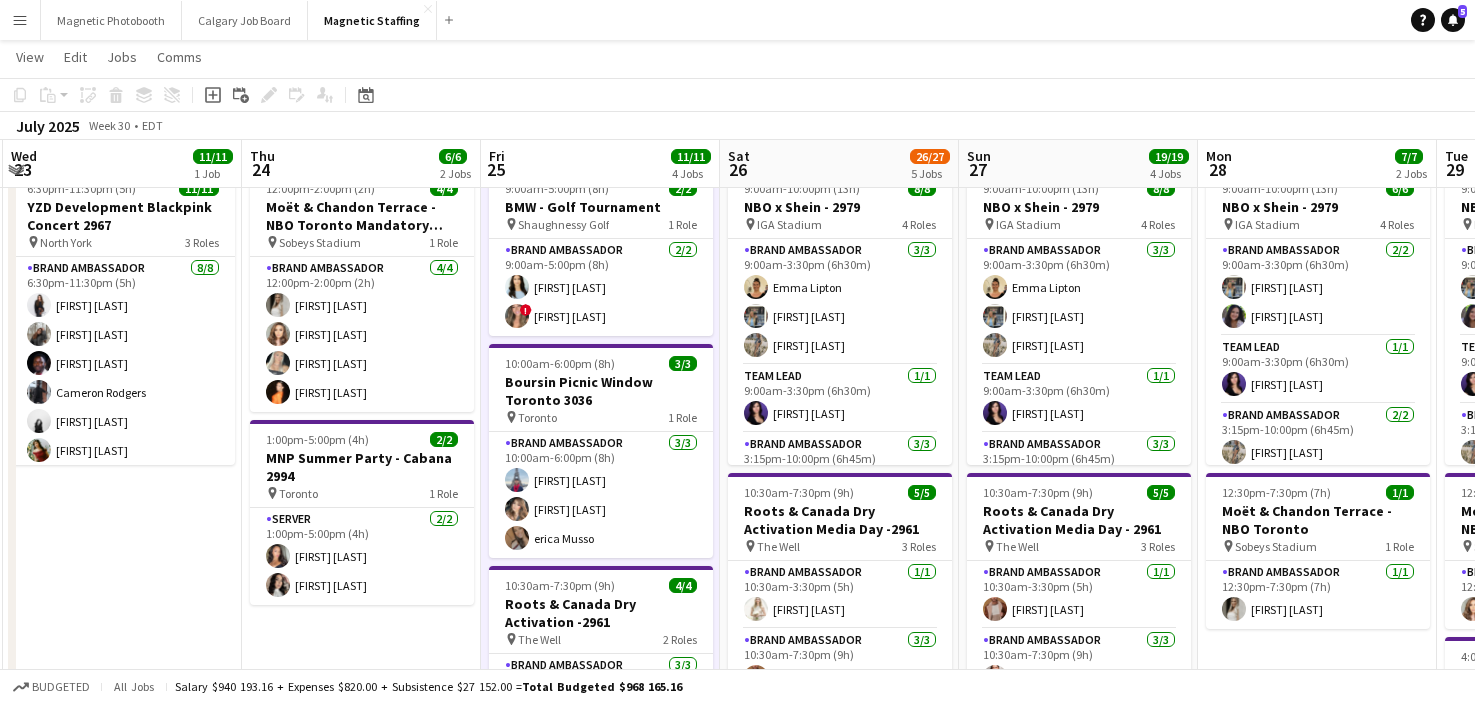 drag, startPoint x: 576, startPoint y: 390, endPoint x: 680, endPoint y: 390, distance: 104 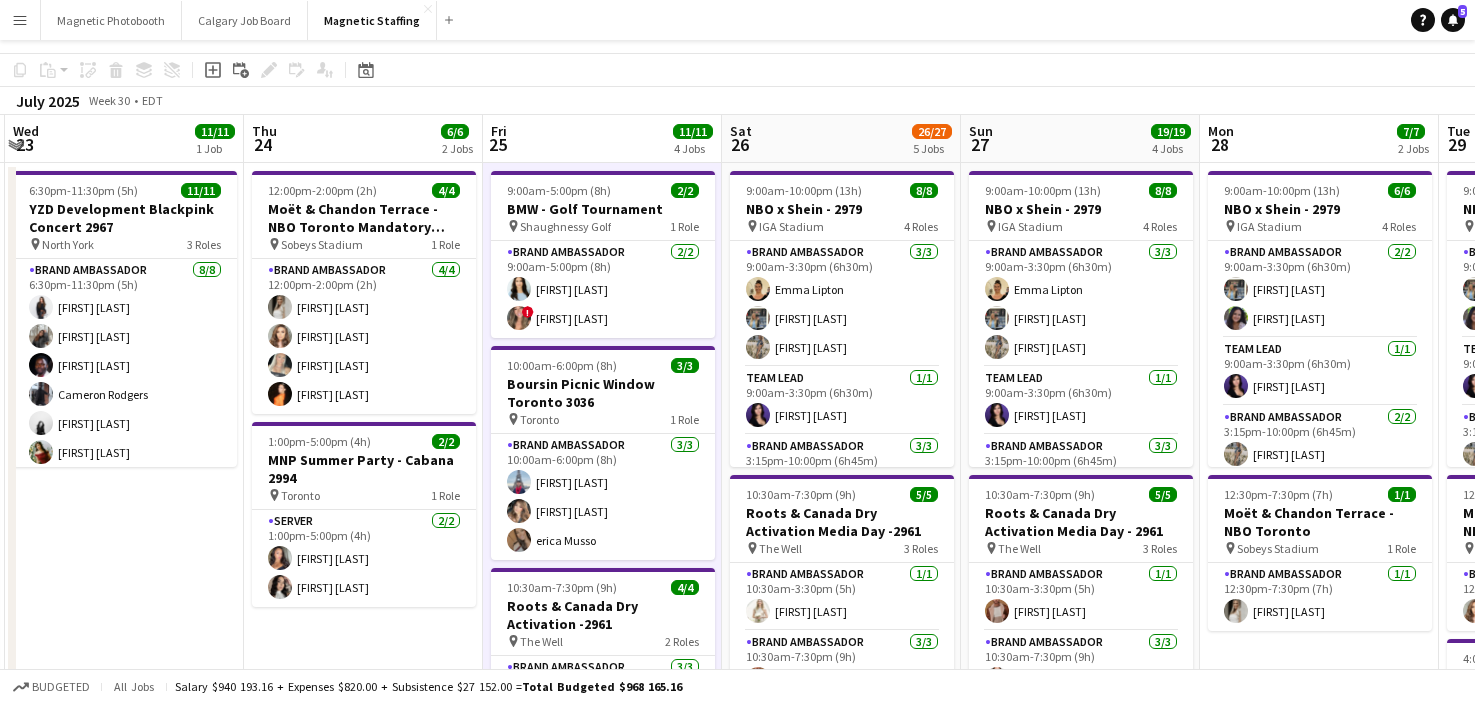scroll, scrollTop: 0, scrollLeft: 0, axis: both 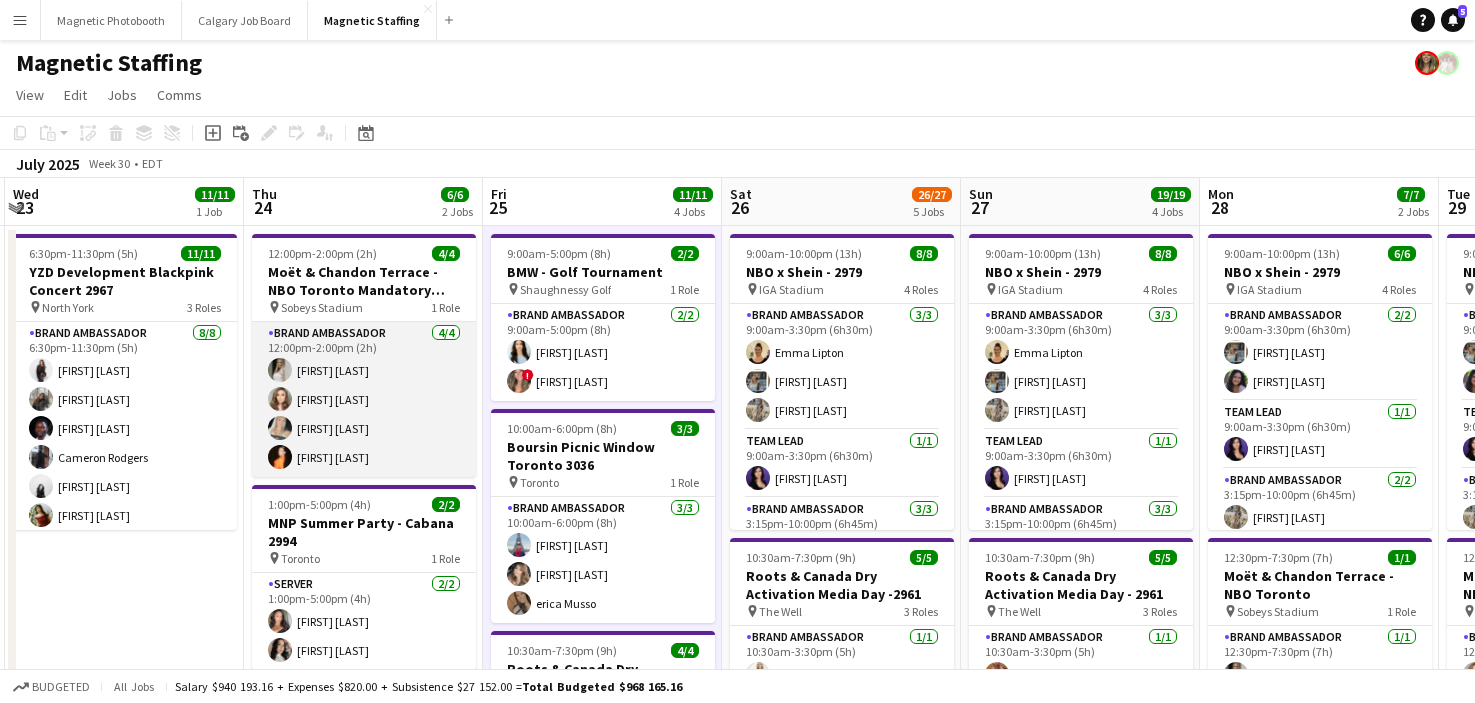 click on "Brand Ambassador   4/4   12:00pm-2:00pm (2h)
[FIRST] [LAST] [FIRST] [LAST] [FIRST] [LAST] [FIRST] [LAST]" at bounding box center [364, 399] 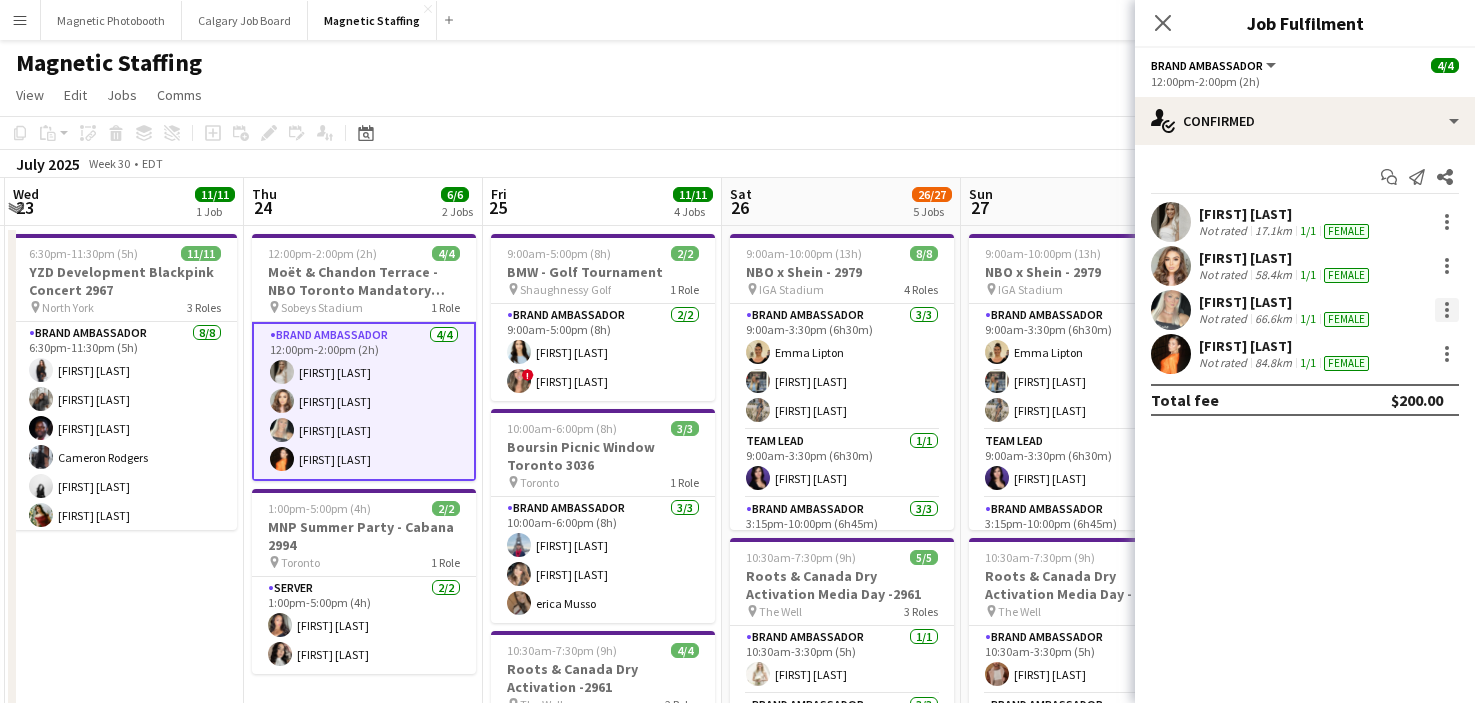 click at bounding box center (1447, 310) 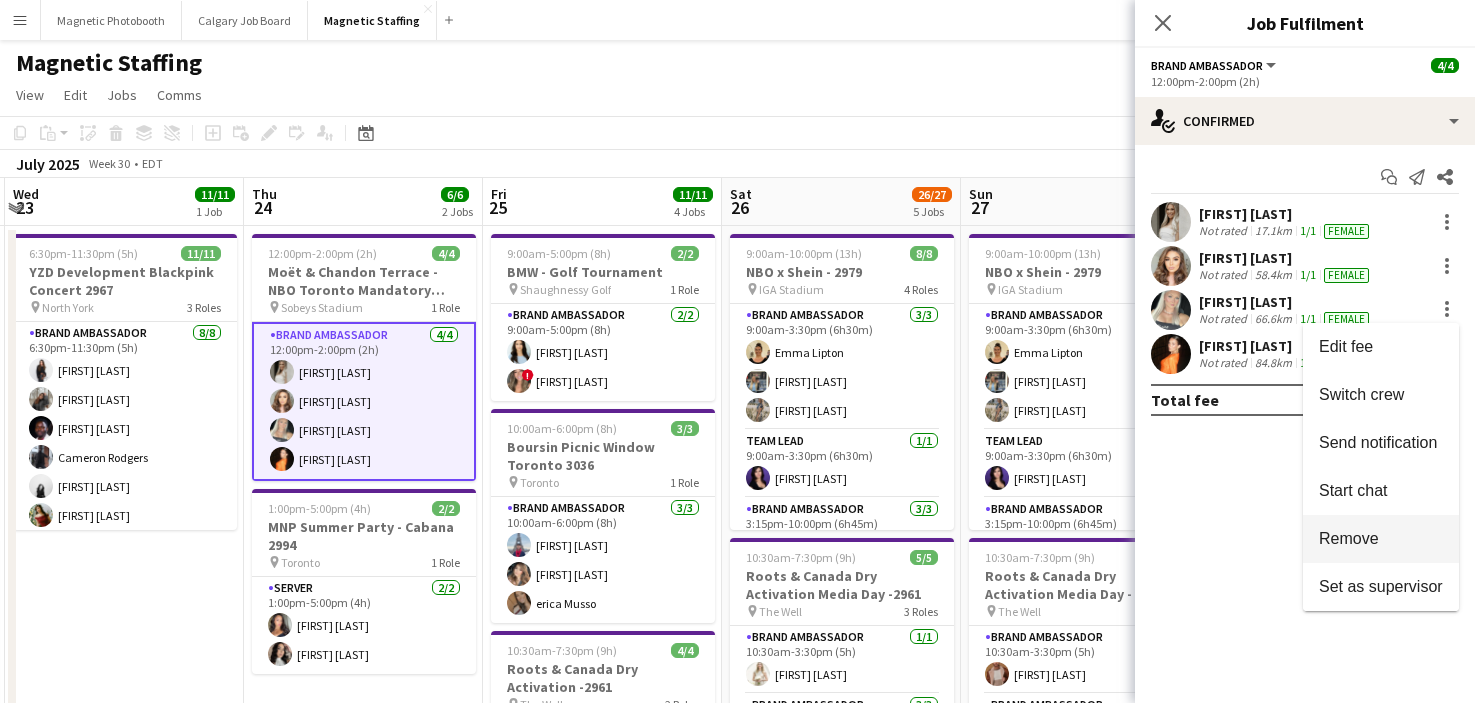click on "Remove" at bounding box center [1349, 538] 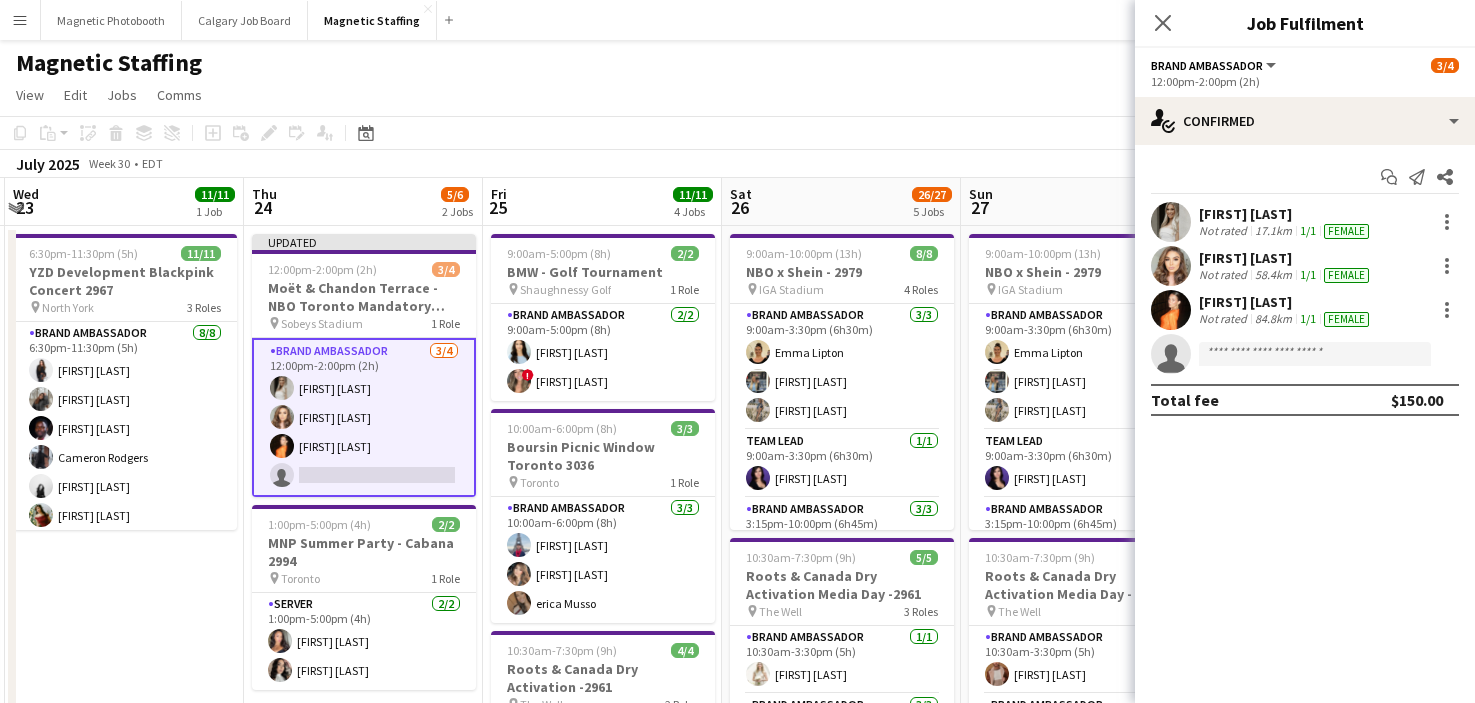 click on "[MONTH] [YEAR]   Week [NUMBER]
•   EDT   Publish 1 job   Revert 1 job" 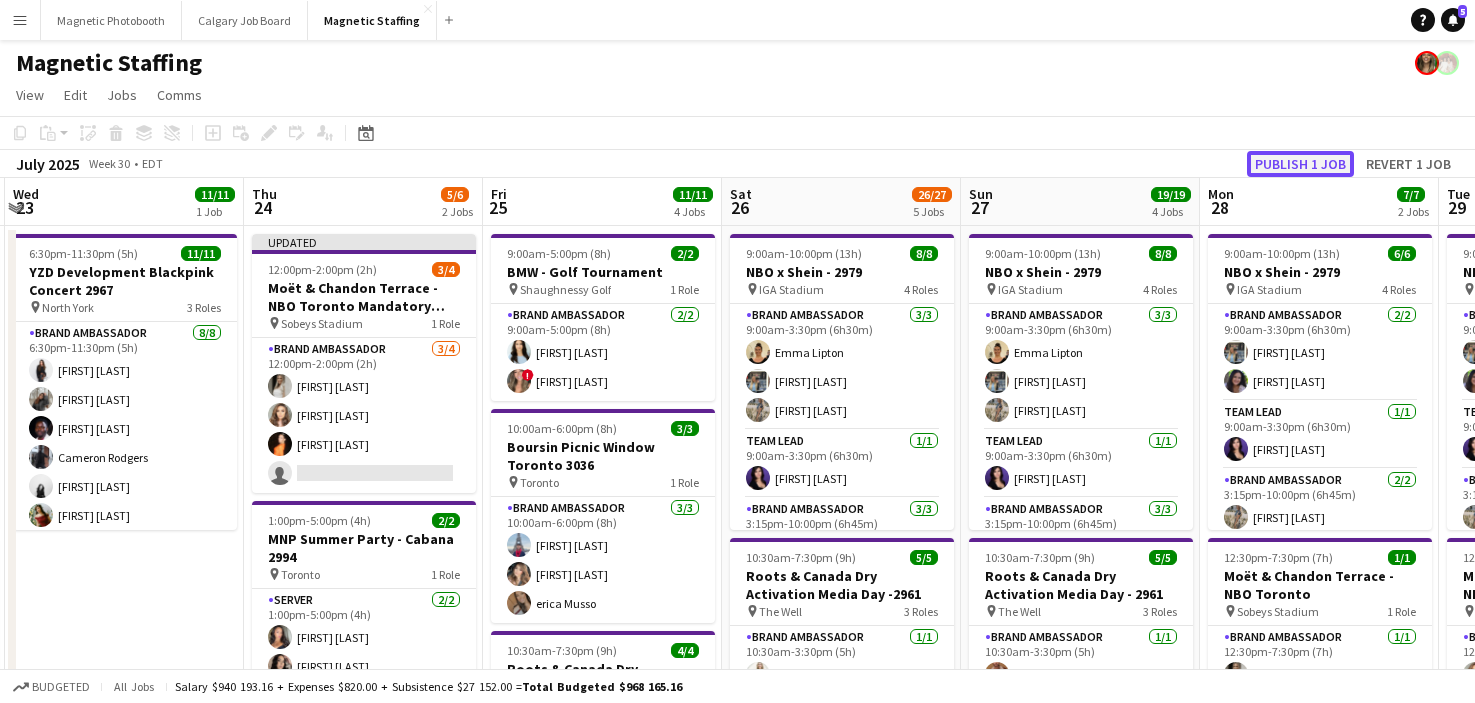 click on "Publish 1 job" 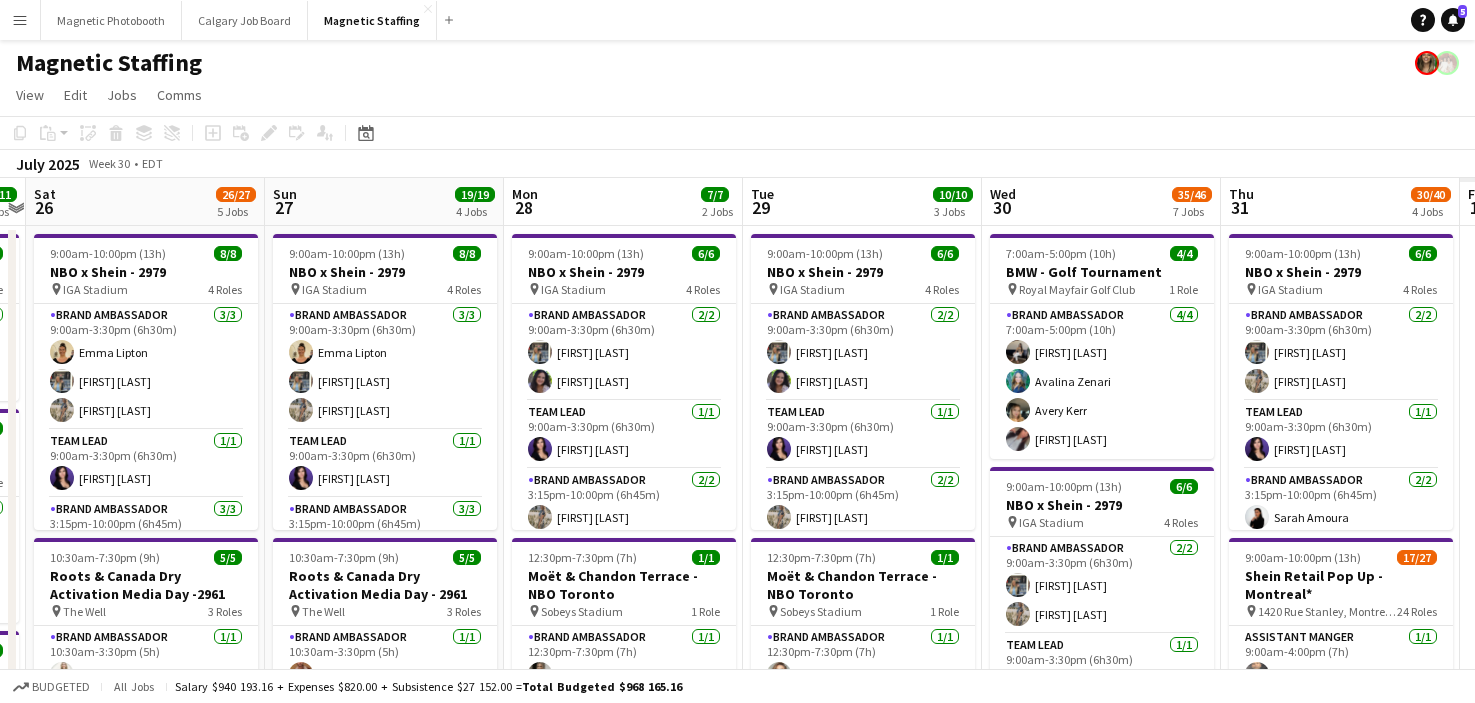 drag, startPoint x: 981, startPoint y: 413, endPoint x: 263, endPoint y: 444, distance: 718.6689 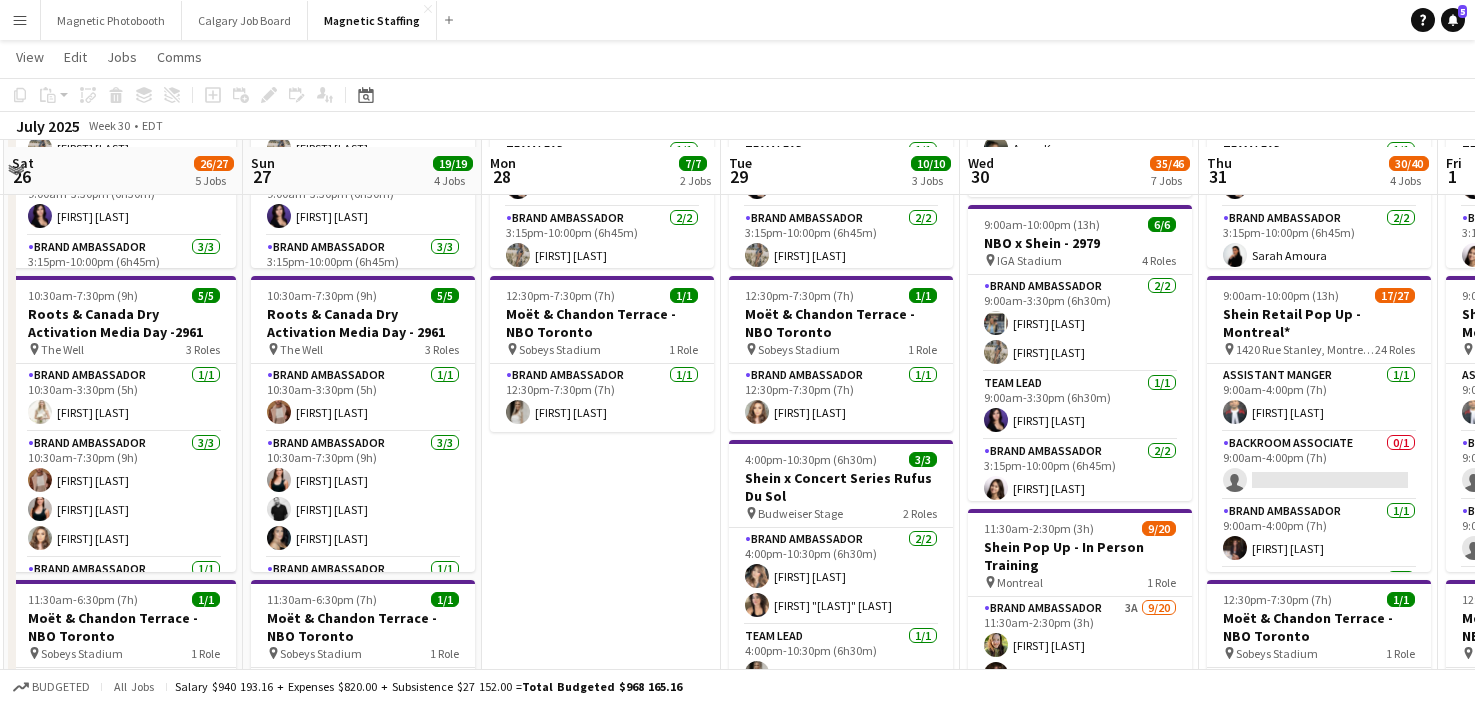 scroll, scrollTop: 267, scrollLeft: 0, axis: vertical 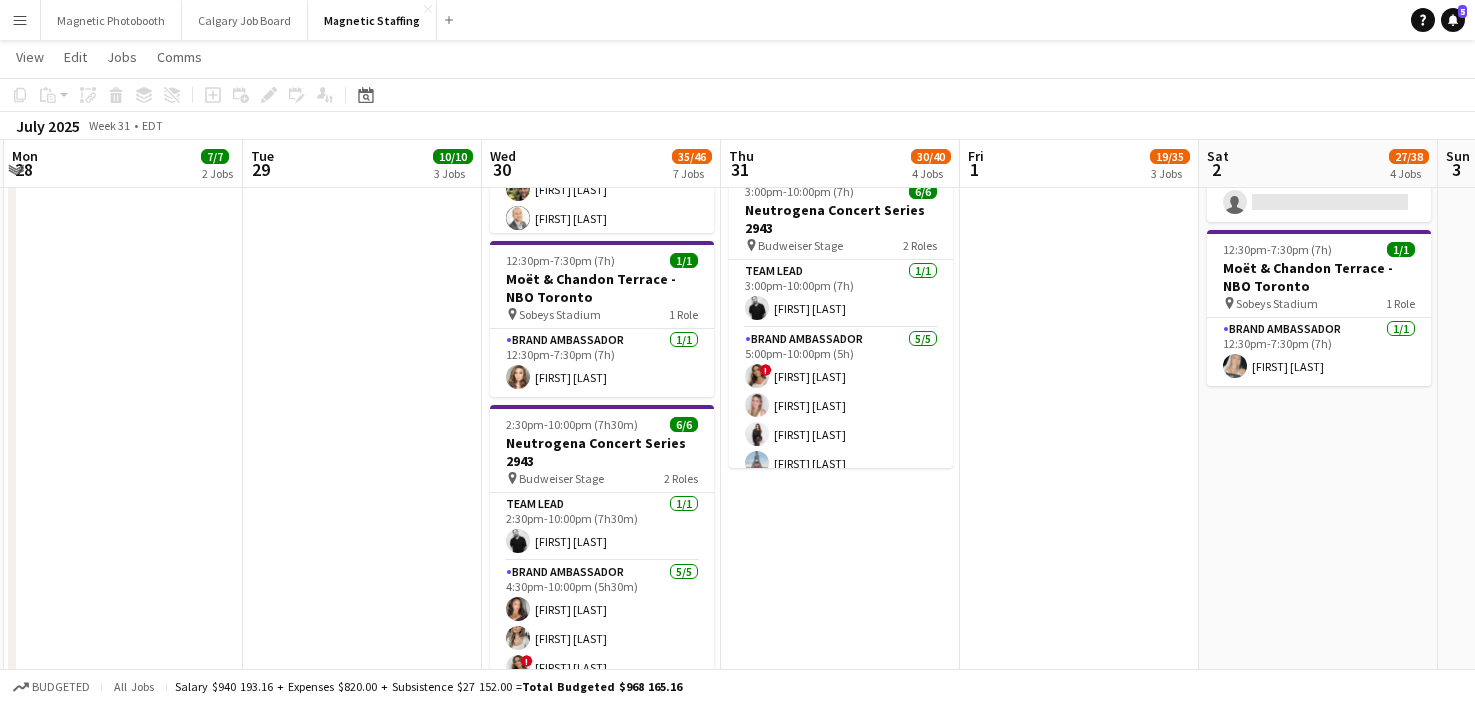 drag, startPoint x: 633, startPoint y: 507, endPoint x: 5, endPoint y: 523, distance: 628.2038 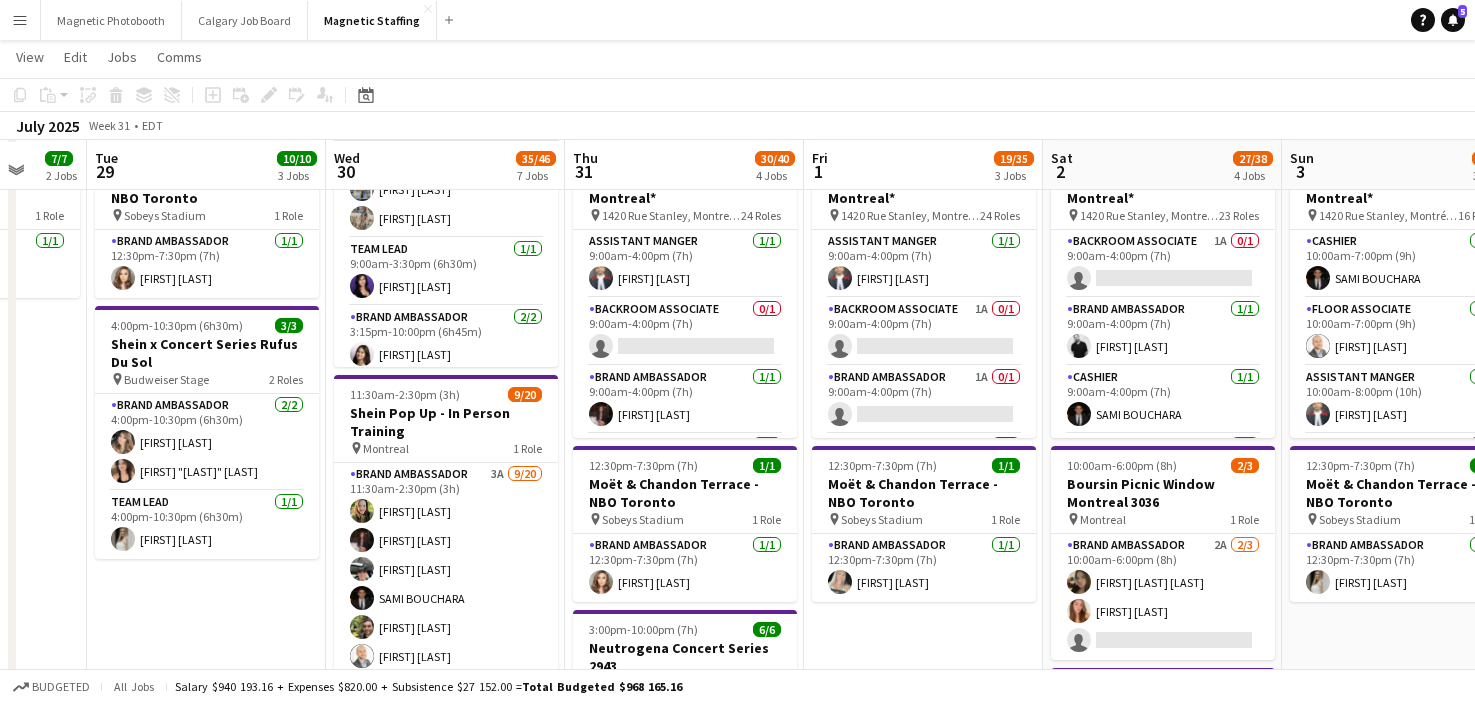 scroll, scrollTop: 396, scrollLeft: 0, axis: vertical 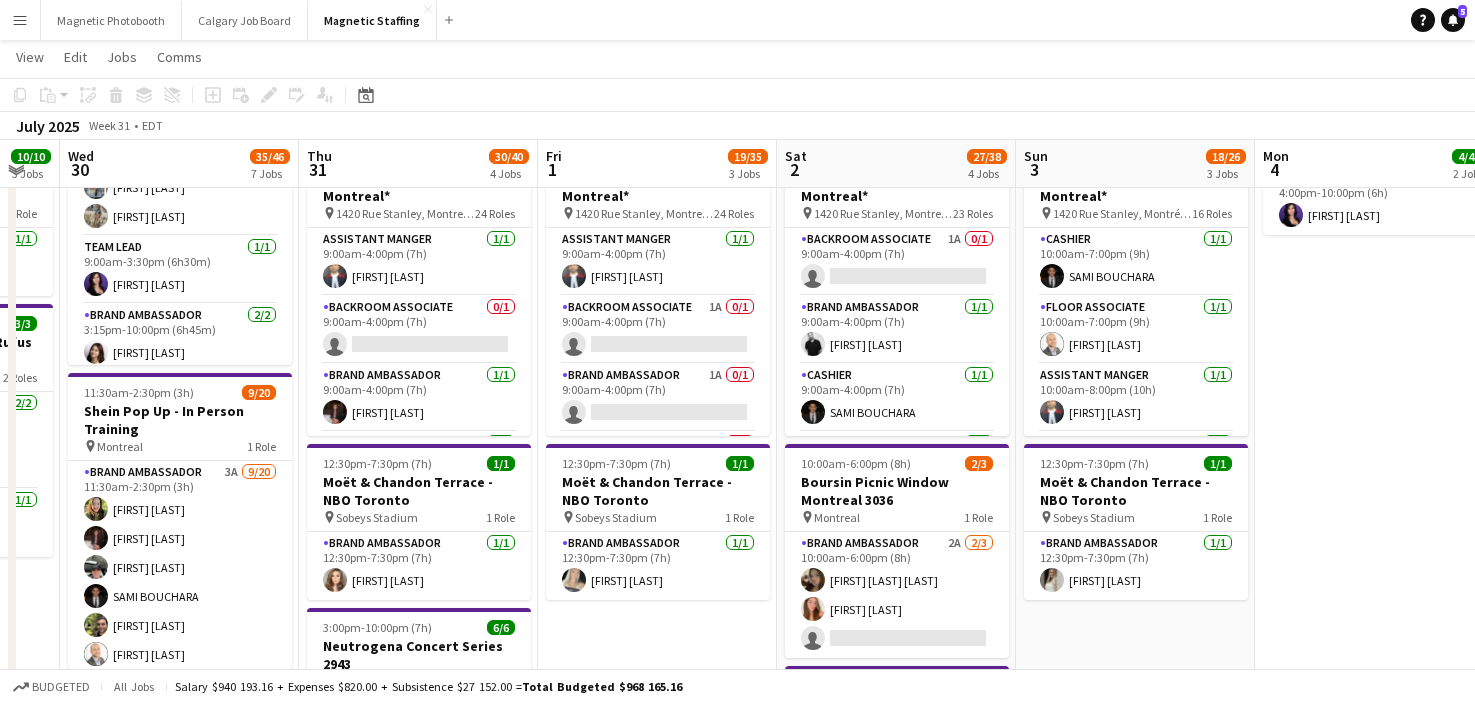 drag, startPoint x: 685, startPoint y: 436, endPoint x: 416, endPoint y: 429, distance: 269.09106 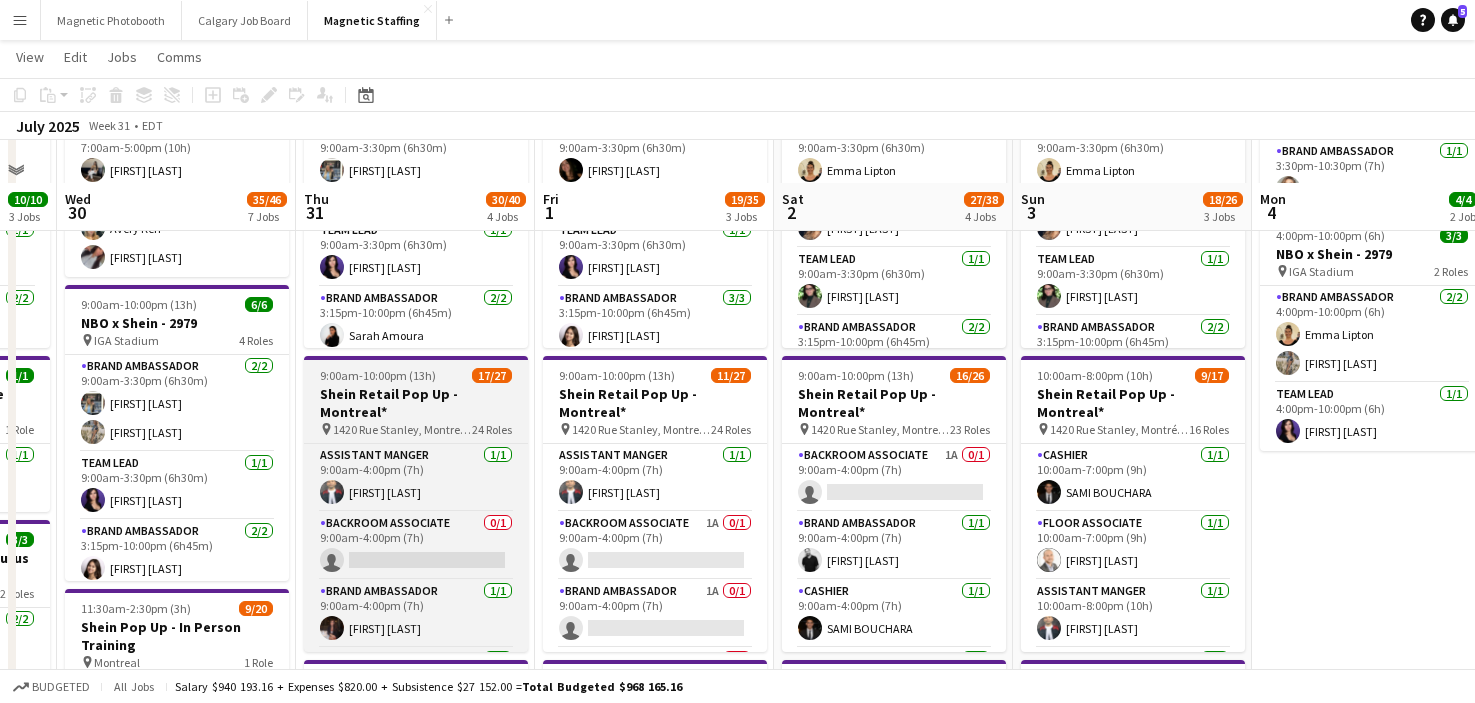 scroll, scrollTop: 223, scrollLeft: 0, axis: vertical 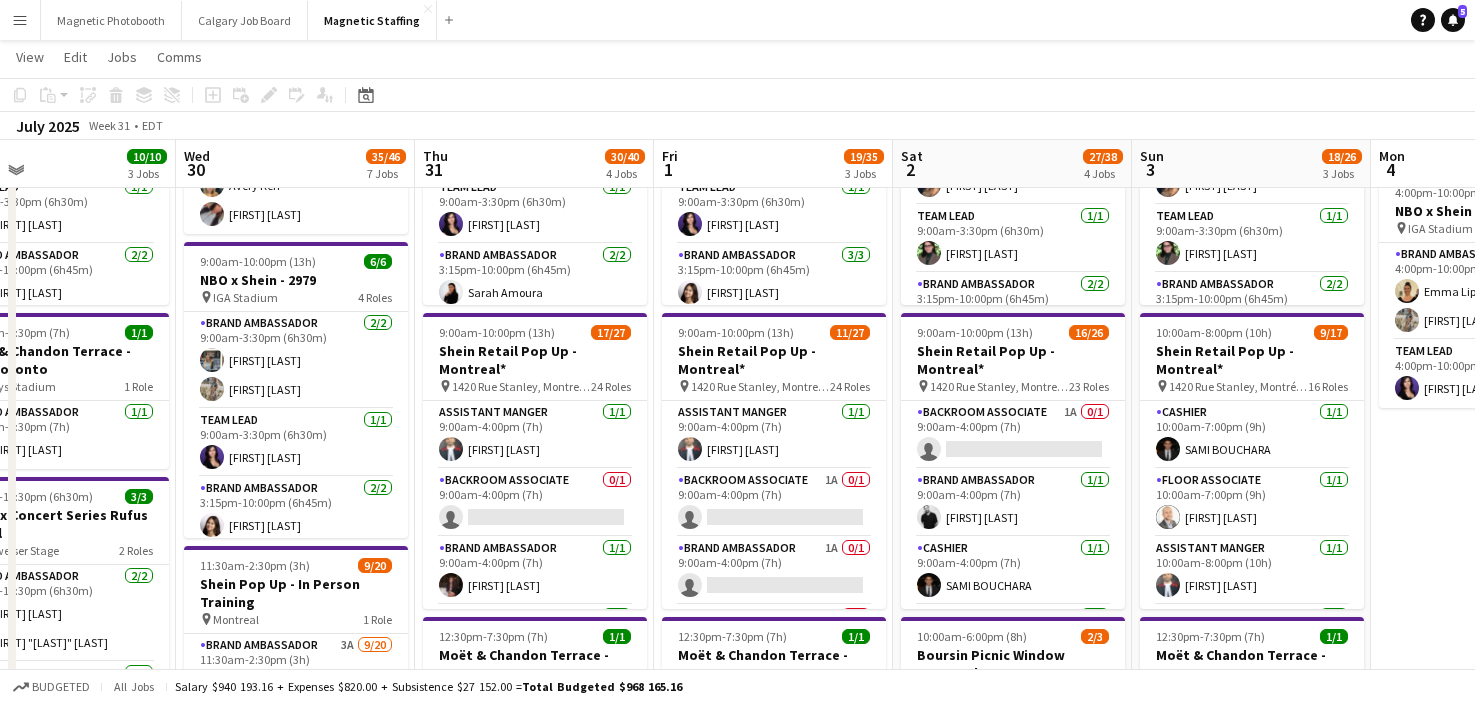 drag, startPoint x: 360, startPoint y: 494, endPoint x: 488, endPoint y: 492, distance: 128.01562 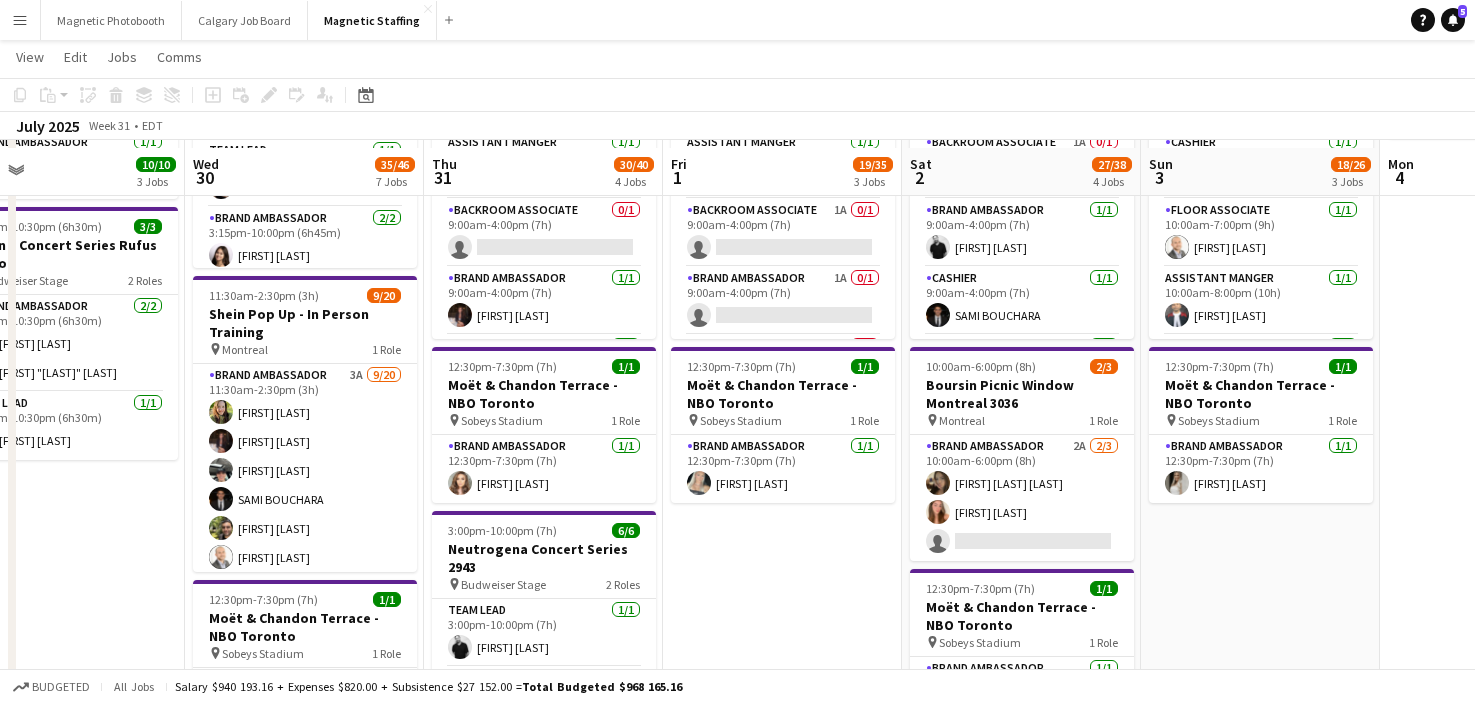 scroll, scrollTop: 500, scrollLeft: 0, axis: vertical 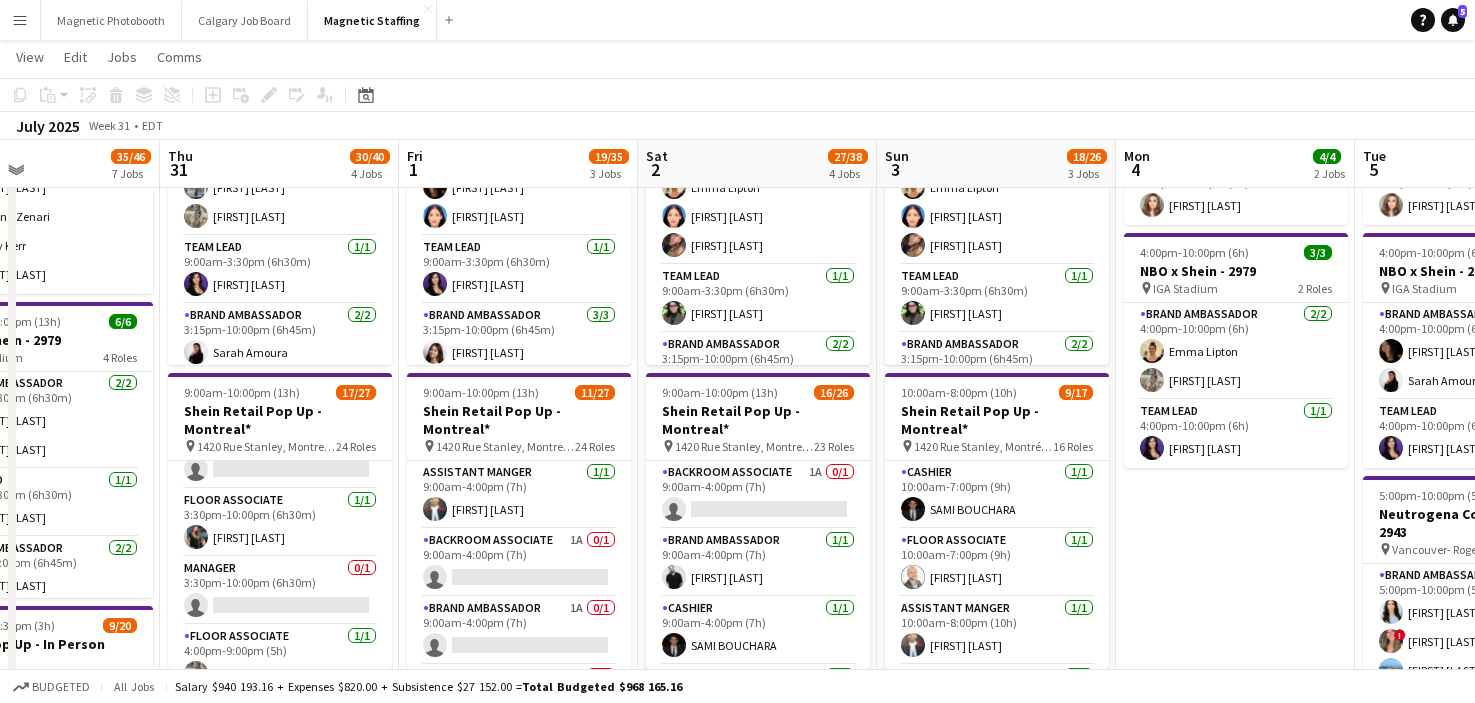 drag, startPoint x: 791, startPoint y: 366, endPoint x: 529, endPoint y: 365, distance: 262.00192 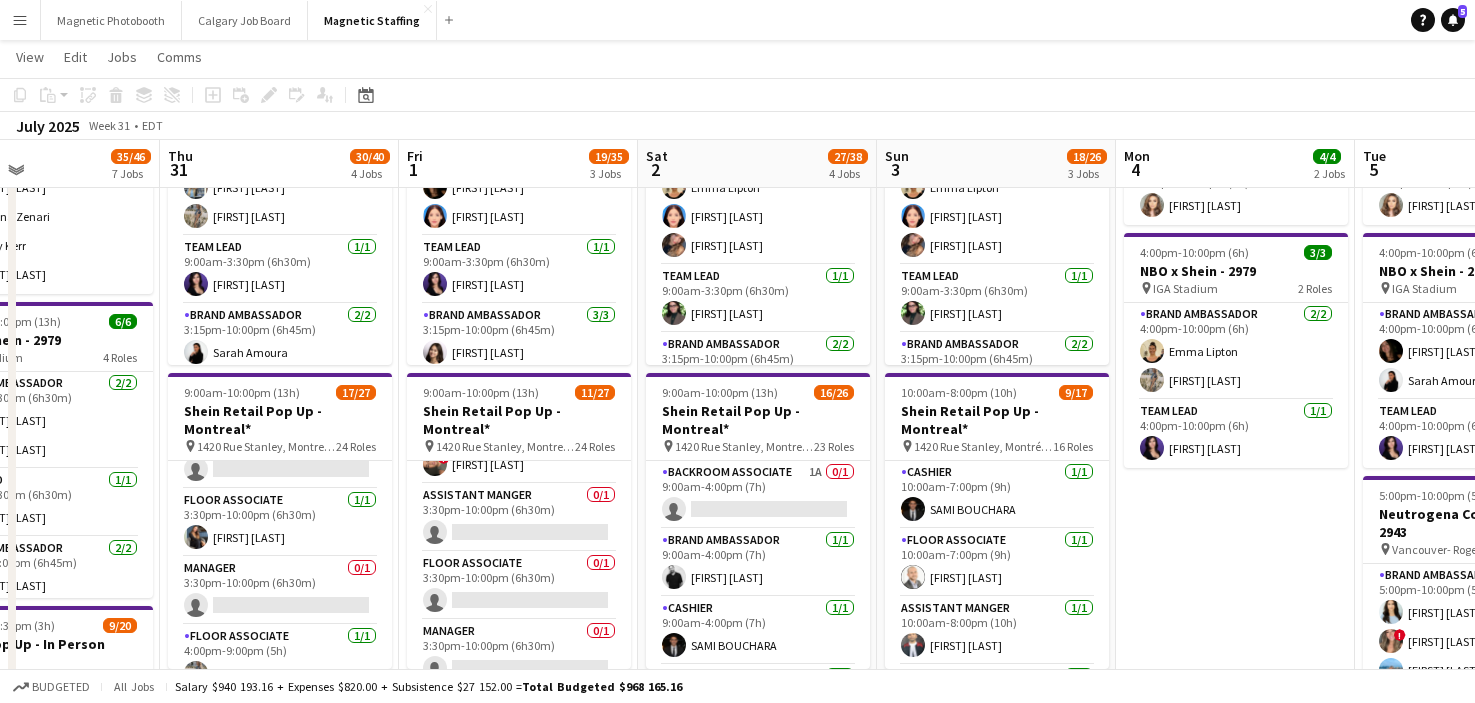 scroll, scrollTop: 1088, scrollLeft: 0, axis: vertical 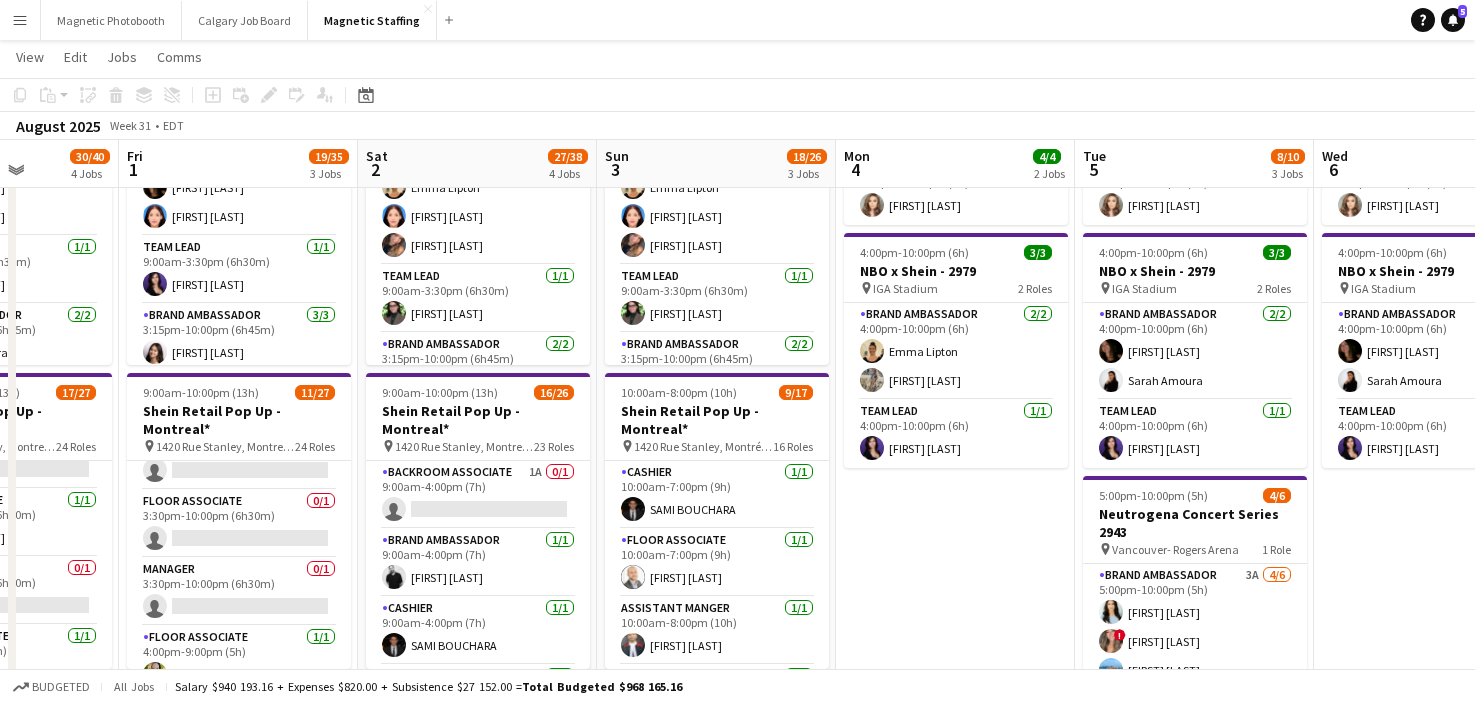 drag, startPoint x: 688, startPoint y: 478, endPoint x: 408, endPoint y: 478, distance: 280 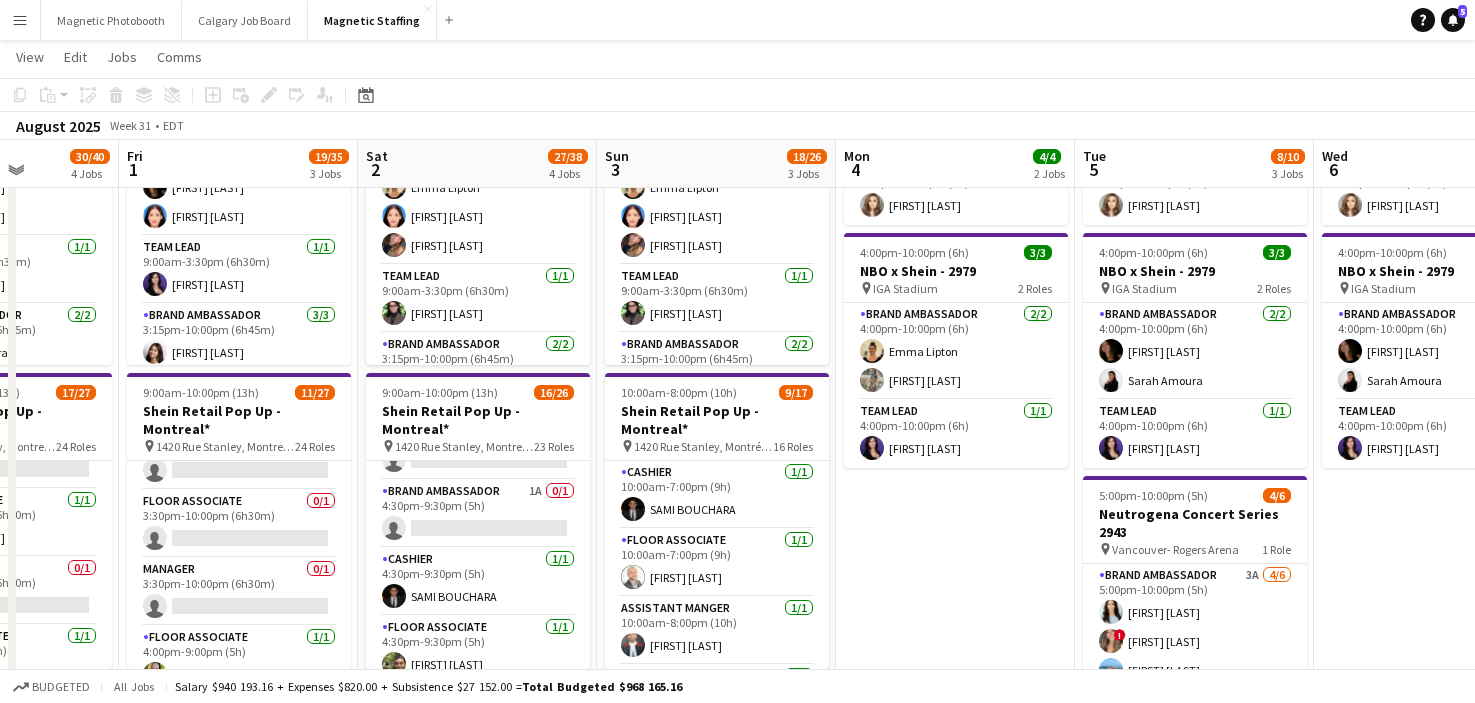 scroll, scrollTop: 1443, scrollLeft: 0, axis: vertical 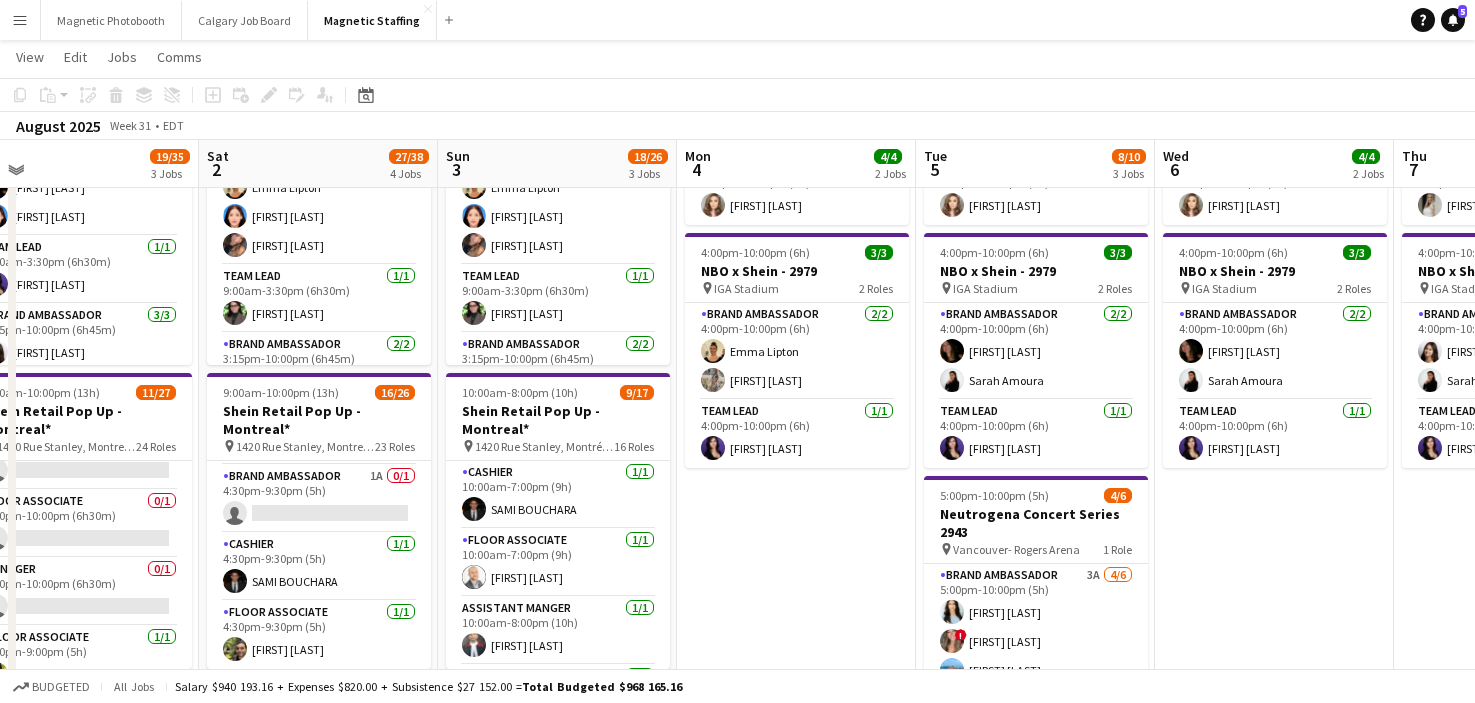 drag, startPoint x: 735, startPoint y: 394, endPoint x: 573, endPoint y: 394, distance: 162 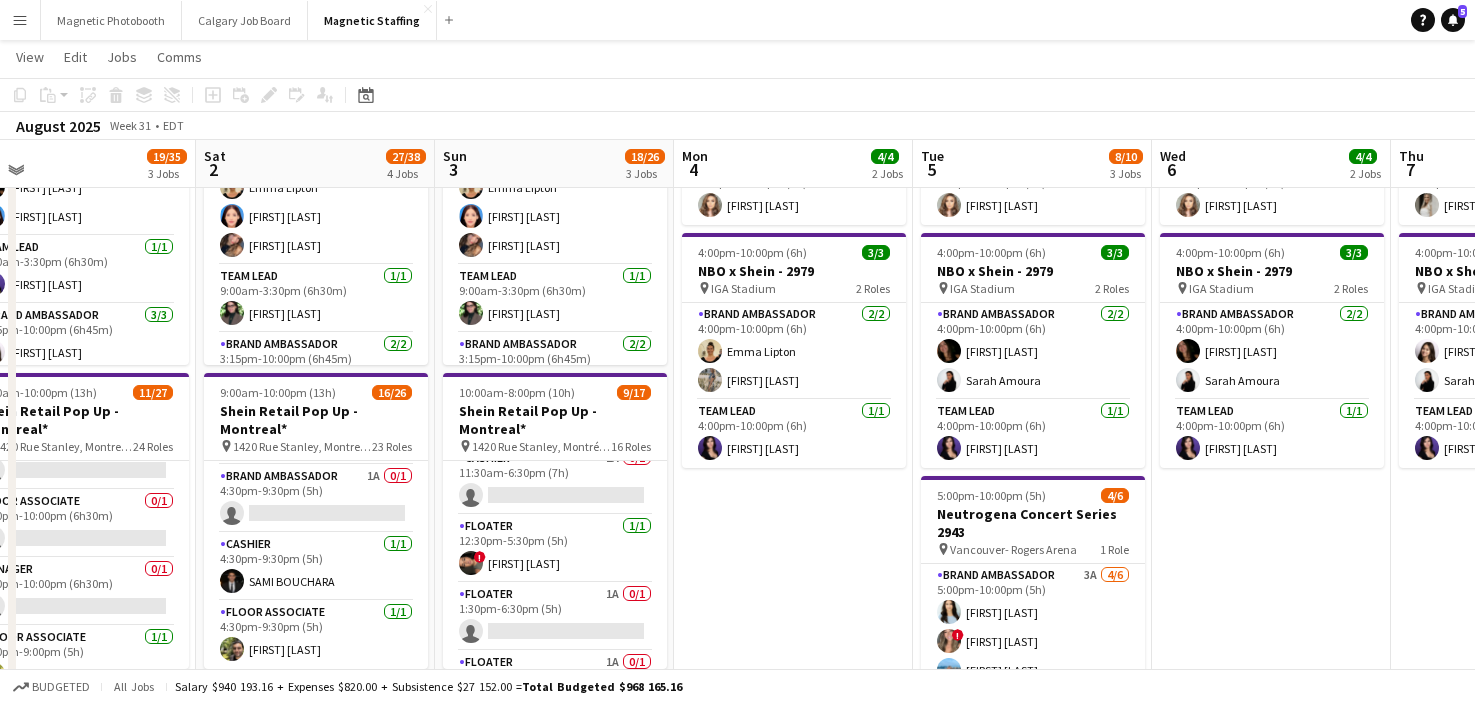 scroll, scrollTop: 909, scrollLeft: 0, axis: vertical 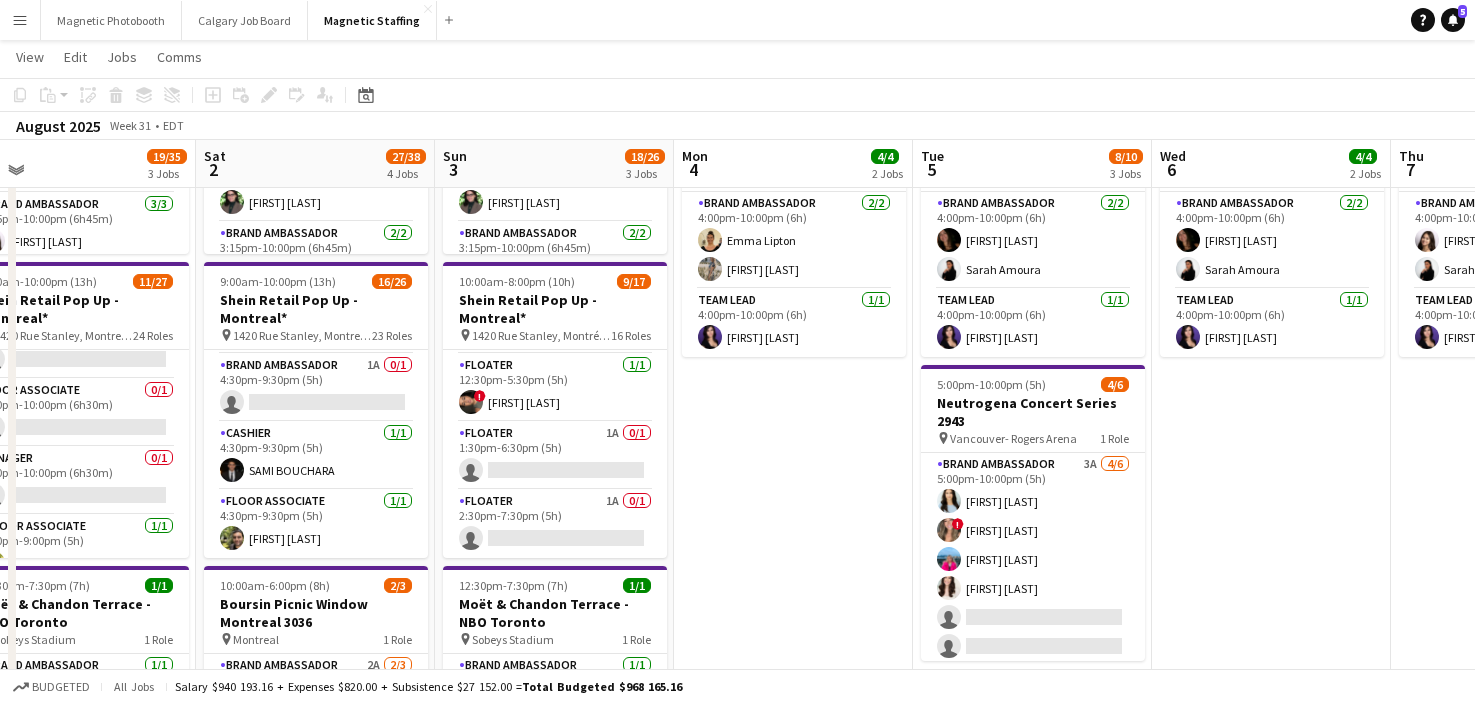 click on "Floater   1A   0/1   2:30pm-7:30pm (5h)
single-neutral-actions" at bounding box center [555, 524] 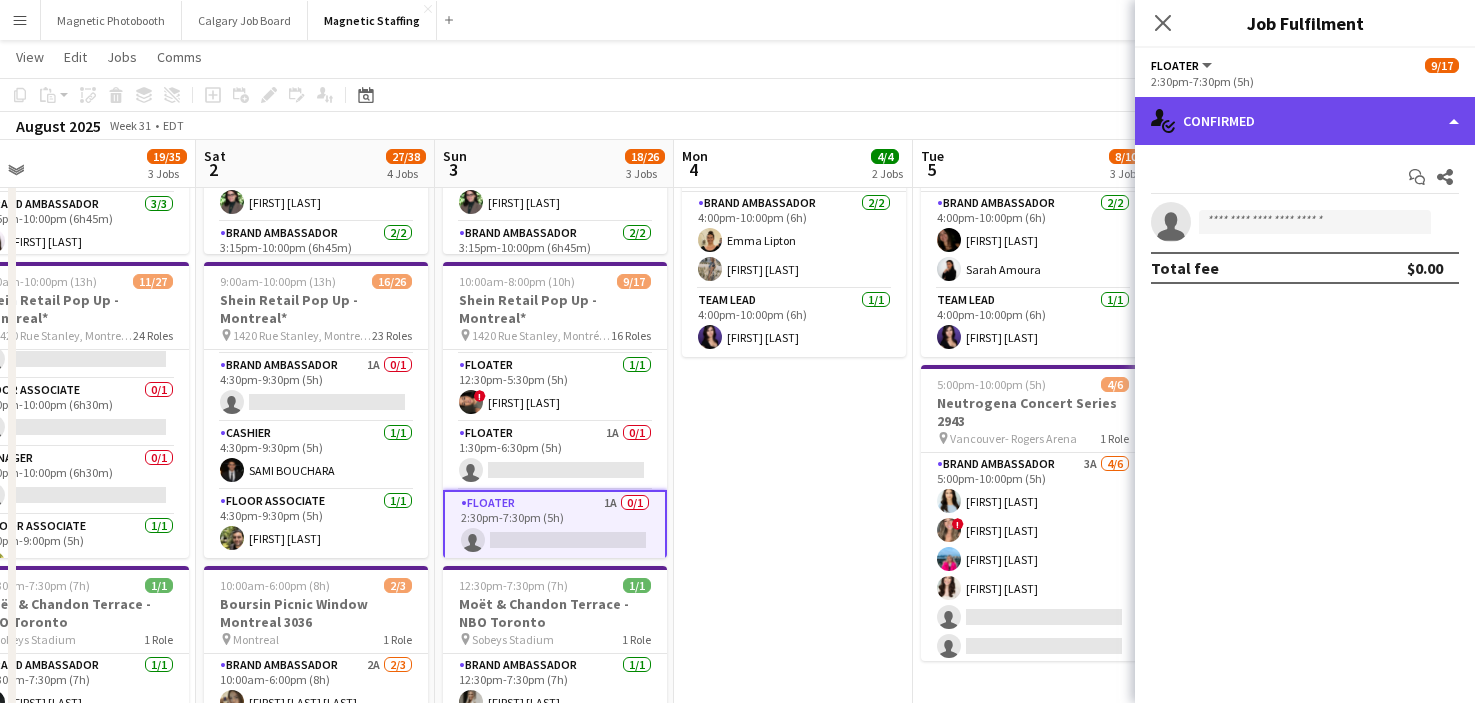 click on "single-neutral-actions-check-2
Confirmed" 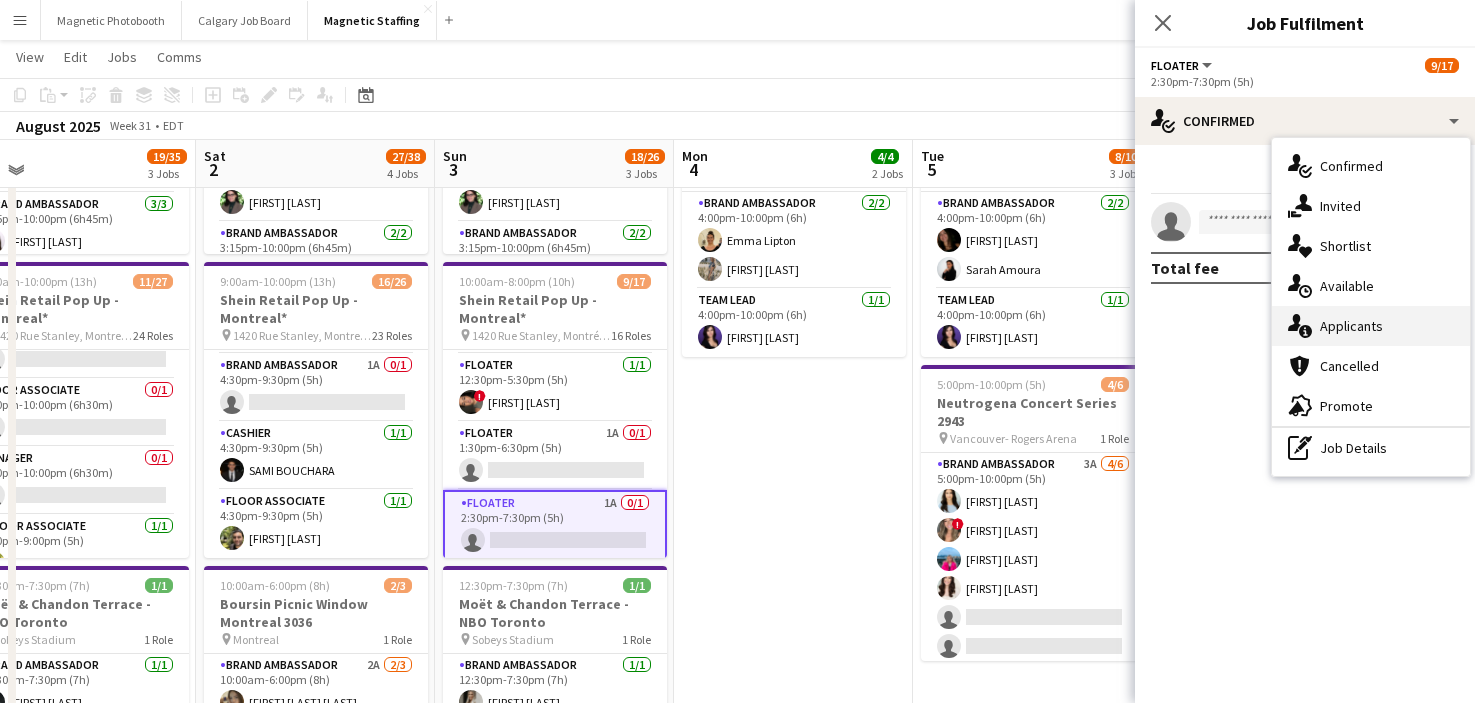 click on "single-neutral-actions-information" 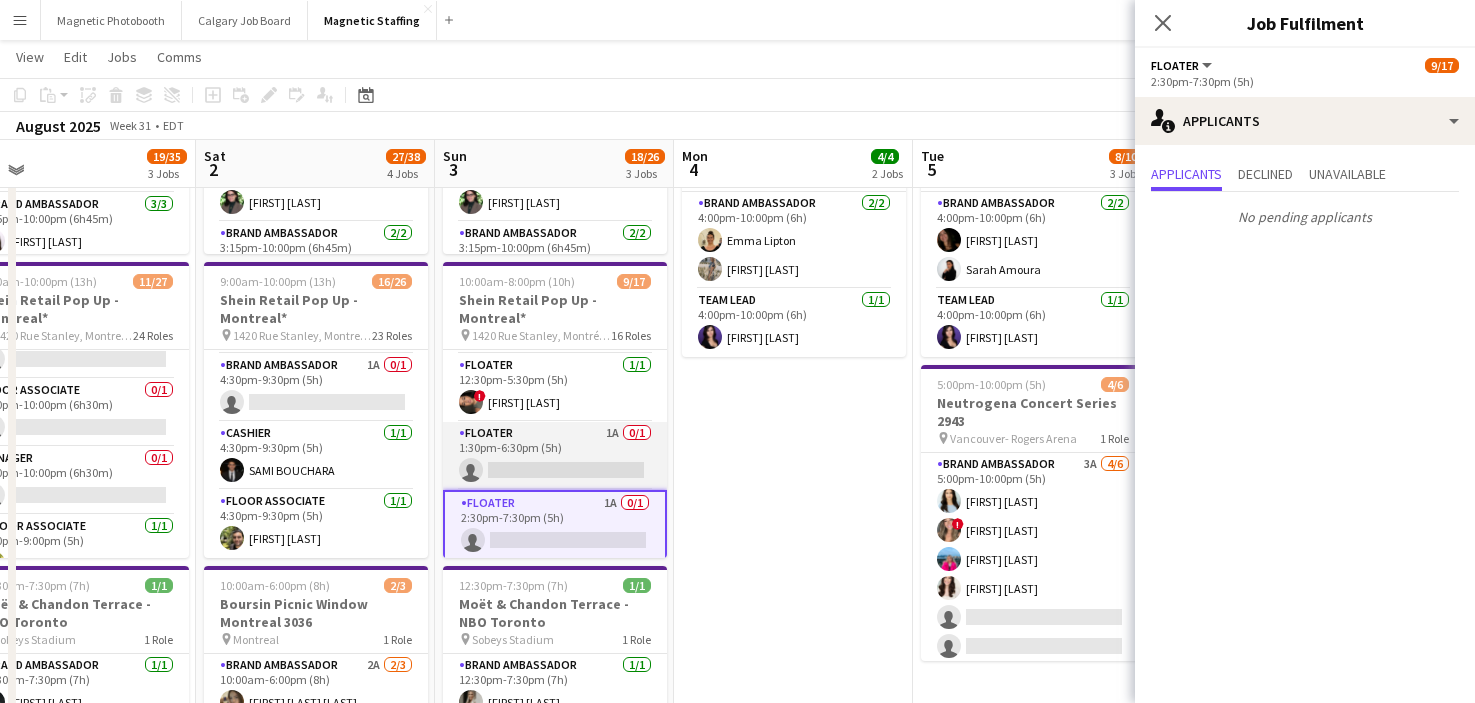 click on "Floater   1A   0/1   1:30pm-6:30pm (5h)
single-neutral-actions" at bounding box center [555, 456] 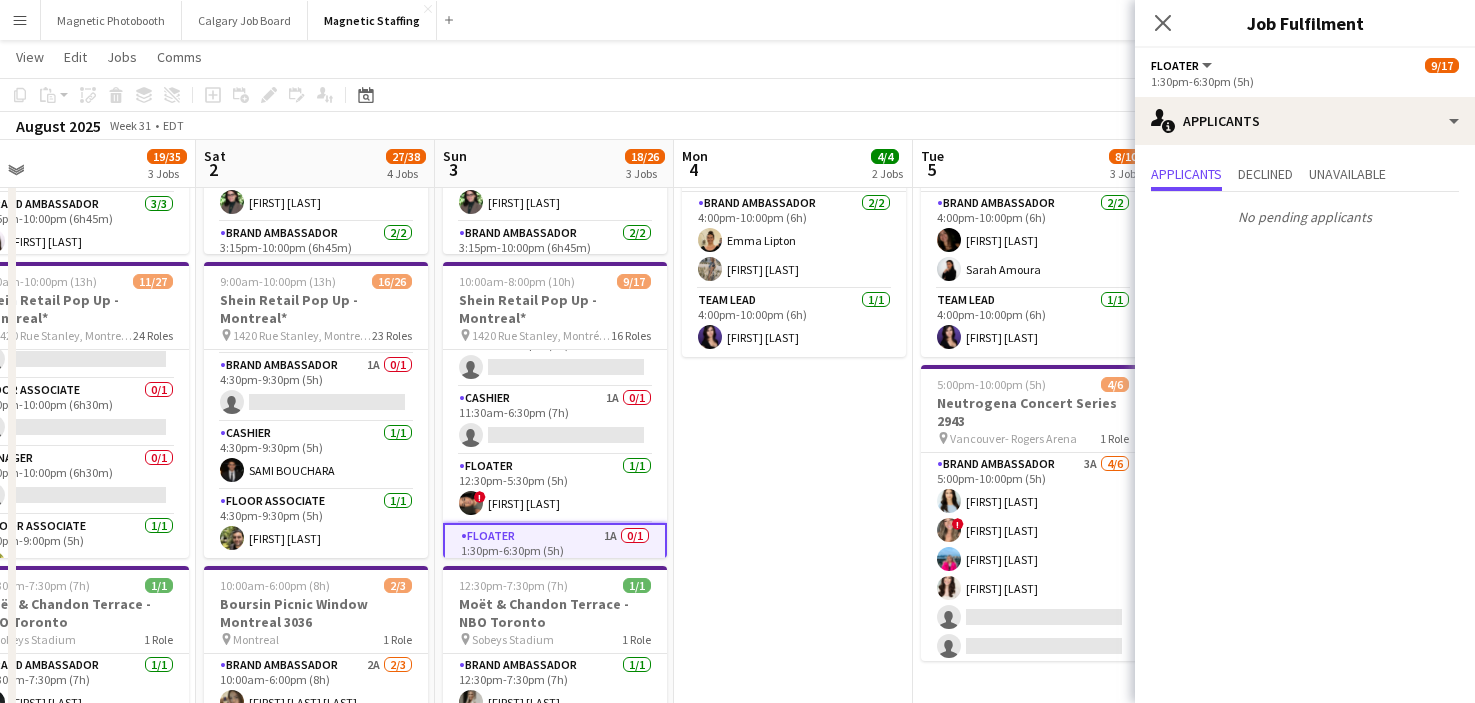 click on "Floater   1/1   12:30pm-5:30pm (5h)
! [FIRST] [LAST]" at bounding box center [555, 489] 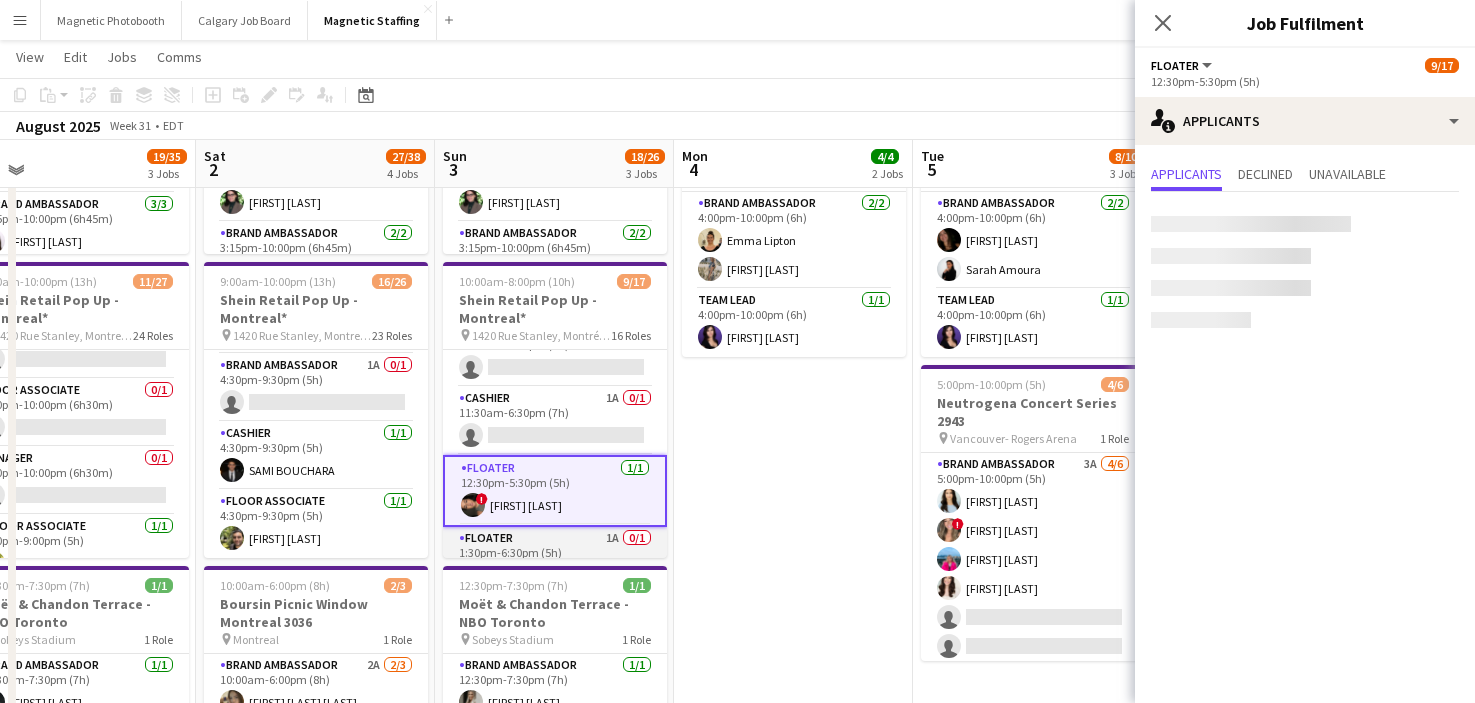 scroll, scrollTop: 733, scrollLeft: 0, axis: vertical 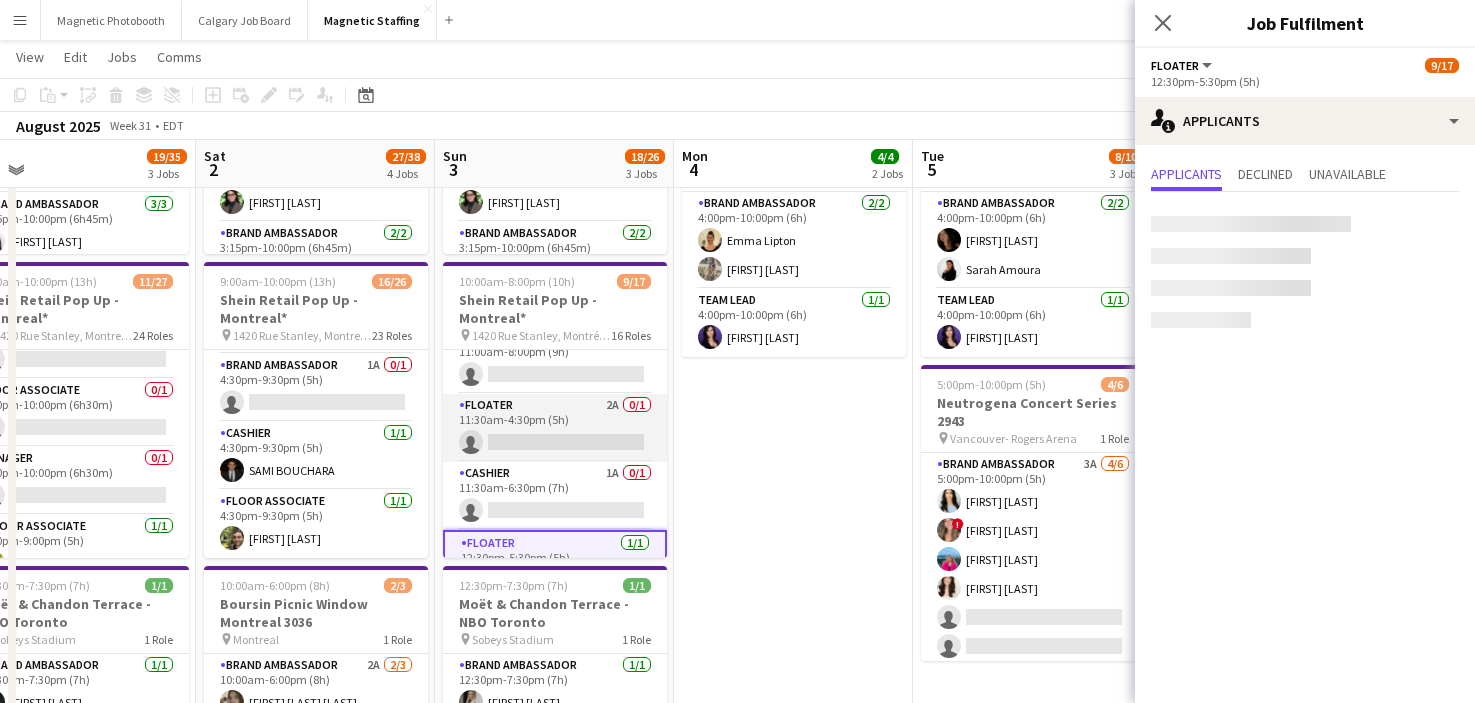 click on "Floater   2A   0/1   11:30am-4:30pm (5h)
single-neutral-actions" at bounding box center (555, 428) 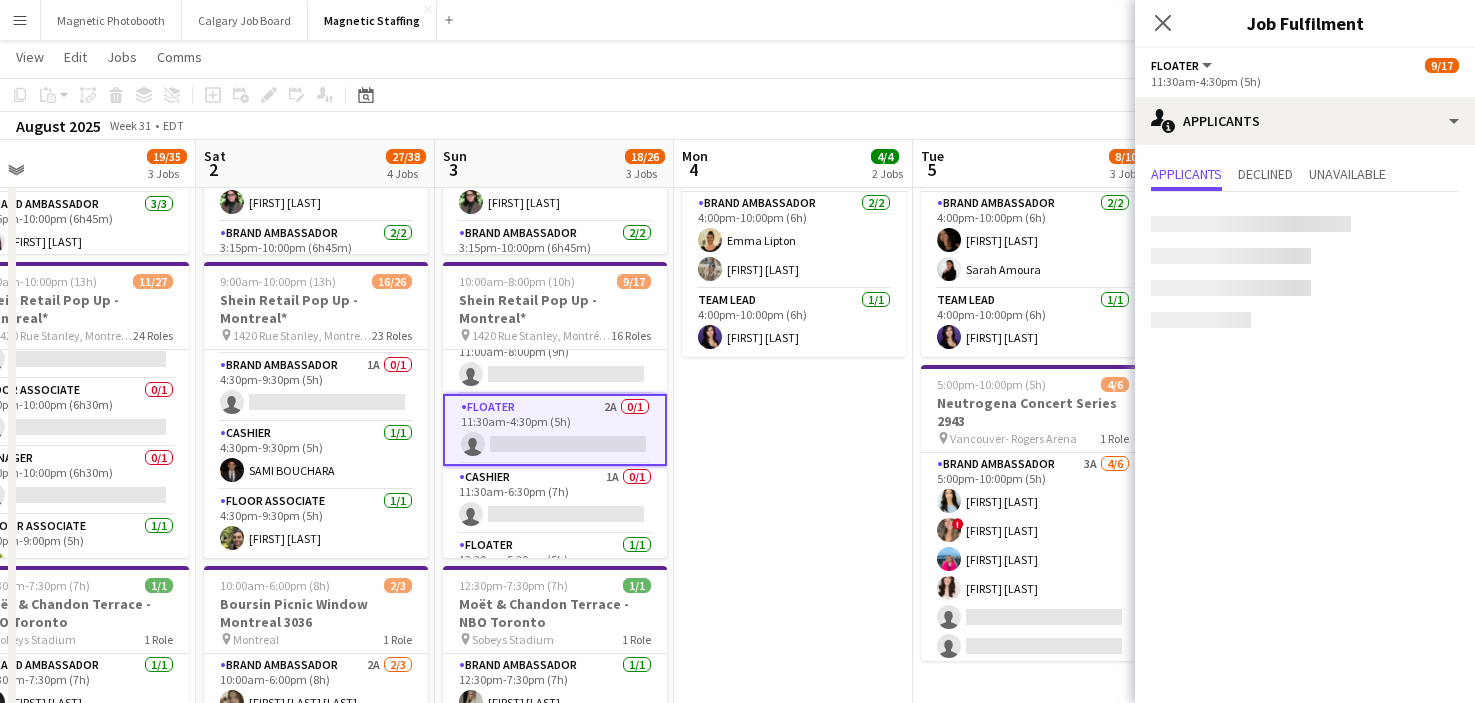 scroll, scrollTop: 0, scrollLeft: 759, axis: horizontal 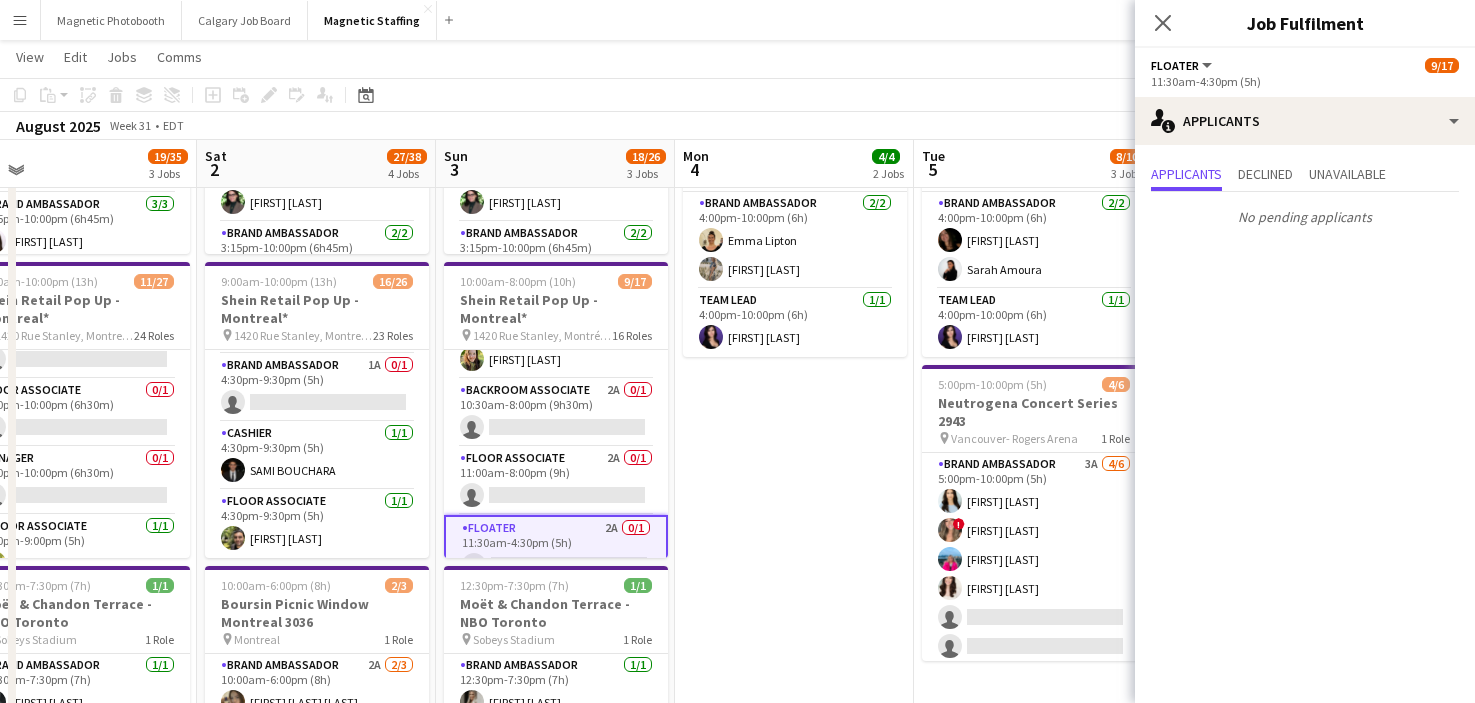 click on "Backroom Associate   2A   0/1   10:30am-8:00pm (9h30m)
single-neutral-actions" at bounding box center [556, 413] 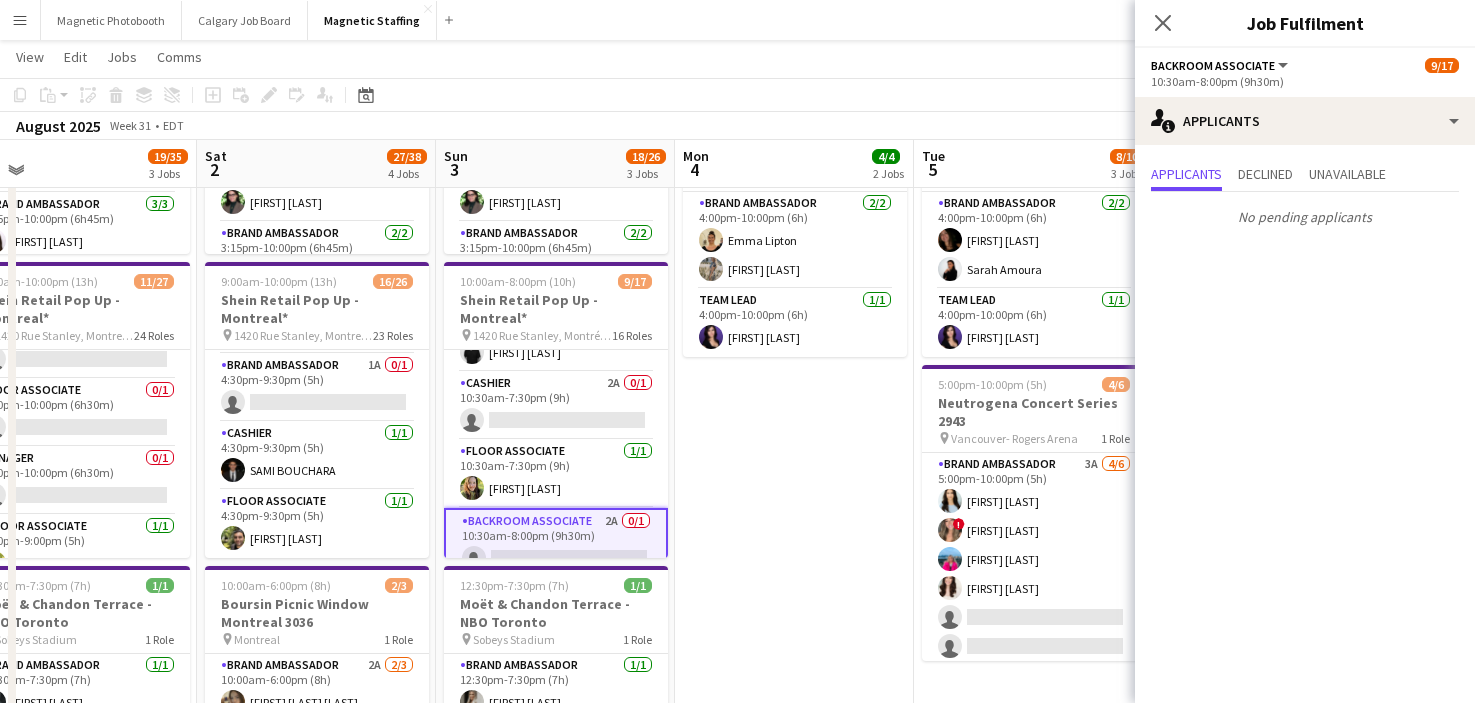 click on "Cashier   2A   0/1   10:30am-7:30pm (9h)
single-neutral-actions" at bounding box center [556, 406] 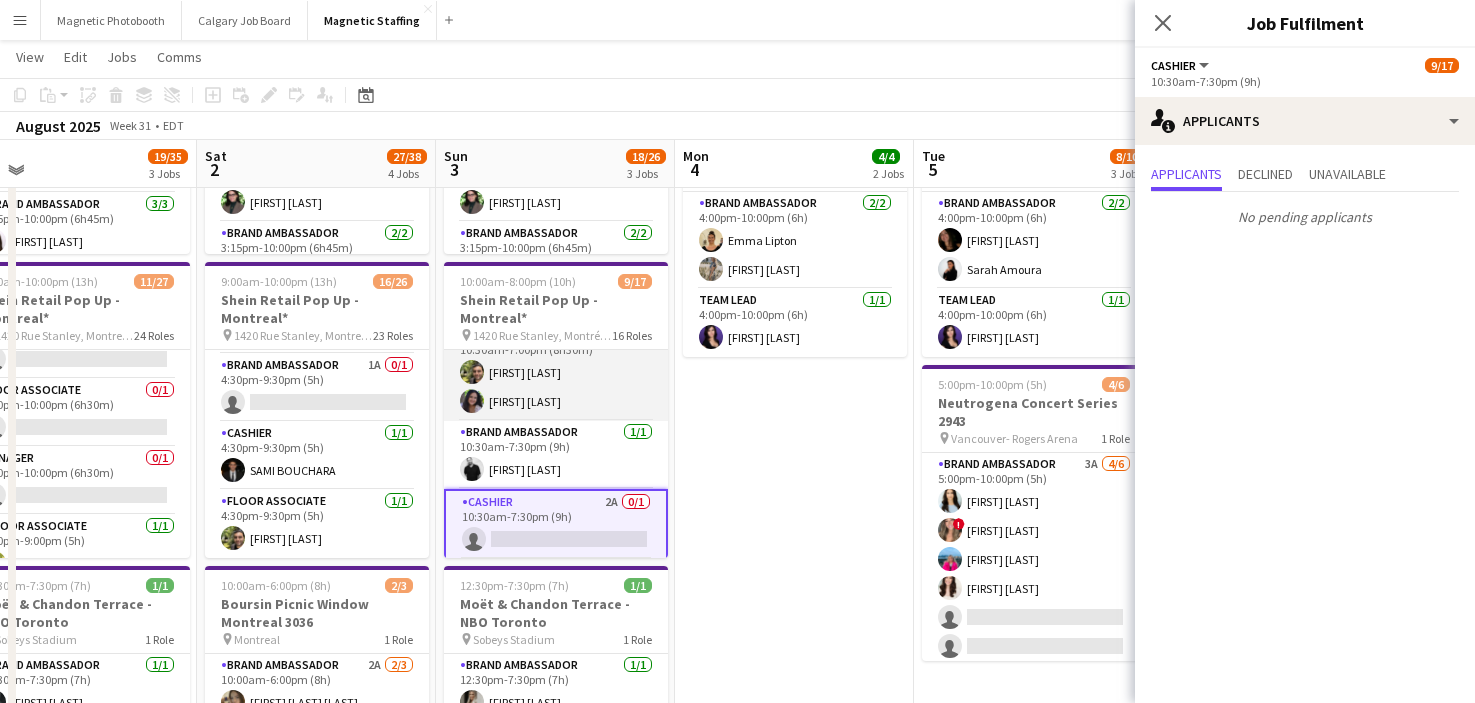 click on "Floor Associate   [NUMBER]/[NUMBER]   [TIME]-[TIME] ([DURATION])
[FIRST] [LAST] [FIRST] [LAST]" at bounding box center [556, 372] 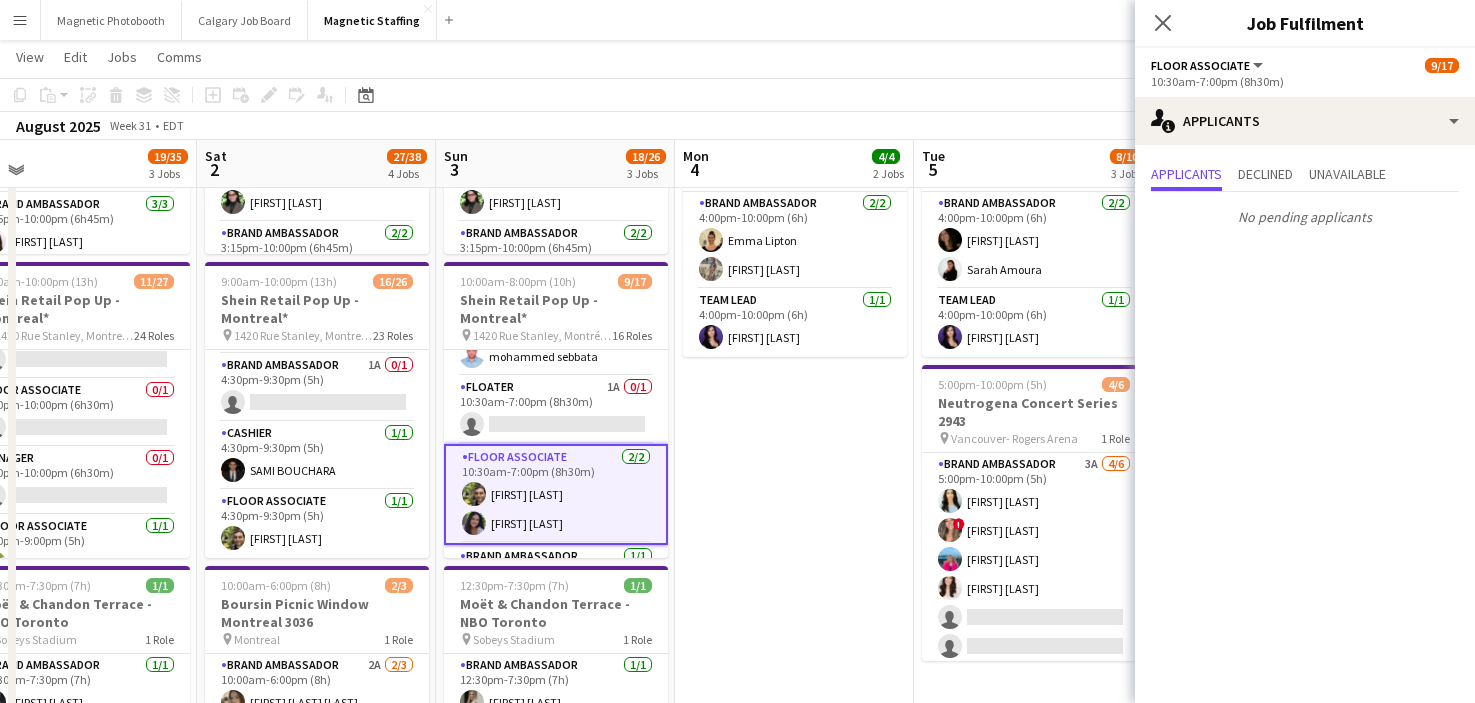 click on "Floater   1A   0/1   10:30am-7:00pm (8h30m)
single-neutral-actions" at bounding box center (556, 410) 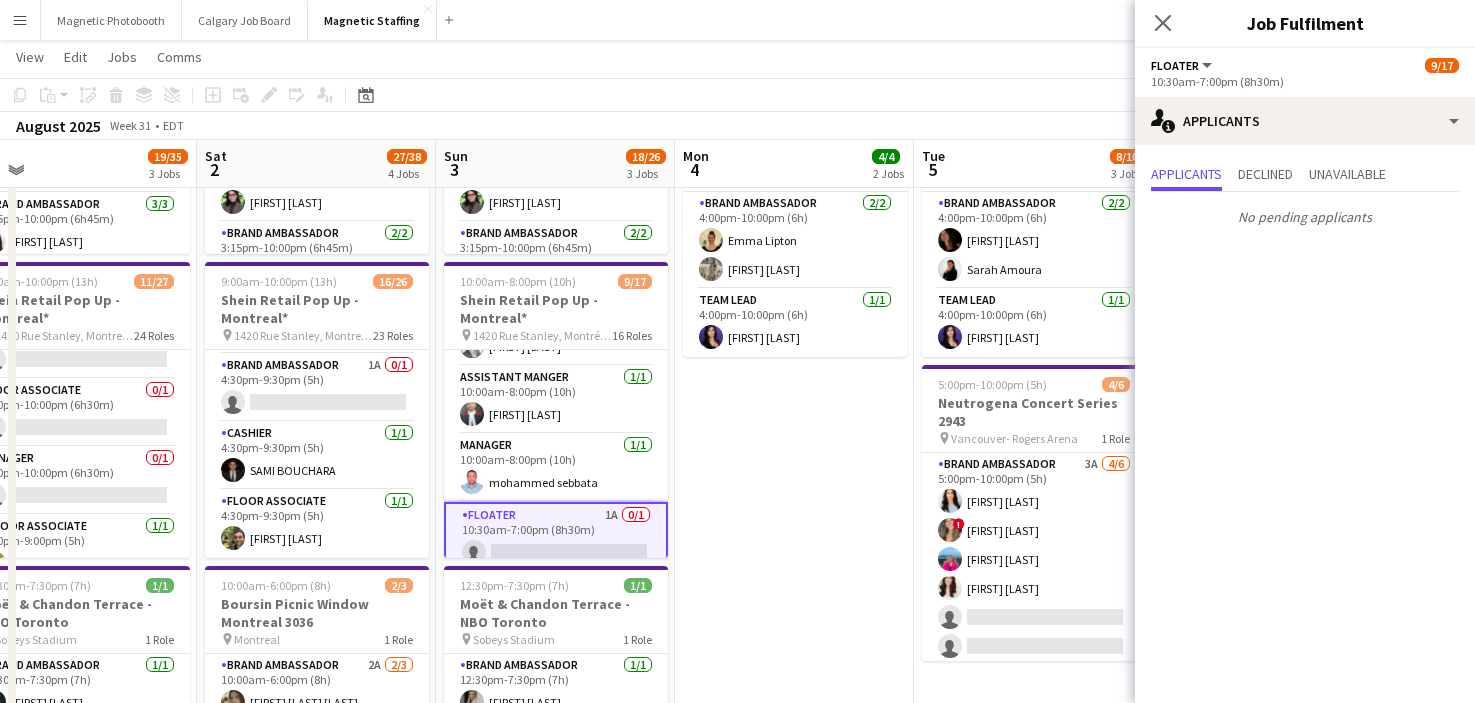 scroll, scrollTop: 122, scrollLeft: 0, axis: vertical 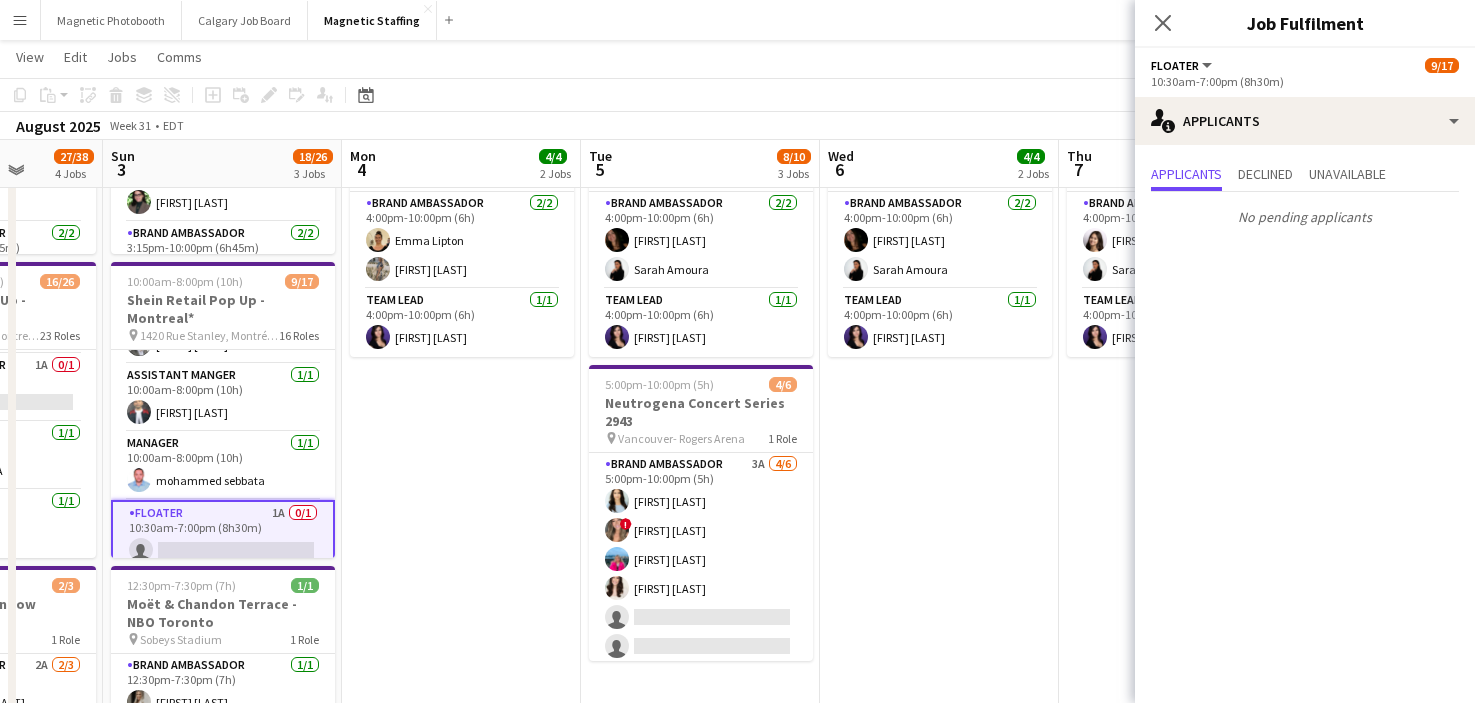 drag, startPoint x: 831, startPoint y: 434, endPoint x: 504, endPoint y: 436, distance: 327.0061 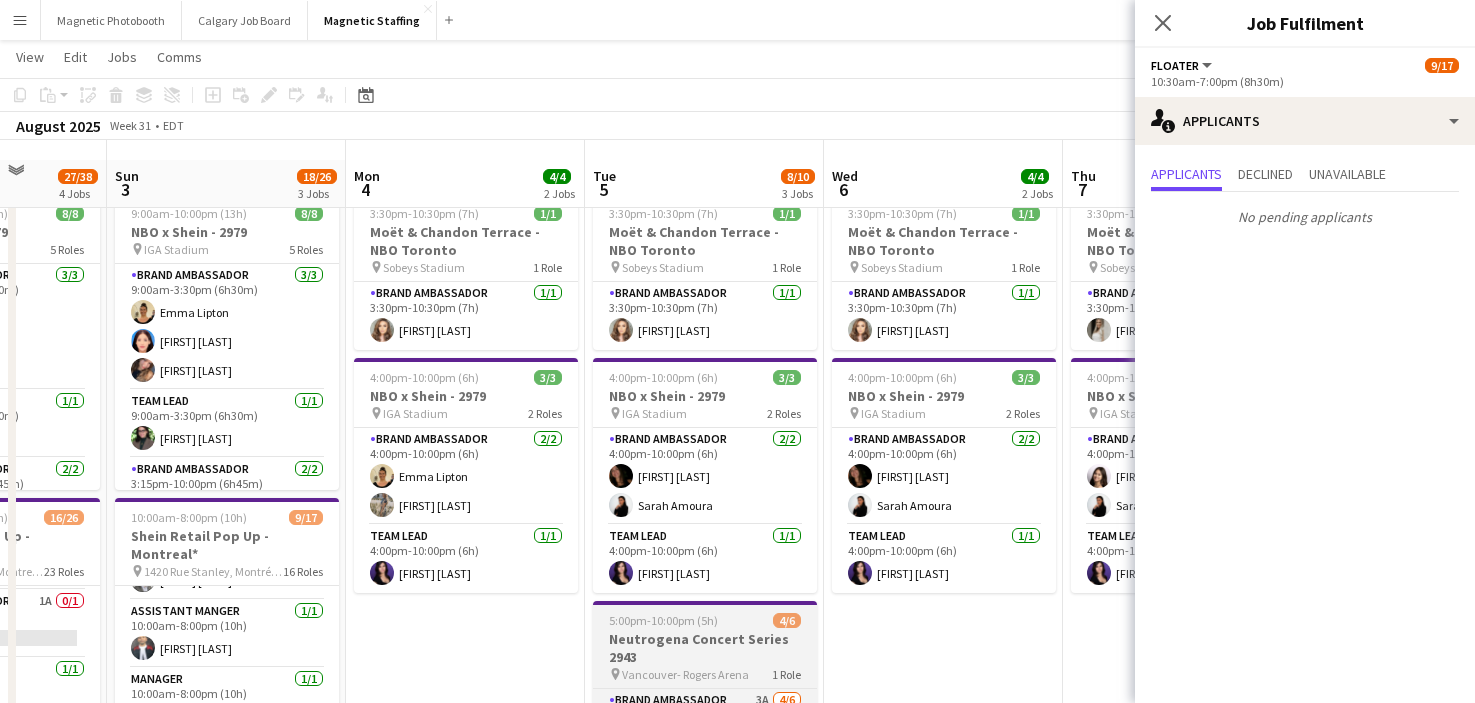 scroll, scrollTop: 0, scrollLeft: 0, axis: both 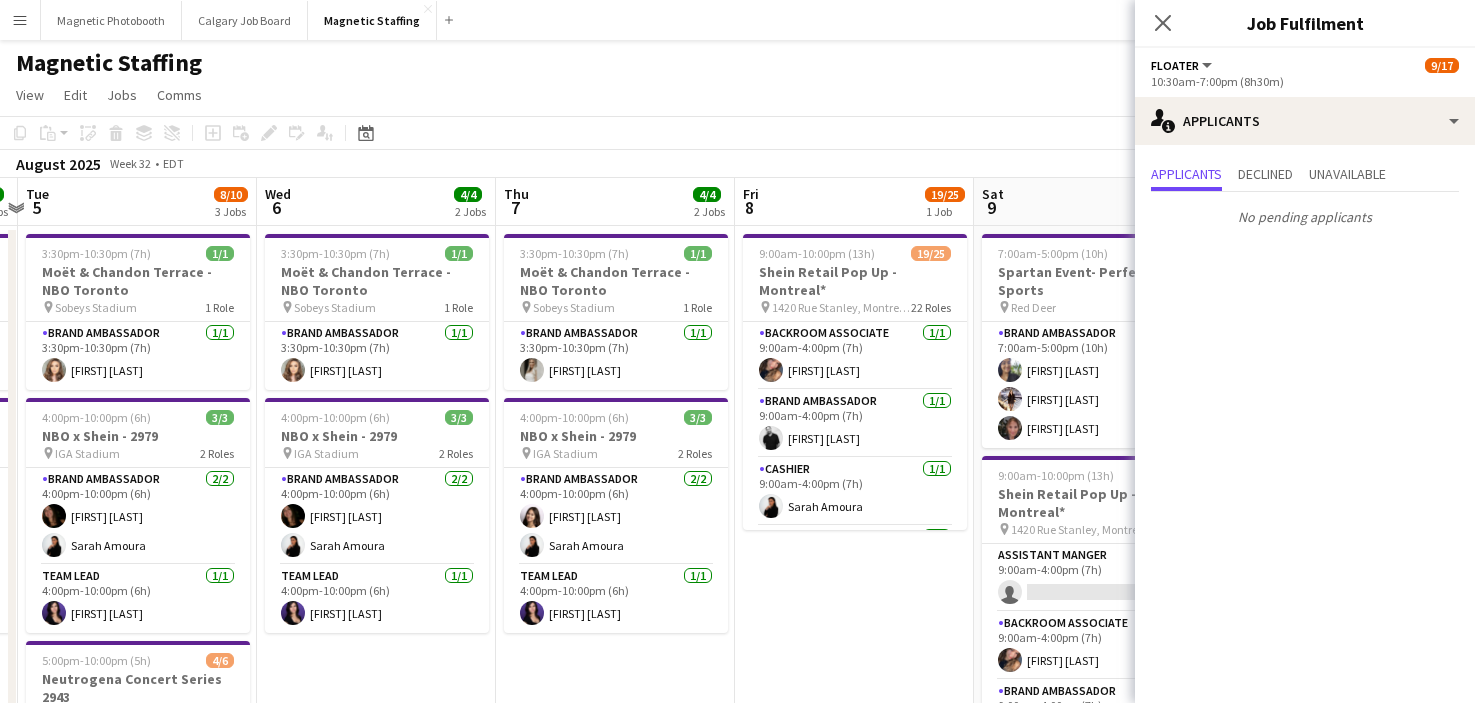 drag, startPoint x: 353, startPoint y: 443, endPoint x: 298, endPoint y: 441, distance: 55.03635 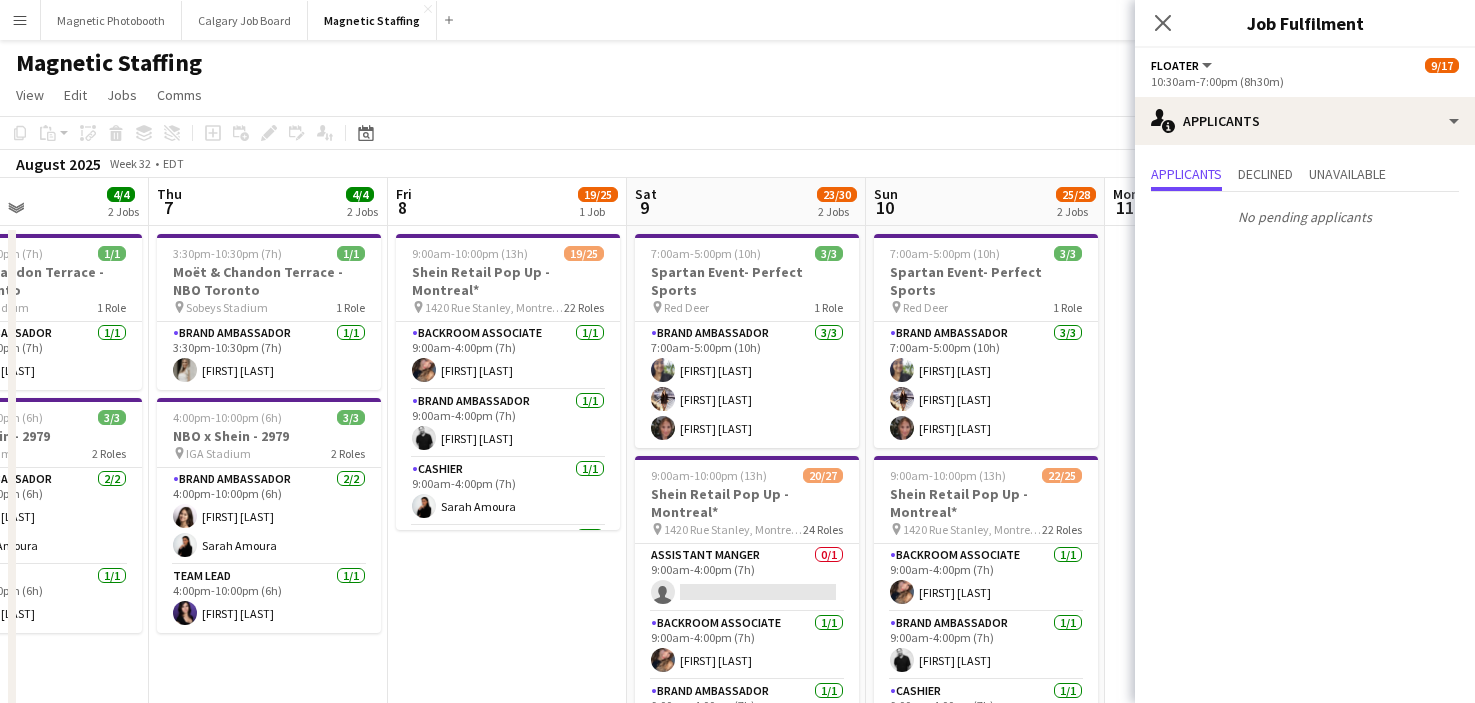 drag, startPoint x: 817, startPoint y: 476, endPoint x: 481, endPoint y: 472, distance: 336.0238 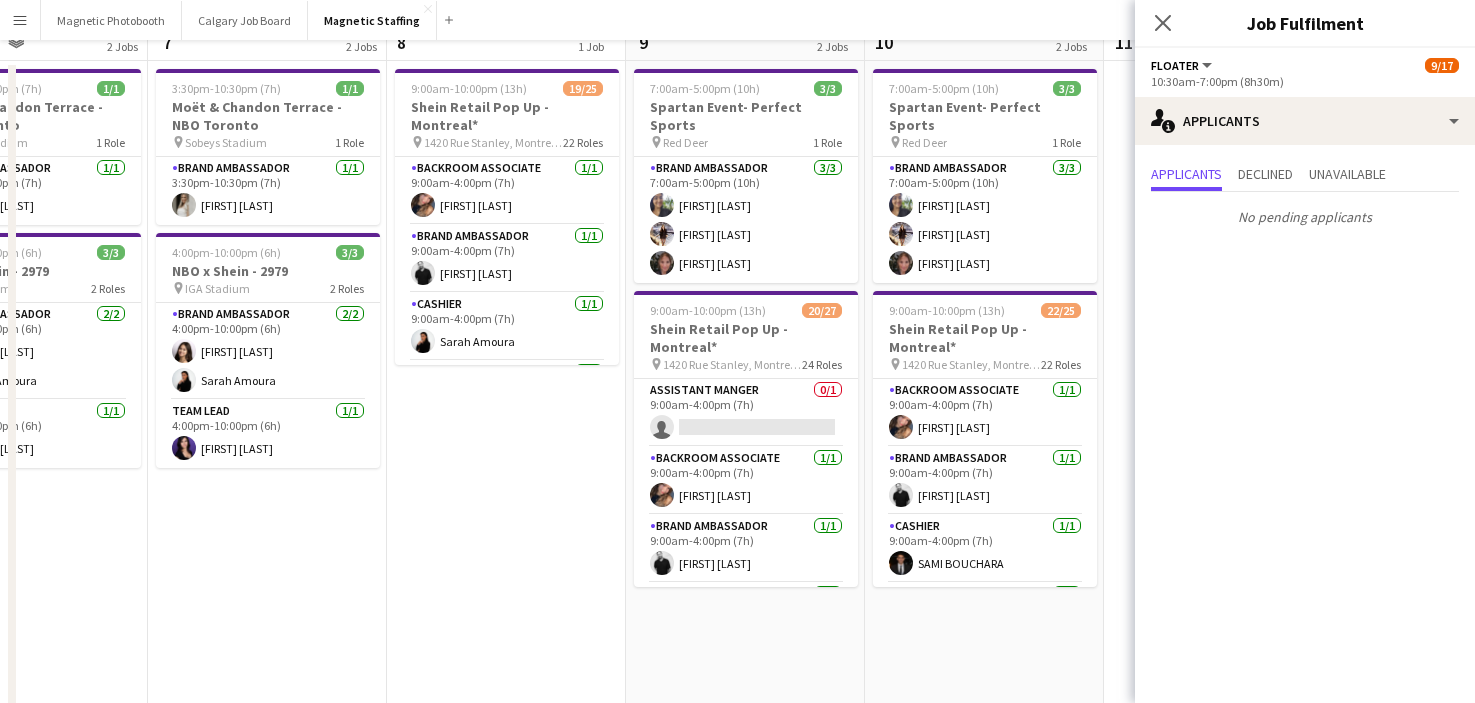 scroll, scrollTop: 214, scrollLeft: 0, axis: vertical 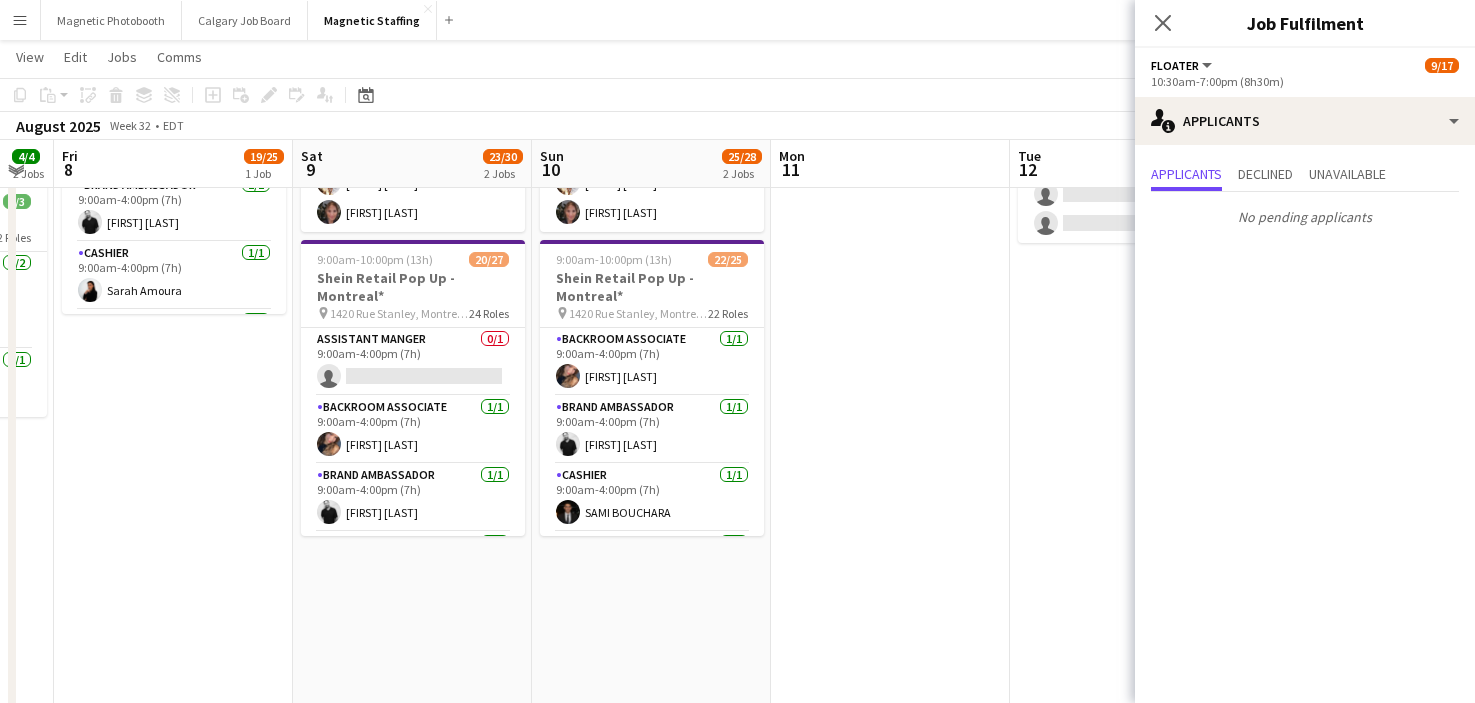 drag, startPoint x: 679, startPoint y: 562, endPoint x: 371, endPoint y: 564, distance: 308.0065 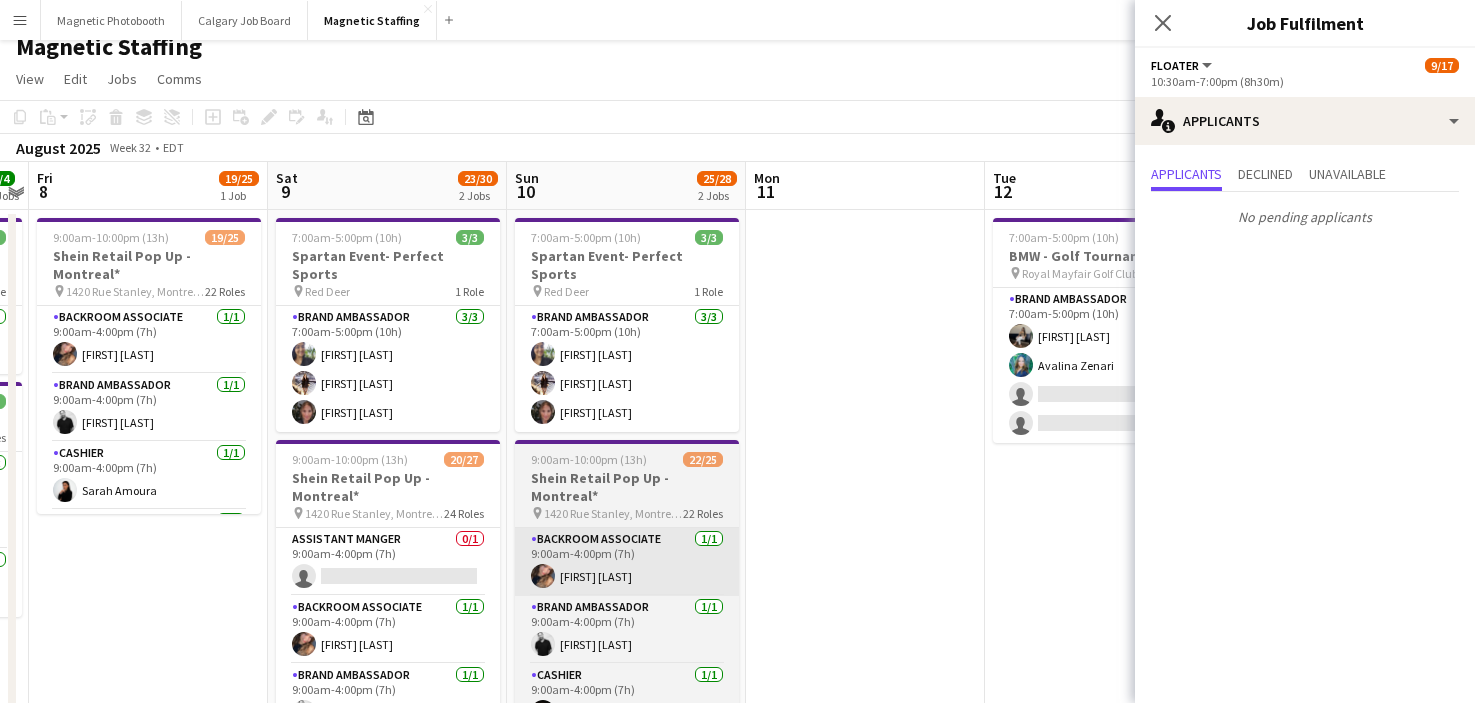 scroll, scrollTop: 9, scrollLeft: 0, axis: vertical 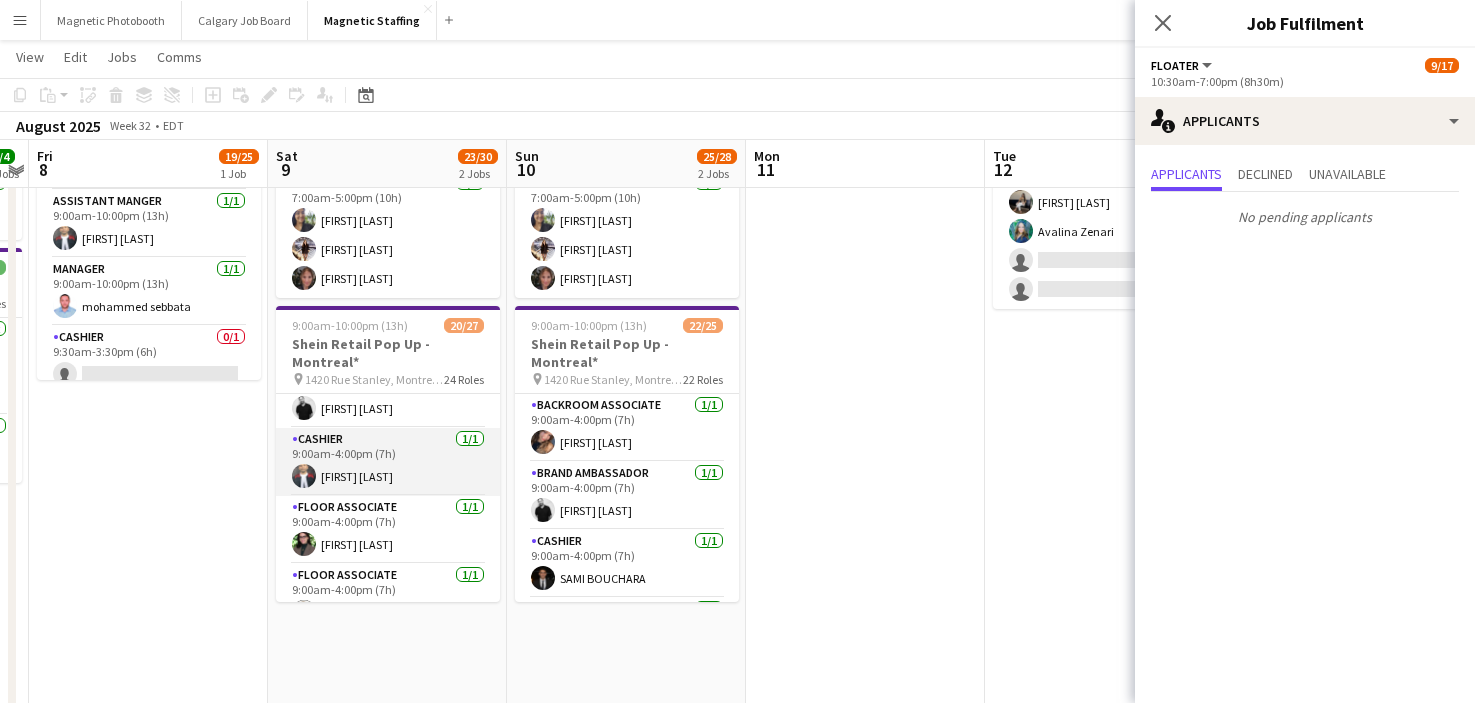 click on "Cashier   1/1   9:00am-4:00pm (7h)
[FIRST] [LAST]" at bounding box center [388, 462] 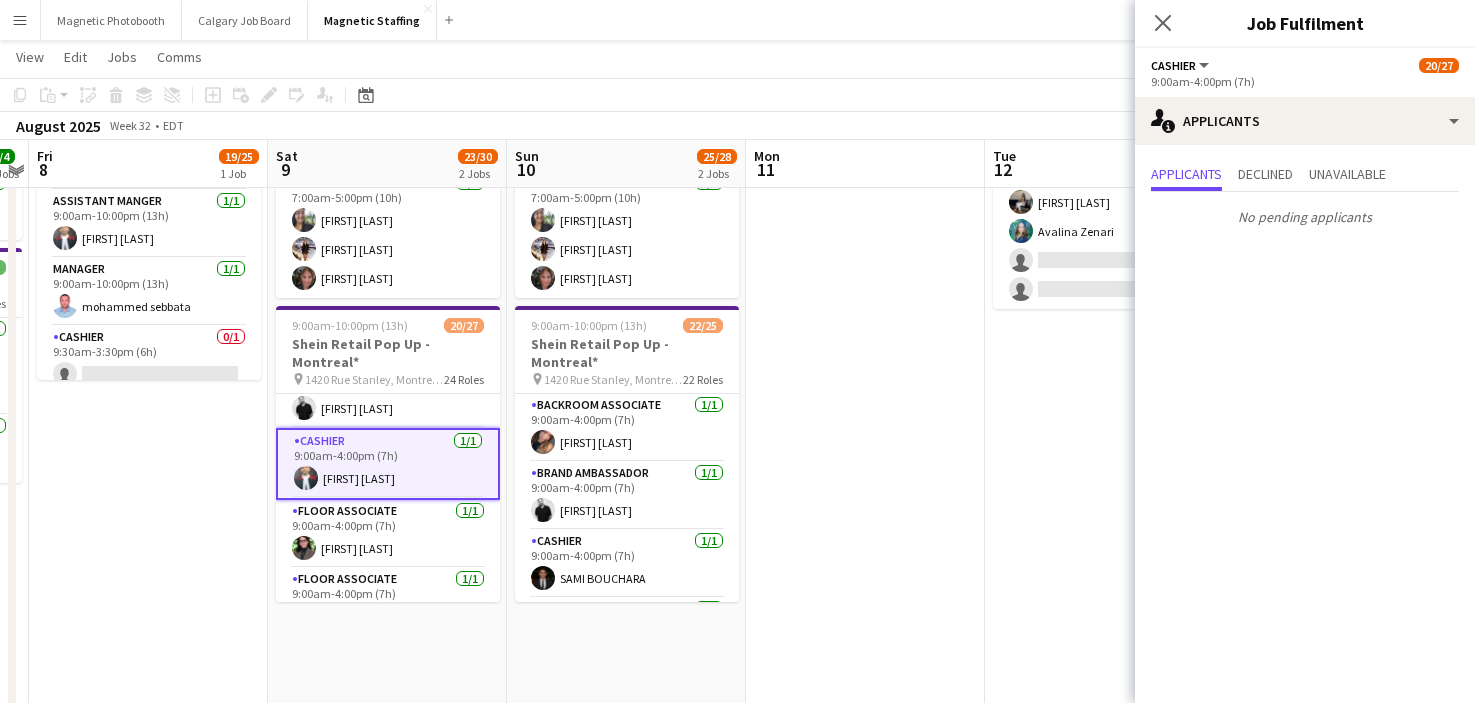click on "Cashier   1/1   9:00am-4:00pm (7h)
[FIRST] [LAST]" at bounding box center [388, 464] 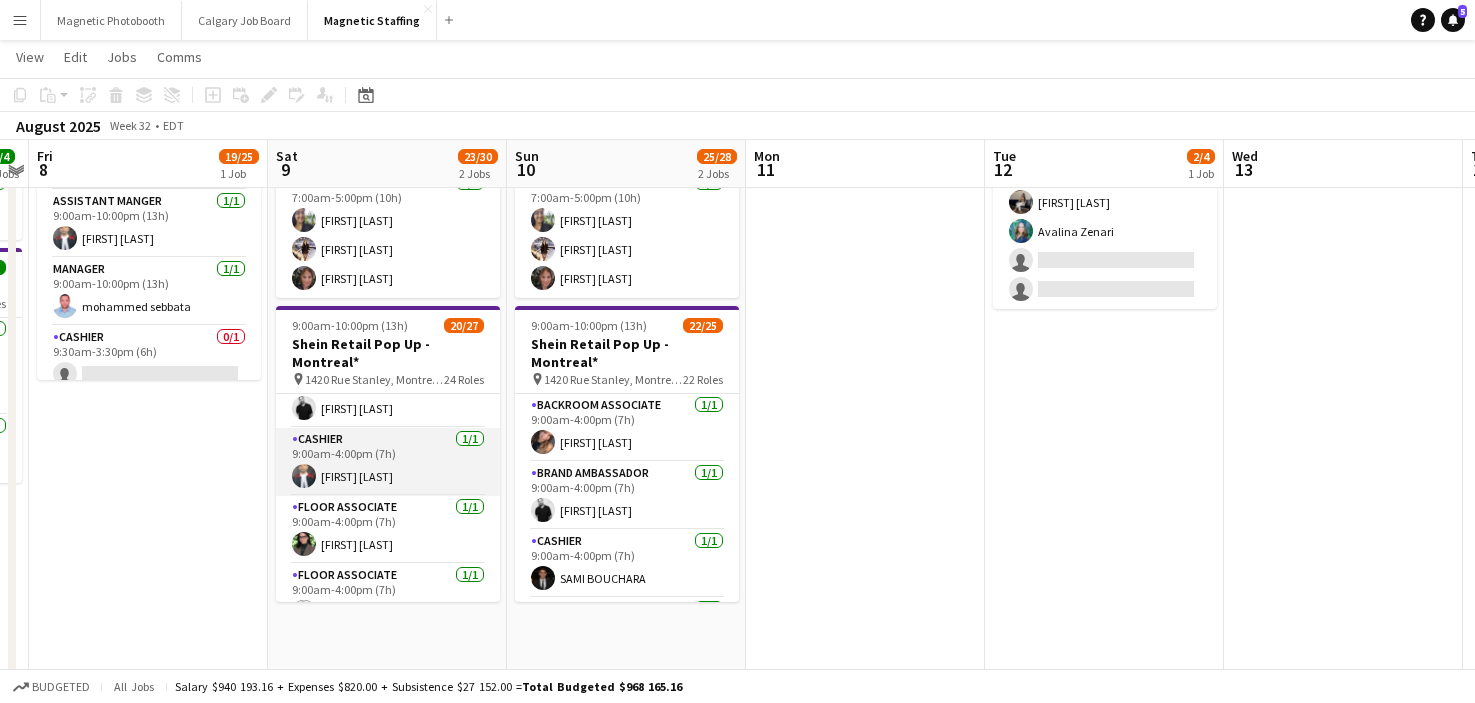 click on "Cashier   1/1   9:00am-4:00pm (7h)
[FIRST] [LAST]" at bounding box center [388, 462] 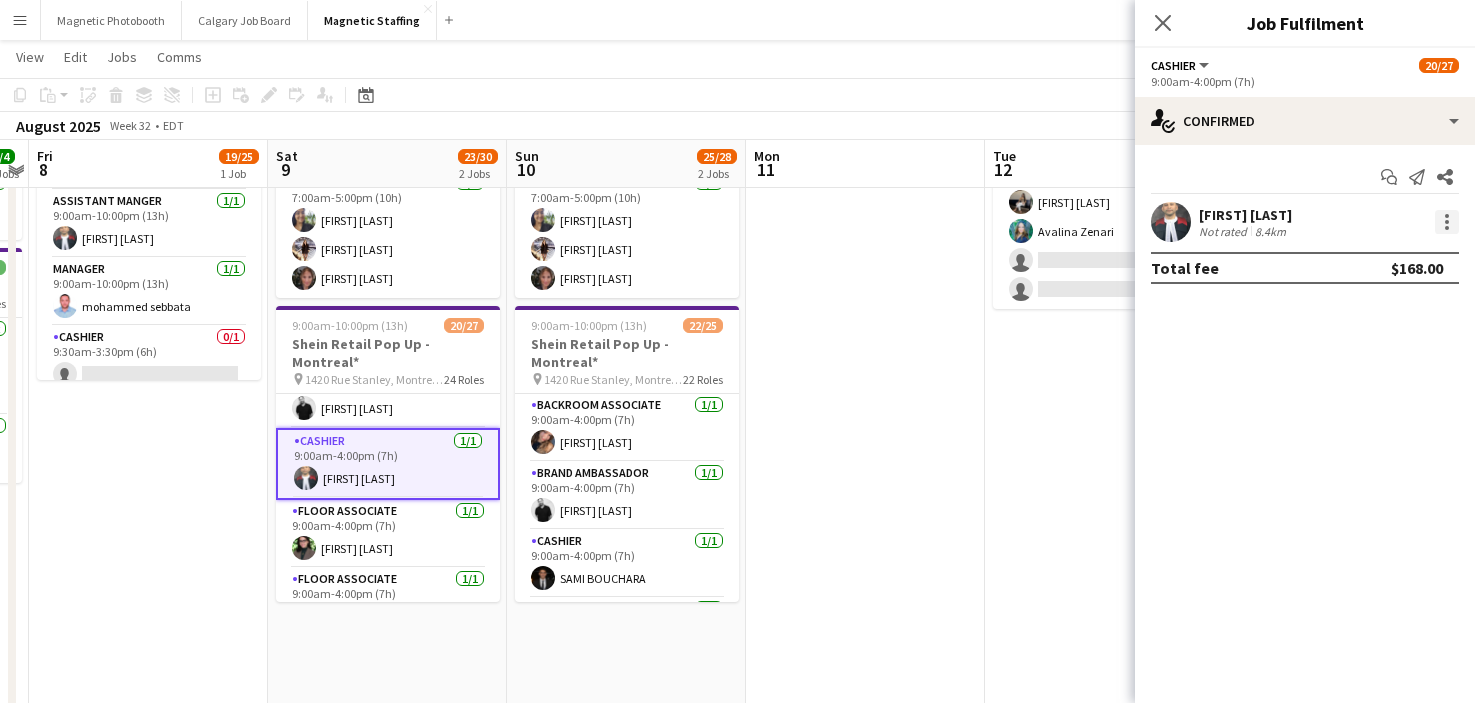 click at bounding box center [1447, 228] 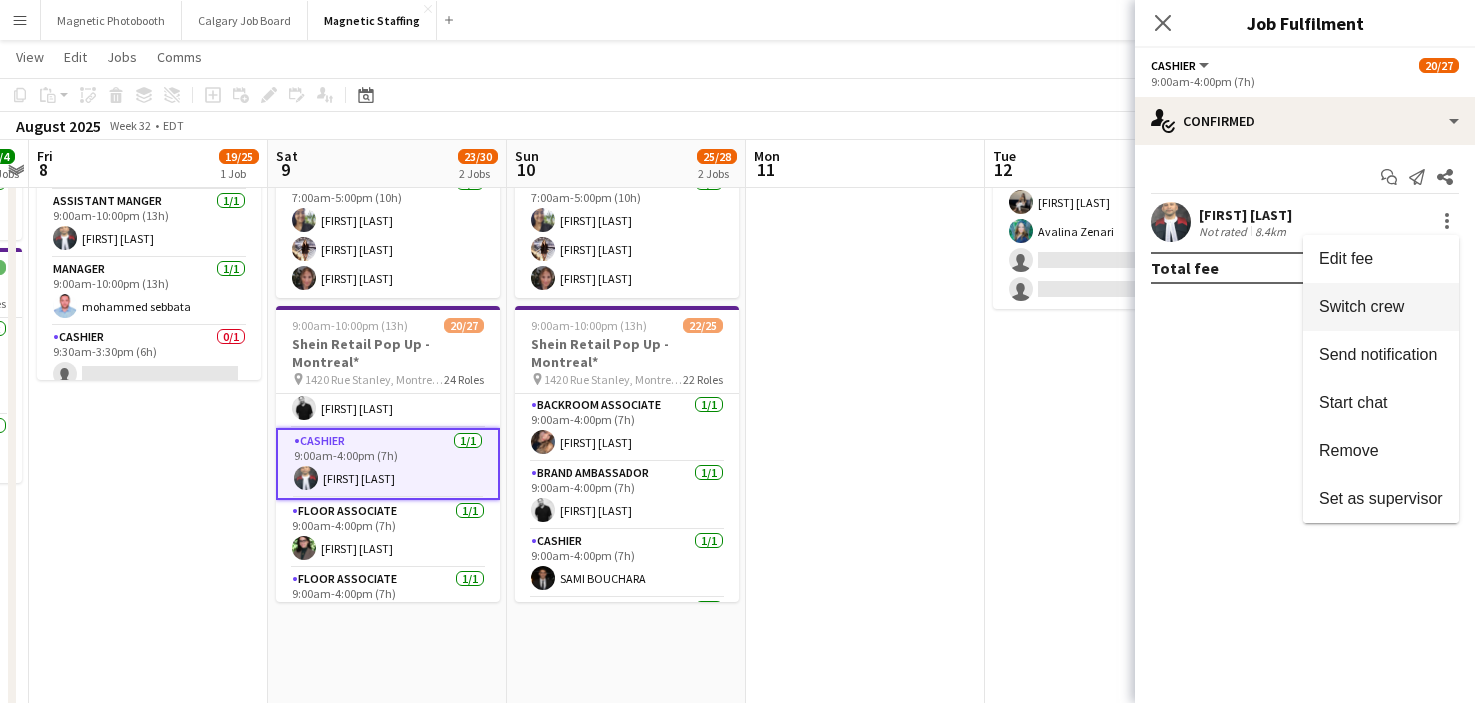 click on "Switch crew" at bounding box center (1361, 306) 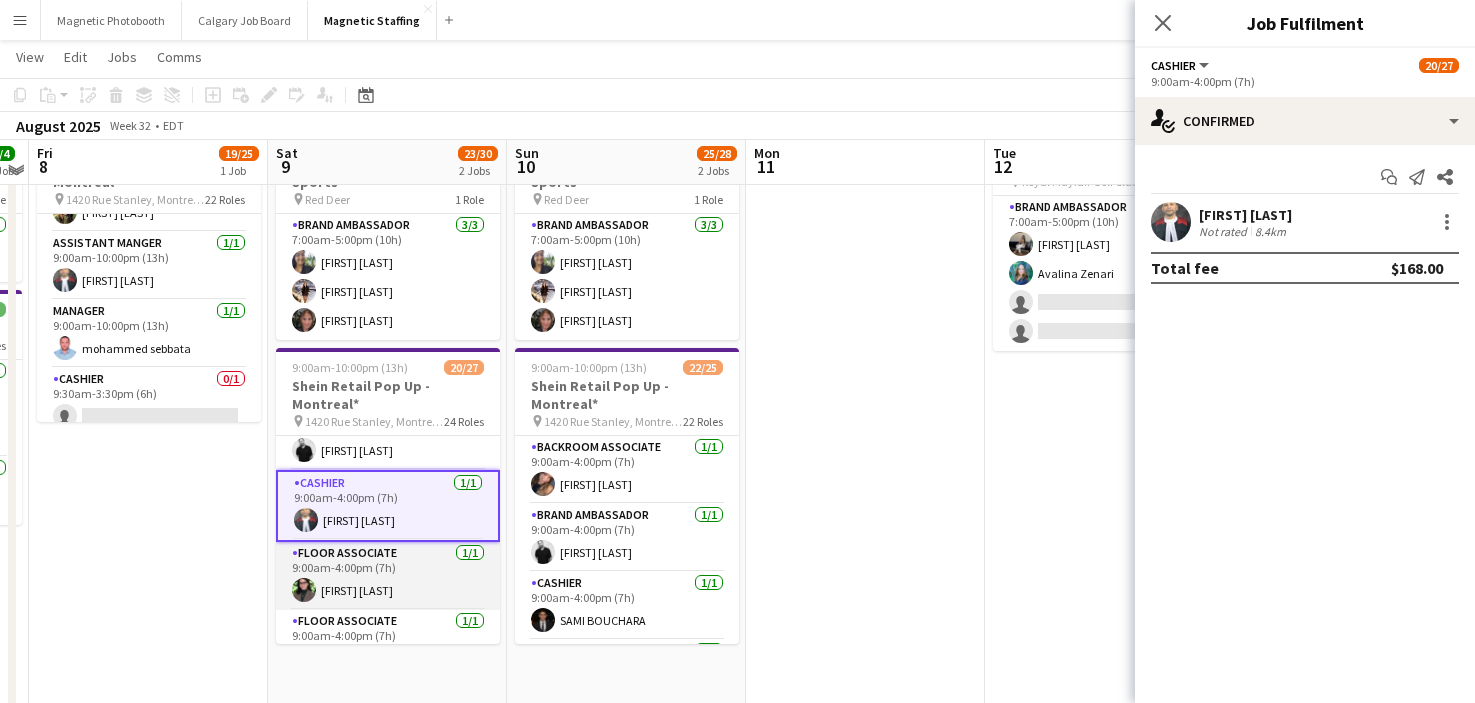 scroll, scrollTop: 0, scrollLeft: 0, axis: both 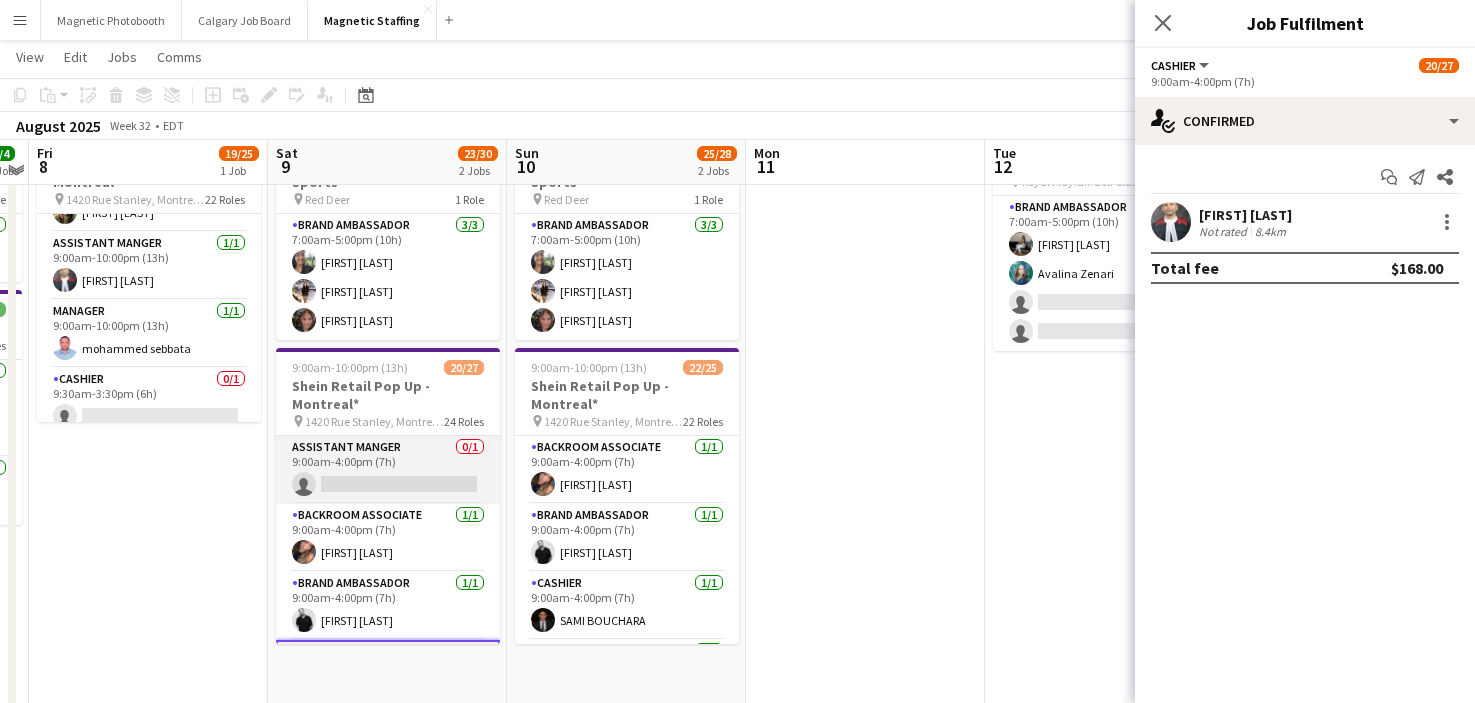 click on "Assistant Manger    0/1   9:00am-4:00pm (7h)
single-neutral-actions" at bounding box center (388, 470) 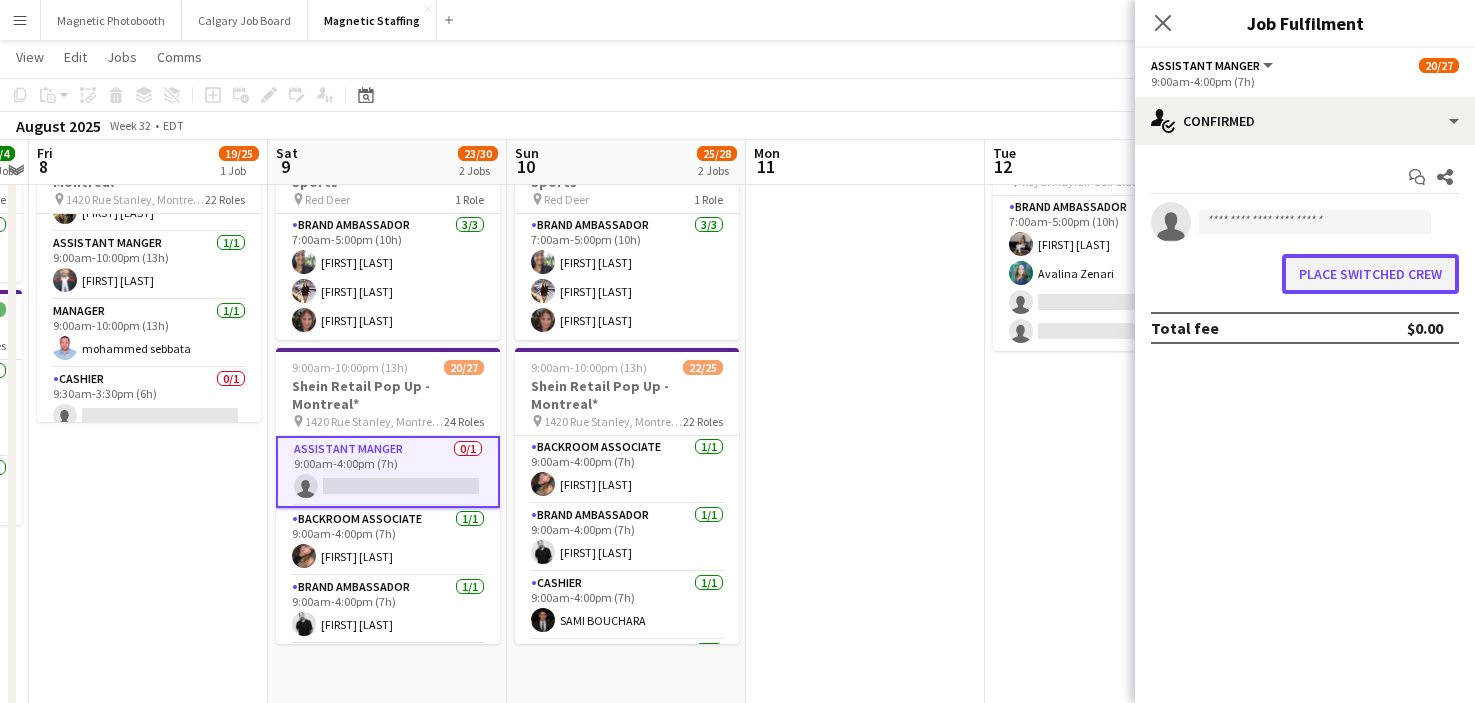 click on "Place switched crew" at bounding box center [1370, 274] 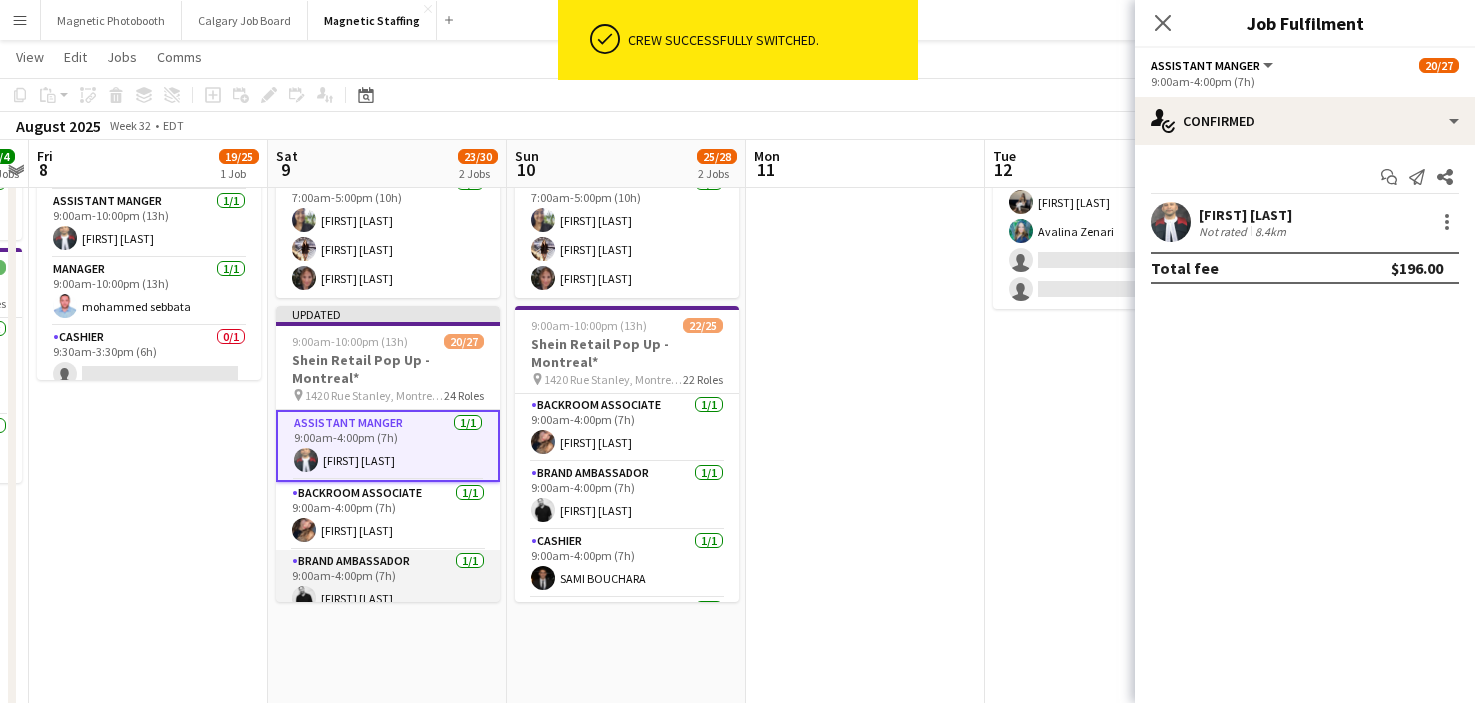 scroll, scrollTop: 148, scrollLeft: 0, axis: vertical 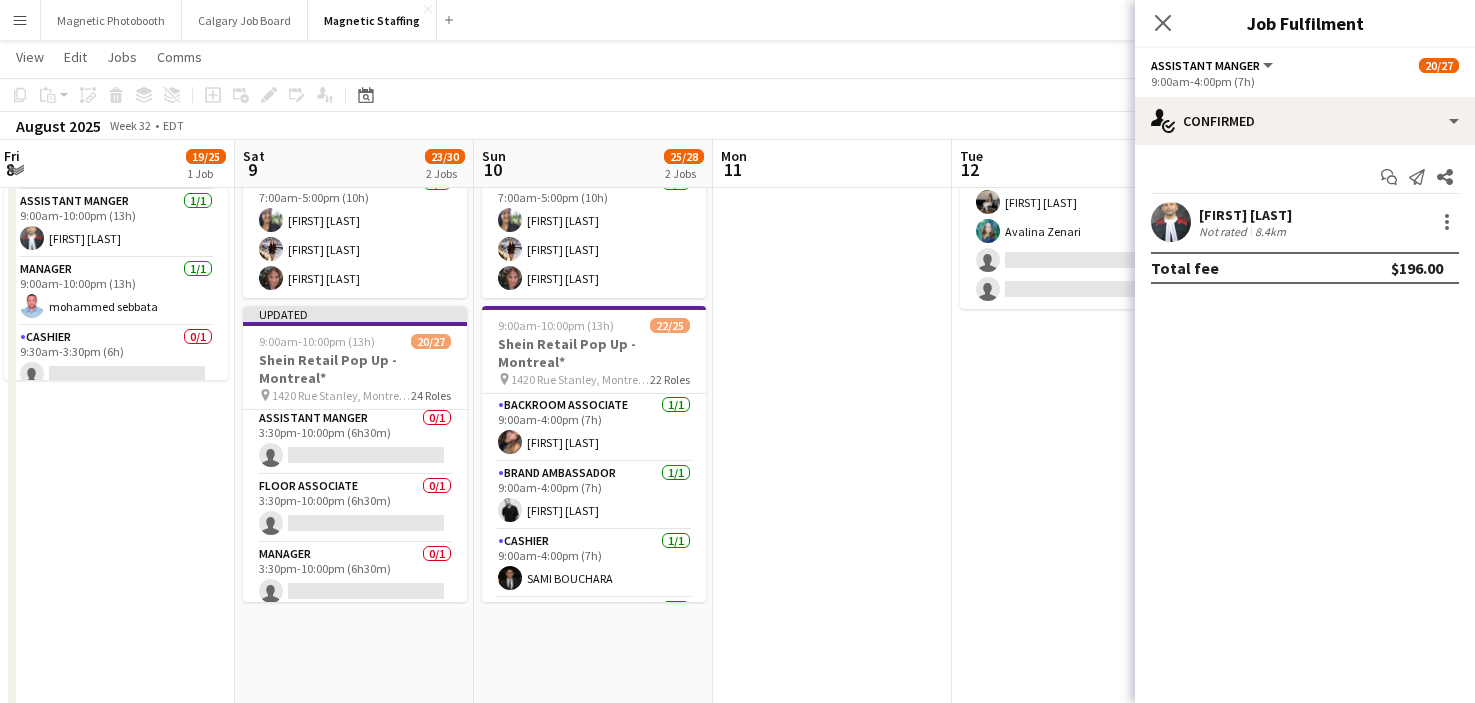 drag, startPoint x: 666, startPoint y: 421, endPoint x: 633, endPoint y: 419, distance: 33.06055 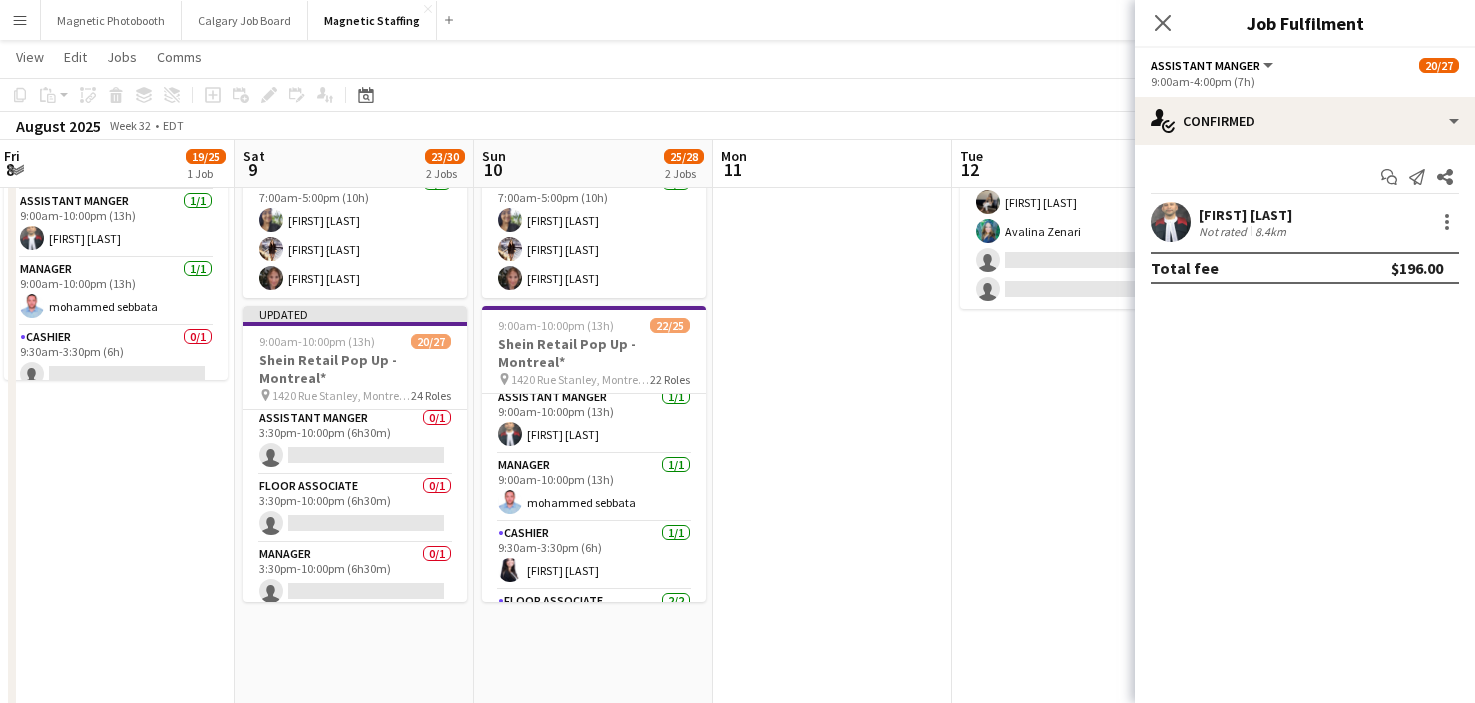 scroll, scrollTop: 364, scrollLeft: 0, axis: vertical 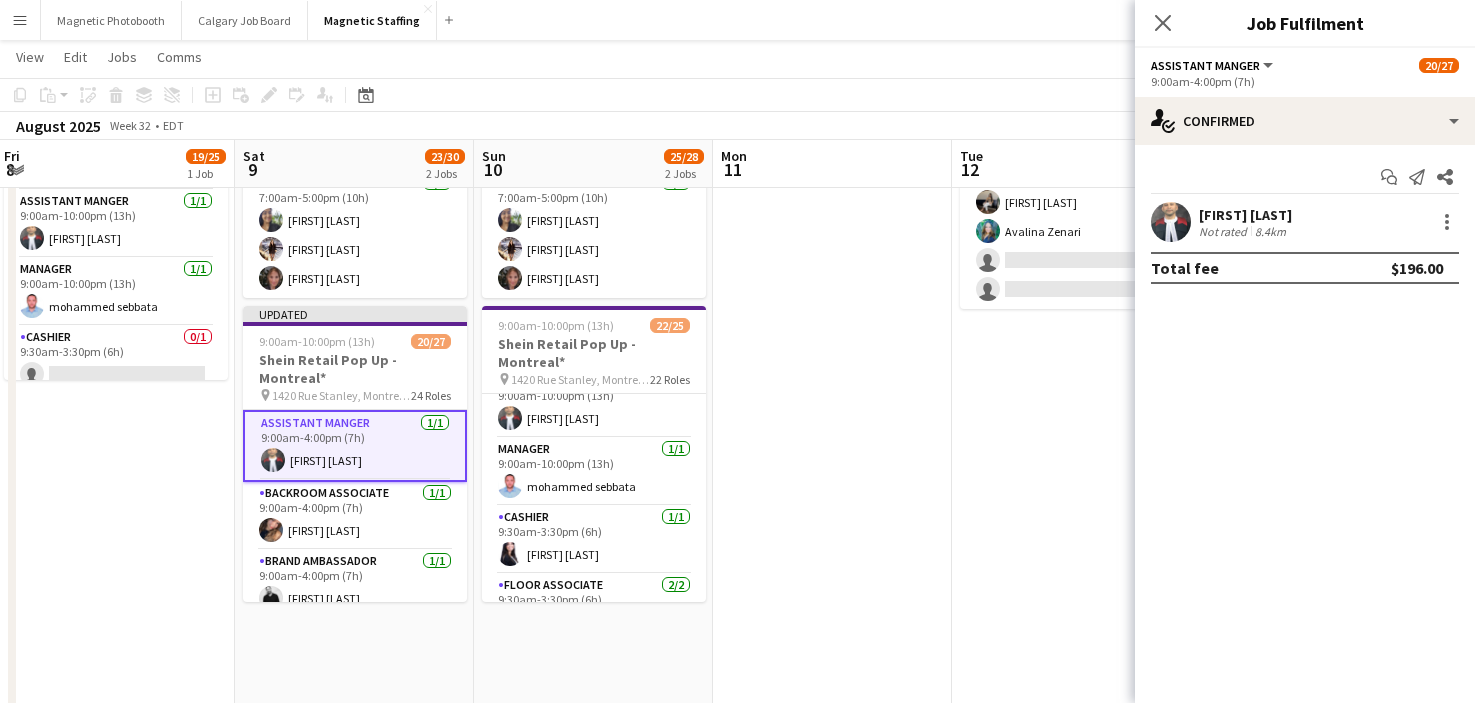 click on "Assistant Manger    1/1   9:00am-4:00pm (7h)
[FIRST] [LAST]" at bounding box center [355, 446] 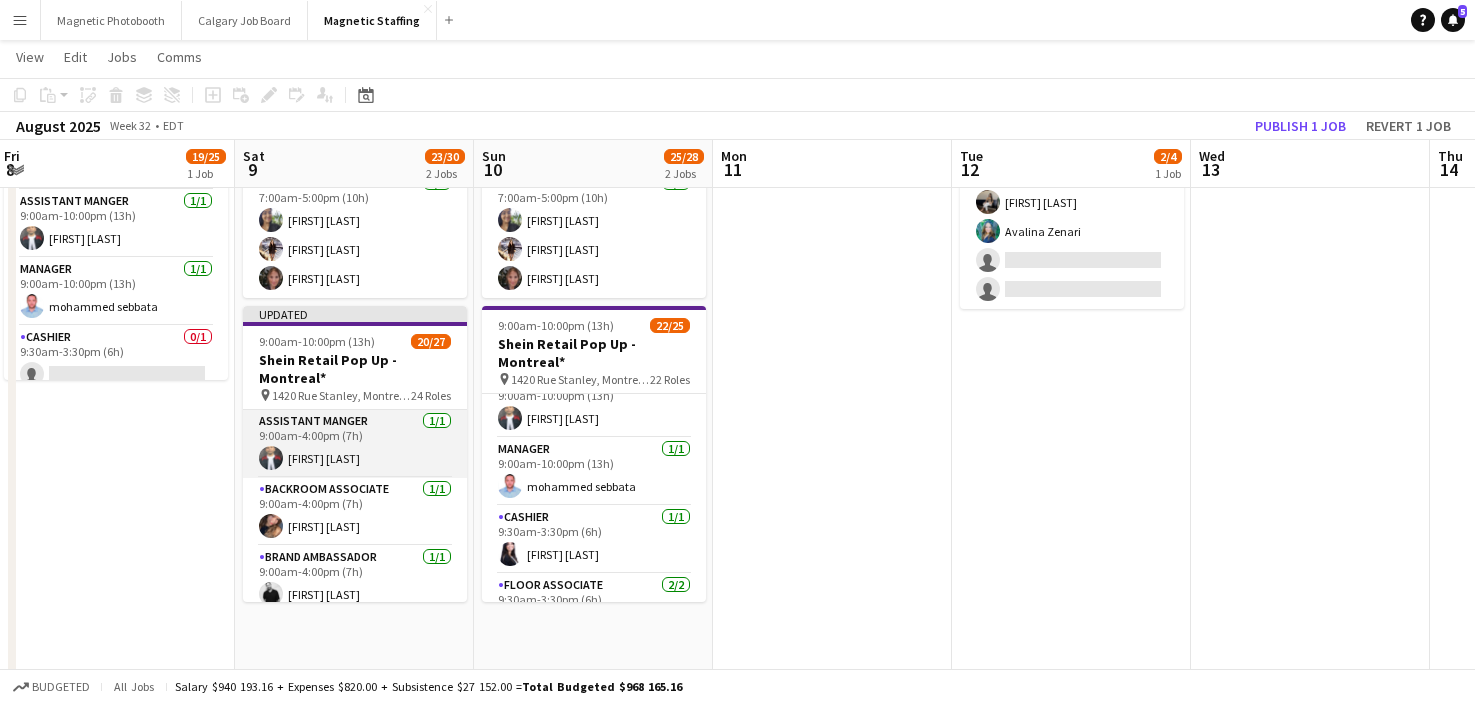 click on "Assistant Manger    1/1   9:00am-4:00pm (7h)
[FIRST] [LAST]" at bounding box center (355, 444) 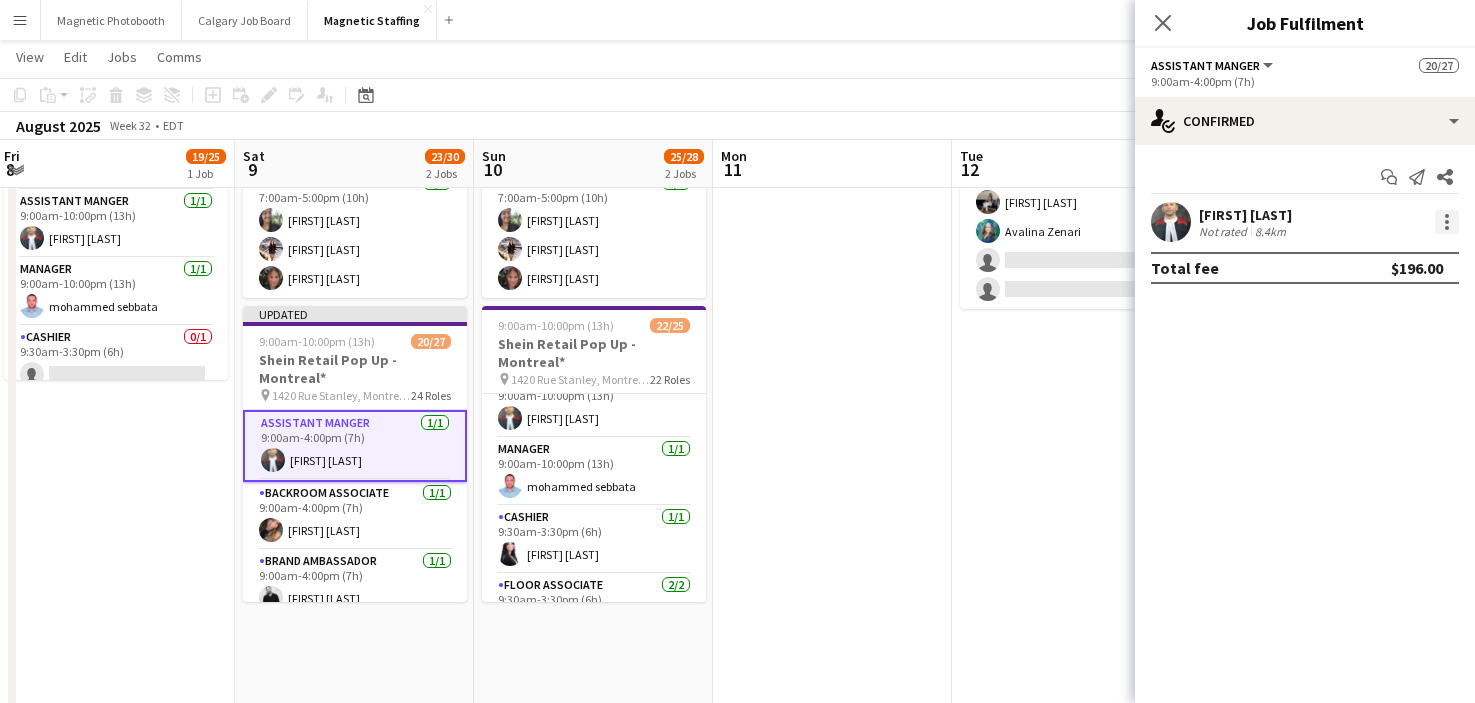 click at bounding box center [1447, 222] 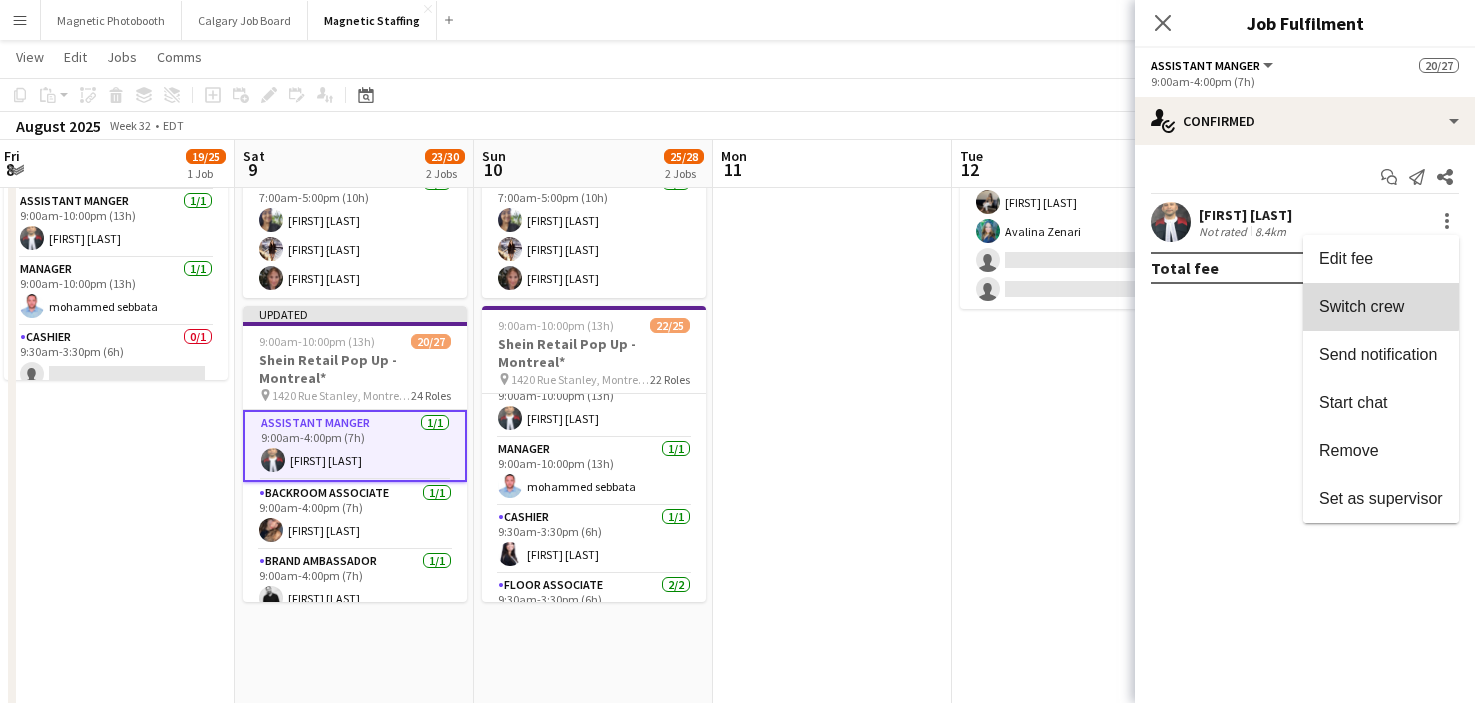 click on "Switch crew" at bounding box center (1361, 306) 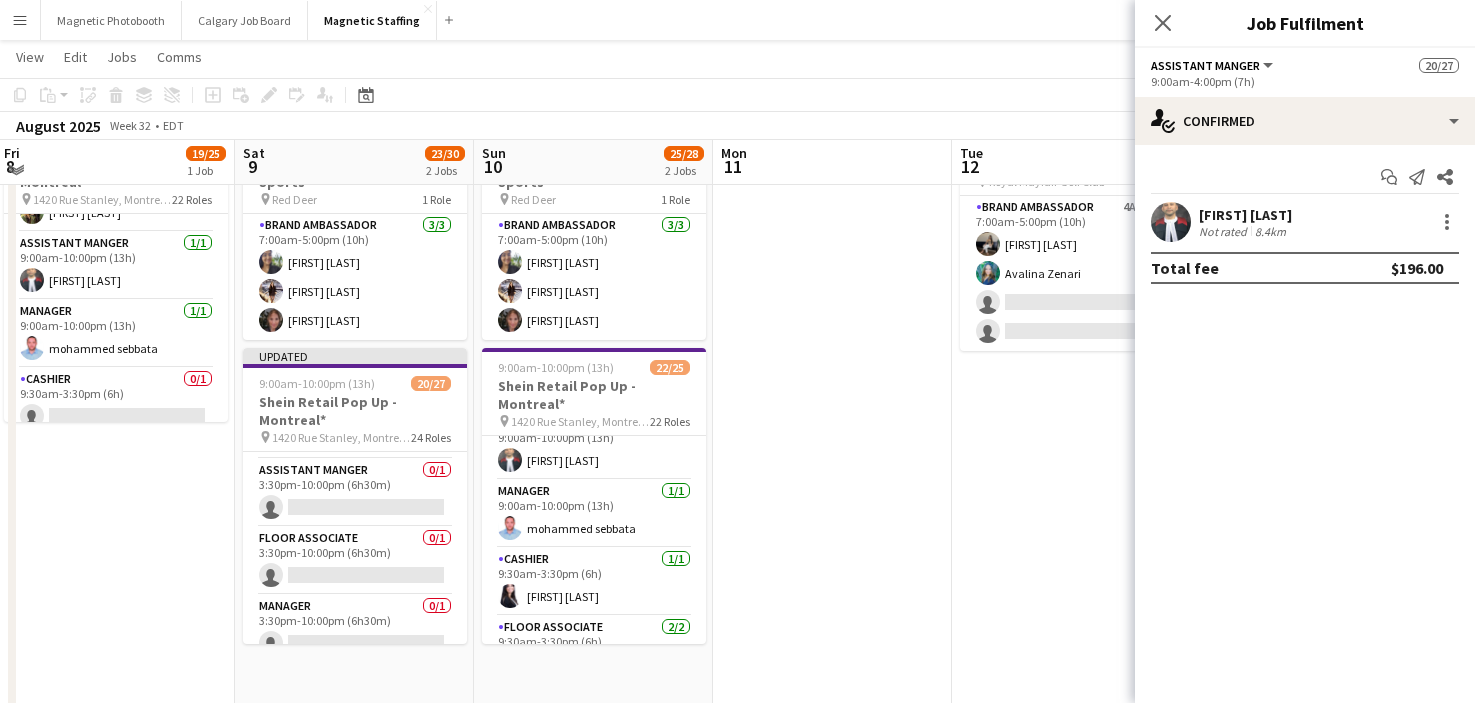 scroll, scrollTop: 1041, scrollLeft: 0, axis: vertical 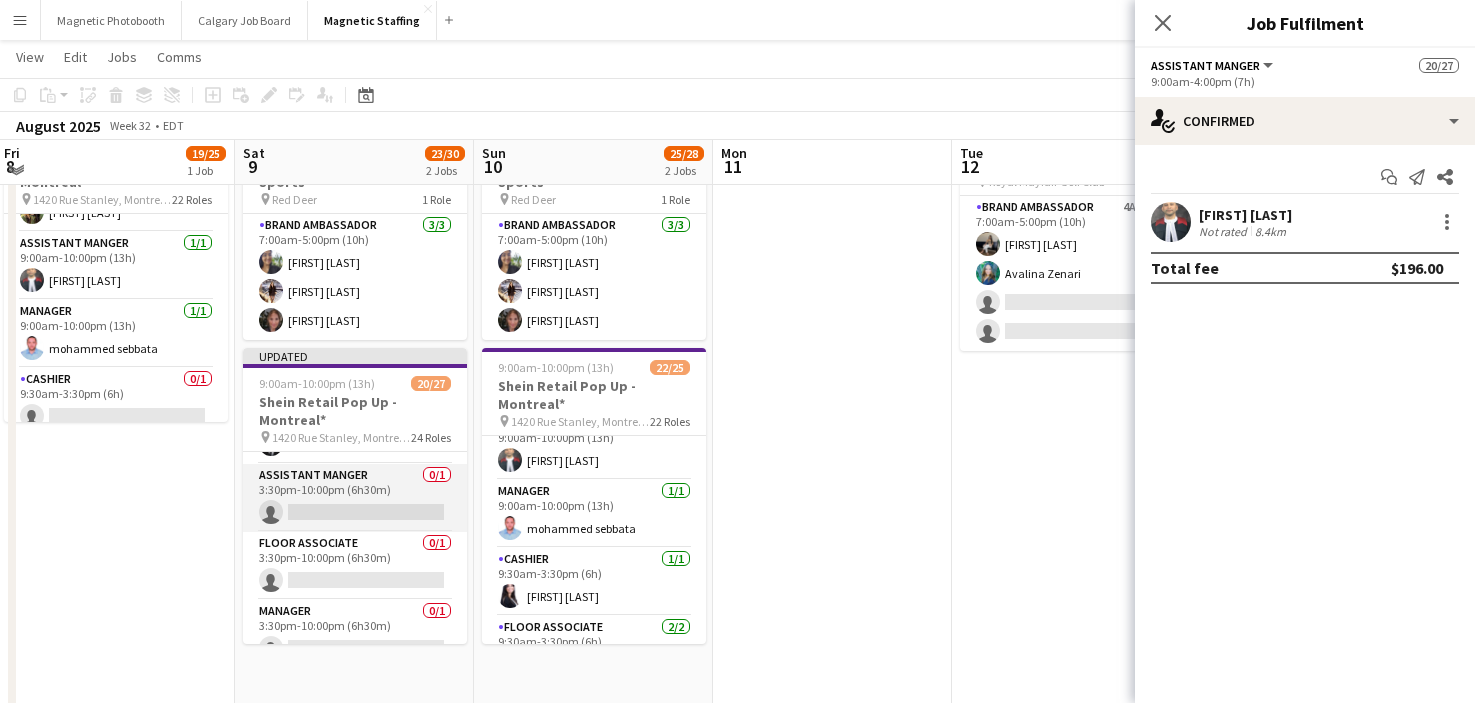 click on "Assistant Manger    0/1   3:30pm-10:00pm (6h30m)
single-neutral-actions" at bounding box center (355, 498) 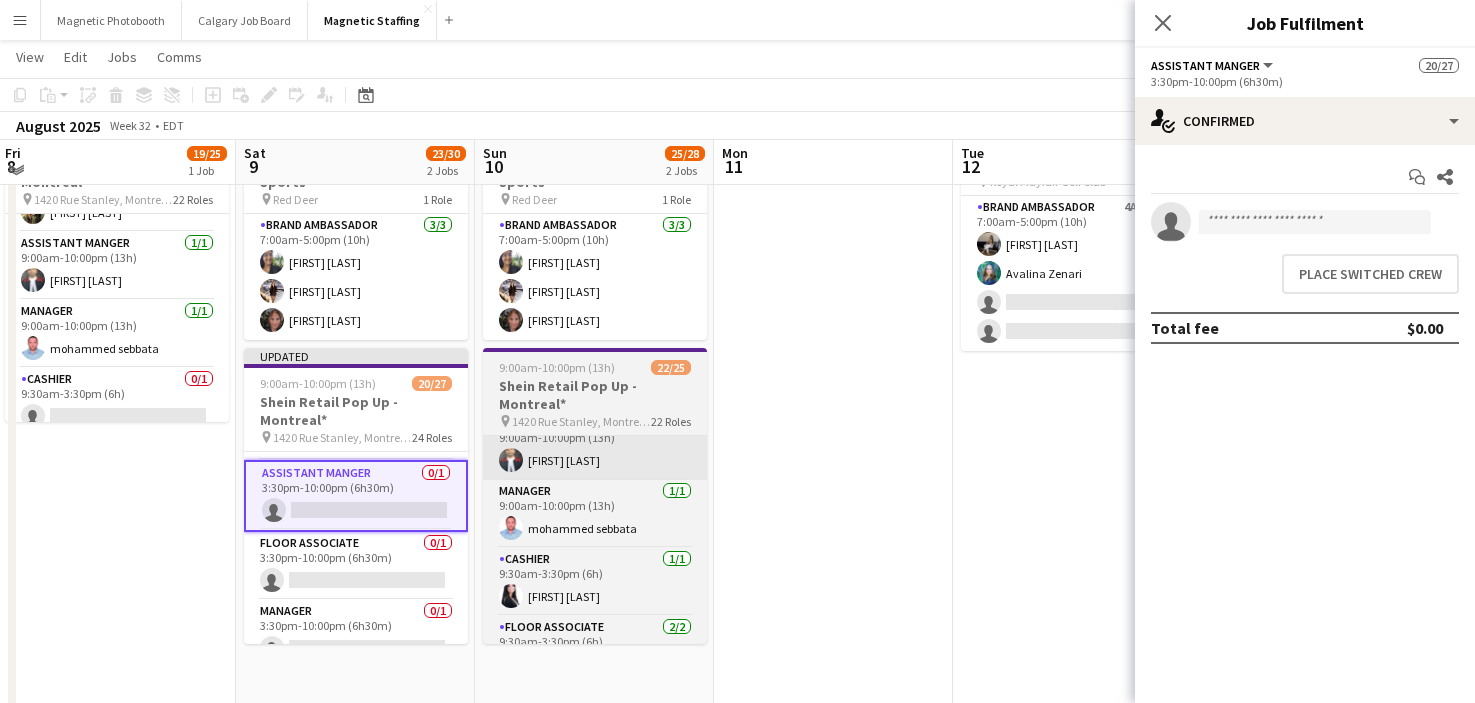scroll, scrollTop: 1037, scrollLeft: 0, axis: vertical 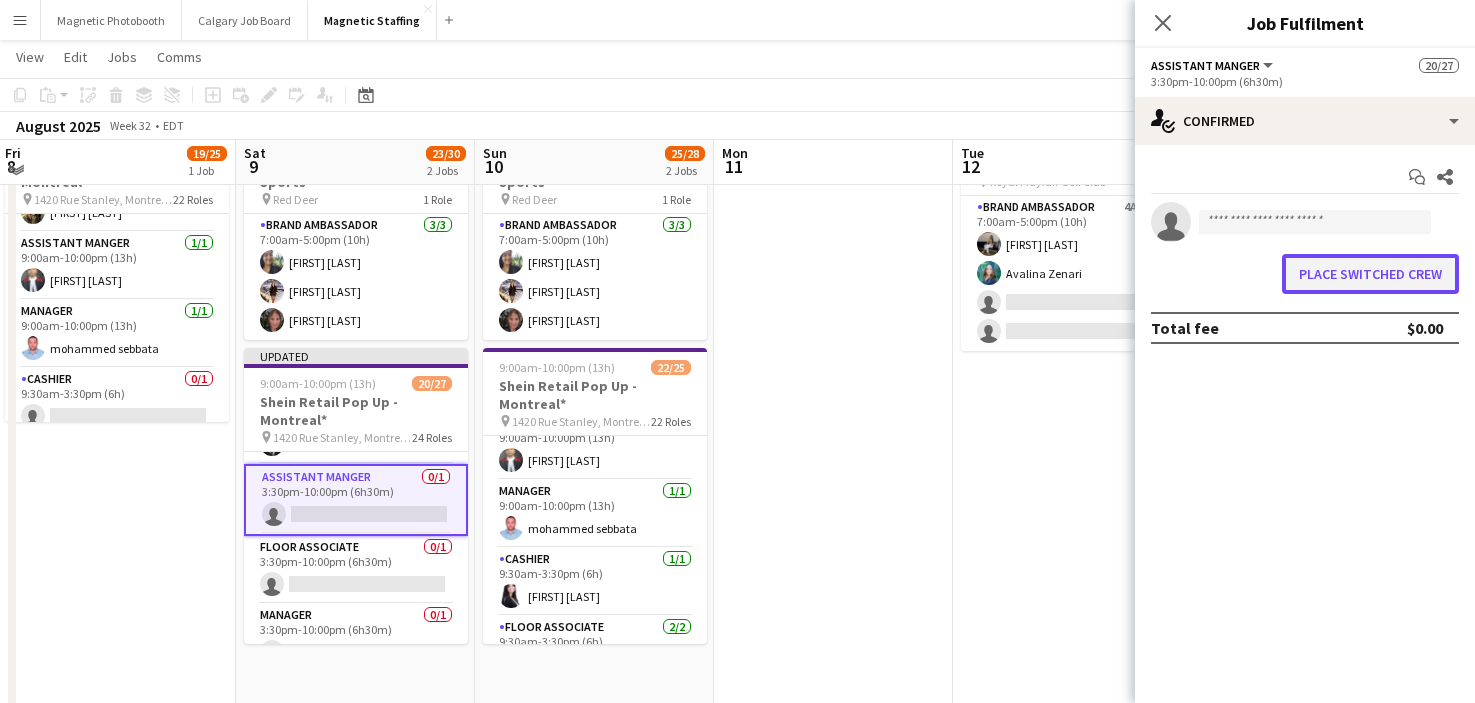 click on "Place switched crew" at bounding box center [1370, 274] 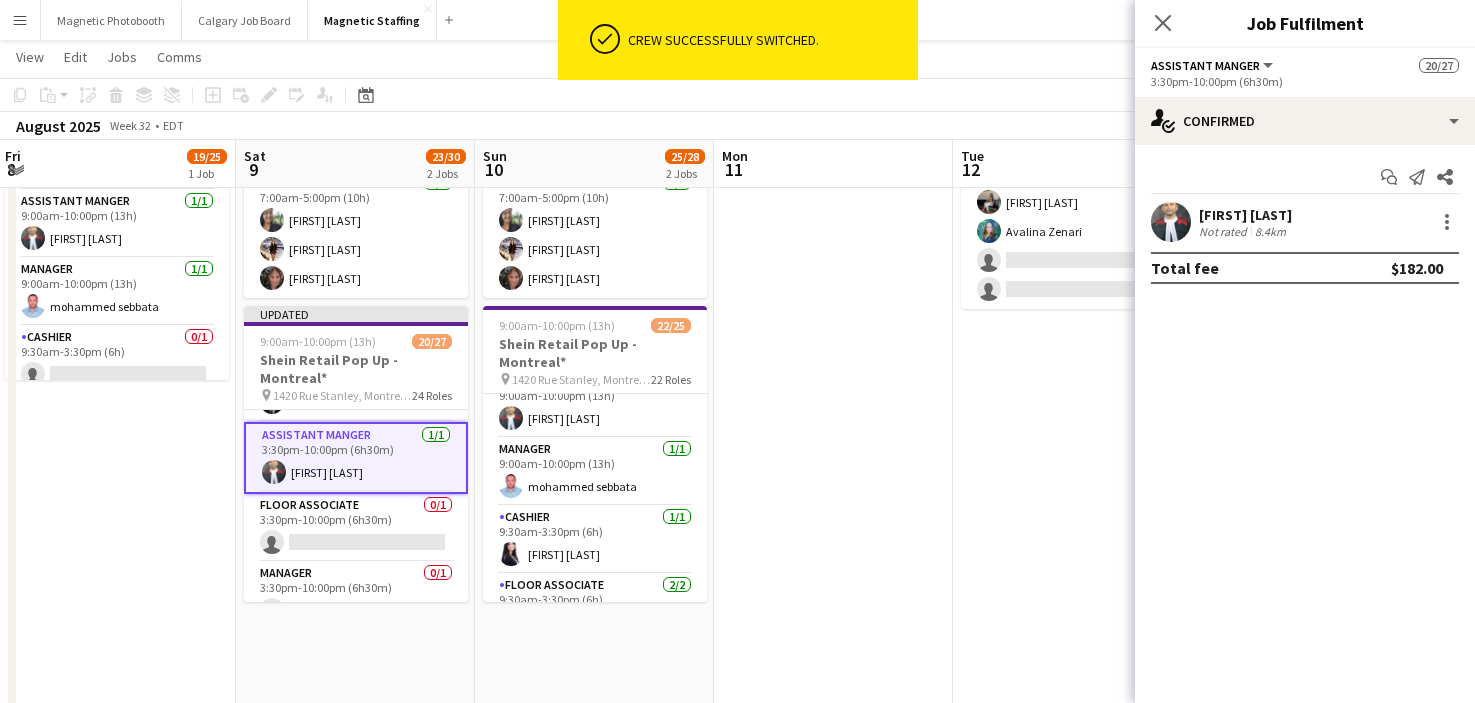 scroll, scrollTop: 148, scrollLeft: 0, axis: vertical 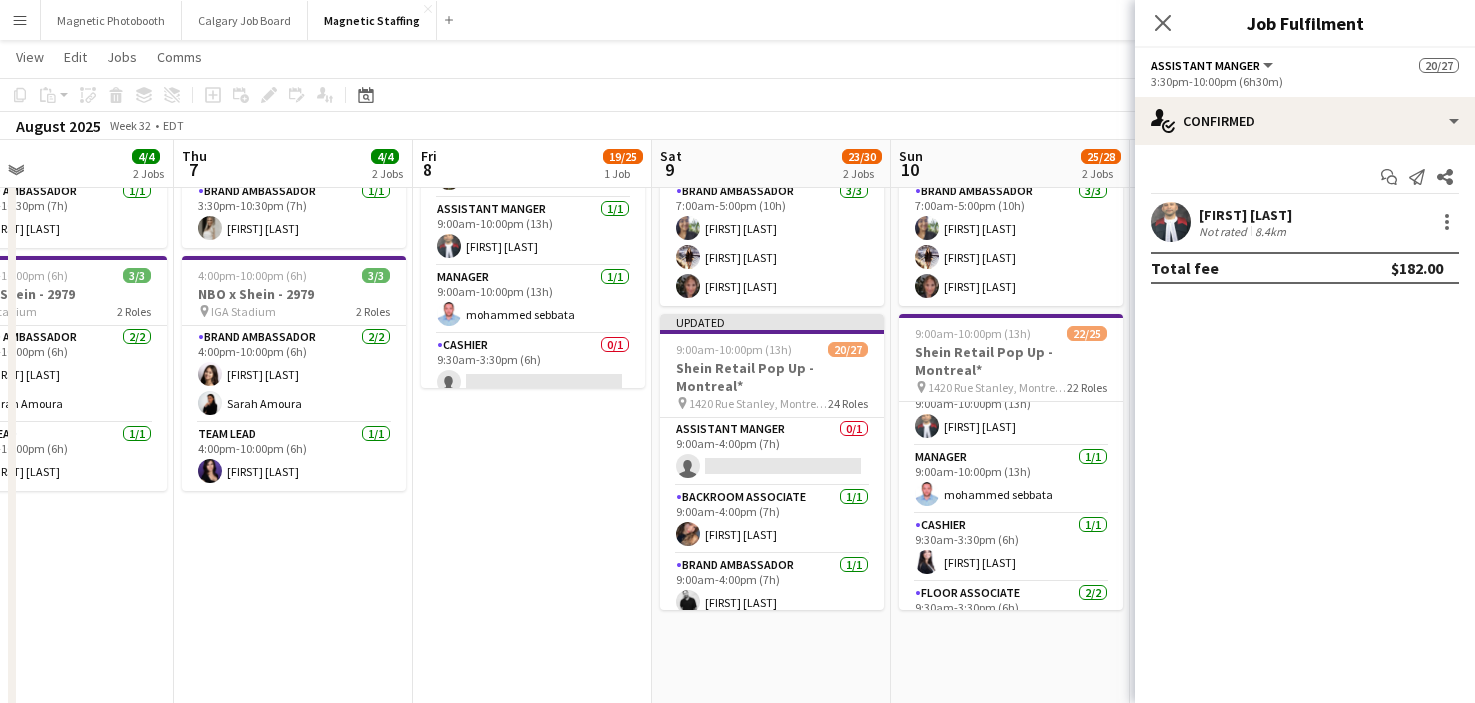 drag, startPoint x: 684, startPoint y: 445, endPoint x: 622, endPoint y: 445, distance: 62 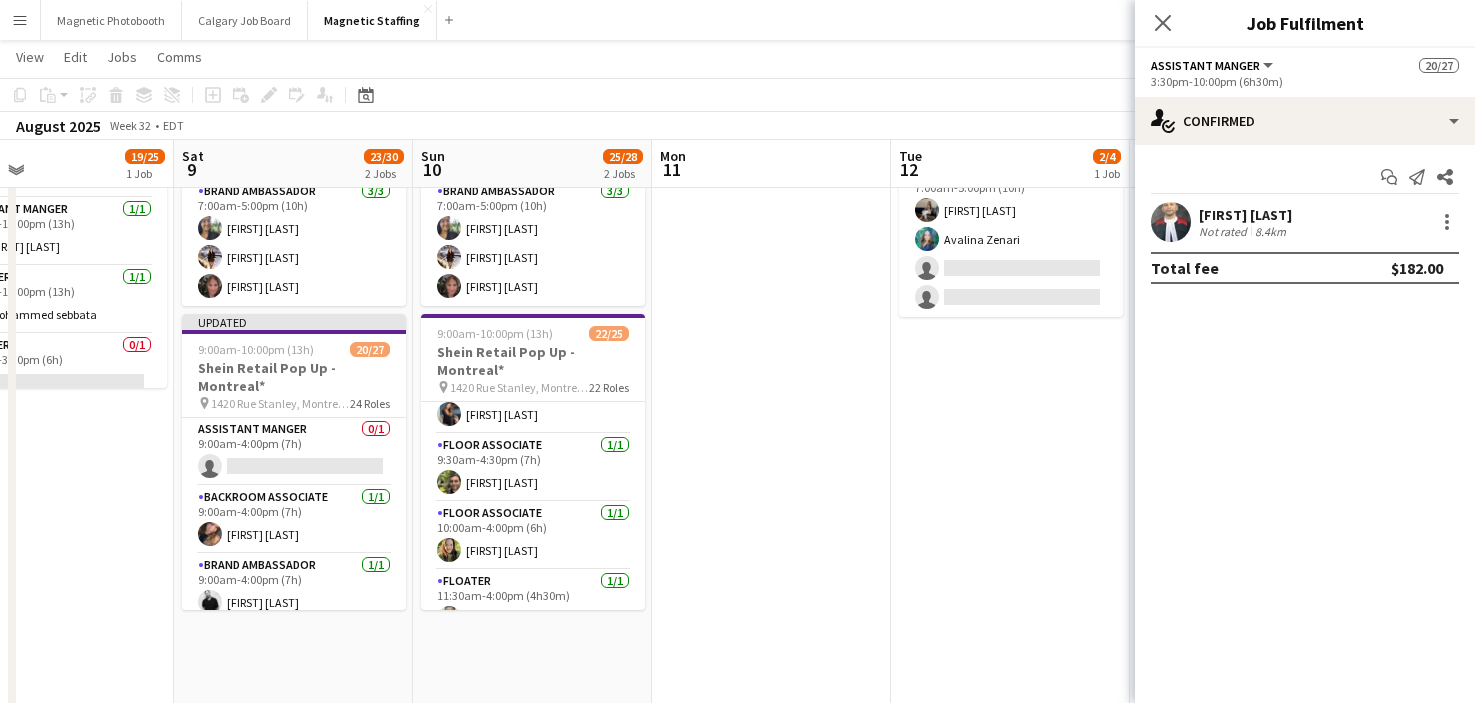 scroll, scrollTop: 1375, scrollLeft: 0, axis: vertical 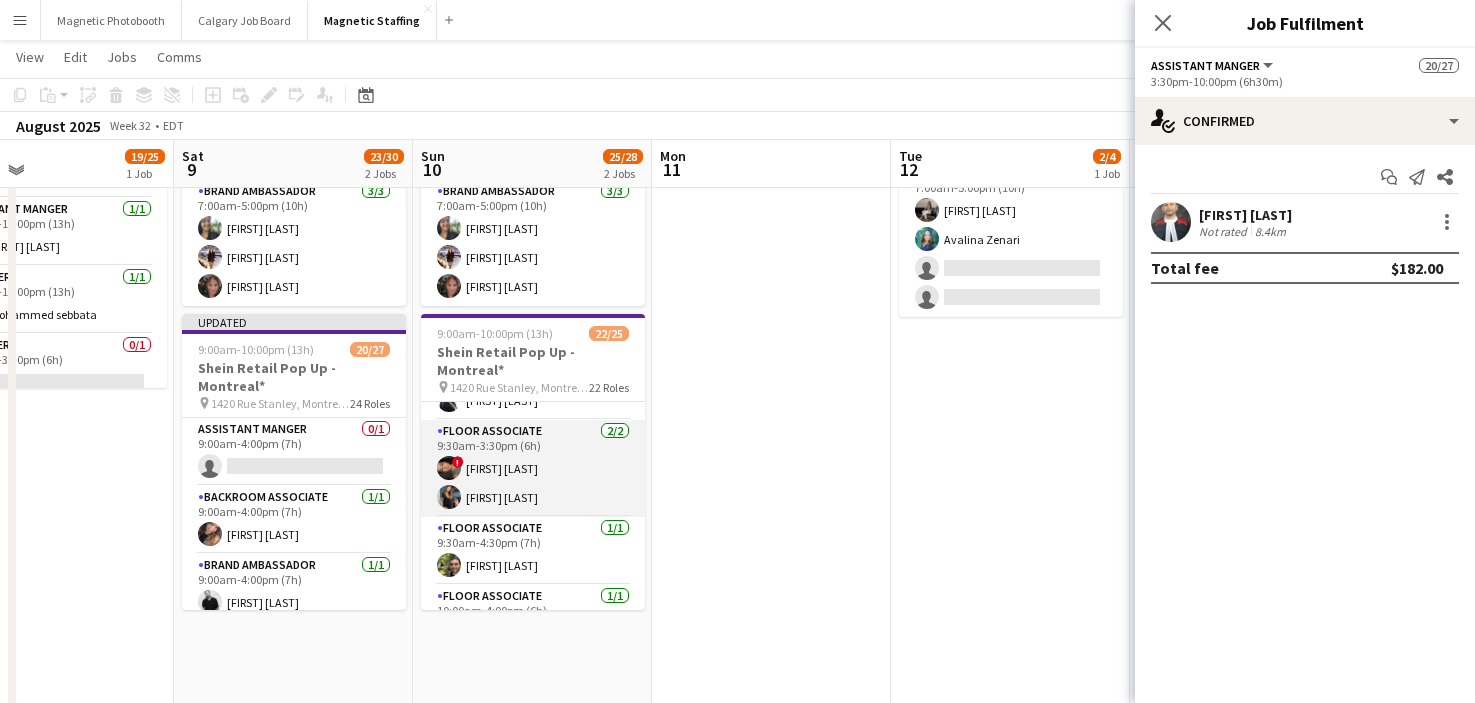 click at bounding box center [449, 497] 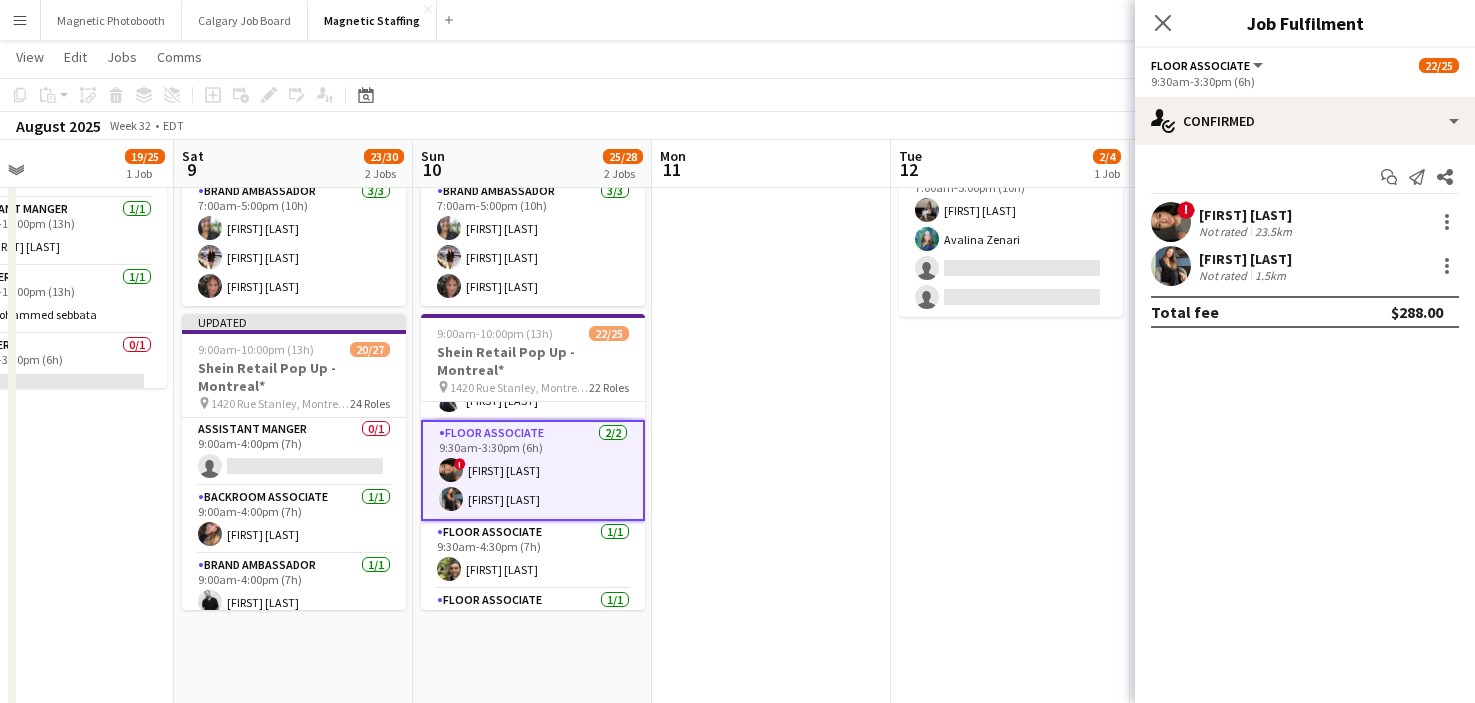 click at bounding box center (1171, 266) 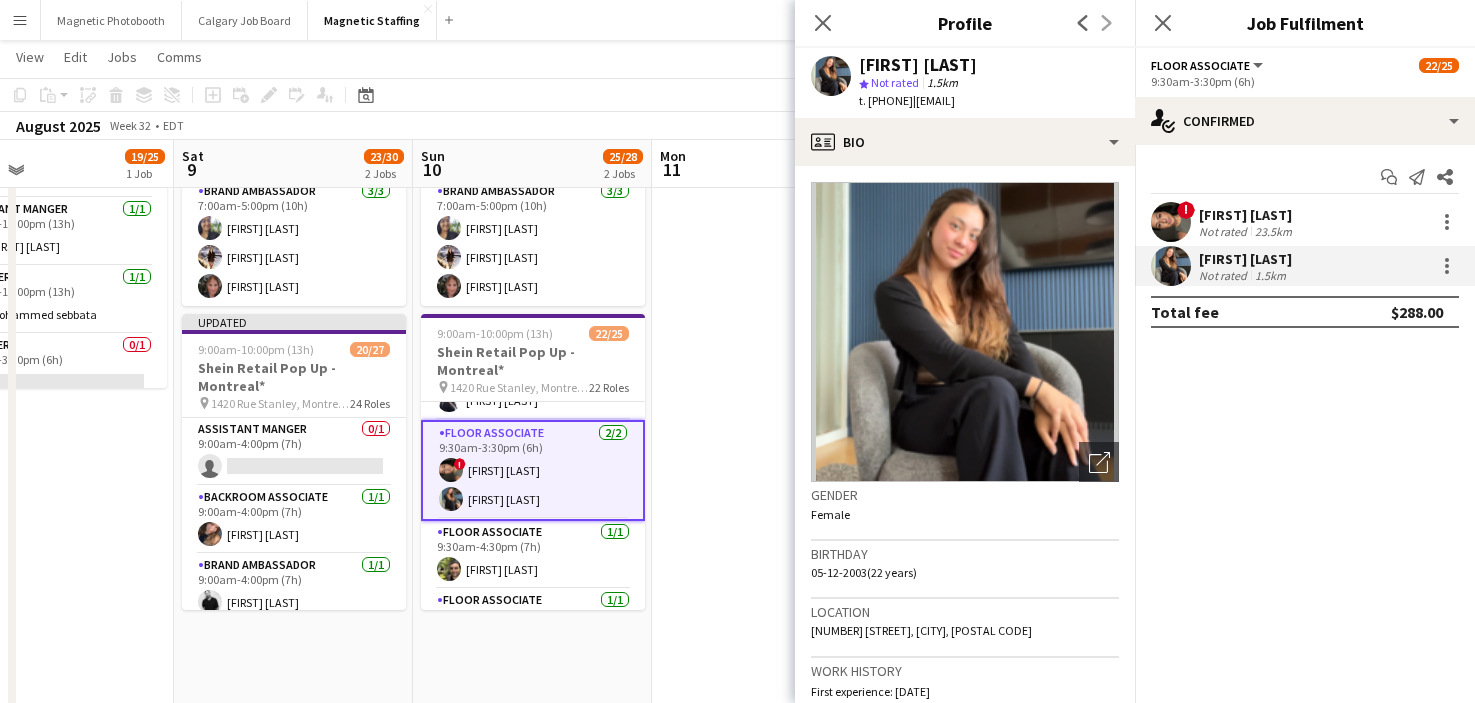 drag, startPoint x: 950, startPoint y: 99, endPoint x: 1091, endPoint y: 99, distance: 141 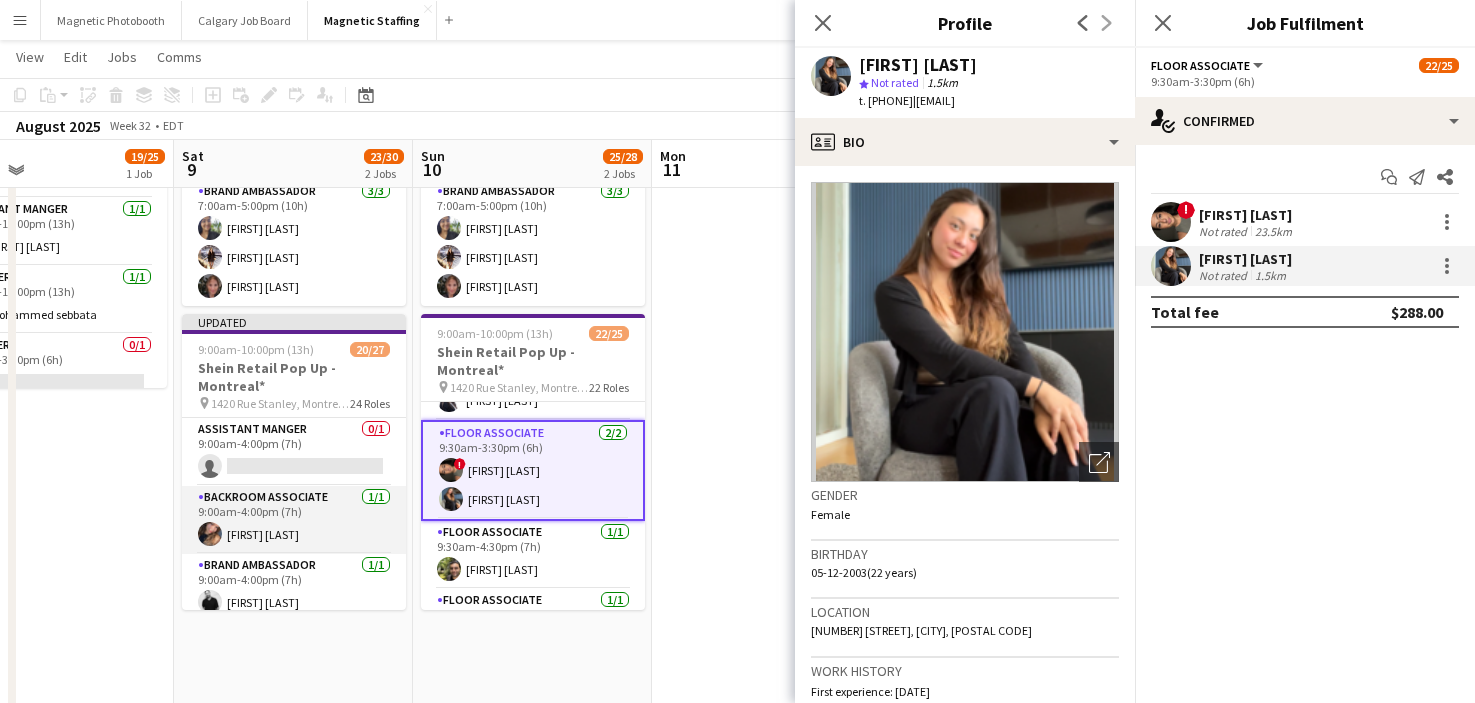click on "Backroom Associate   1/1   9:00am-4:00pm (7h)
[FIRST] [LAST]" at bounding box center [294, 520] 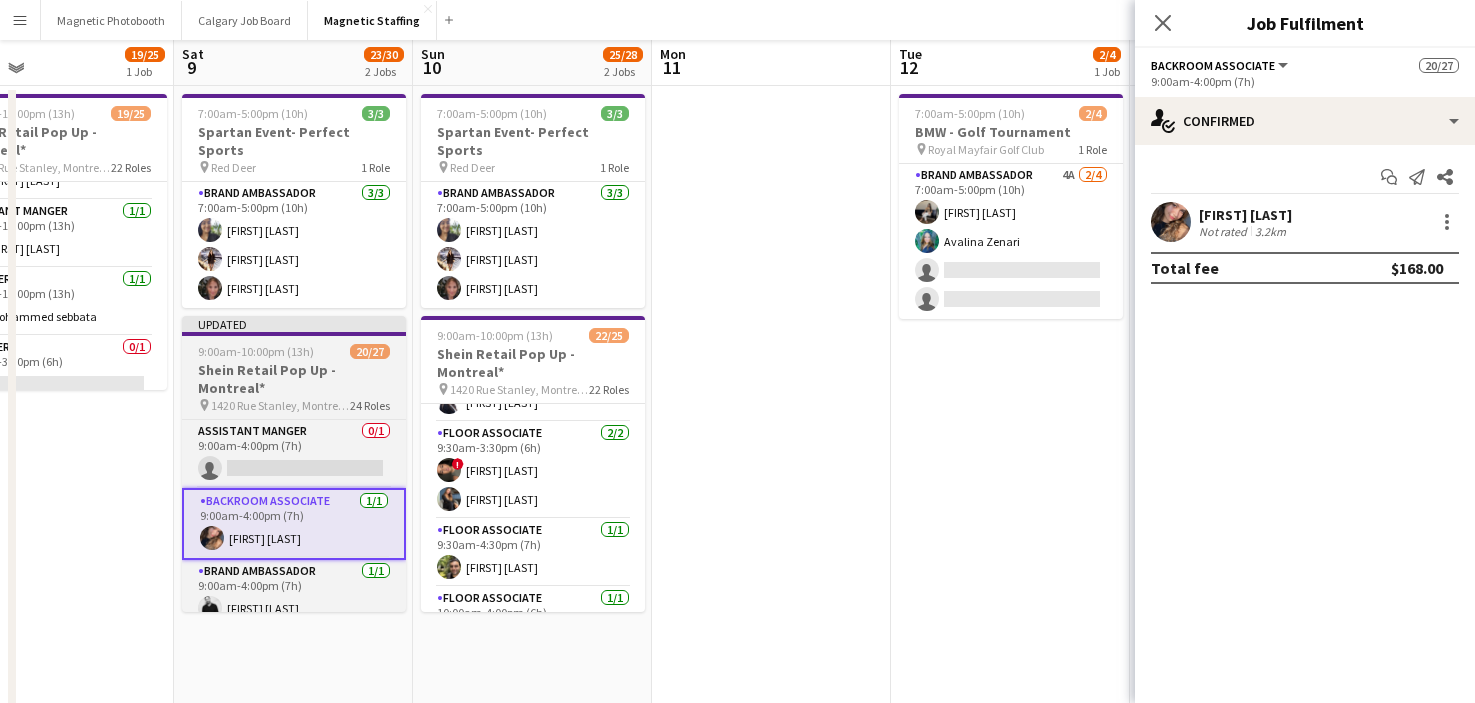 scroll, scrollTop: 0, scrollLeft: 0, axis: both 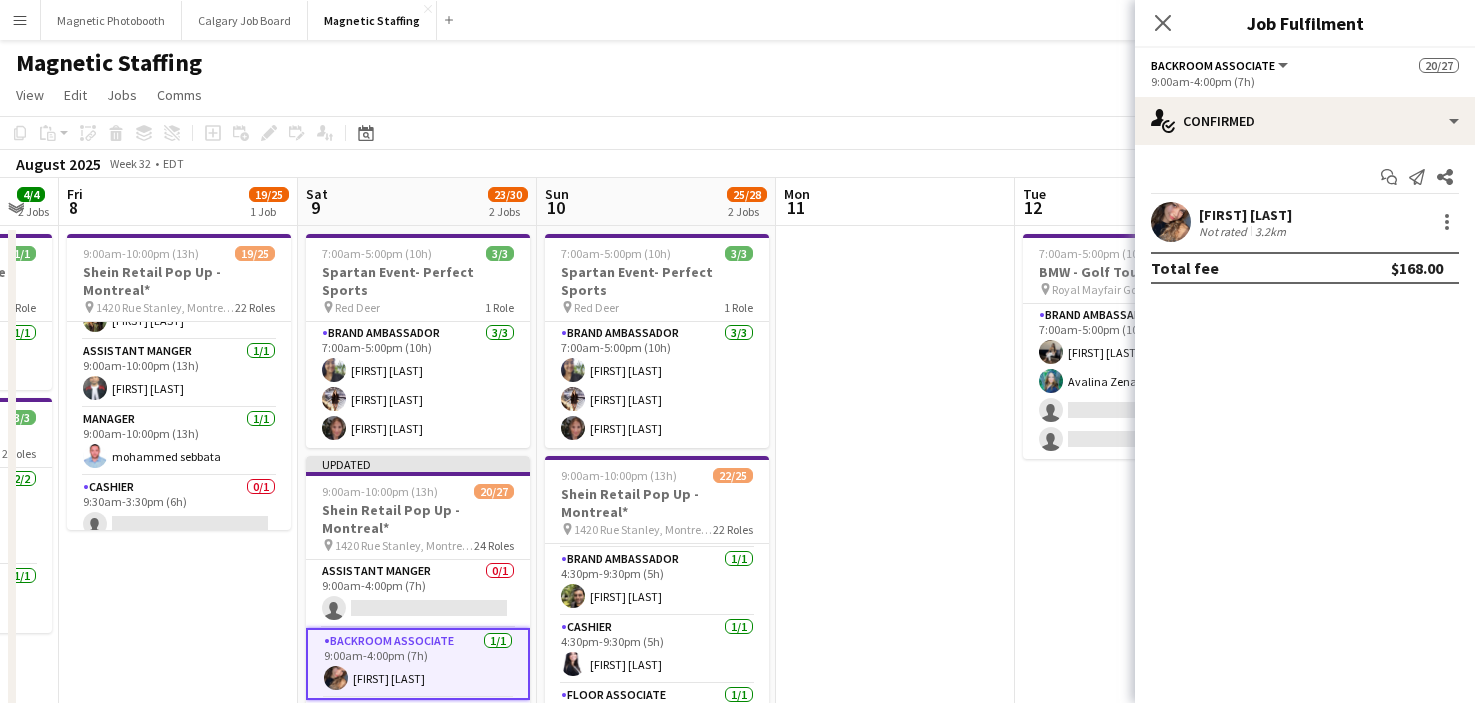 drag, startPoint x: 333, startPoint y: 527, endPoint x: 468, endPoint y: 528, distance: 135.00371 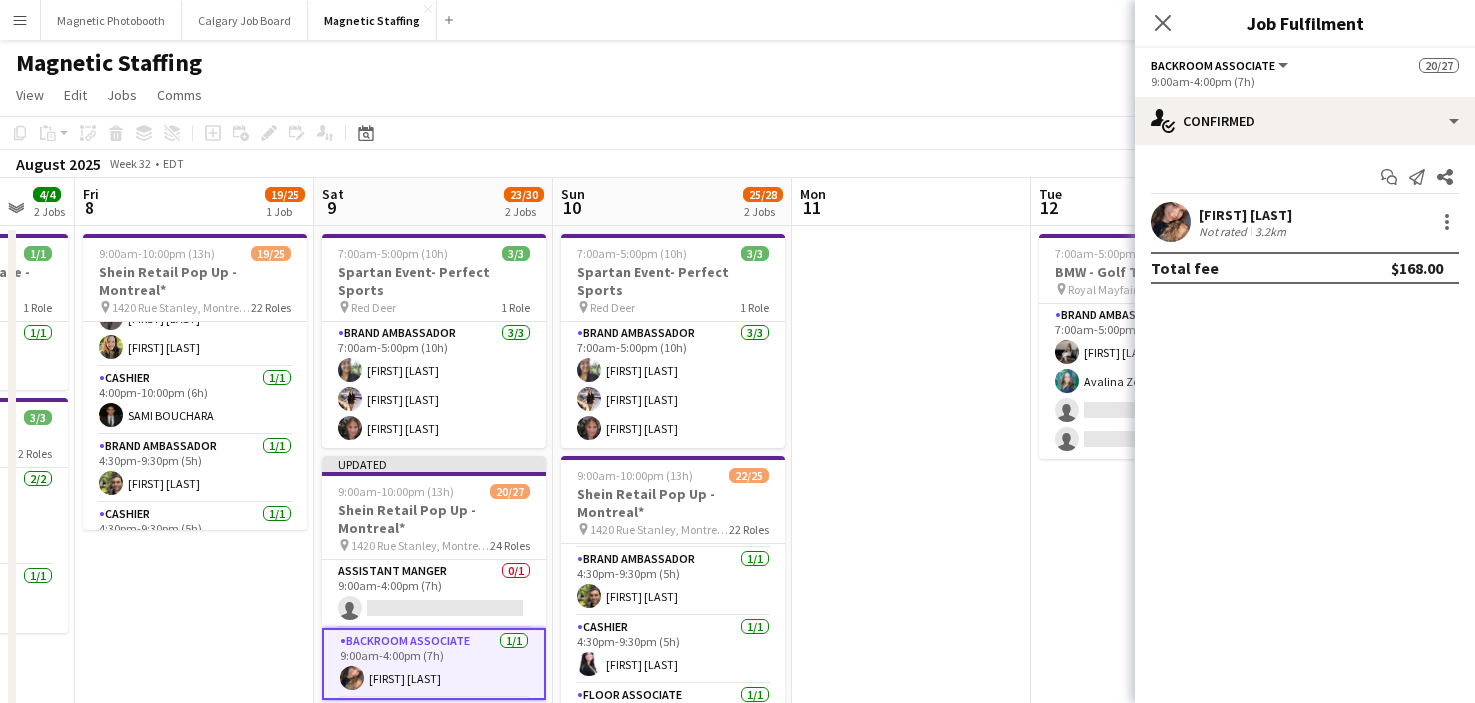 scroll, scrollTop: 1375, scrollLeft: 0, axis: vertical 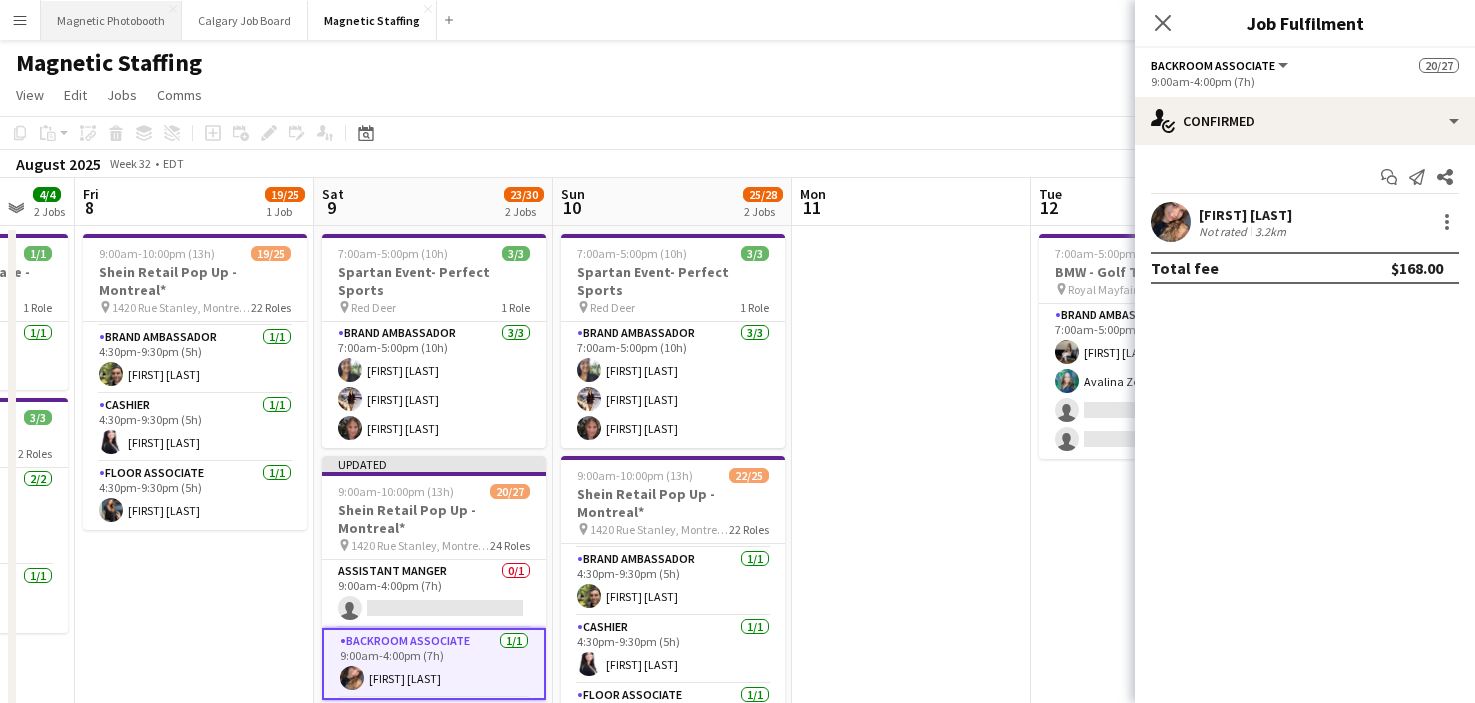 click on "Magnetic Photobooth
Close" at bounding box center [111, 20] 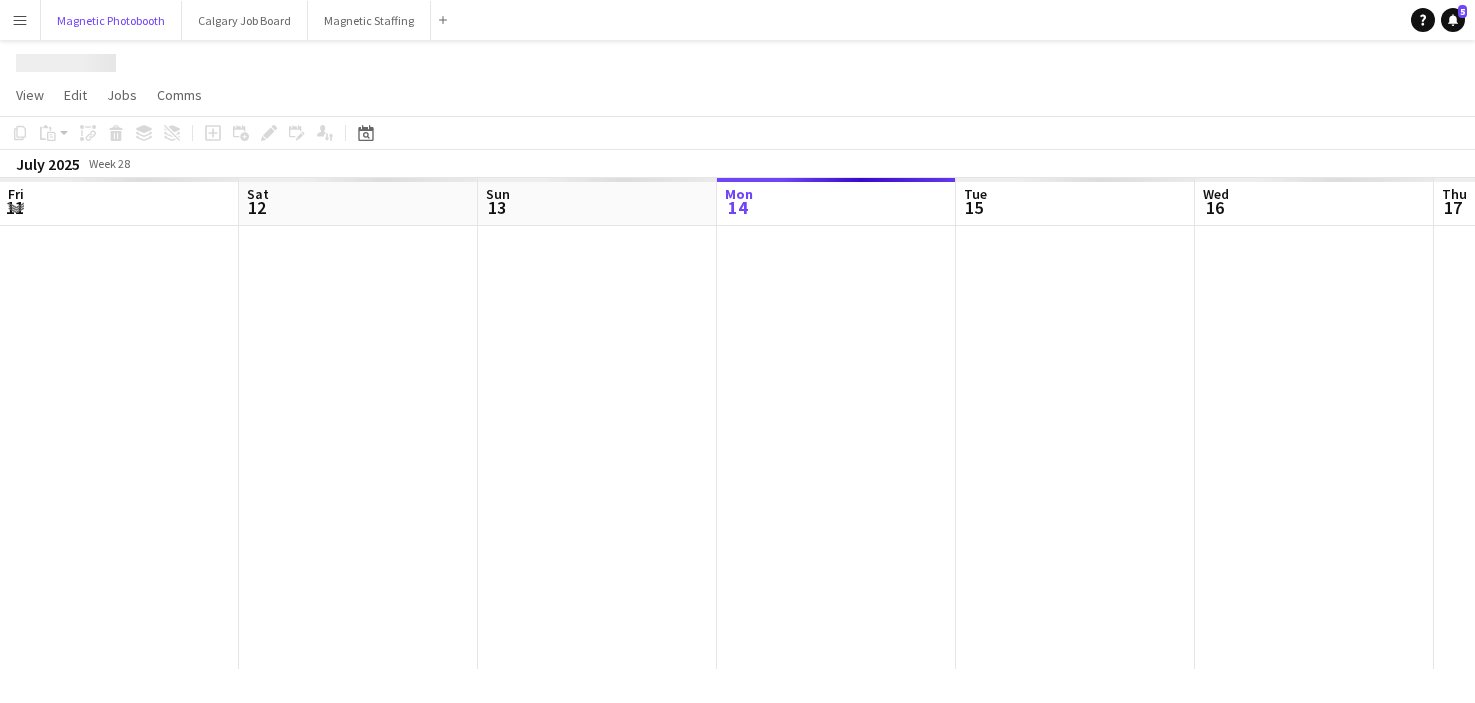 scroll, scrollTop: 0, scrollLeft: 478, axis: horizontal 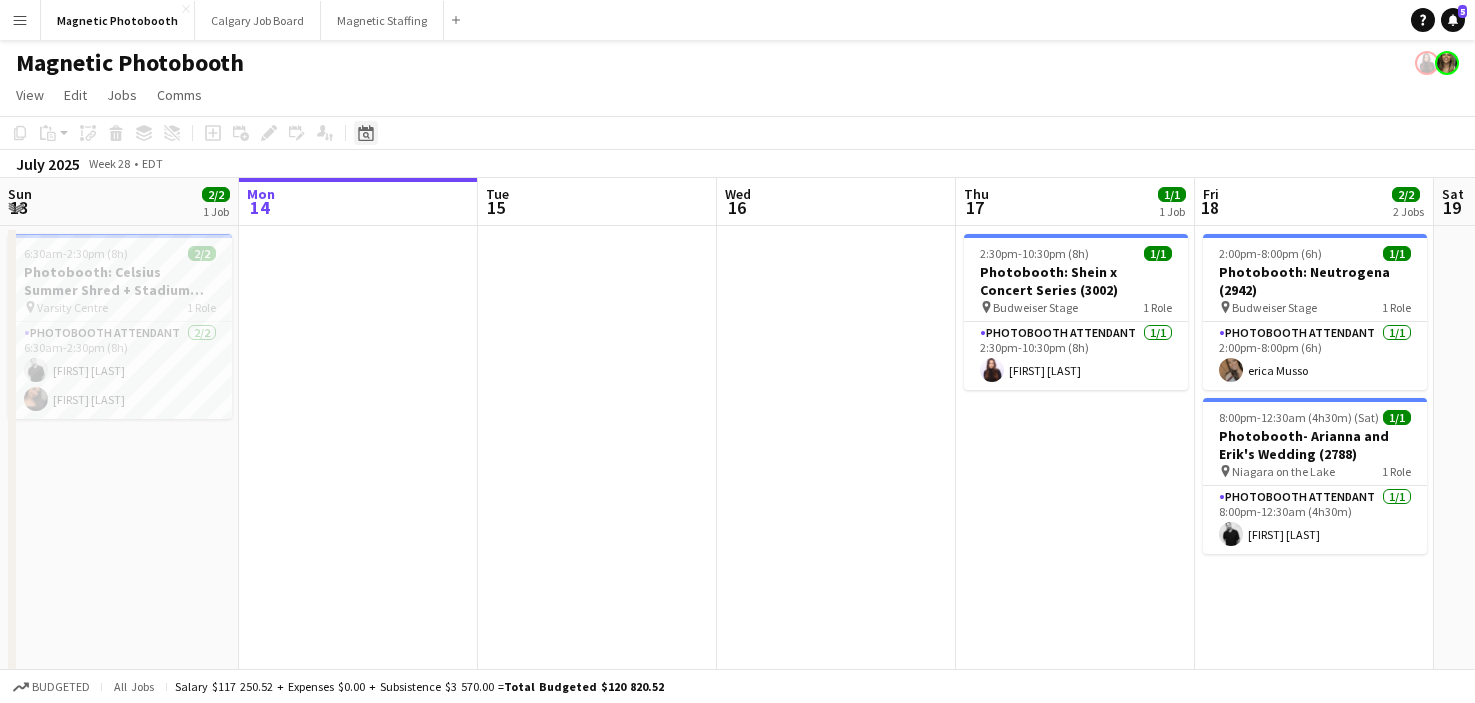 click 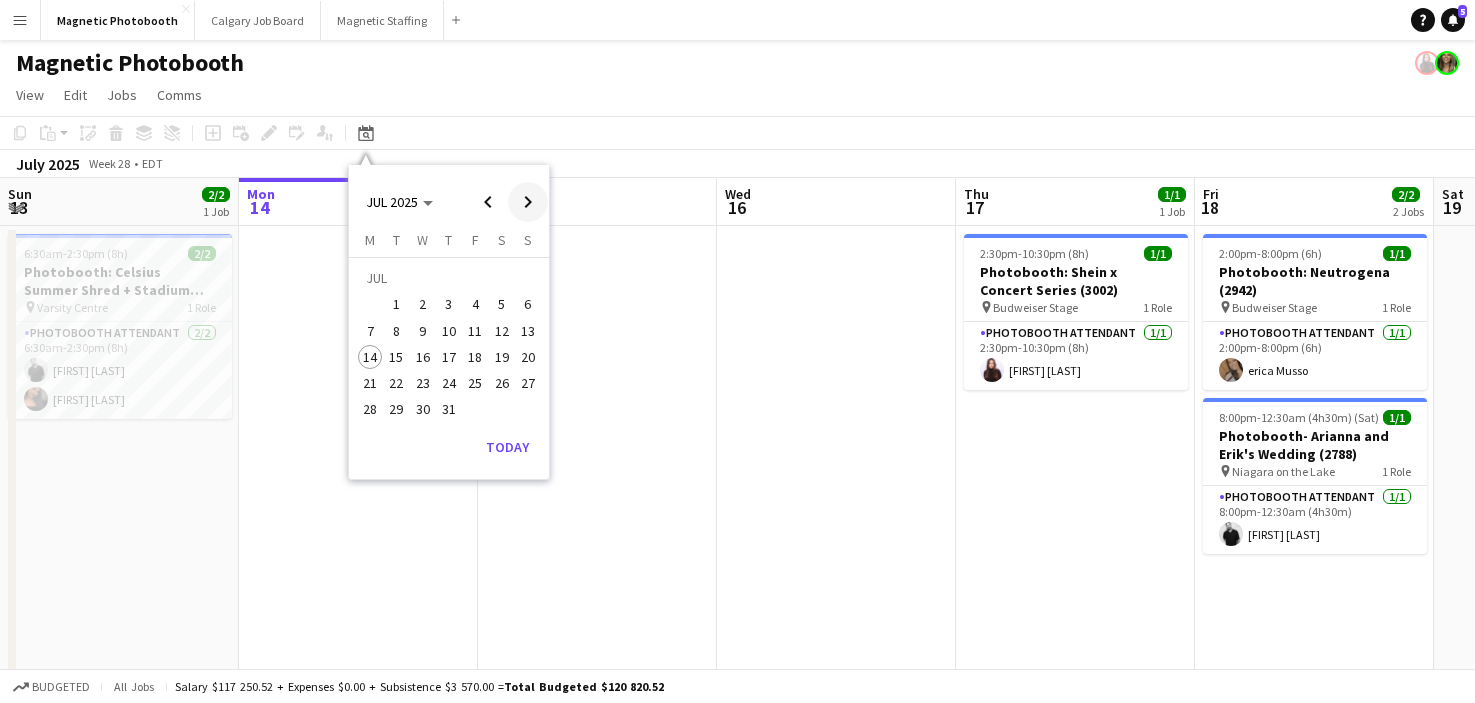 click at bounding box center (528, 202) 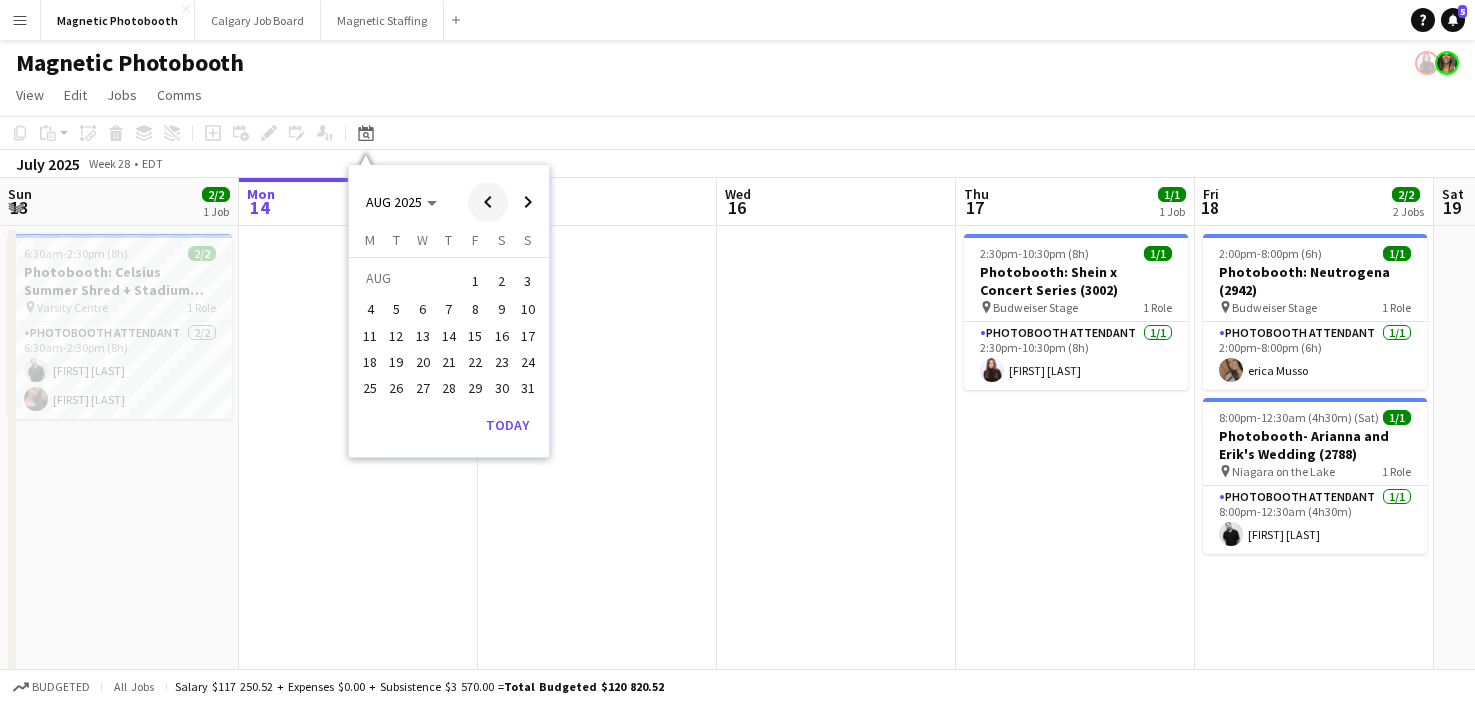 click at bounding box center [488, 202] 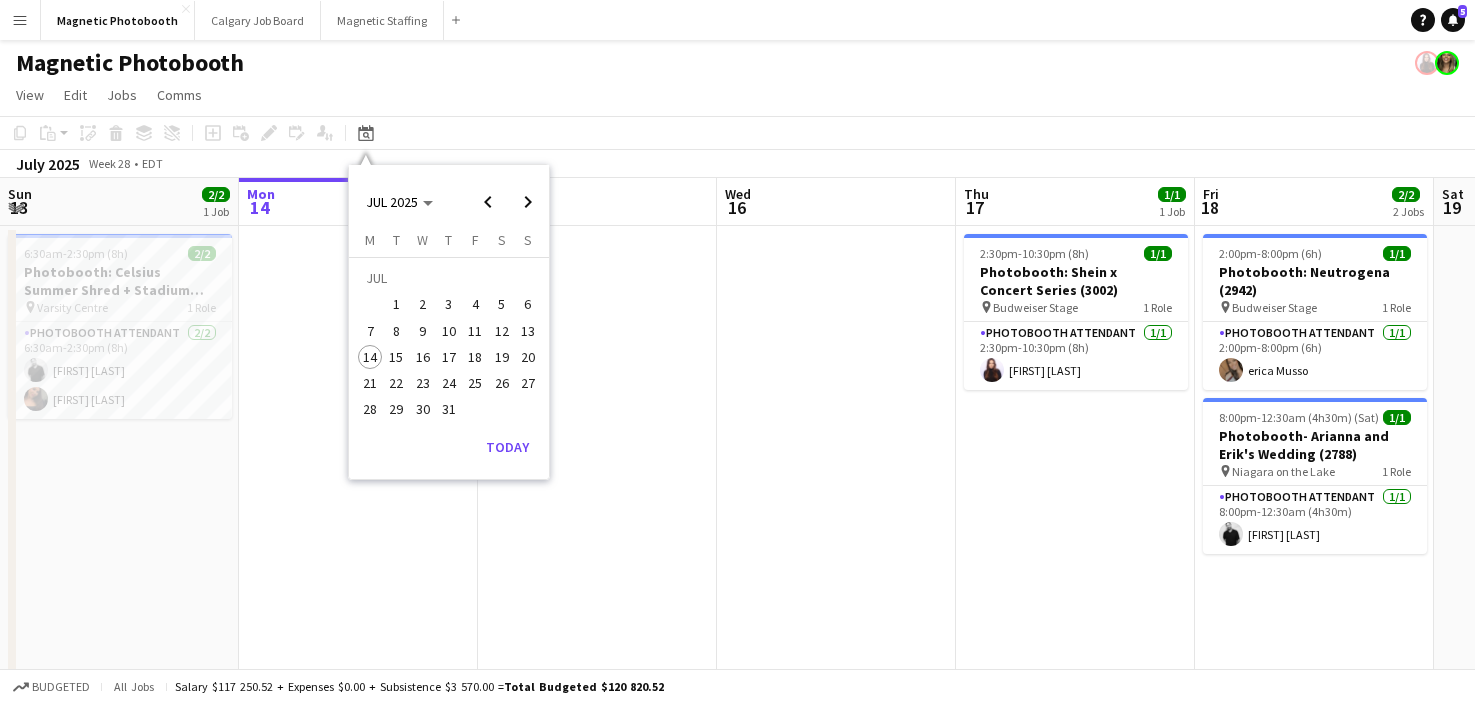 click on "30" at bounding box center [423, 410] 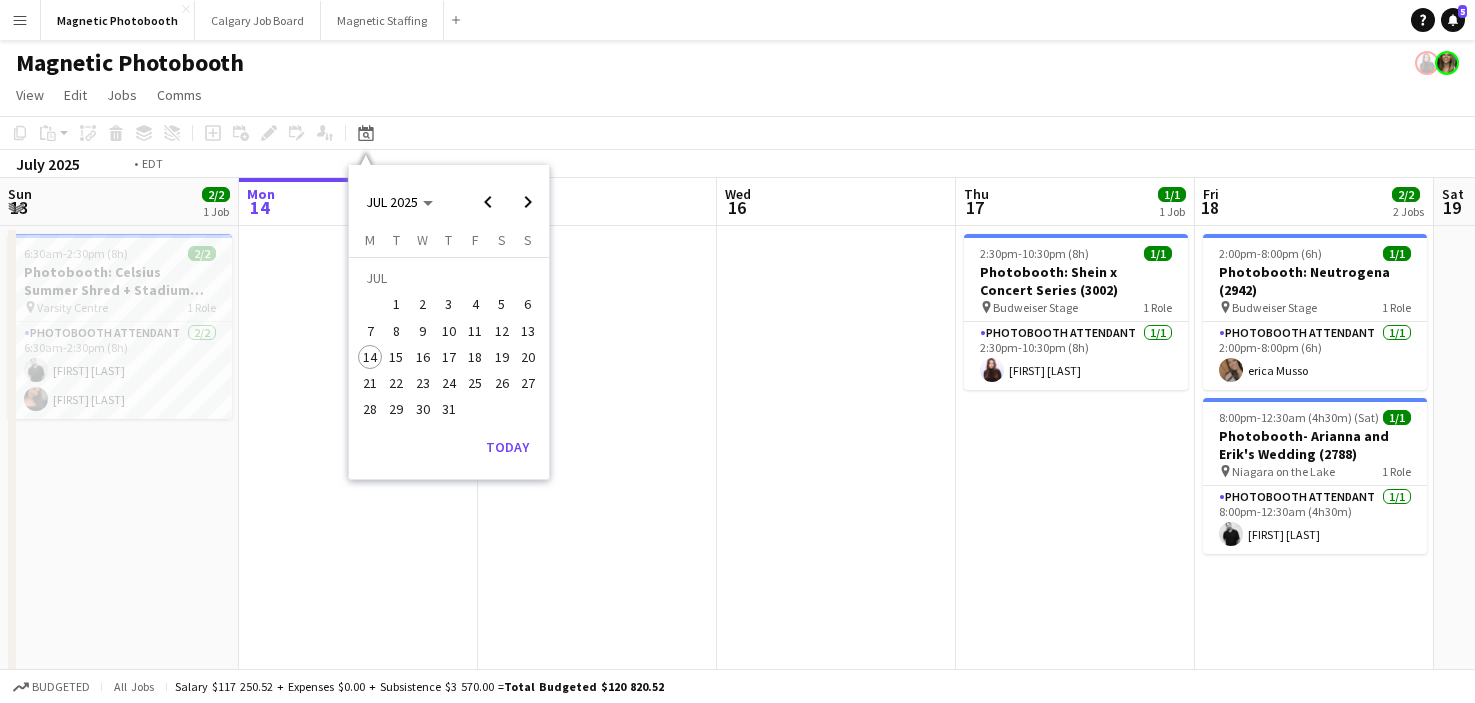 scroll, scrollTop: 0, scrollLeft: 688, axis: horizontal 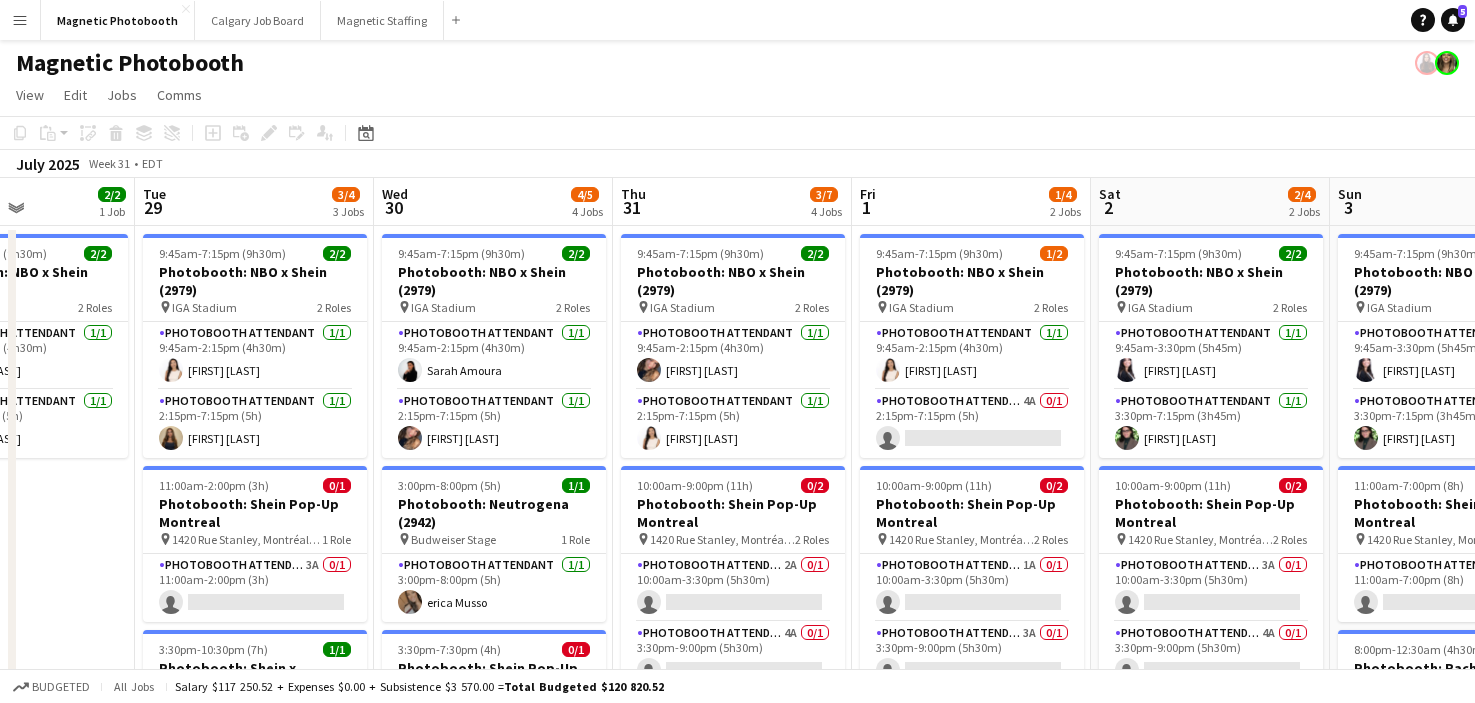 drag, startPoint x: 598, startPoint y: 443, endPoint x: 471, endPoint y: 442, distance: 127.00394 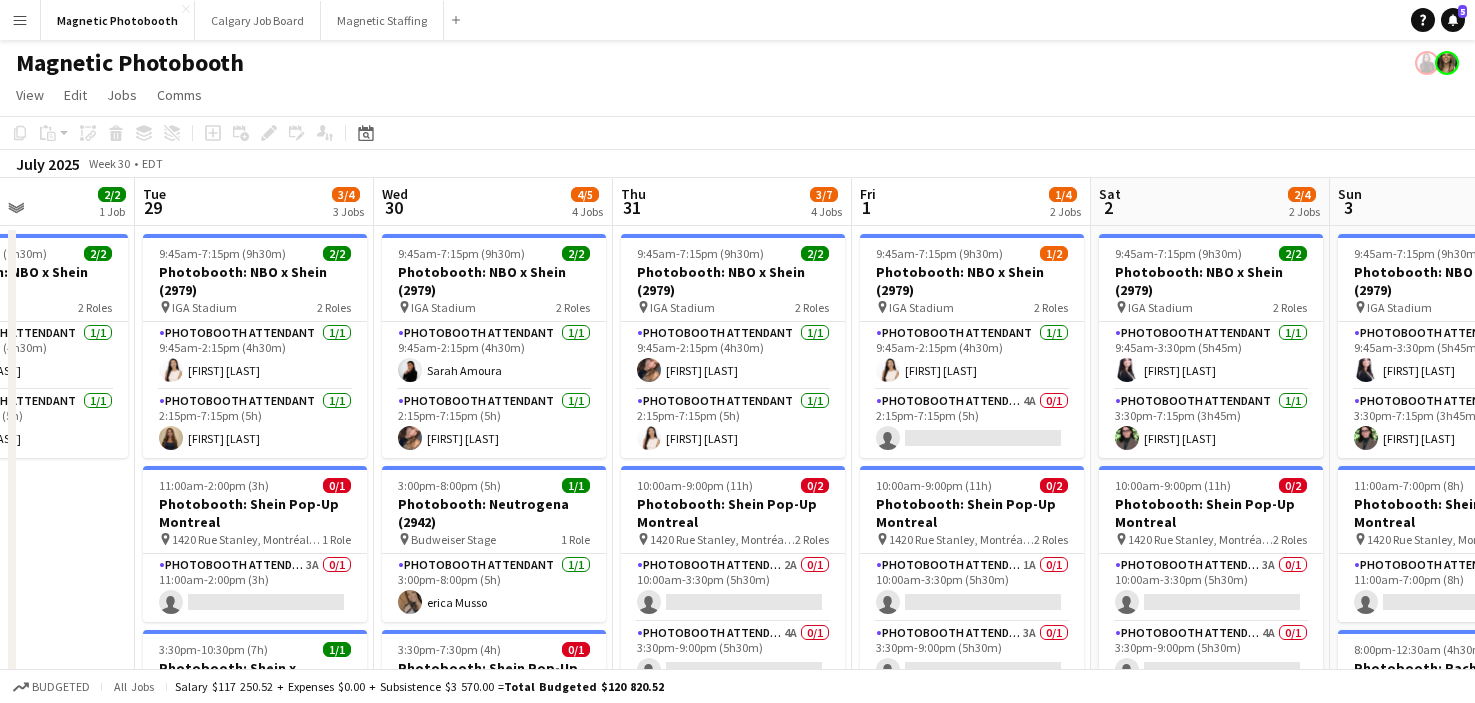 scroll, scrollTop: 0, scrollLeft: 819, axis: horizontal 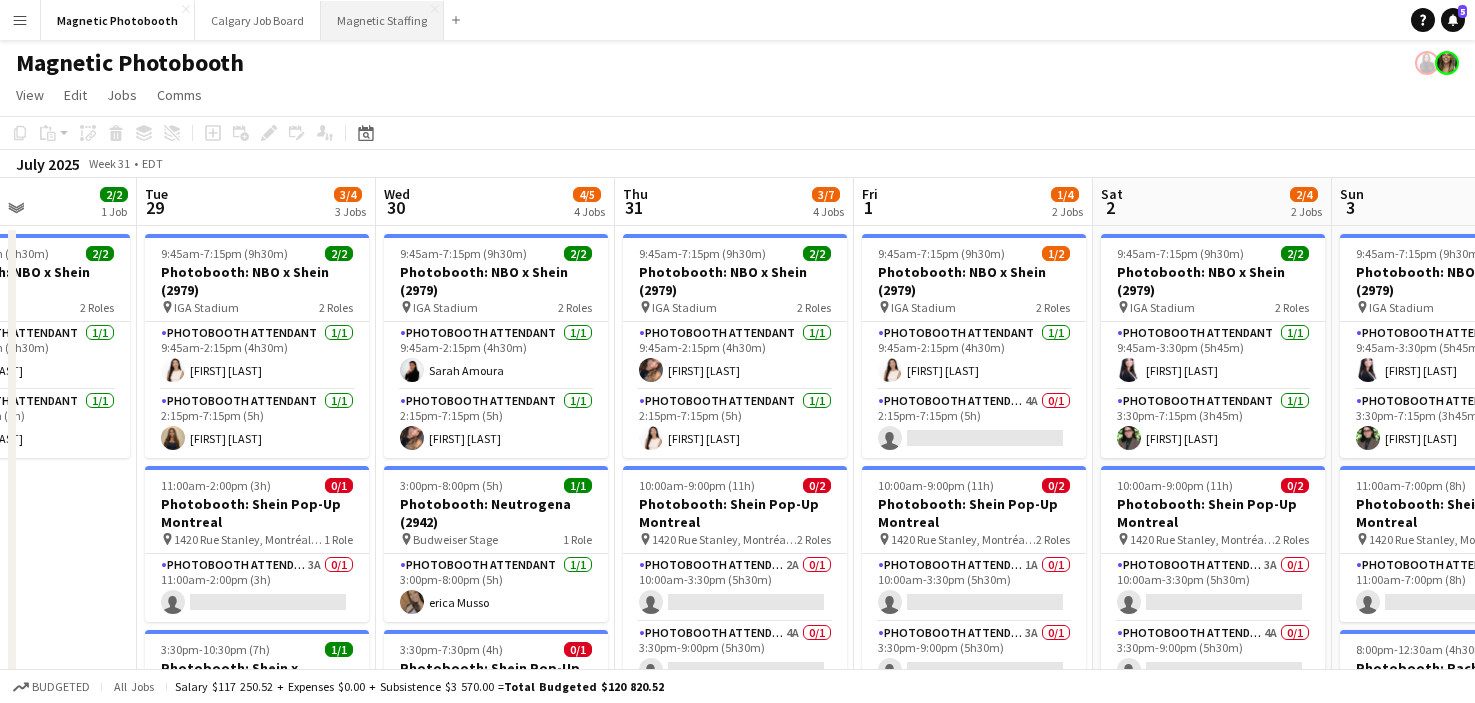 click on "Magnetic Staffing
Close" at bounding box center (382, 20) 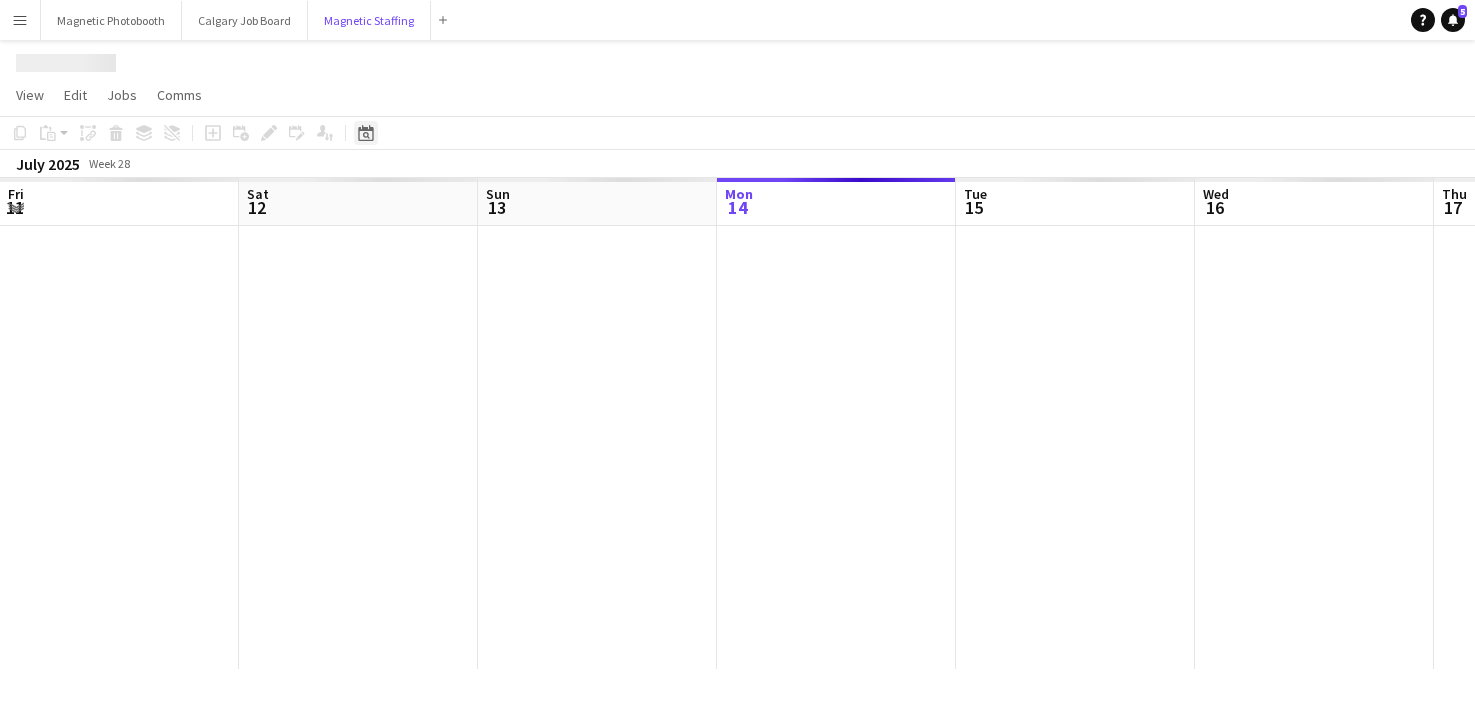 scroll, scrollTop: 0, scrollLeft: 478, axis: horizontal 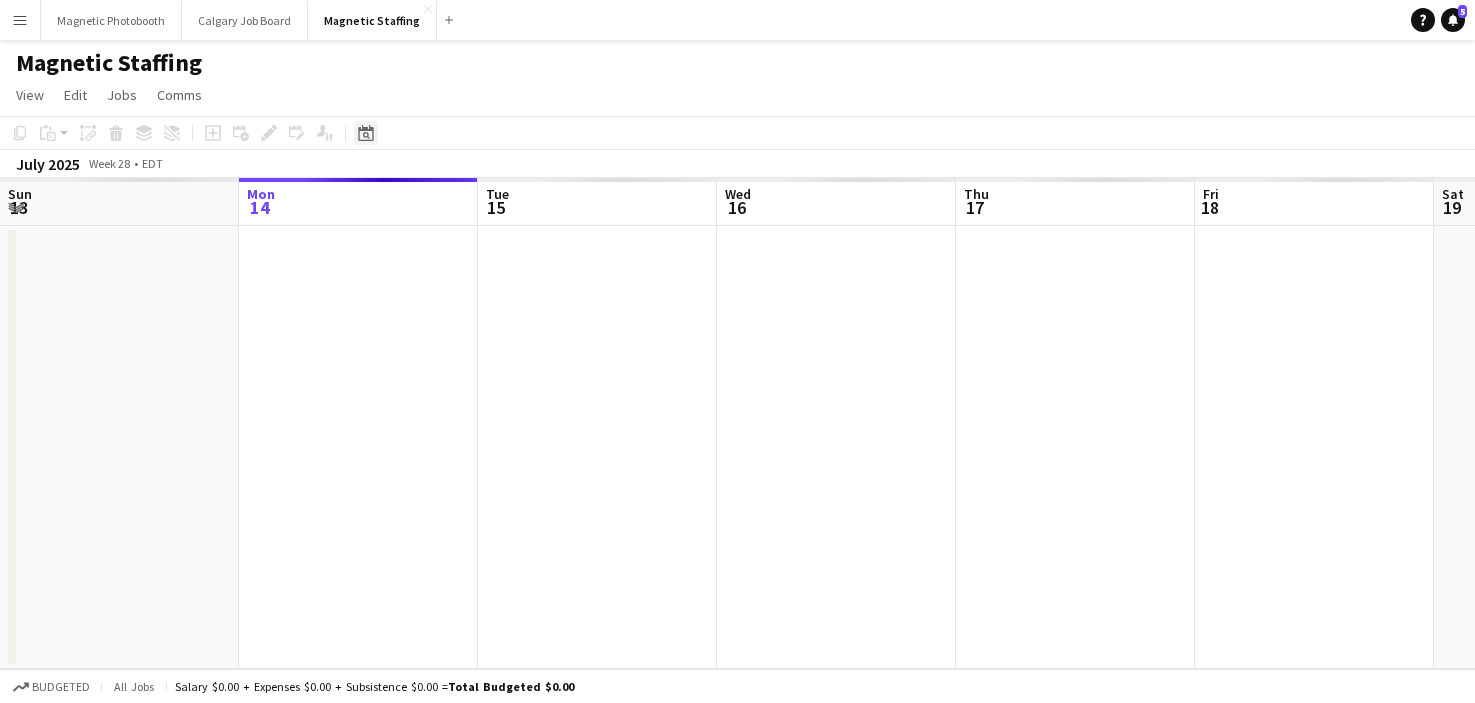 click 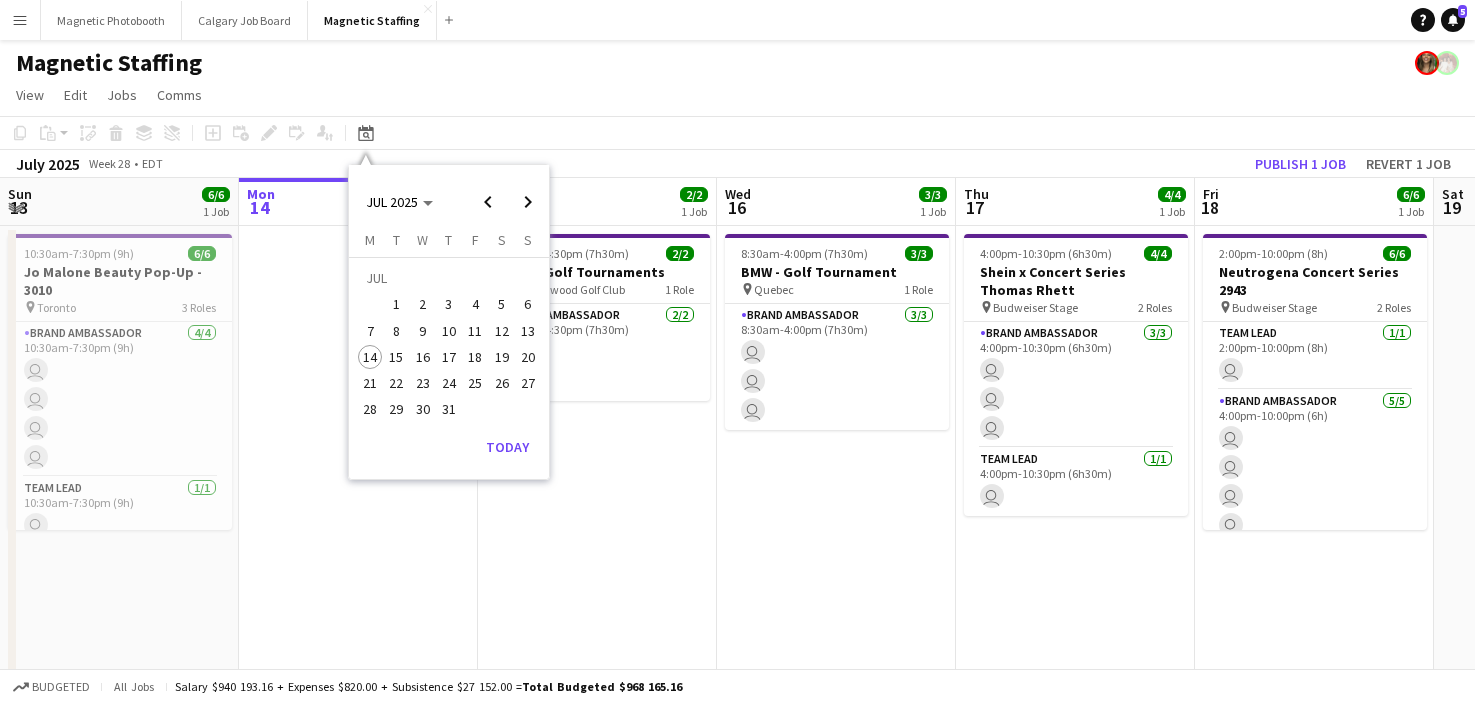 click on "30" at bounding box center [423, 410] 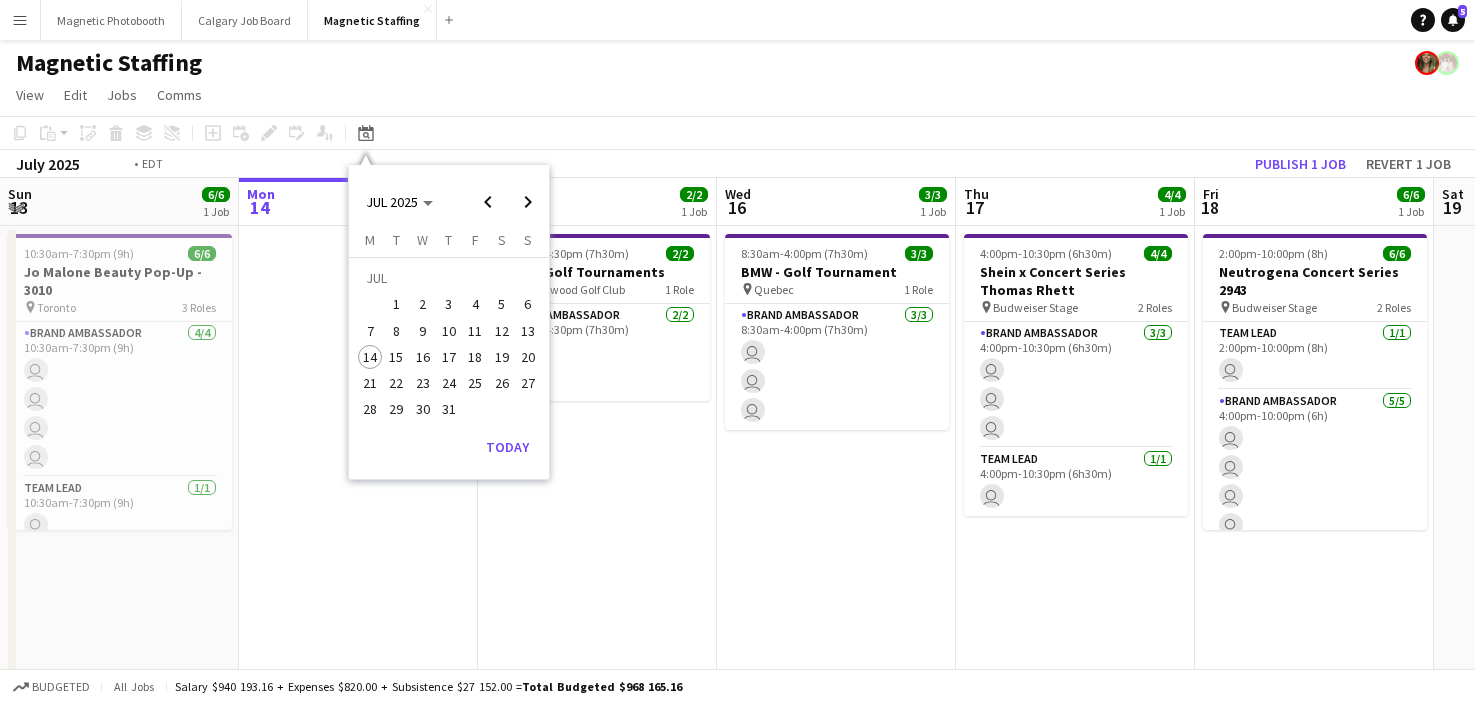 scroll, scrollTop: 0, scrollLeft: 688, axis: horizontal 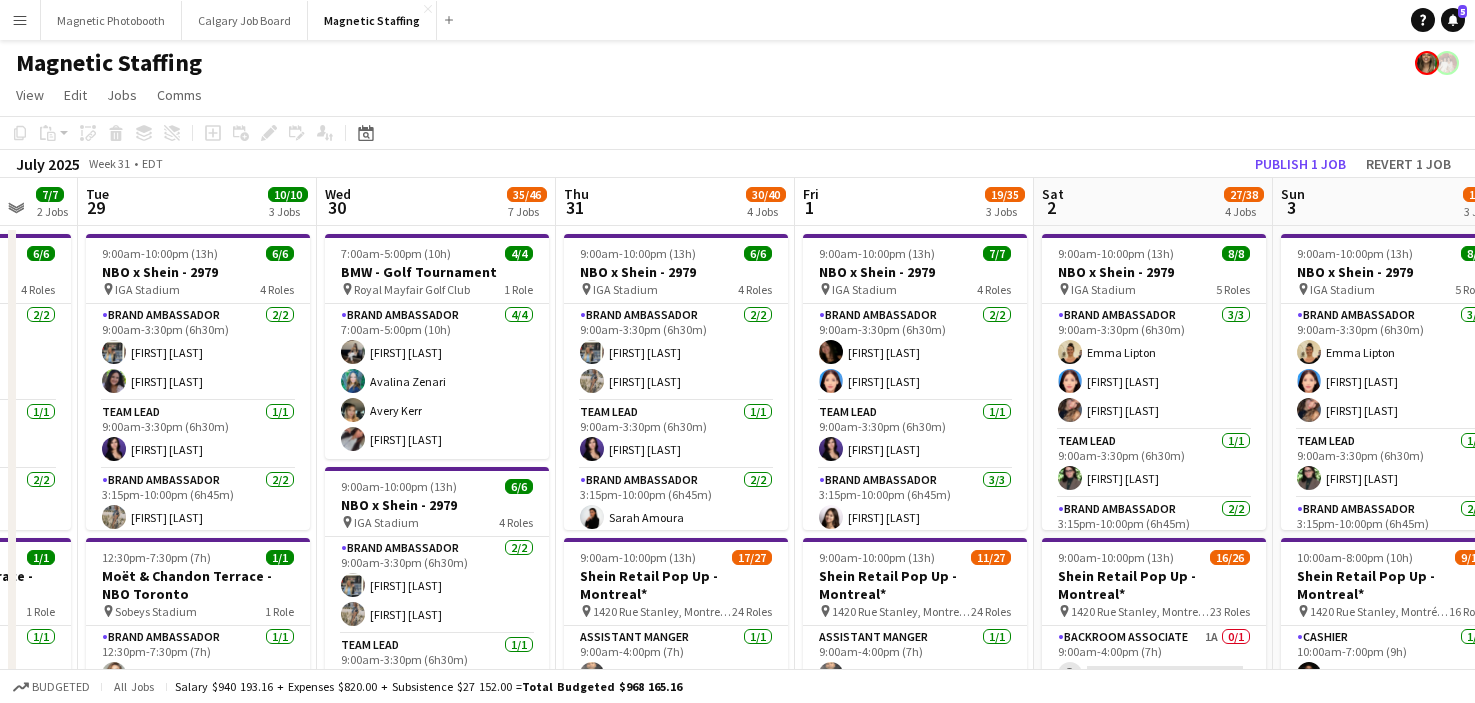 drag, startPoint x: 505, startPoint y: 490, endPoint x: 360, endPoint y: 485, distance: 145.08618 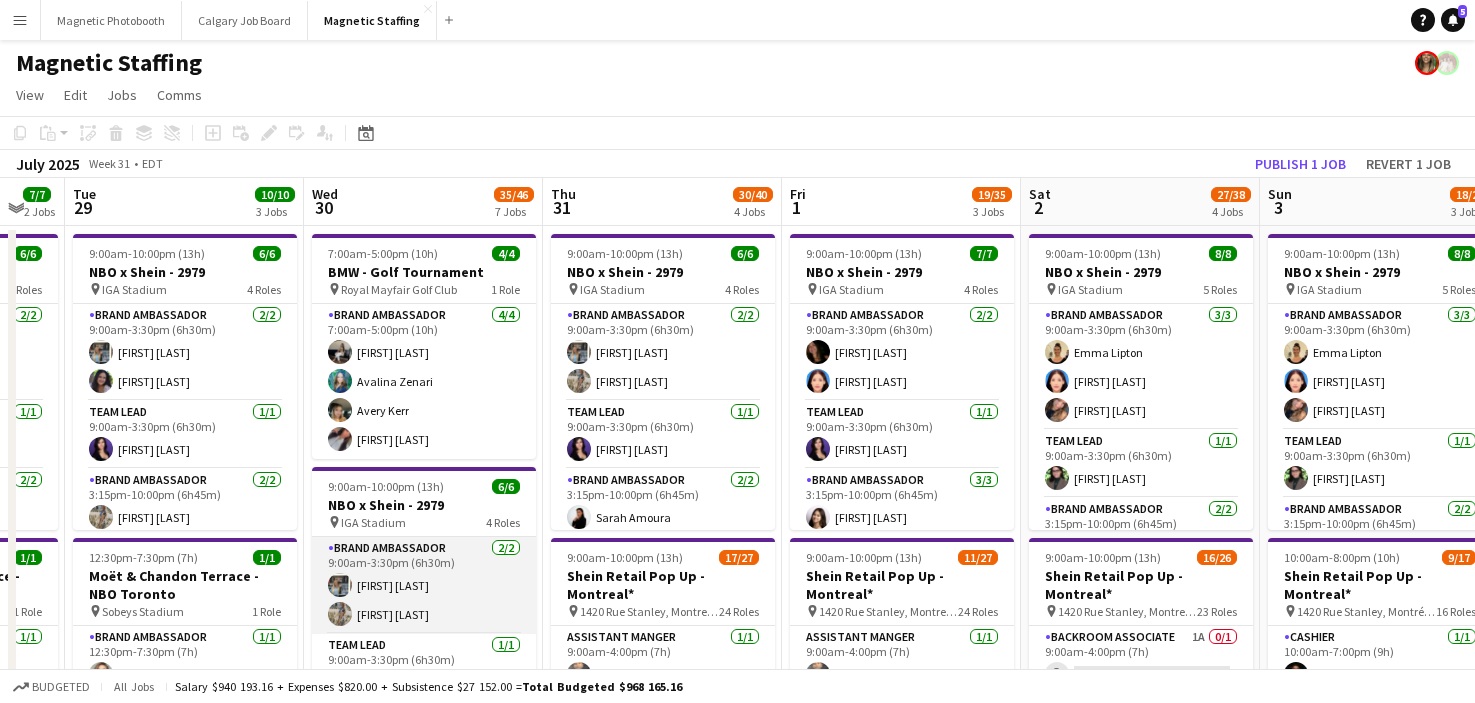 scroll, scrollTop: 104, scrollLeft: 0, axis: vertical 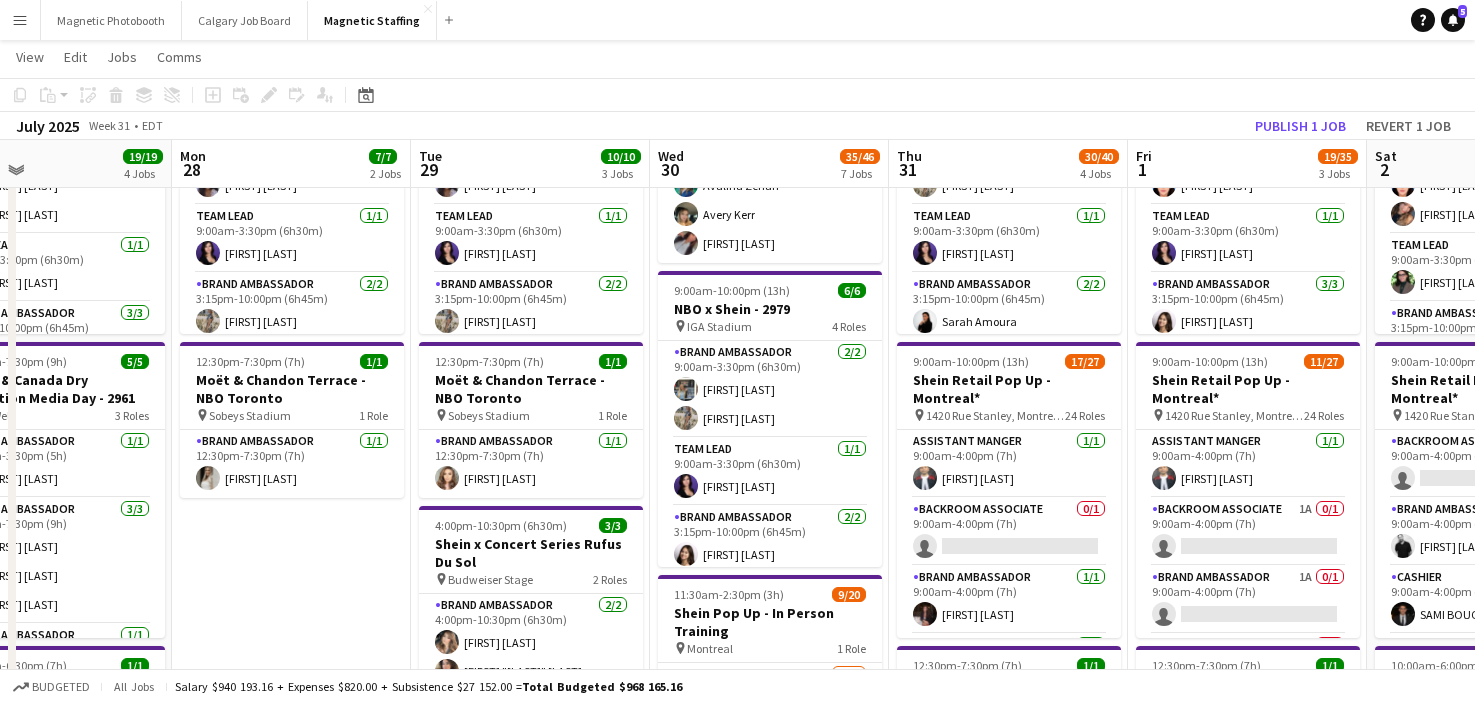 drag, startPoint x: 359, startPoint y: 546, endPoint x: 223, endPoint y: 546, distance: 136 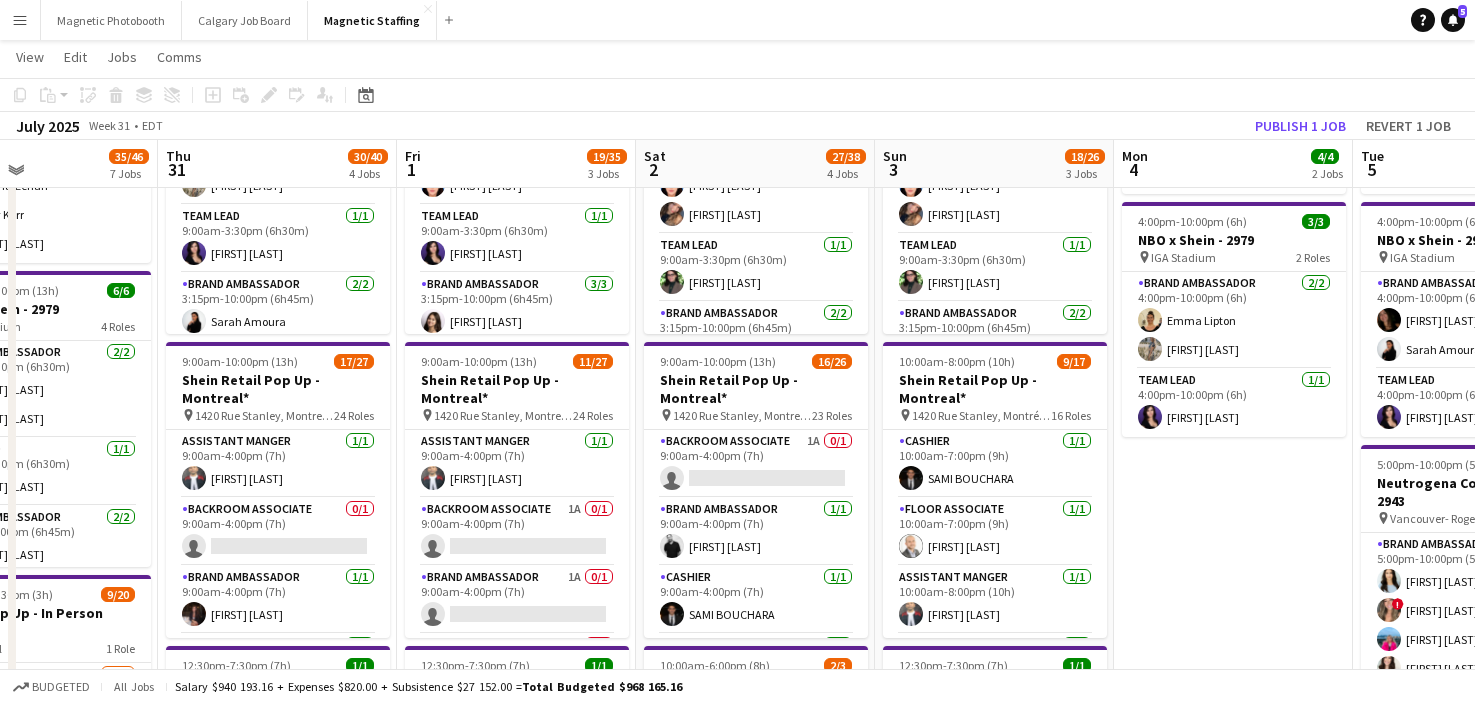 drag, startPoint x: 528, startPoint y: 465, endPoint x: 328, endPoint y: 615, distance: 250 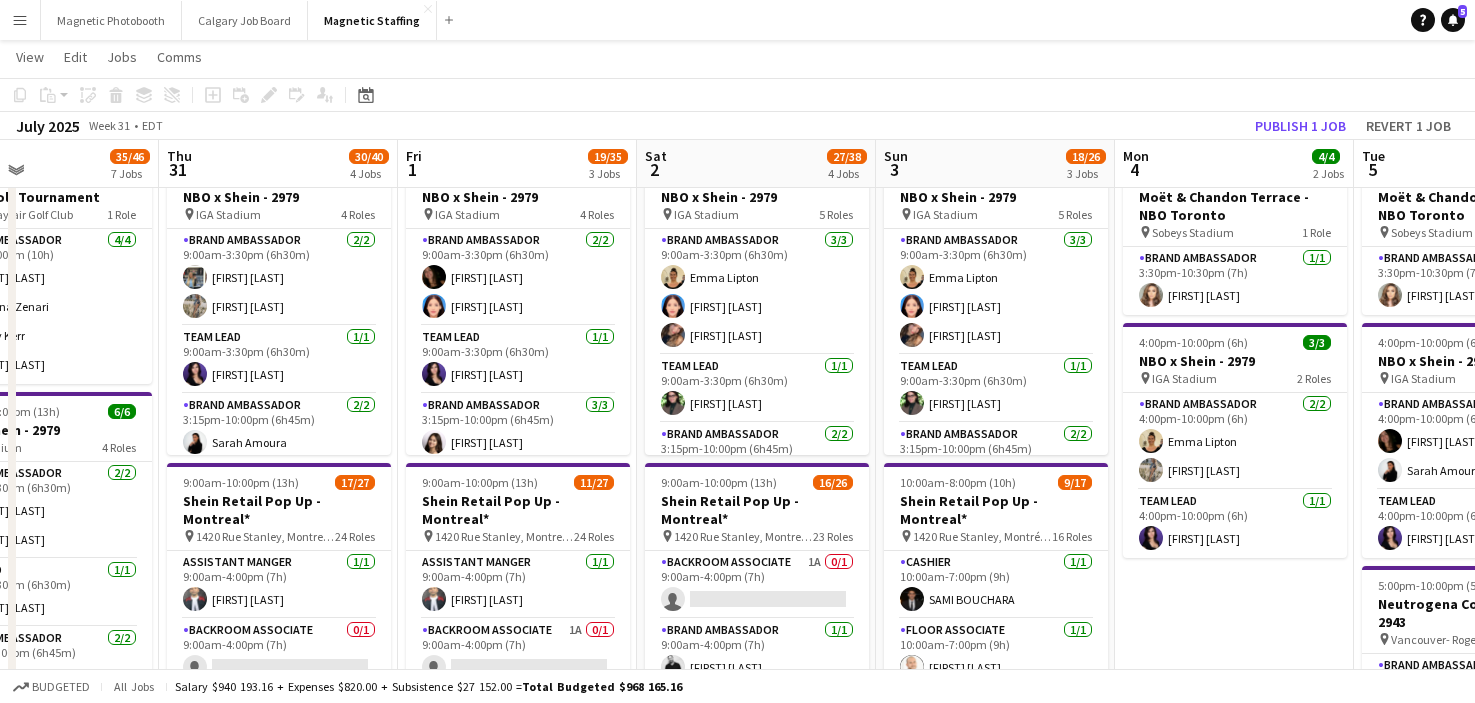 scroll, scrollTop: 0, scrollLeft: 0, axis: both 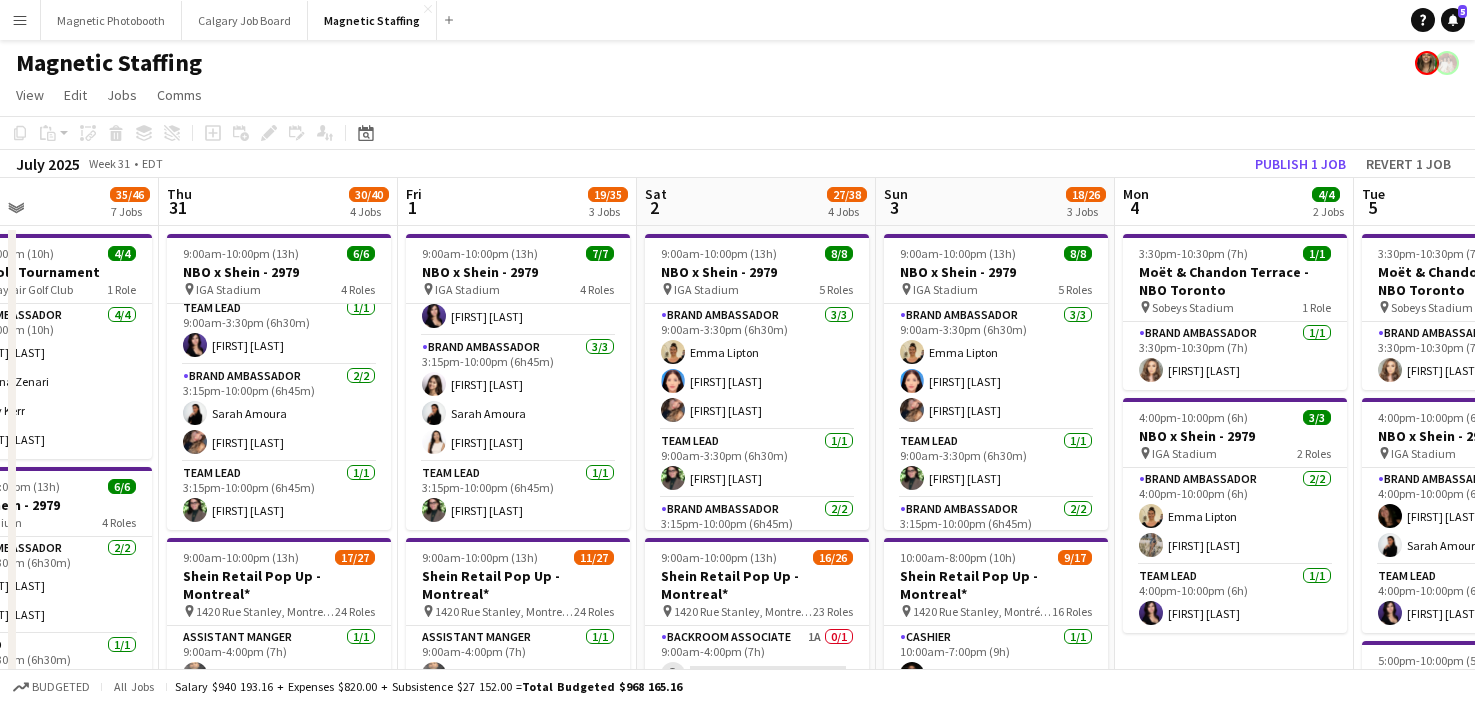 click on "Date picker
JUL 2025 JUL 2025 Monday M Tuesday T Wednesday W Thursday T Friday F Saturday S Sunday S  JUL      1   2   3   4   5   6   7   8   9   10   11   12   13   14   15   16   17   18   19   20   21   22   23   24   25   26   27   28   29   30   31
Comparison range
Comparison range
Today" 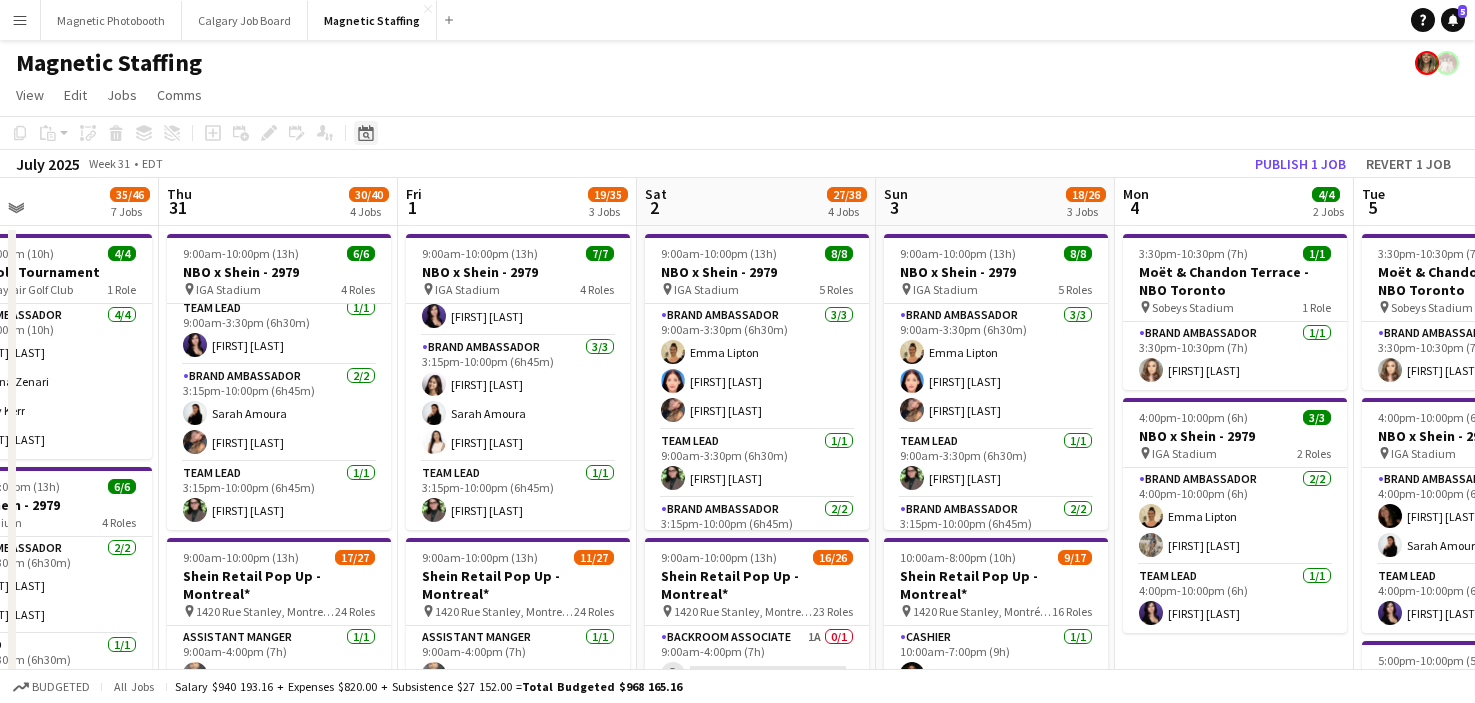 click on "Copy
Paste
Paste
Command
V Paste with crew
Command
Shift
V
Paste linked Job
Delete
Group
Ungroup
Add job
Add linked Job
Edit
Edit linked Job
Applicants
Date picker
JUL 2025 JUL 2025 Monday M Tuesday T Wednesday W Thursday T Friday F Saturday S Sunday S  JUL      1   2   3   4   5   6   7   8   9   10   11   12   13   14   15   16   17   18   19   20   21   22   23   24" 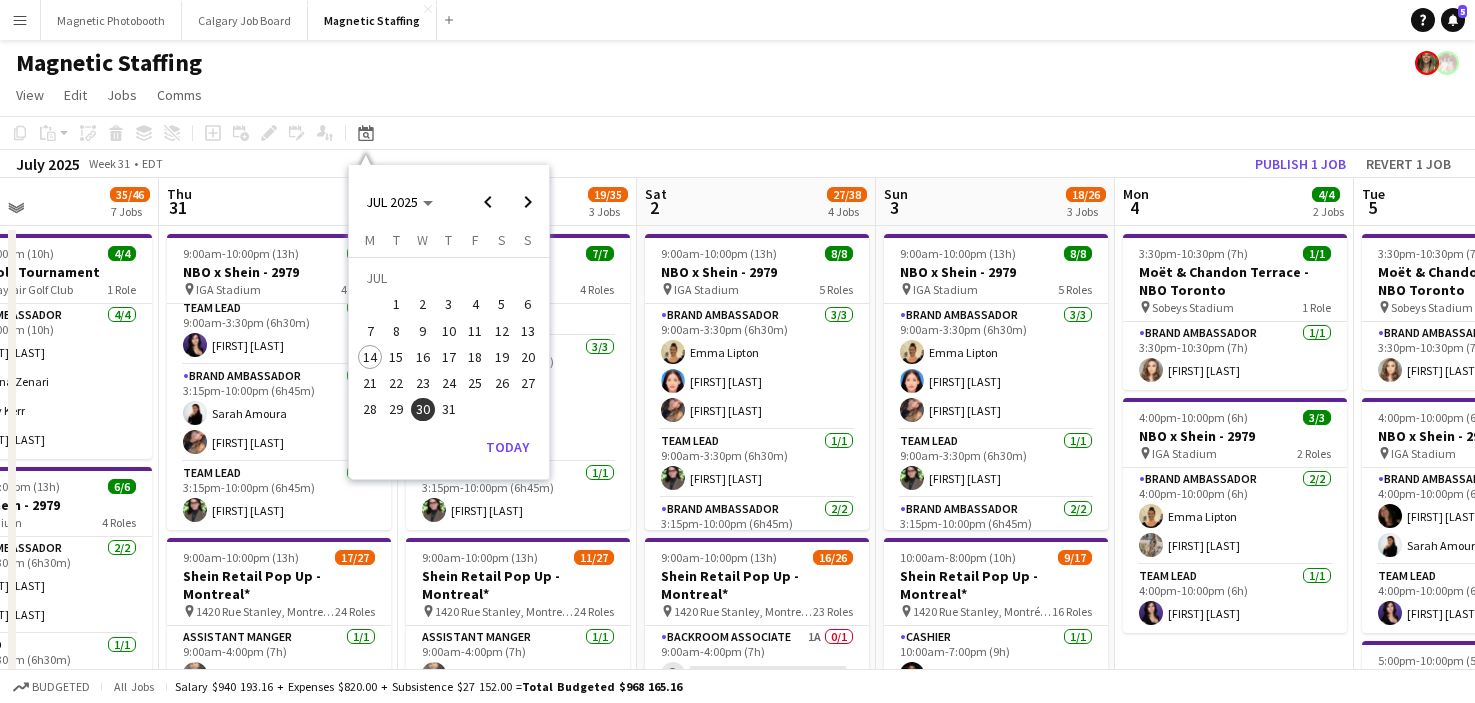 click on "10" at bounding box center (449, 331) 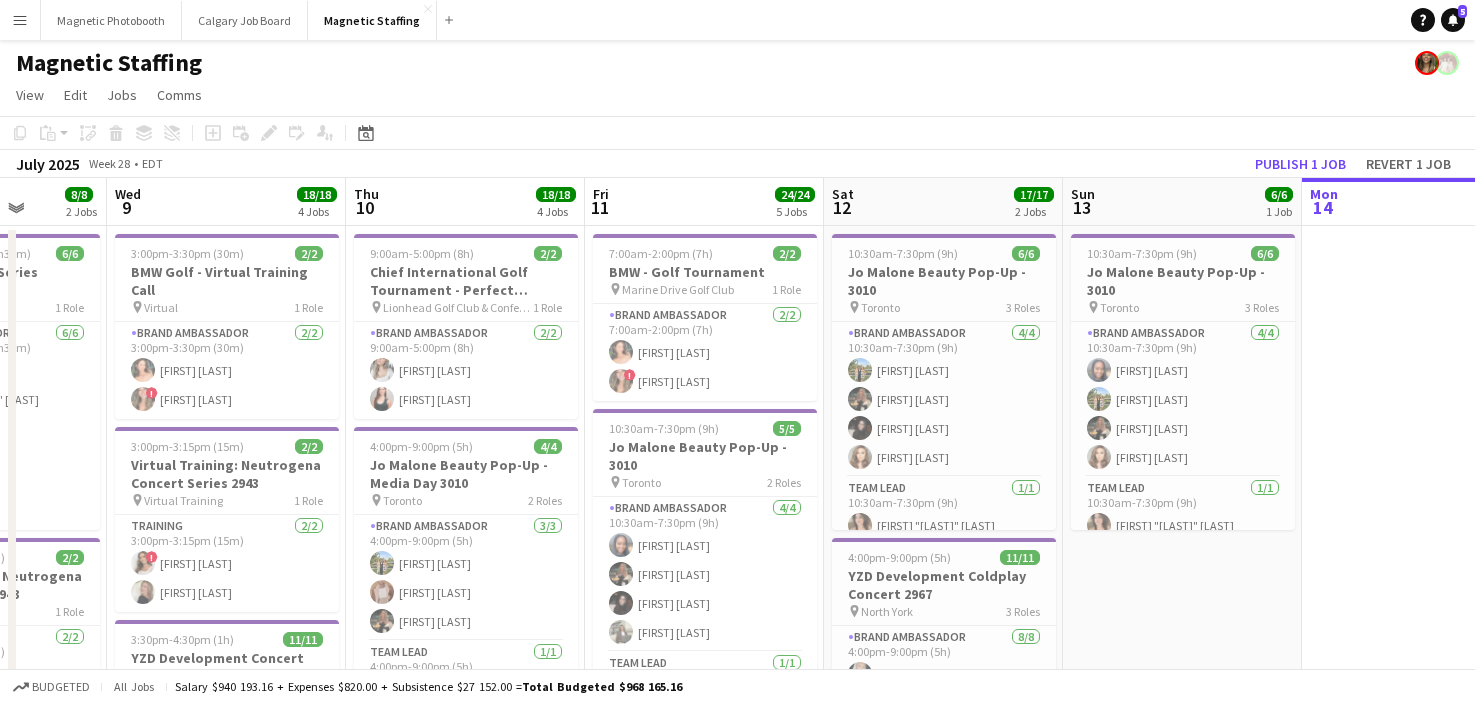 drag, startPoint x: 732, startPoint y: 427, endPoint x: 646, endPoint y: 401, distance: 89.84431 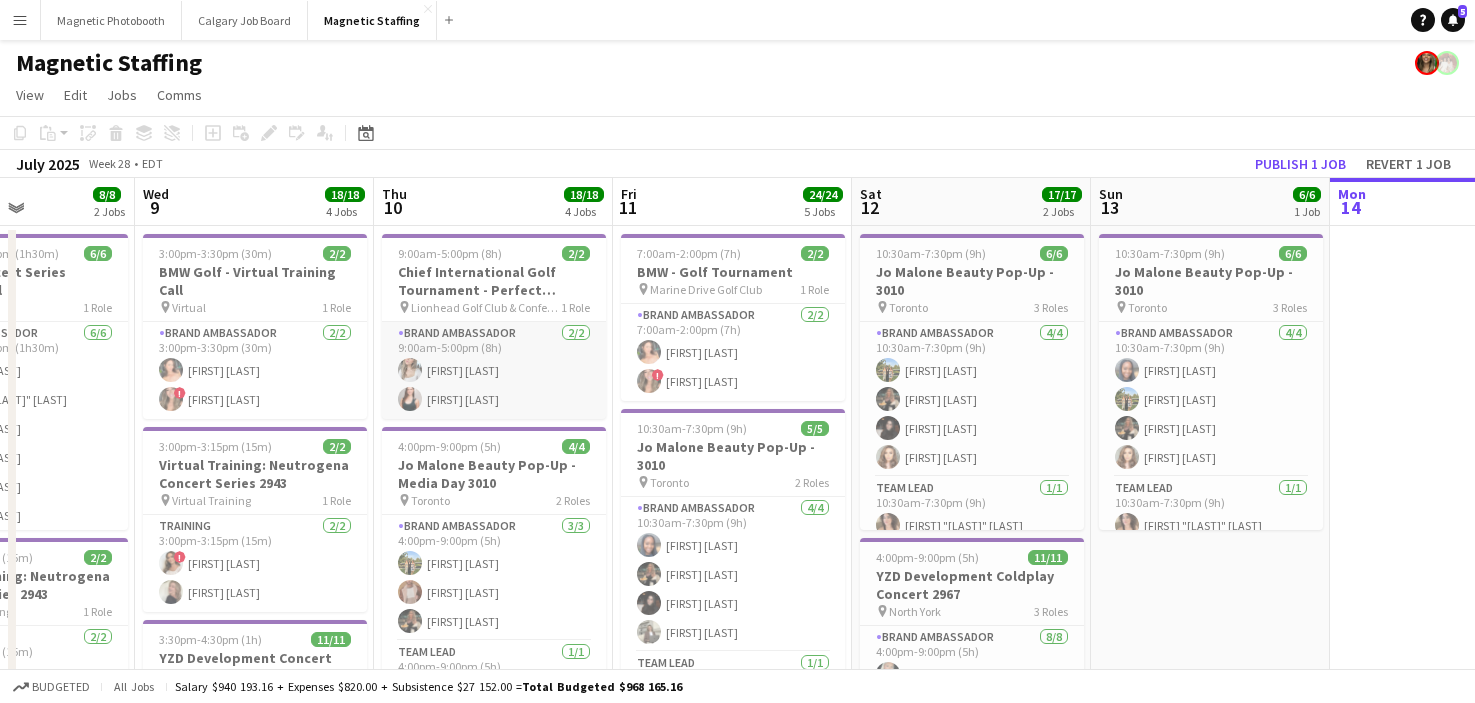 click on "Brand Ambassador   2/2   9:00am-5:00pm (8h)
[FIRST] [LAST] [FIRST] [LAST]" at bounding box center [494, 370] 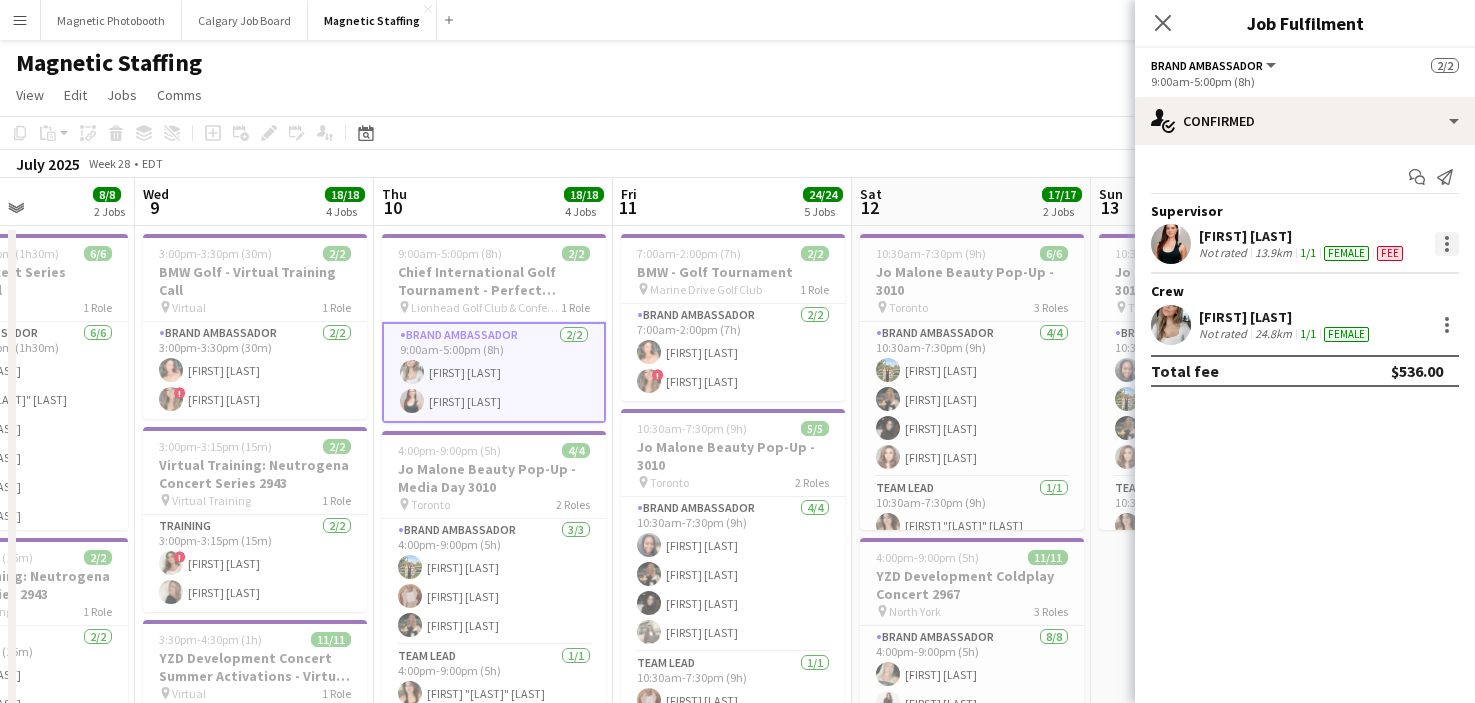 click at bounding box center [1447, 244] 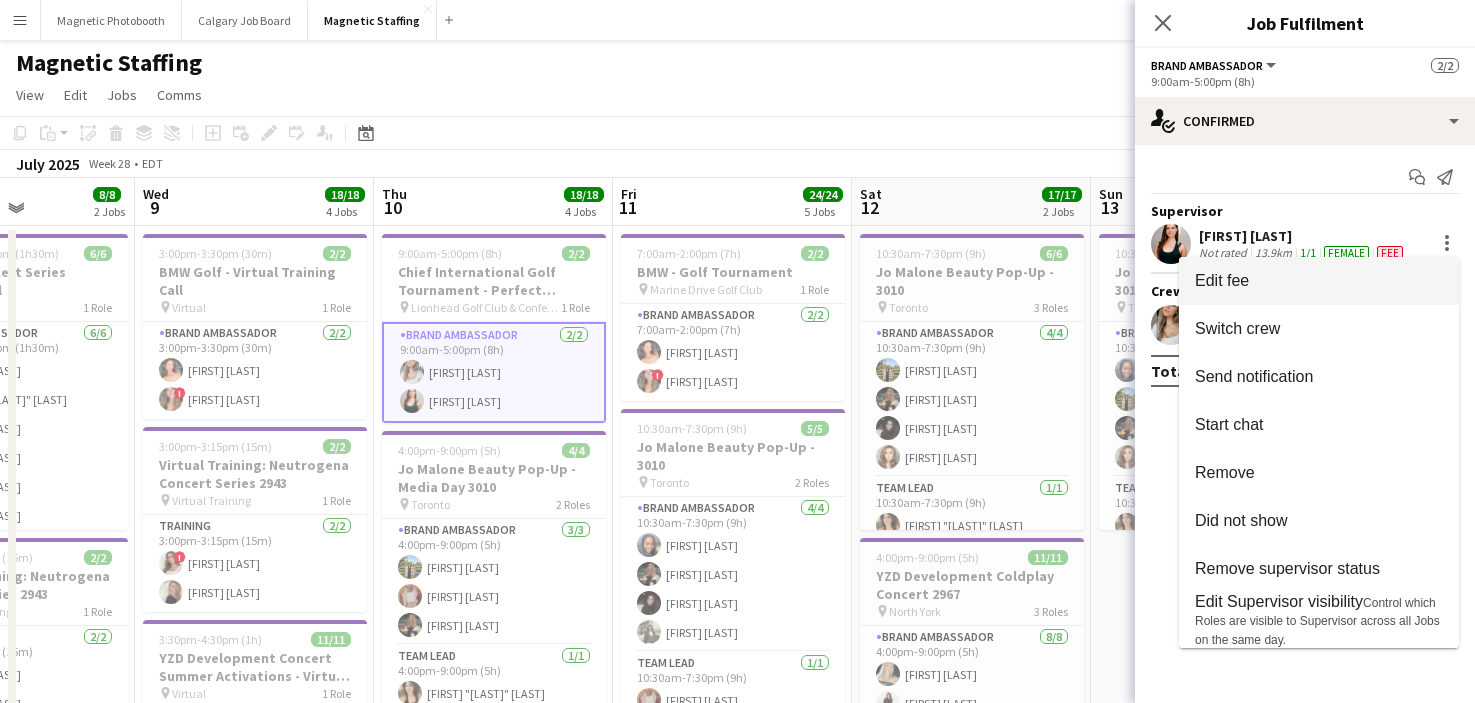 click on "Edit fee" at bounding box center [1319, 281] 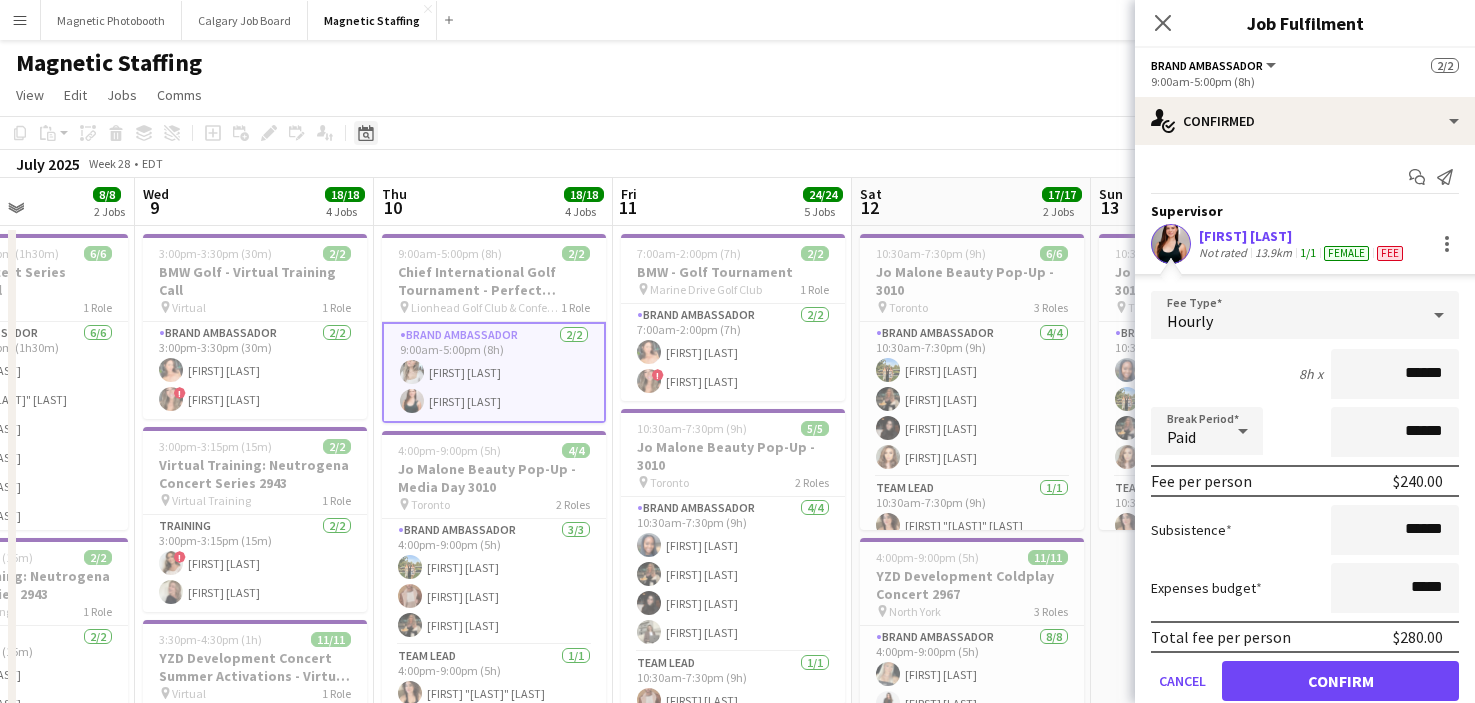 click 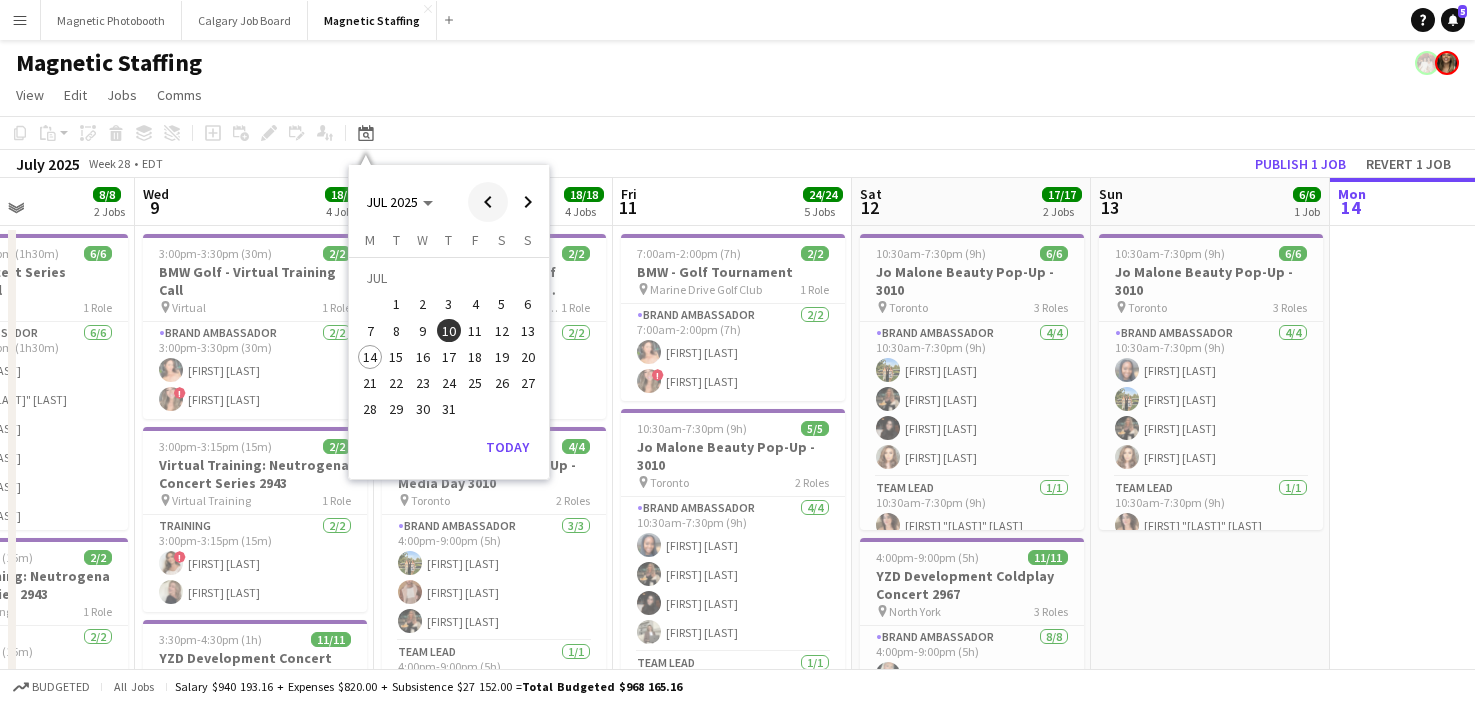 click at bounding box center [488, 202] 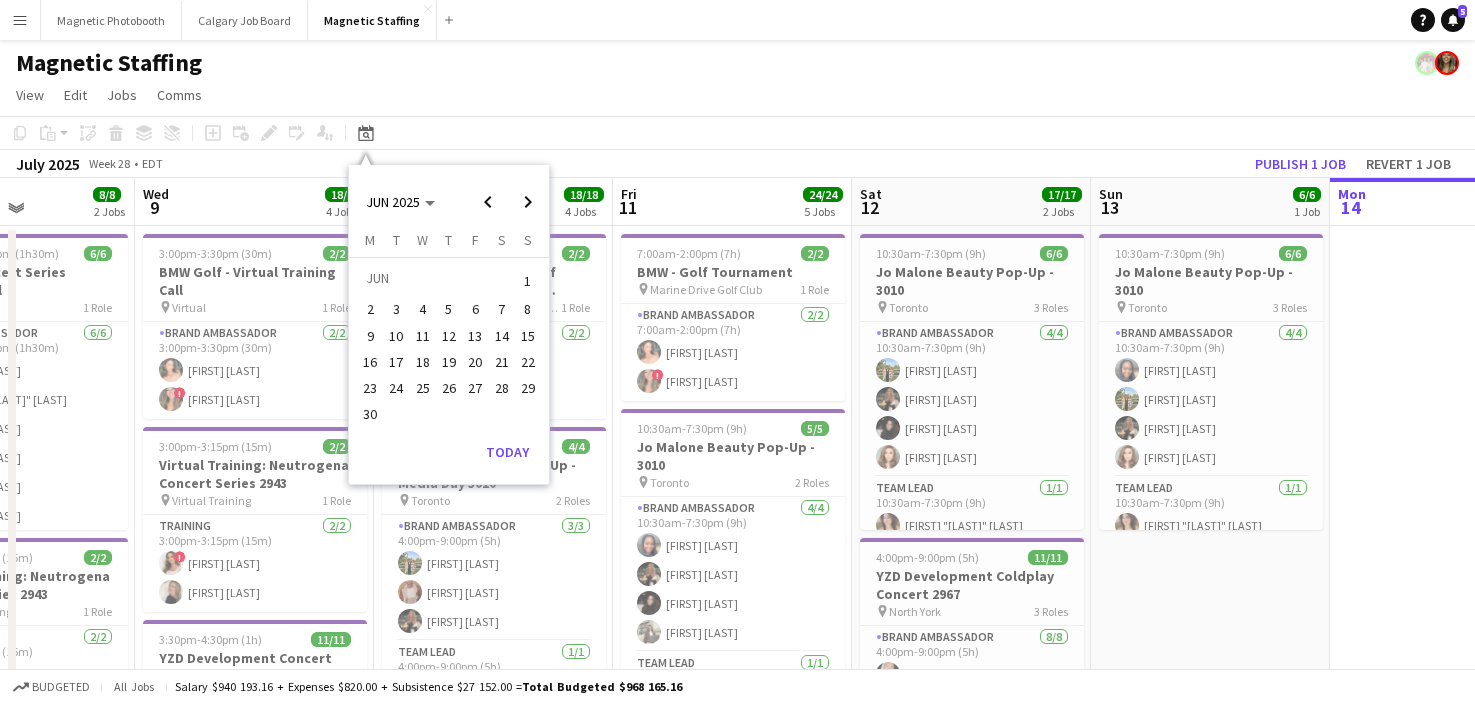 click on "18" at bounding box center [423, 362] 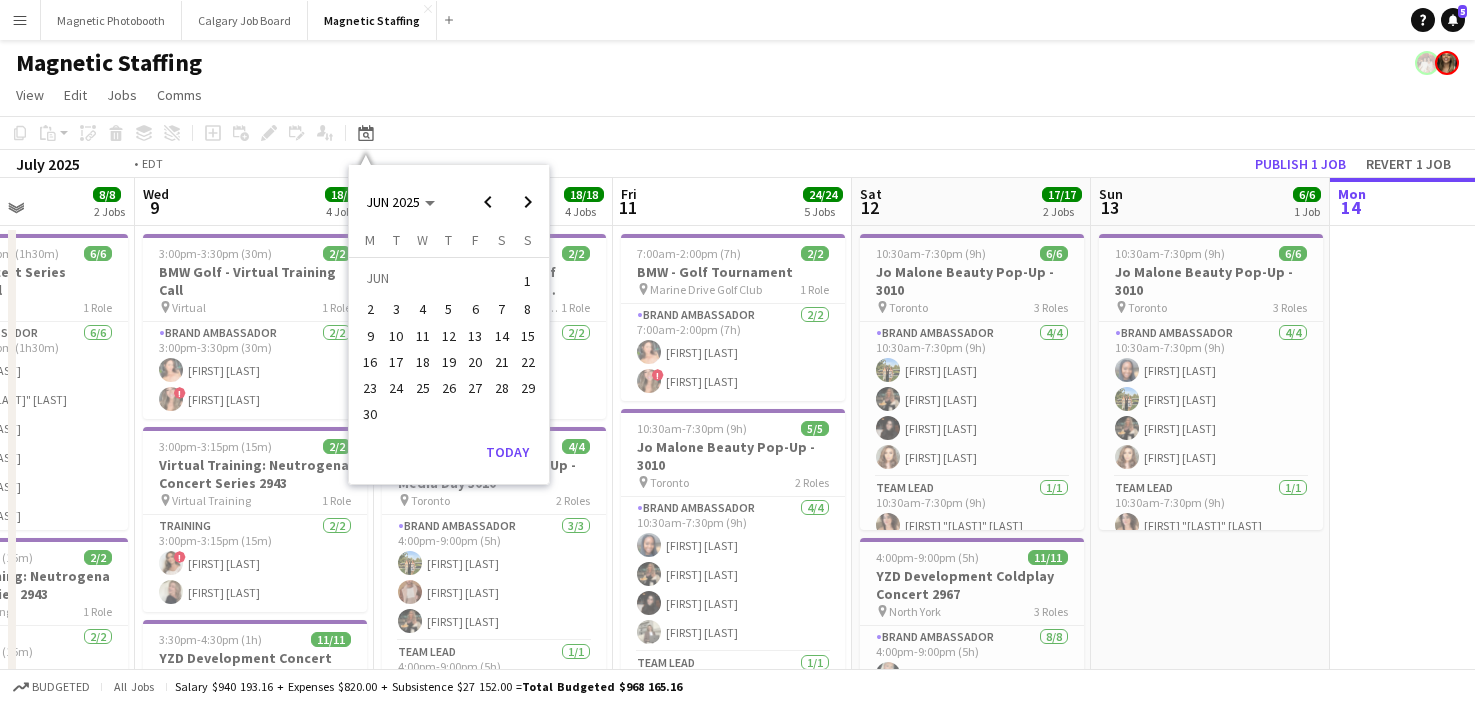 scroll, scrollTop: 0, scrollLeft: 688, axis: horizontal 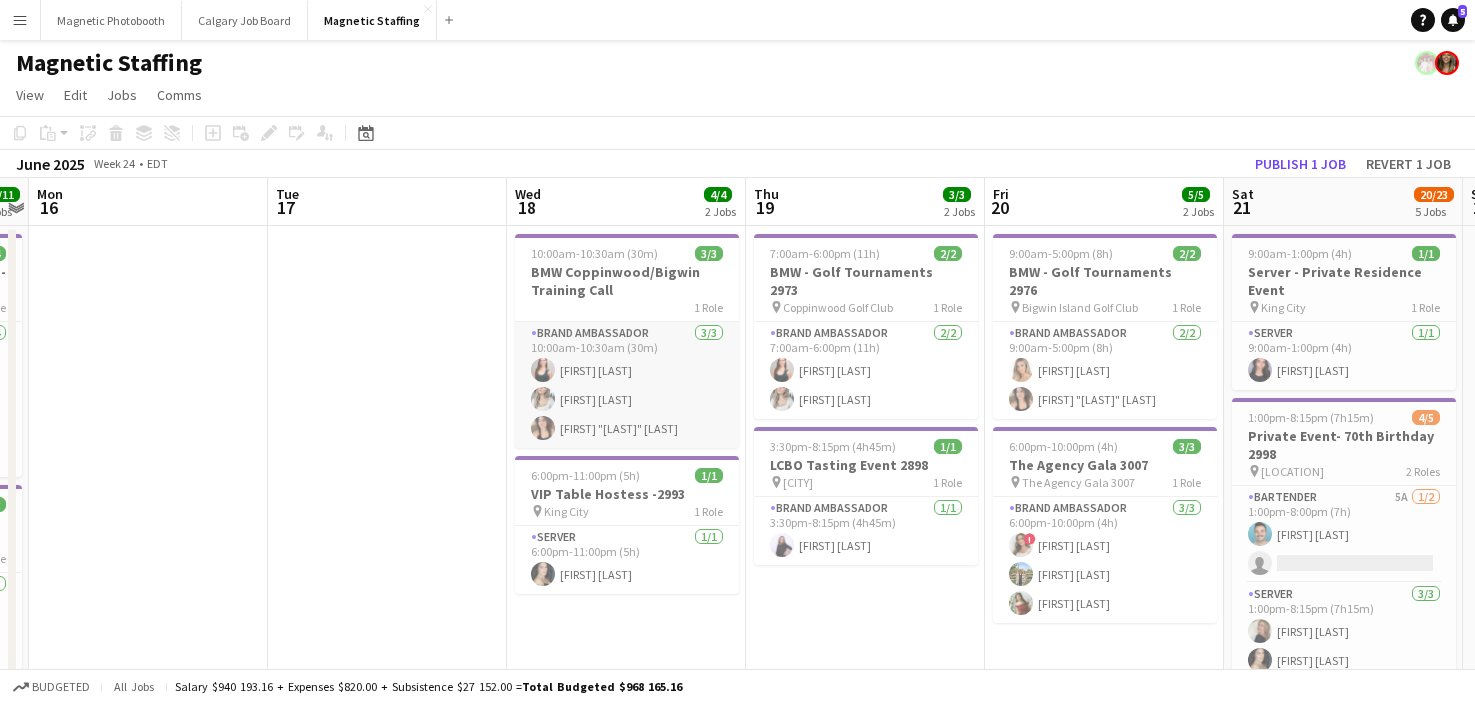 click on "Brand Ambassador   3/3   10:00am-10:30am (30m)
[FIRST] [LAST] [FIRST] [LAST] [FIRST] “[NICK]” [LAST]" at bounding box center [627, 385] 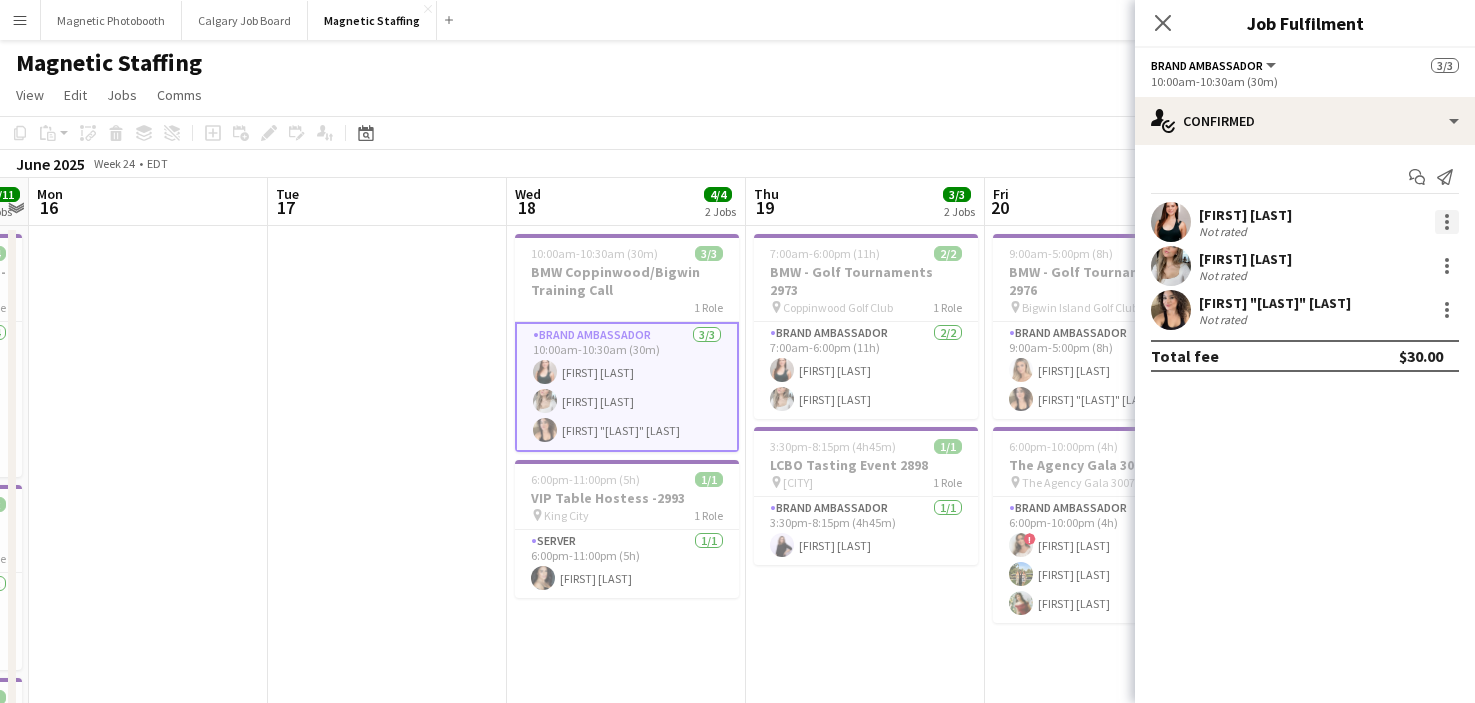 click at bounding box center [1447, 222] 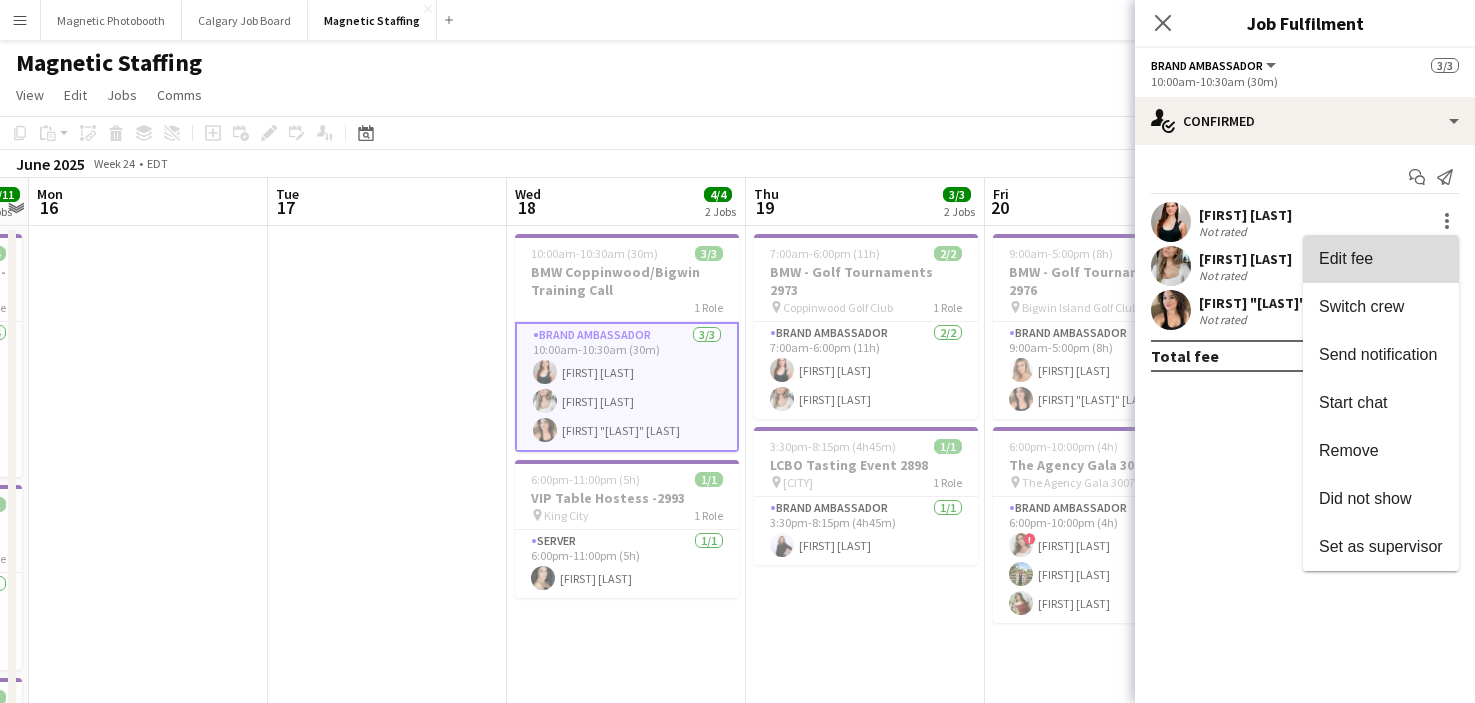 click on "Edit fee" at bounding box center (1381, 259) 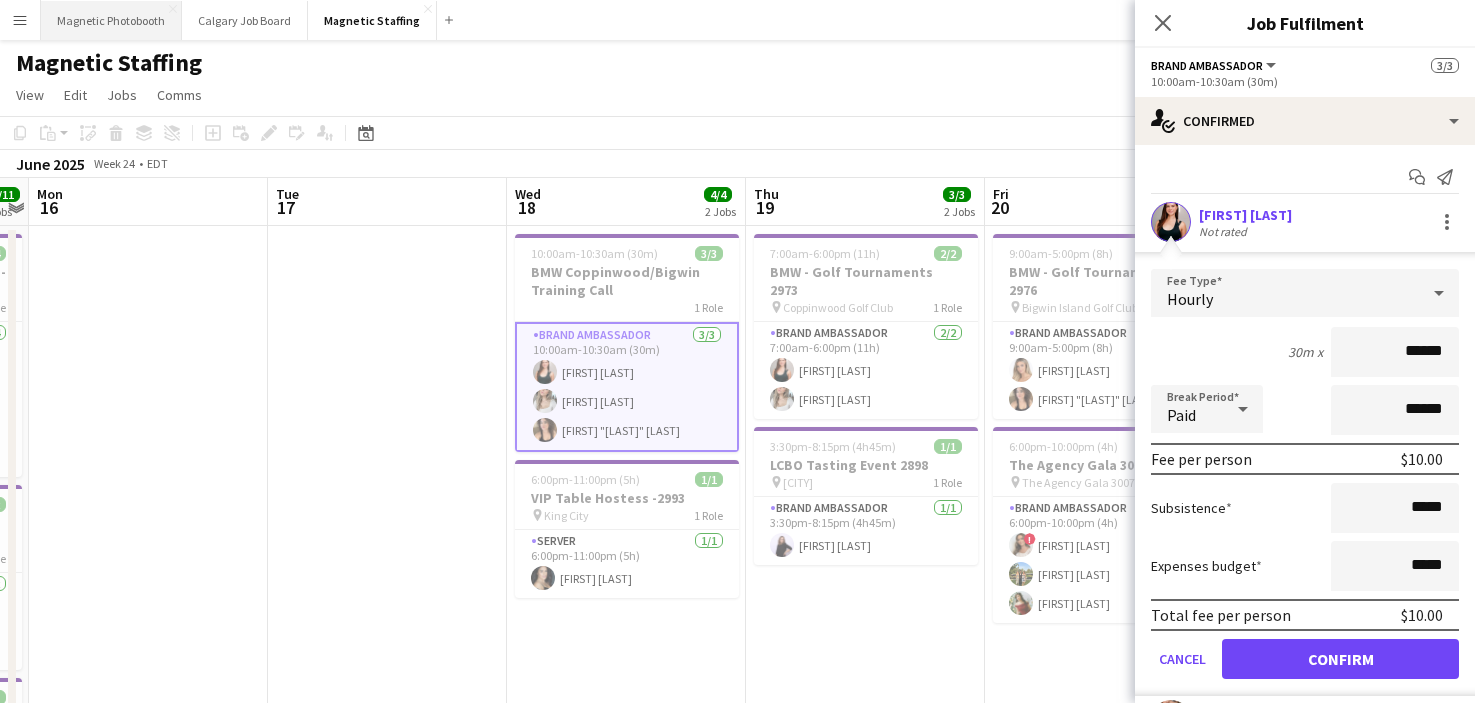 click on "Magnetic Photobooth
Close" at bounding box center (111, 20) 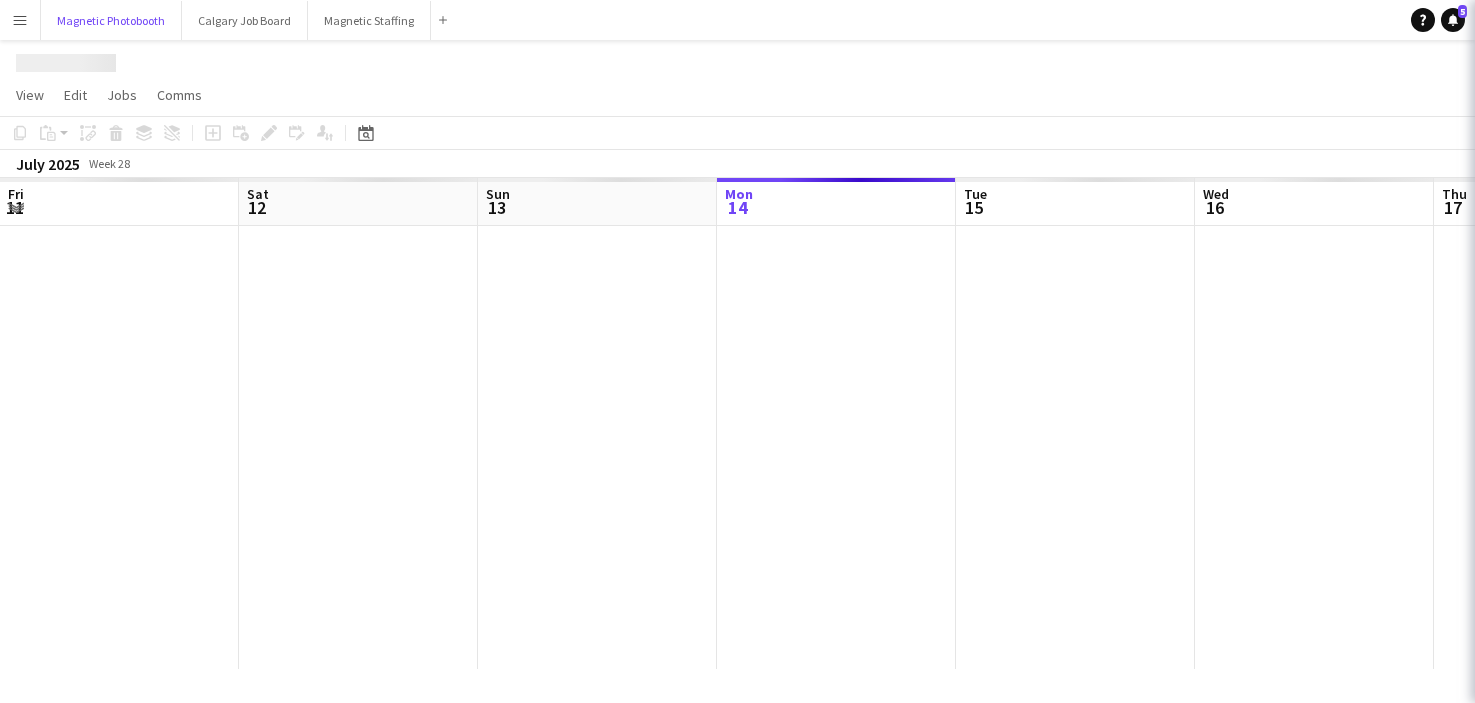 scroll, scrollTop: 0, scrollLeft: 478, axis: horizontal 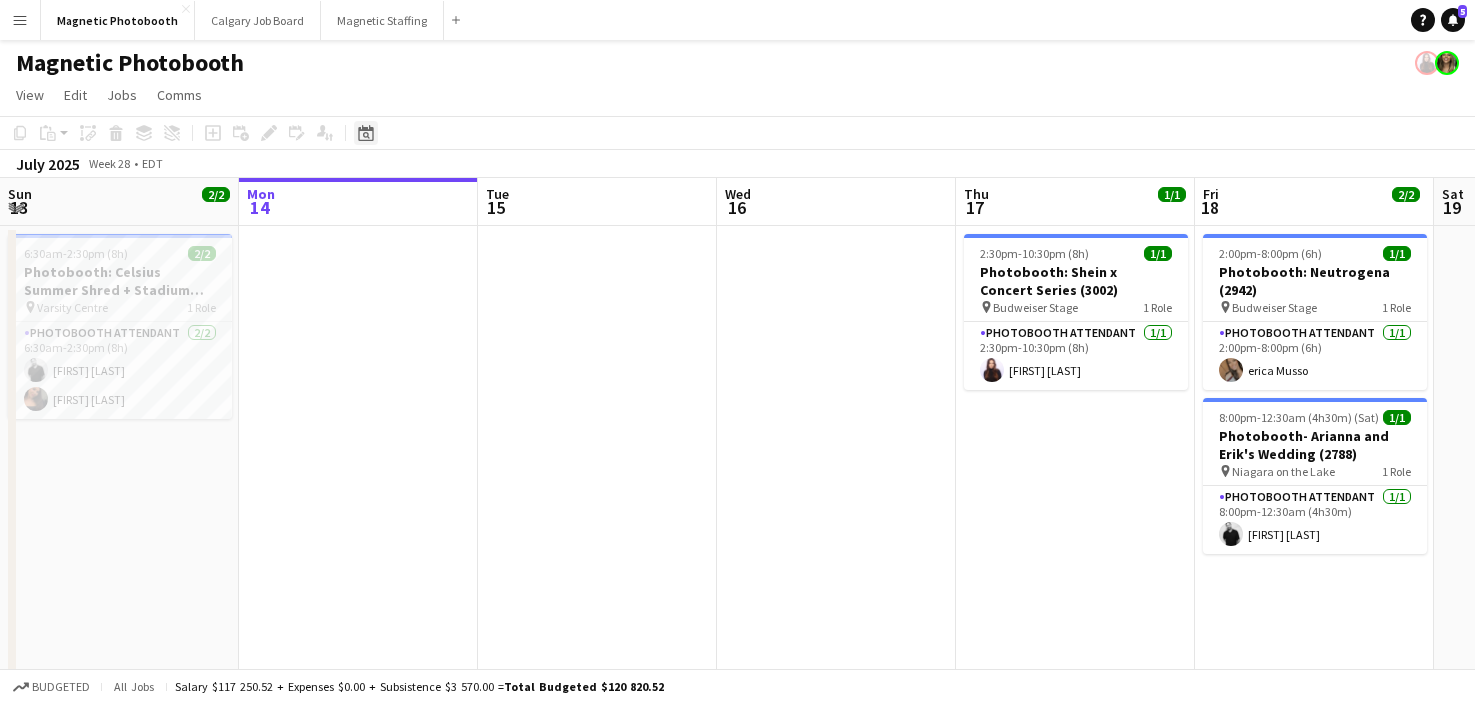 click 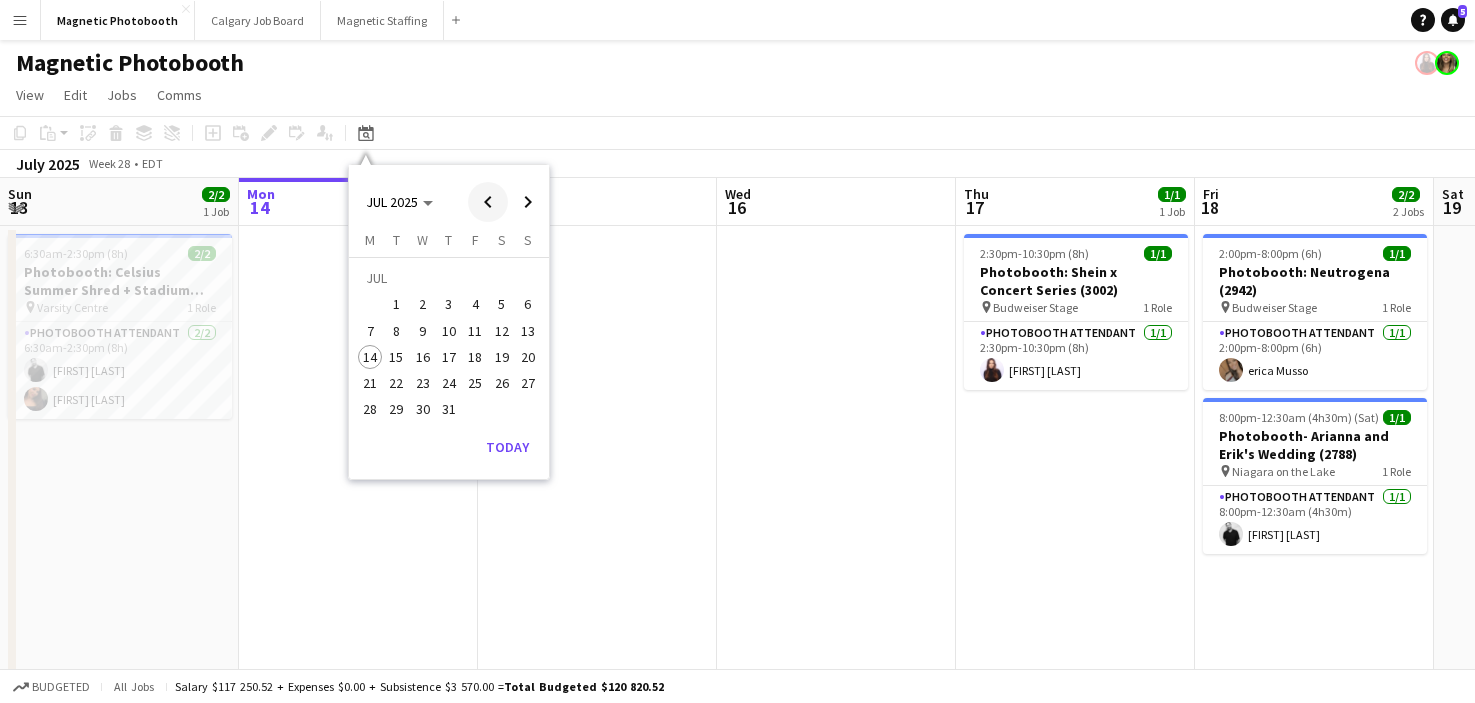 click at bounding box center (488, 202) 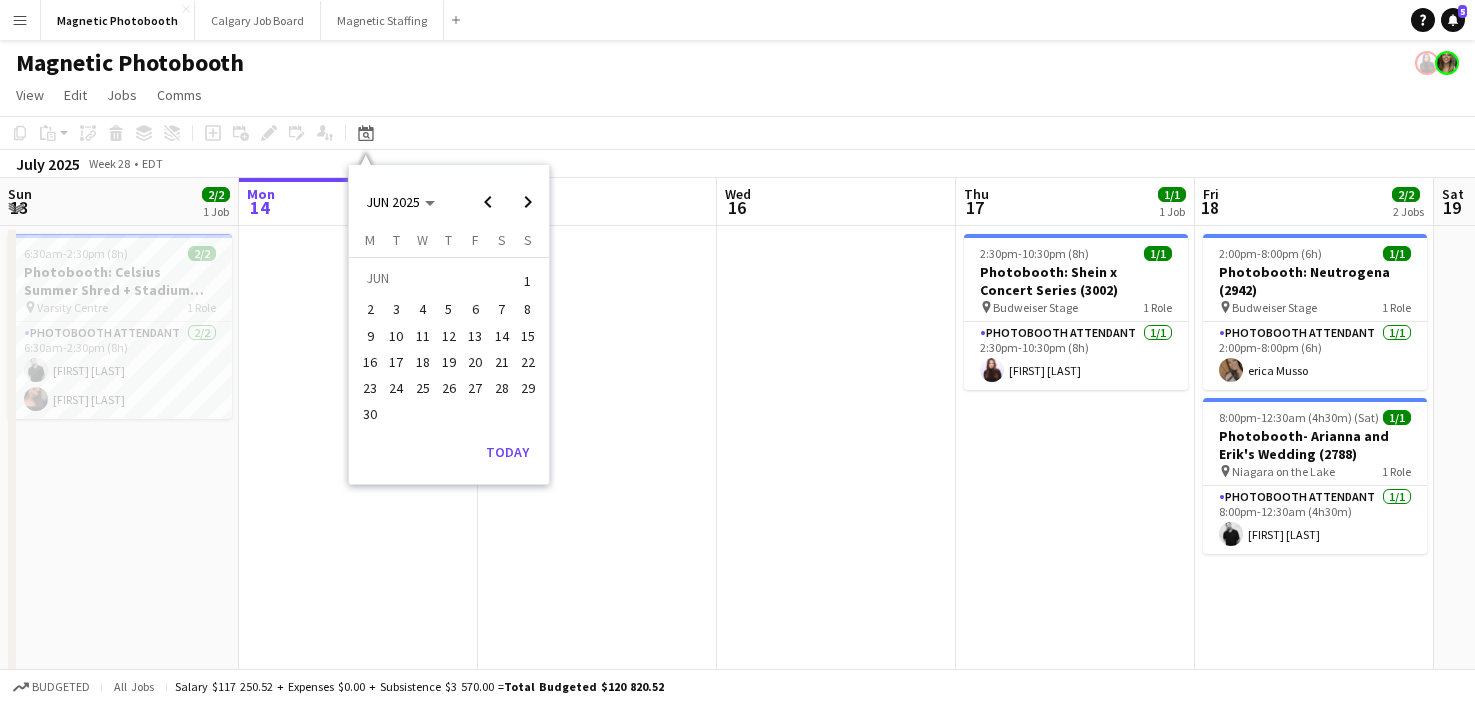 click on "14" at bounding box center [502, 336] 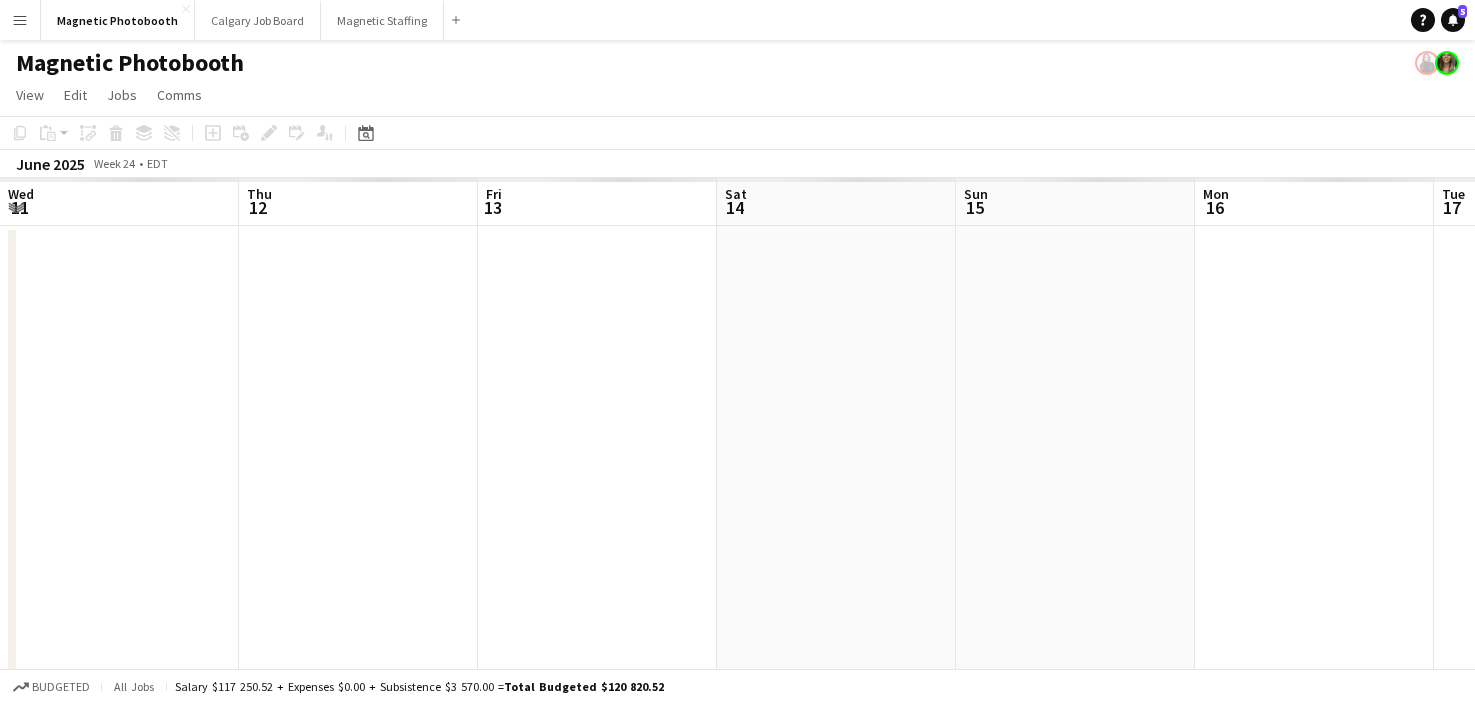 scroll, scrollTop: 0, scrollLeft: 688, axis: horizontal 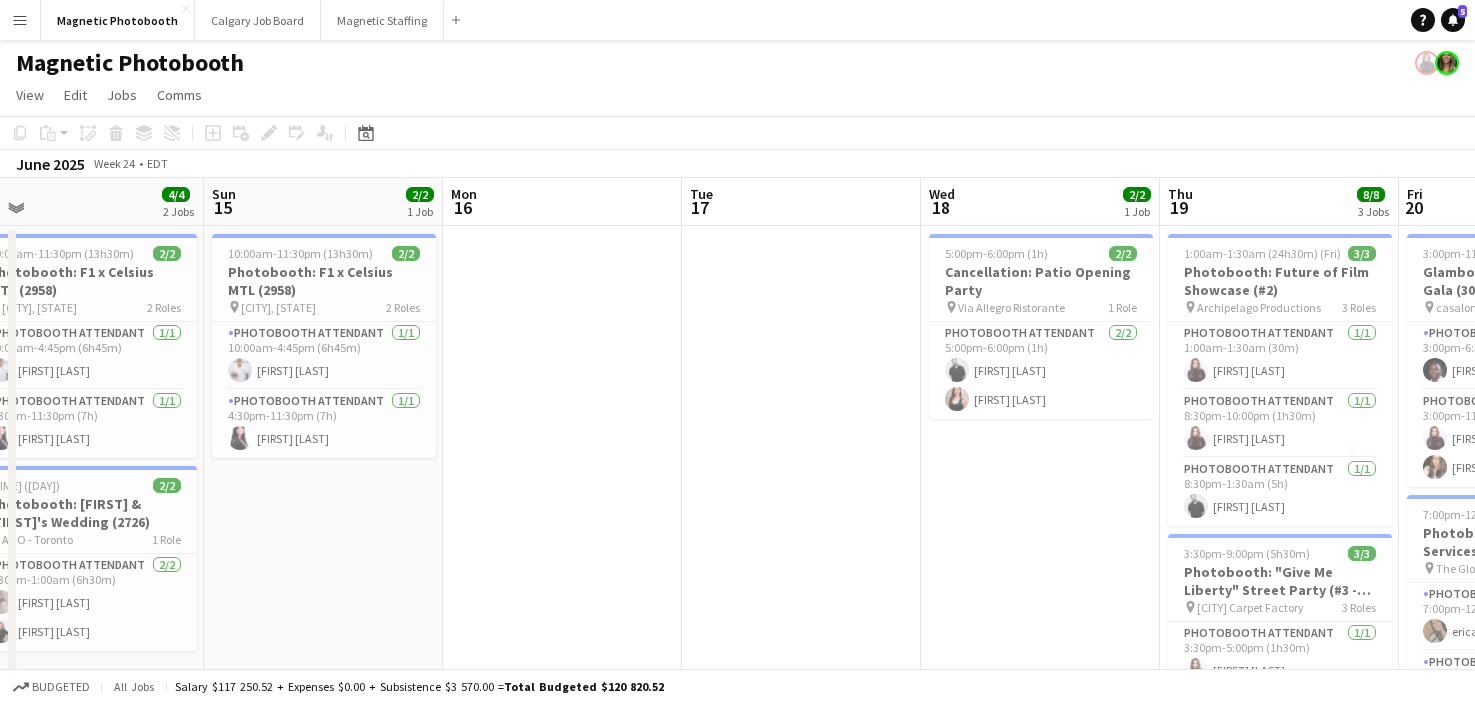 drag, startPoint x: 740, startPoint y: 332, endPoint x: 79, endPoint y: 380, distance: 662.74054 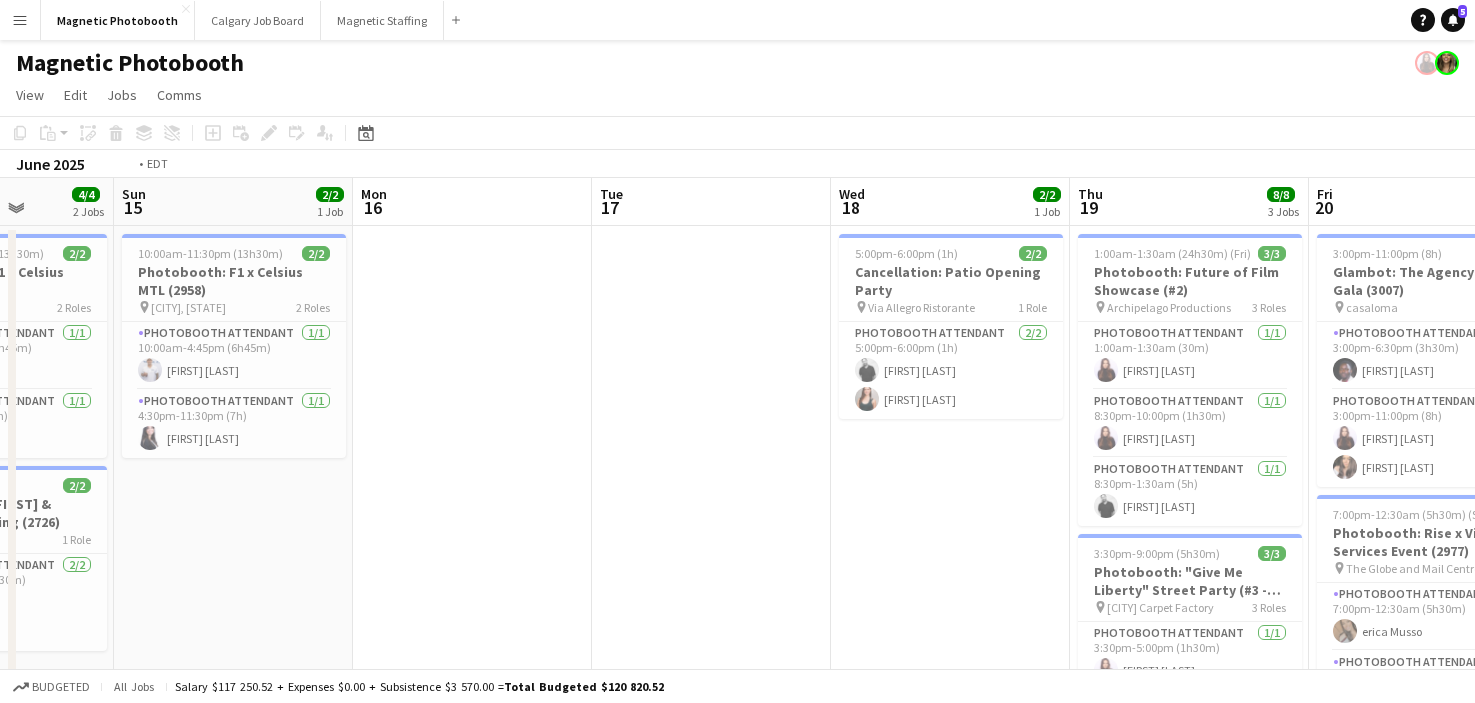 drag, startPoint x: 565, startPoint y: 426, endPoint x: 133, endPoint y: 425, distance: 432.00116 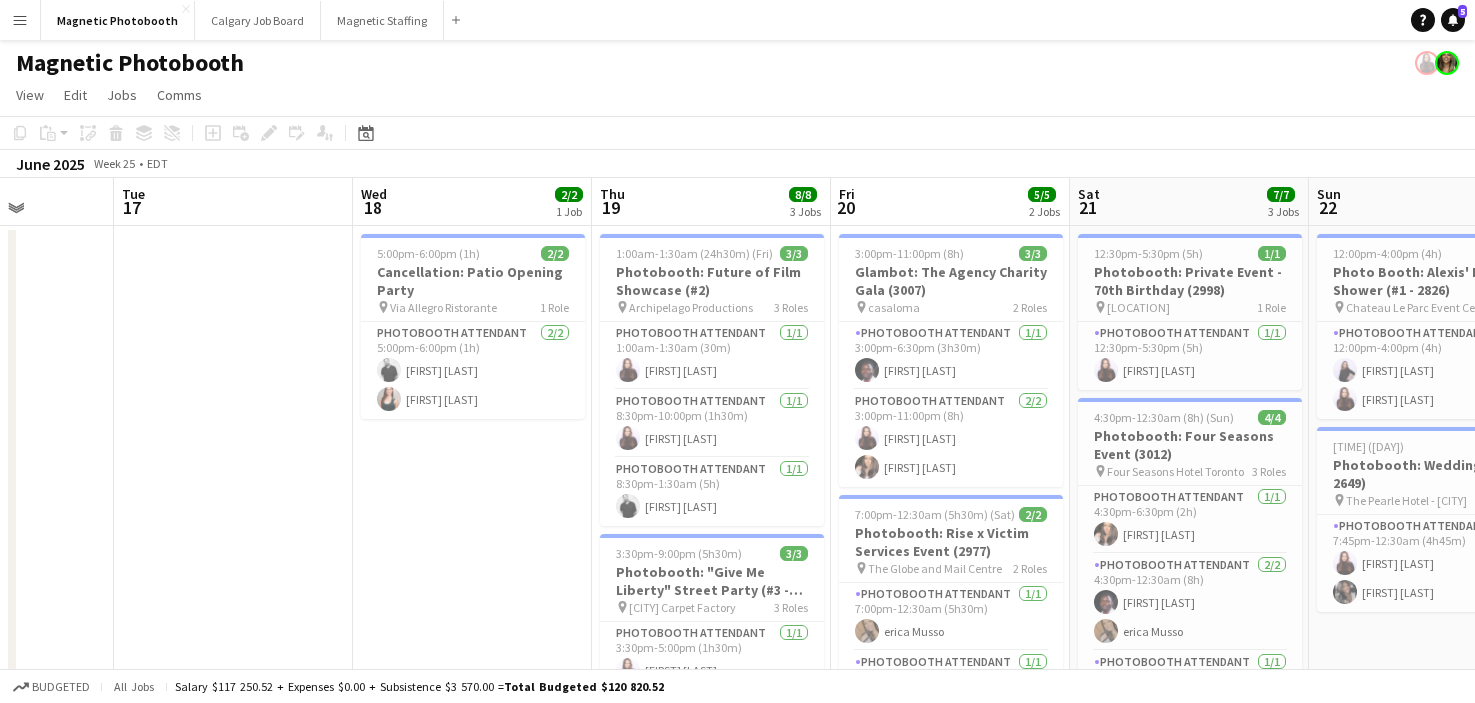 scroll, scrollTop: 0, scrollLeft: 900, axis: horizontal 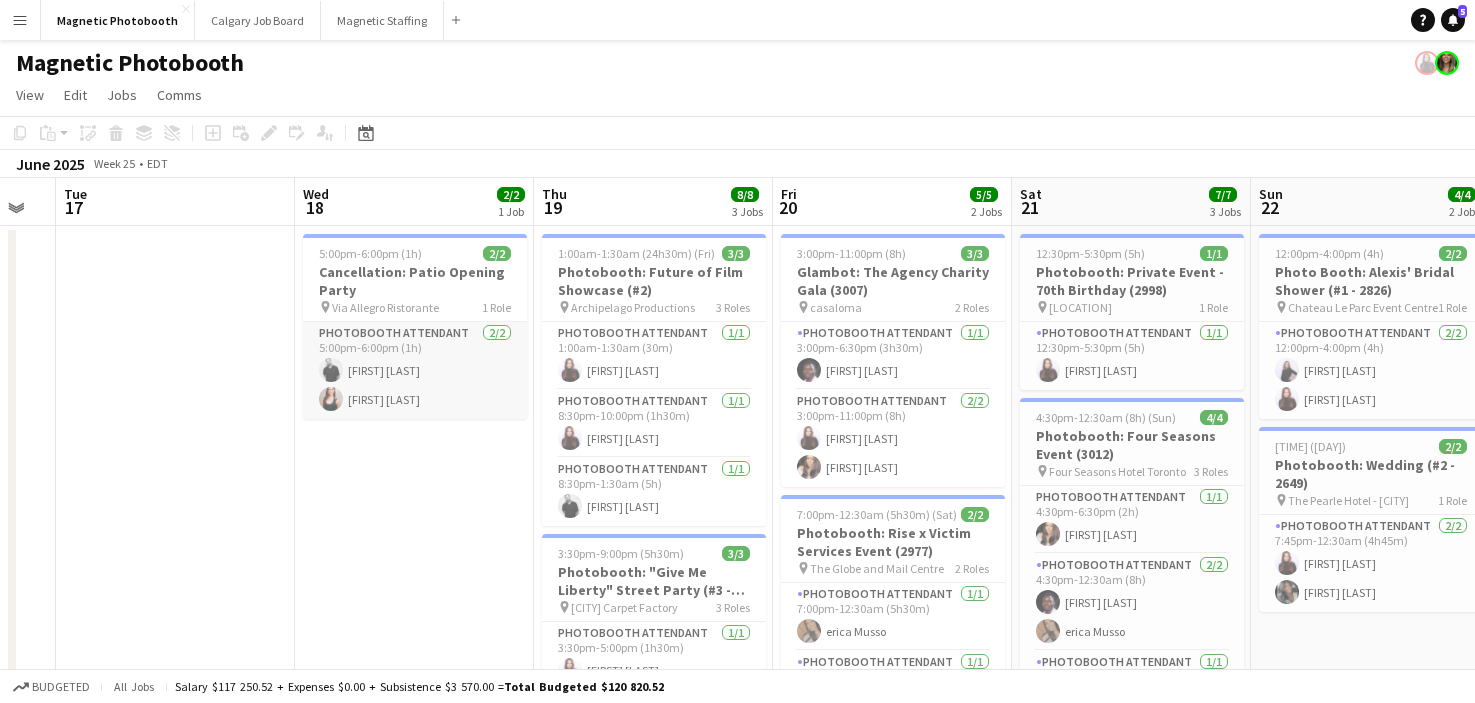 click on "Photobooth Attendant    2/2   5:00pm-6:00pm (1h)
[FIRST] [LAST] [FIRST] [LAST]" at bounding box center [415, 370] 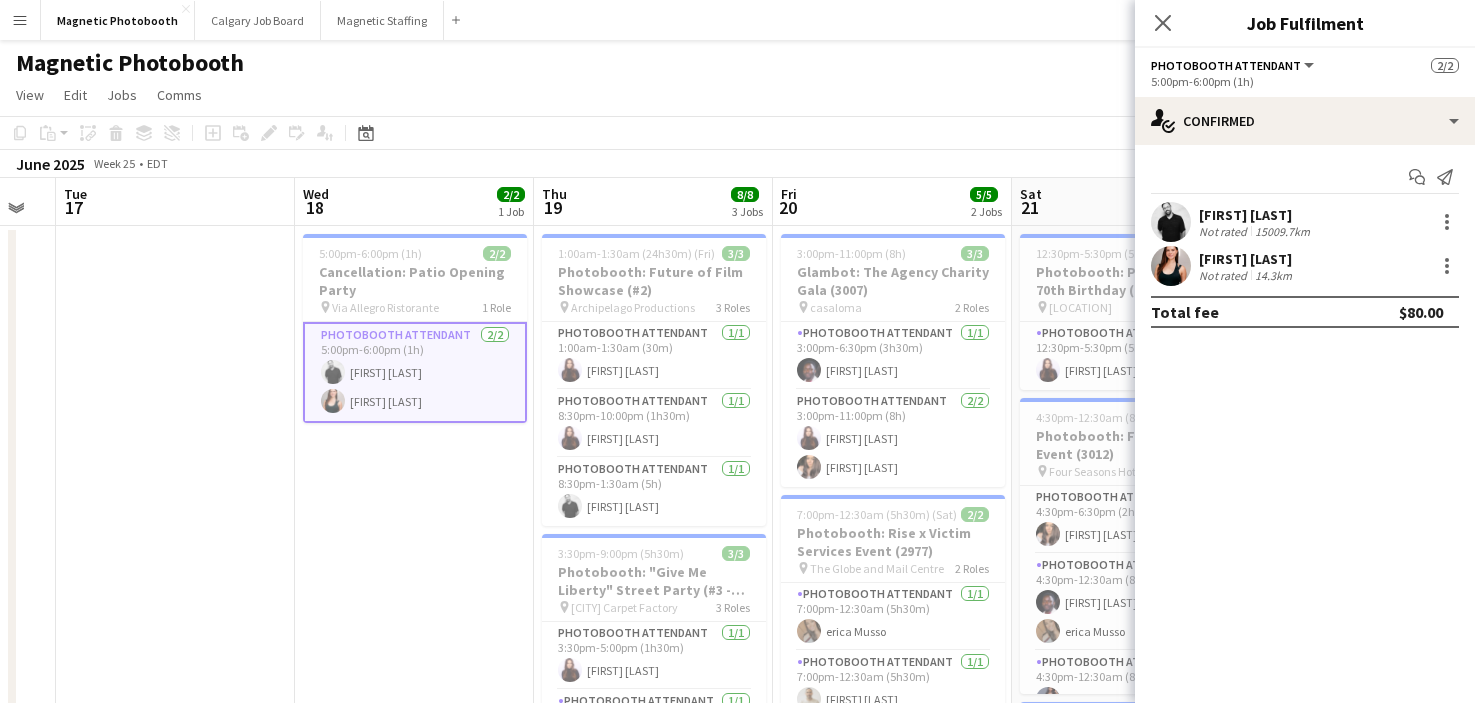 click on "[FIRST] [LAST]   Not rated   14.3km" at bounding box center [1305, 266] 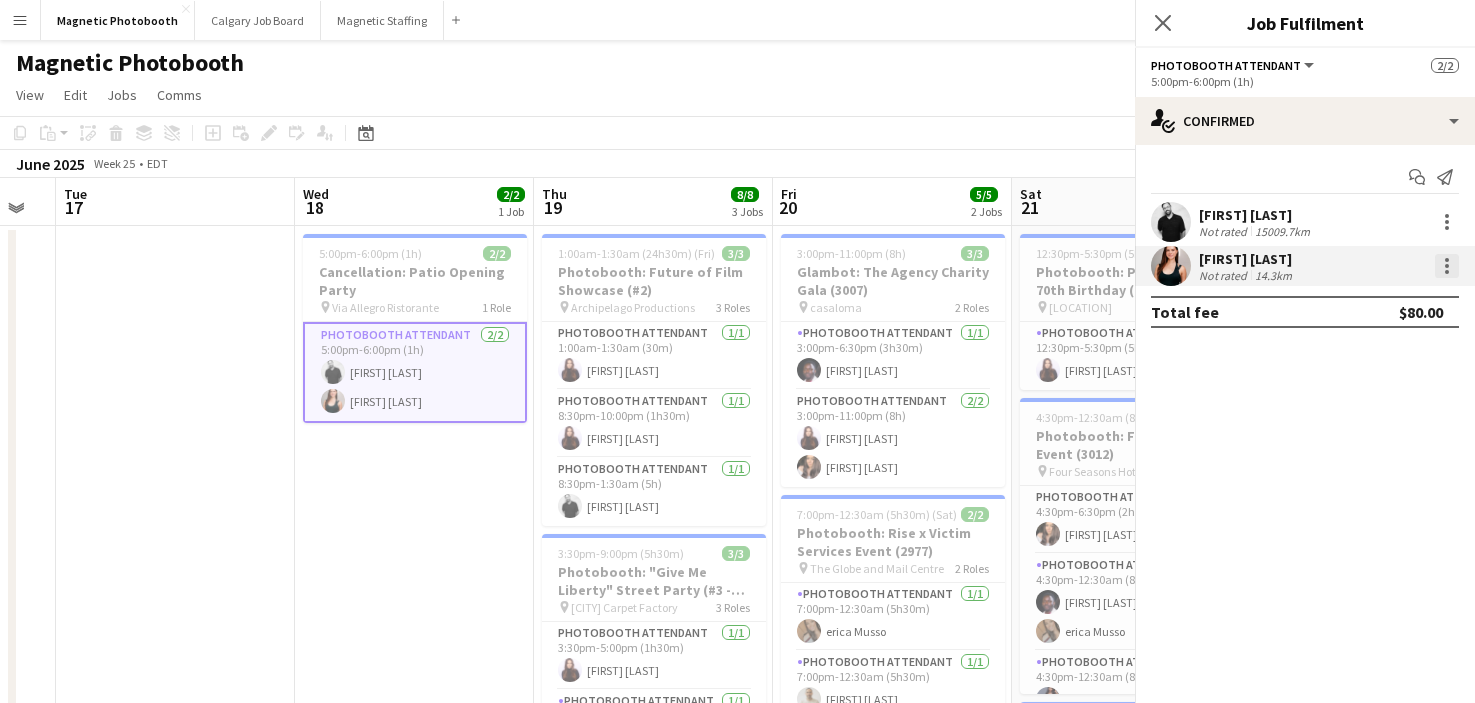 click at bounding box center [1447, 266] 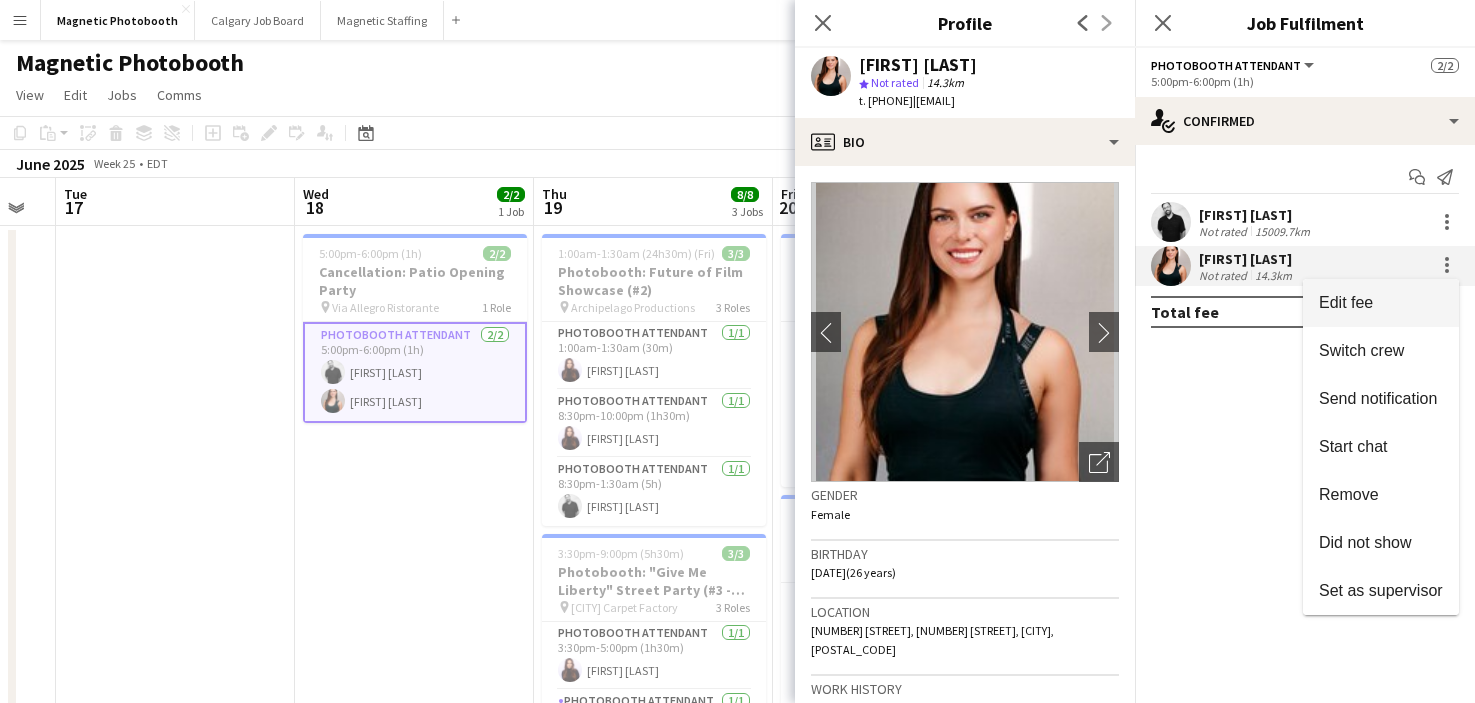 click on "Edit fee" at bounding box center [1381, 303] 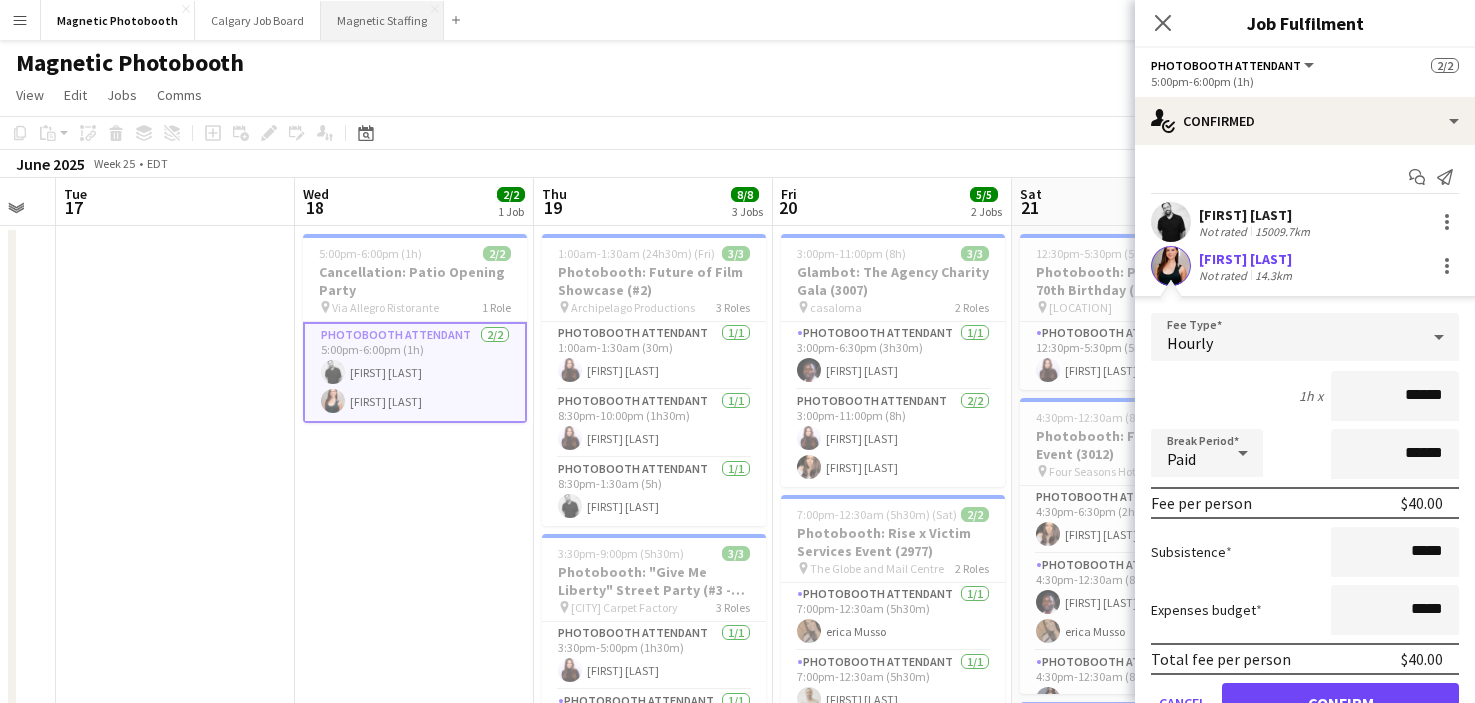 click on "Magnetic Staffing
Close" at bounding box center (382, 20) 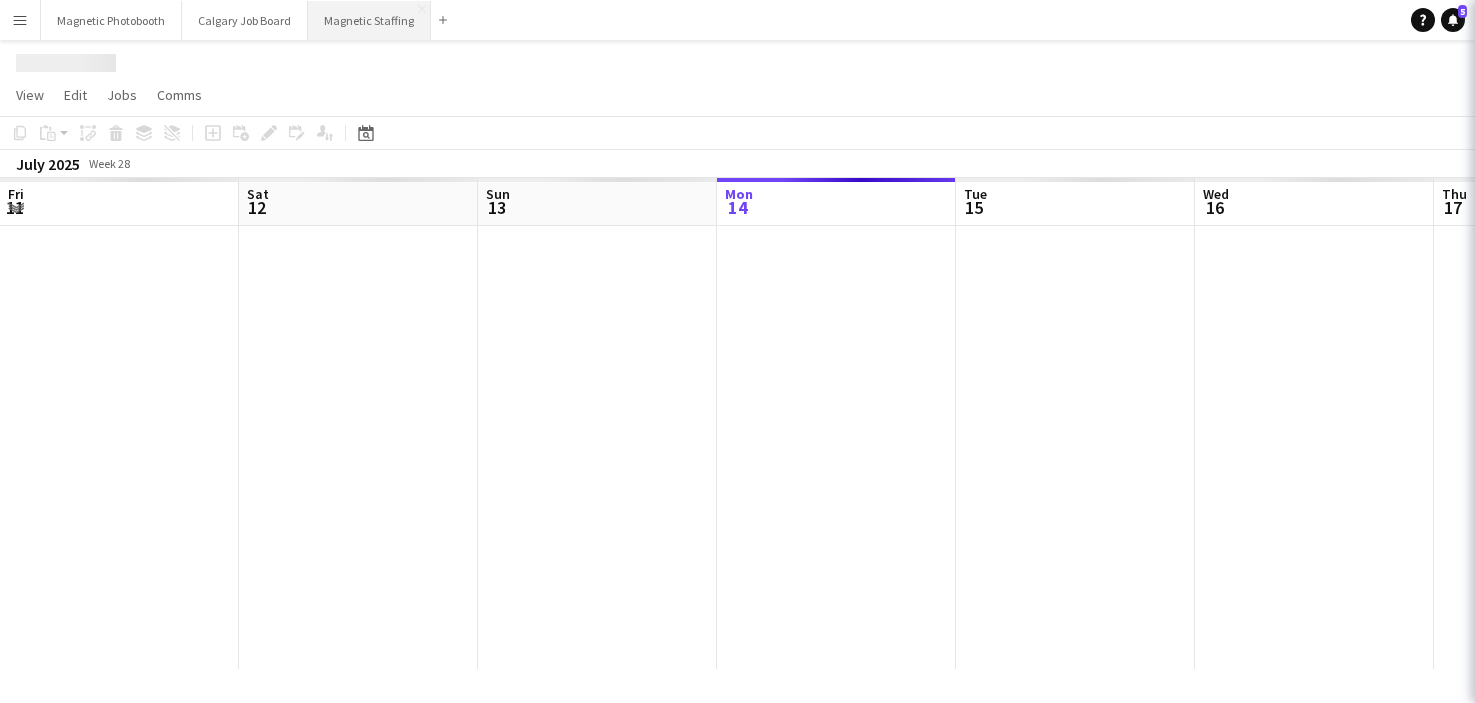 scroll, scrollTop: 0, scrollLeft: 478, axis: horizontal 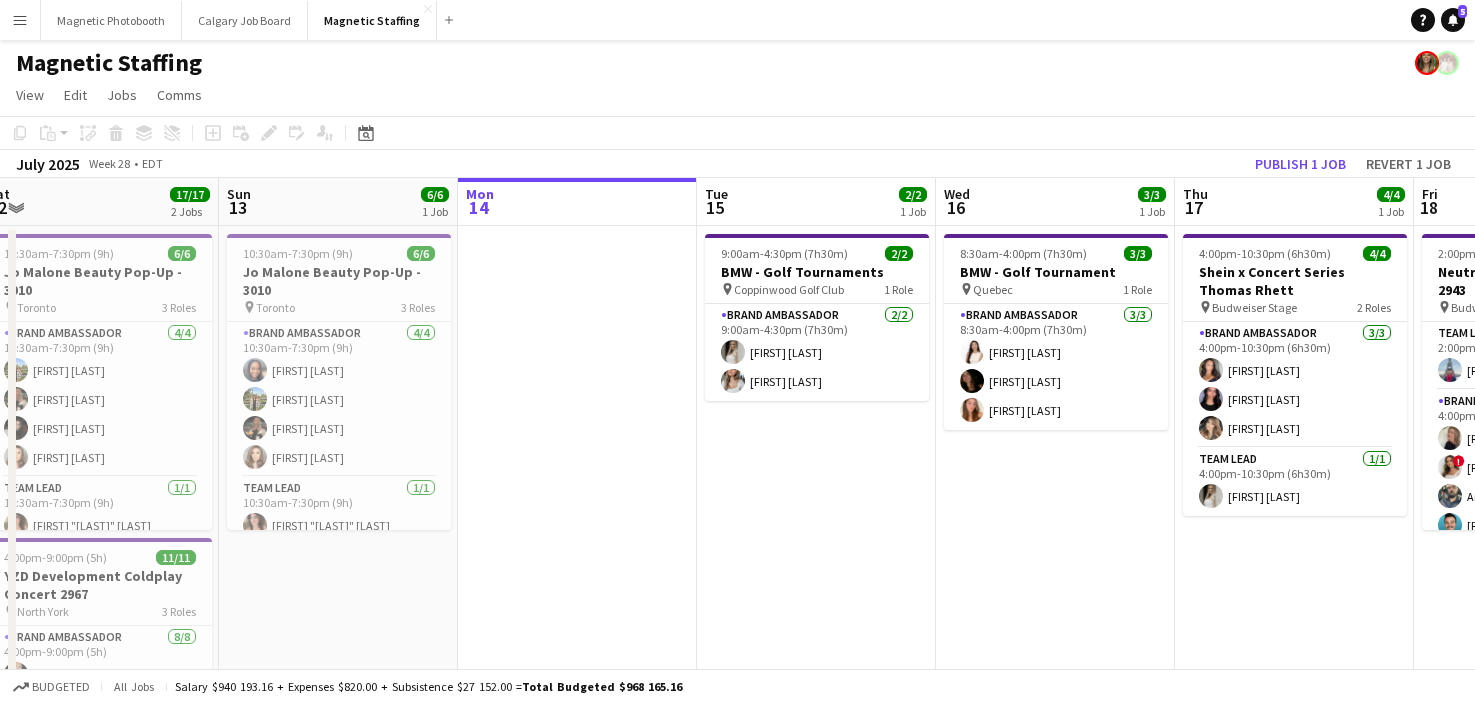 drag, startPoint x: 371, startPoint y: 460, endPoint x: 830, endPoint y: 454, distance: 459.0392 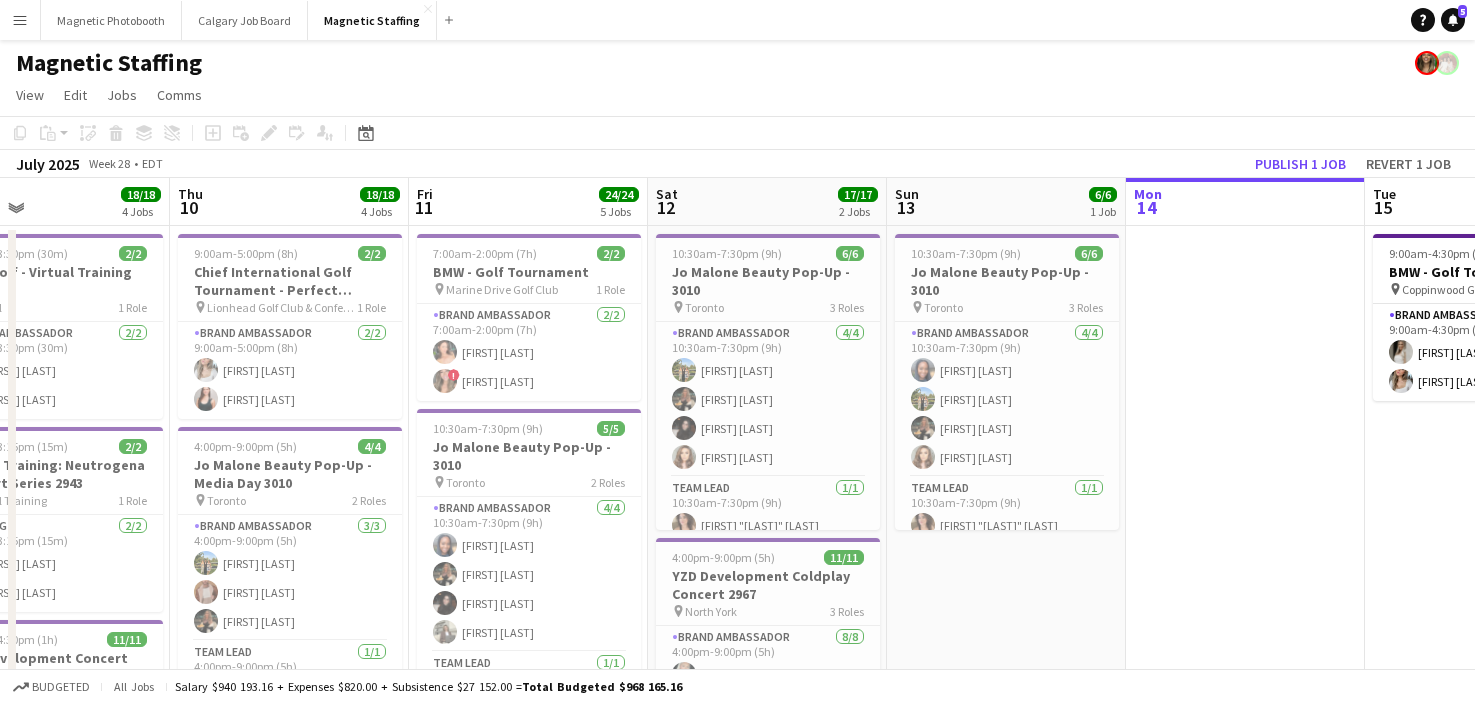 scroll, scrollTop: 0, scrollLeft: 548, axis: horizontal 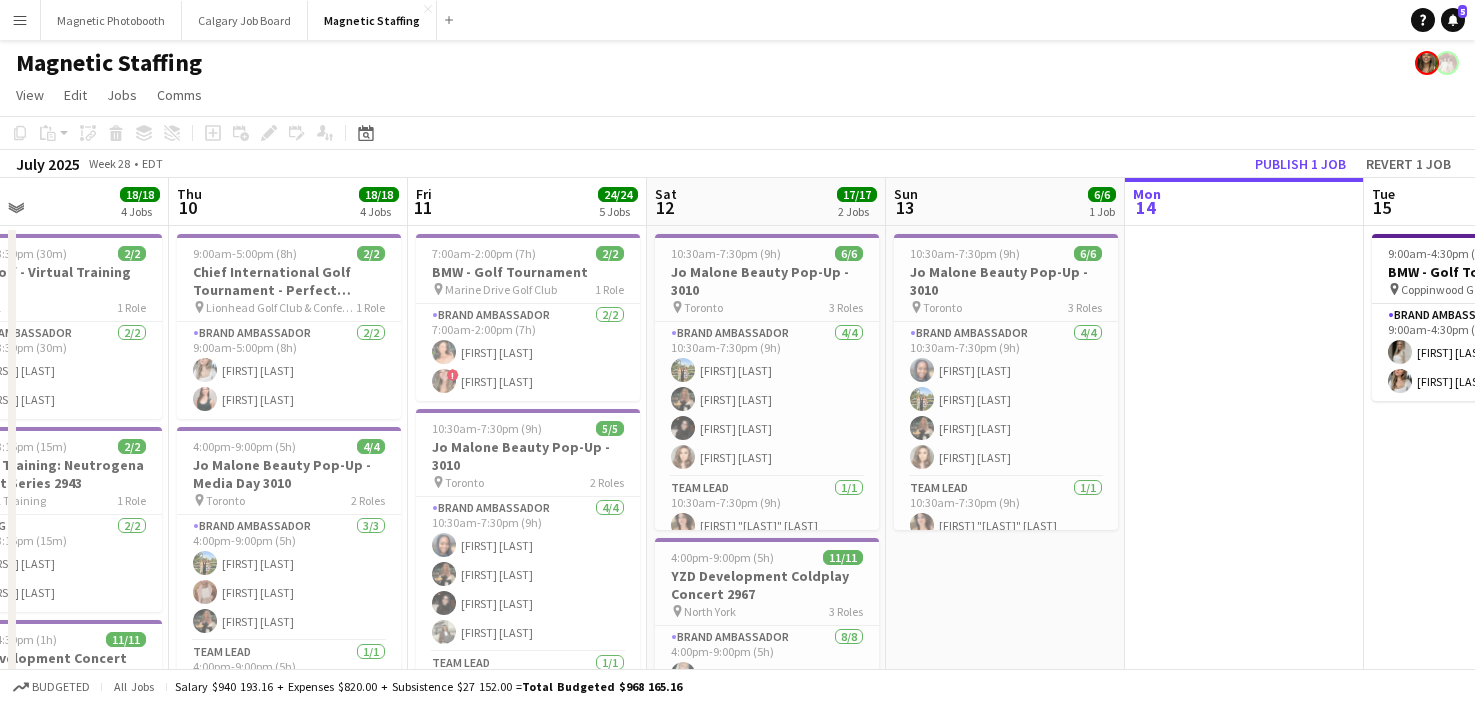 drag, startPoint x: 686, startPoint y: 457, endPoint x: 916, endPoint y: 458, distance: 230.00217 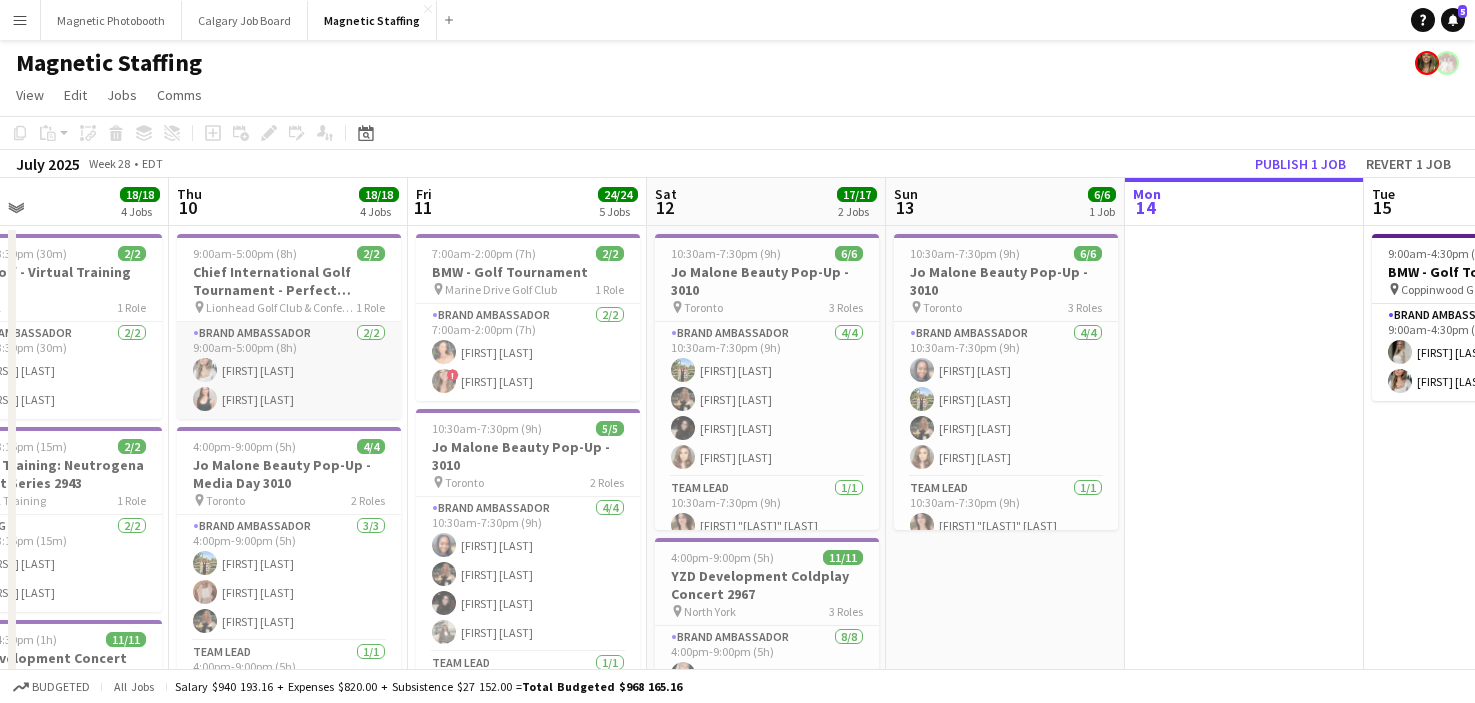 click on "Brand Ambassador   2/2   9:00am-5:00pm (8h)
[FIRST] [LAST] [FIRST] [LAST]" at bounding box center (289, 370) 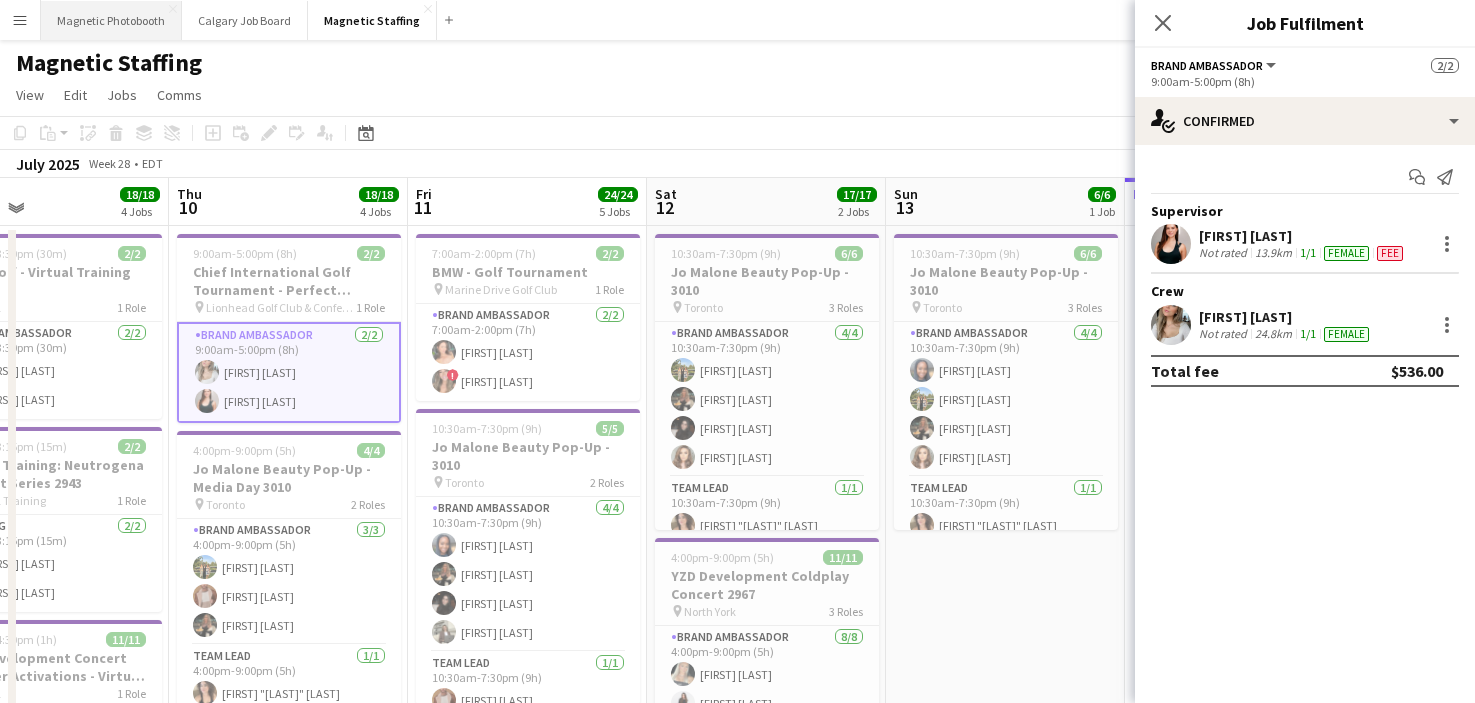 click on "Magnetic Photobooth
Close" at bounding box center (111, 20) 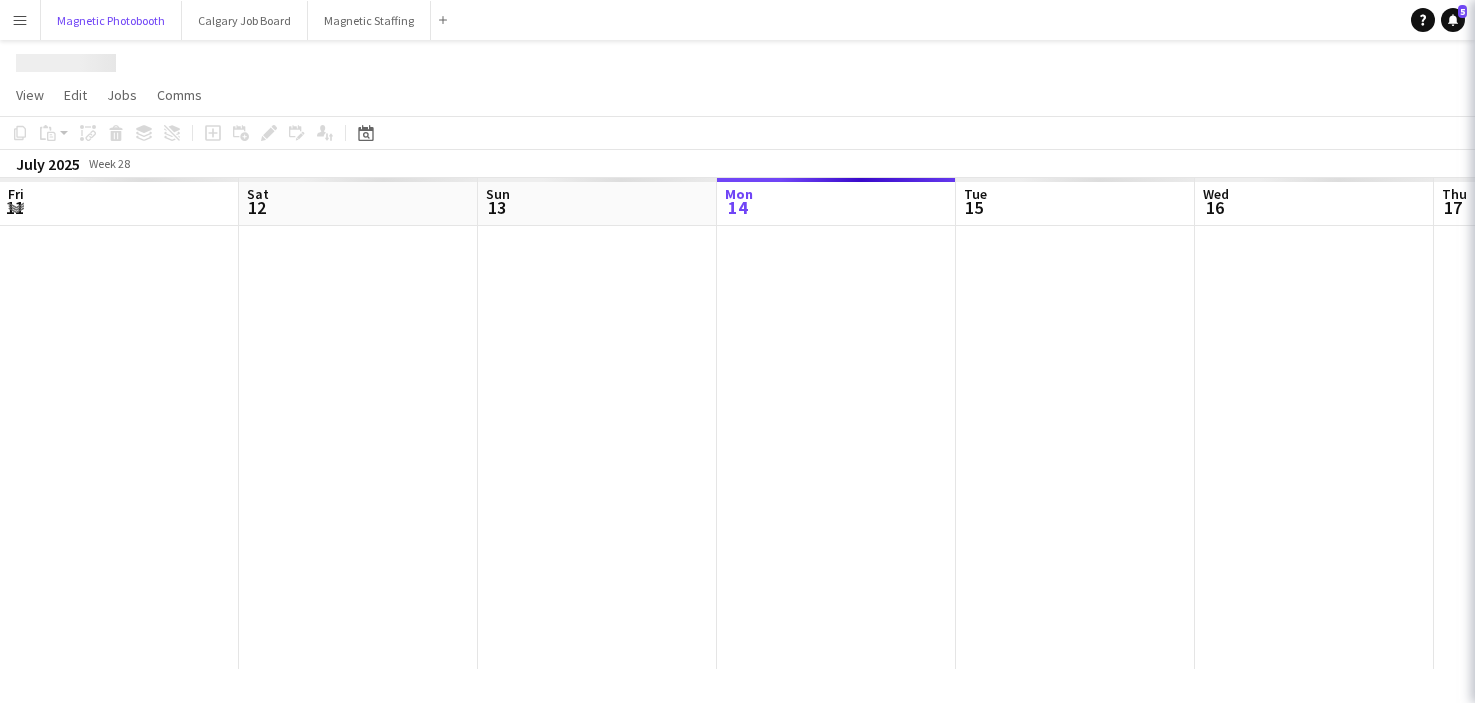 scroll, scrollTop: 0, scrollLeft: 478, axis: horizontal 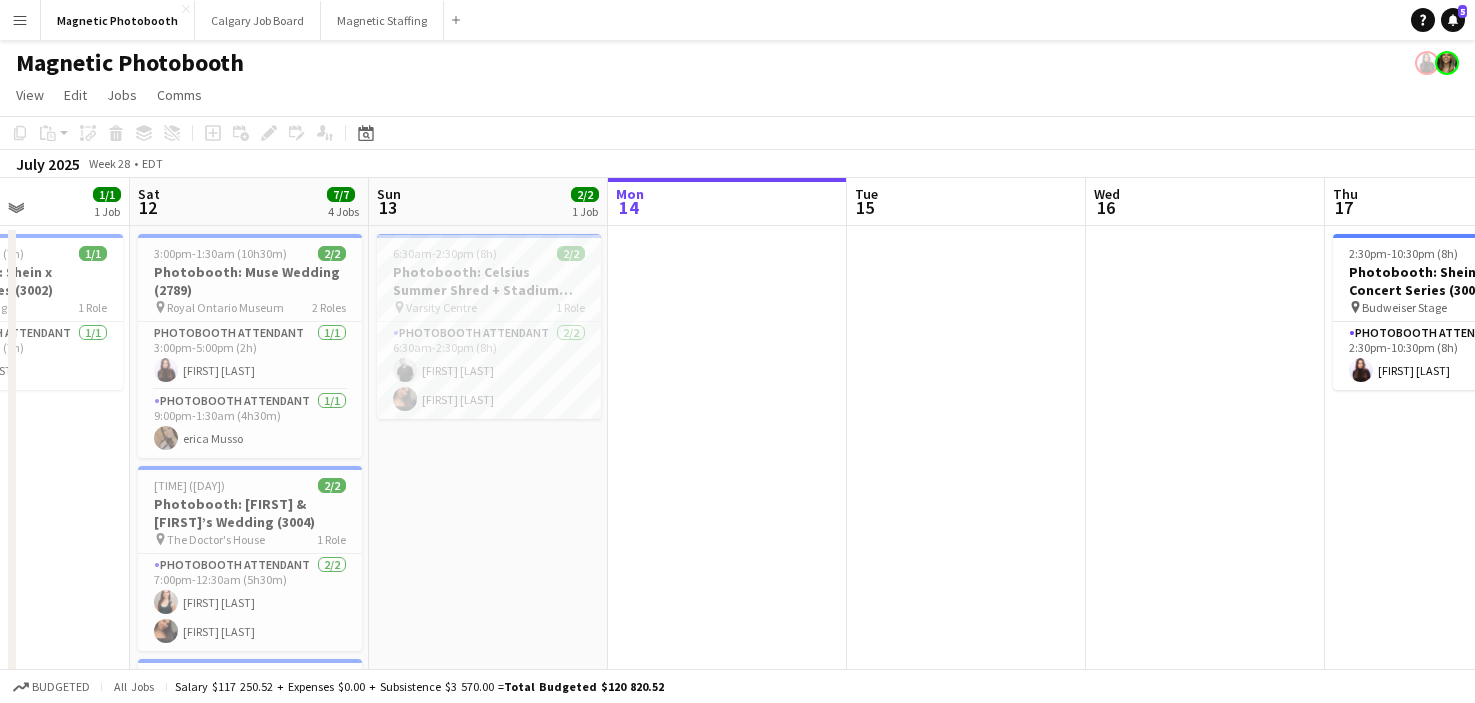 drag, startPoint x: 365, startPoint y: 357, endPoint x: 734, endPoint y: 360, distance: 369.0122 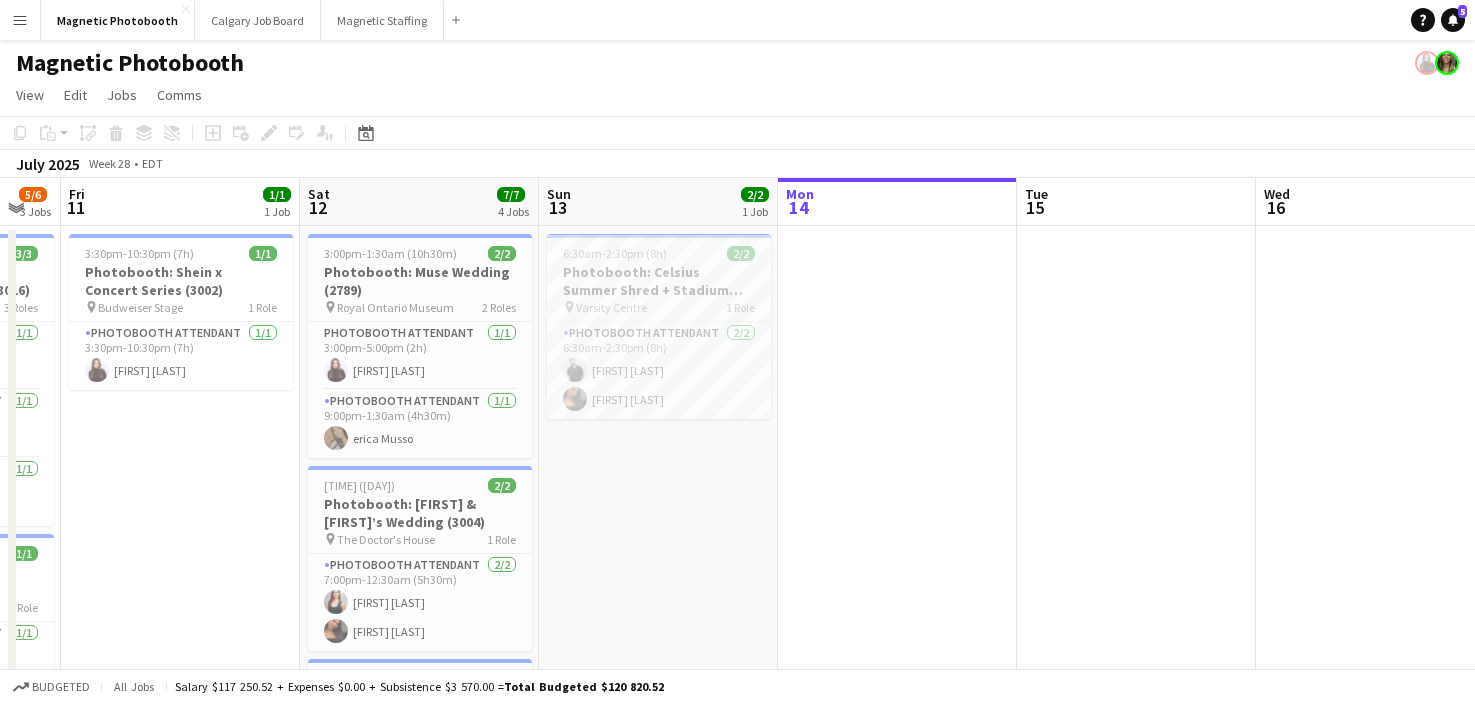 drag, startPoint x: 566, startPoint y: 546, endPoint x: 736, endPoint y: 525, distance: 171.29214 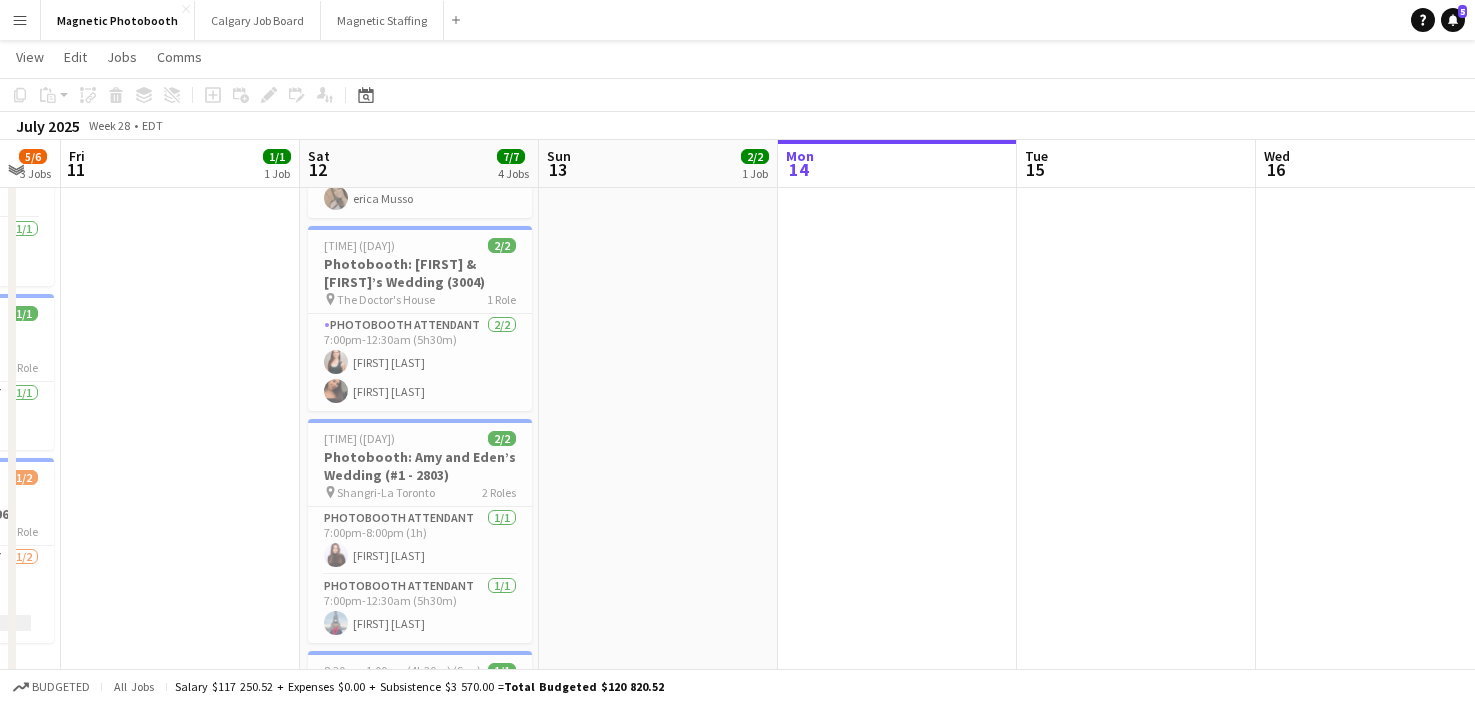 scroll, scrollTop: 235, scrollLeft: 0, axis: vertical 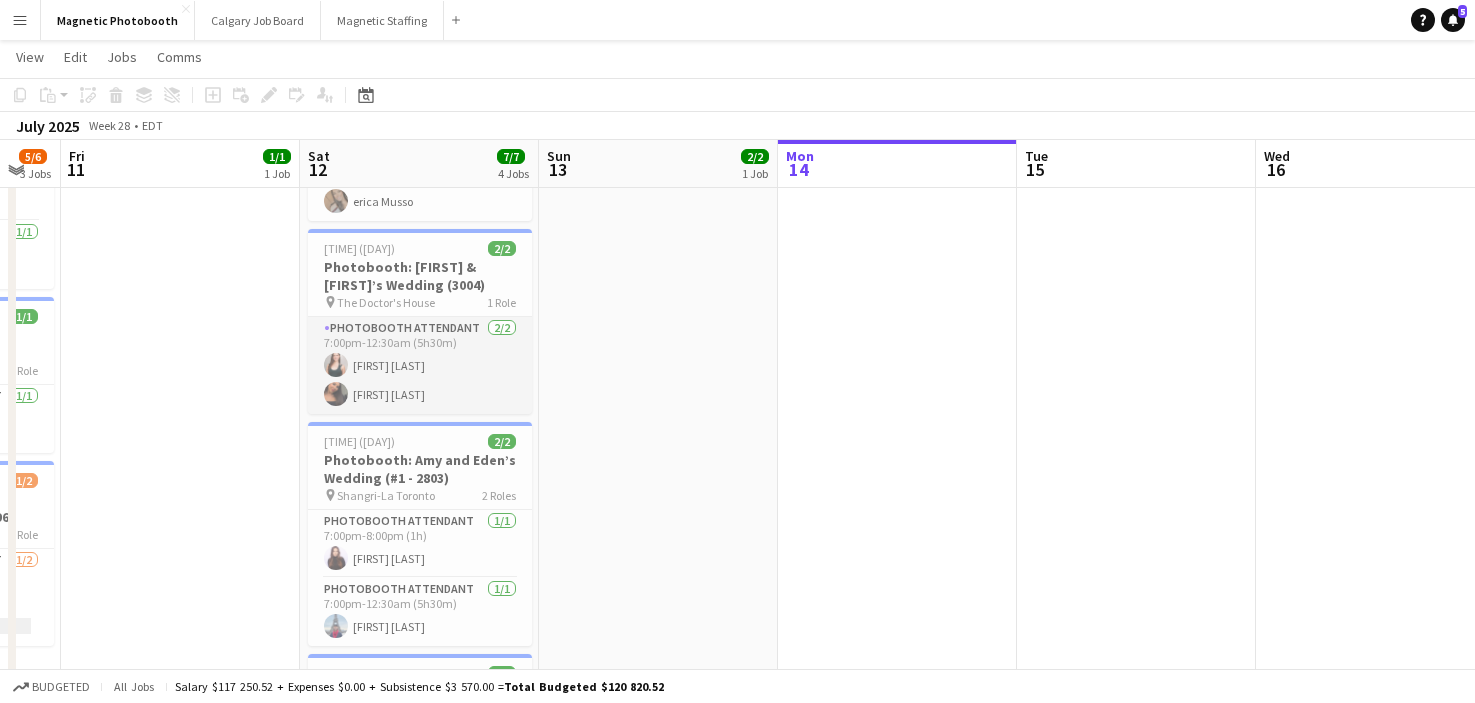 click on "Photobooth Attendant    2/2   7:00pm-12:30am (5h30m)
[FIRST] [LAST] [FIRST] [LAST]" at bounding box center (420, 365) 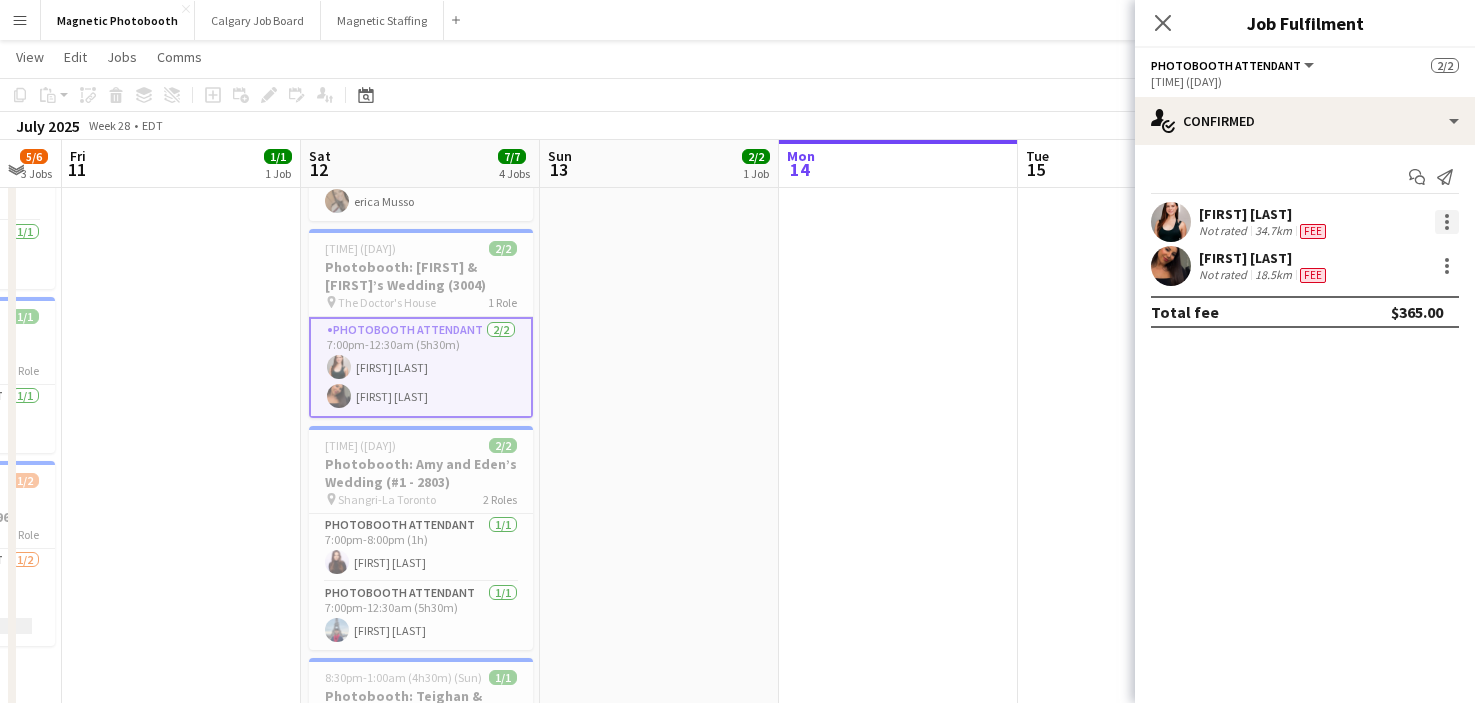 click at bounding box center [1447, 222] 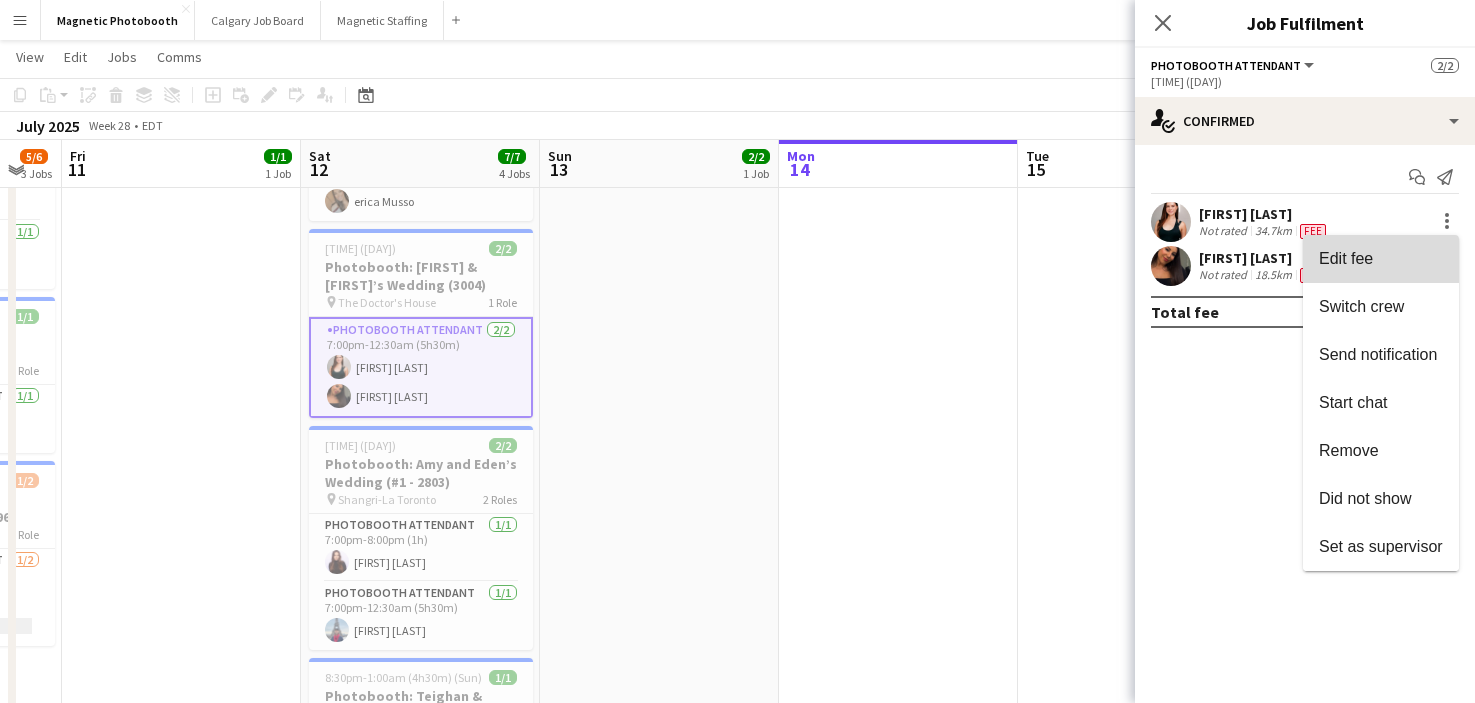 click on "Edit fee" at bounding box center [1381, 259] 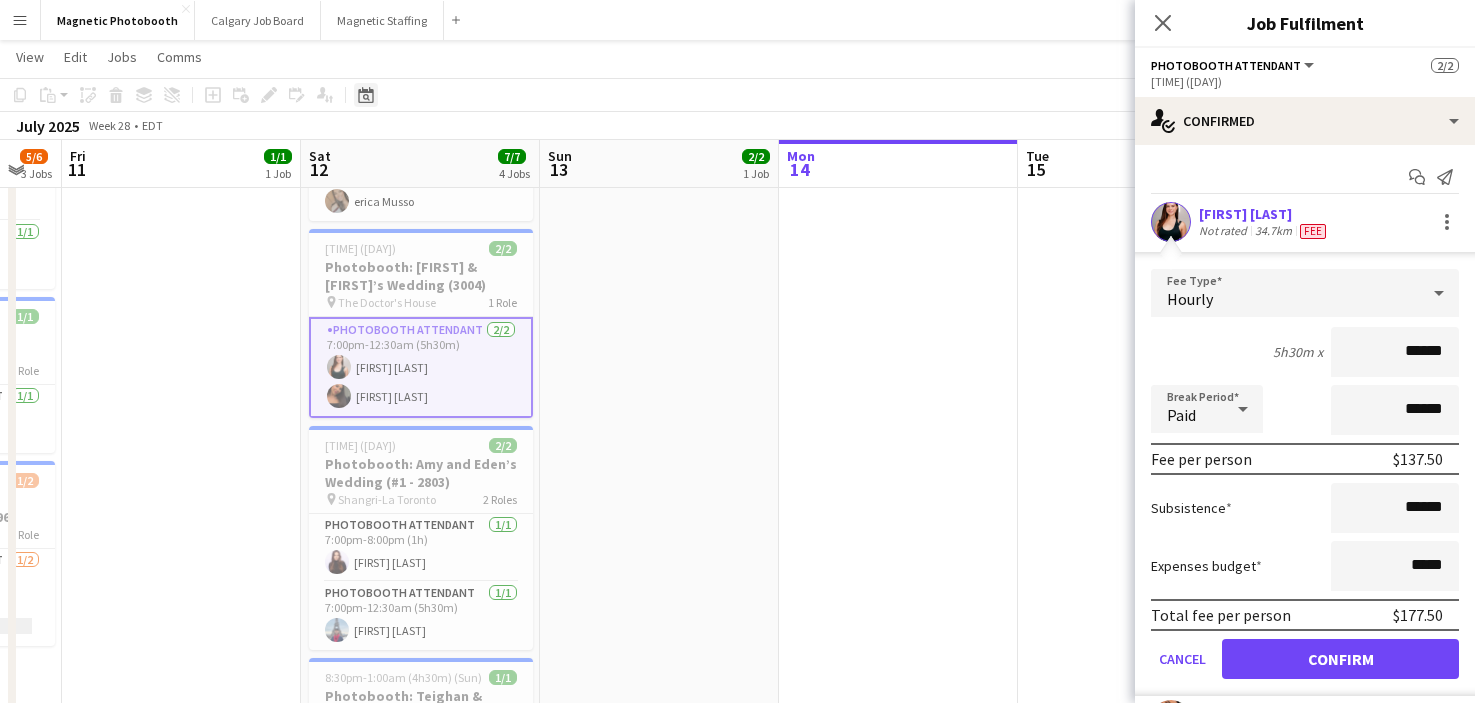 click on "Date picker" 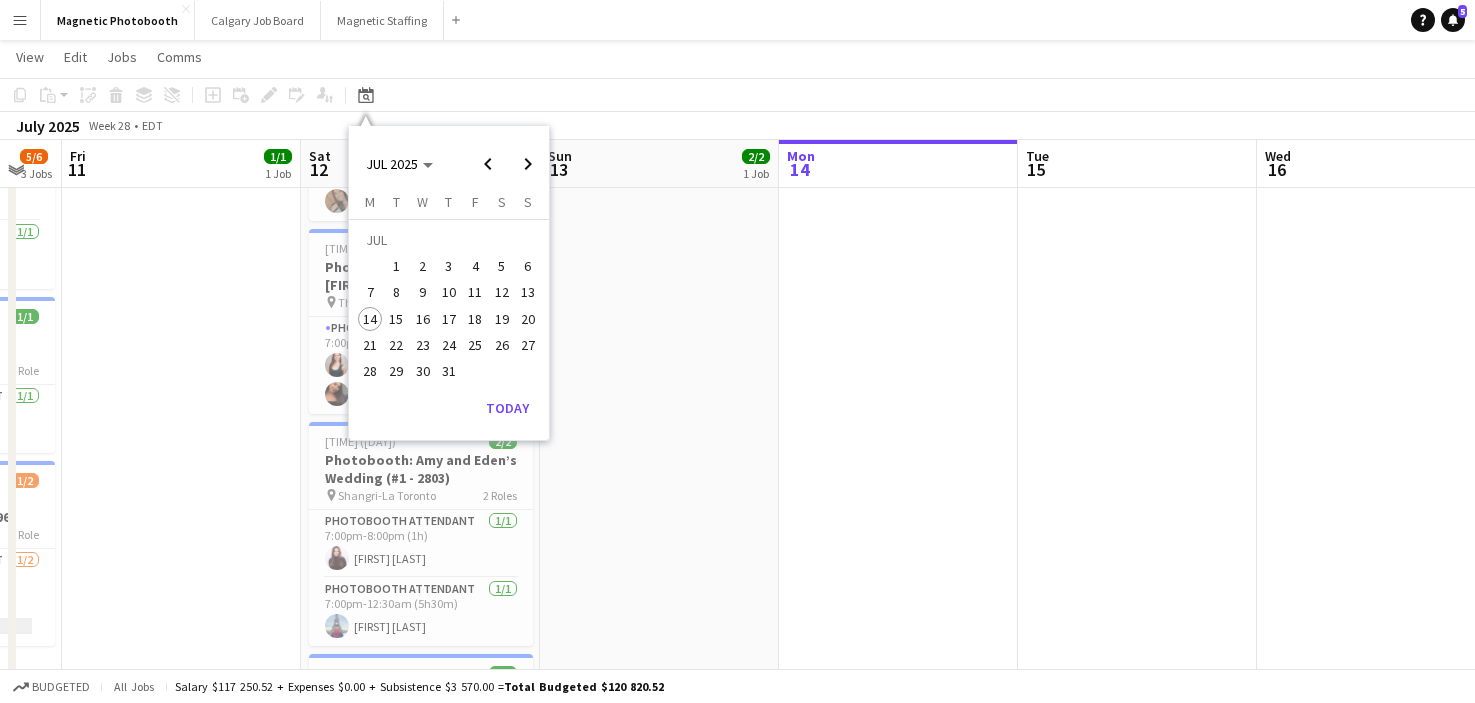click on "26" at bounding box center [501, 345] 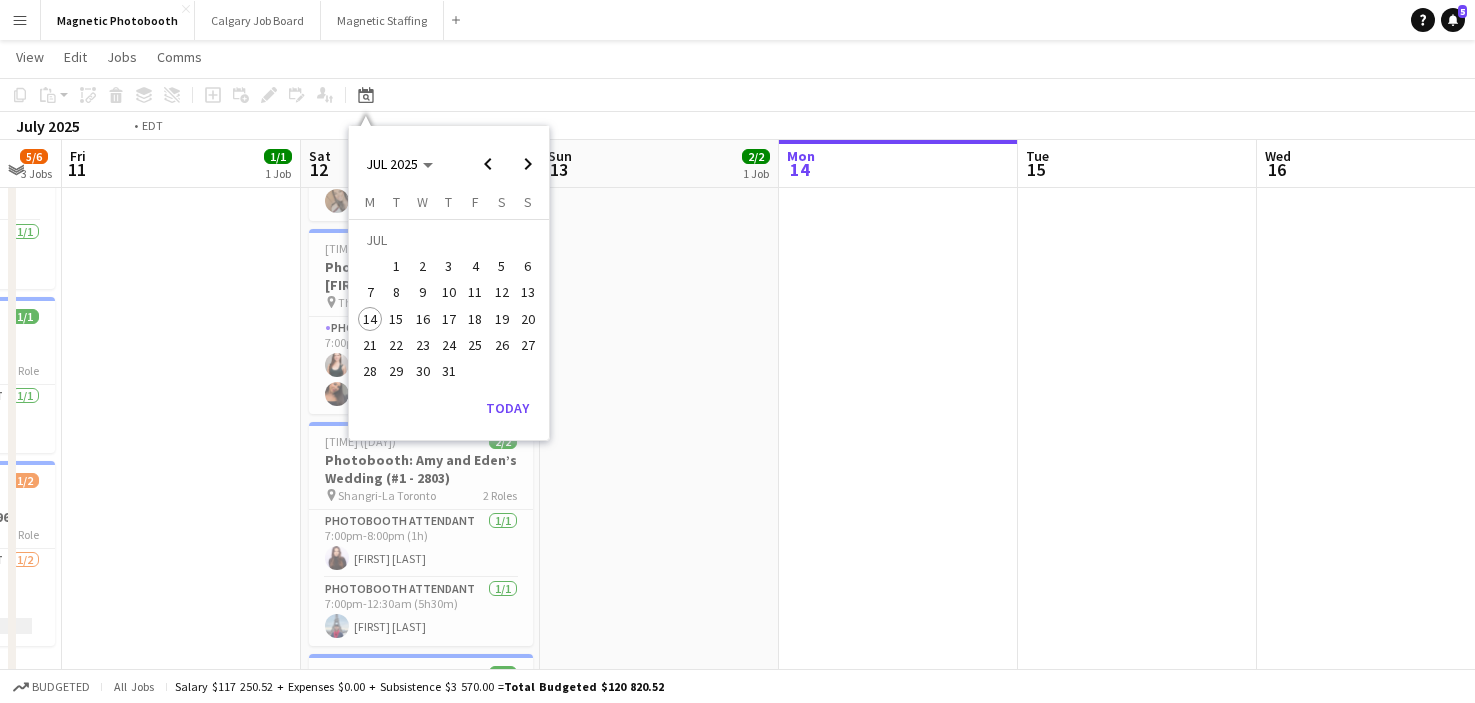 scroll, scrollTop: 0, scrollLeft: 688, axis: horizontal 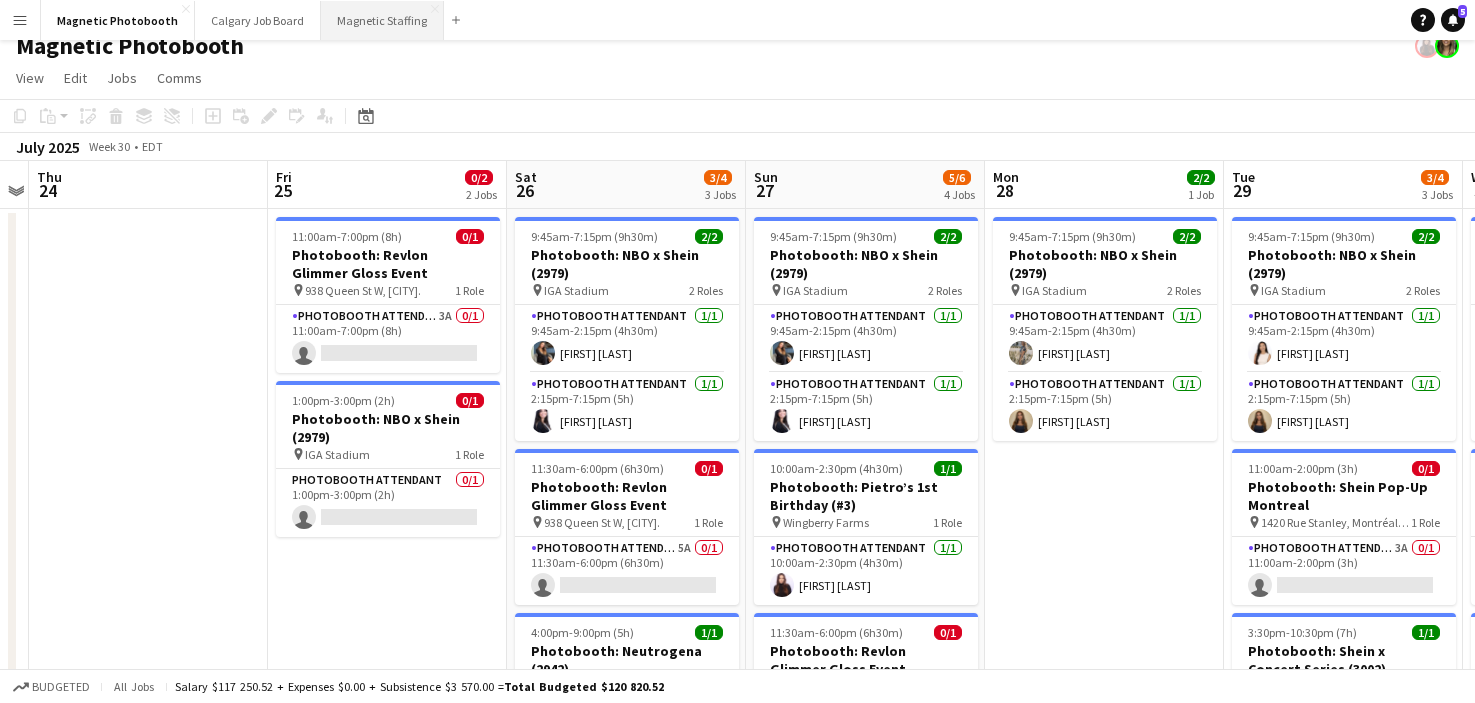 click on "Magnetic Staffing
Close" at bounding box center [382, 20] 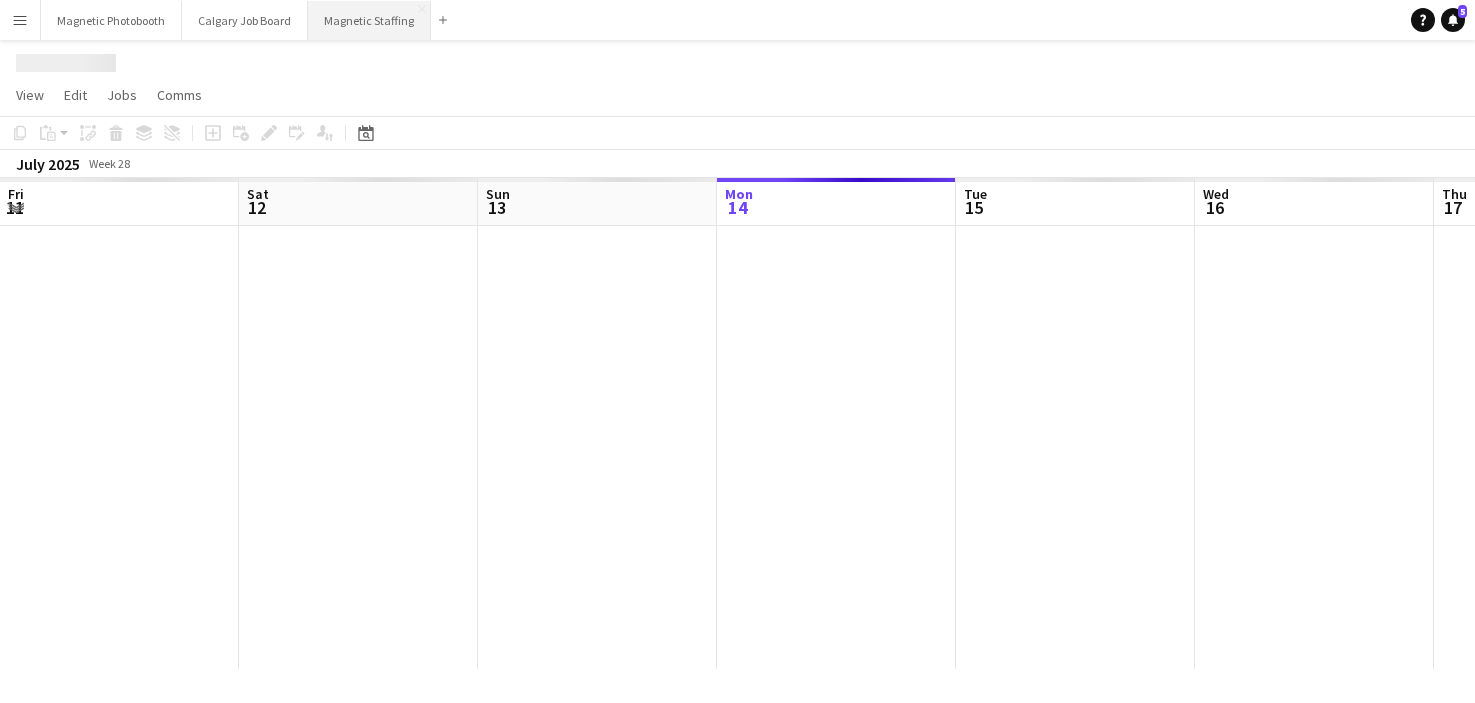 scroll, scrollTop: 0, scrollLeft: 0, axis: both 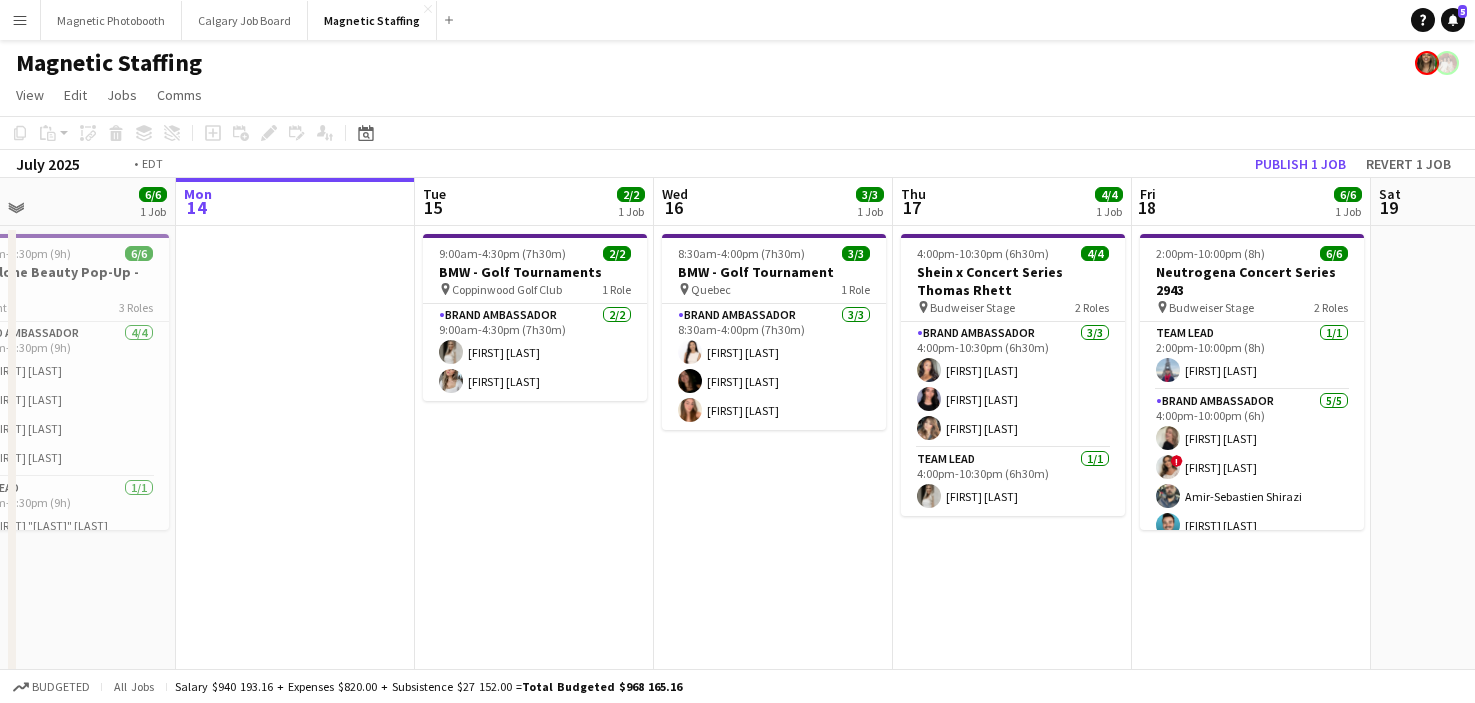 drag, startPoint x: 738, startPoint y: 520, endPoint x: 5, endPoint y: 566, distance: 734.44196 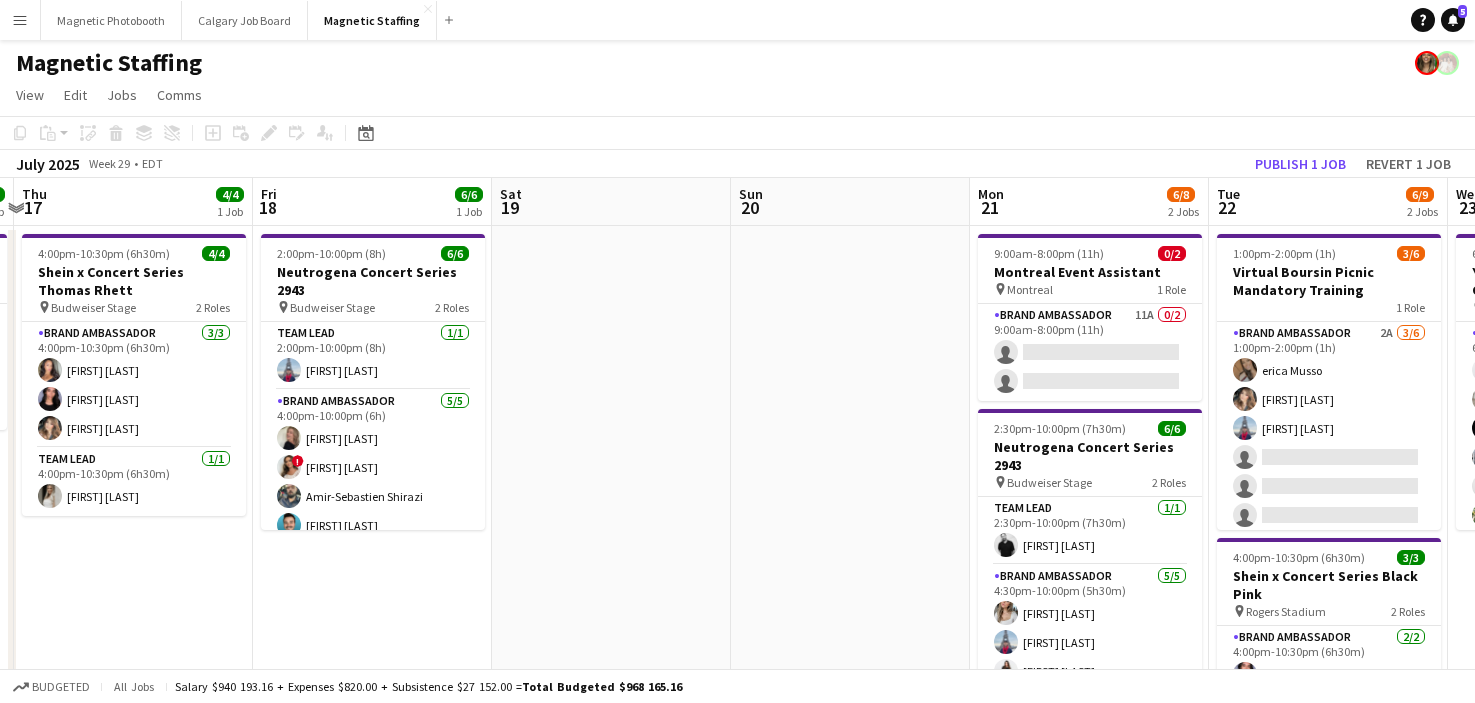 drag, startPoint x: 967, startPoint y: 508, endPoint x: 34, endPoint y: 518, distance: 933.0536 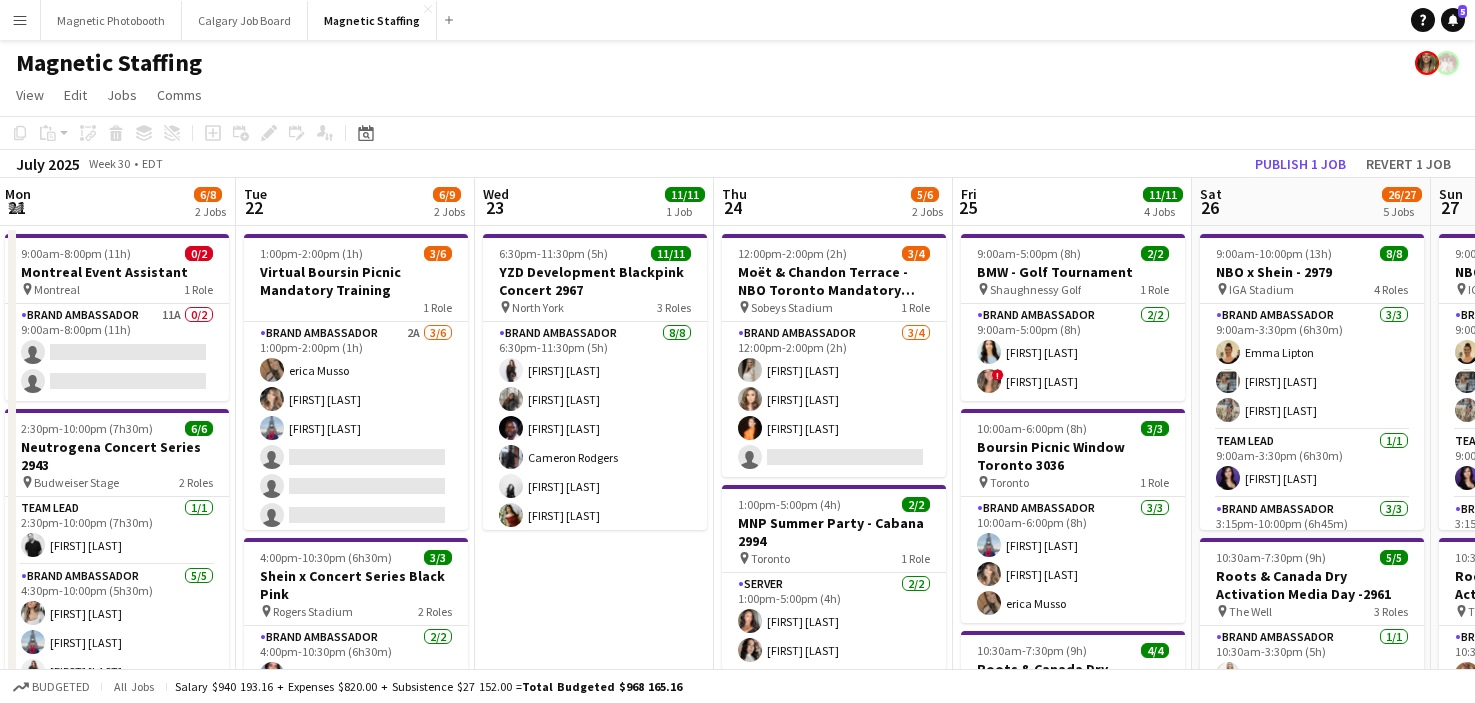 drag, startPoint x: 585, startPoint y: 539, endPoint x: 368, endPoint y: 532, distance: 217.11287 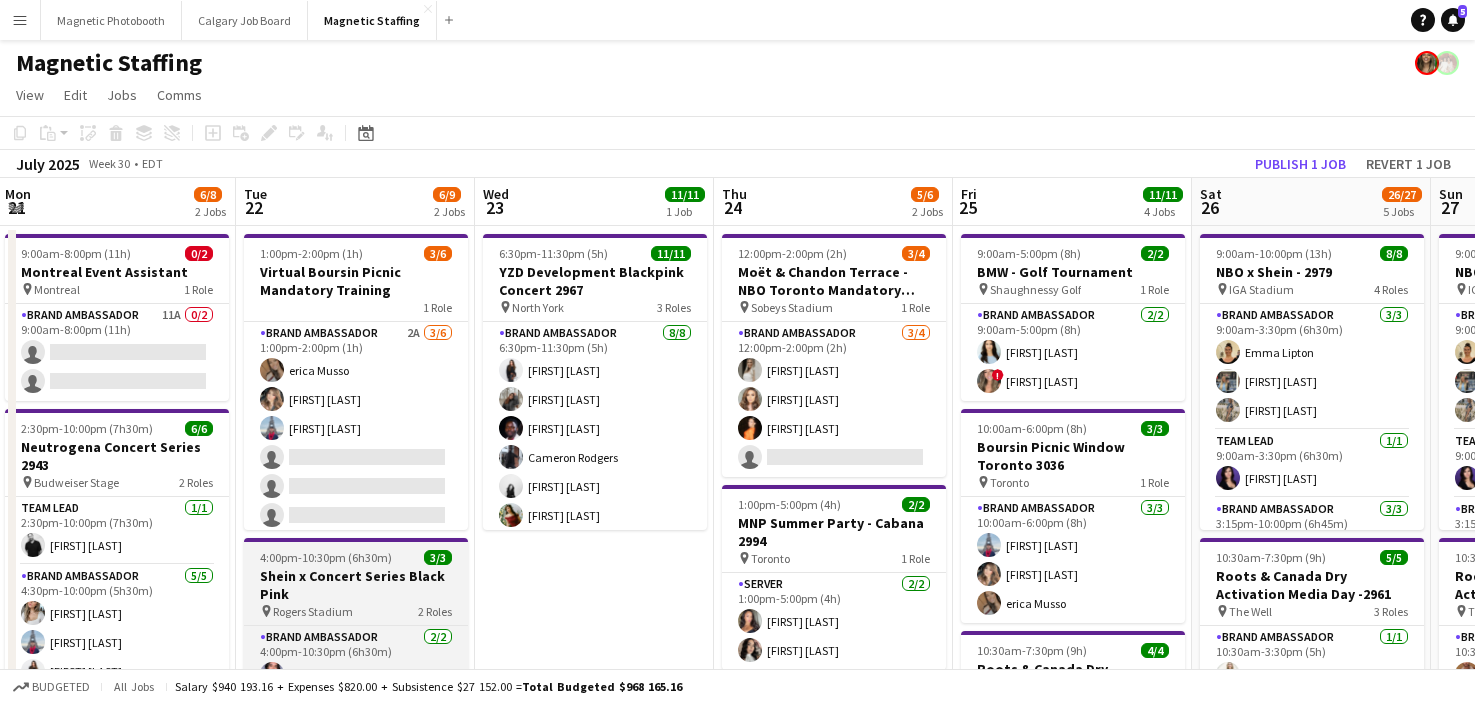 scroll, scrollTop: 0, scrollLeft: 958, axis: horizontal 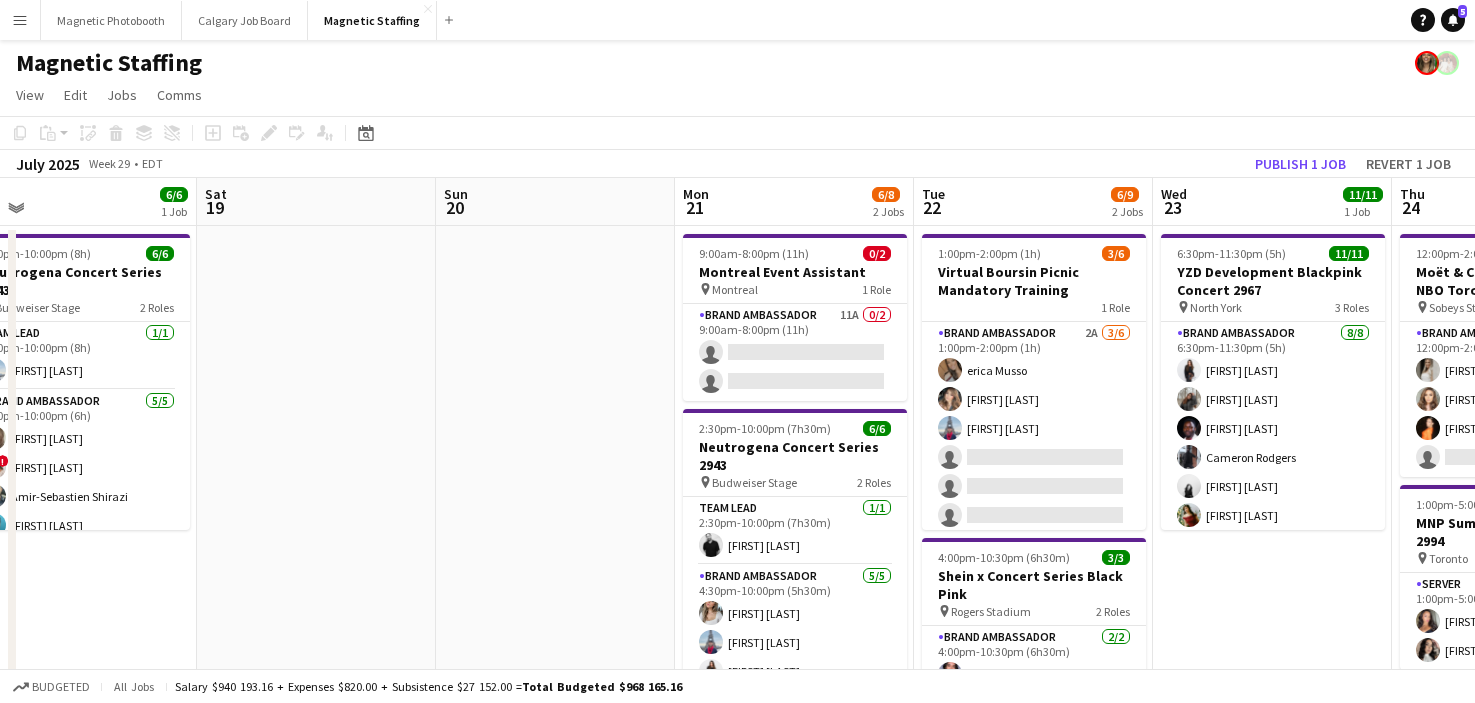 drag, startPoint x: 915, startPoint y: 508, endPoint x: 1399, endPoint y: 505, distance: 484.0093 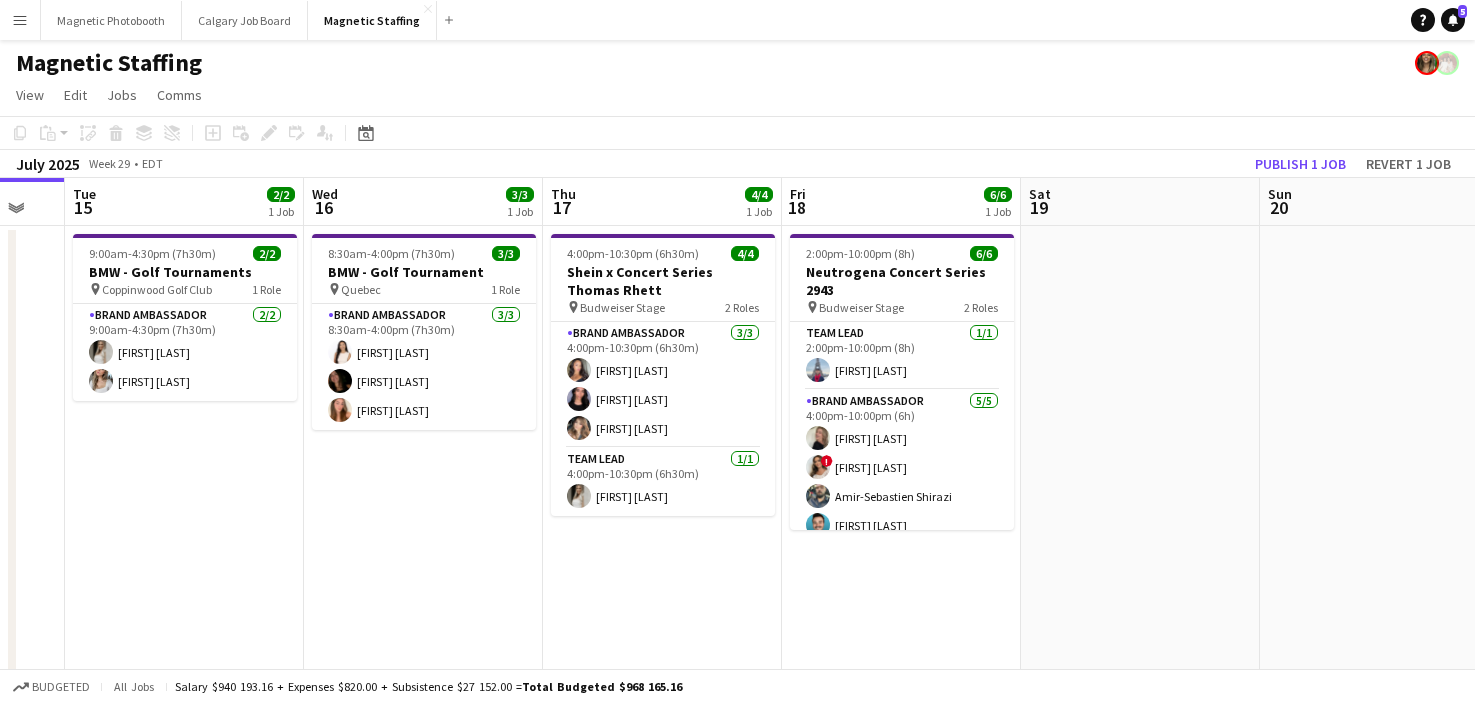 drag, startPoint x: 523, startPoint y: 476, endPoint x: 1275, endPoint y: 461, distance: 752.1496 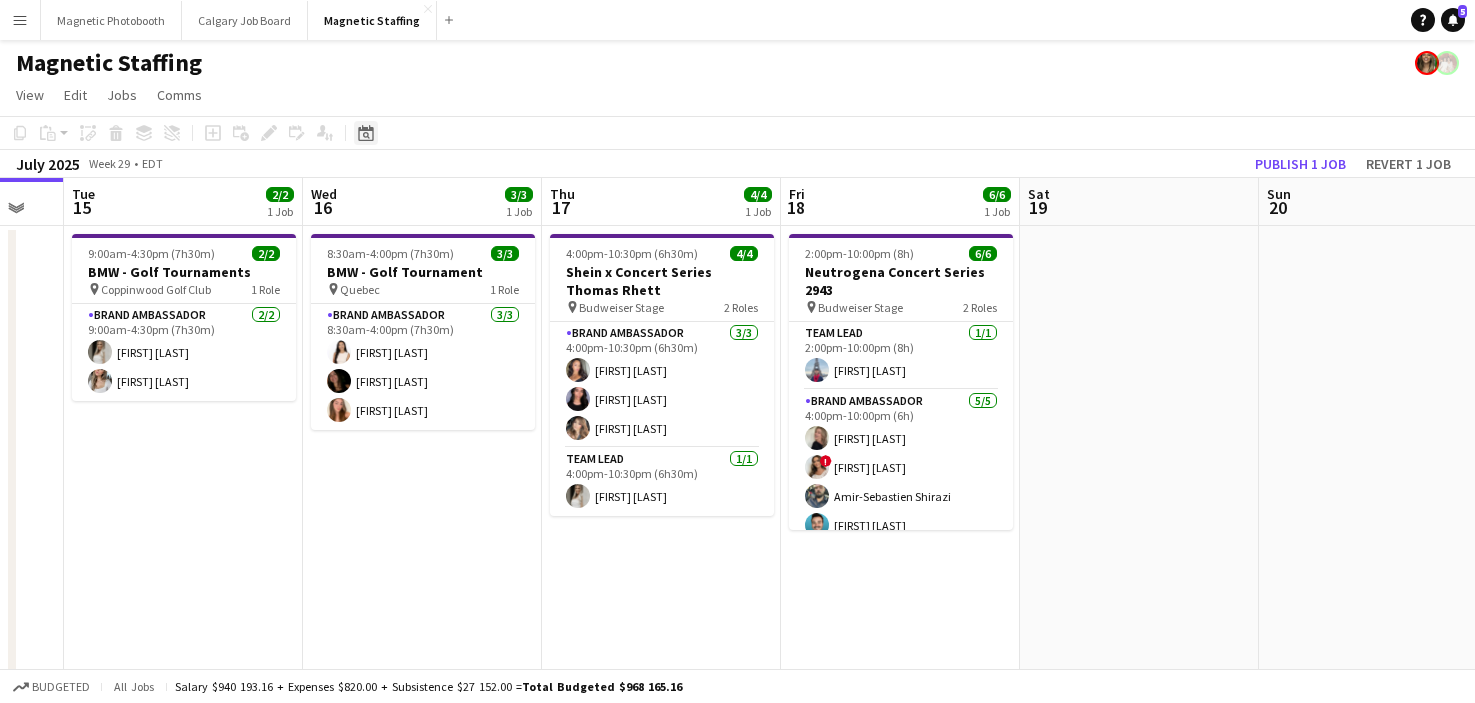 click 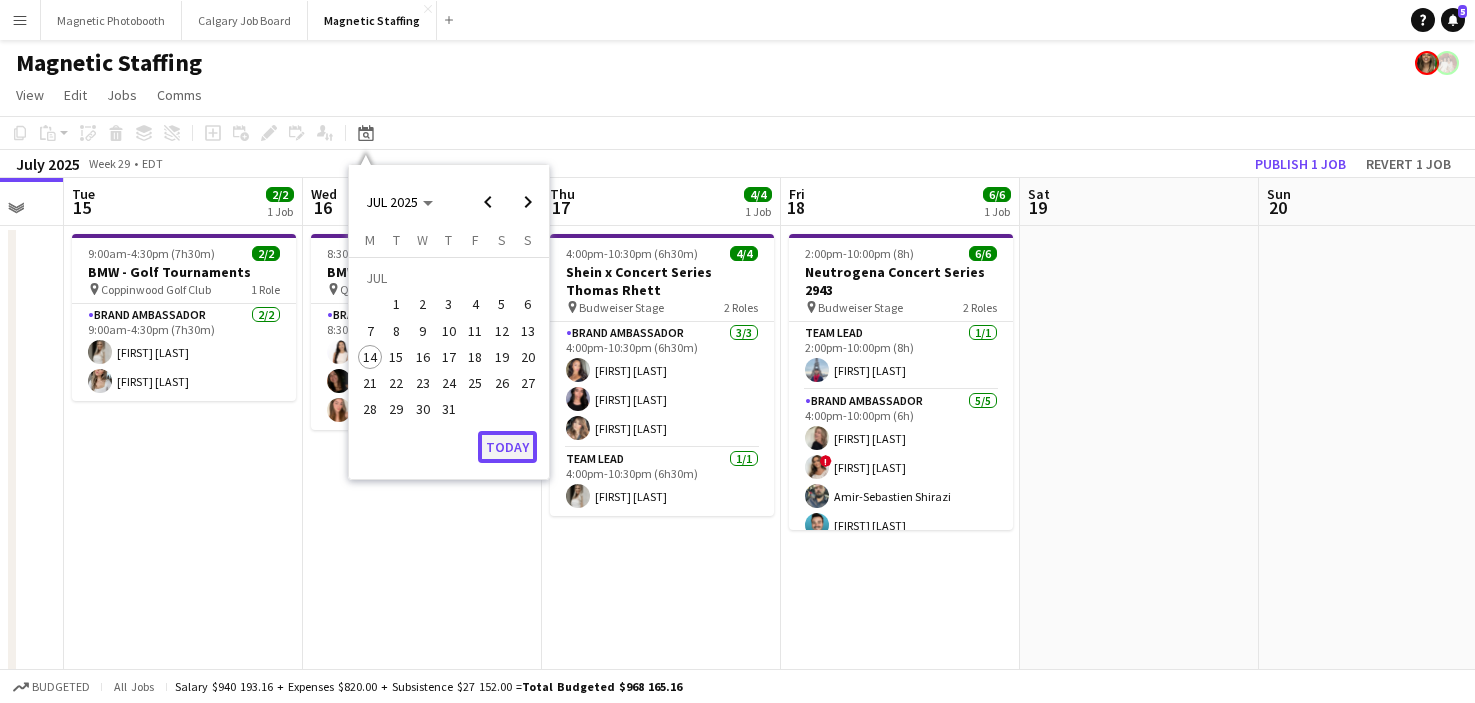 click on "Today" at bounding box center (507, 447) 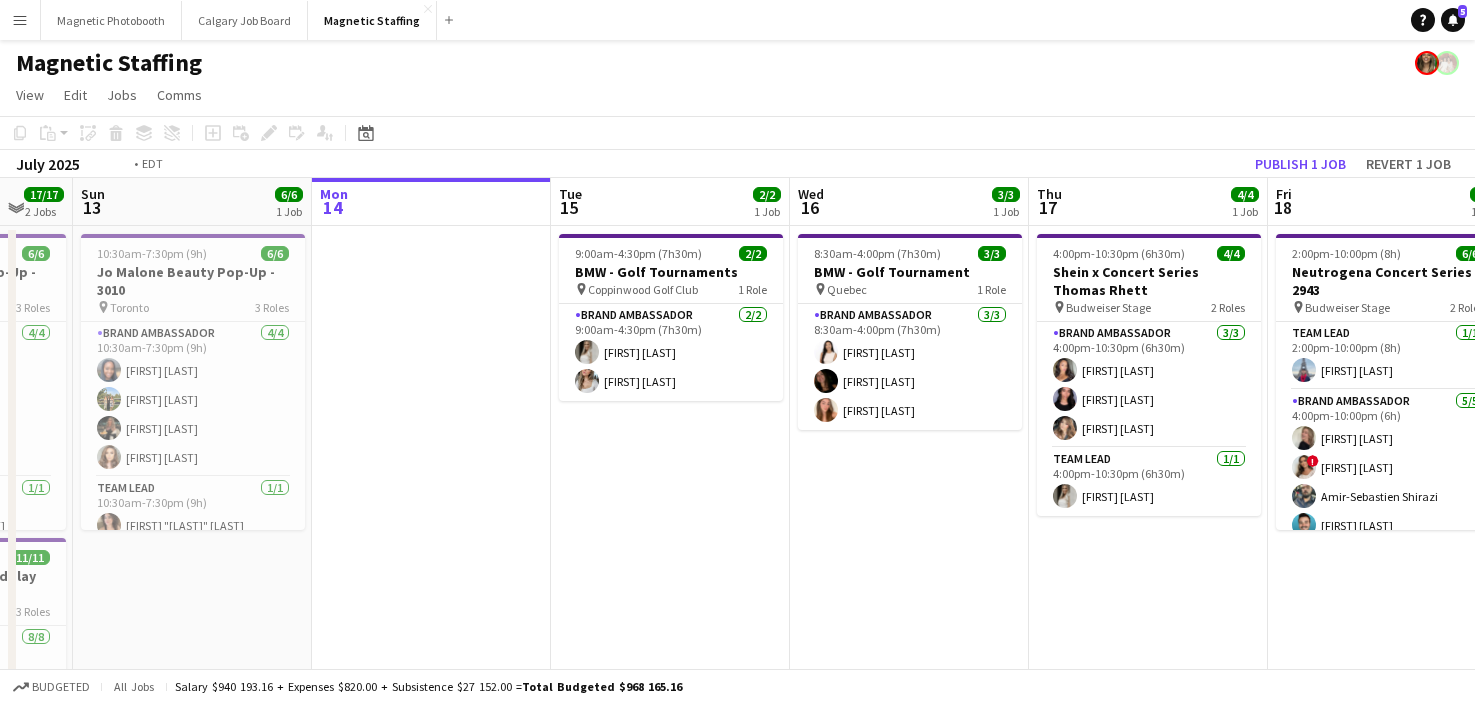 drag, startPoint x: 814, startPoint y: 471, endPoint x: 5, endPoint y: 529, distance: 811.0764 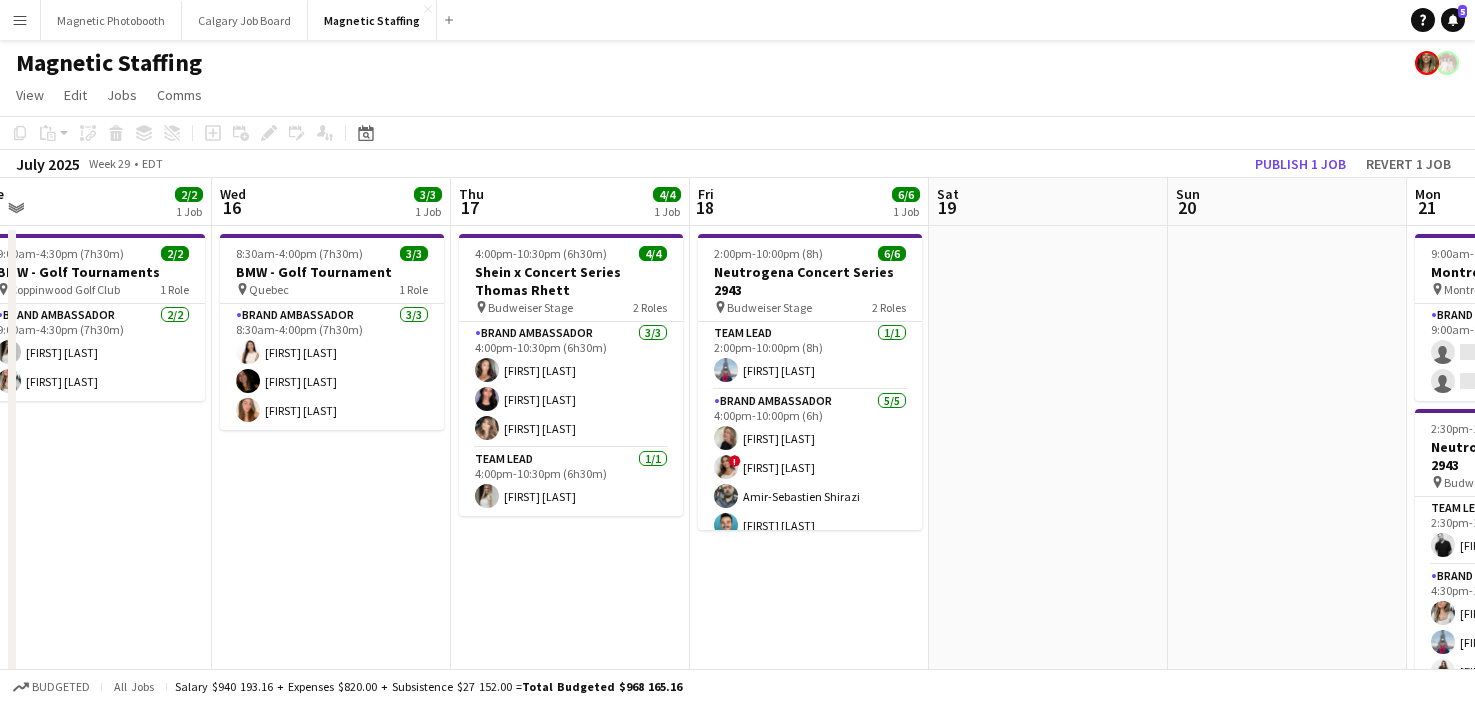 drag, startPoint x: 1019, startPoint y: 495, endPoint x: 170, endPoint y: 495, distance: 849 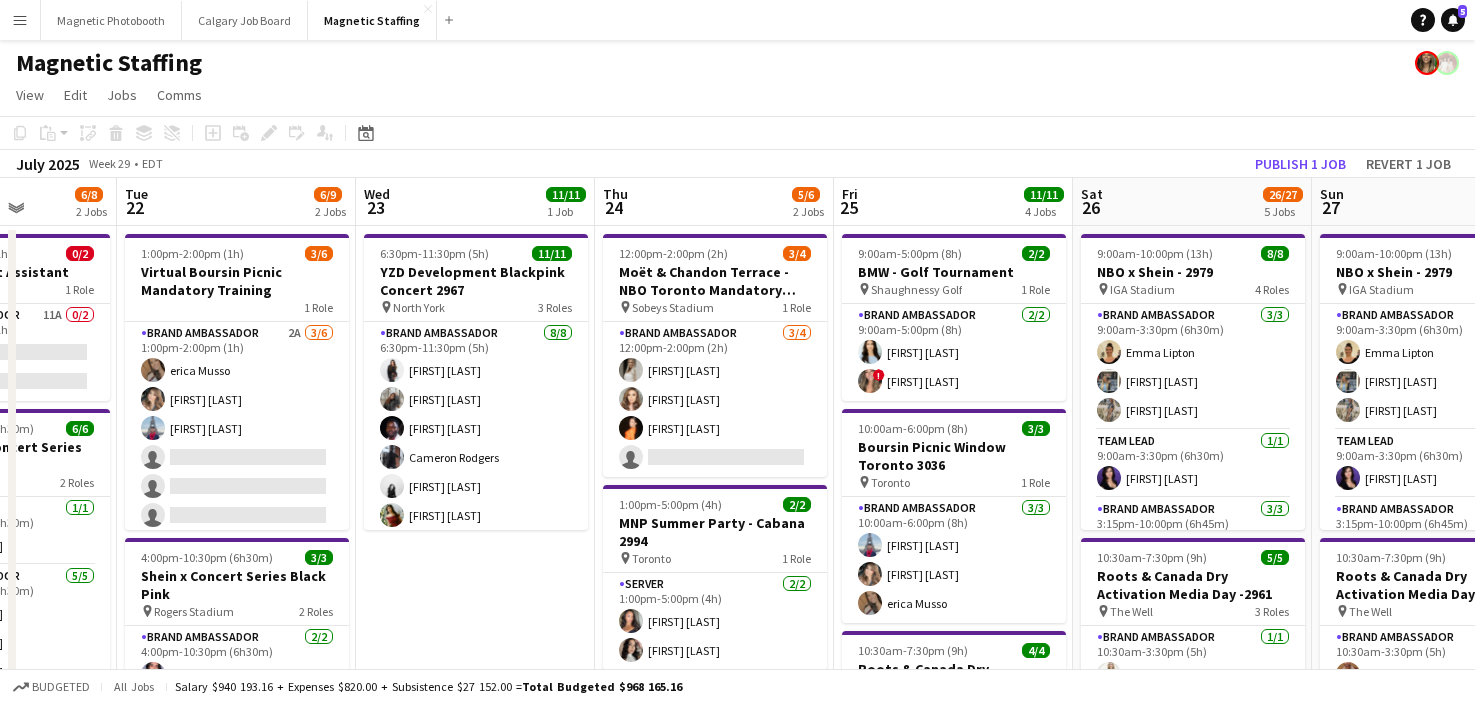 scroll, scrollTop: 0, scrollLeft: 598, axis: horizontal 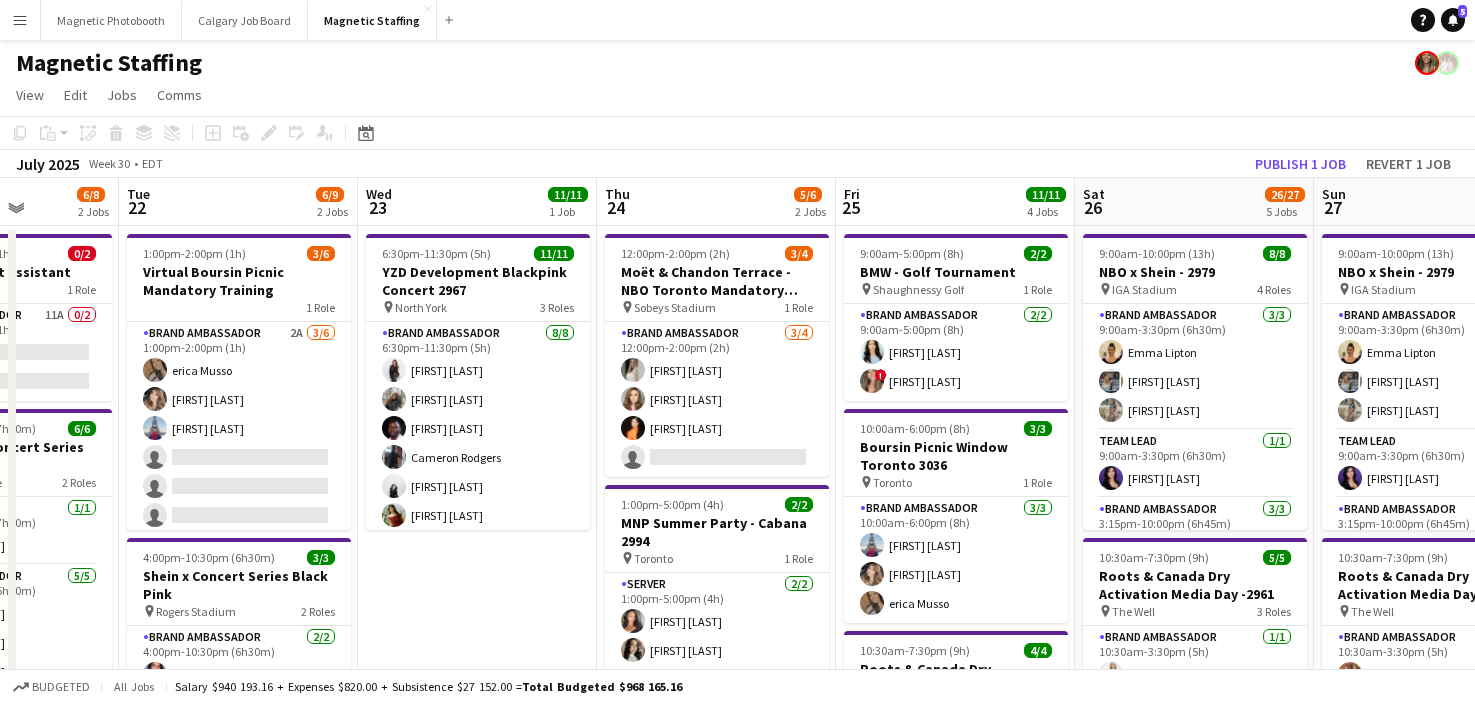 drag, startPoint x: 628, startPoint y: 532, endPoint x: 12, endPoint y: 563, distance: 616.77954 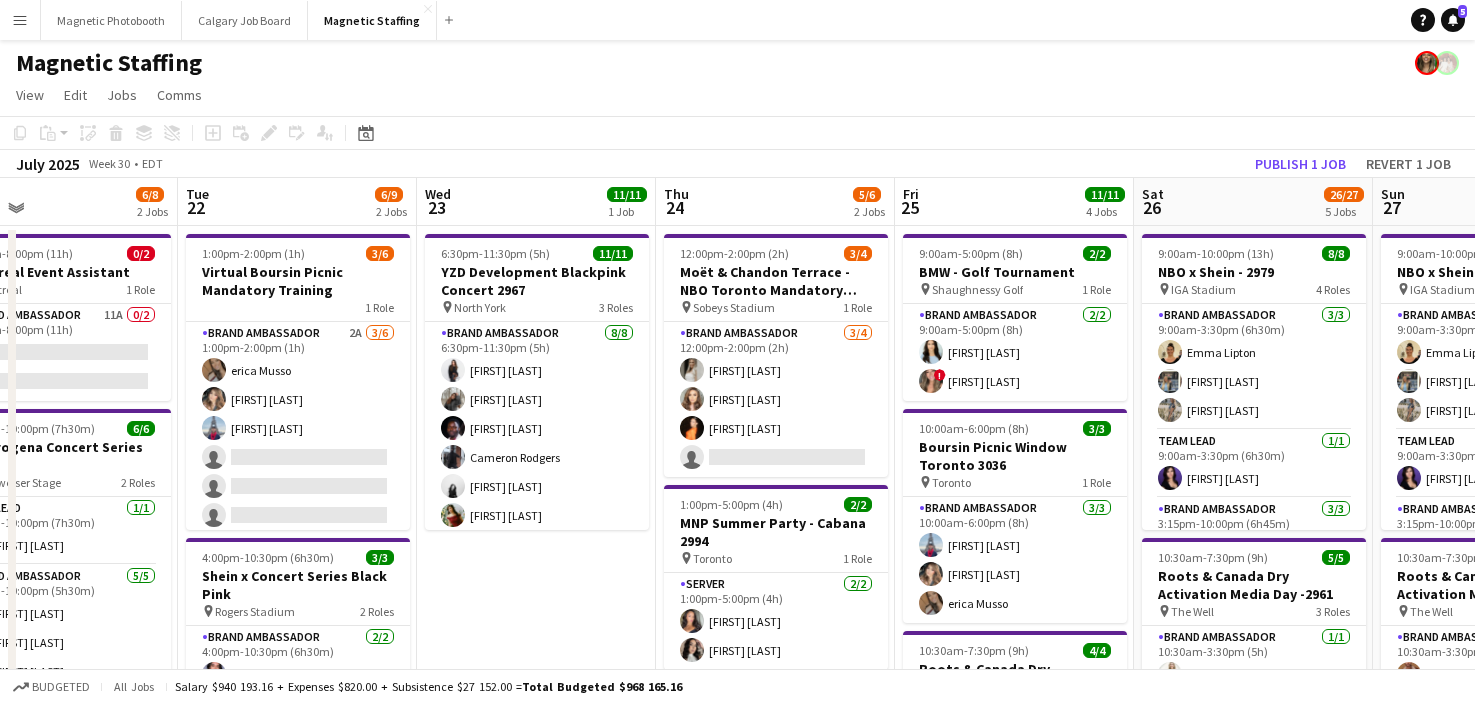 click on "Sat   19   Sun   20   Mon   21   6/8   2 Jobs   Tue   22   6/9   2 Jobs   Wed   23   11/11   1 Job   Thu   24   5/6   2 Jobs   Fri   25   11/11   4 Jobs   Sat   26   26/27   5 Jobs   Sun   27   19/19   4 Jobs   Mon   28   7/7   2 Jobs   Tue   29   10/10   3 Jobs   Wed   30   35/46   7 Jobs      9:00am-8:00pm (11h)    0/2   Montreal Event Assistant
pin
Montreal   1 Role   Brand Ambassador   11A   0/2   9:00am-8:00pm (11h)
single-neutral-actions
single-neutral-actions
2:30pm-10:00pm (7h30m)    6/6   Neutrogena Concert Series 2943
pin
Budweiser Stage   2 Roles   Team Lead   1/1   2:30pm-10:00pm (7h30m)
[FIRST] [LAST]  Brand Ambassador   5/5   4:30pm-10:00pm (5h30m)
[FIRST] [LAST] [FIRST] [LAST] [FIRST] [LAST] ! [FIRST] [LAST] [FIRST] [LAST]     1:00pm-2:00pm (1h)    3/6   Virtual Boursin Picnic Mandatory Training   1 Role   Brand Ambassador   2A" at bounding box center (737, 1216) 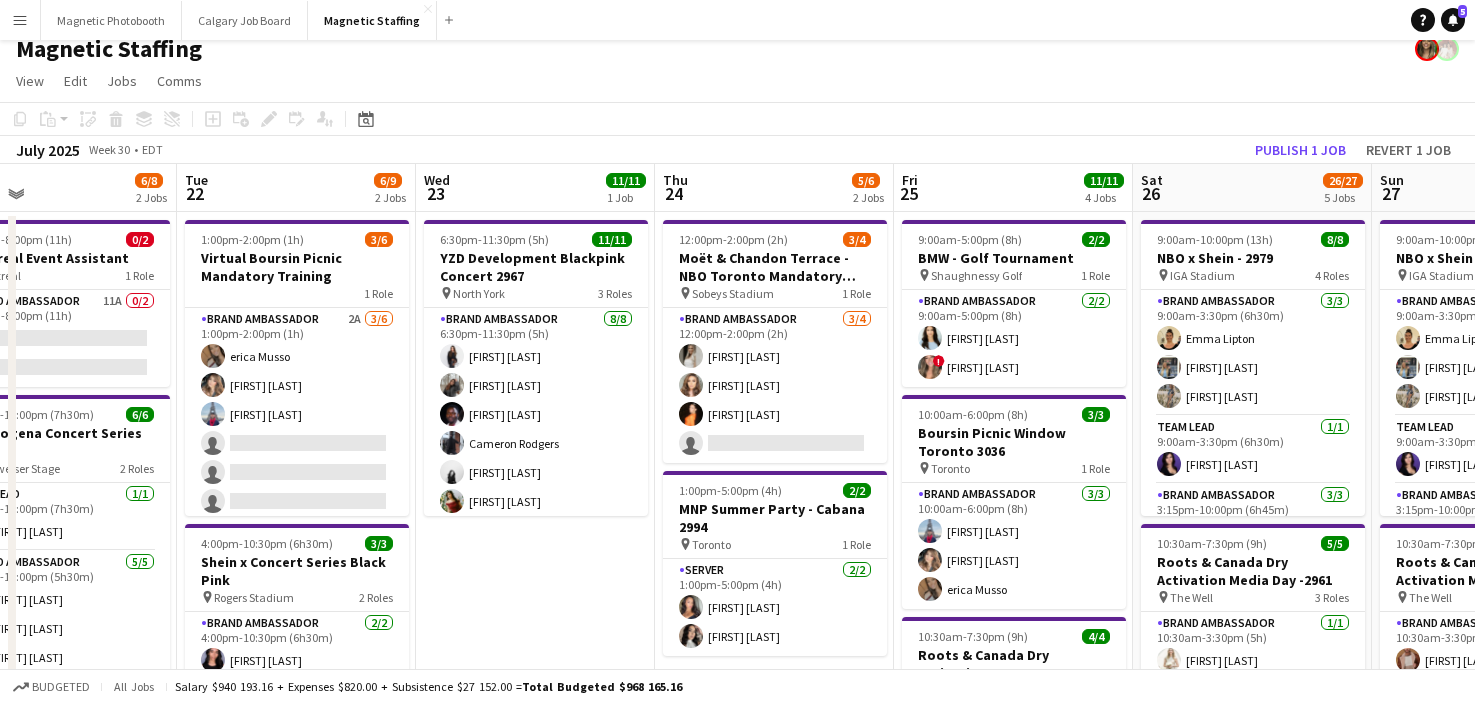 scroll, scrollTop: 11, scrollLeft: 0, axis: vertical 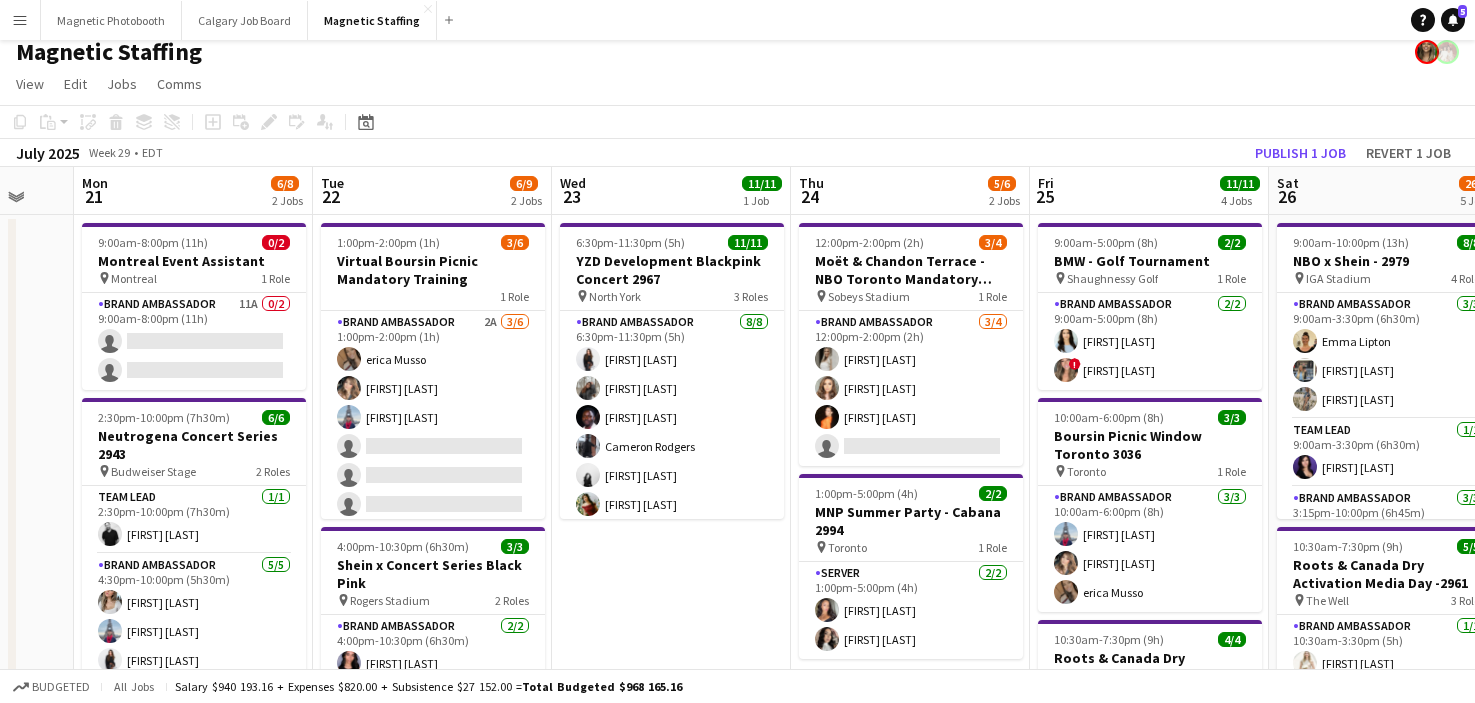 drag, startPoint x: 600, startPoint y: 612, endPoint x: 623, endPoint y: 612, distance: 23 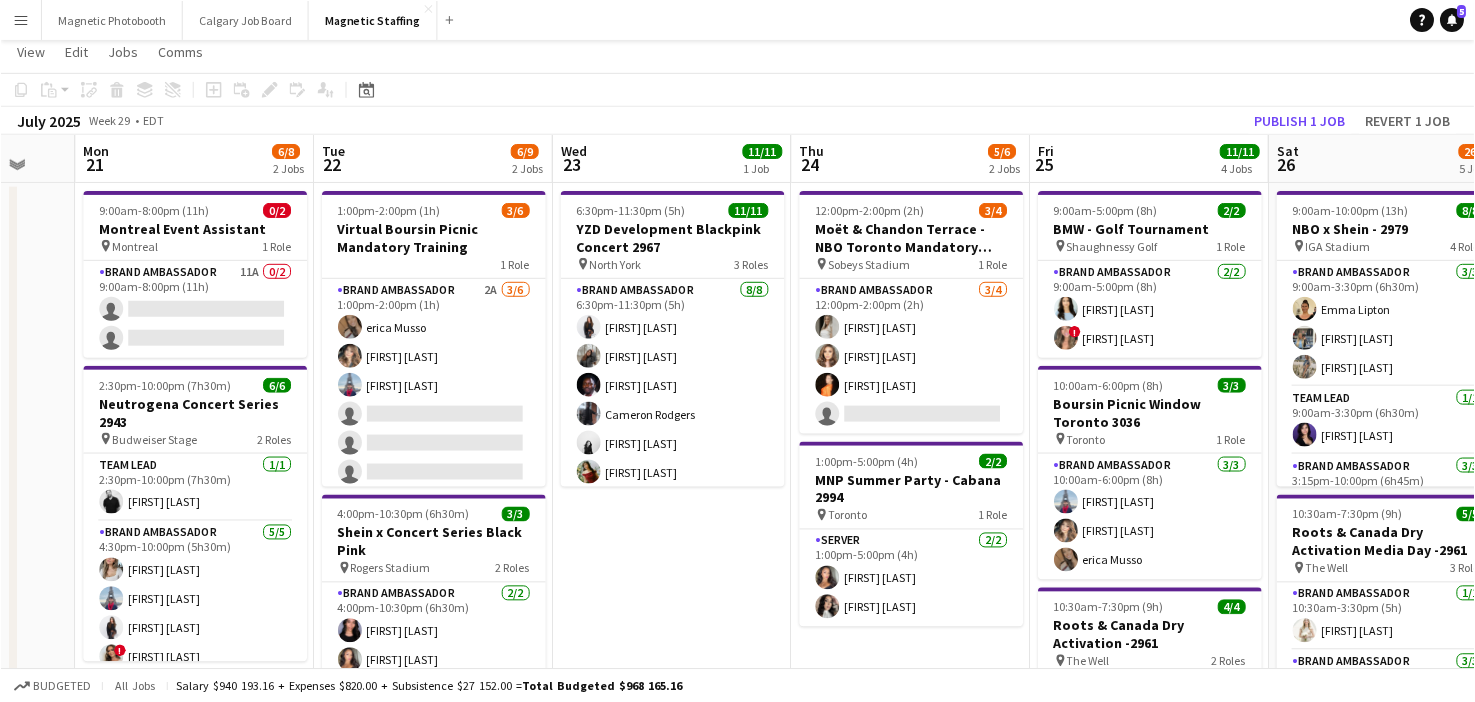 scroll, scrollTop: 33, scrollLeft: 0, axis: vertical 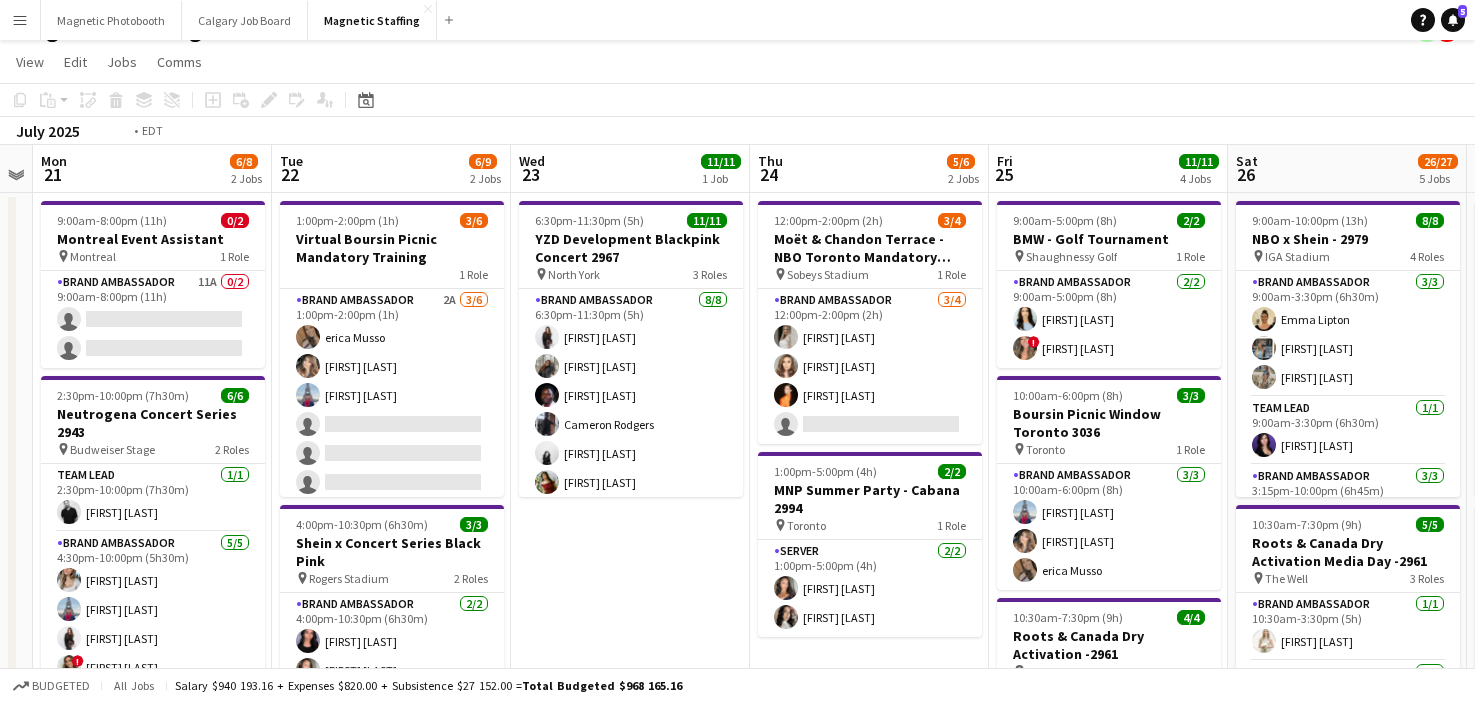 drag, startPoint x: 791, startPoint y: 359, endPoint x: 5, endPoint y: 393, distance: 786.73505 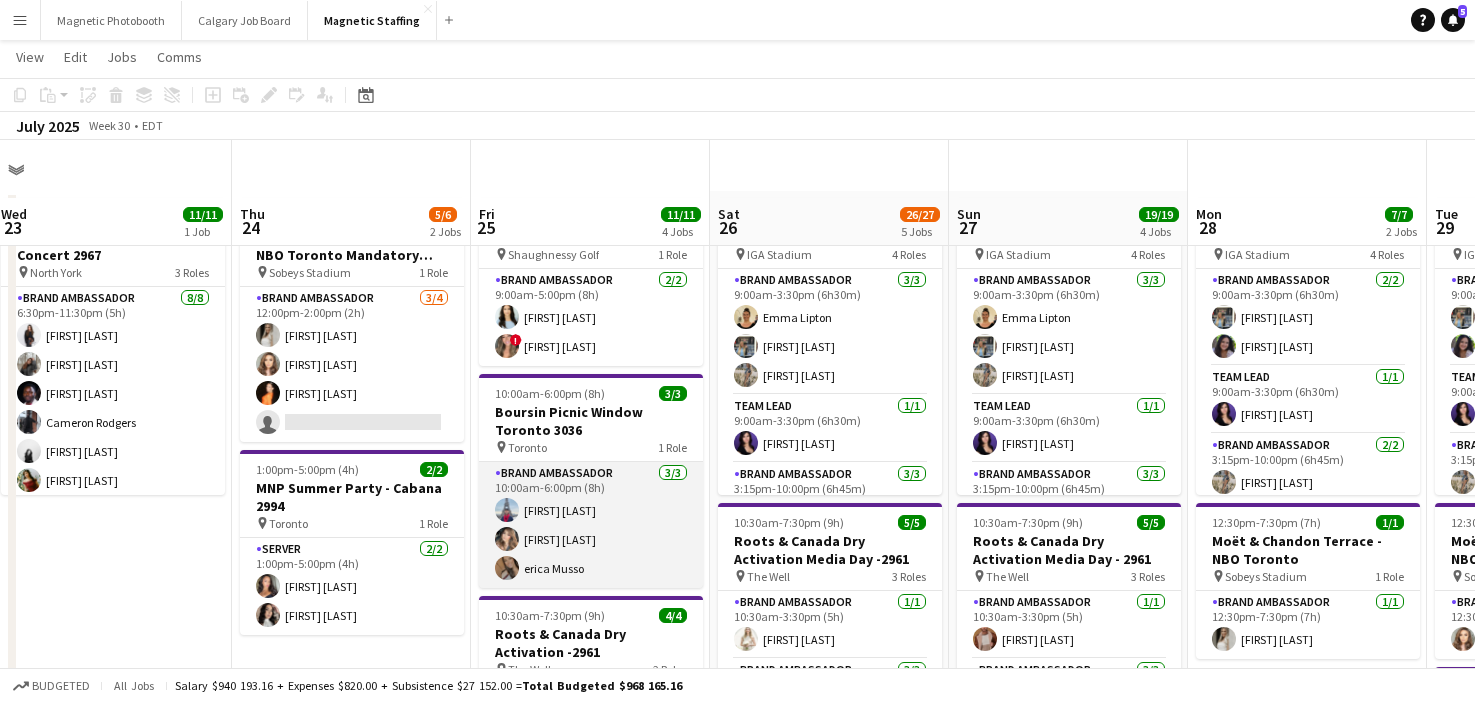 scroll, scrollTop: 108, scrollLeft: 0, axis: vertical 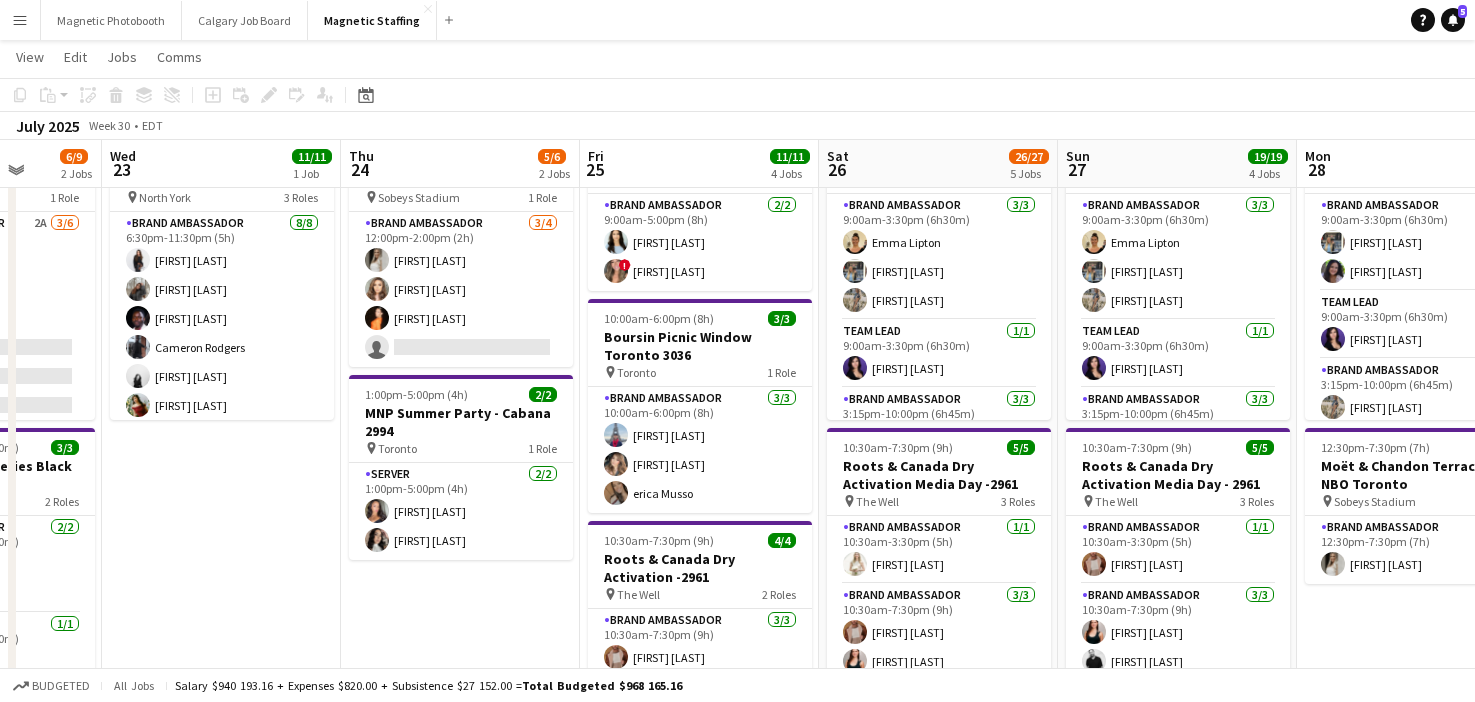 drag, startPoint x: 549, startPoint y: 470, endPoint x: 105, endPoint y: 483, distance: 444.19028 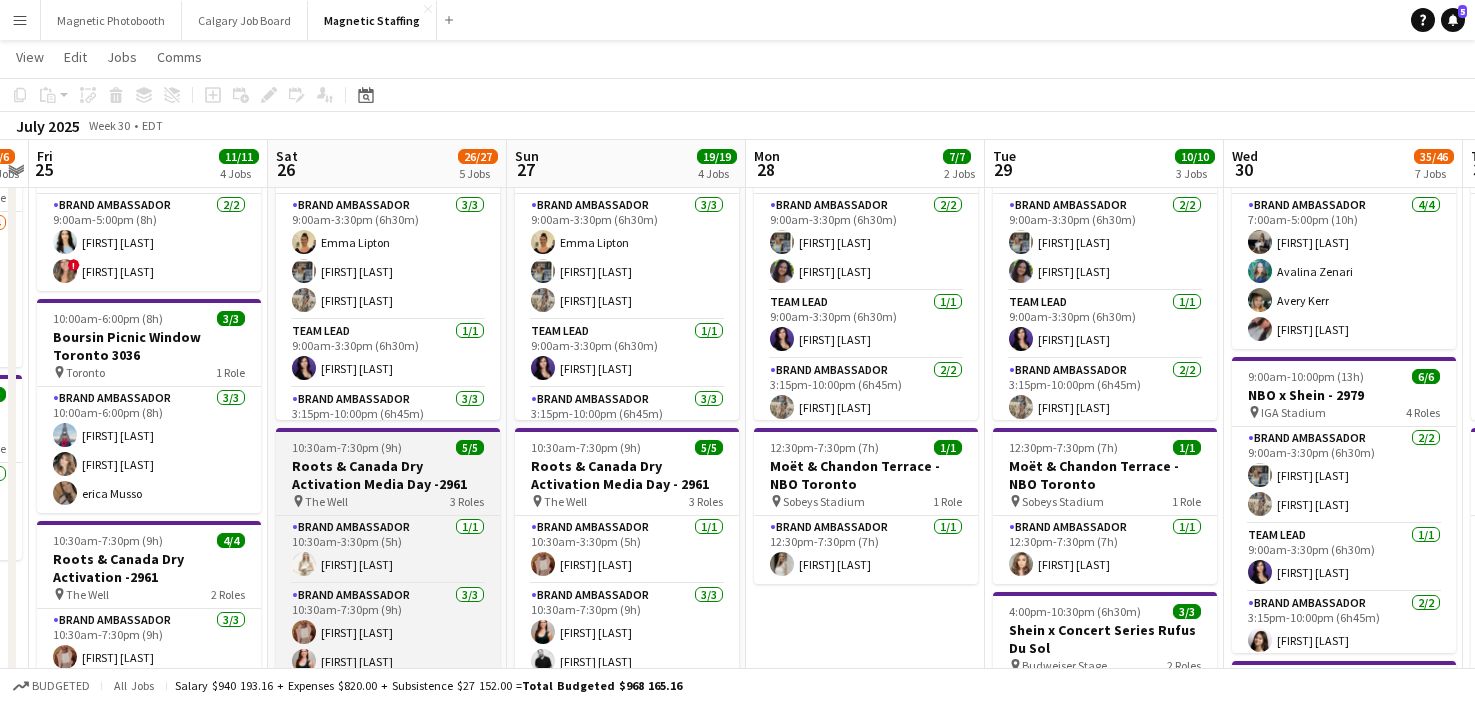 scroll, scrollTop: 0, scrollLeft: 0, axis: both 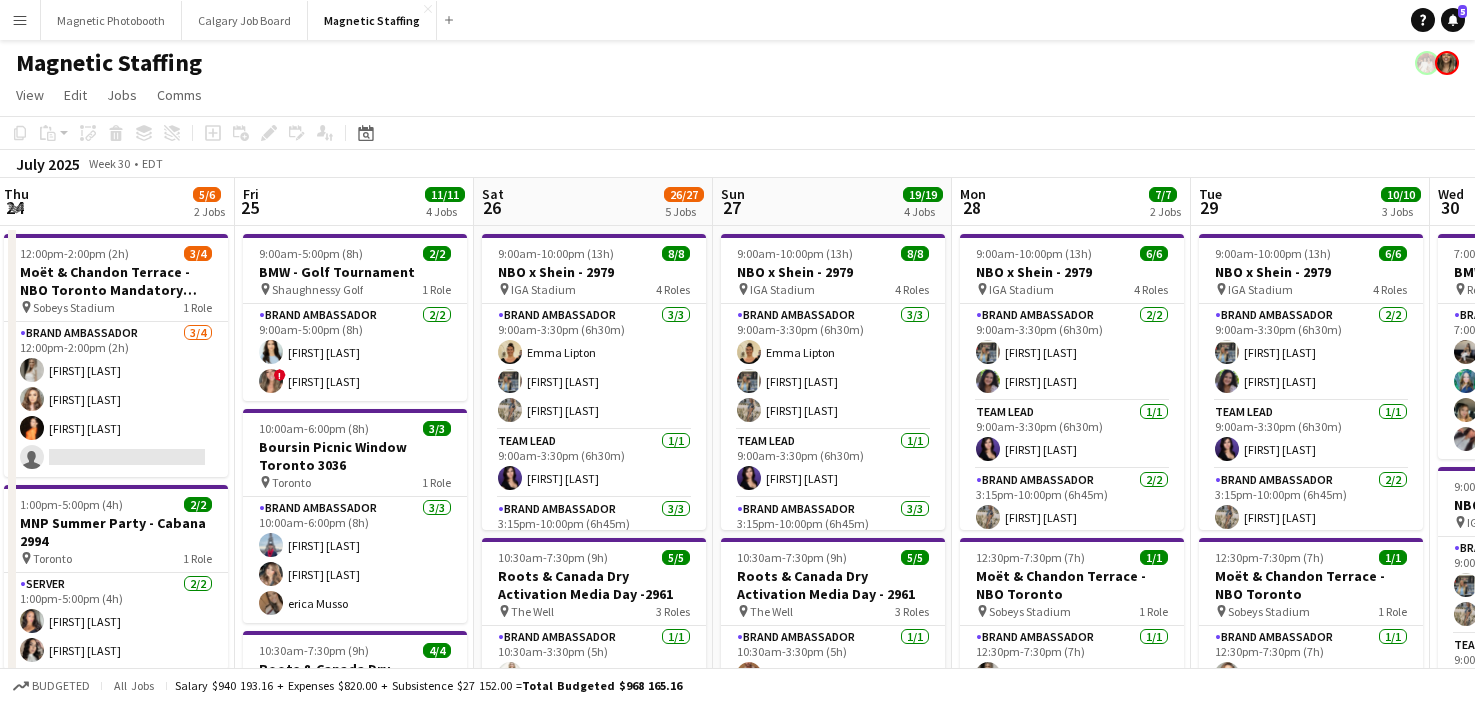 drag, startPoint x: 421, startPoint y: 477, endPoint x: 658, endPoint y: 476, distance: 237.0021 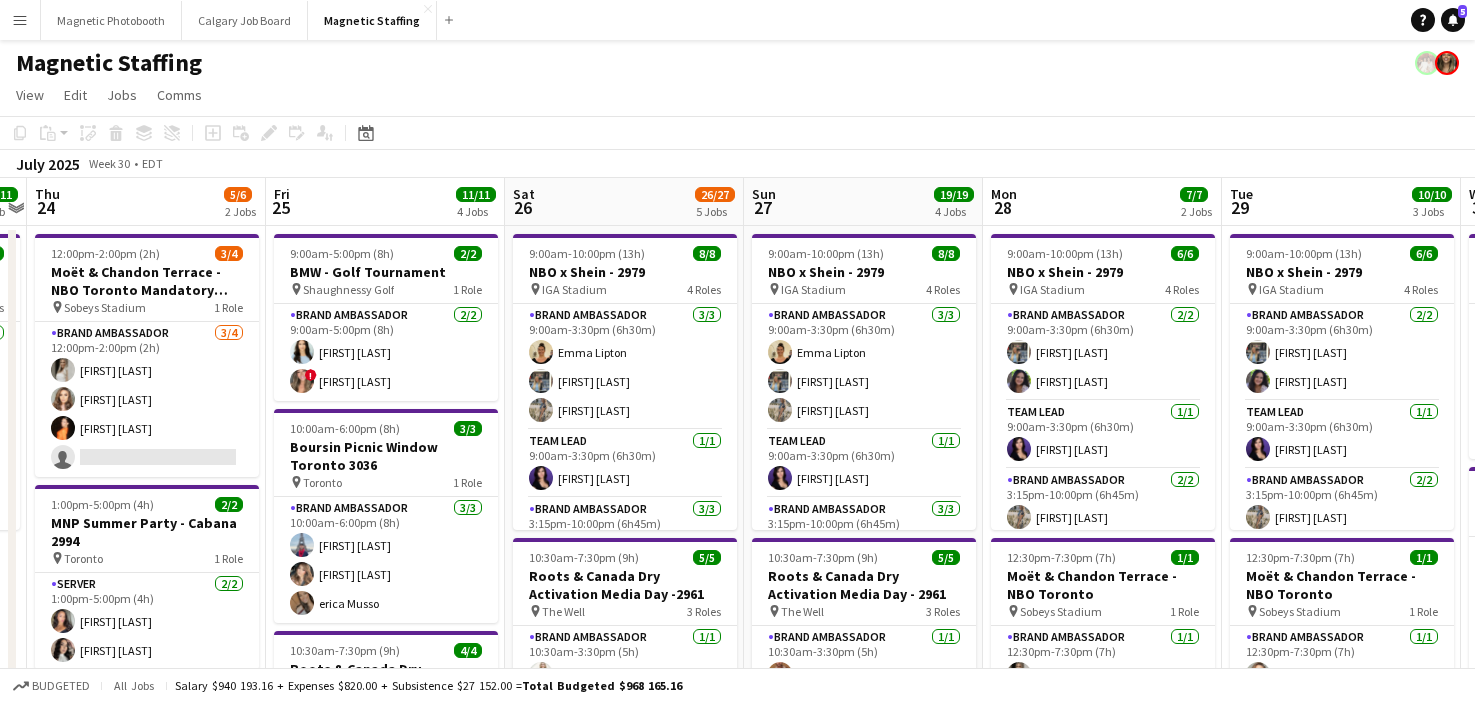 scroll, scrollTop: 162, scrollLeft: 0, axis: vertical 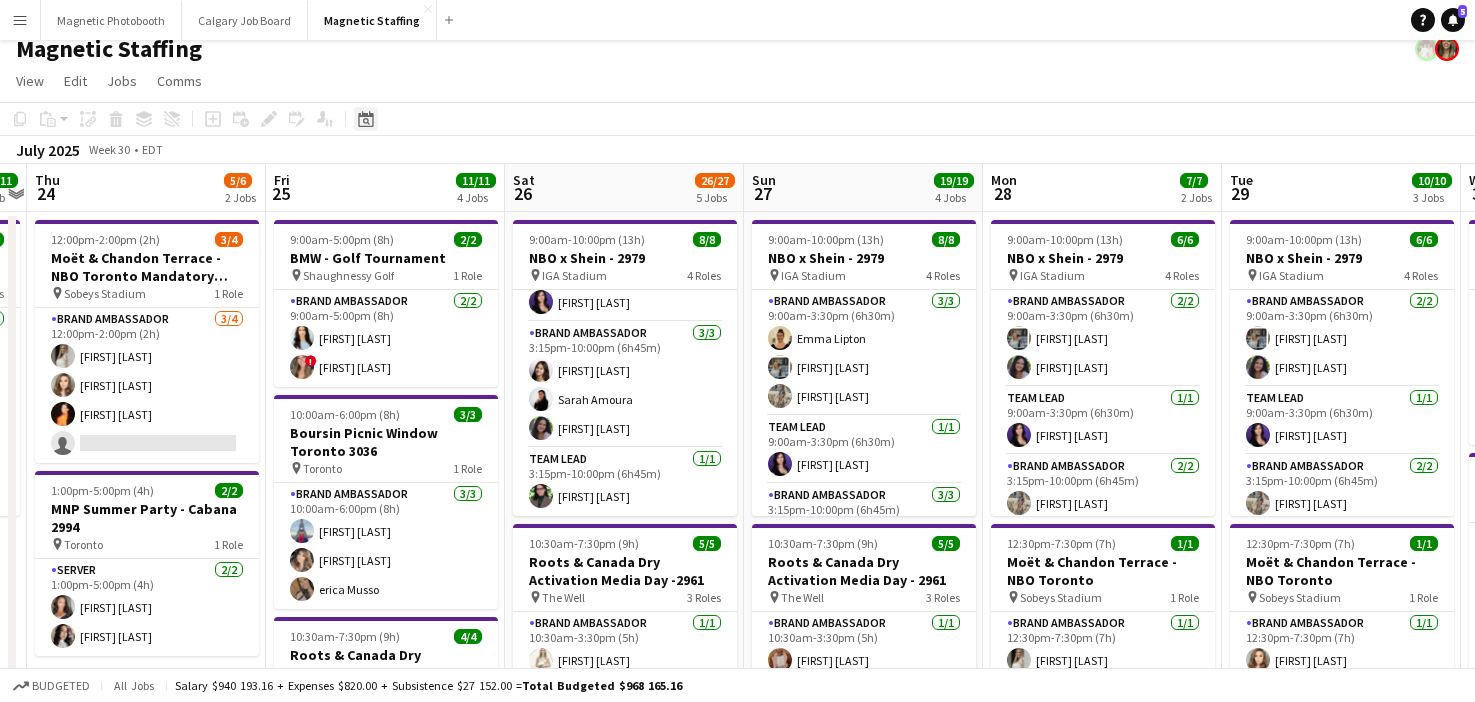 click 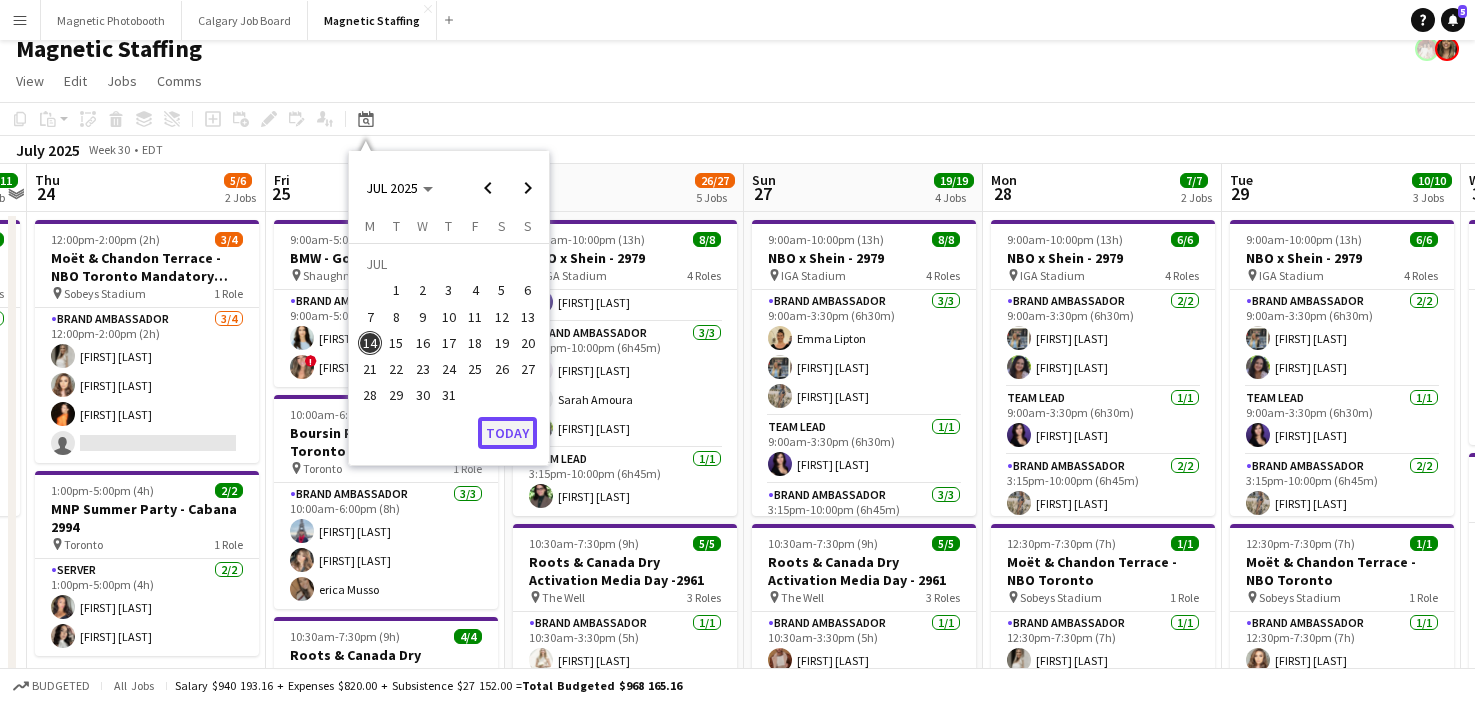 click on "Today" at bounding box center (507, 433) 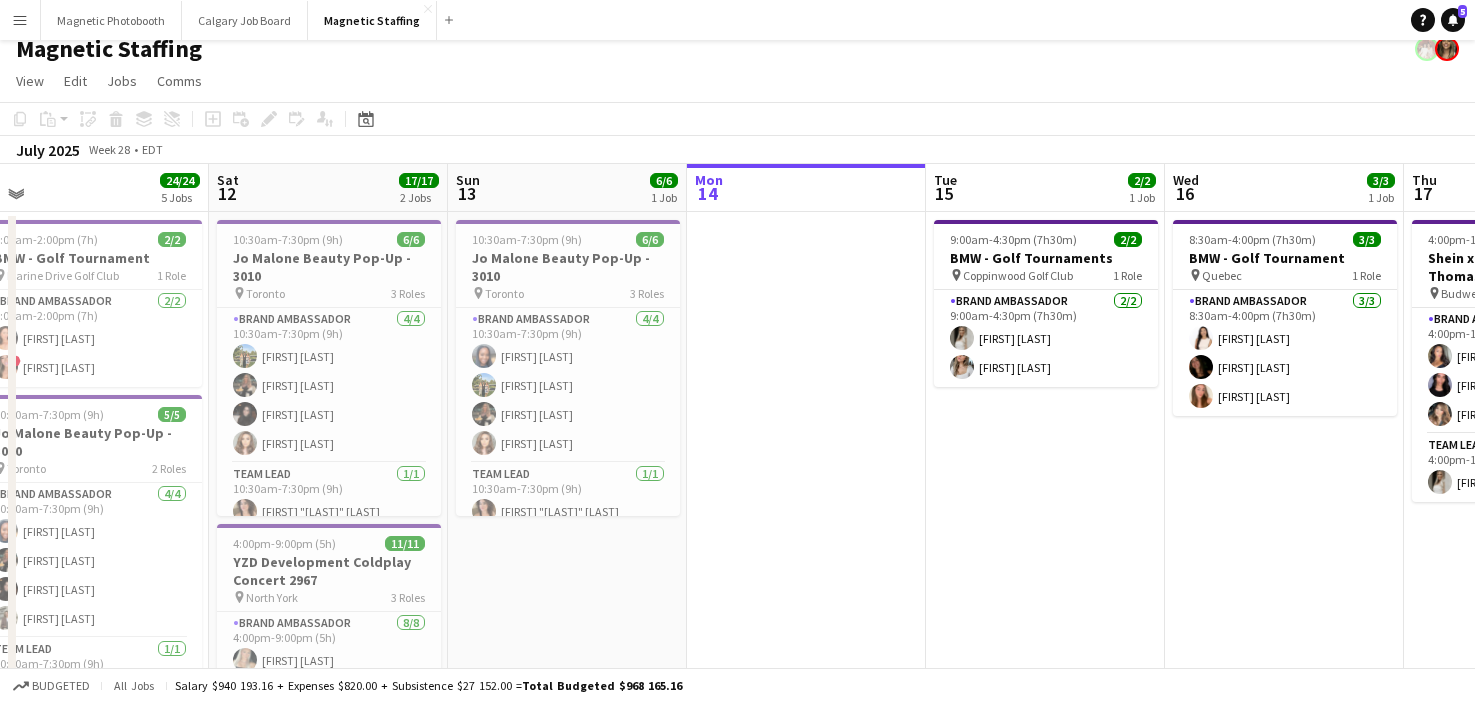 scroll, scrollTop: 0, scrollLeft: 493, axis: horizontal 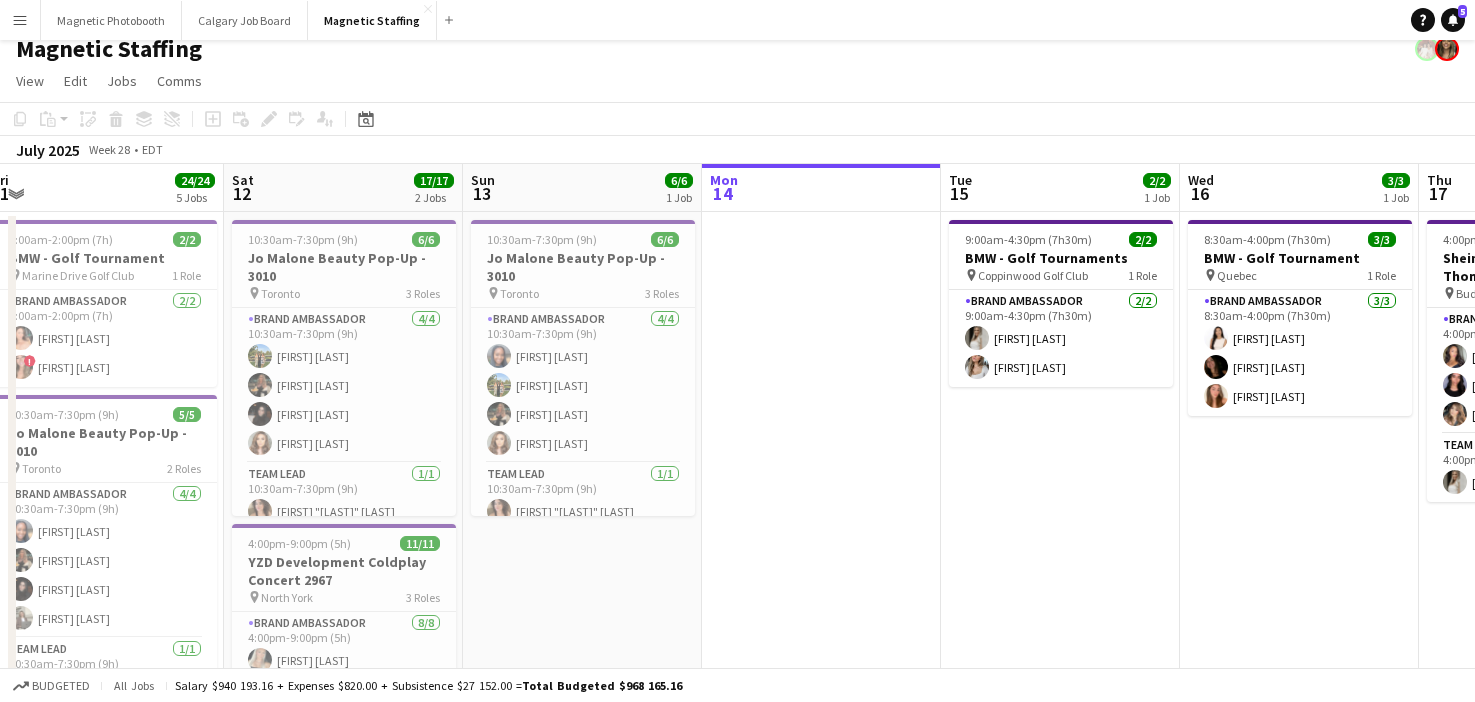 drag, startPoint x: 647, startPoint y: 431, endPoint x: 842, endPoint y: 448, distance: 195.73962 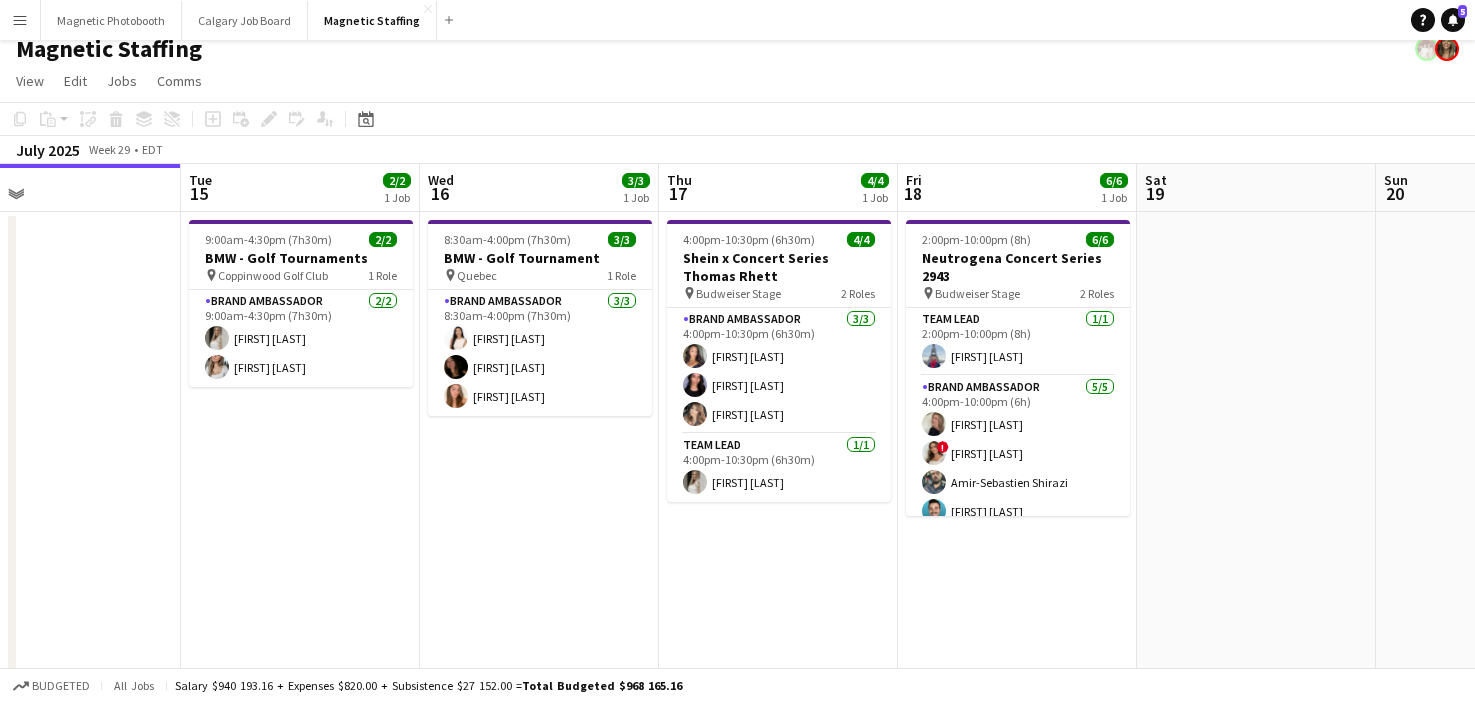 drag, startPoint x: 842, startPoint y: 448, endPoint x: 82, endPoint y: 553, distance: 767.219 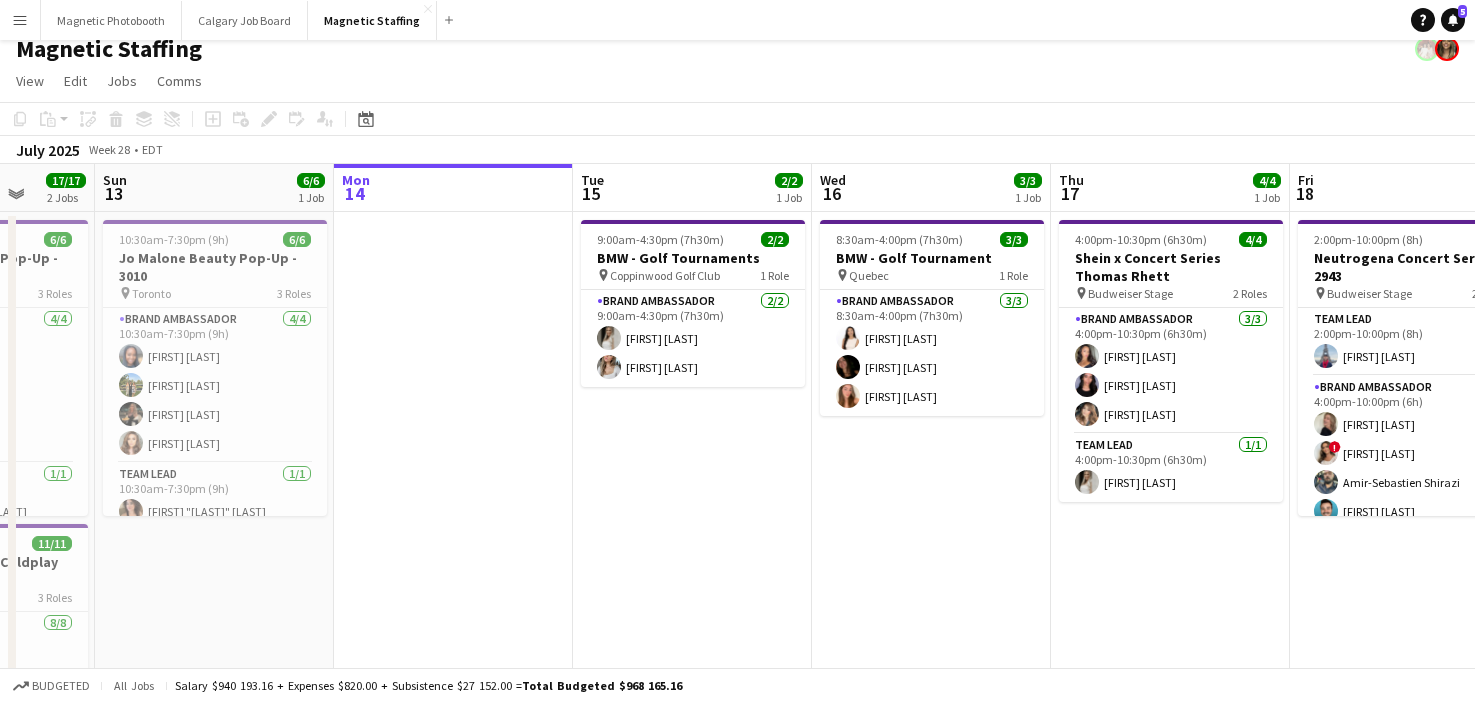 drag, startPoint x: 417, startPoint y: 601, endPoint x: 809, endPoint y: 588, distance: 392.2155 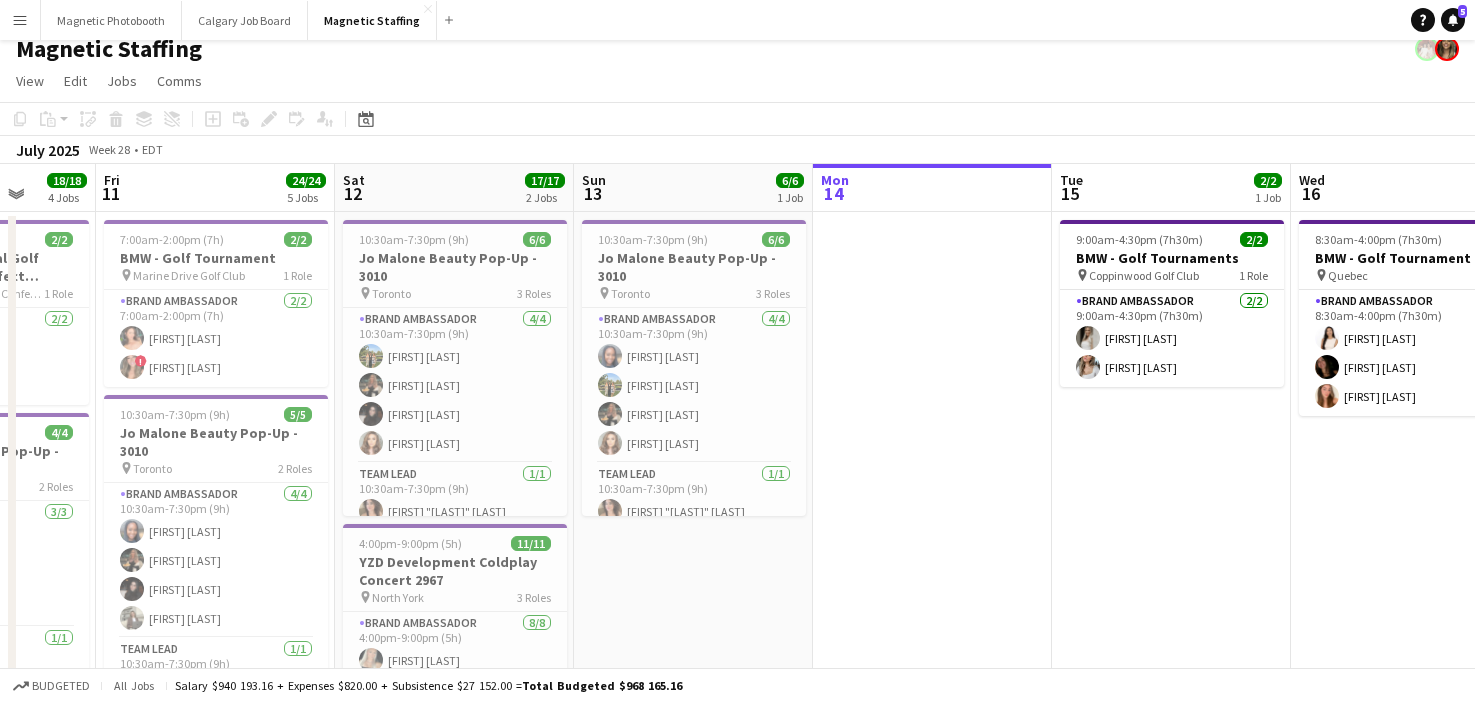 scroll, scrollTop: 0, scrollLeft: 637, axis: horizontal 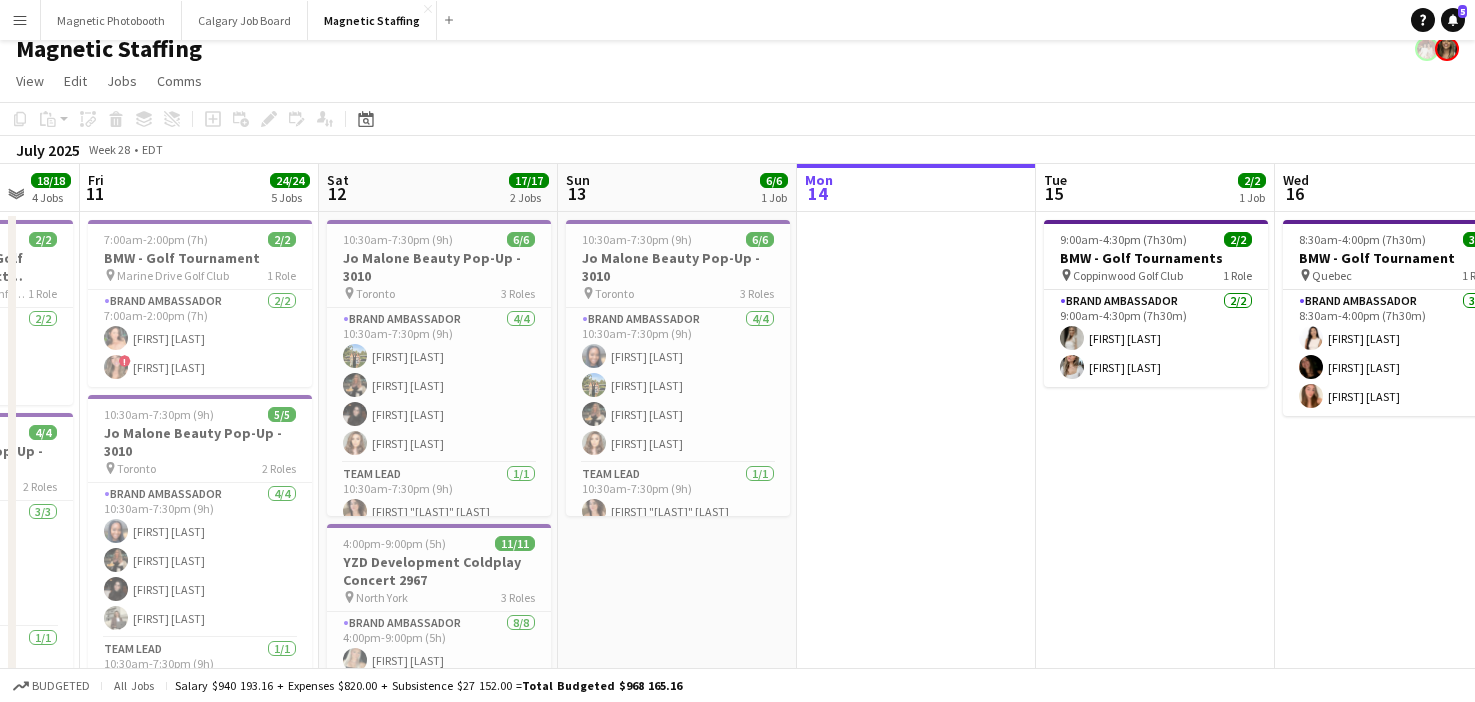 drag, startPoint x: 562, startPoint y: 495, endPoint x: 920, endPoint y: 474, distance: 358.6154 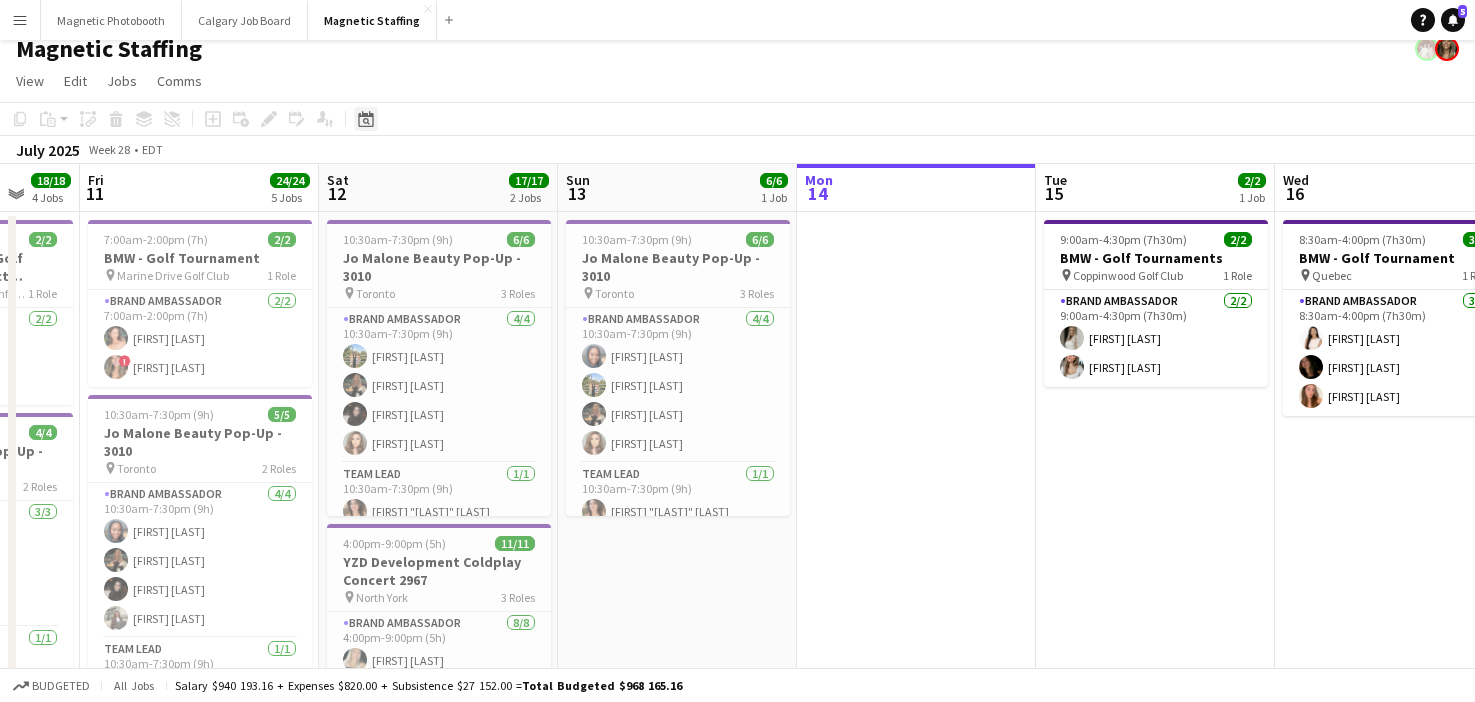 click on "Date picker" 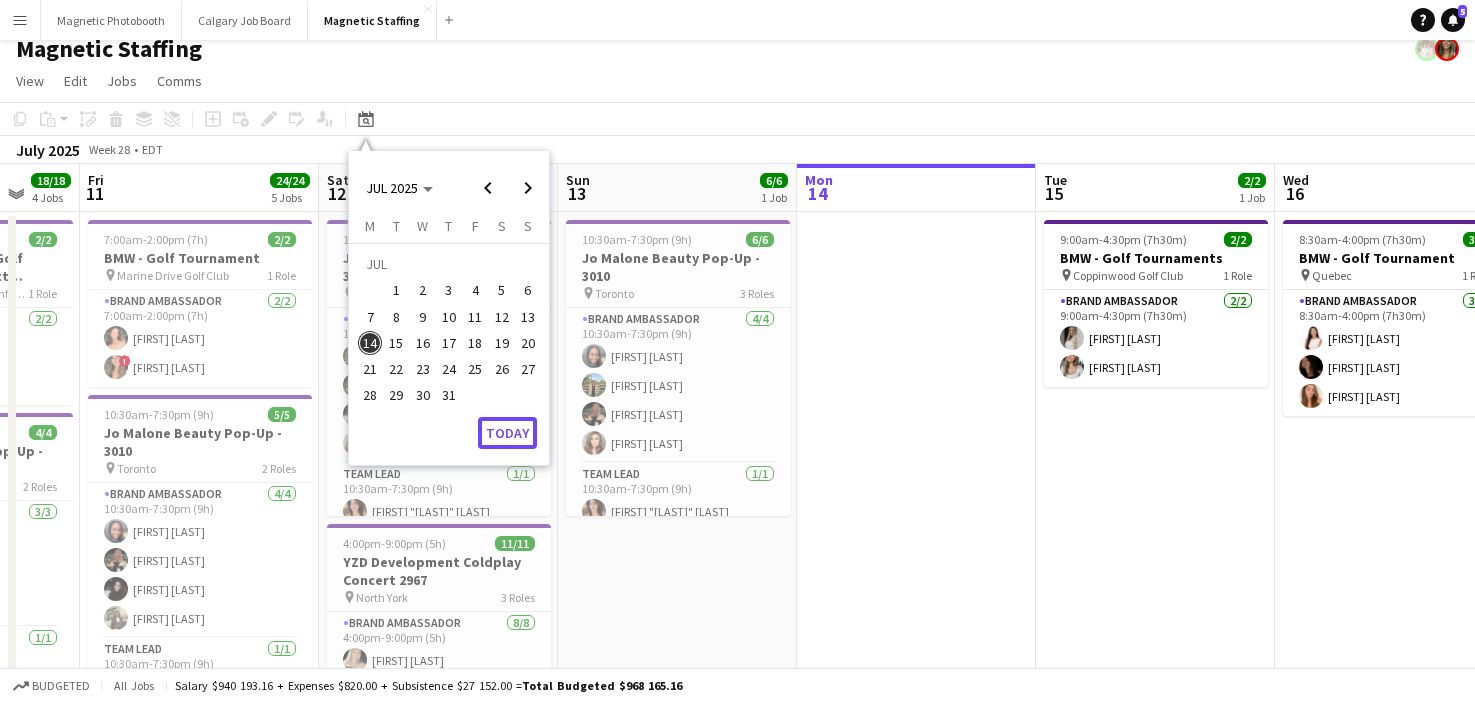 click on "Today" at bounding box center (507, 433) 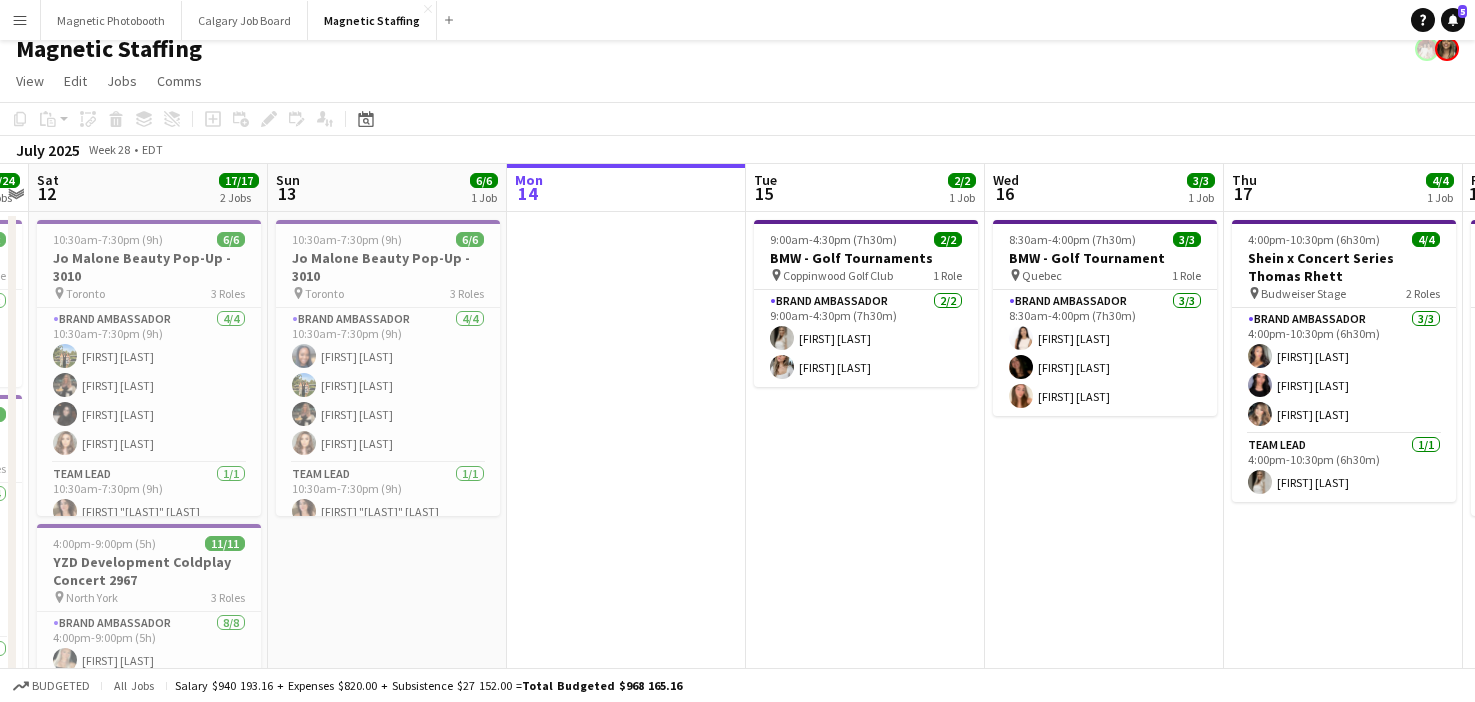 scroll, scrollTop: 0, scrollLeft: 912, axis: horizontal 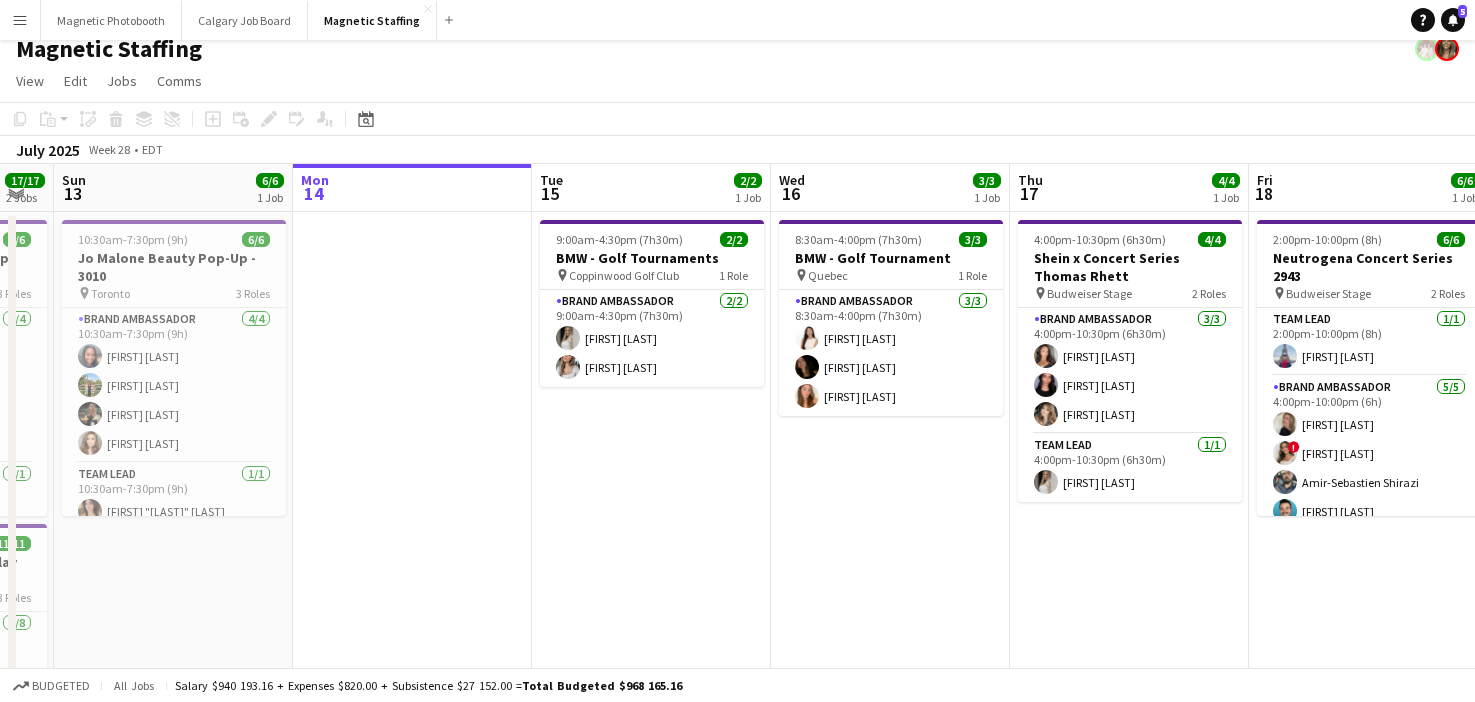 drag, startPoint x: 668, startPoint y: 507, endPoint x: 489, endPoint y: 504, distance: 179.02513 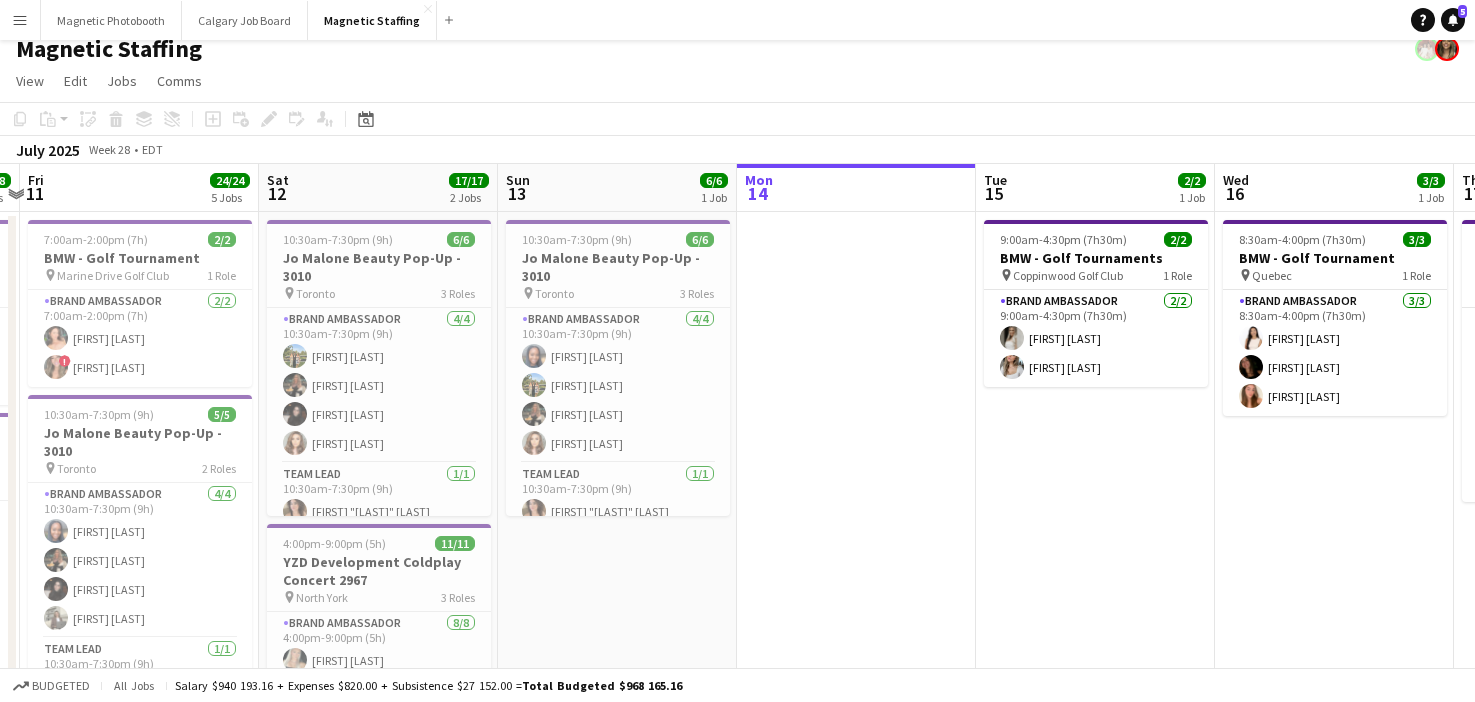 scroll, scrollTop: 0, scrollLeft: 457, axis: horizontal 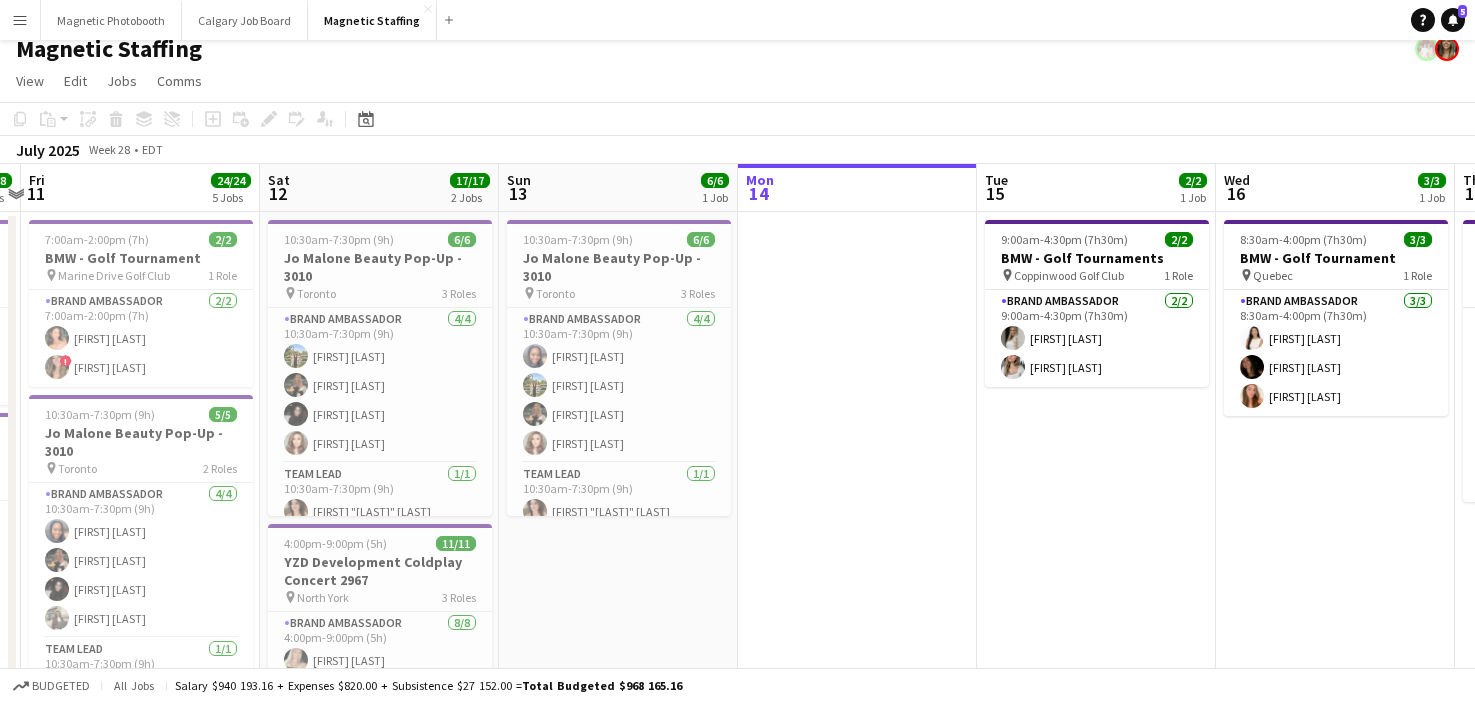 drag, startPoint x: 470, startPoint y: 384, endPoint x: 874, endPoint y: 367, distance: 404.3575 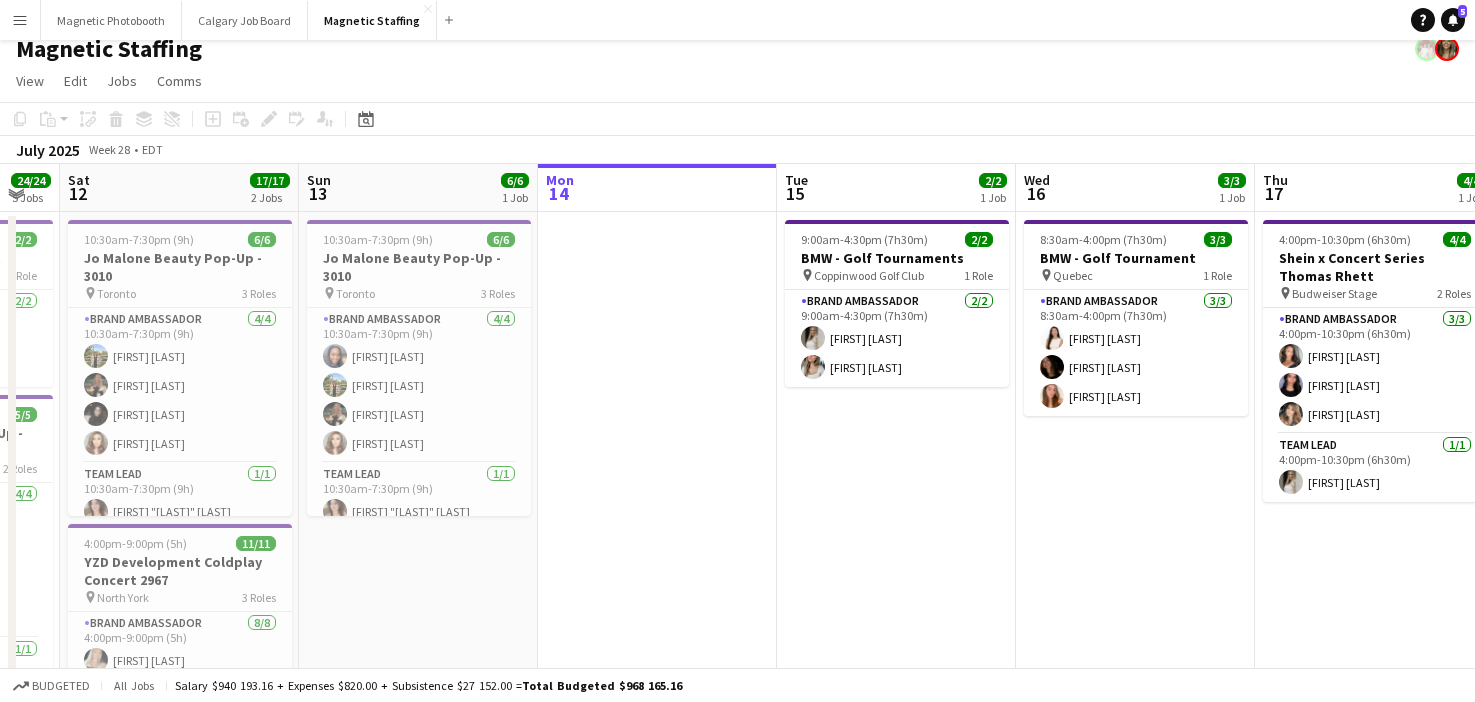 drag, startPoint x: 913, startPoint y: 288, endPoint x: 644, endPoint y: 261, distance: 270.35162 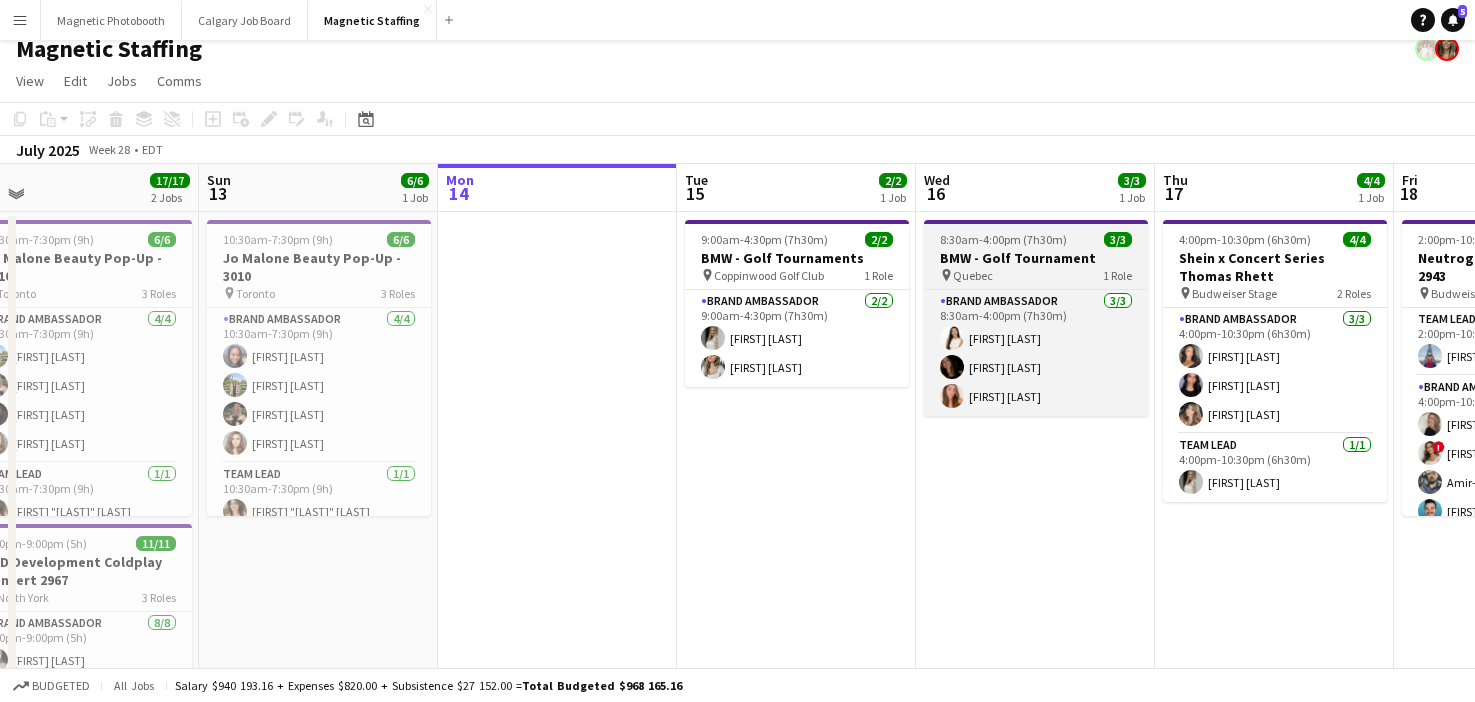 click on "BMW - Golf Tournament" at bounding box center [1036, 258] 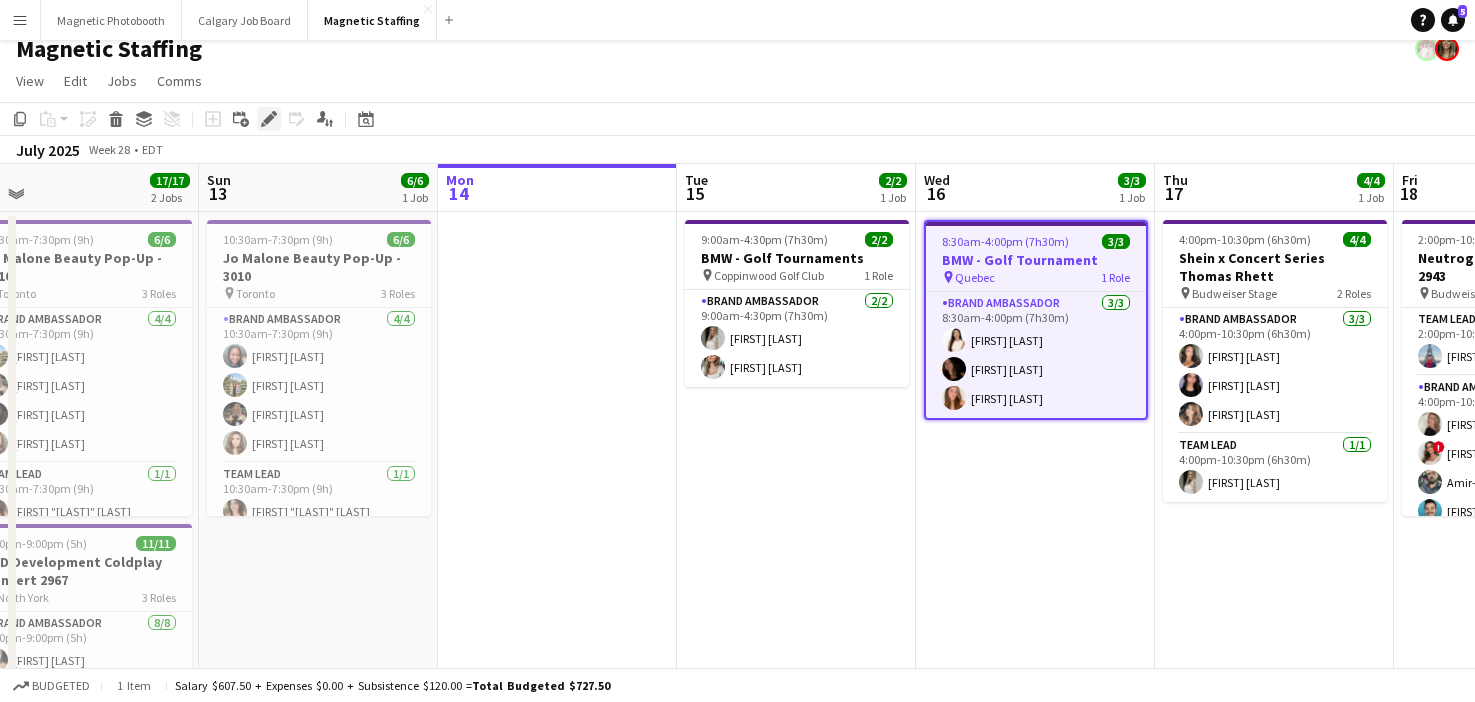 click on "Edit" 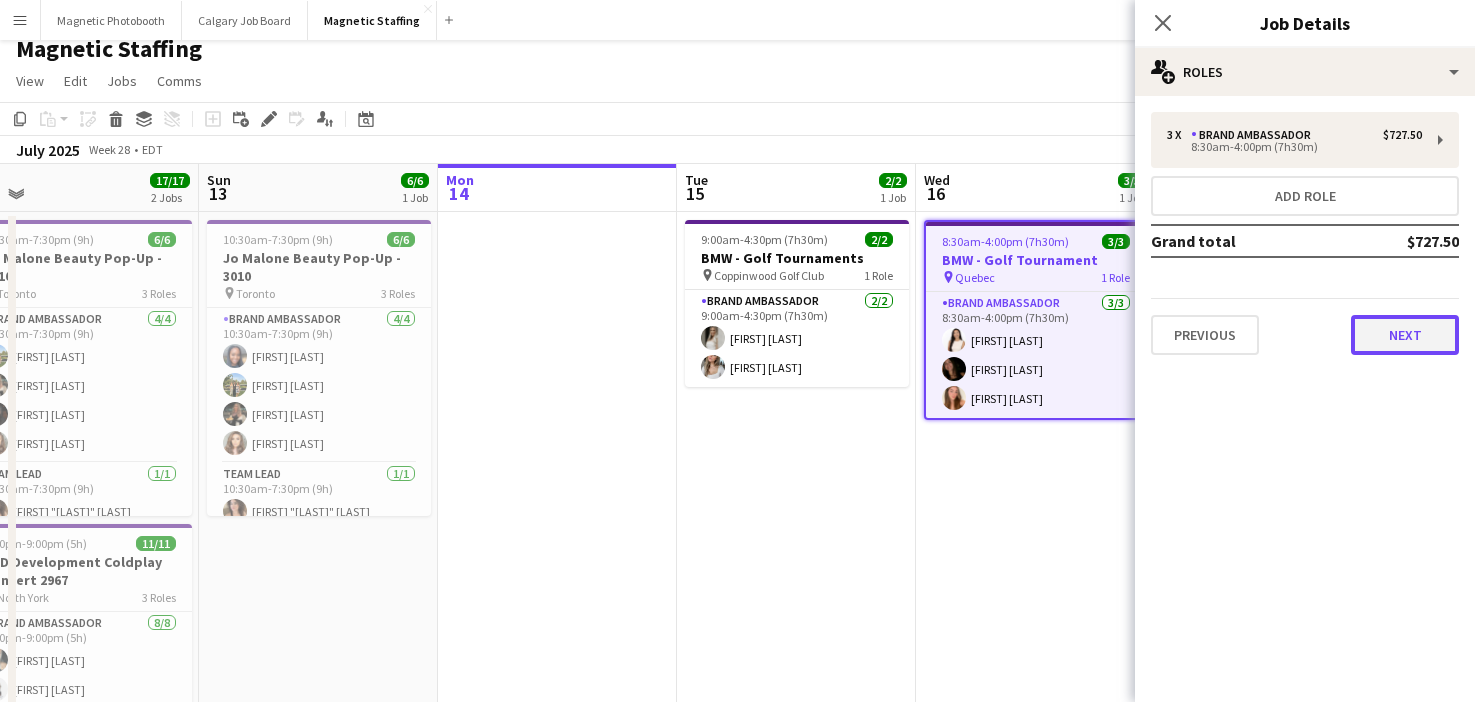 click on "Next" at bounding box center (1405, 335) 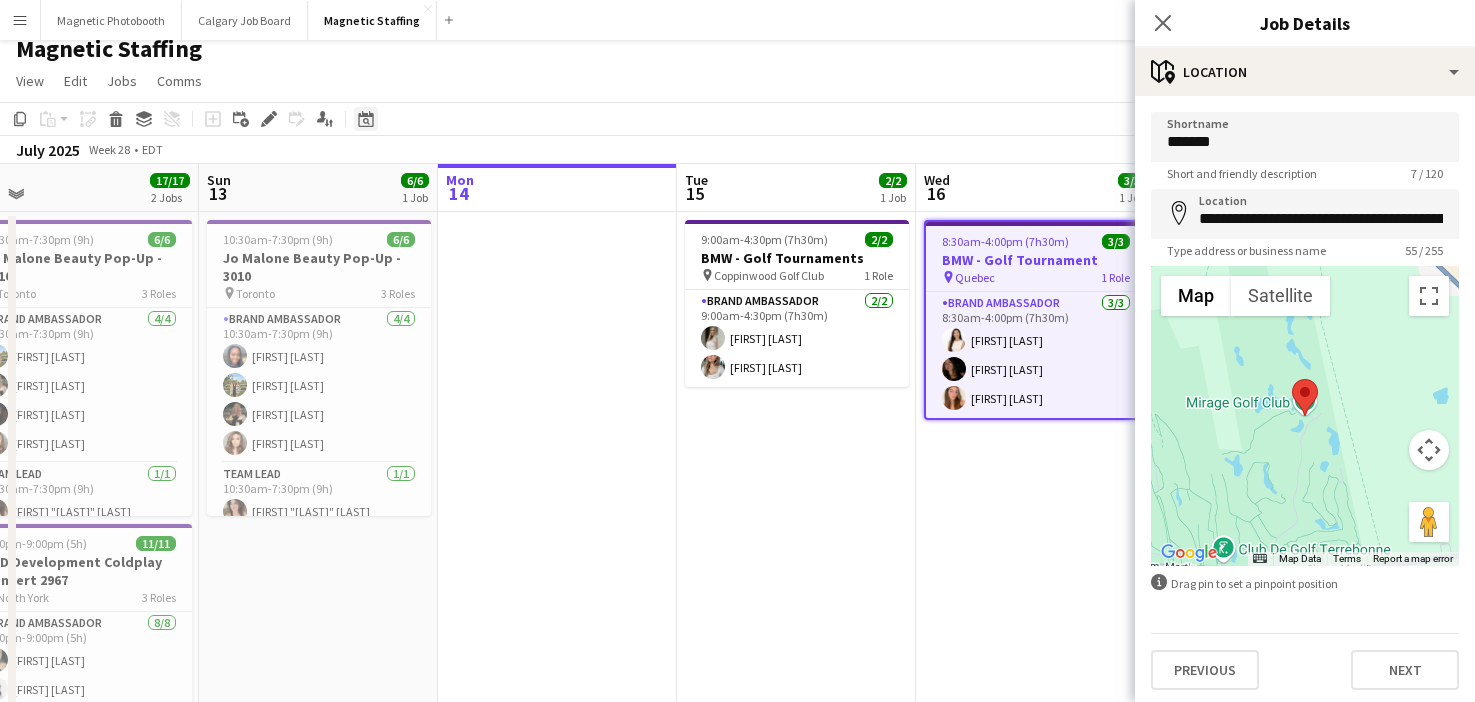 click on "Date picker" 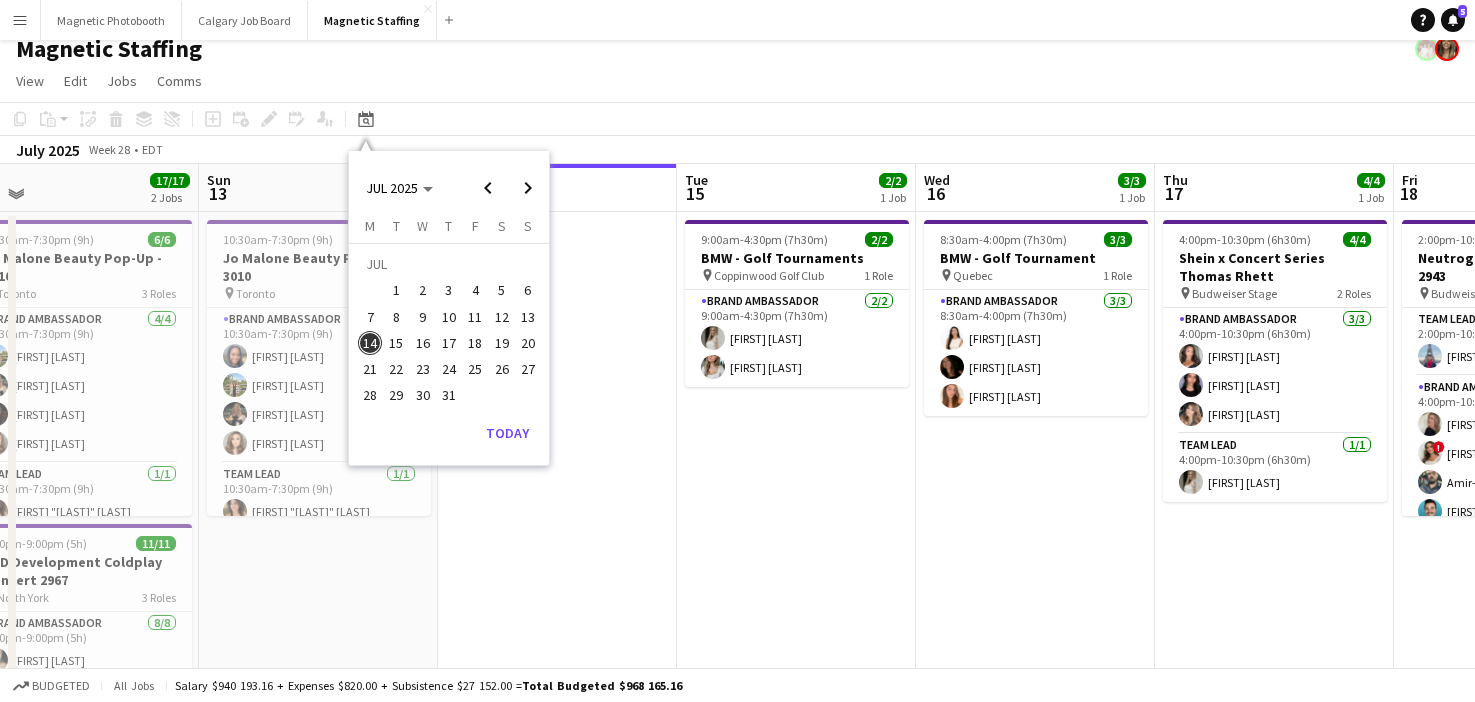click on "22" at bounding box center (397, 369) 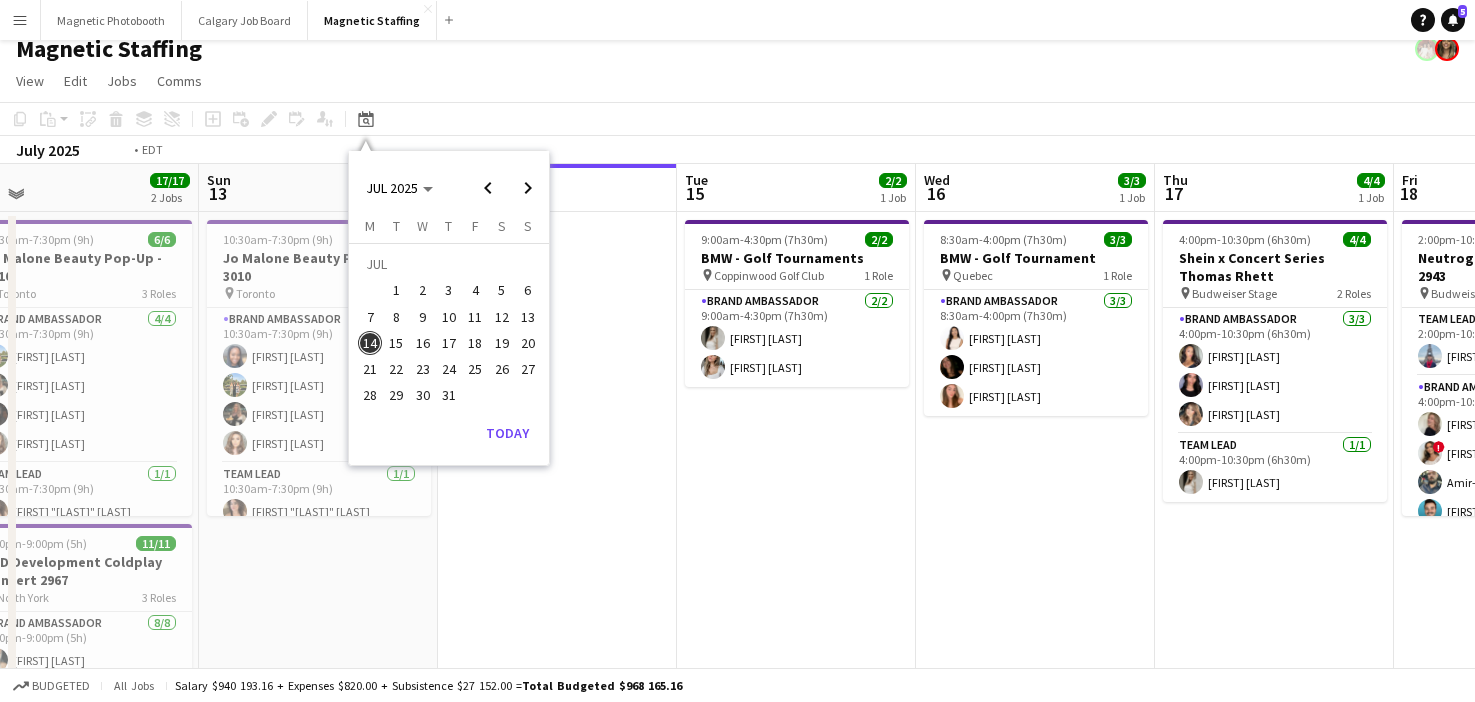 scroll, scrollTop: 0, scrollLeft: 688, axis: horizontal 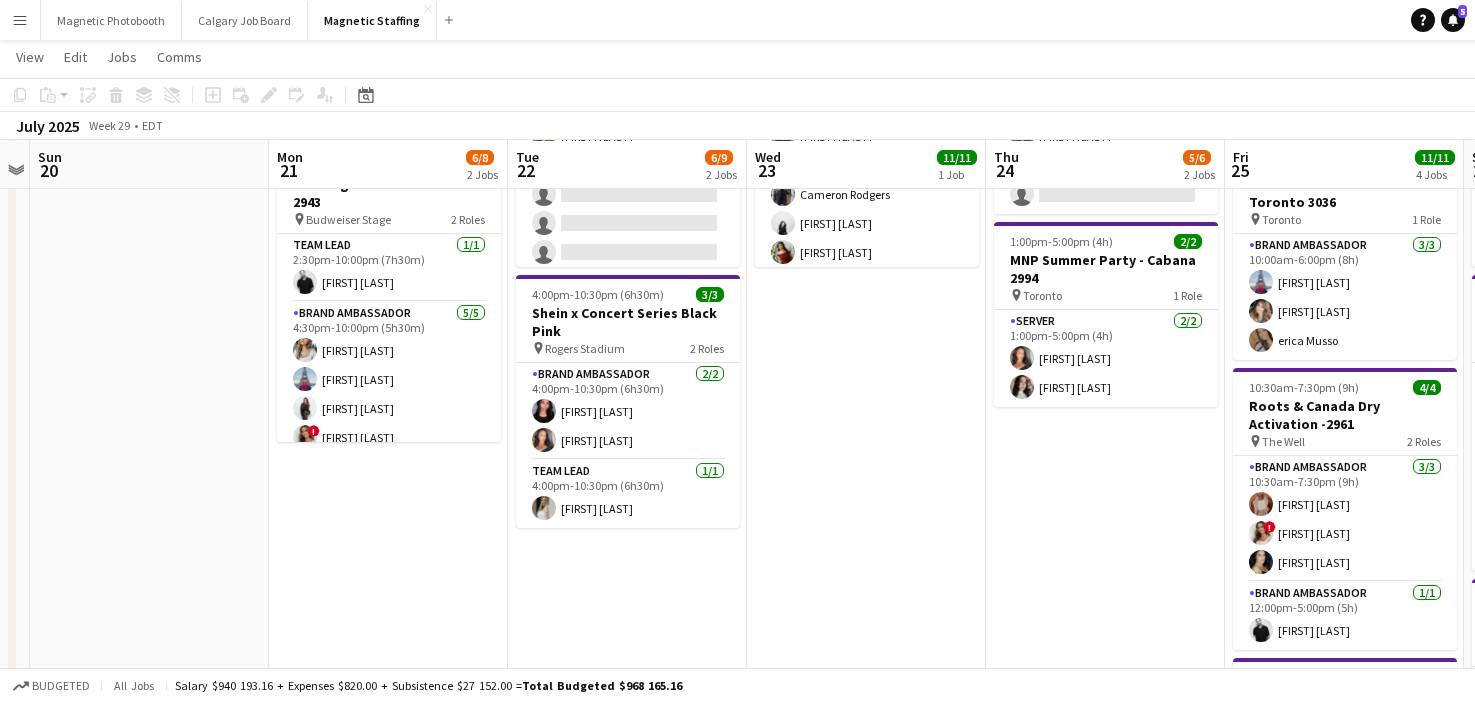 click on "9:00am-8:00pm (11h)    0/2   [CITY] Event Assistant
pin
[CITY]   1 Role   Brand Ambassador   11A   0/2   9:00am-8:00pm (11h)
single-neutral-actions
single-neutral-actions
2:30pm-10:00pm (7h30m)    6/6   Neutrogena Concert Series 2943
pin
Budweiser Stage   2 Roles   Team Lead   1/1   2:30pm-10:00pm (7h30m)
[FIRST] [LAST]  Brand Ambassador   5/5   4:30pm-10:00pm (5h30m)
[FIRST] [LAST] [FIRST] [LAST] [FIRST] [LAST] [FIRST] [LAST] [FIRST] [LAST]" at bounding box center (388, 931) 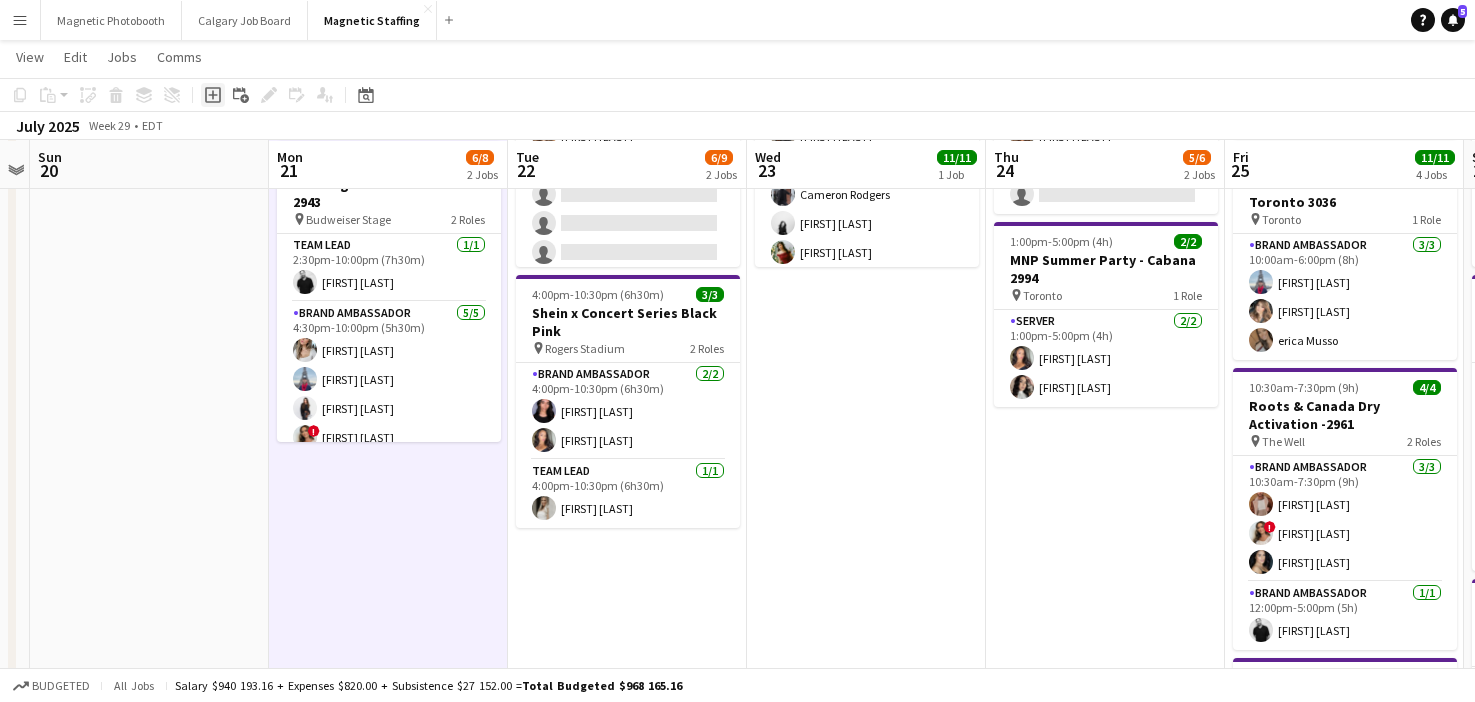 click on "Add job" at bounding box center (213, 95) 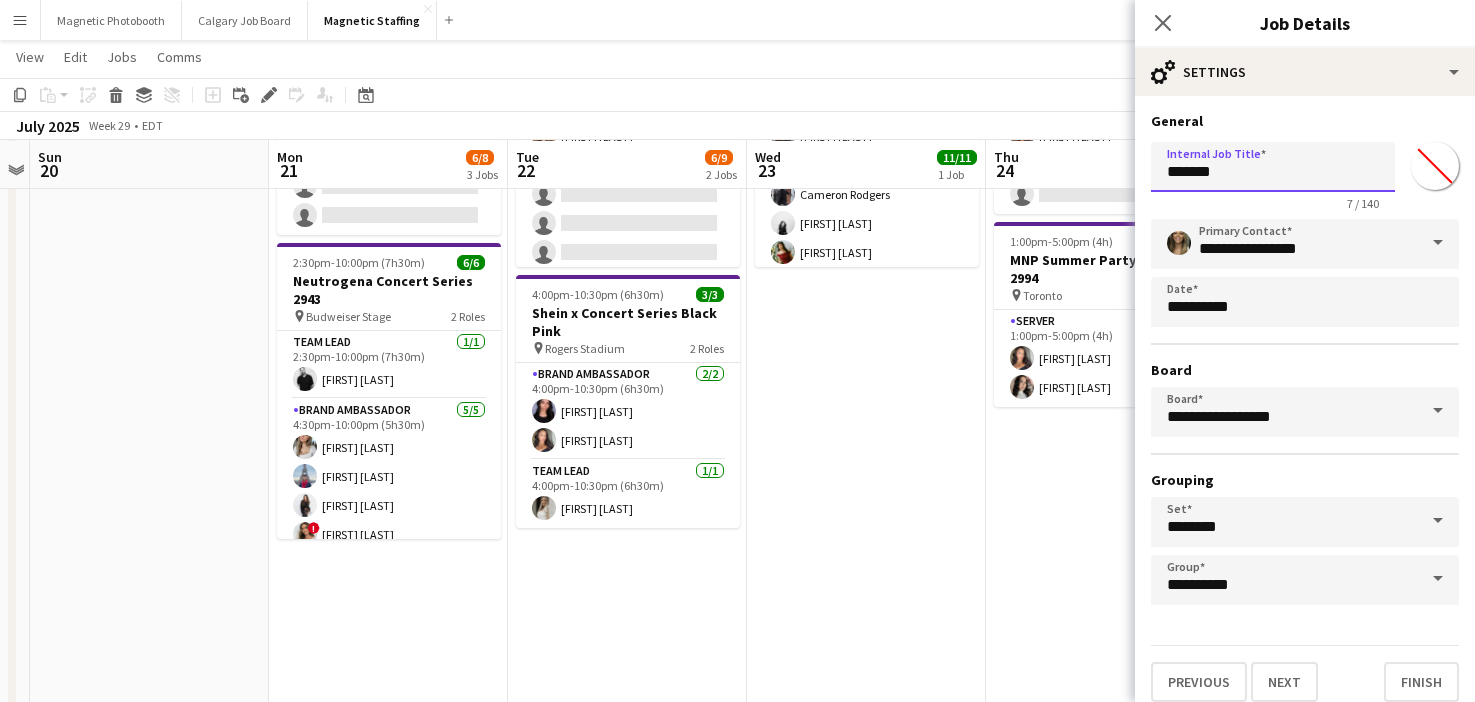 drag, startPoint x: 1234, startPoint y: 172, endPoint x: 1009, endPoint y: 172, distance: 225 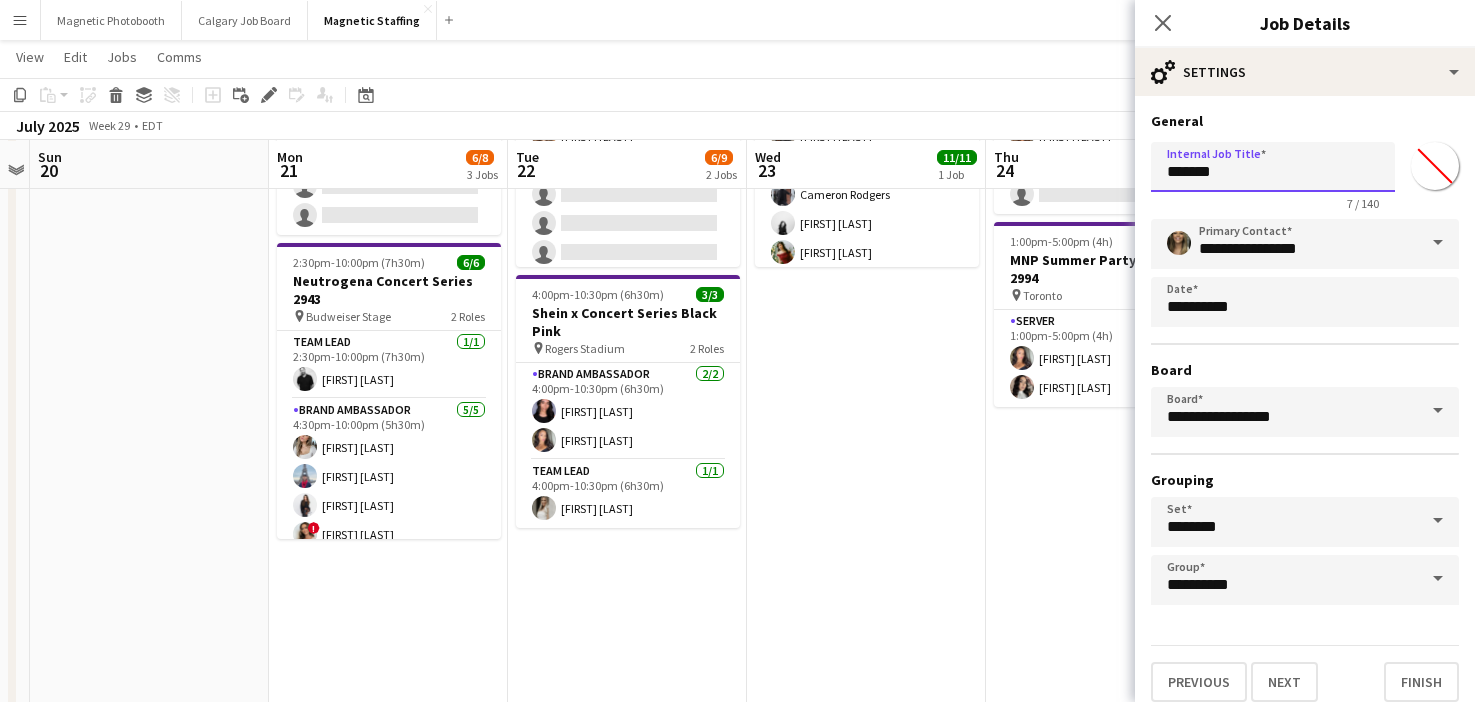 click on "Menu
Boards
Boards   Boards   All jobs   Status
Workforce
Workforce   My Workforce   Recruiting
Comms
Comms
Pay
Pay   Approvals   Payments   Reports
Platform Settings
Platform Settings   Your settings
Training Academy
Training Academy
Knowledge Base
Knowledge Base
Product Updates
Product Updates   Log Out   Privacy   Magnetic Photobooth
Close
Calgary Job Board
Close
Magnetic Staffing
Close
Add
Help
Notifications
5   Magnetic Staffing   View  Day view expanded Day view collapsed Month view Date picker Copy" at bounding box center (737, 882) 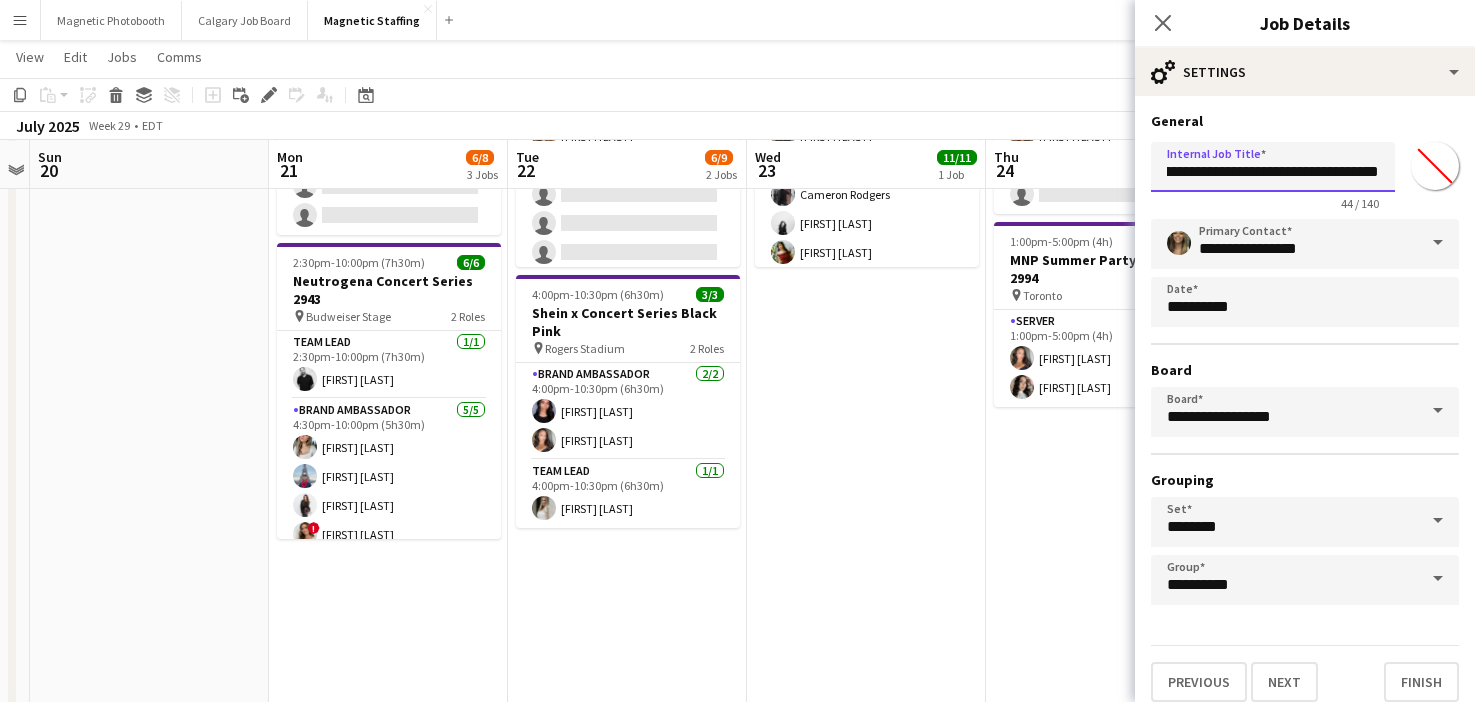 scroll, scrollTop: 0, scrollLeft: 100, axis: horizontal 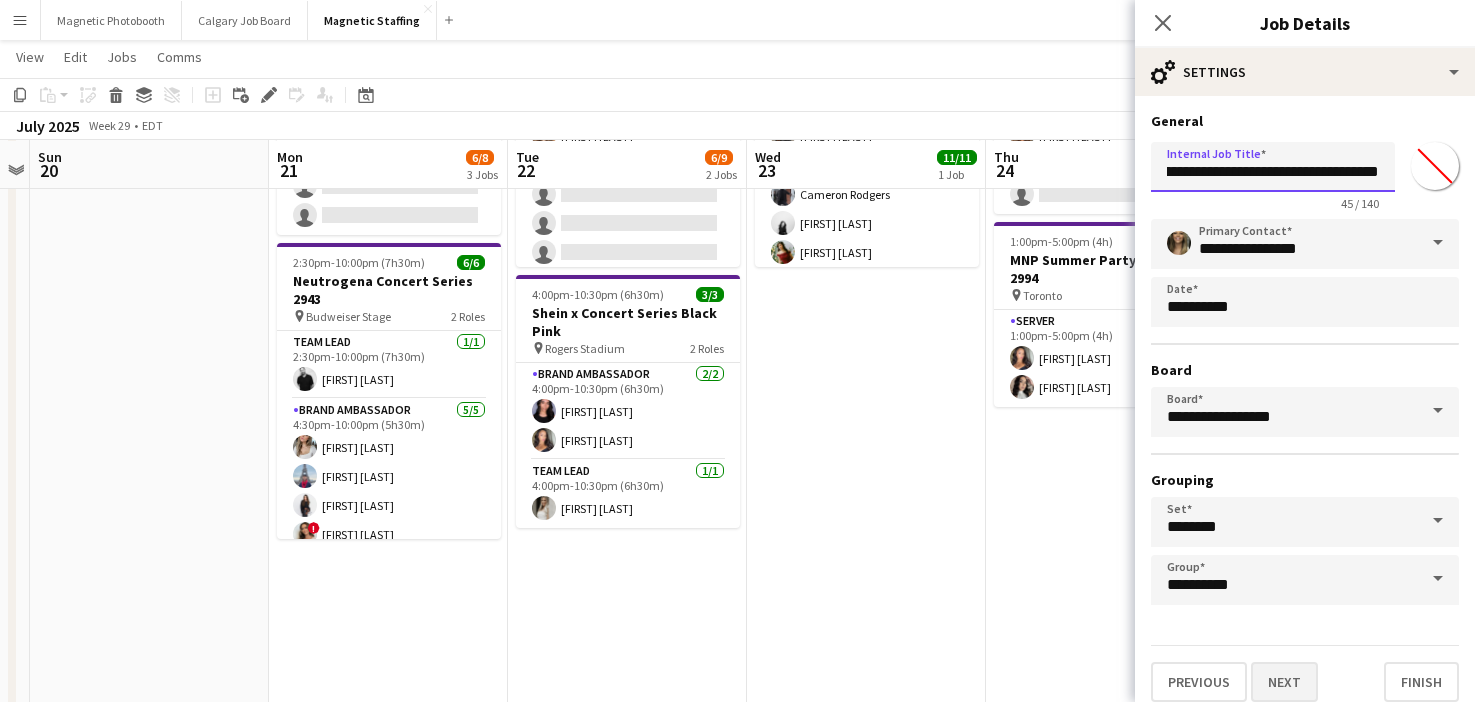 type on "**********" 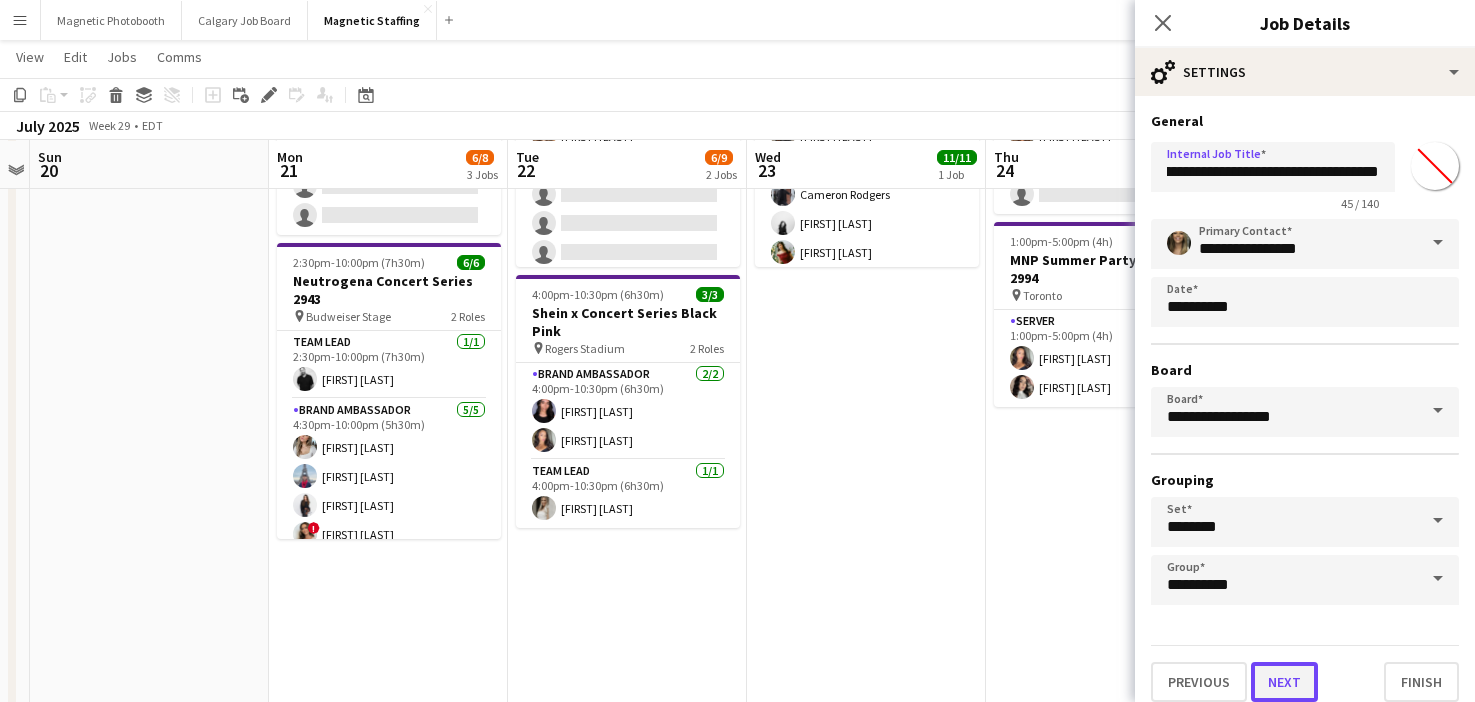 click on "Next" at bounding box center [1284, 682] 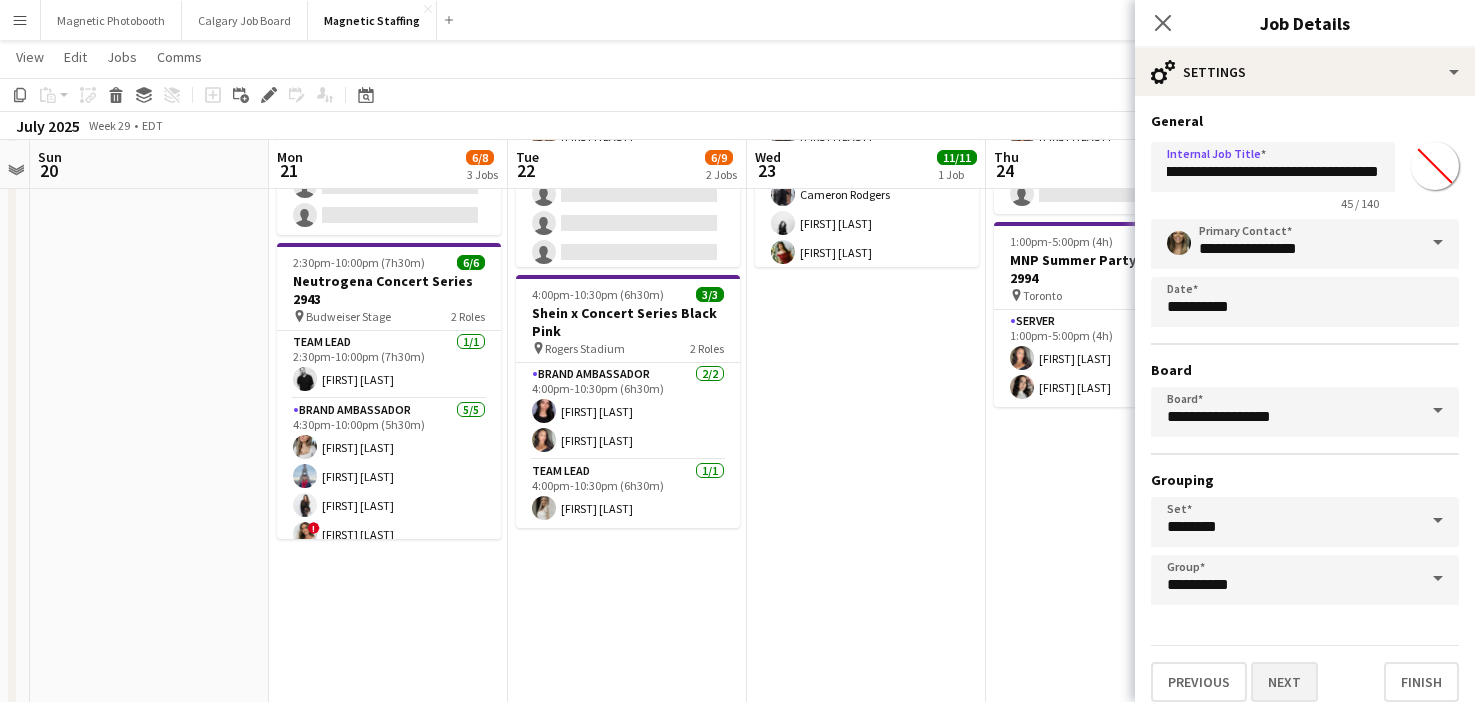 scroll, scrollTop: 0, scrollLeft: 0, axis: both 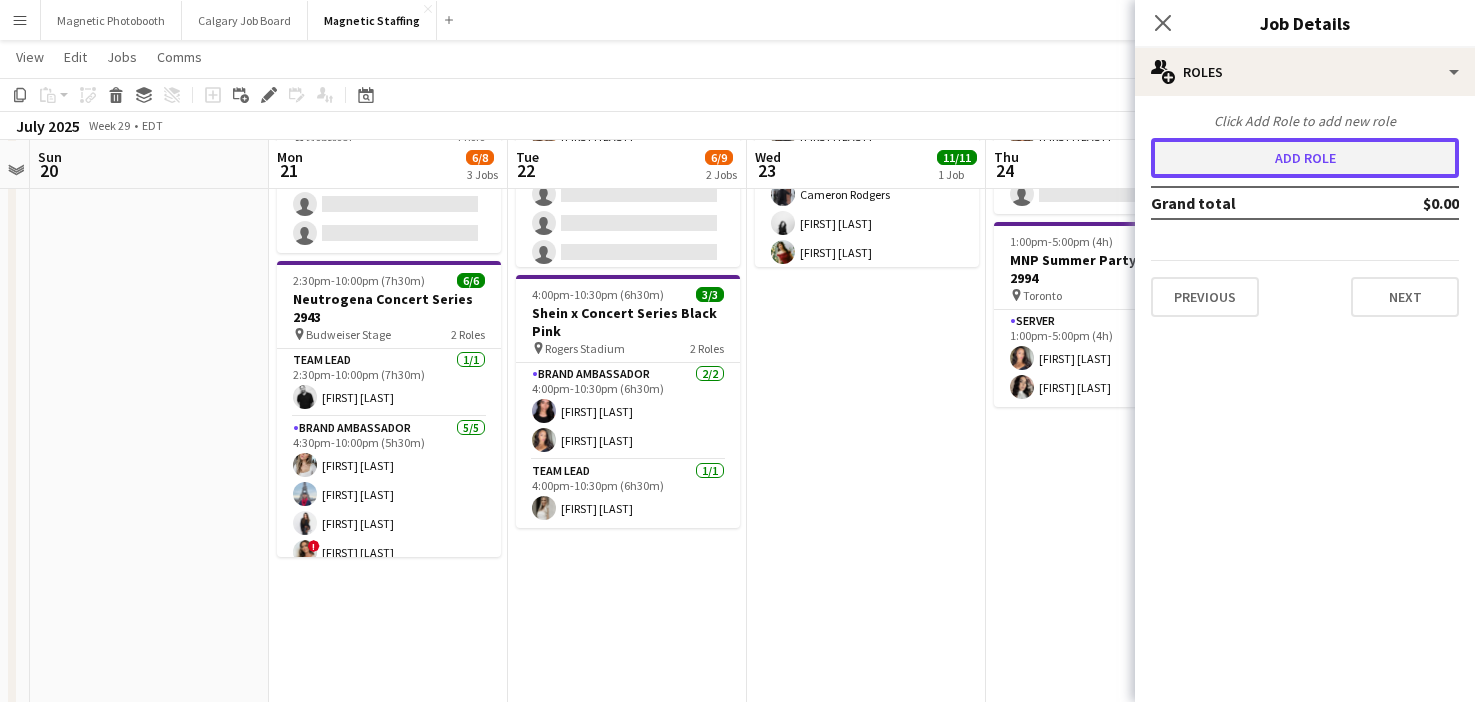click on "Add role" at bounding box center (1305, 158) 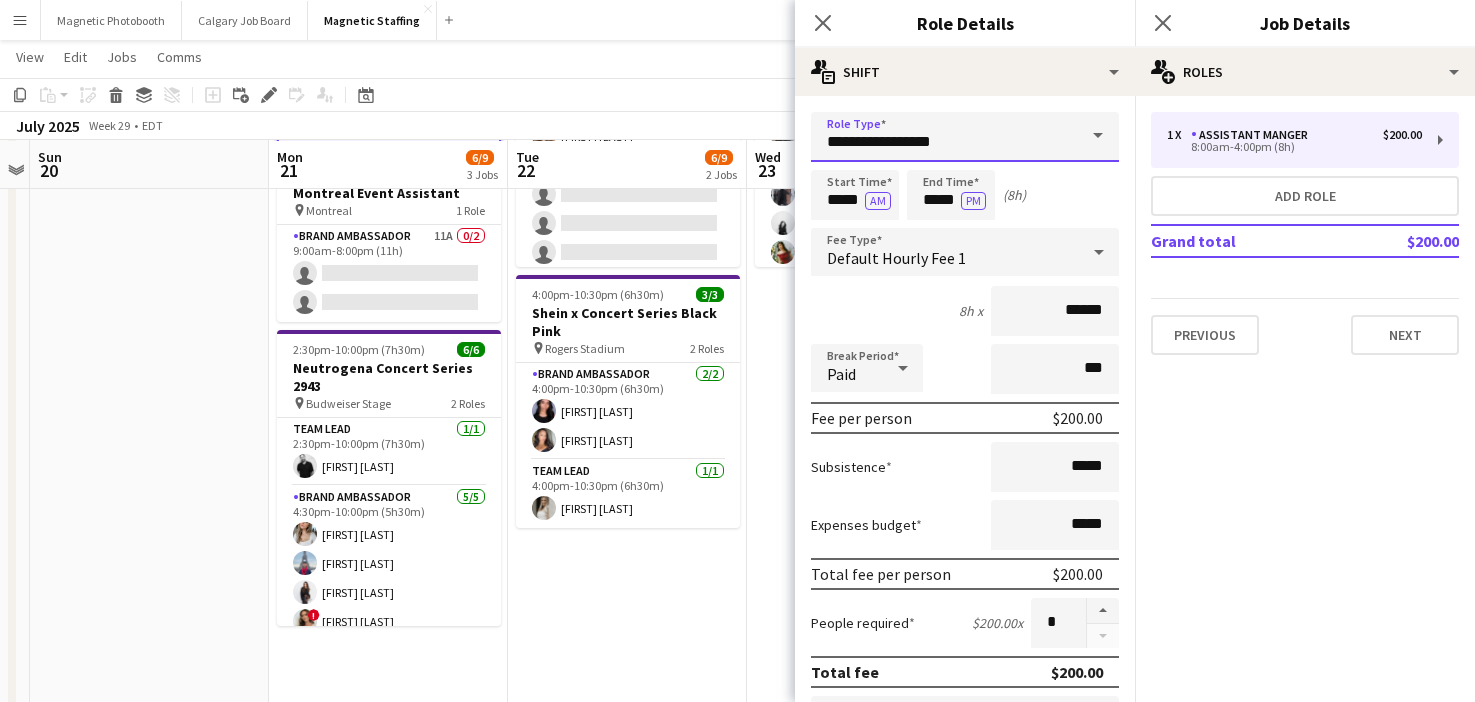 drag, startPoint x: 978, startPoint y: 140, endPoint x: 543, endPoint y: 132, distance: 435.07355 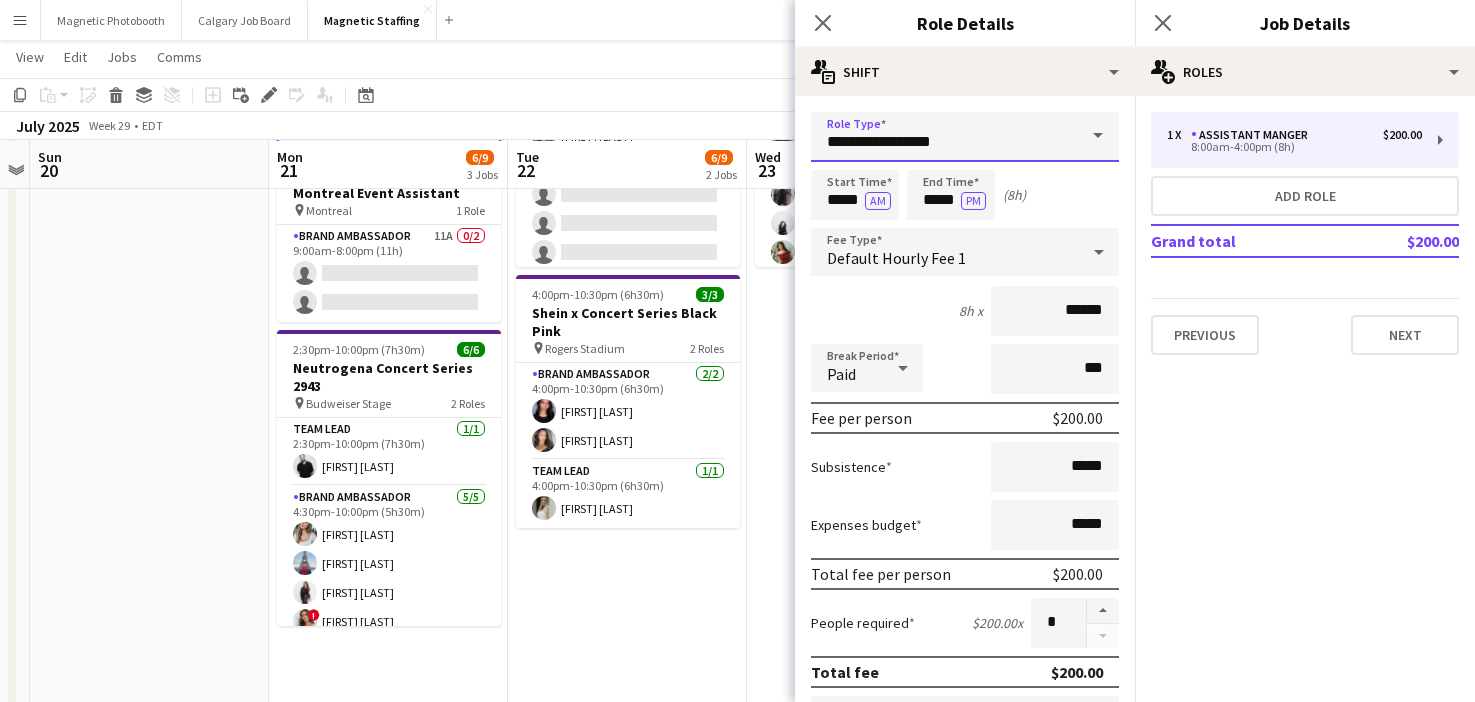click on "Menu
Boards
Boards   Boards   All jobs   Status
Workforce
Workforce   My Workforce   Recruiting
Comms
Comms
Pay
Pay   Approvals   Payments   Reports
Platform Settings
Platform Settings   Your settings
Training Academy
Training Academy
Knowledge Base
Knowledge Base
Product Updates
Product Updates   Log Out   Privacy   Magnetic Photobooth
Close
Calgary Job Board
Close
Magnetic Staffing
Close
Add
Help
Notifications
5   Magnetic Staffing   View  Day view expanded Day view collapsed Month view Date picker Copy" at bounding box center (737, 882) 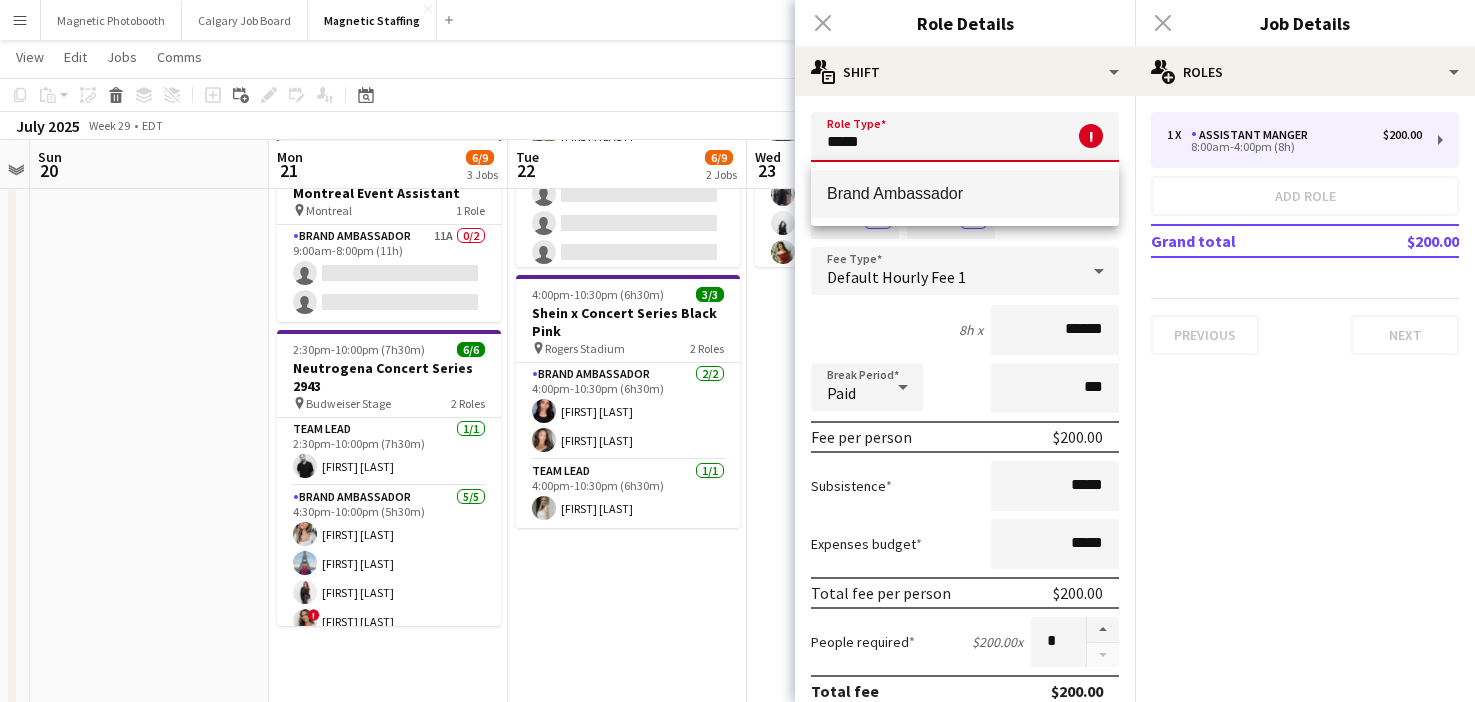 click on "Brand Ambassador" at bounding box center (965, 193) 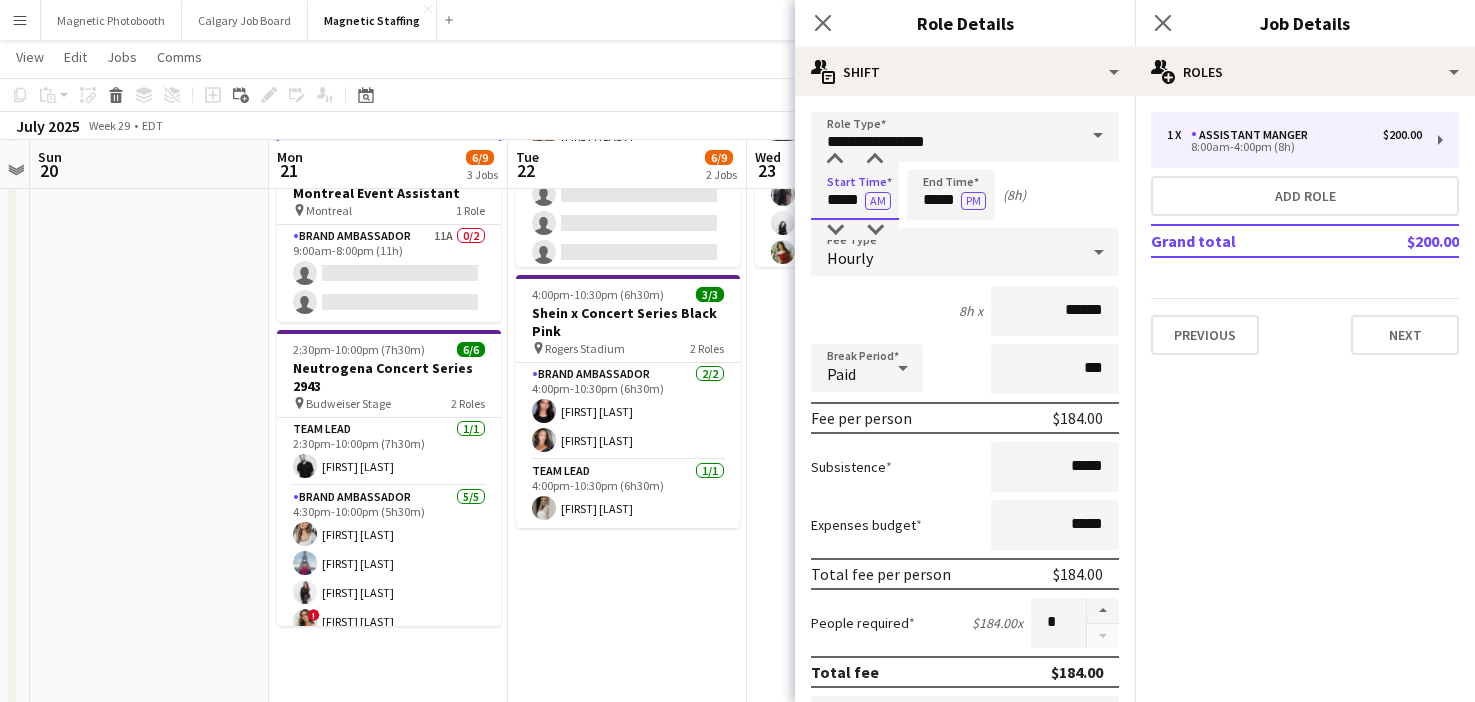 drag, startPoint x: 860, startPoint y: 204, endPoint x: 705, endPoint y: 176, distance: 157.50873 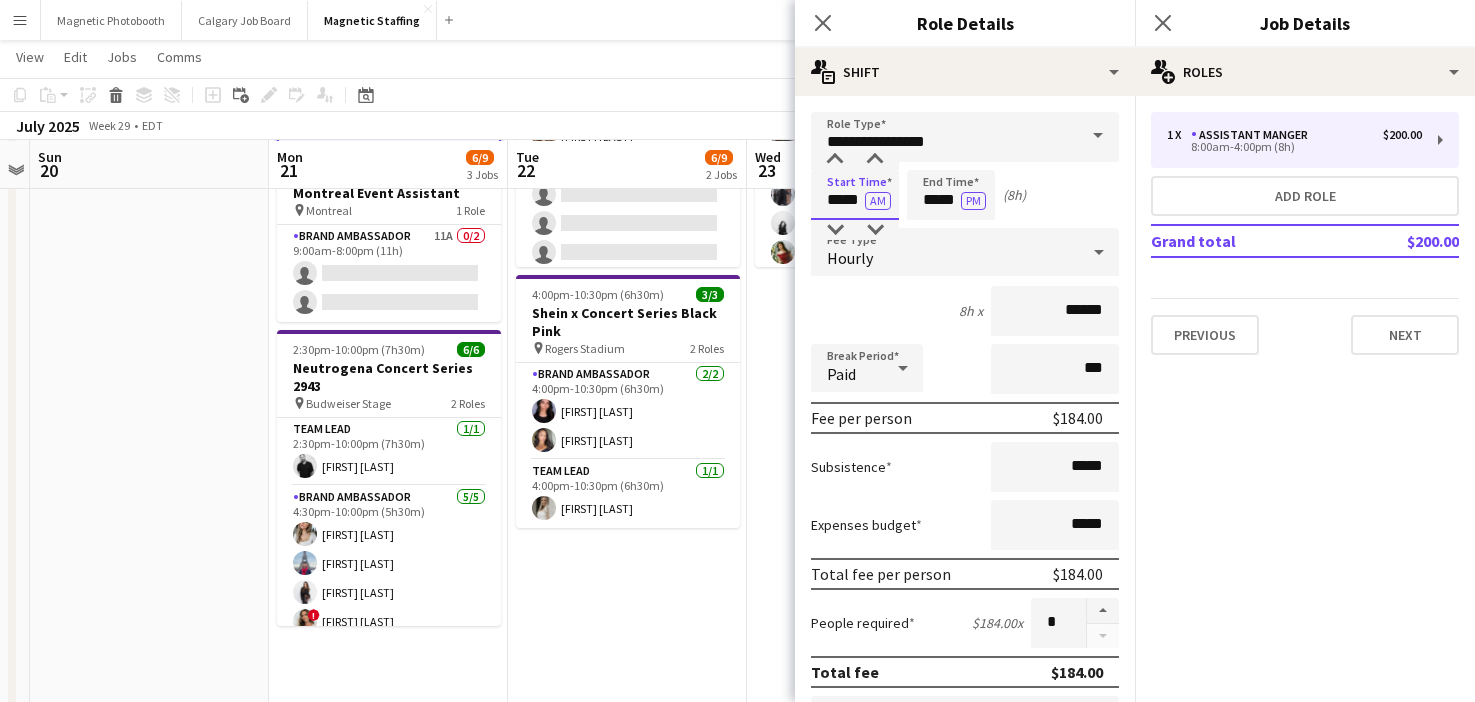 click on "Menu
Boards
Boards   Boards   All jobs   Status
Workforce
Workforce   My Workforce   Recruiting
Comms
Comms
Pay
Pay   Approvals   Payments   Reports
Platform Settings
Platform Settings   Your settings
Training Academy
Training Academy
Knowledge Base
Knowledge Base
Product Updates
Product Updates   Log Out   Privacy   Magnetic Photobooth
Close
Calgary Job Board
Close
Magnetic Staffing
Close
Add
Help
Notifications
5   Magnetic Staffing   View  Day view expanded Day view collapsed Month view Date picker Copy" at bounding box center (737, 882) 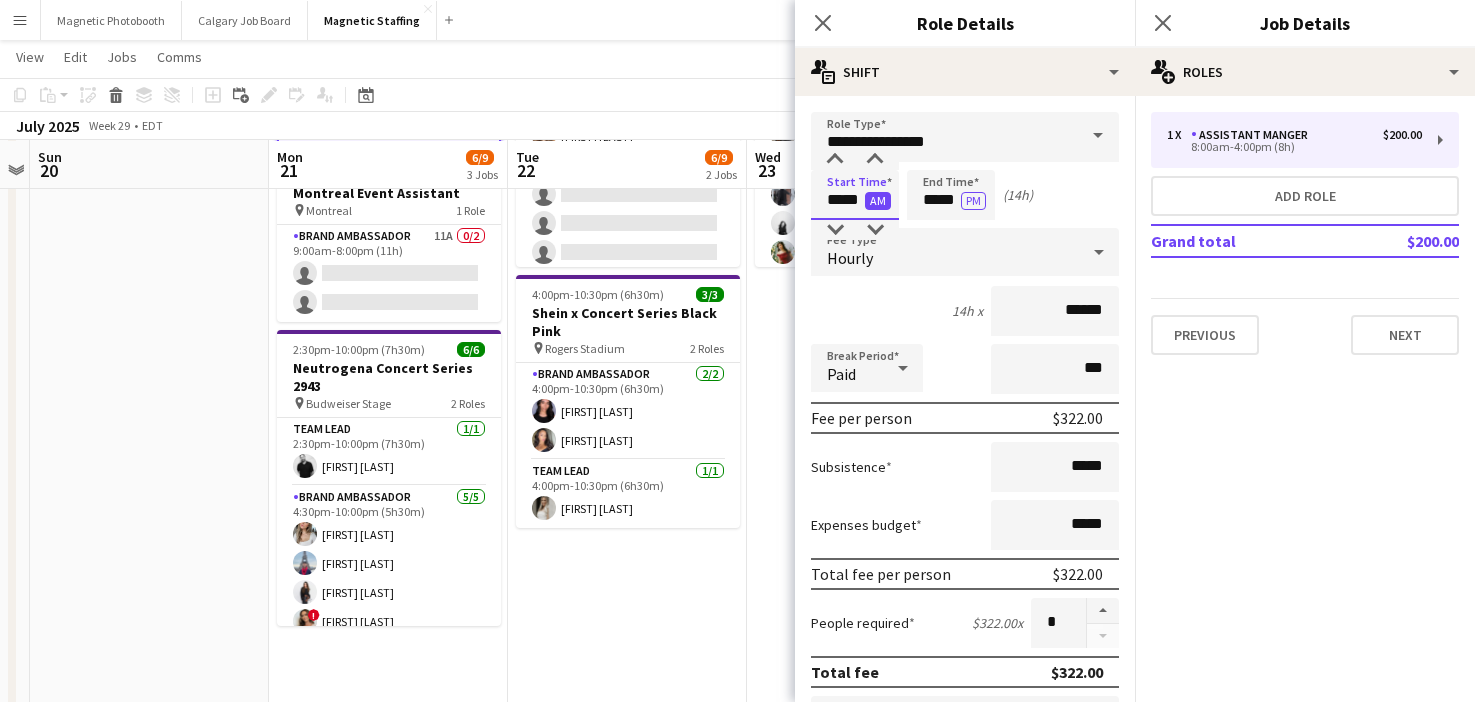 type on "*****" 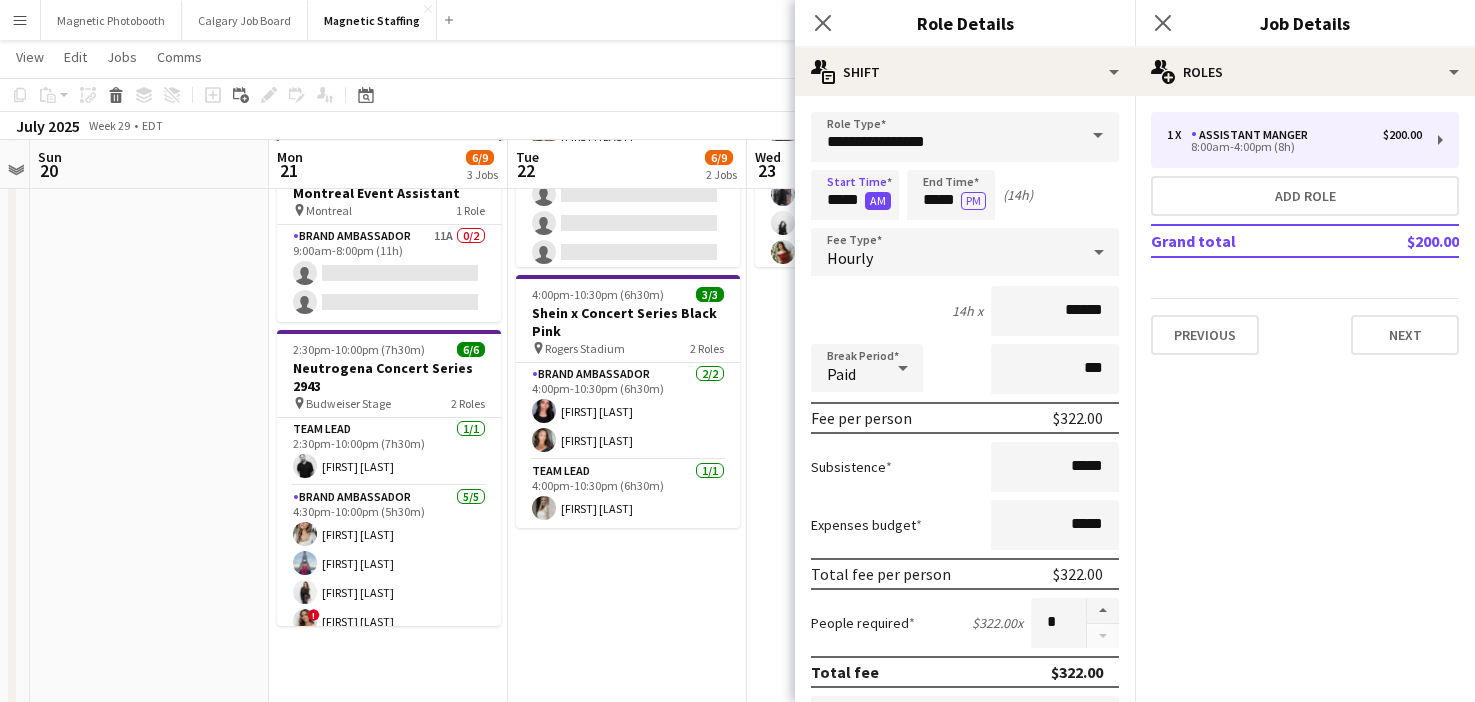 click on "AM" at bounding box center [878, 201] 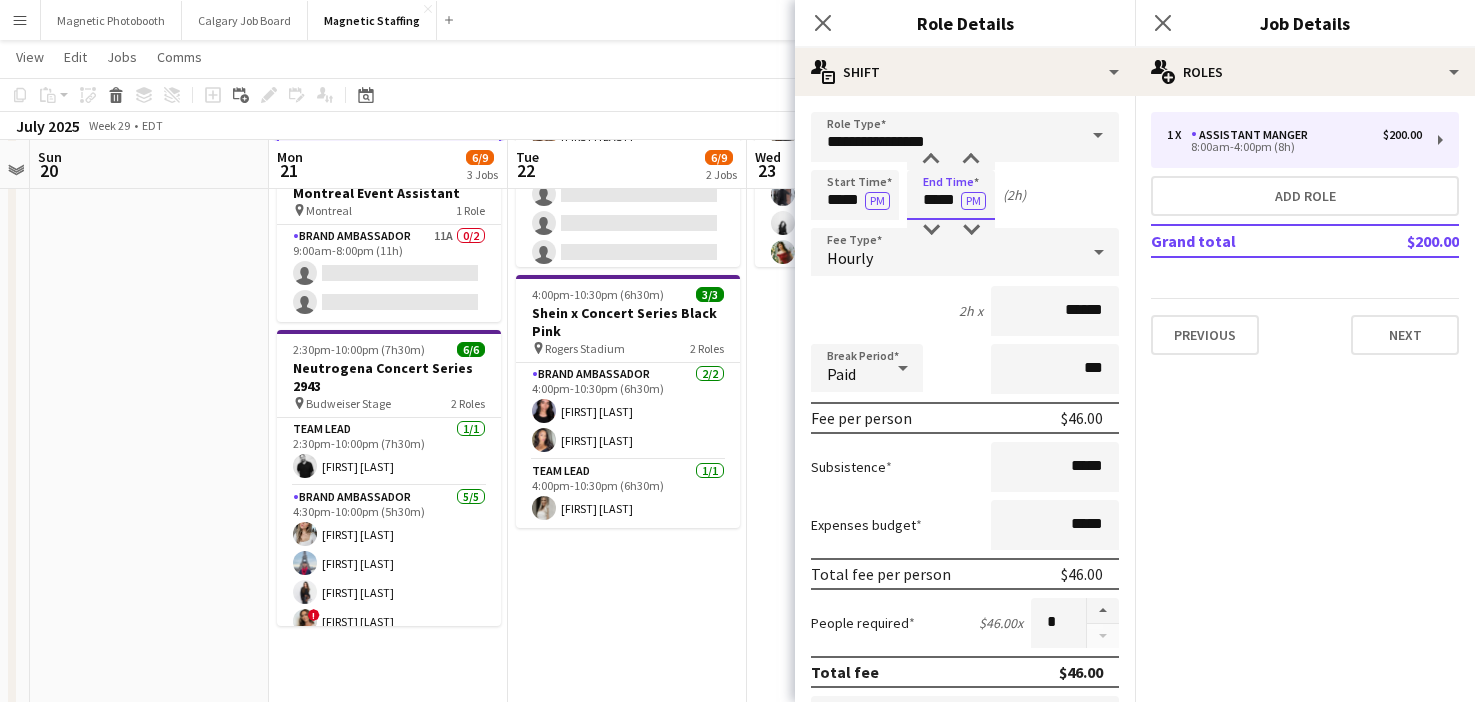drag, startPoint x: 947, startPoint y: 203, endPoint x: 847, endPoint y: 203, distance: 100 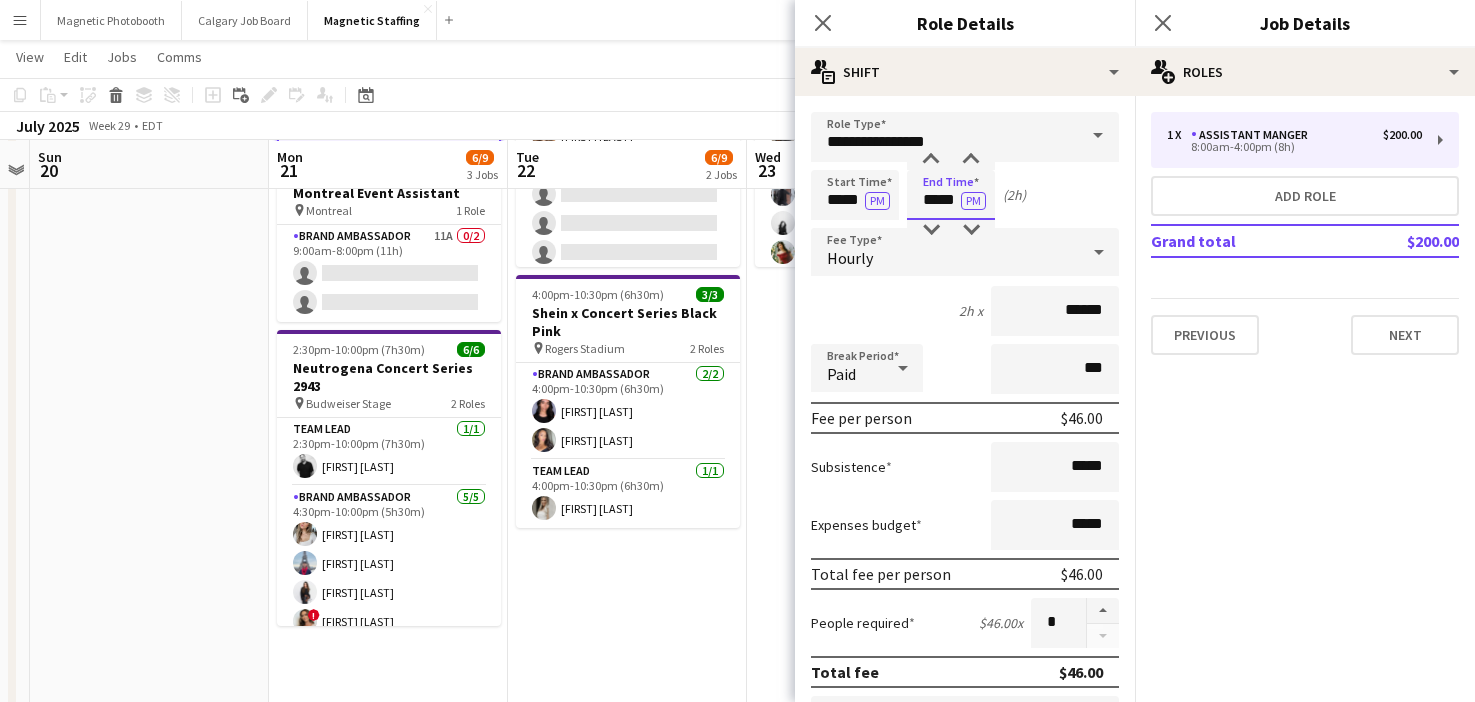 click on "Start Time  *****  PM
End Time  *****  PM
(2h)" at bounding box center [965, 195] 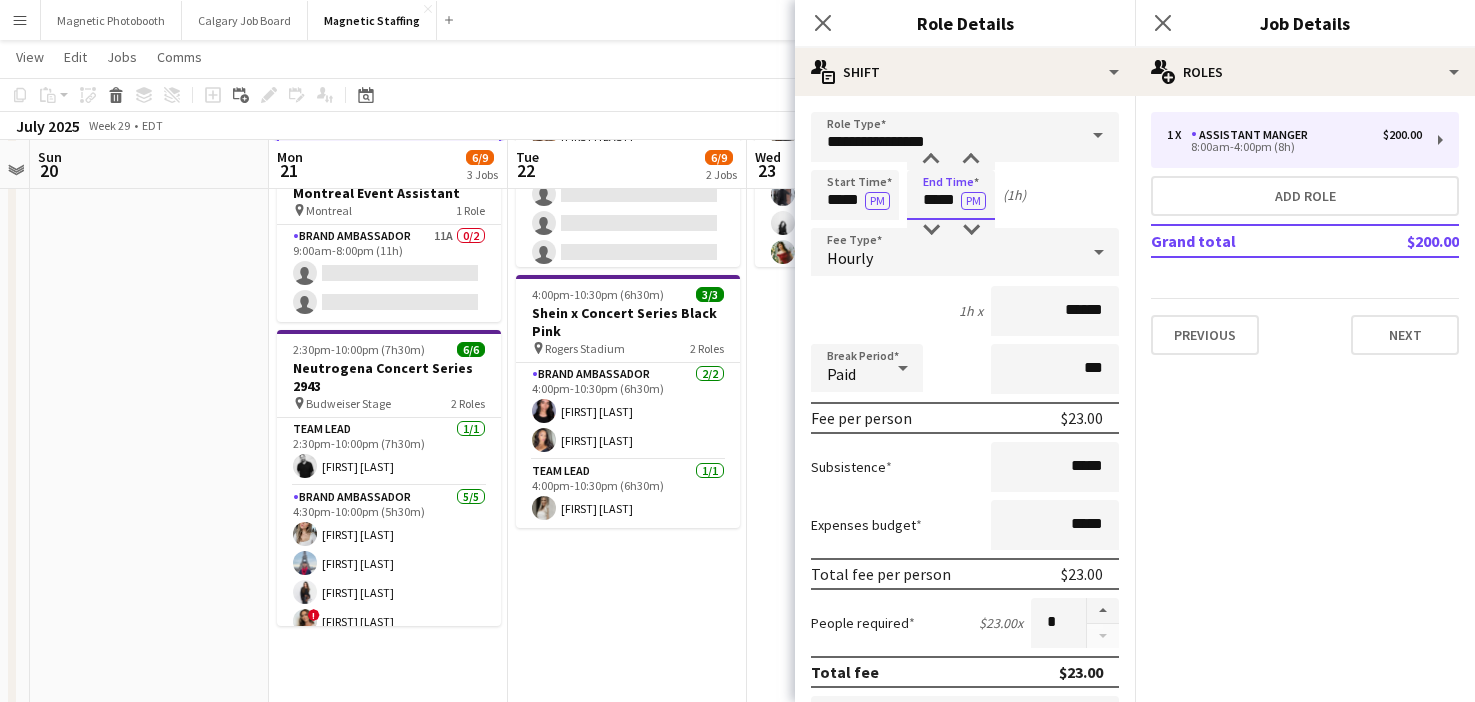 type on "*****" 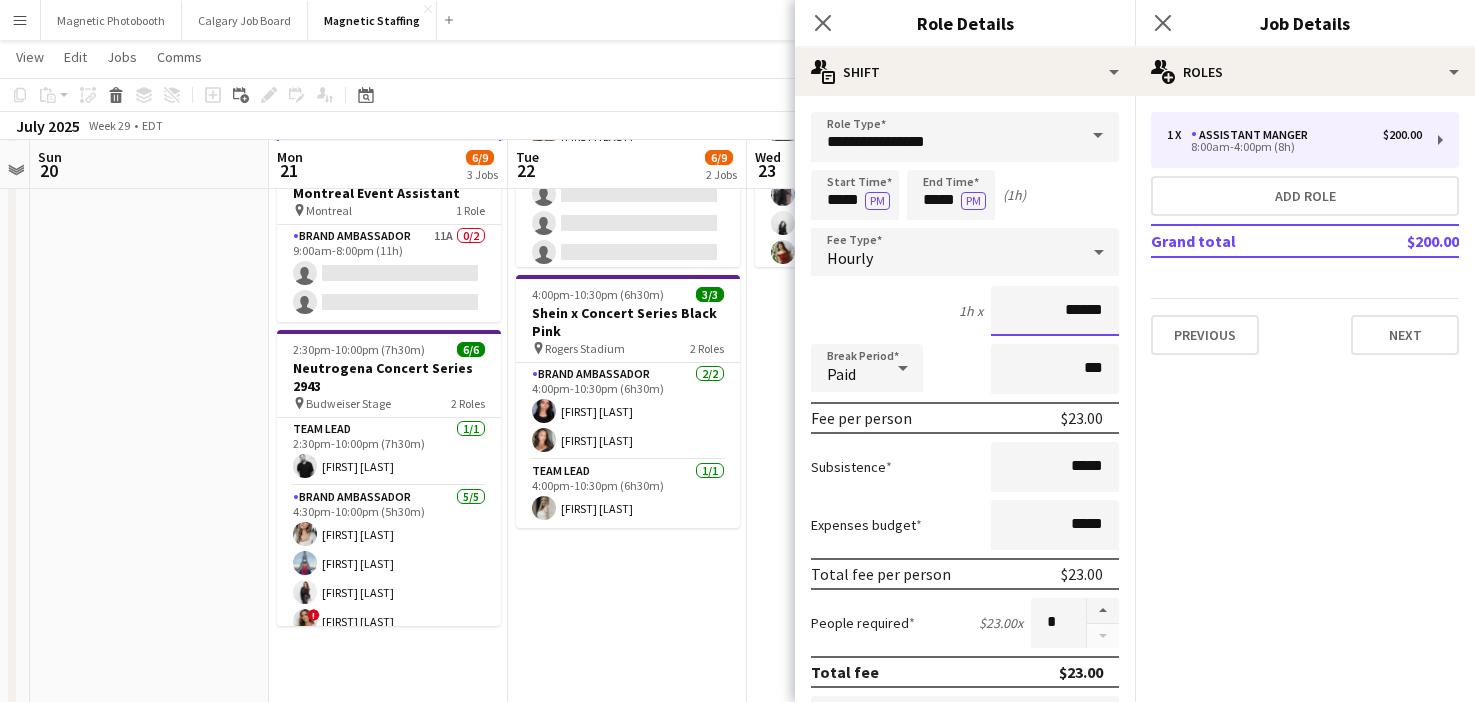 click on "******" at bounding box center (1055, 311) 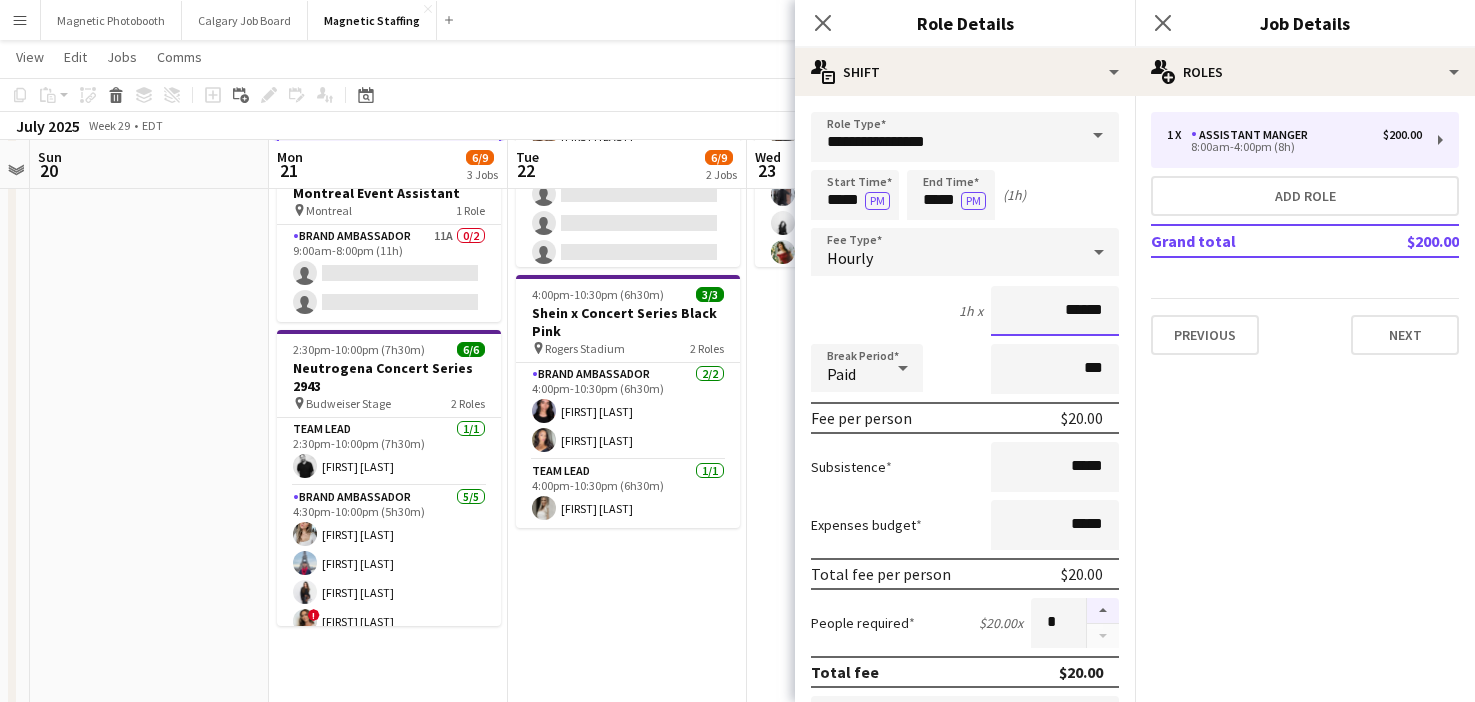 type on "******" 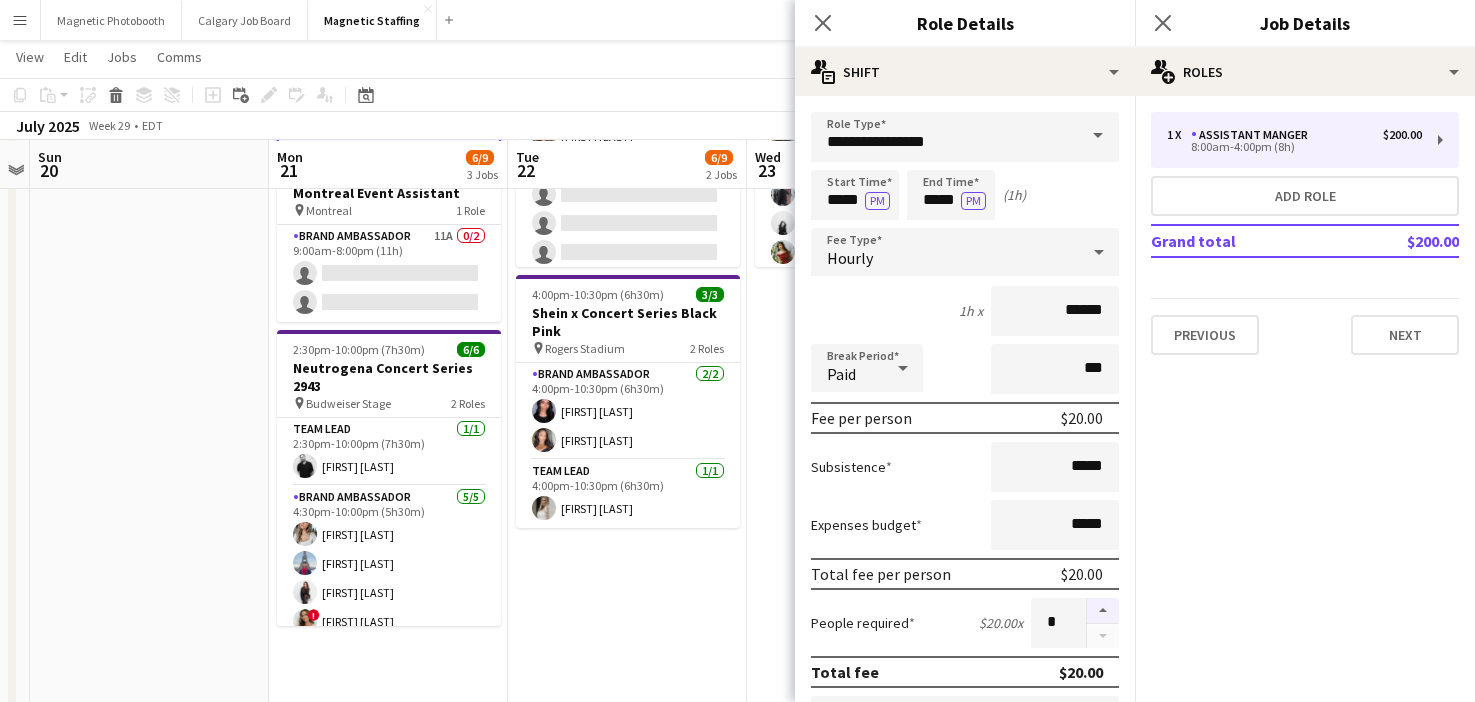 click at bounding box center [1103, 611] 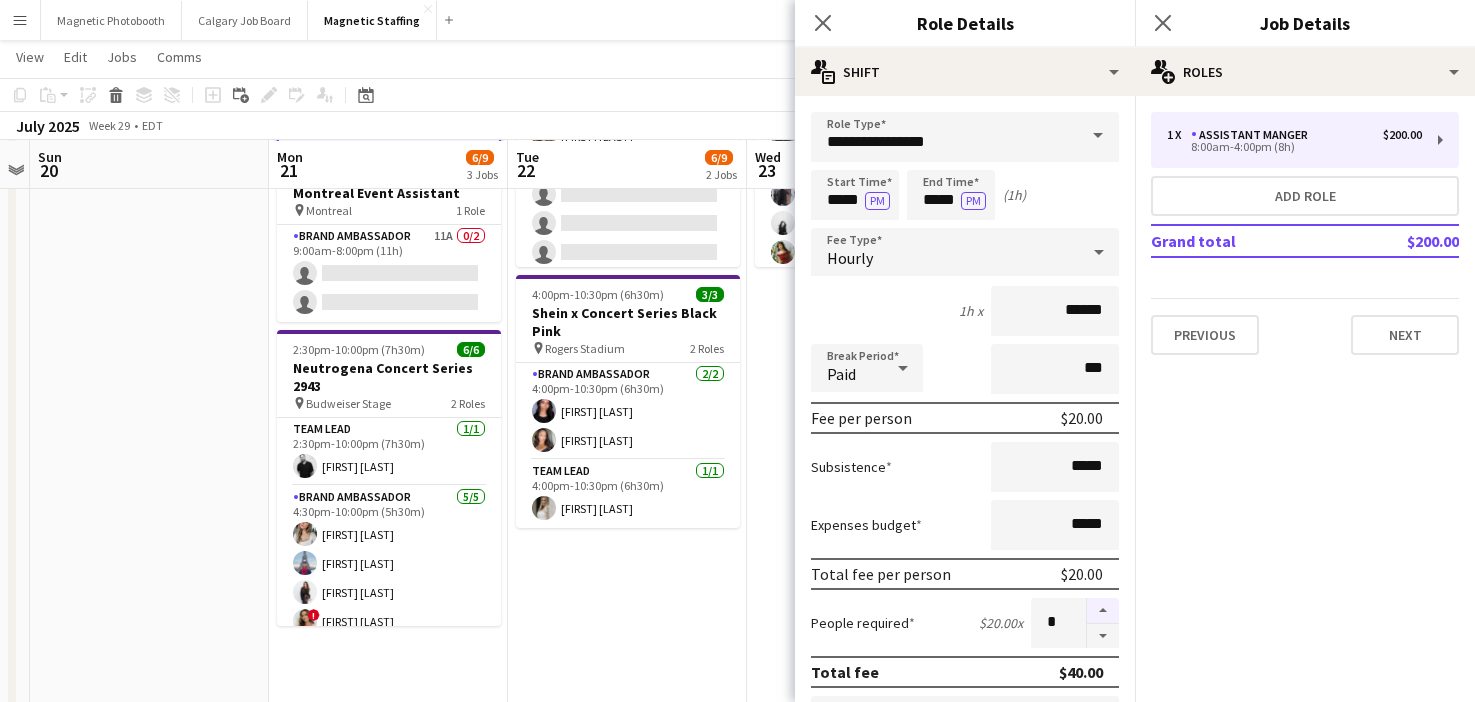 click at bounding box center [1103, 611] 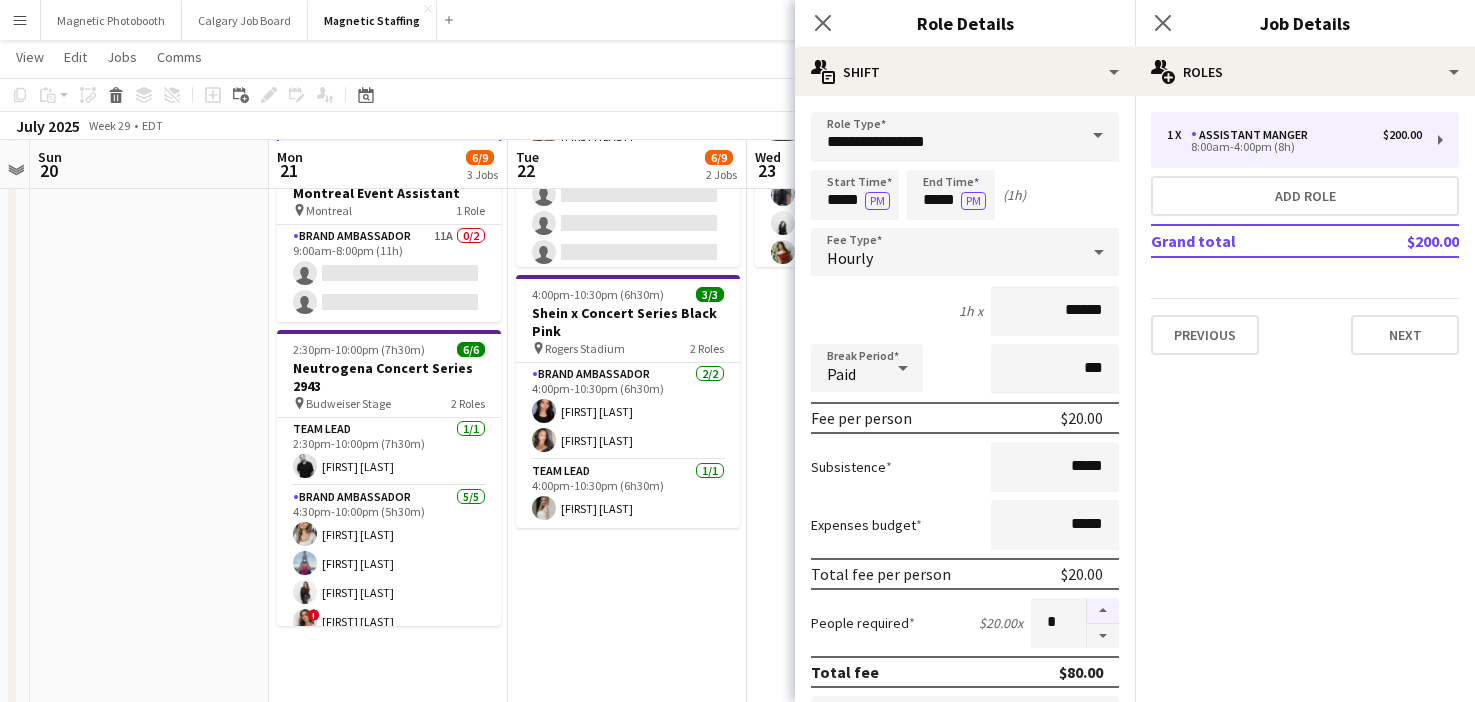 click at bounding box center (1103, 611) 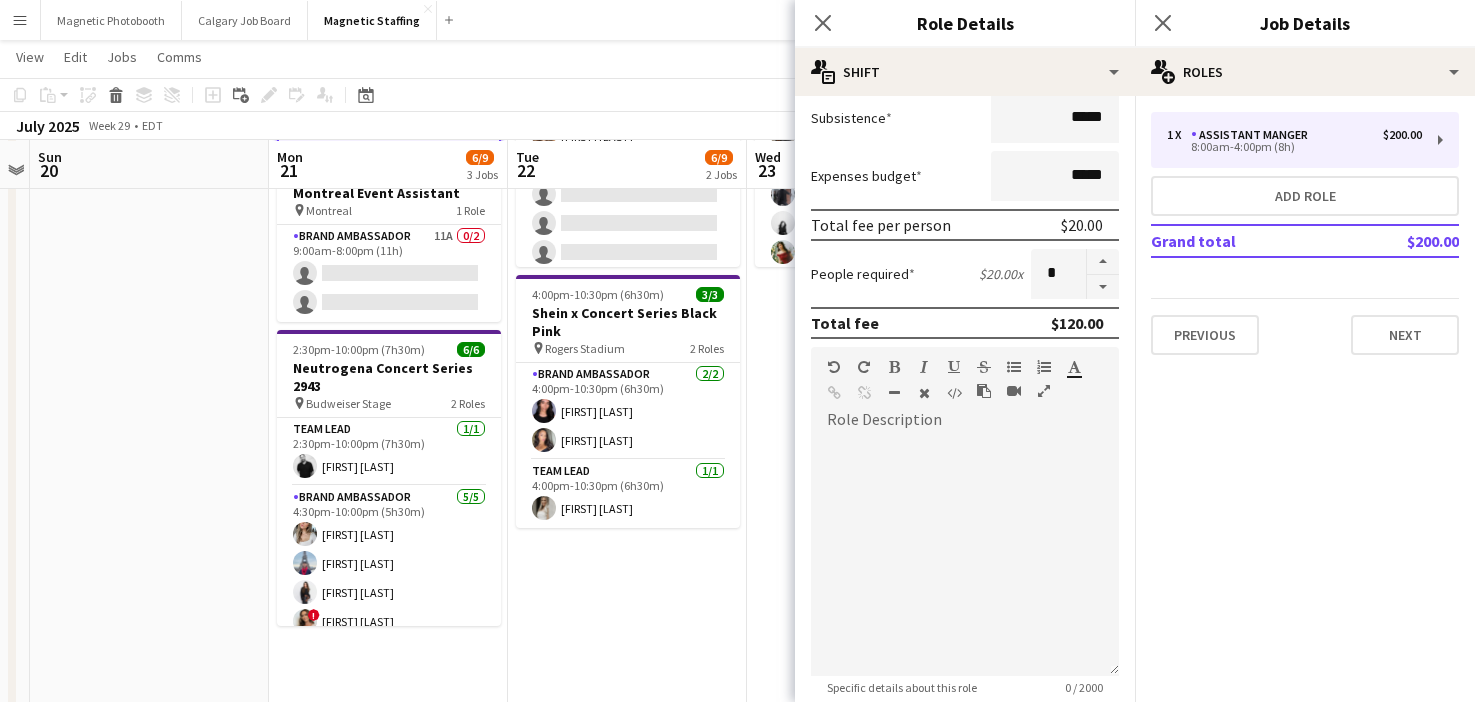 scroll, scrollTop: 0, scrollLeft: 0, axis: both 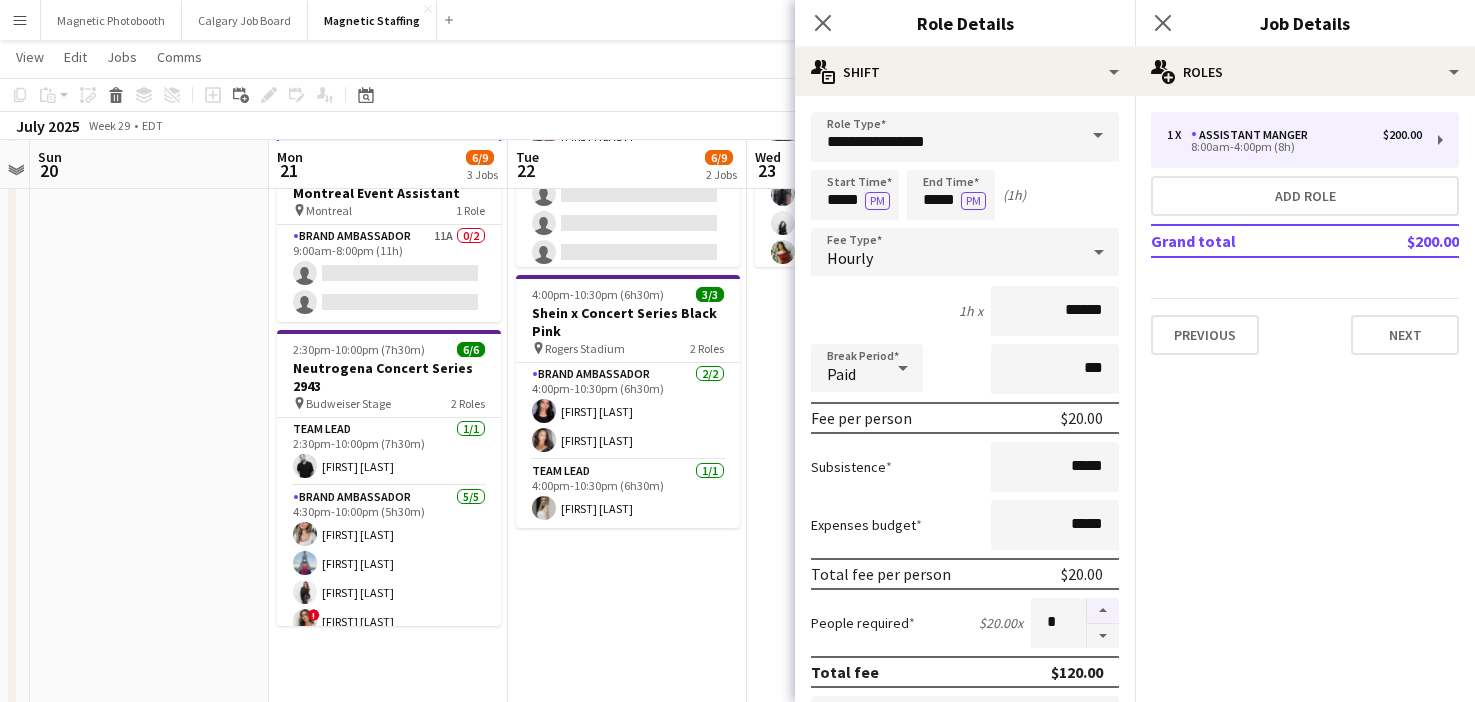 click at bounding box center [1103, 611] 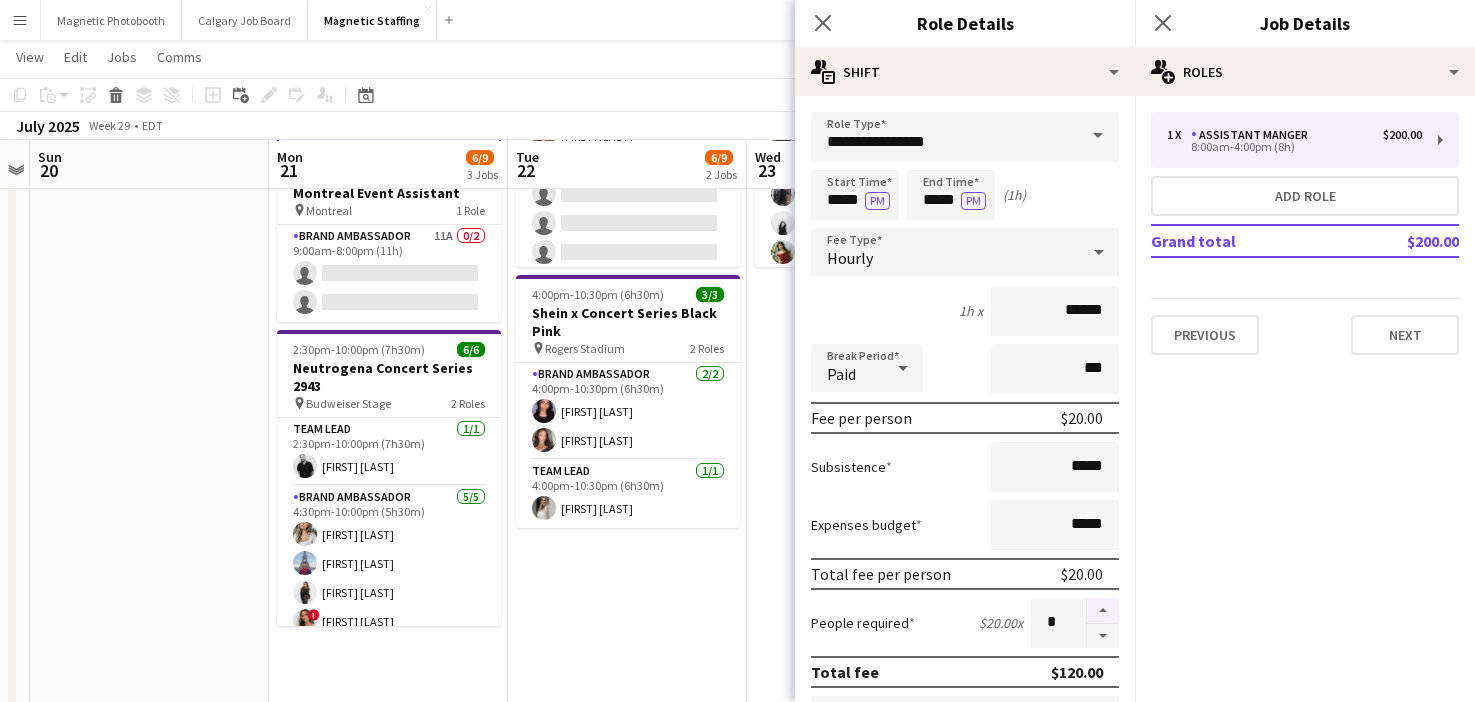 click at bounding box center [1103, 611] 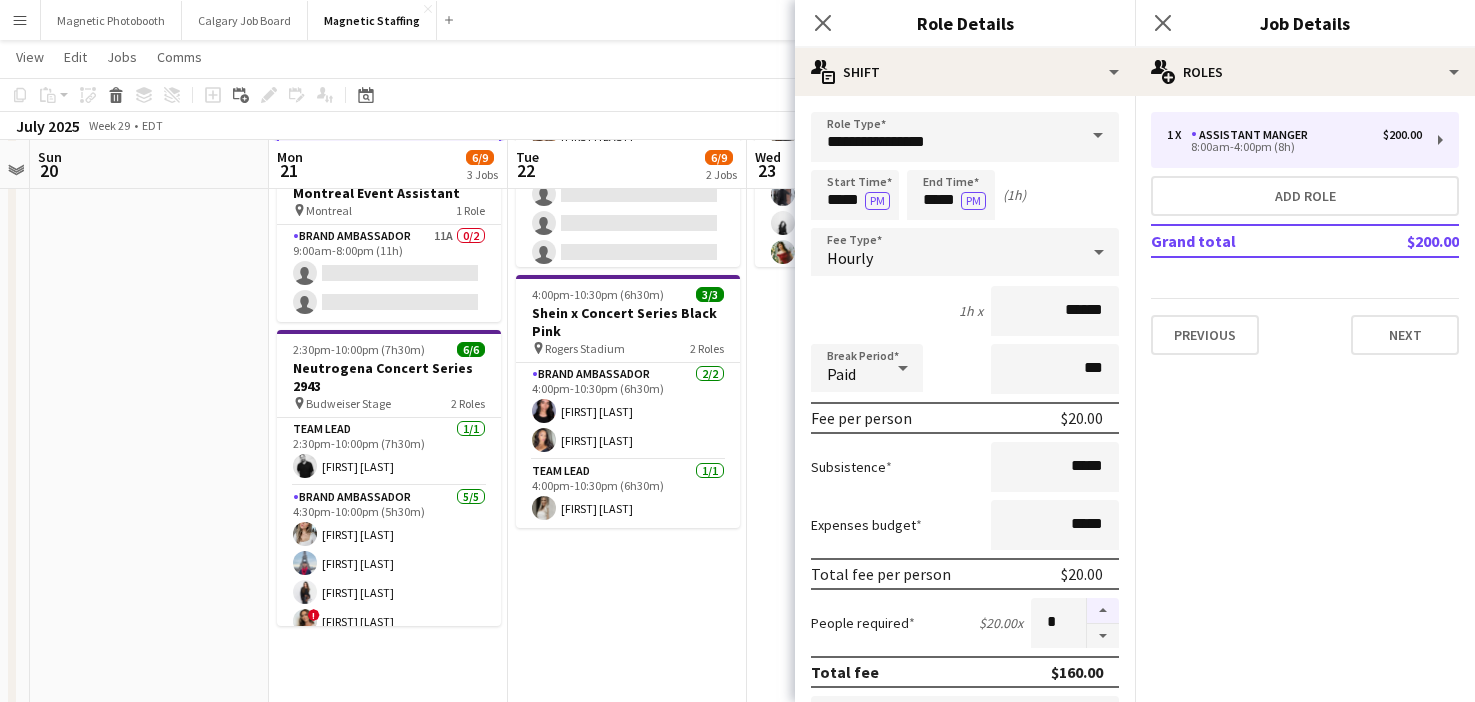 click at bounding box center [1103, 611] 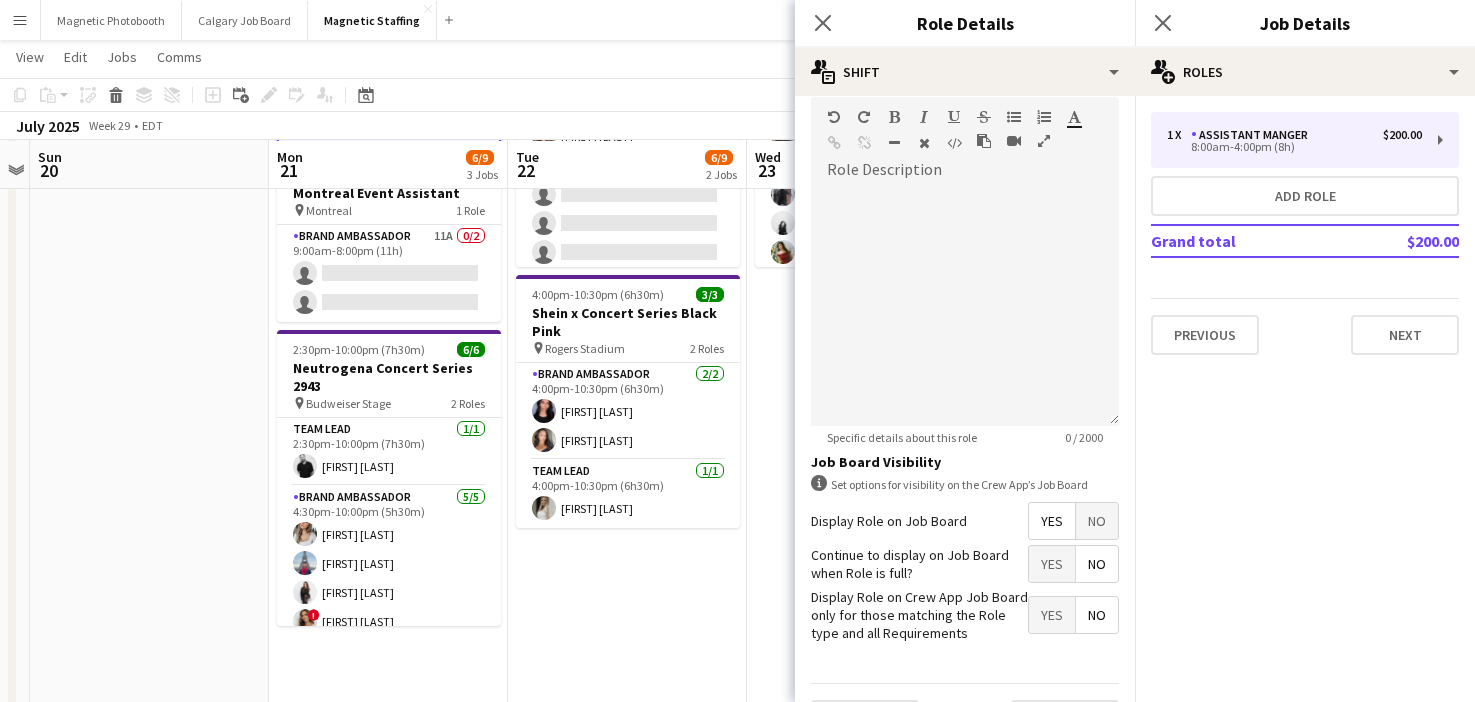 scroll, scrollTop: 652, scrollLeft: 0, axis: vertical 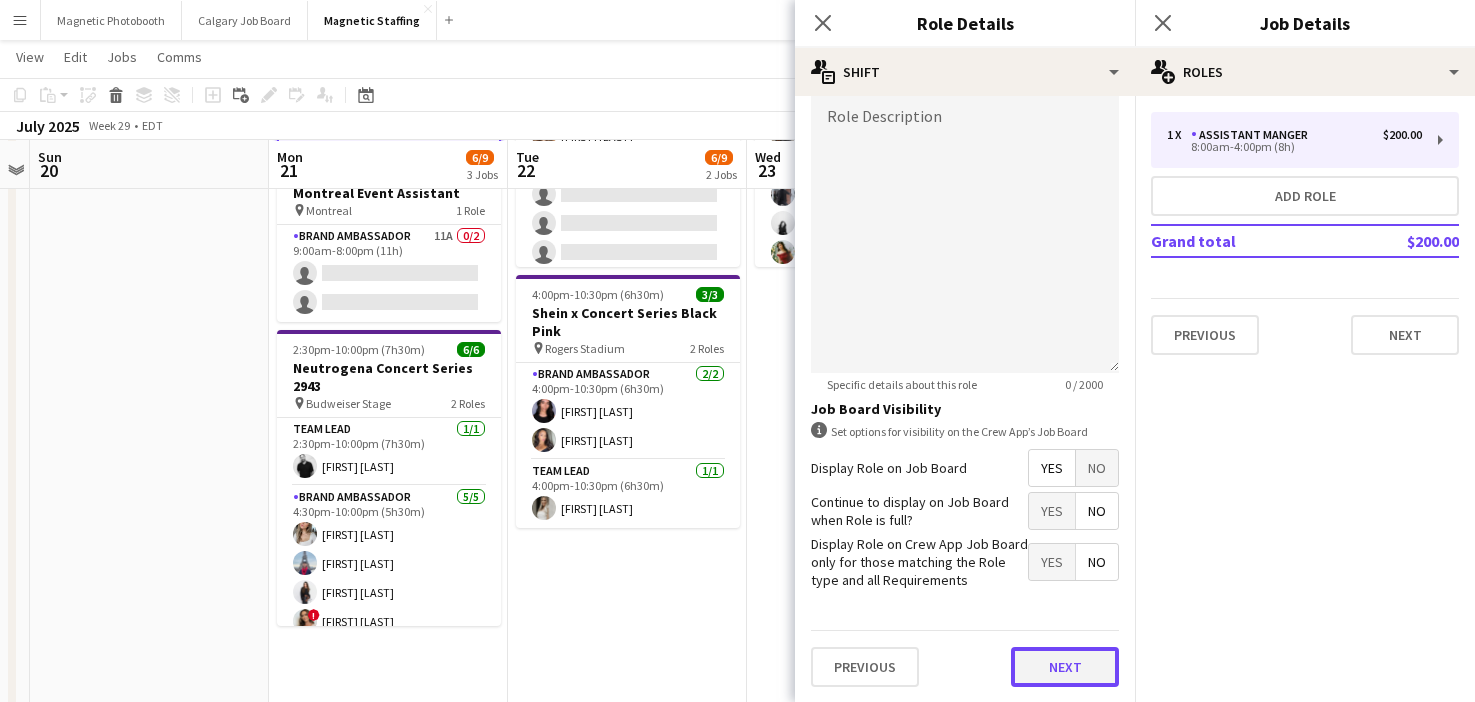 click on "Next" at bounding box center (1065, 667) 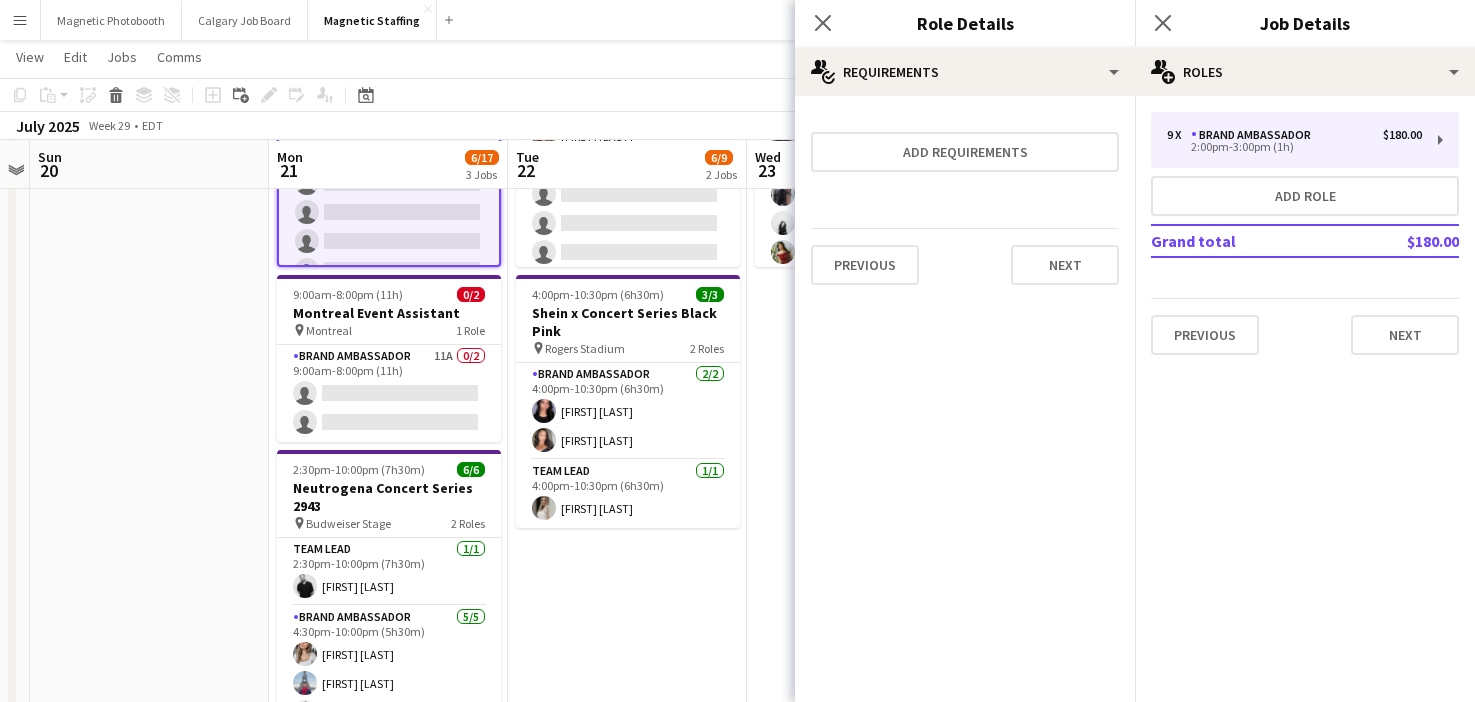 scroll, scrollTop: 0, scrollLeft: 0, axis: both 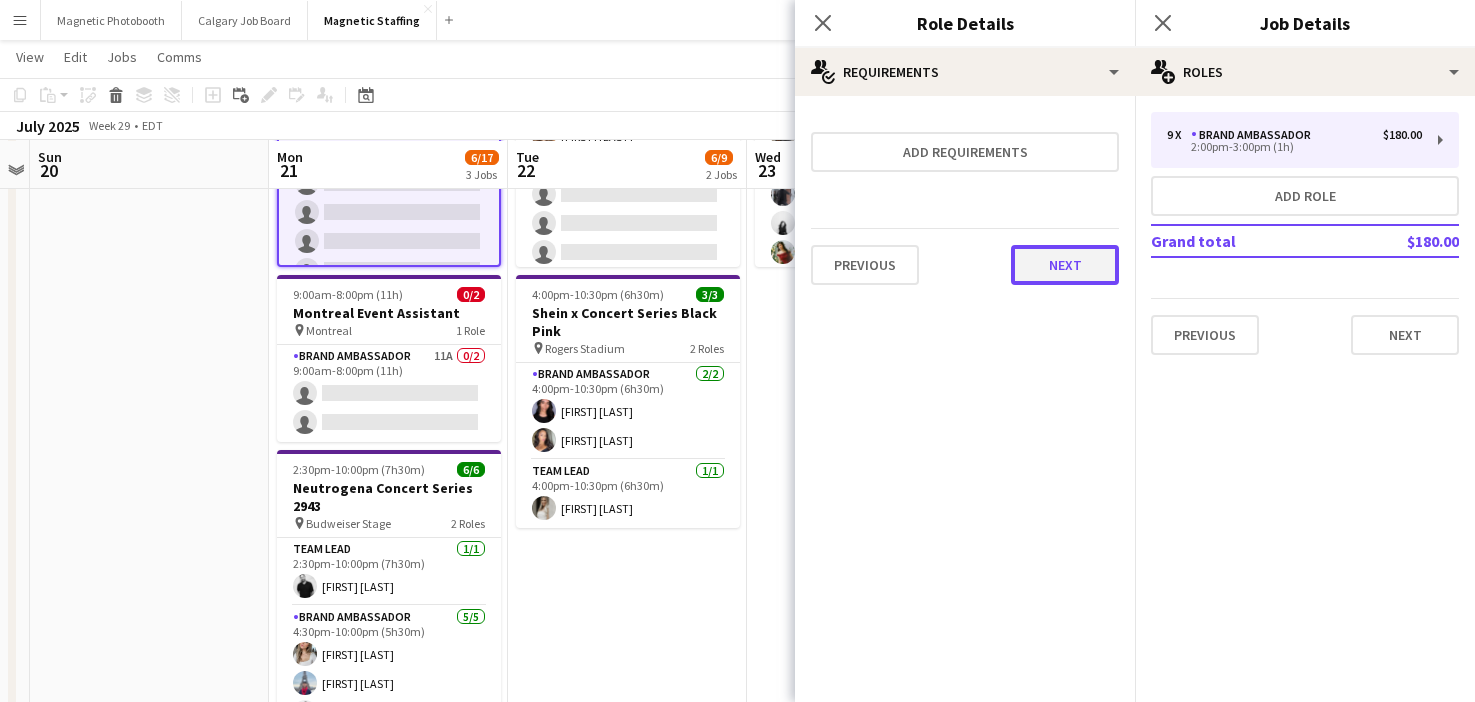 click on "Next" at bounding box center (1065, 265) 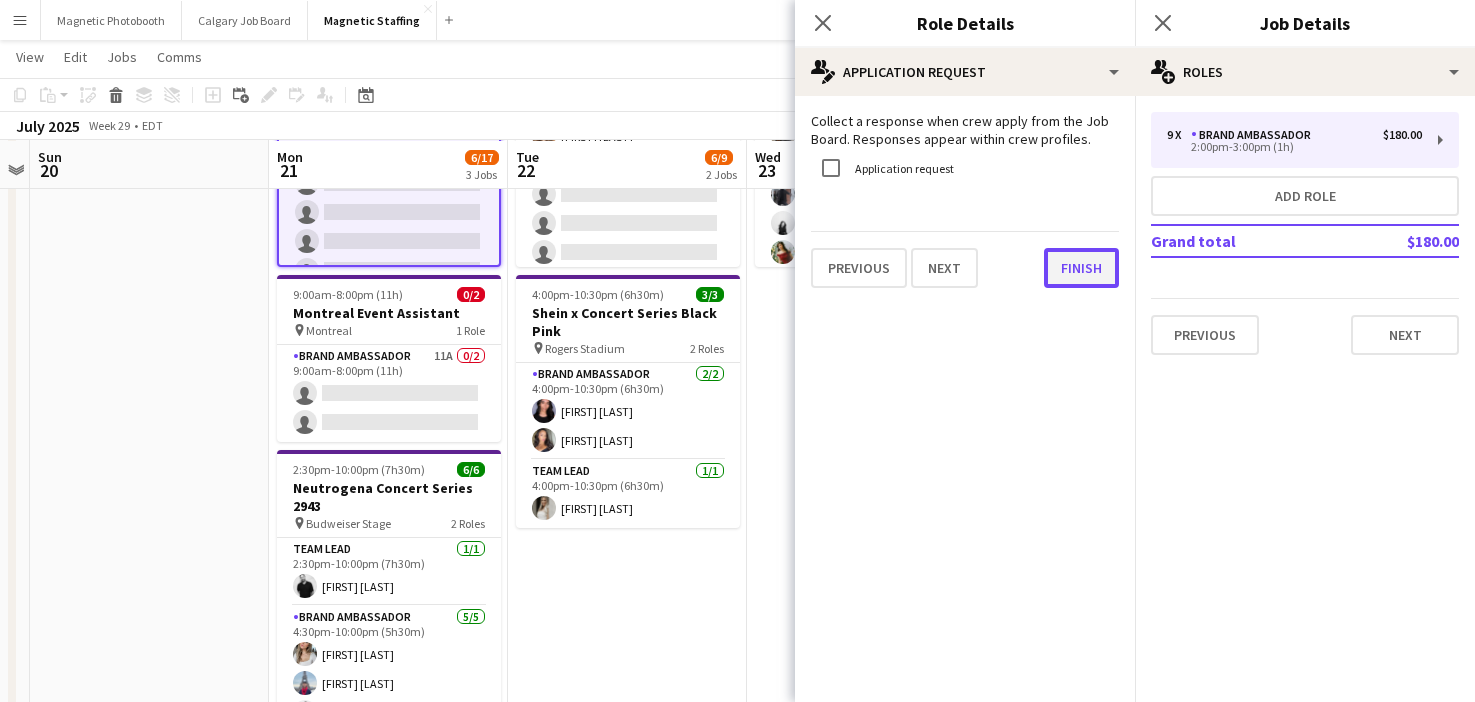 click on "Finish" at bounding box center [1081, 268] 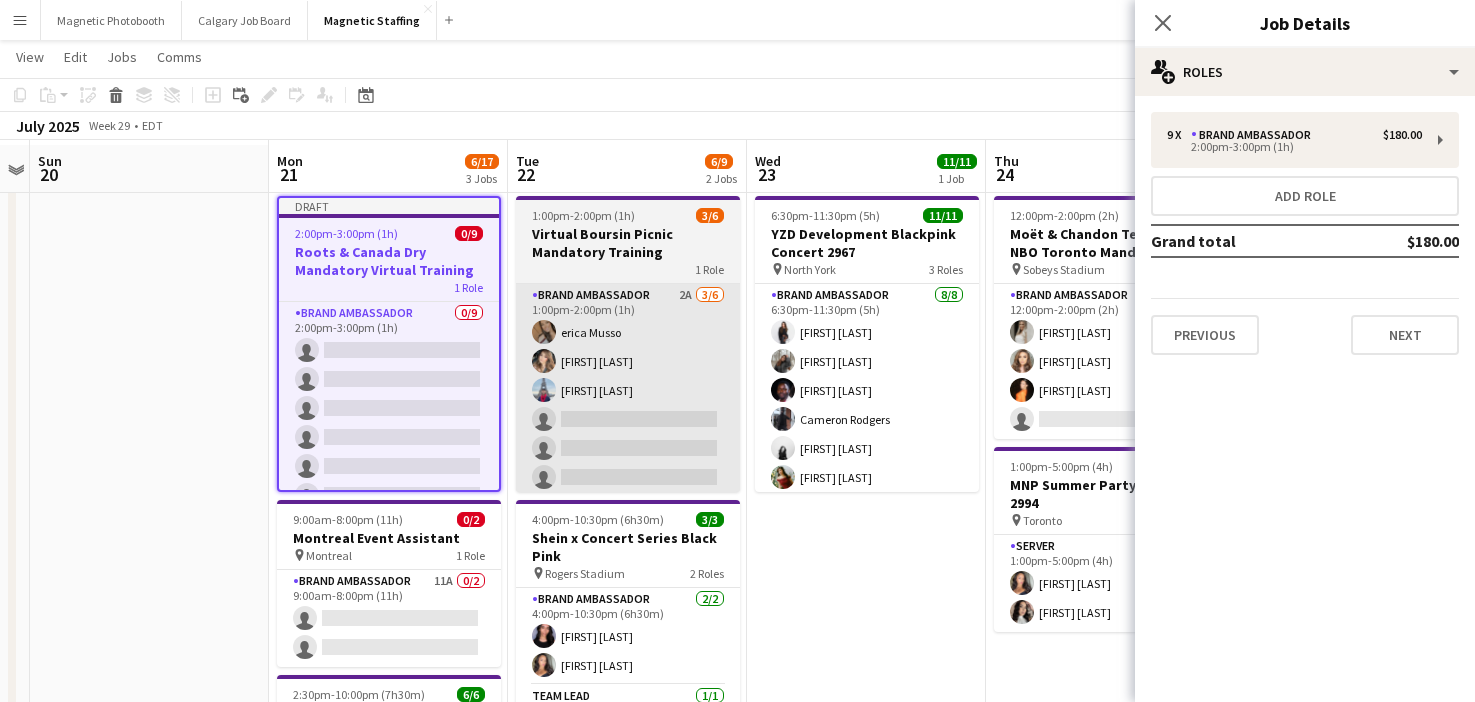 scroll, scrollTop: 35, scrollLeft: 0, axis: vertical 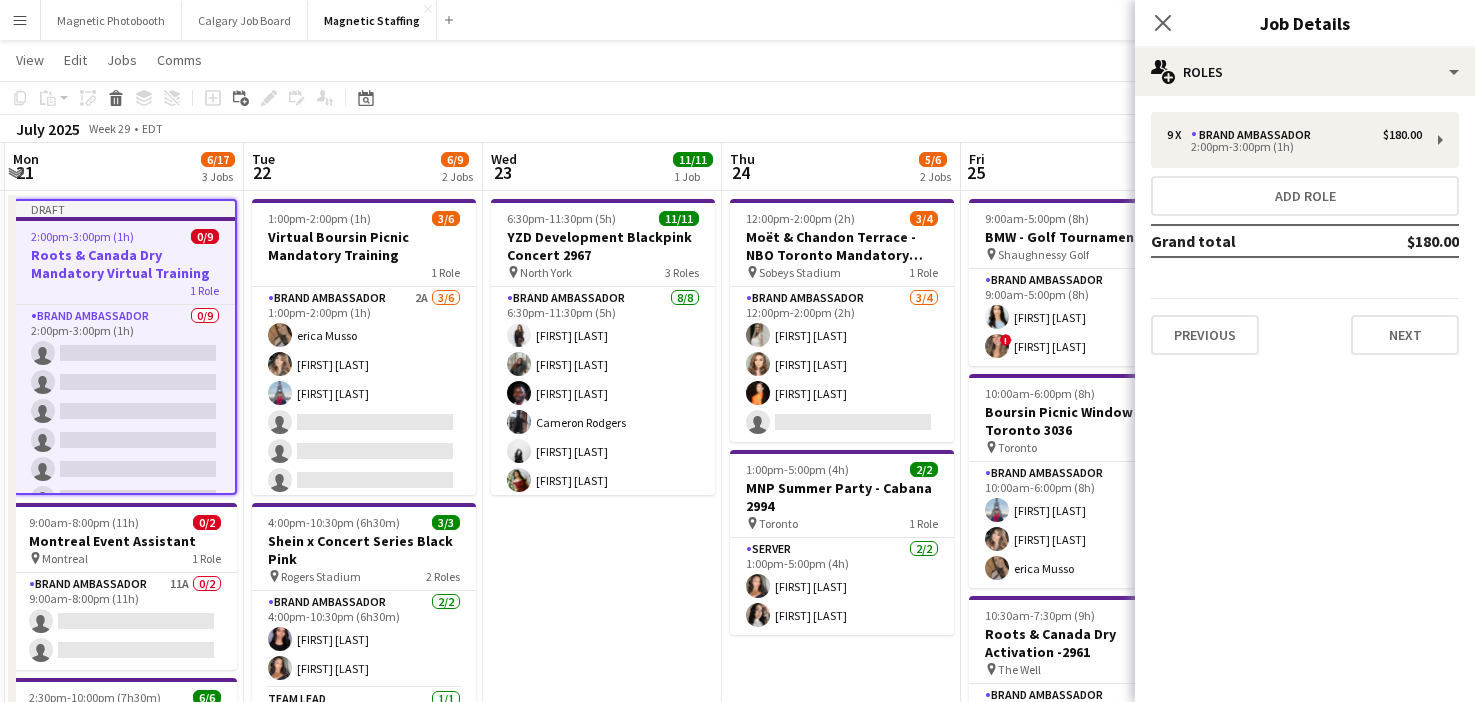 drag, startPoint x: 970, startPoint y: 351, endPoint x: 706, endPoint y: 344, distance: 264.09277 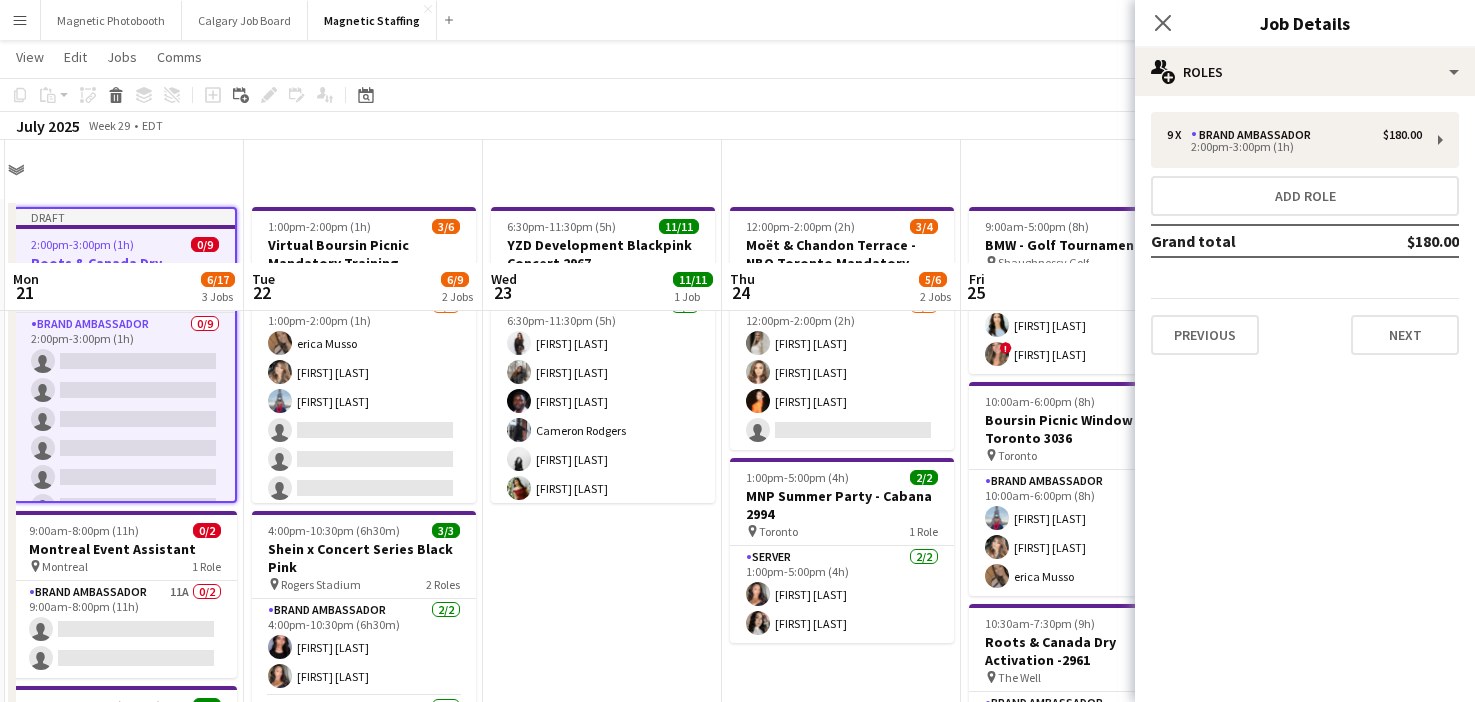scroll, scrollTop: 0, scrollLeft: 0, axis: both 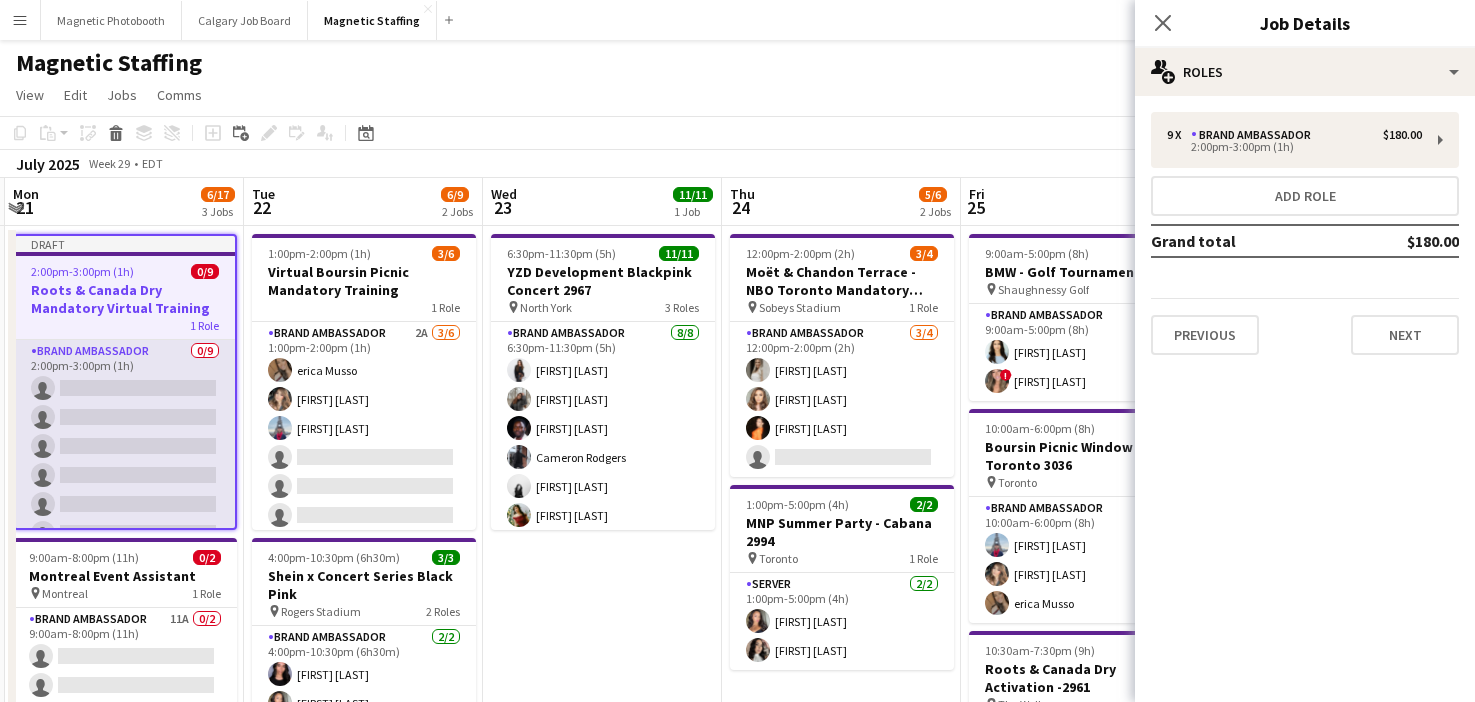 click on "Brand Ambassador   0/9   2:00pm-3:00pm (1h)
single-neutral-actions
single-neutral-actions
single-neutral-actions
single-neutral-actions
single-neutral-actions
single-neutral-actions
single-neutral-actions
single-neutral-actions
single-neutral-actions" at bounding box center (125, 490) 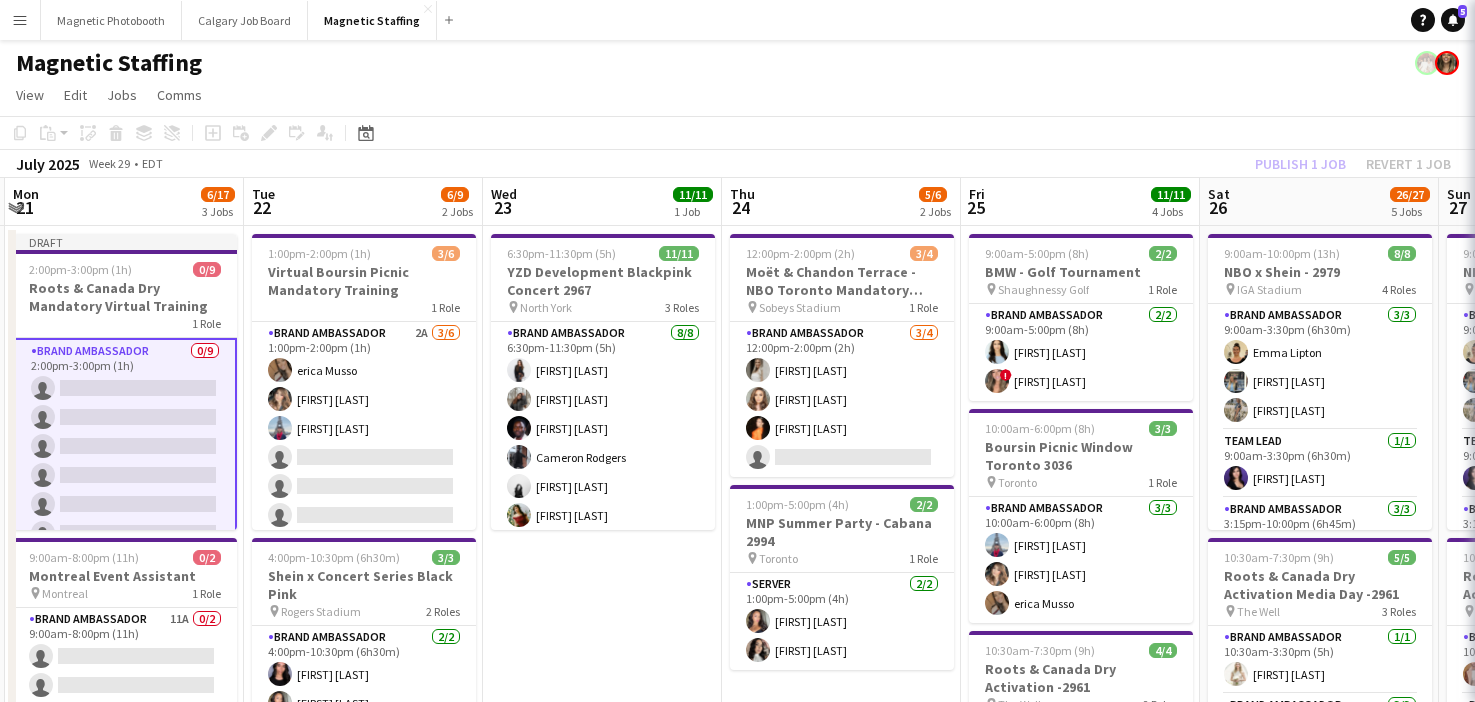 click on "Brand Ambassador   0/9   2:00pm-3:00pm (1h)
single-neutral-actions
single-neutral-actions
single-neutral-actions
single-neutral-actions
single-neutral-actions
single-neutral-actions
single-neutral-actions
single-neutral-actions
single-neutral-actions" at bounding box center (125, 490) 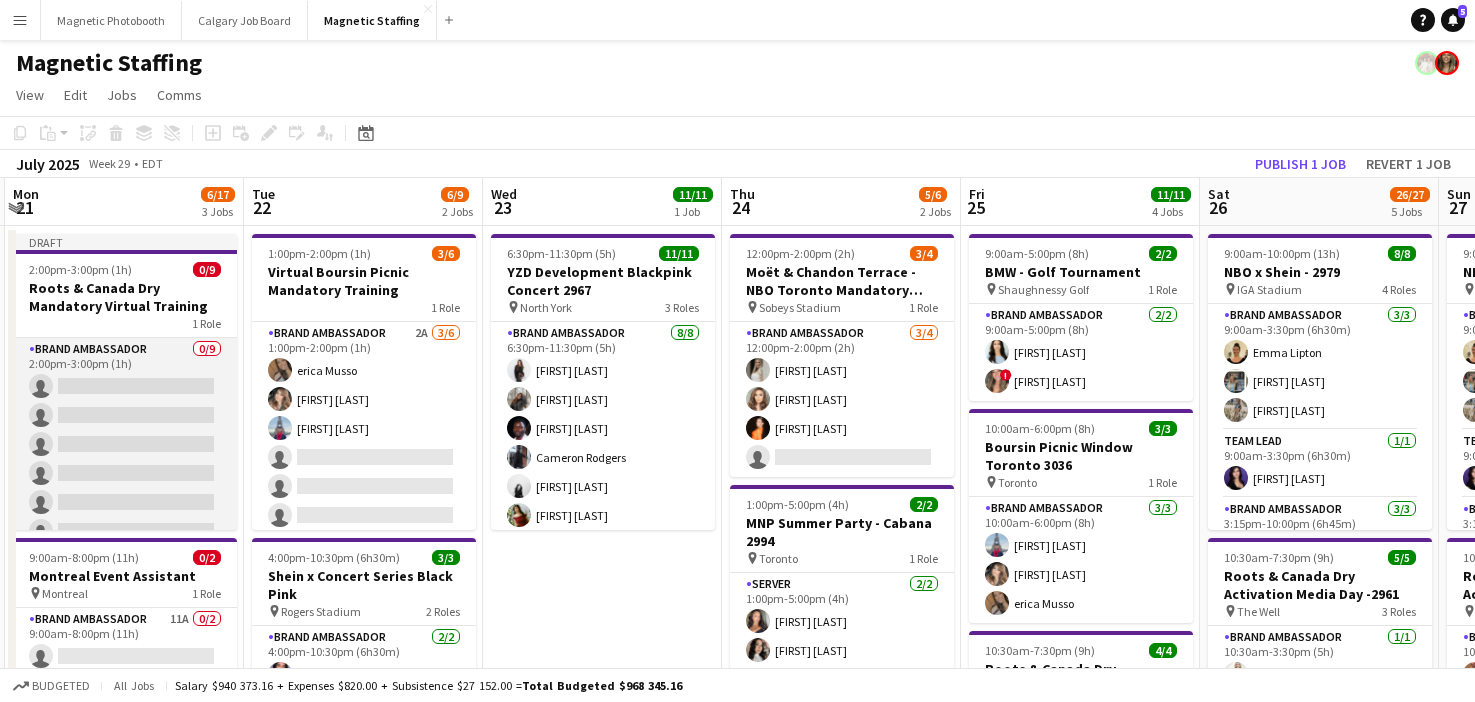 click on "Brand Ambassador   0/9   2:00pm-3:00pm (1h)
single-neutral-actions
single-neutral-actions
single-neutral-actions
single-neutral-actions
single-neutral-actions
single-neutral-actions
single-neutral-actions
single-neutral-actions
single-neutral-actions" at bounding box center (125, 488) 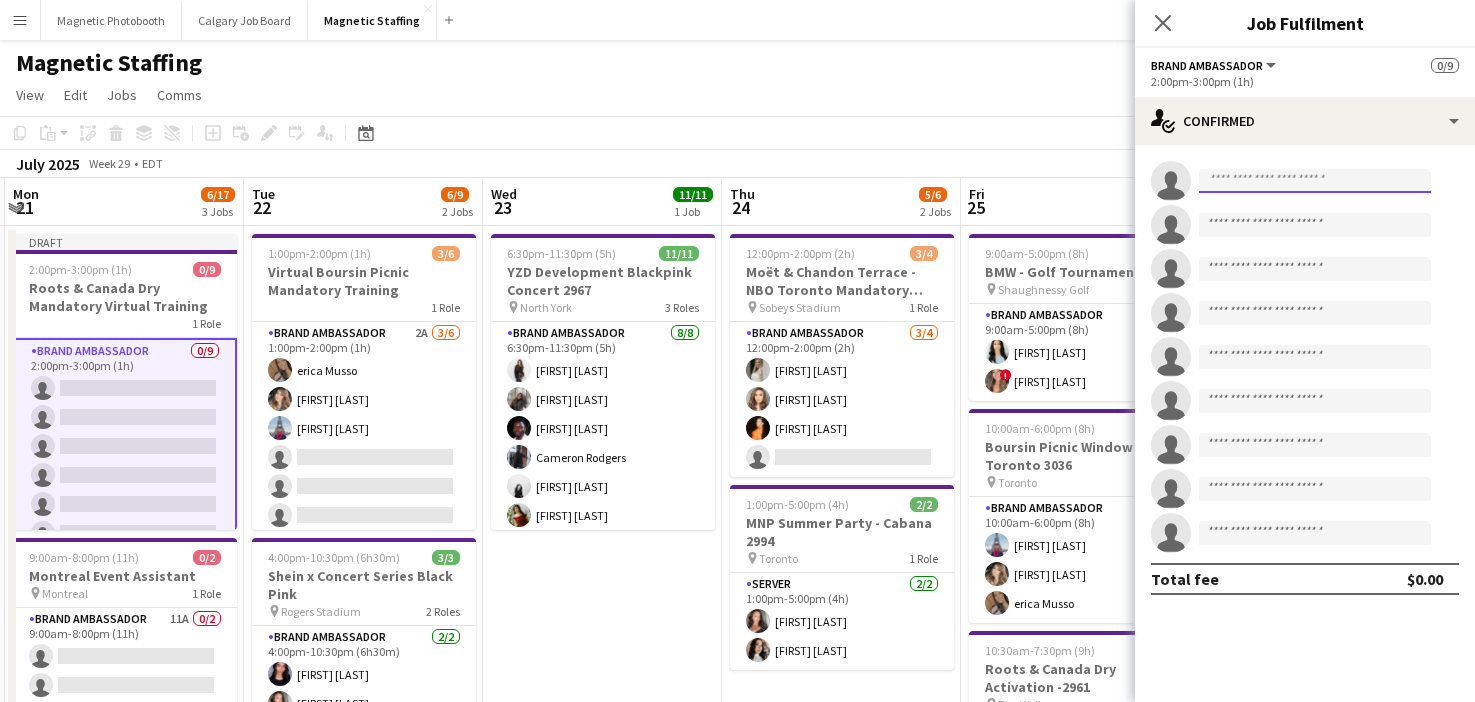 click at bounding box center [1315, 181] 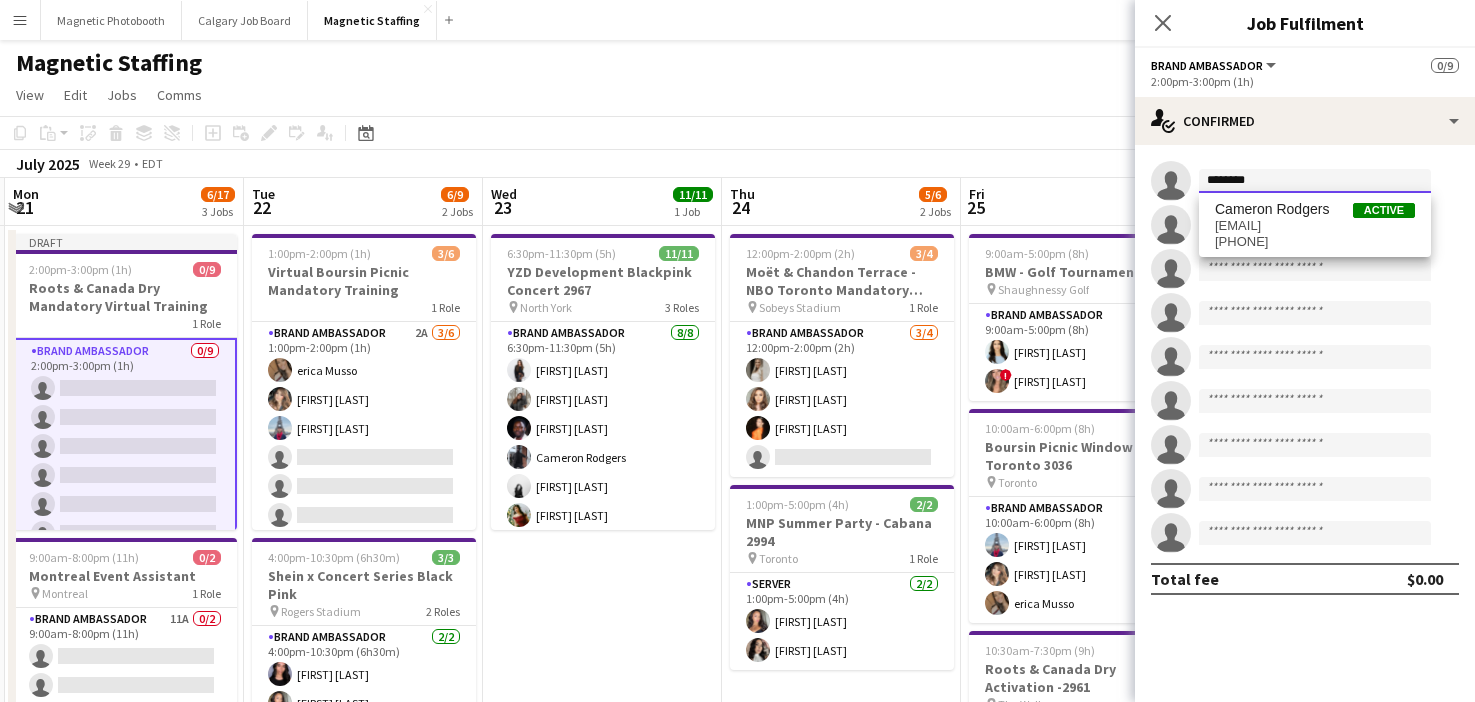 type on "*******" 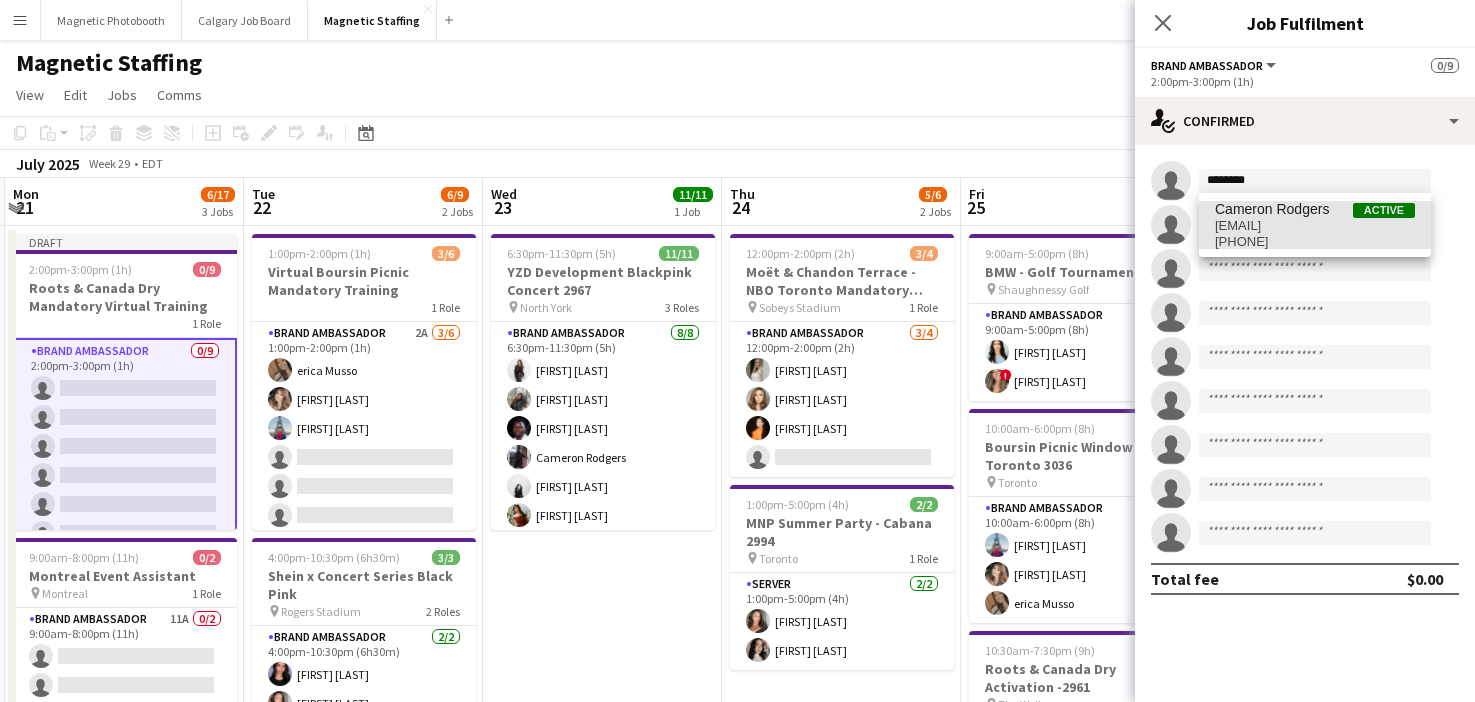 click on "Cameron Rodgers" at bounding box center (1272, 209) 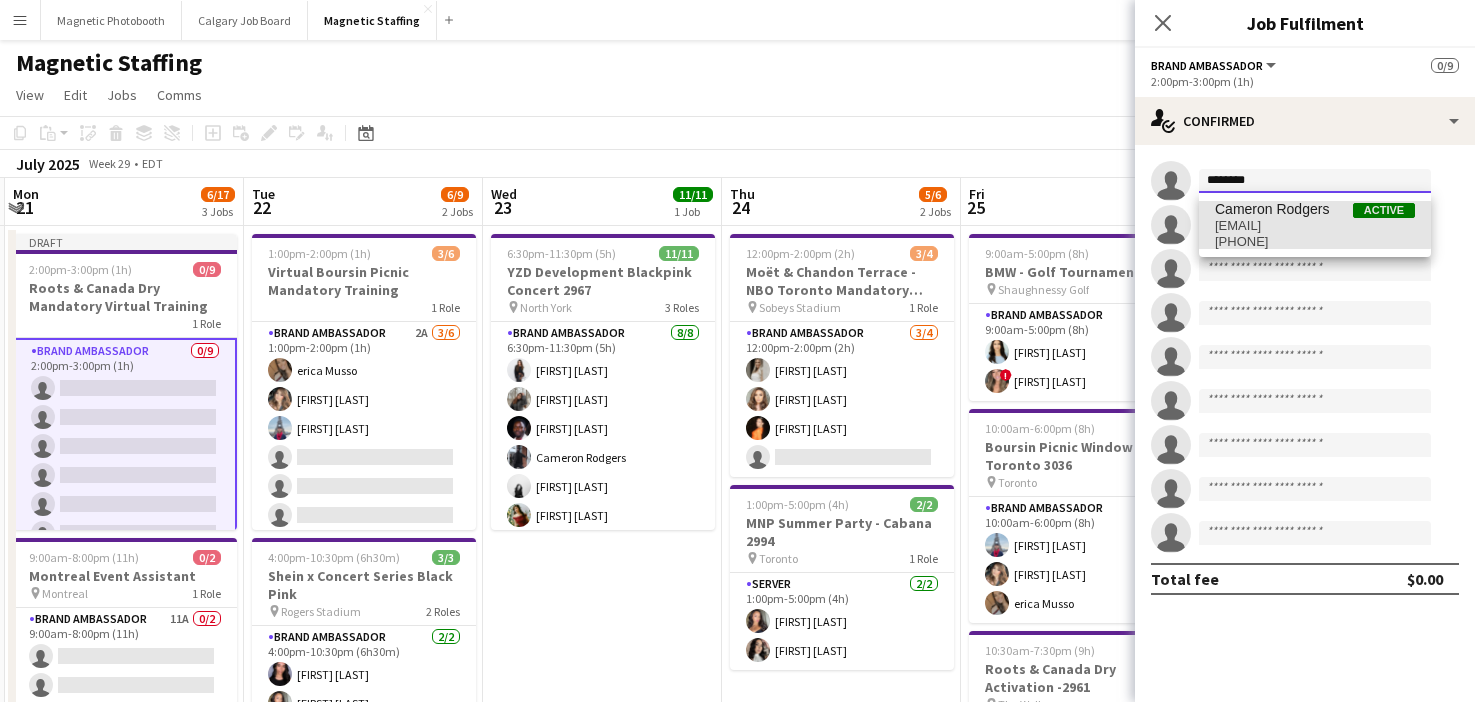 type 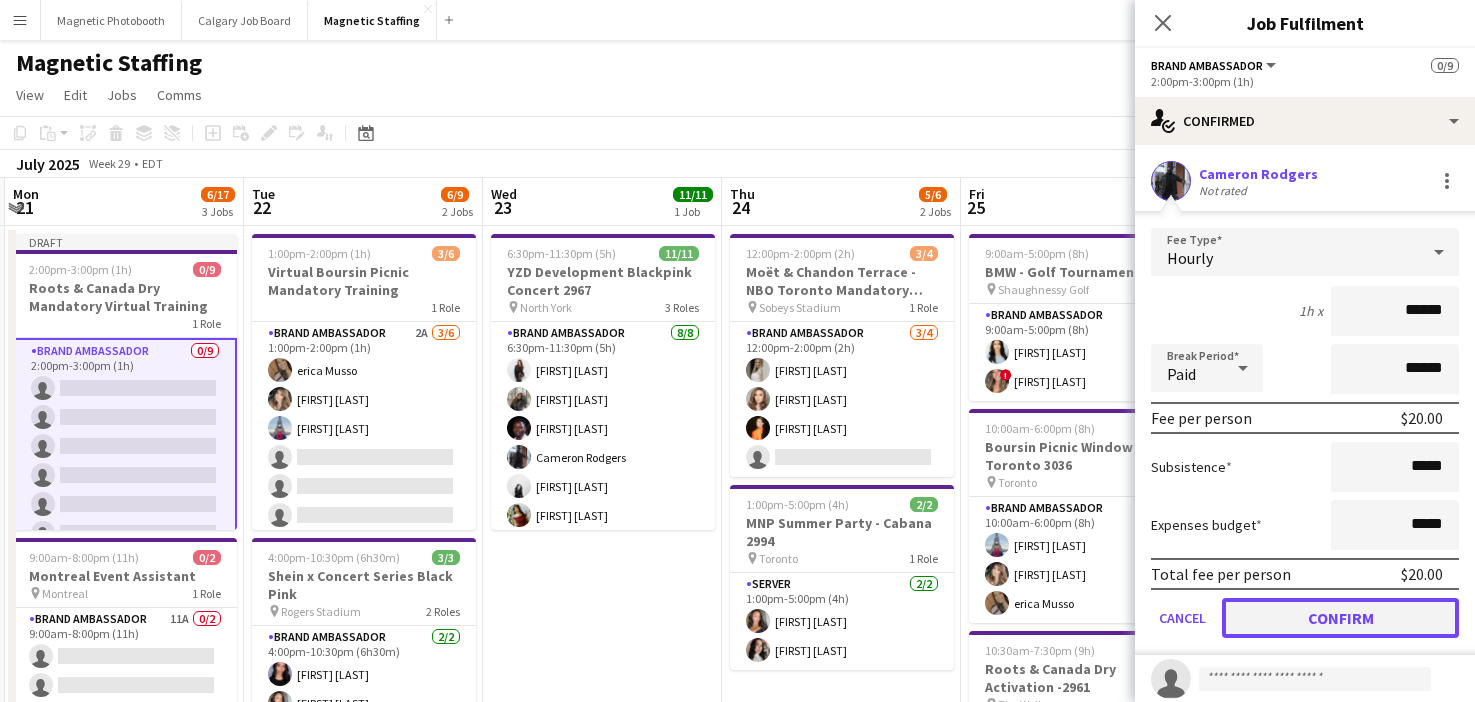 click on "Confirm" at bounding box center (1340, 618) 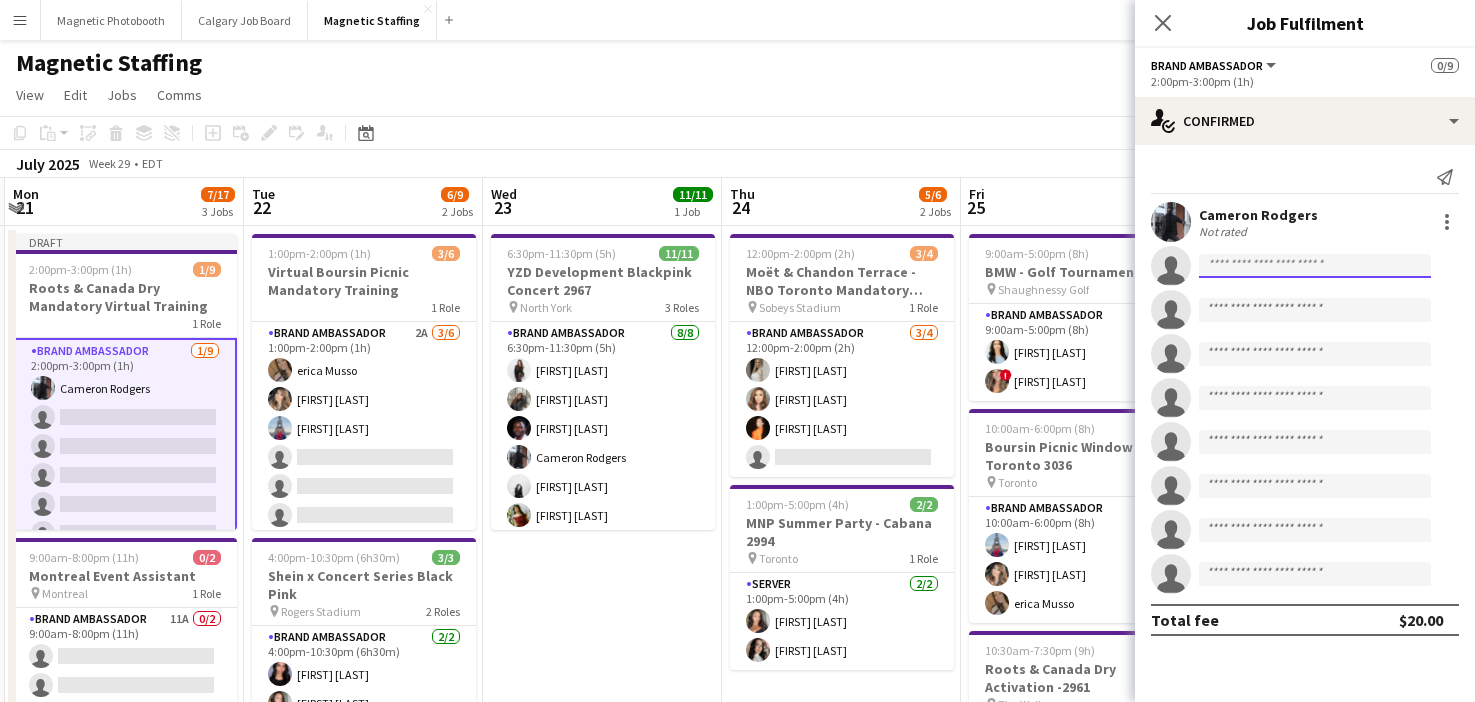 click at bounding box center (1315, 310) 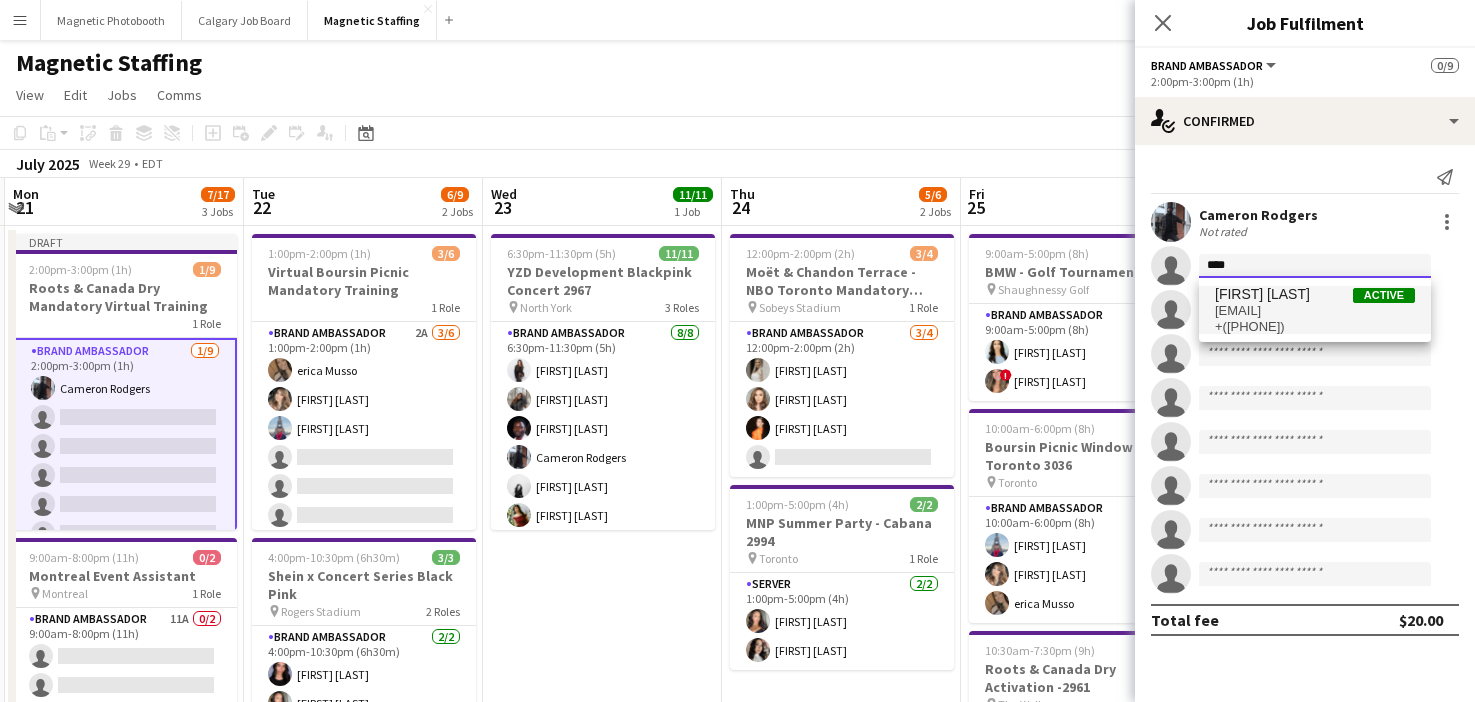 type on "****" 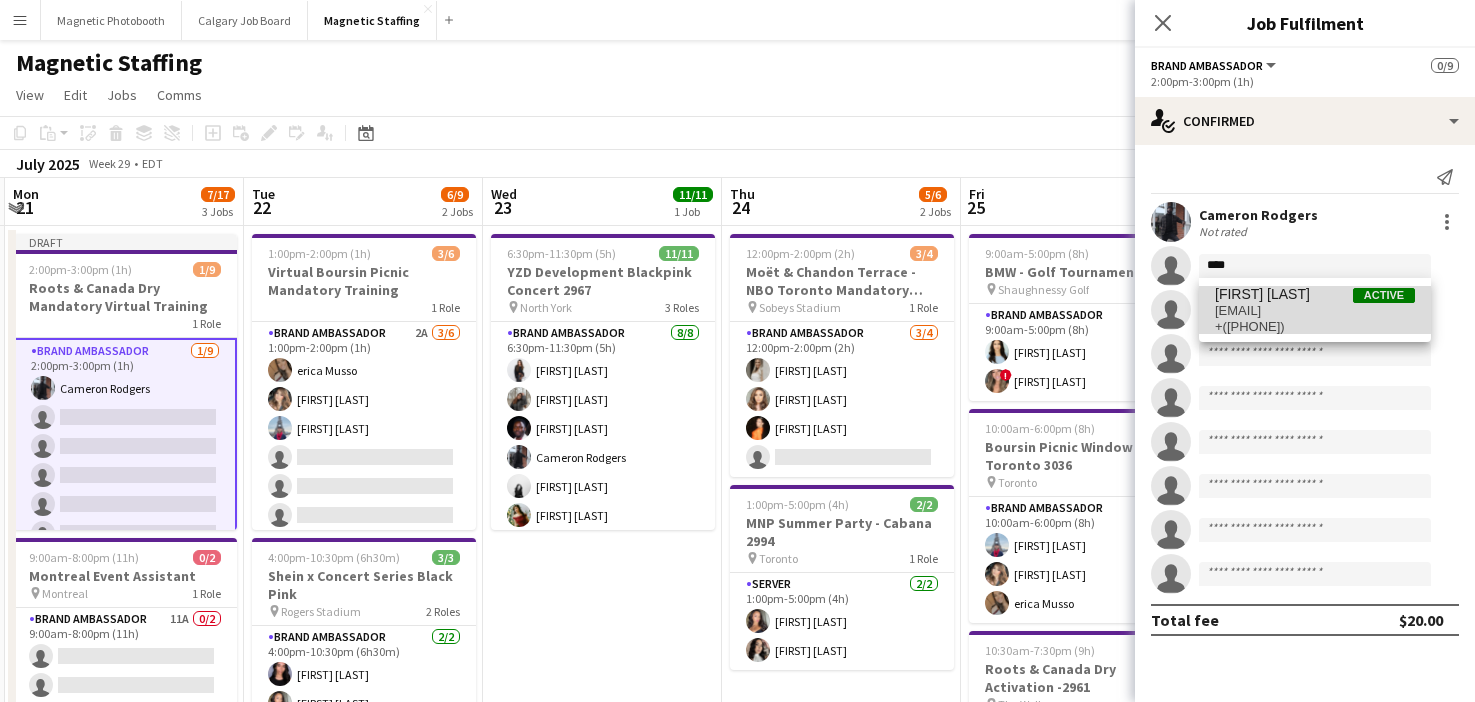 click on "[FIRST] [LAST]" at bounding box center [1262, 294] 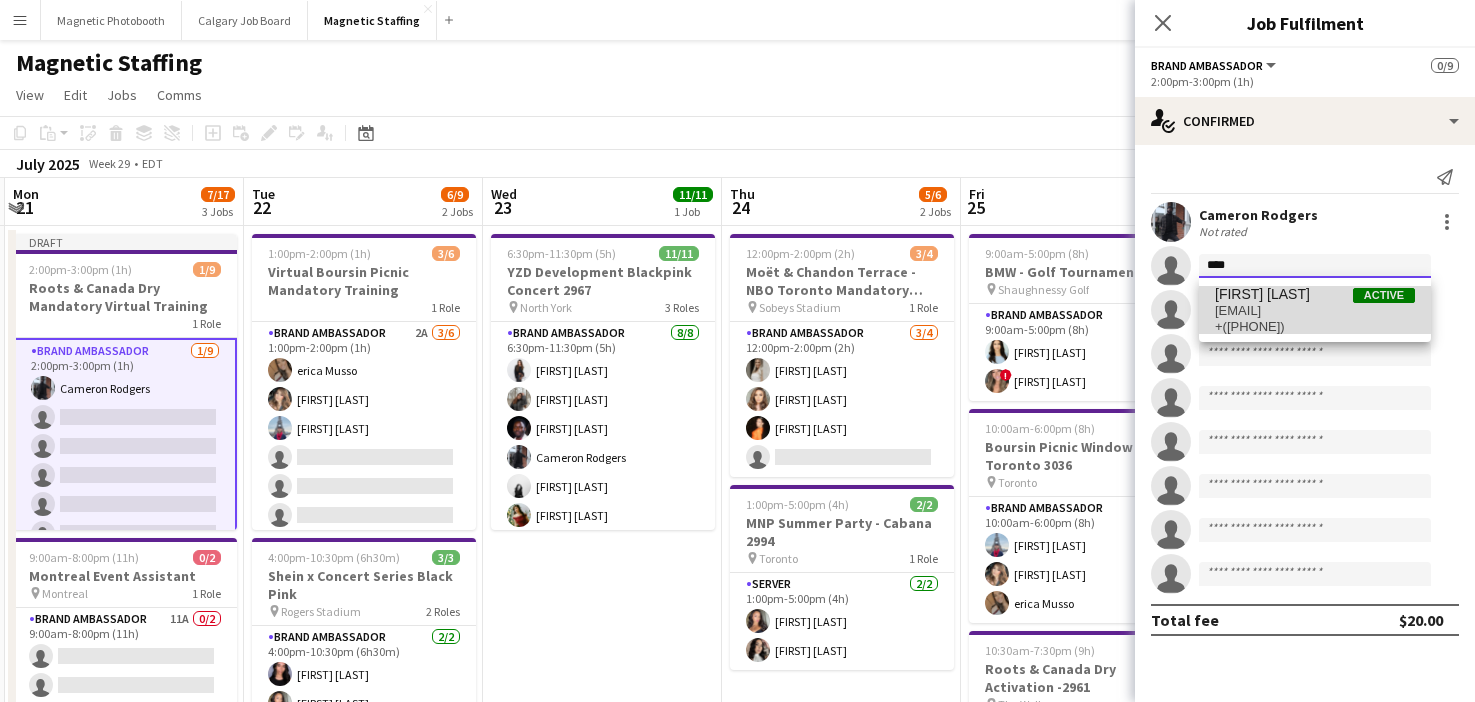 type 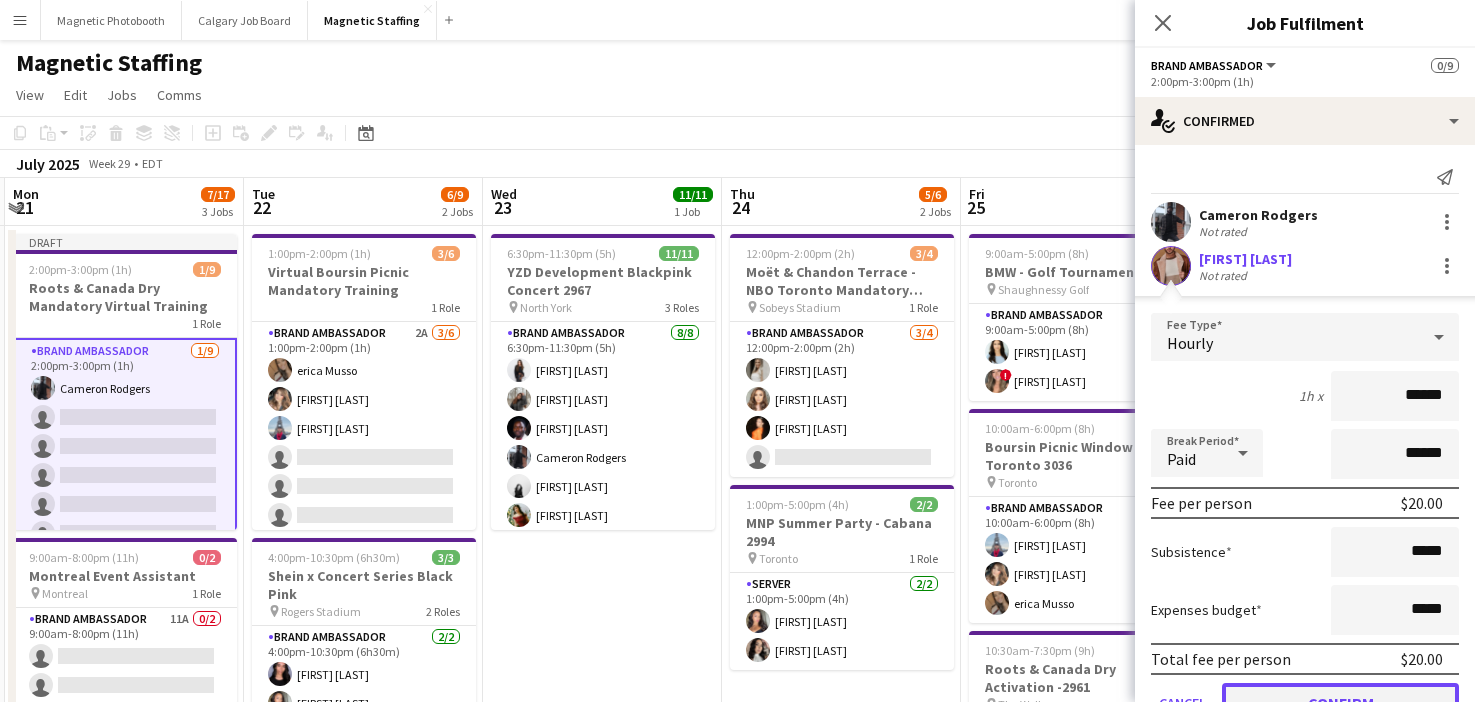click on "Confirm" at bounding box center (1340, 703) 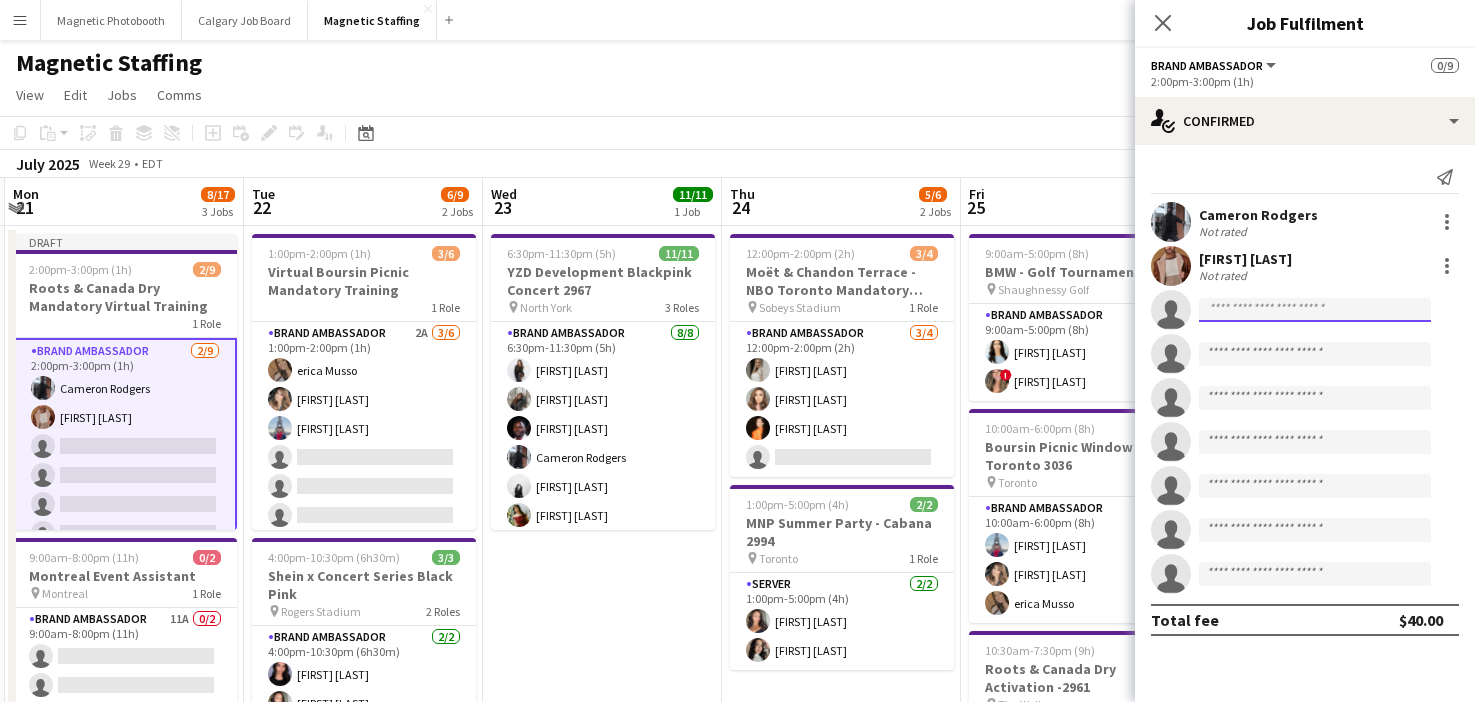 click at bounding box center (1315, 398) 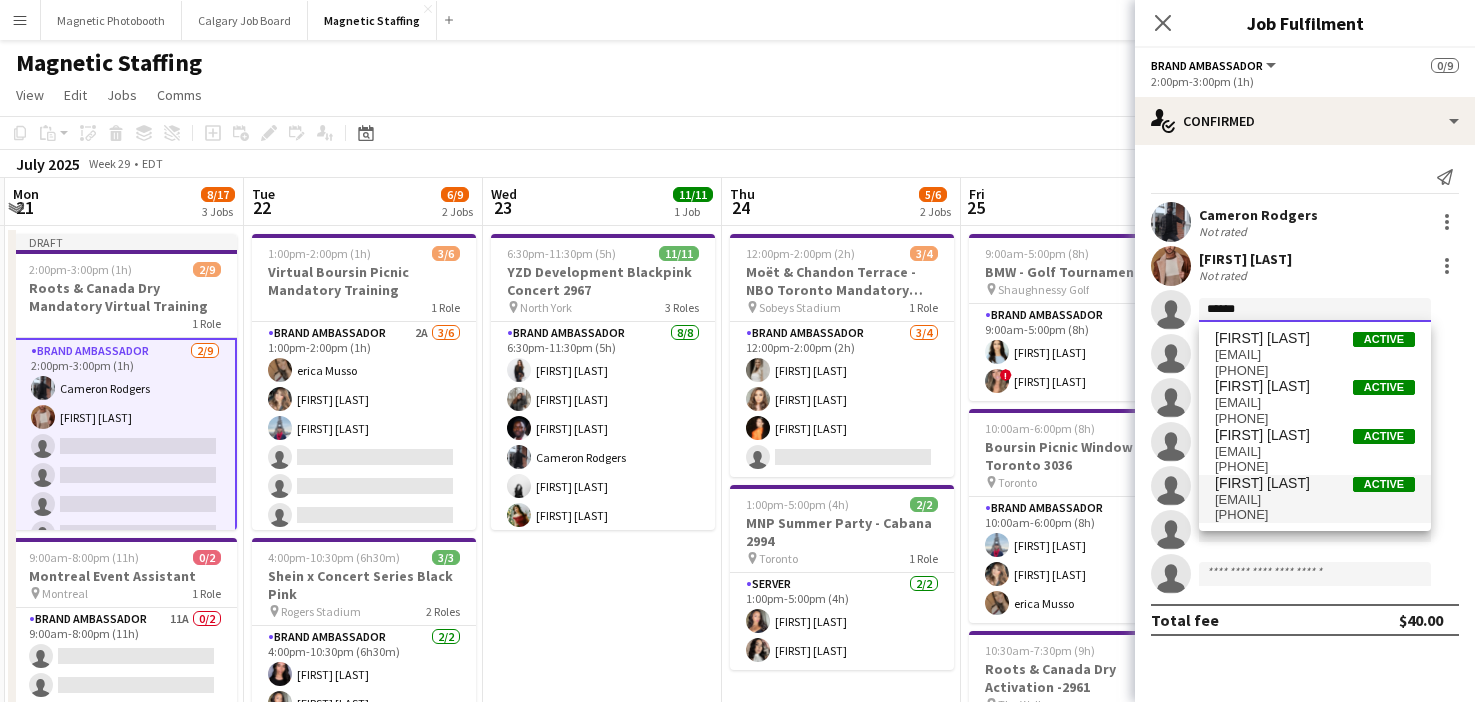 type on "*****" 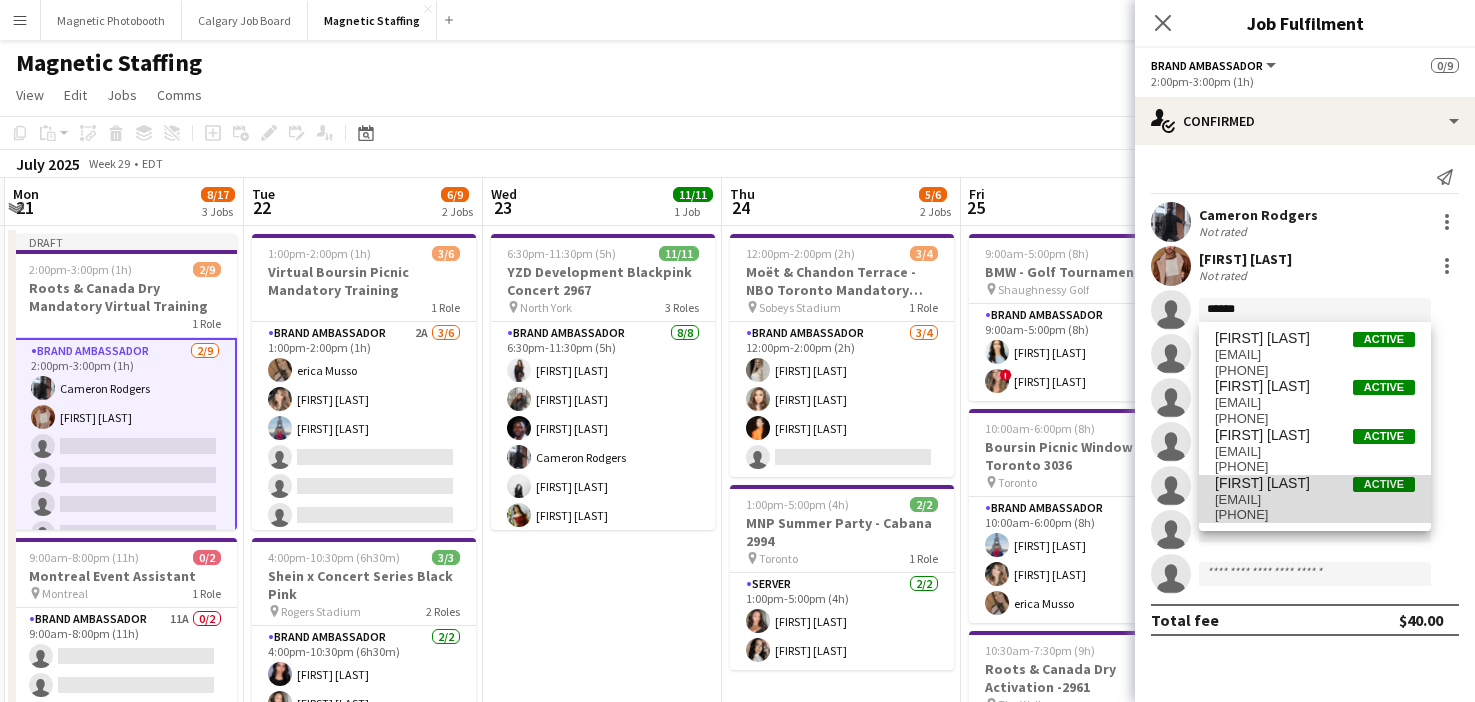 click on "[PHONE]" at bounding box center (1315, 515) 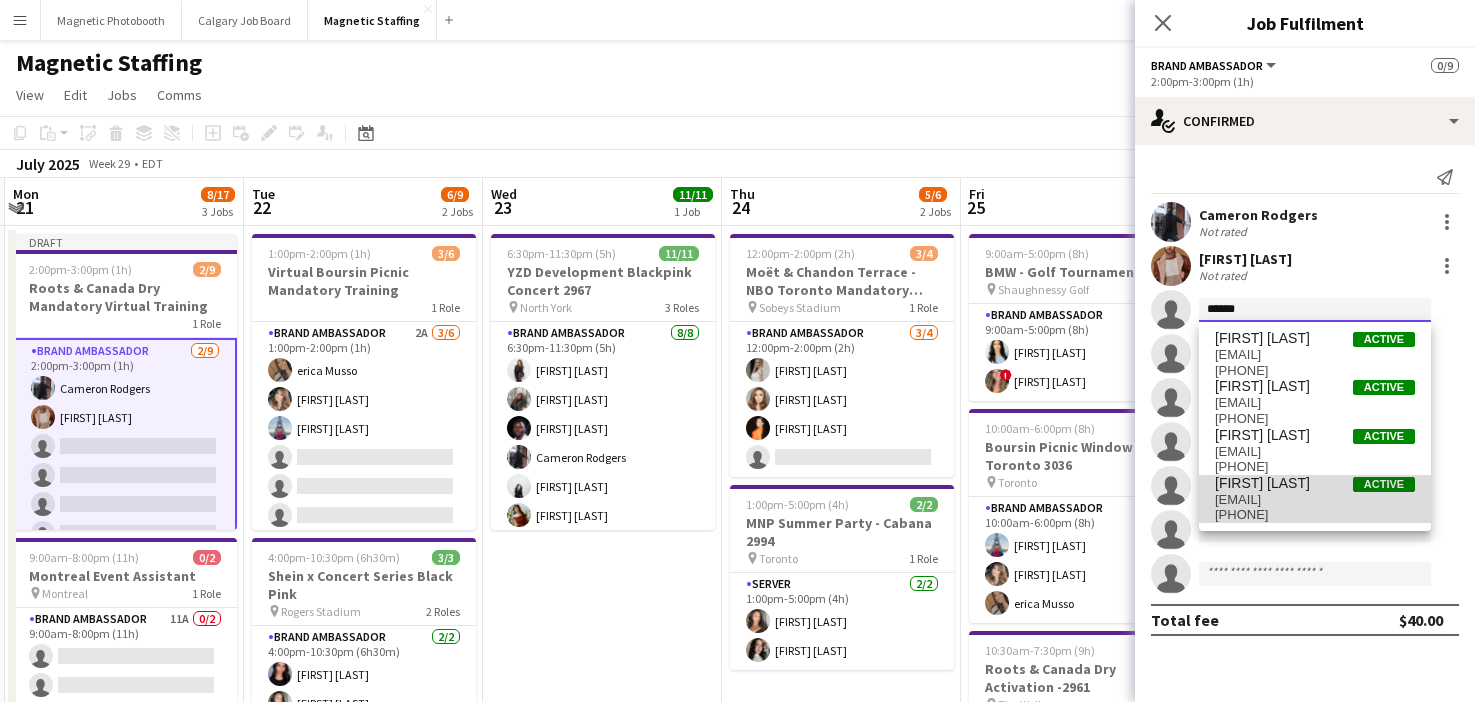 type 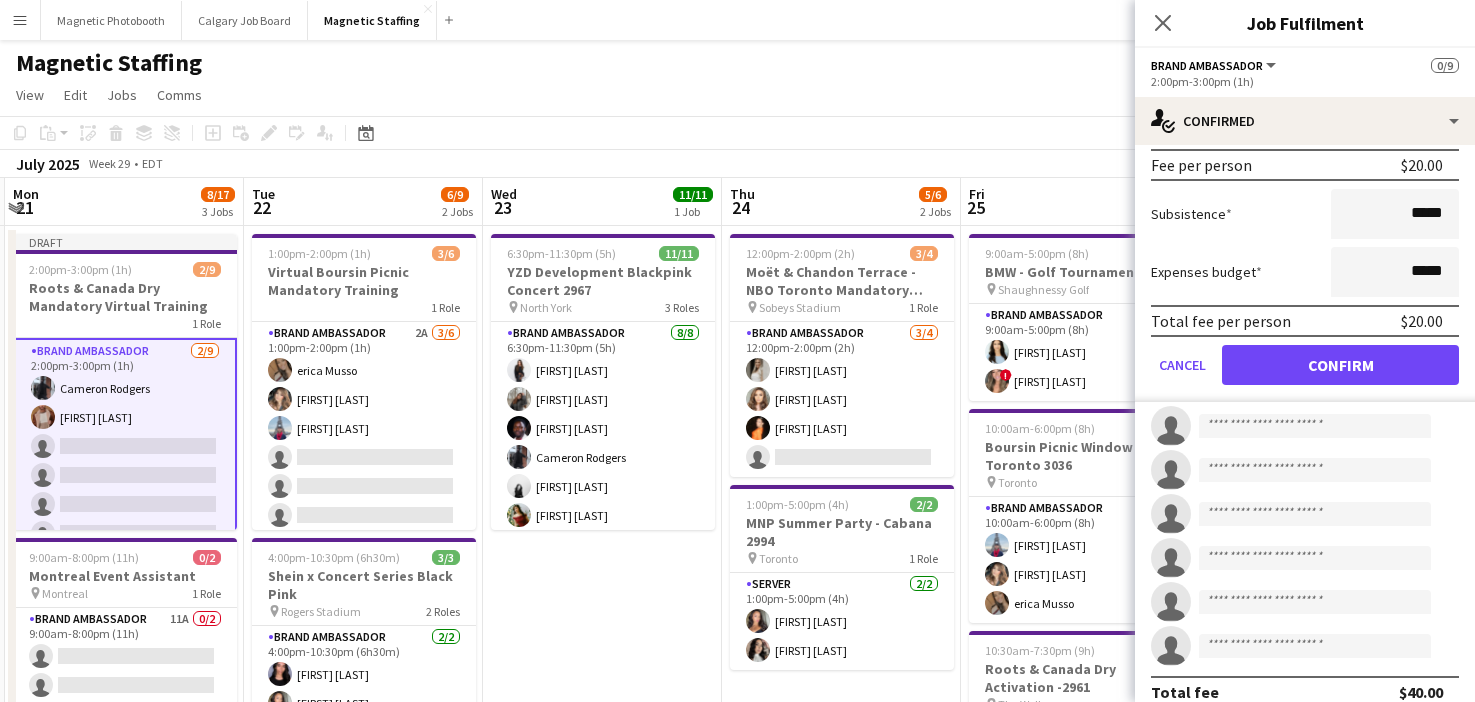 scroll, scrollTop: 404, scrollLeft: 0, axis: vertical 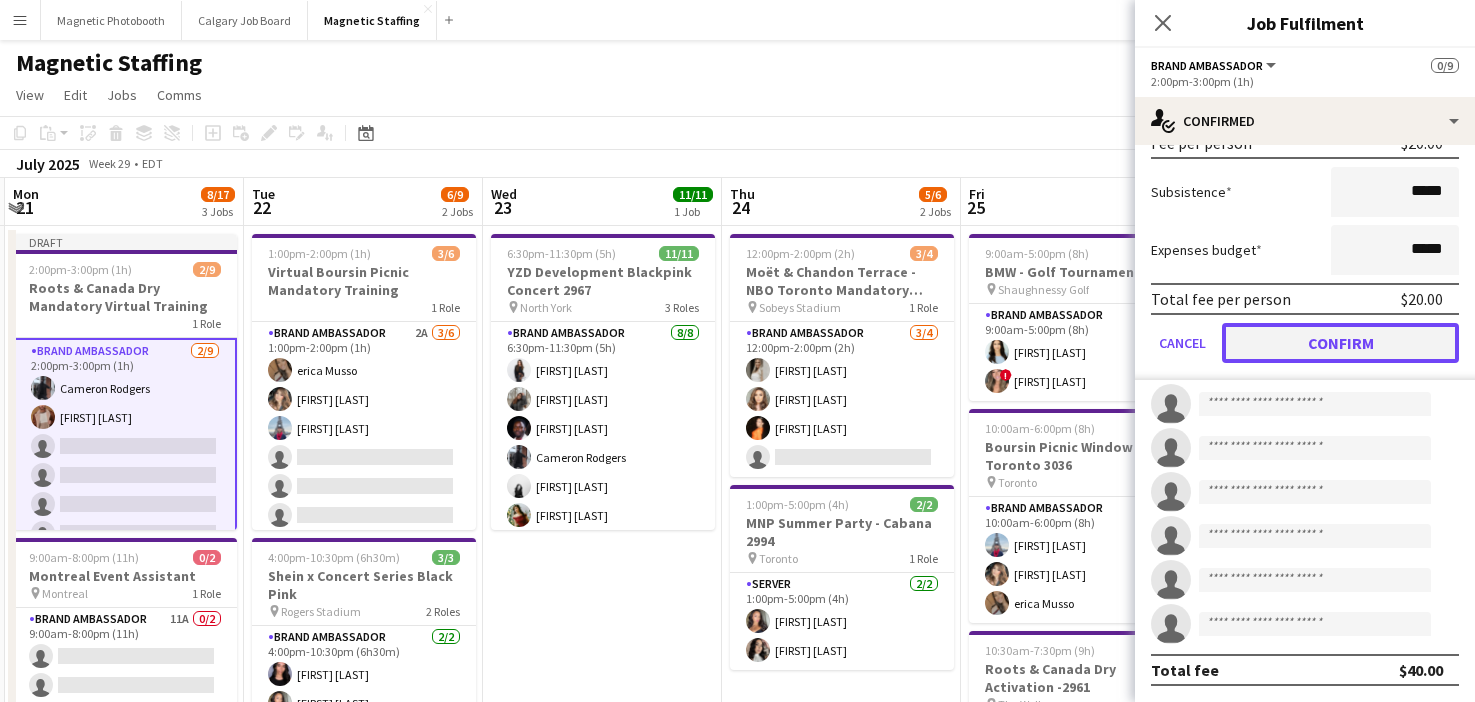 click on "Confirm" at bounding box center (1340, 343) 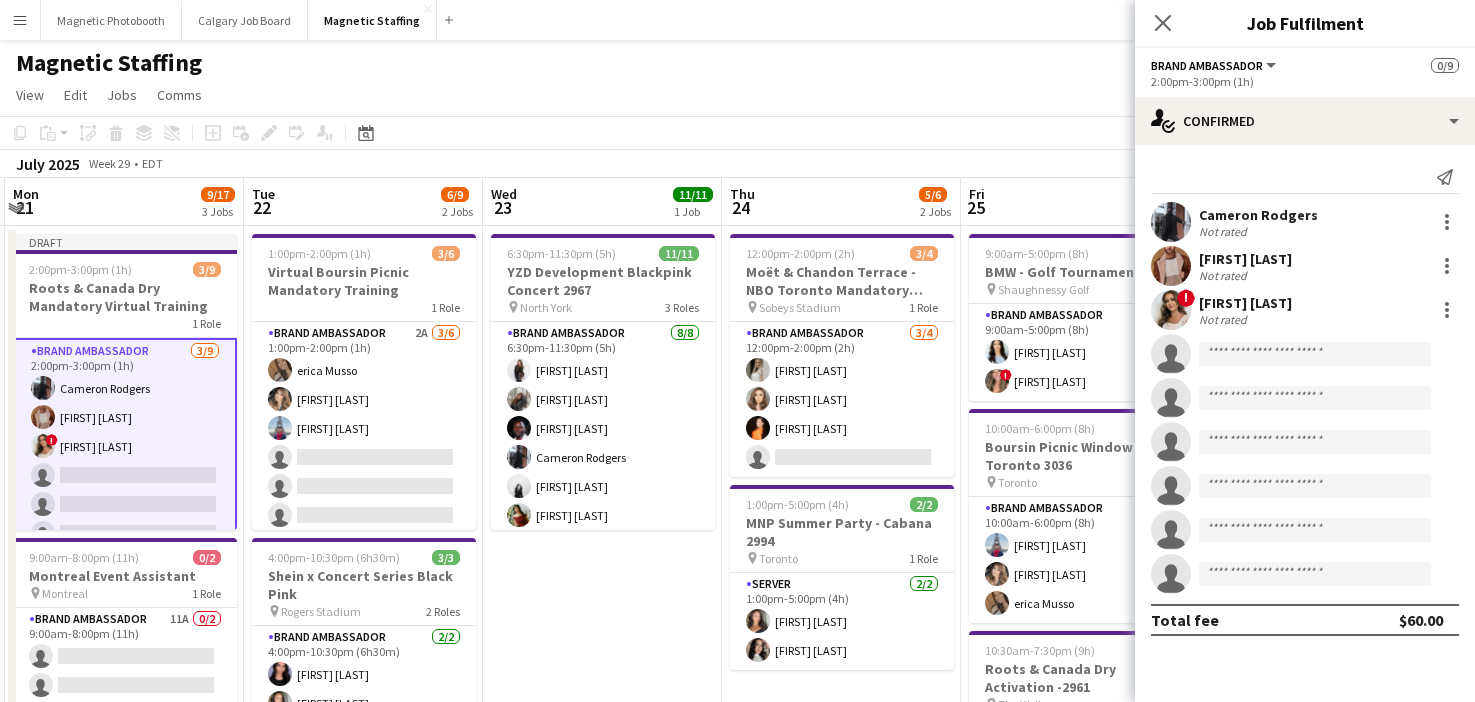 scroll, scrollTop: 0, scrollLeft: 0, axis: both 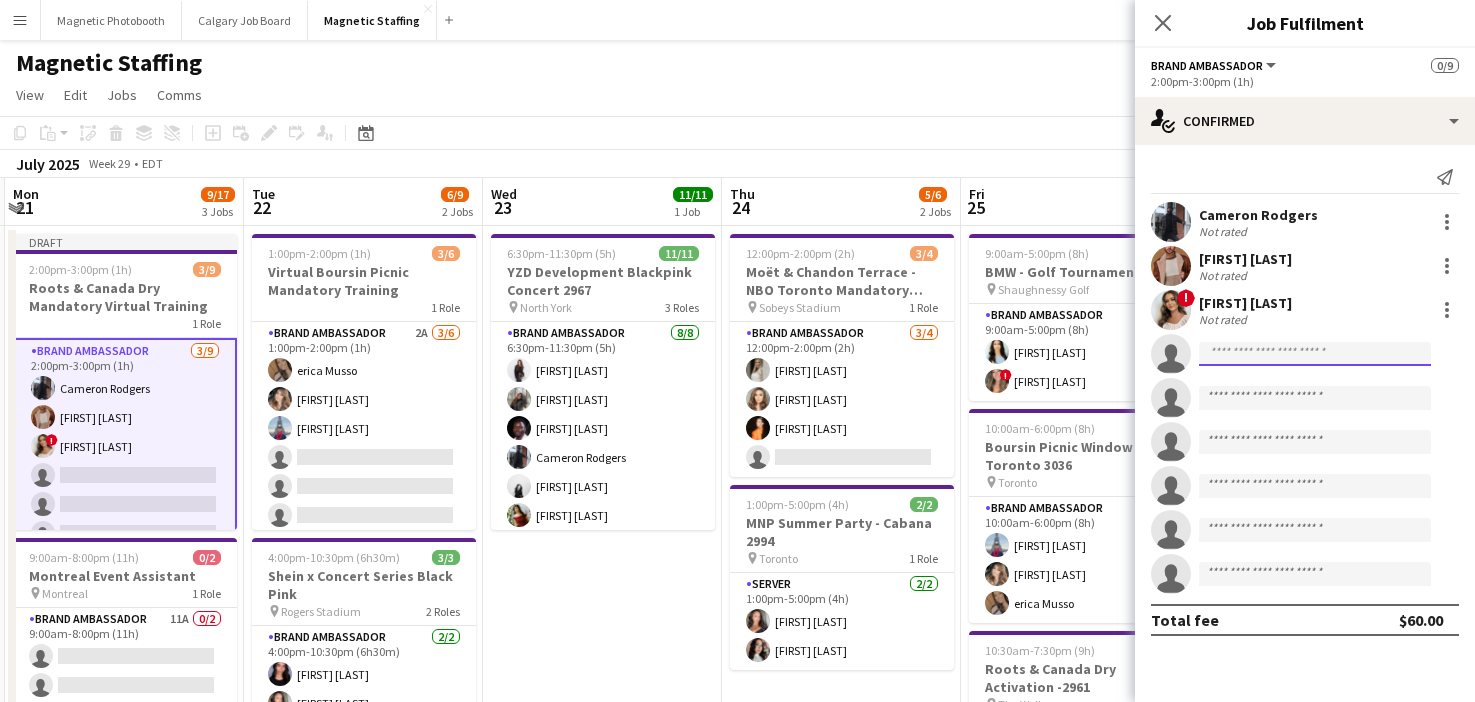 click at bounding box center [1315, 486] 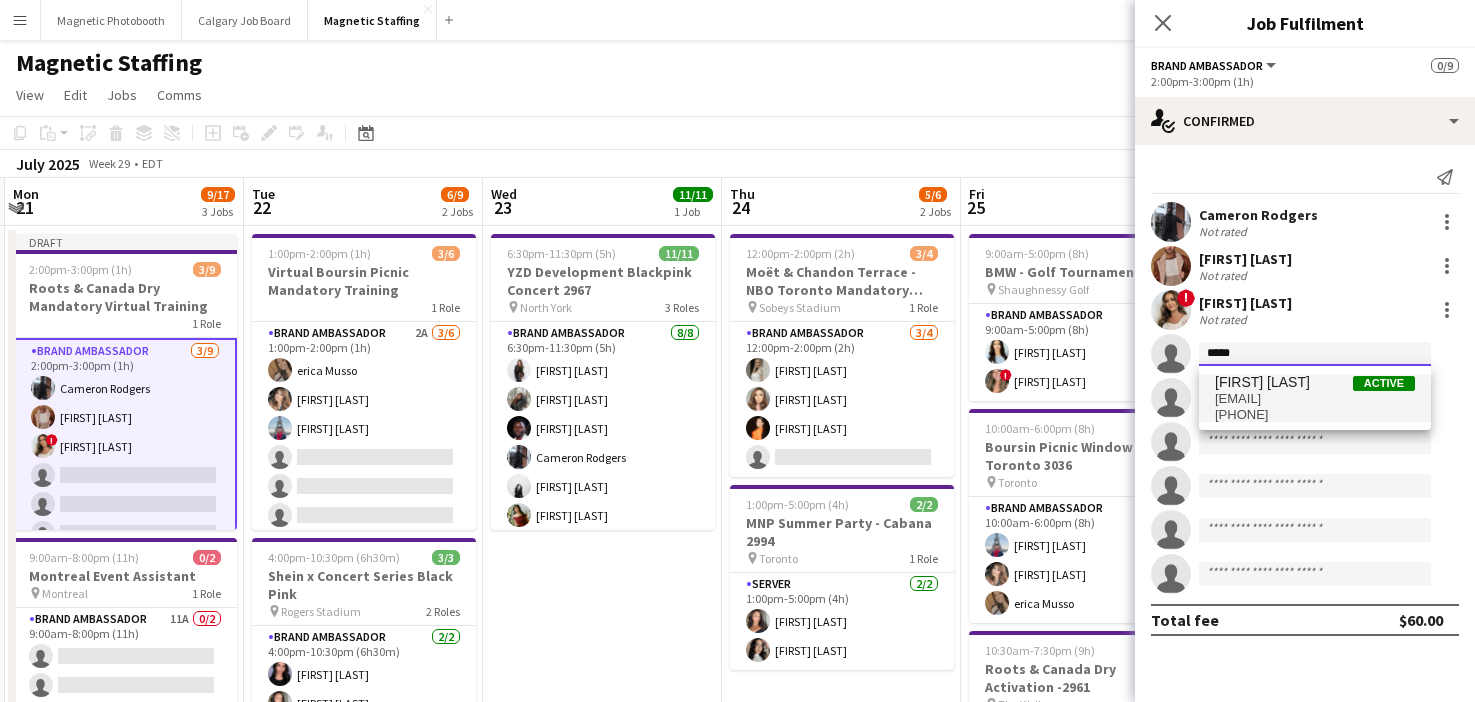type on "*****" 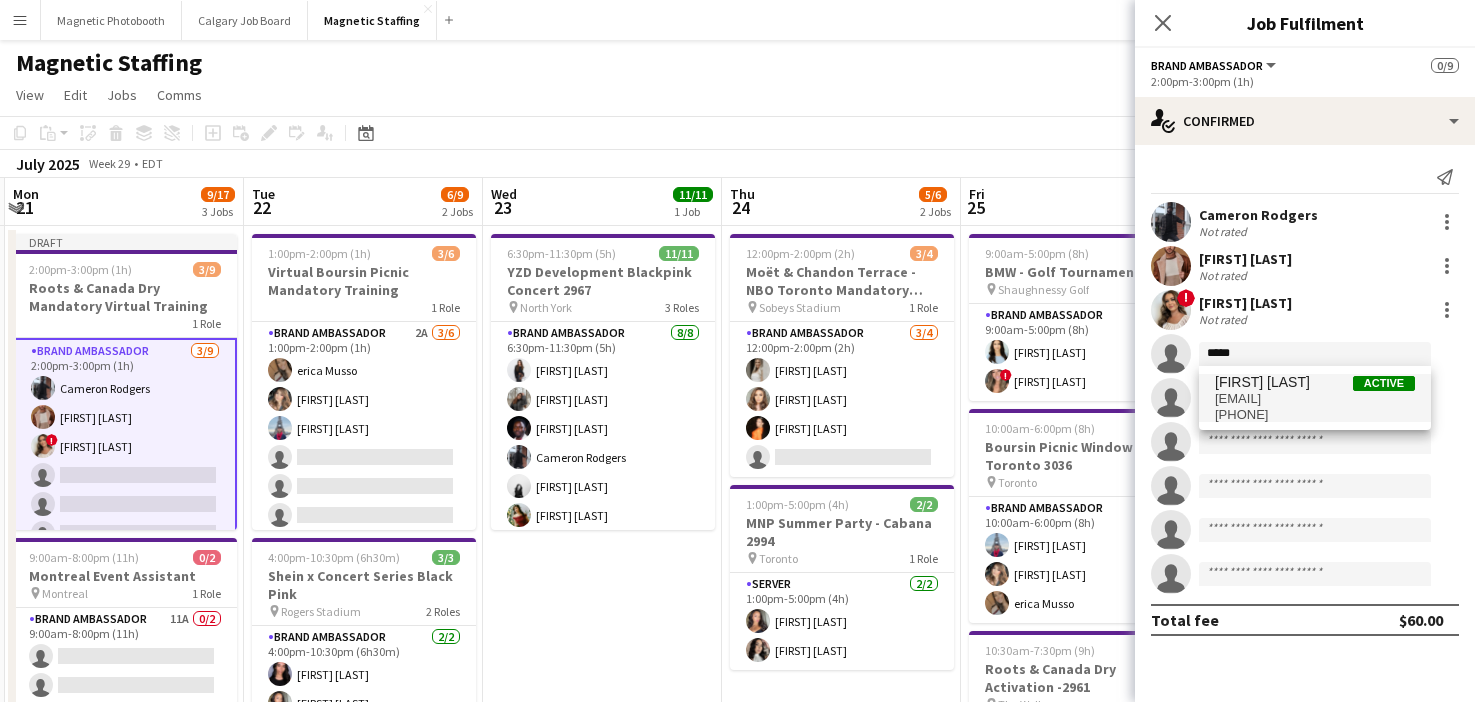click on "[EMAIL]" at bounding box center [1315, 399] 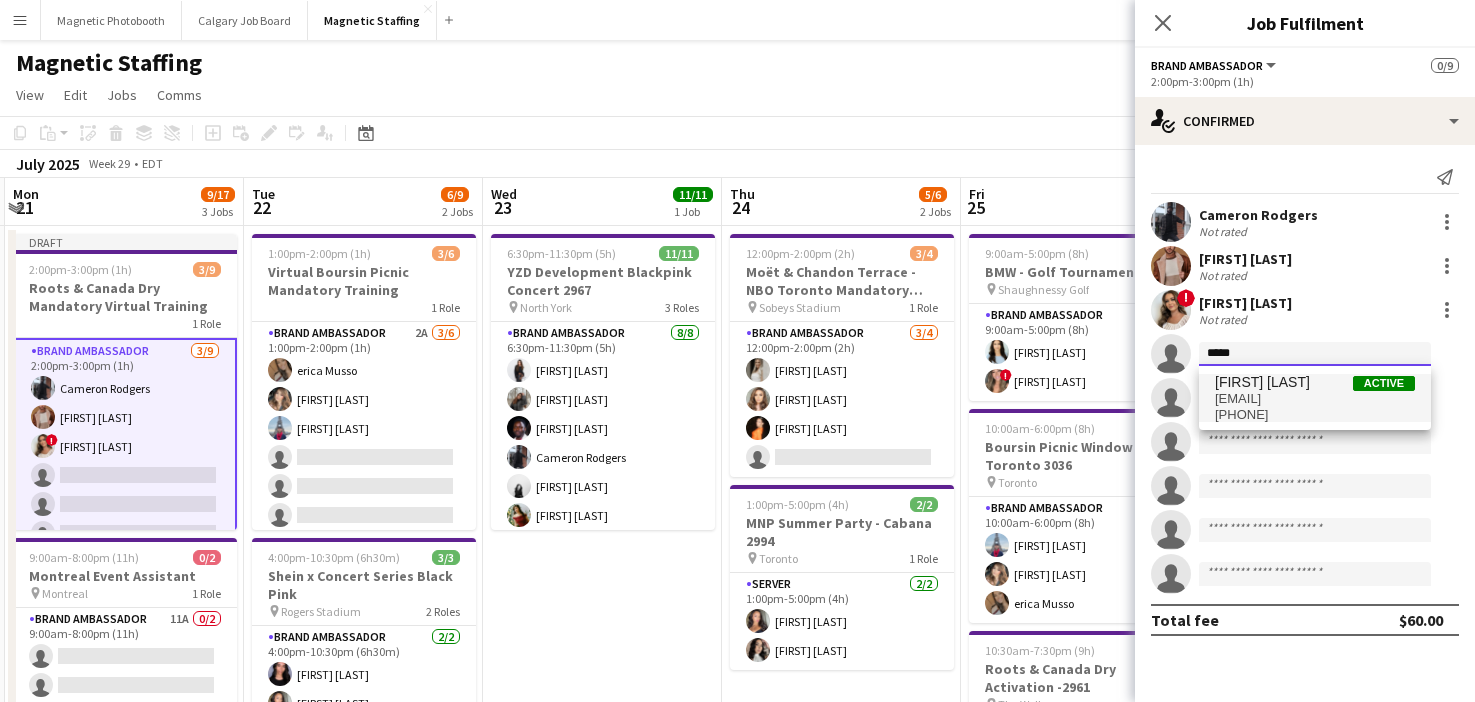 type 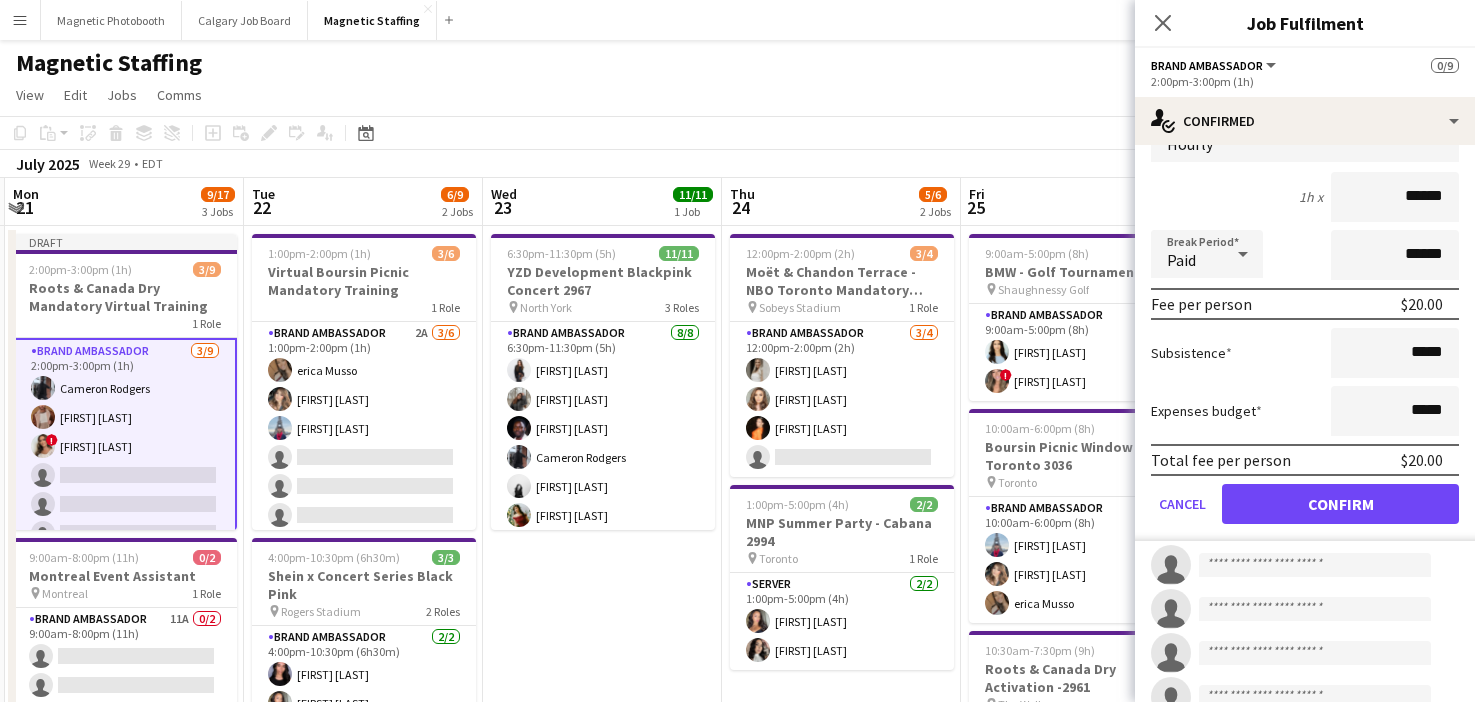 scroll, scrollTop: 404, scrollLeft: 0, axis: vertical 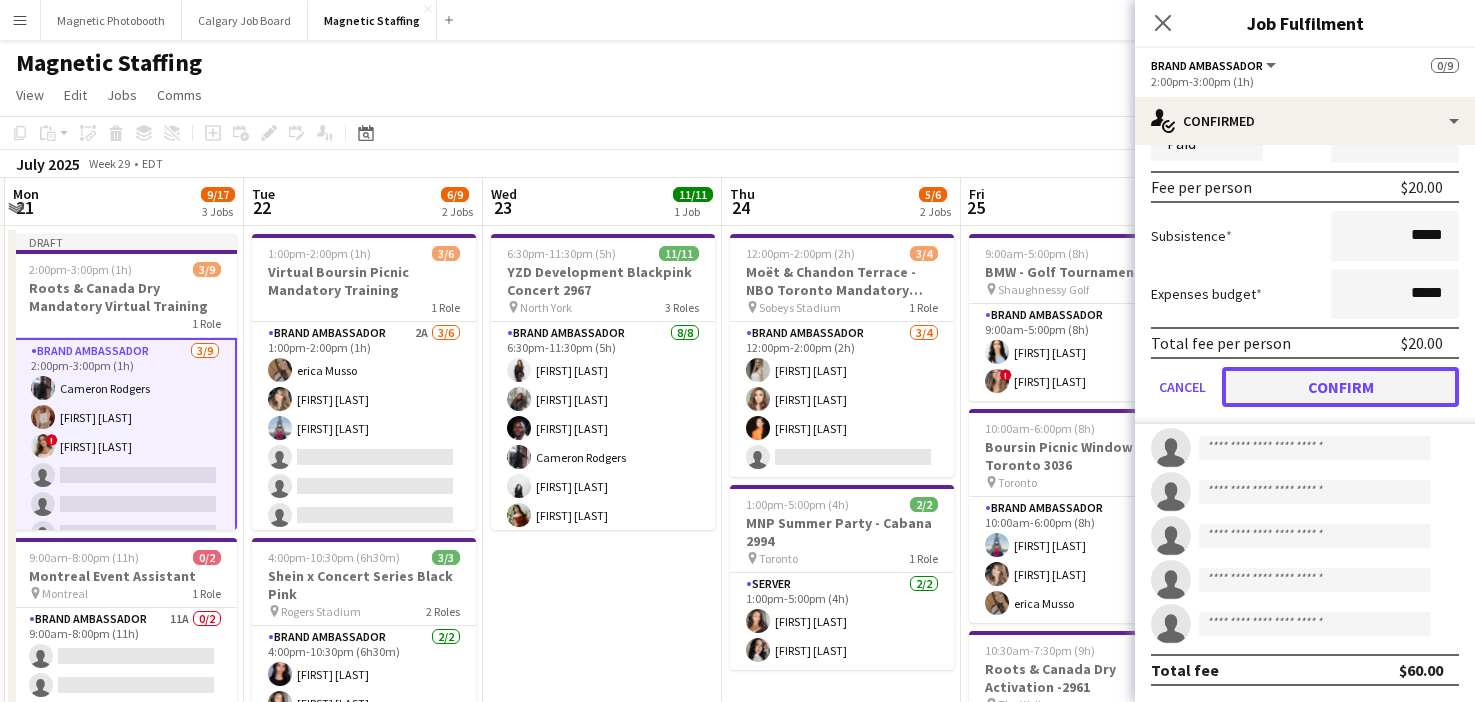 click on "Confirm" at bounding box center (1340, 387) 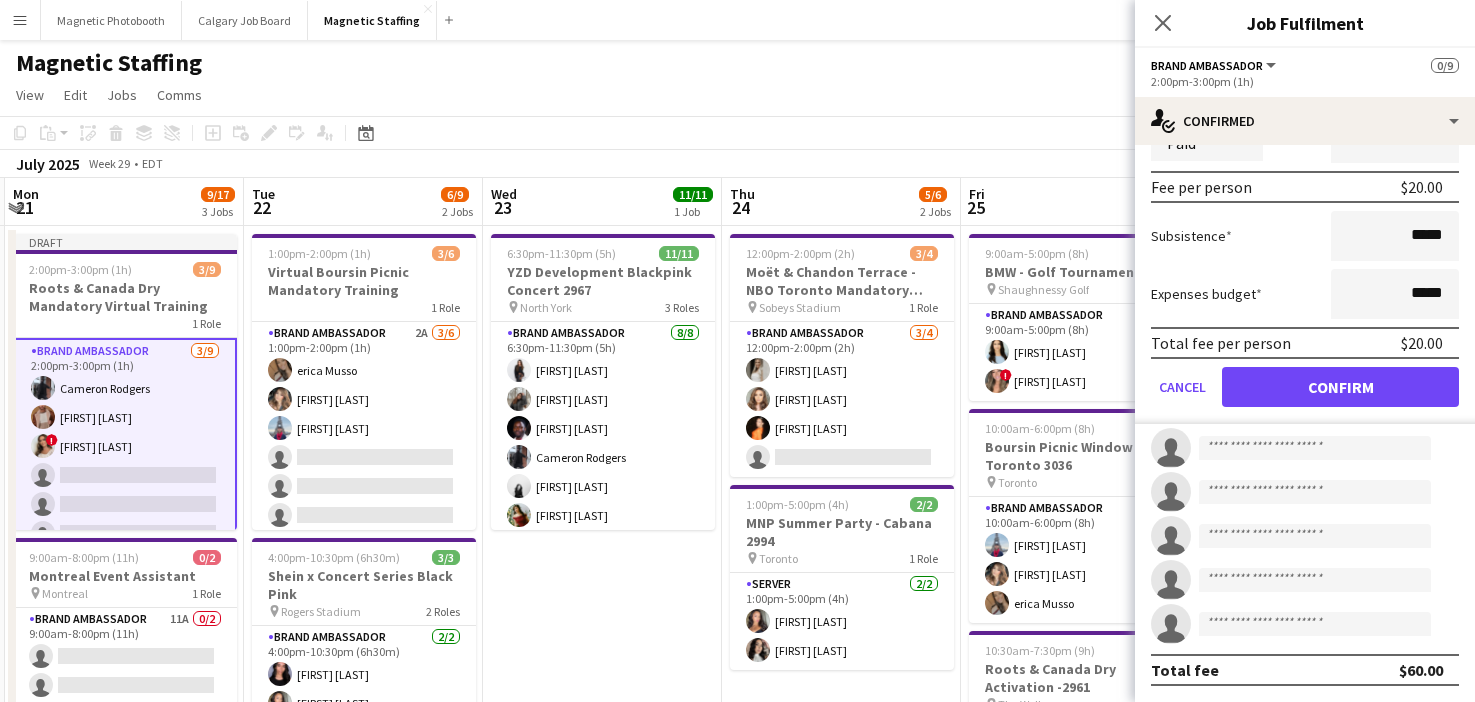 scroll, scrollTop: 0, scrollLeft: 0, axis: both 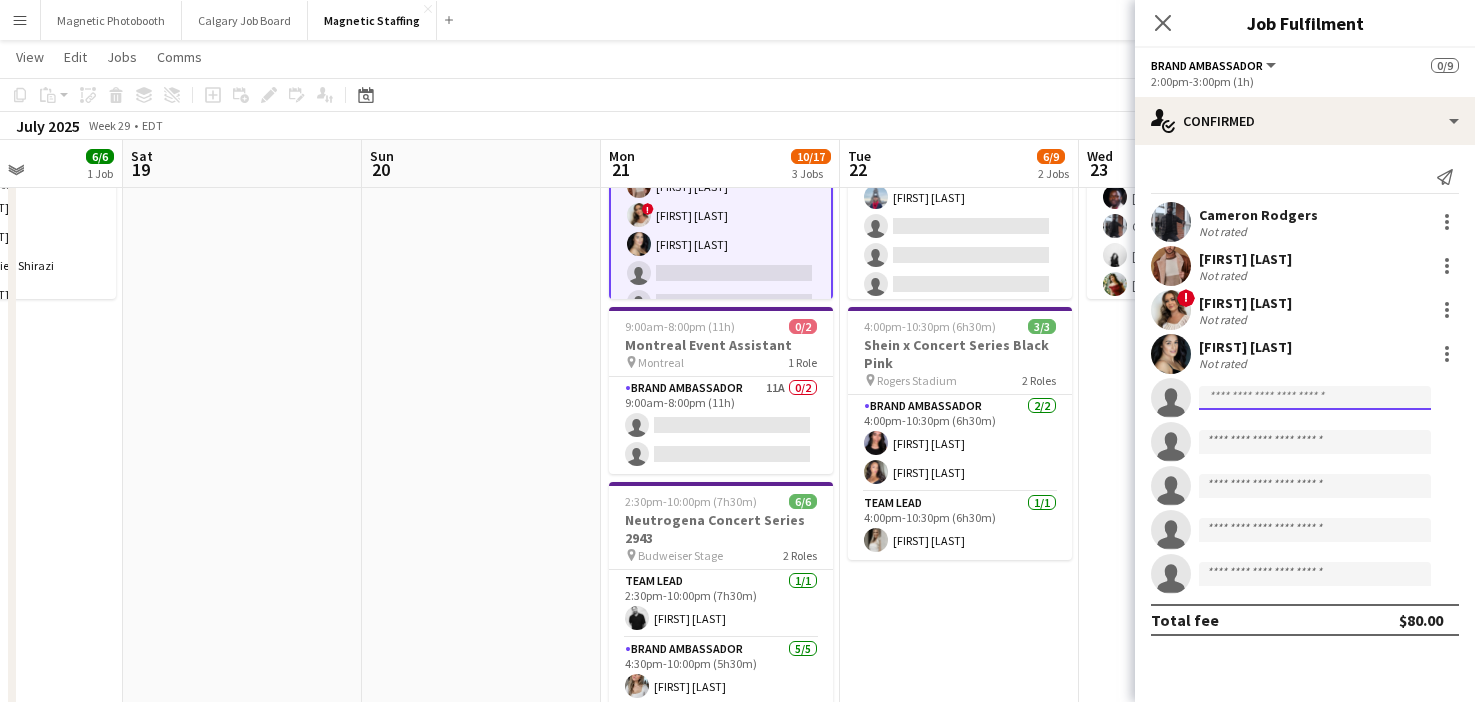click at bounding box center [1315, 574] 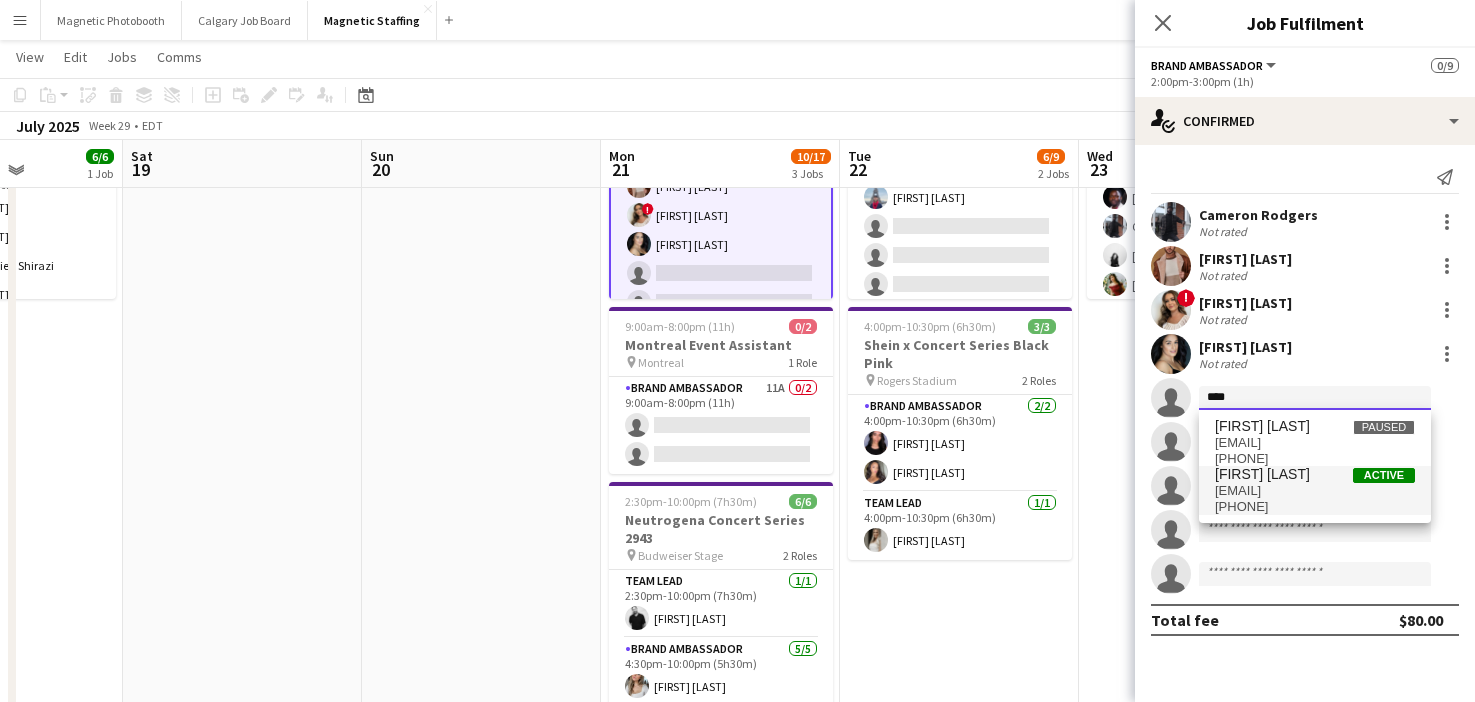 type on "***" 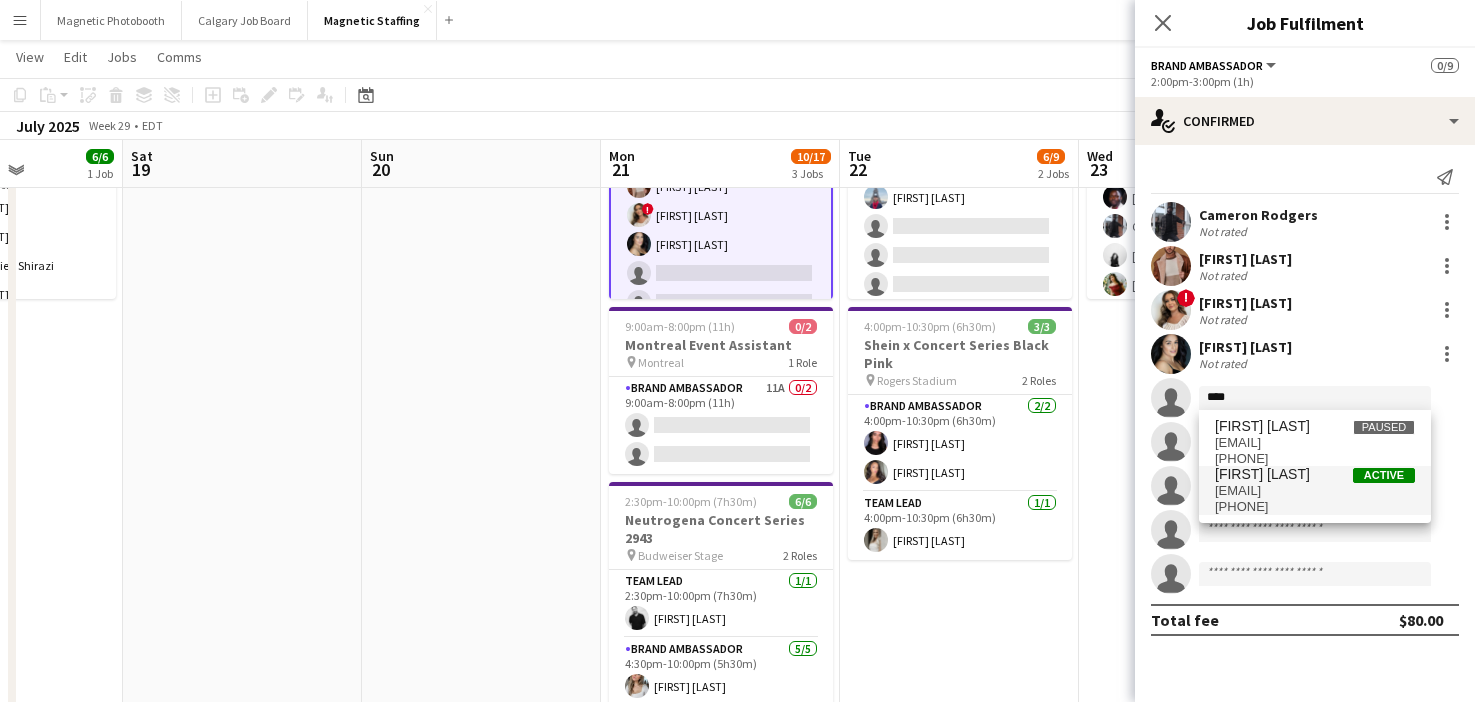 click on "[EMAIL]" at bounding box center [1315, 491] 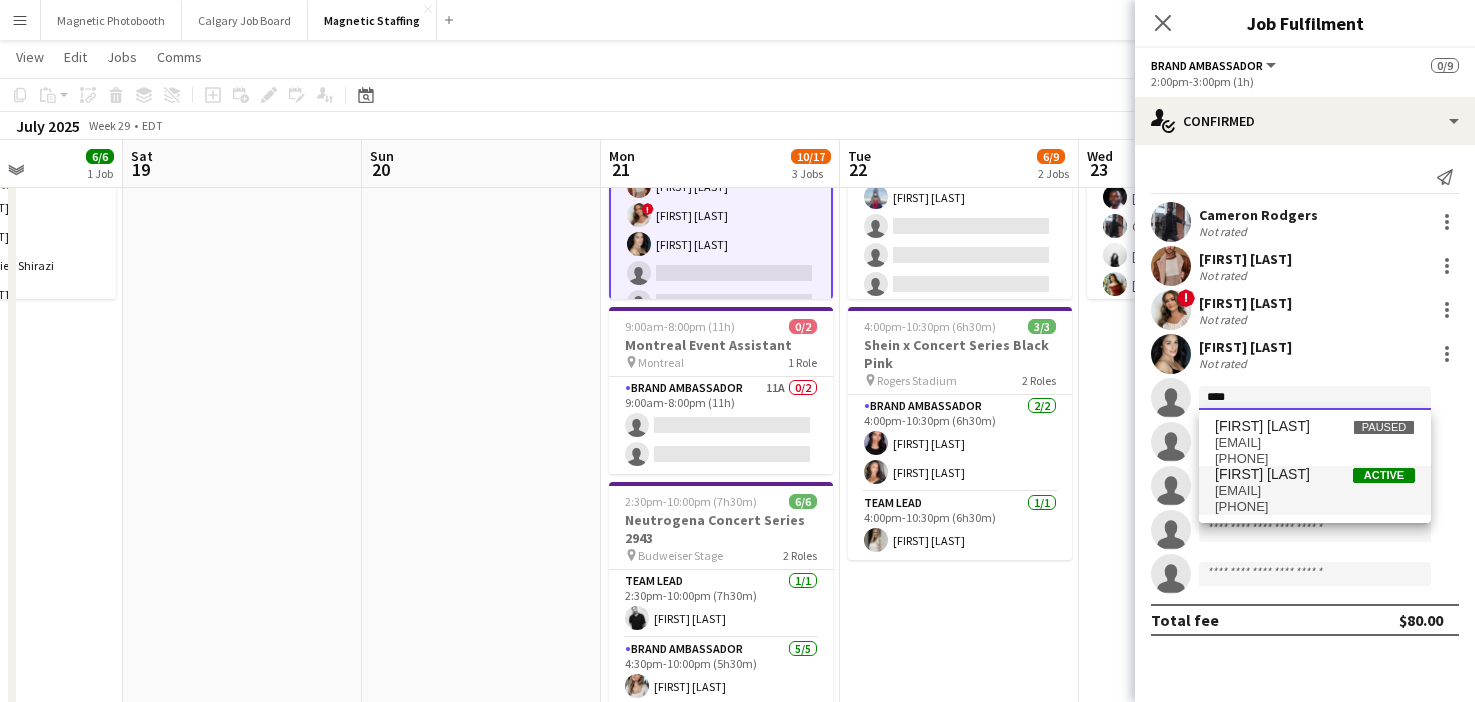 type 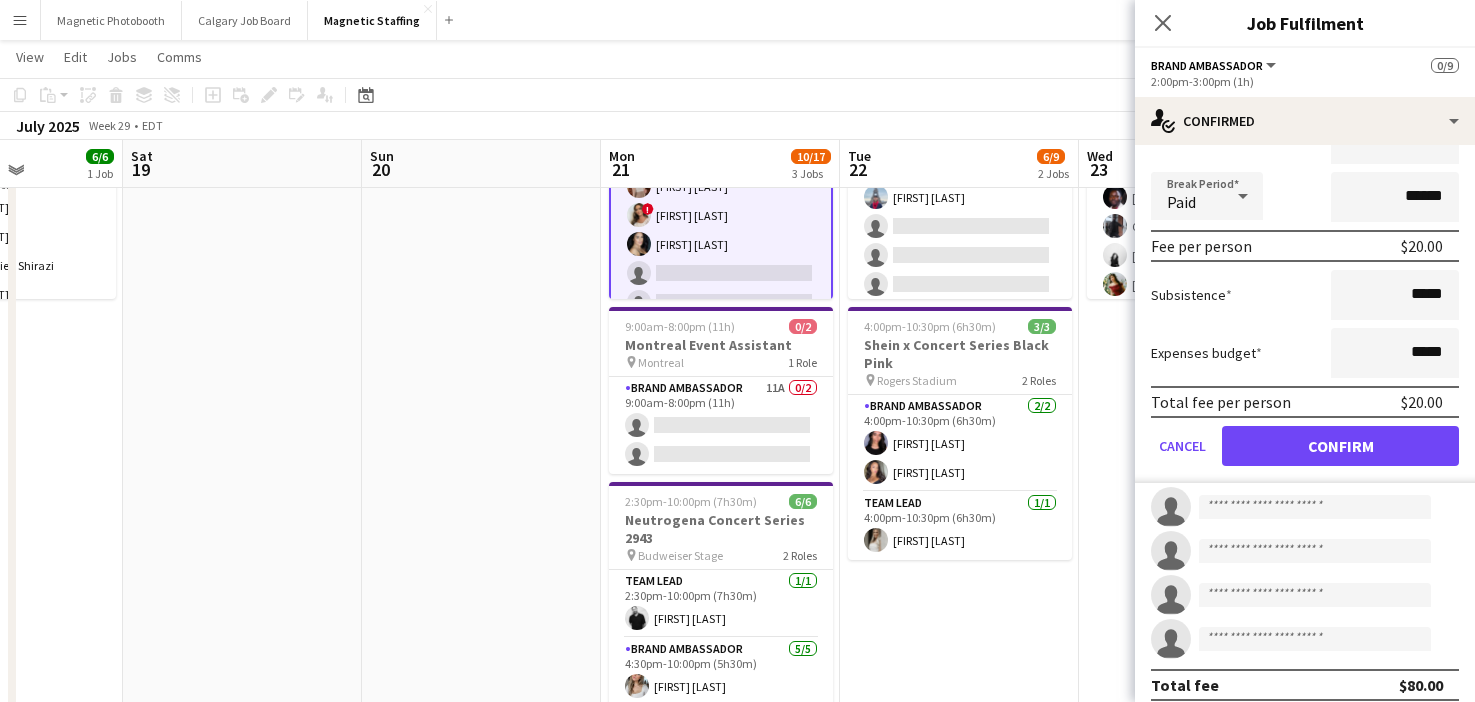 scroll, scrollTop: 404, scrollLeft: 0, axis: vertical 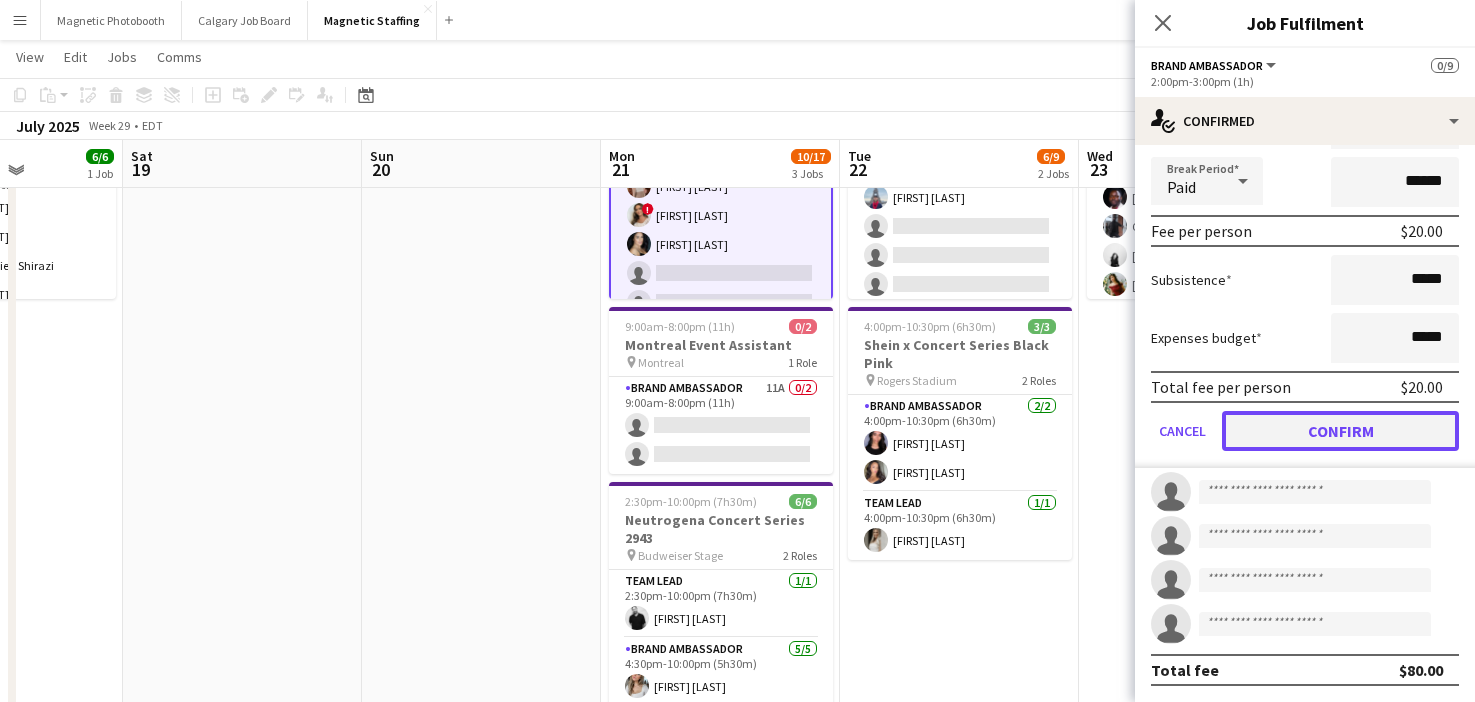 click on "Confirm" at bounding box center (1340, 431) 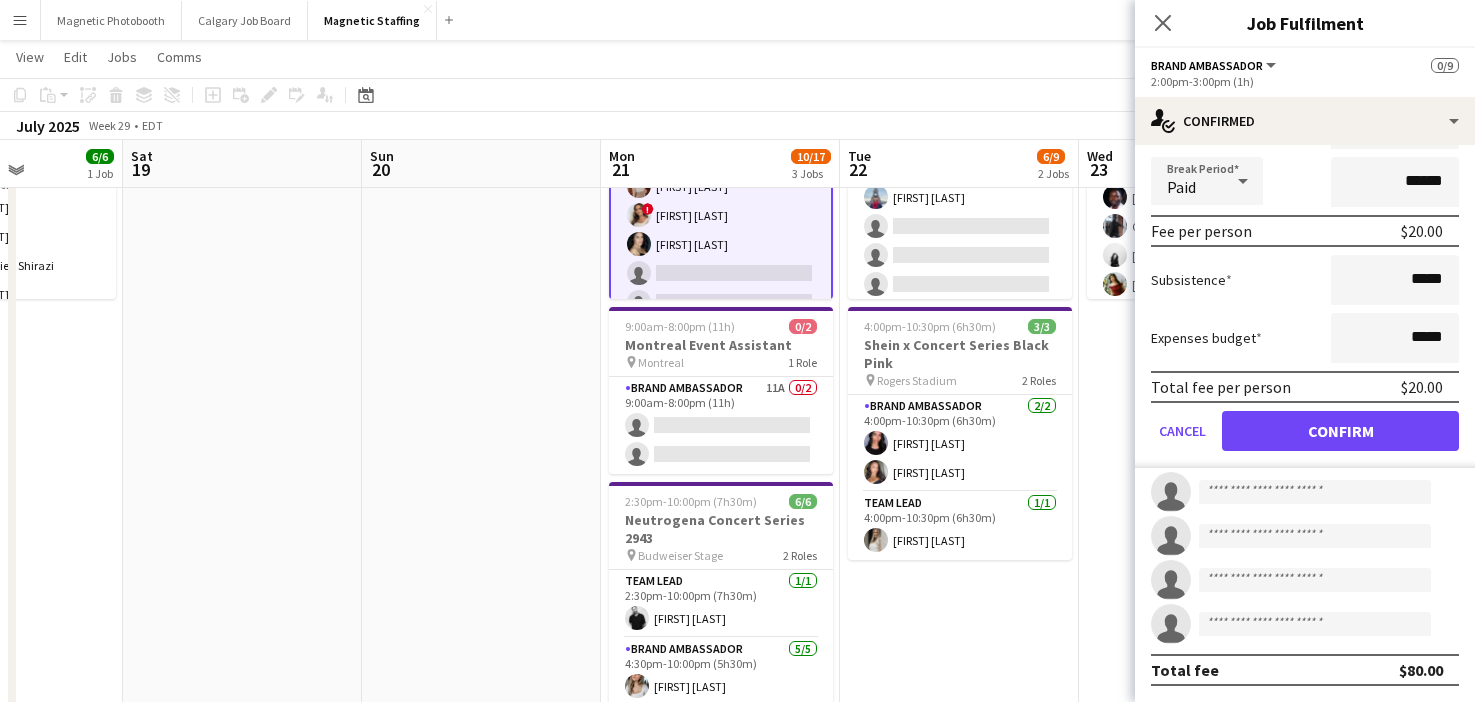 scroll, scrollTop: 0, scrollLeft: 0, axis: both 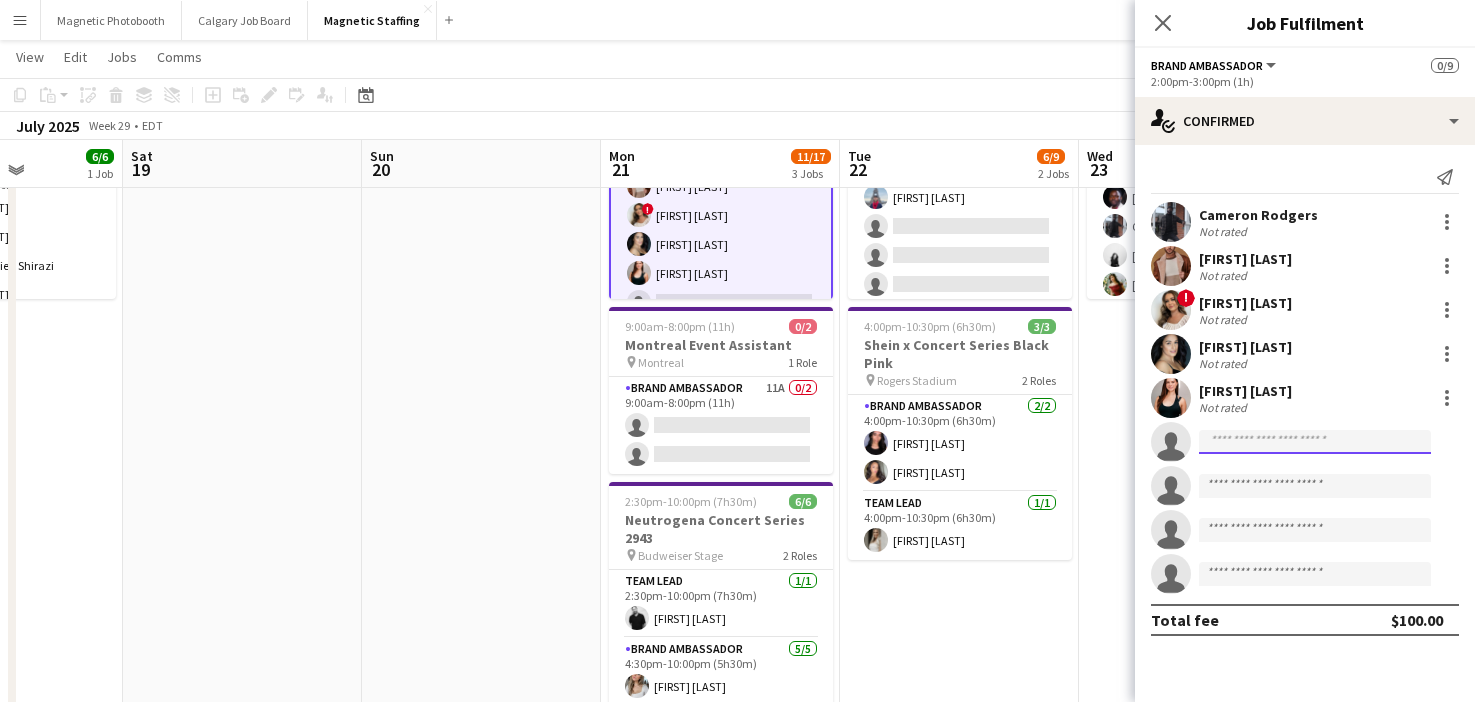 click 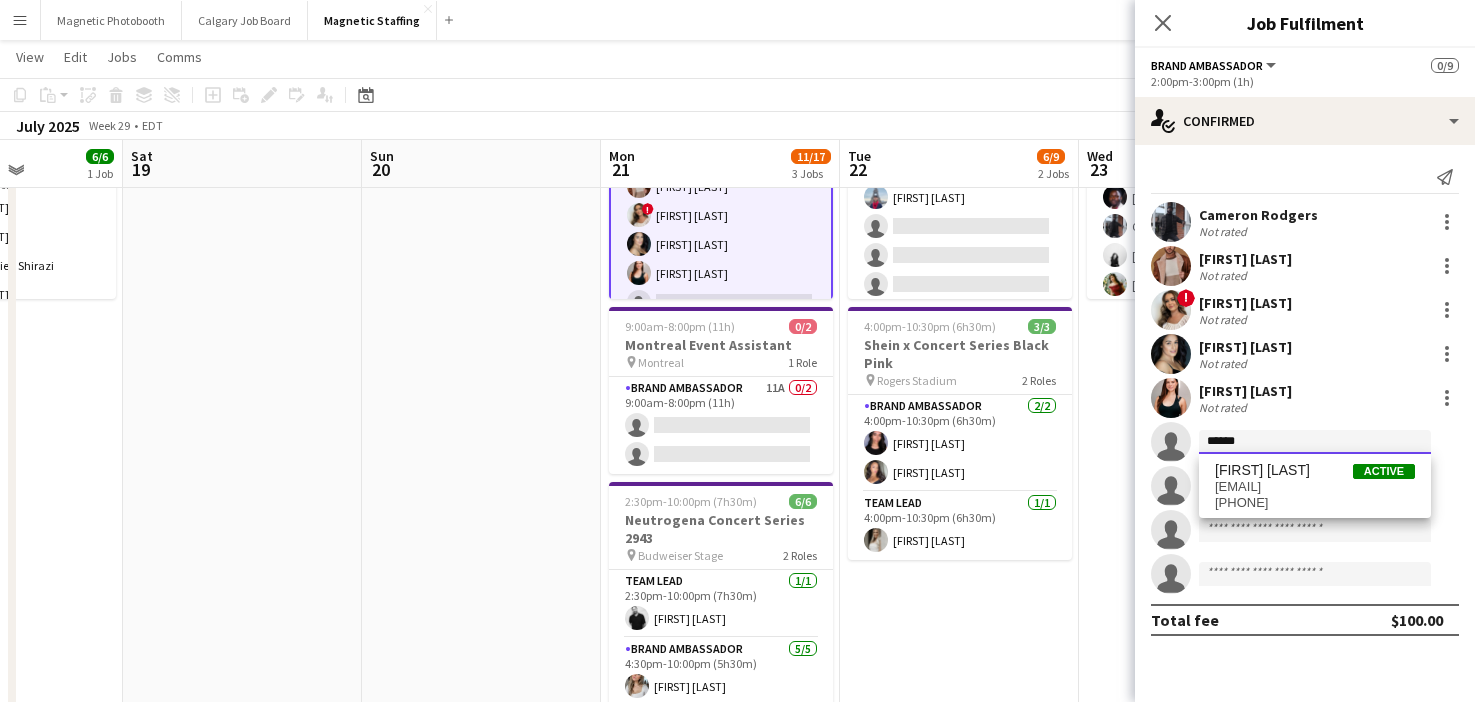 type on "******" 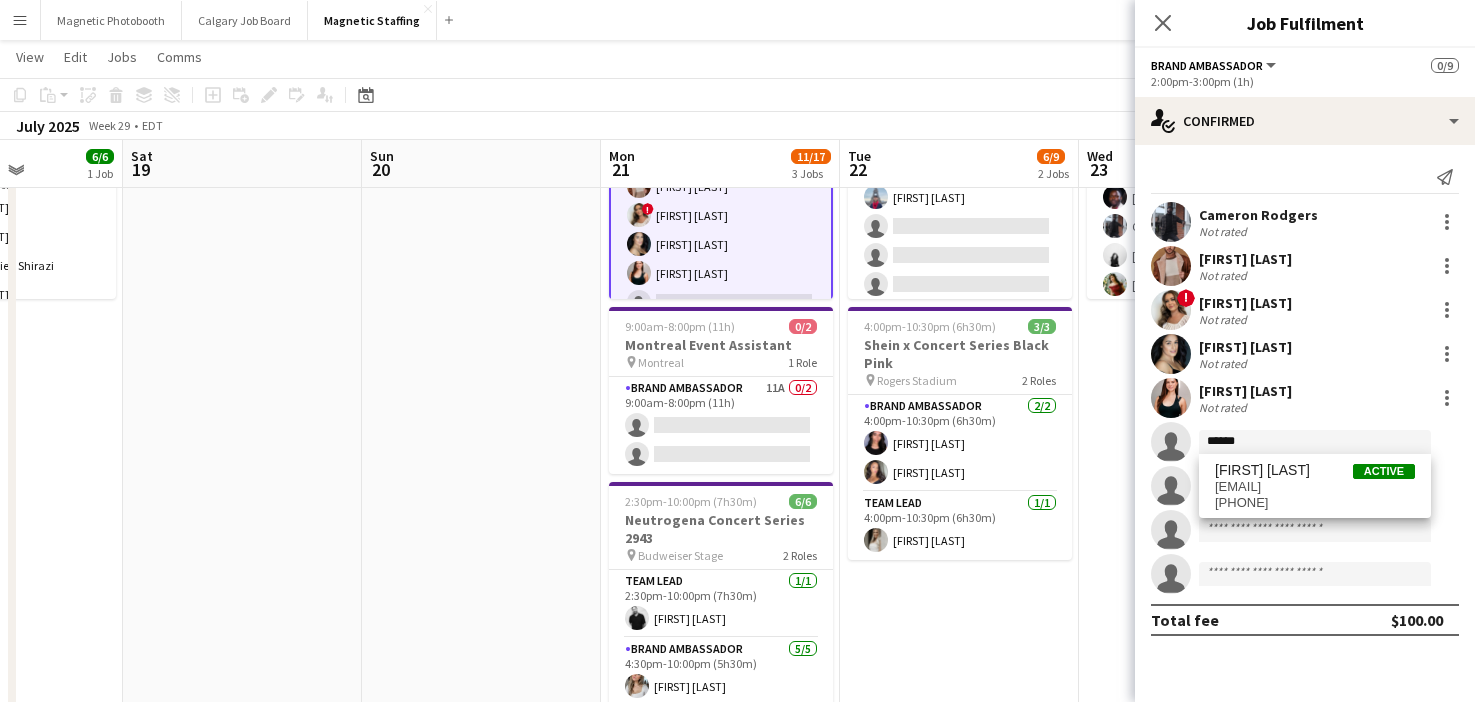 click on "[EMAIL]" at bounding box center [1315, 487] 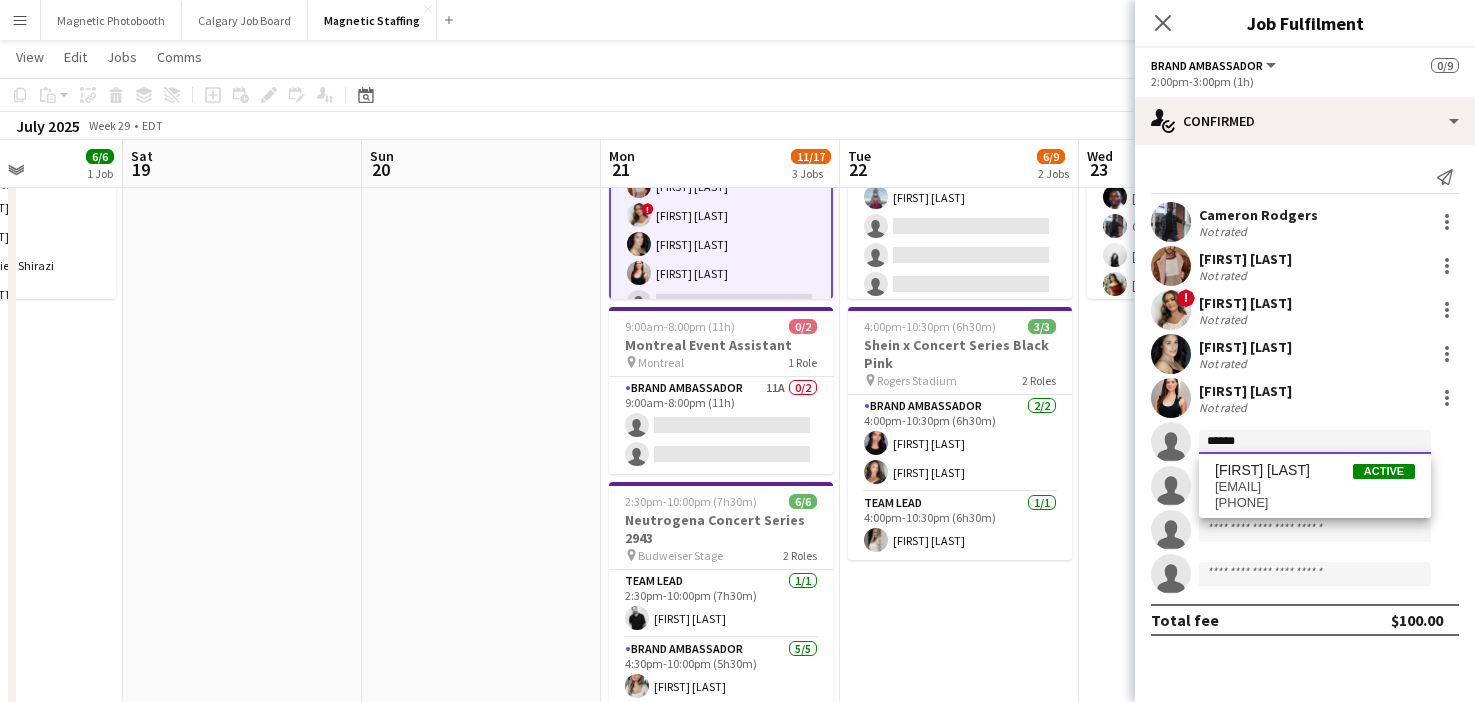 type 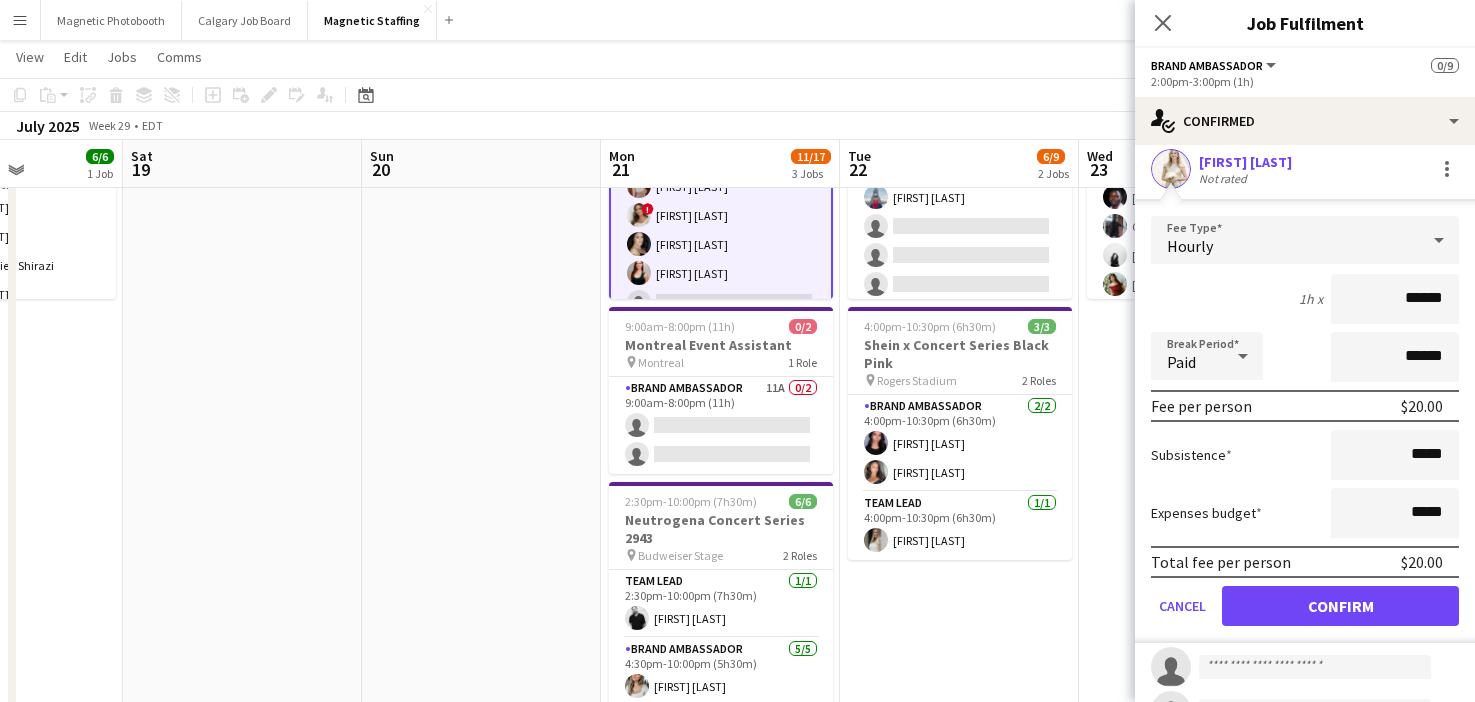 scroll, scrollTop: 404, scrollLeft: 0, axis: vertical 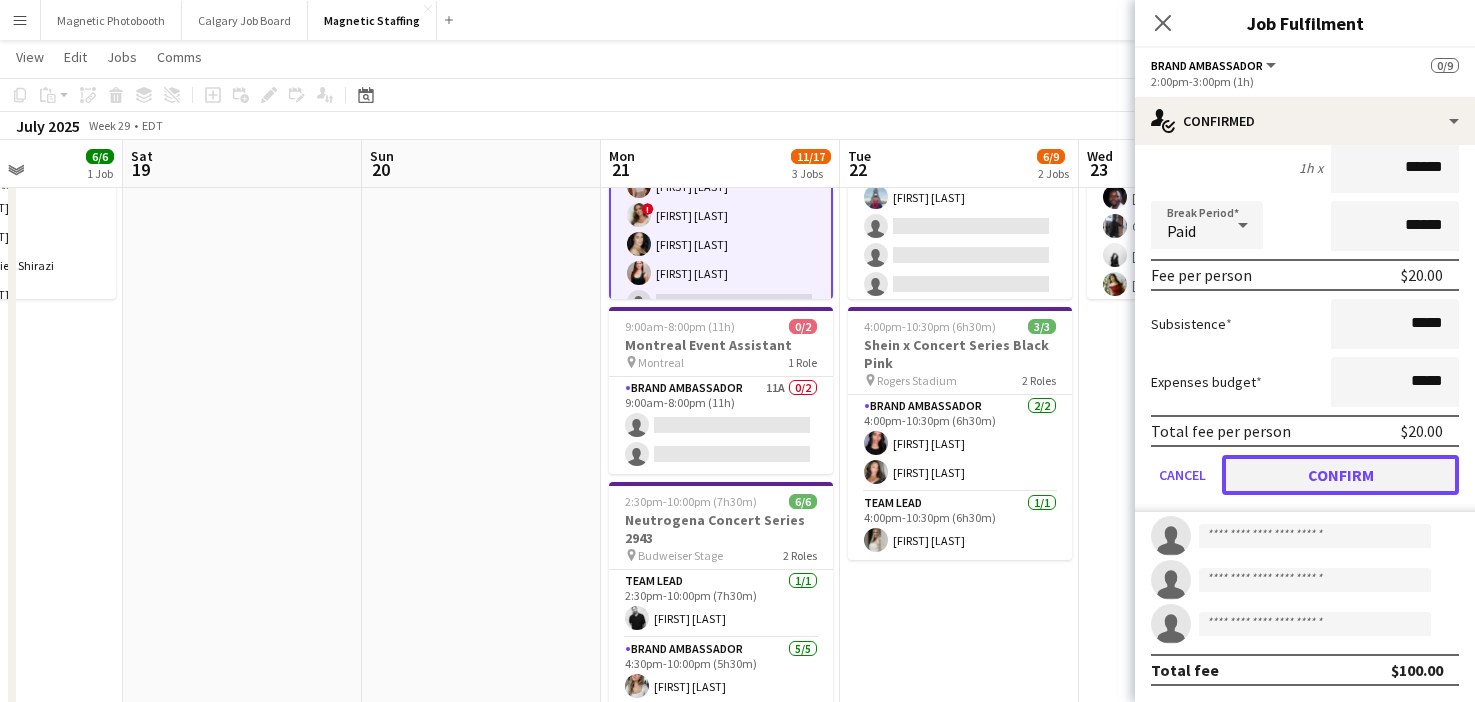 click on "Confirm" at bounding box center (1340, 475) 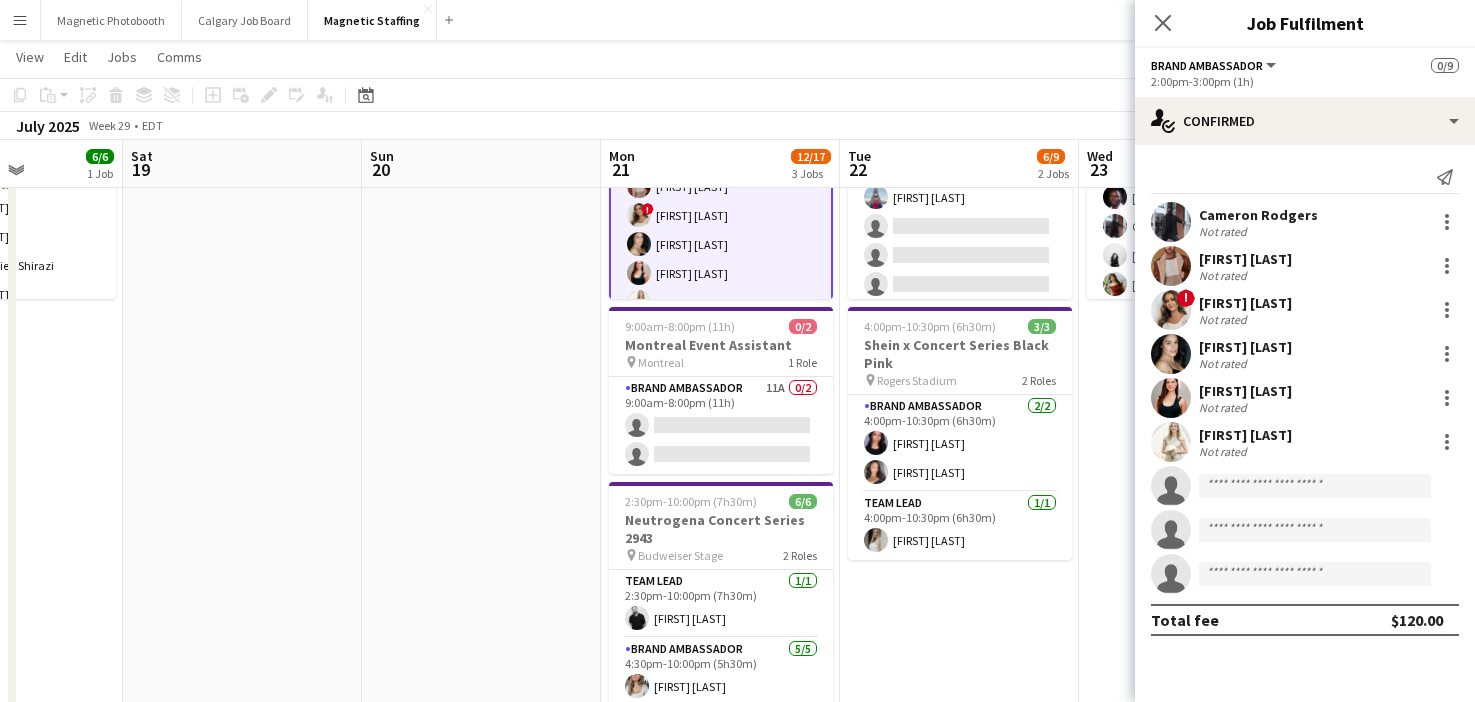 scroll, scrollTop: 0, scrollLeft: 0, axis: both 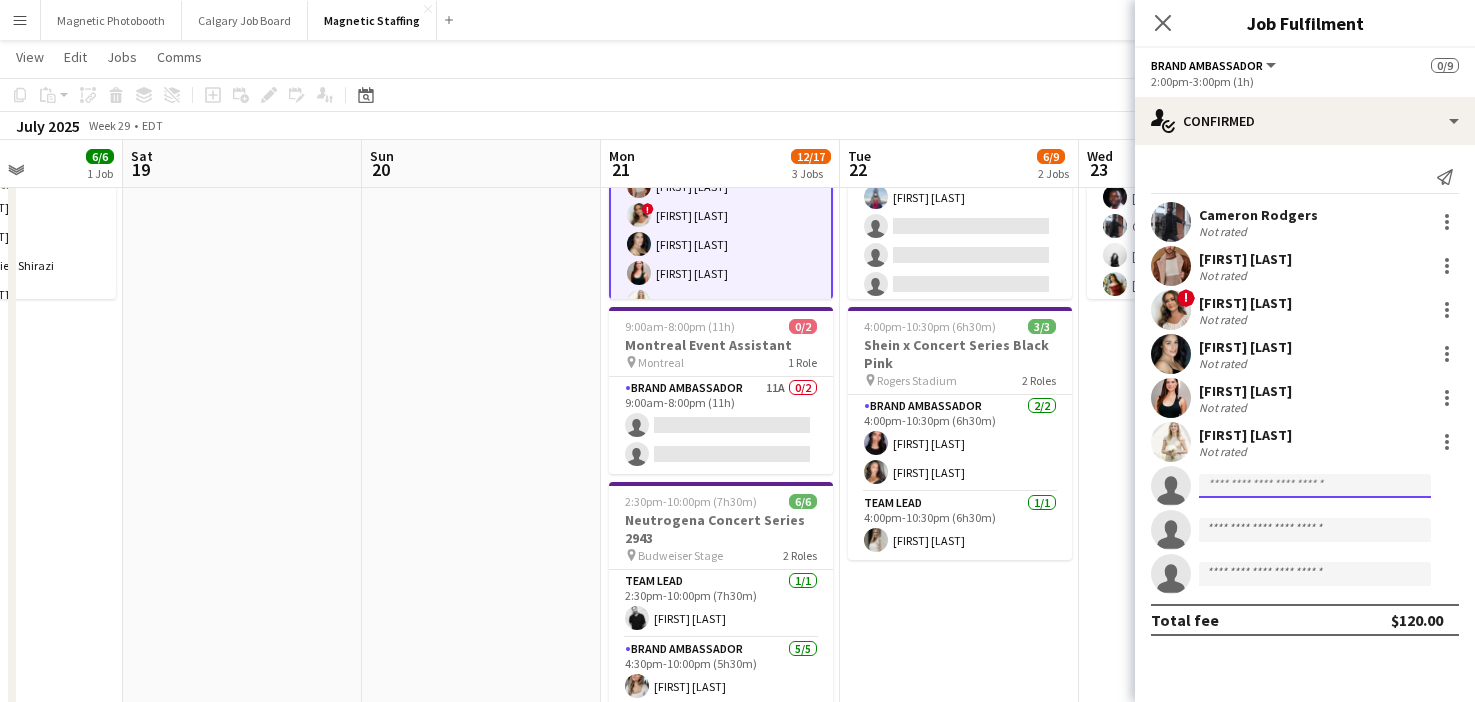 click 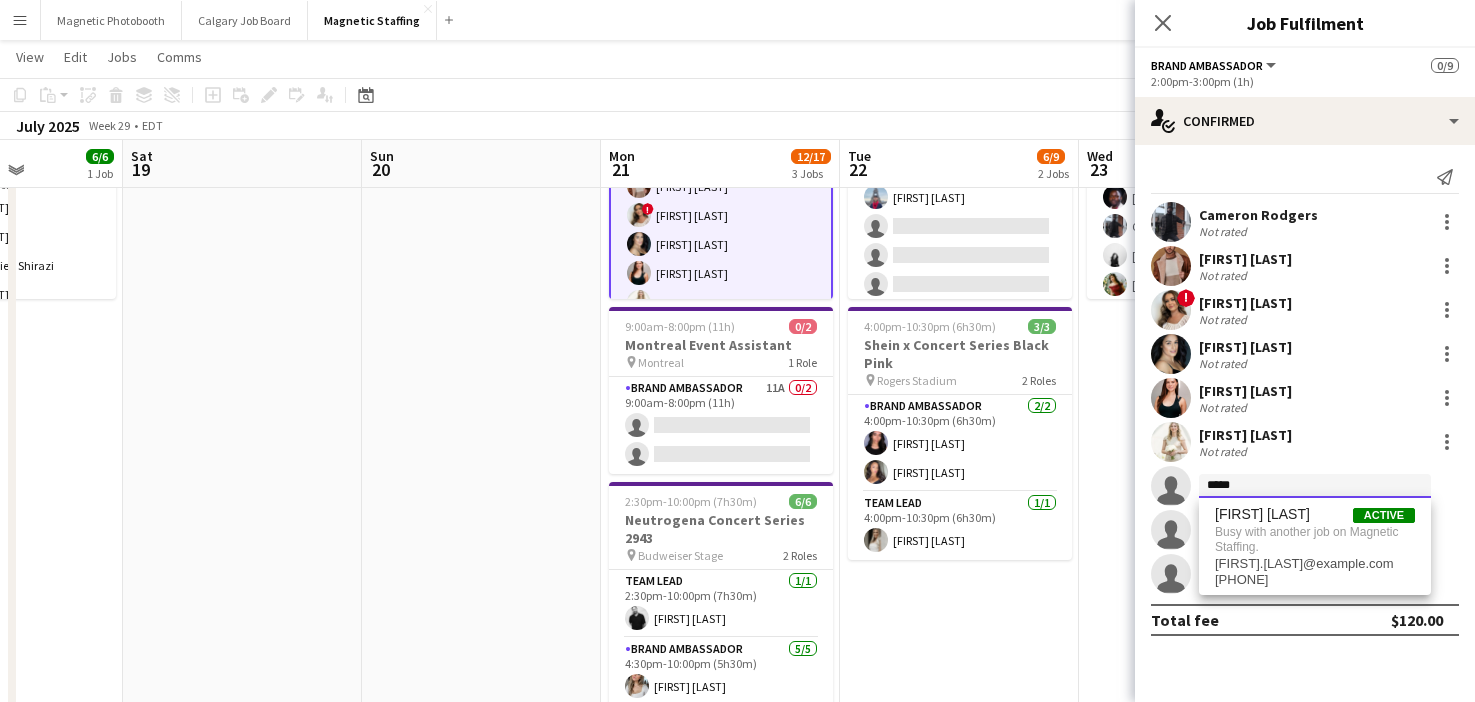 type on "****" 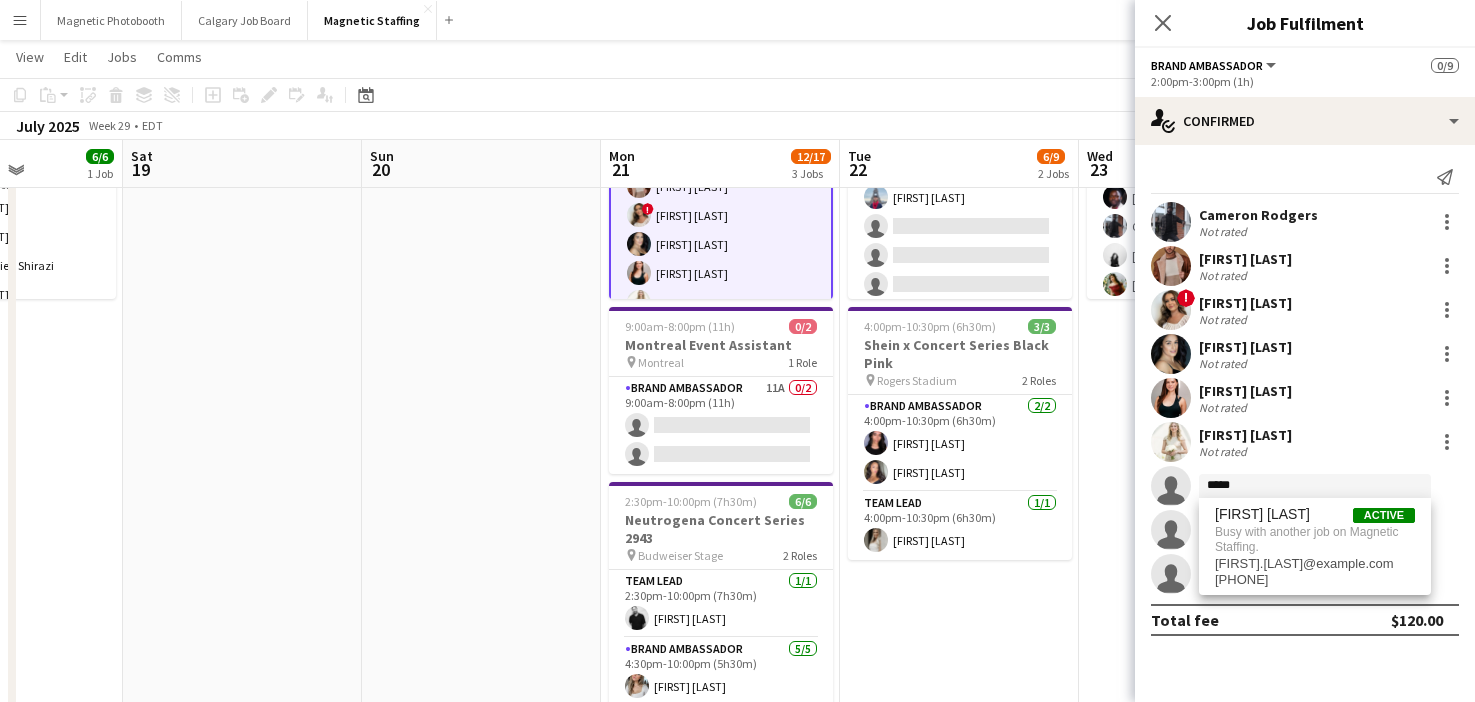 click on "single-neutral-actions" 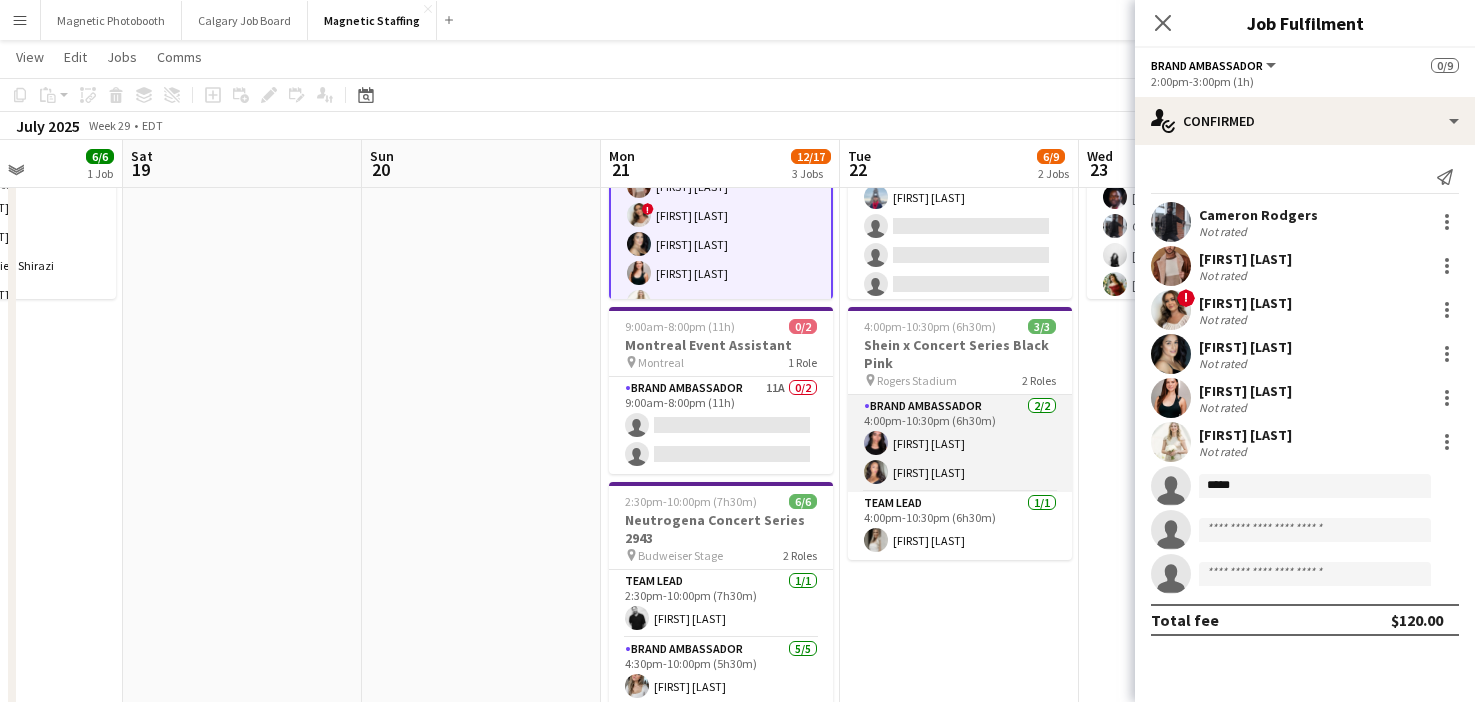 click on "Brand Ambassador   2/2   4:00pm-10:30pm (6h30m)
[FIRST] [LAST] [FIRST] [LAST]" at bounding box center [960, 443] 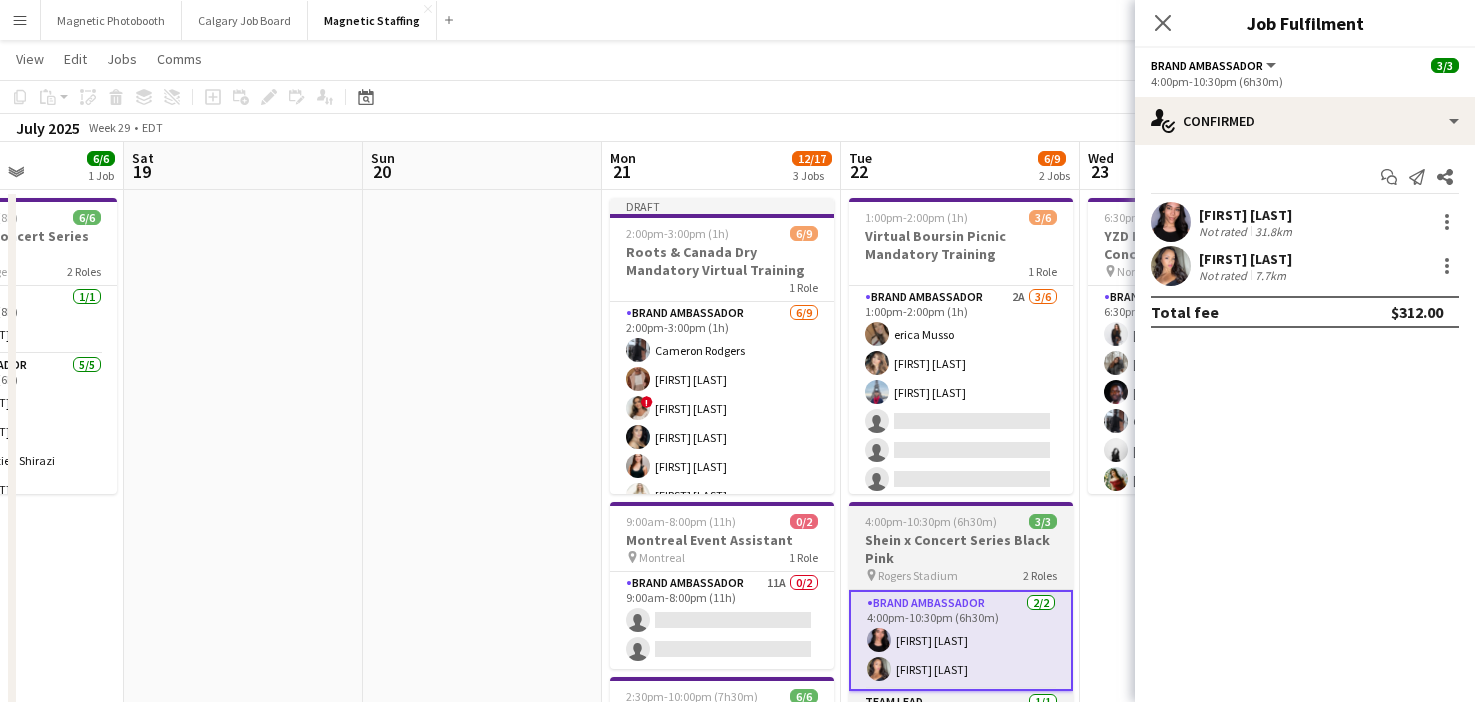 scroll, scrollTop: 0, scrollLeft: 0, axis: both 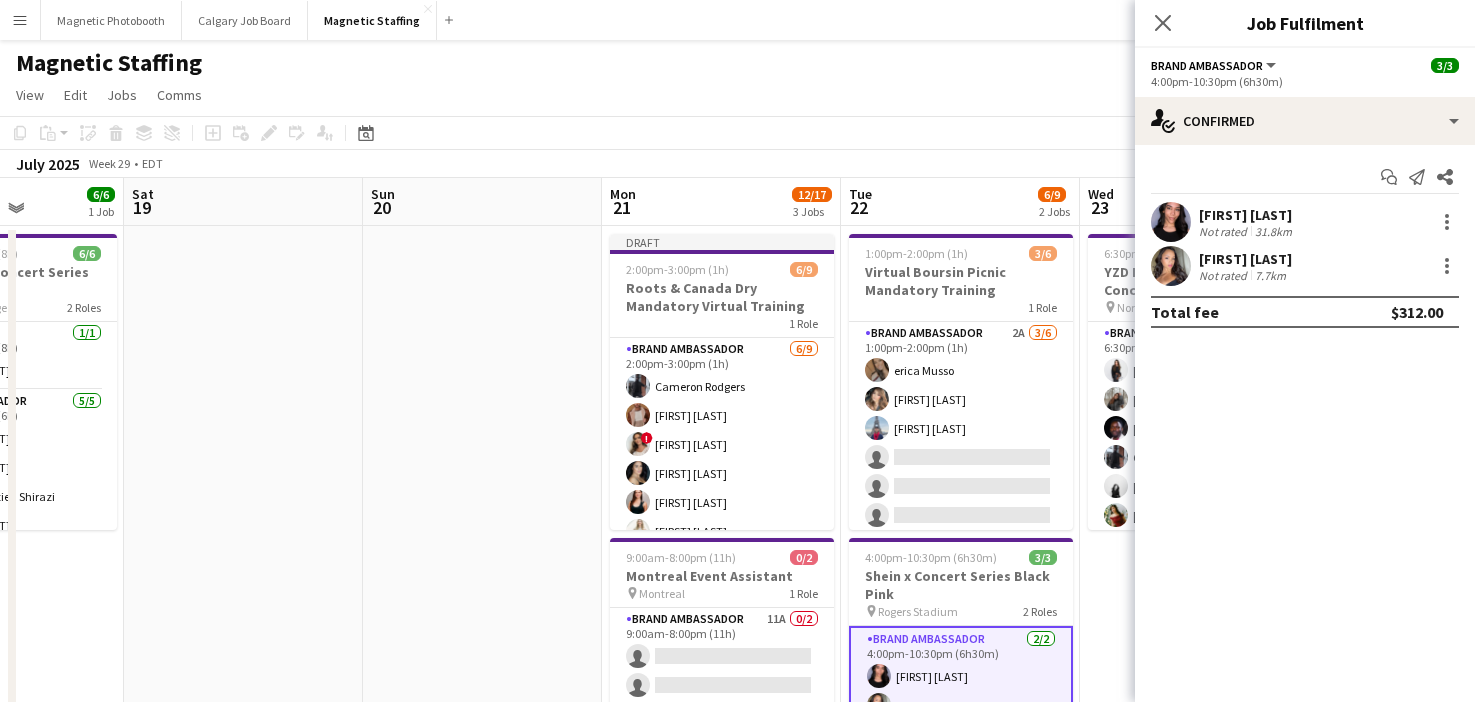 click at bounding box center [482, 1194] 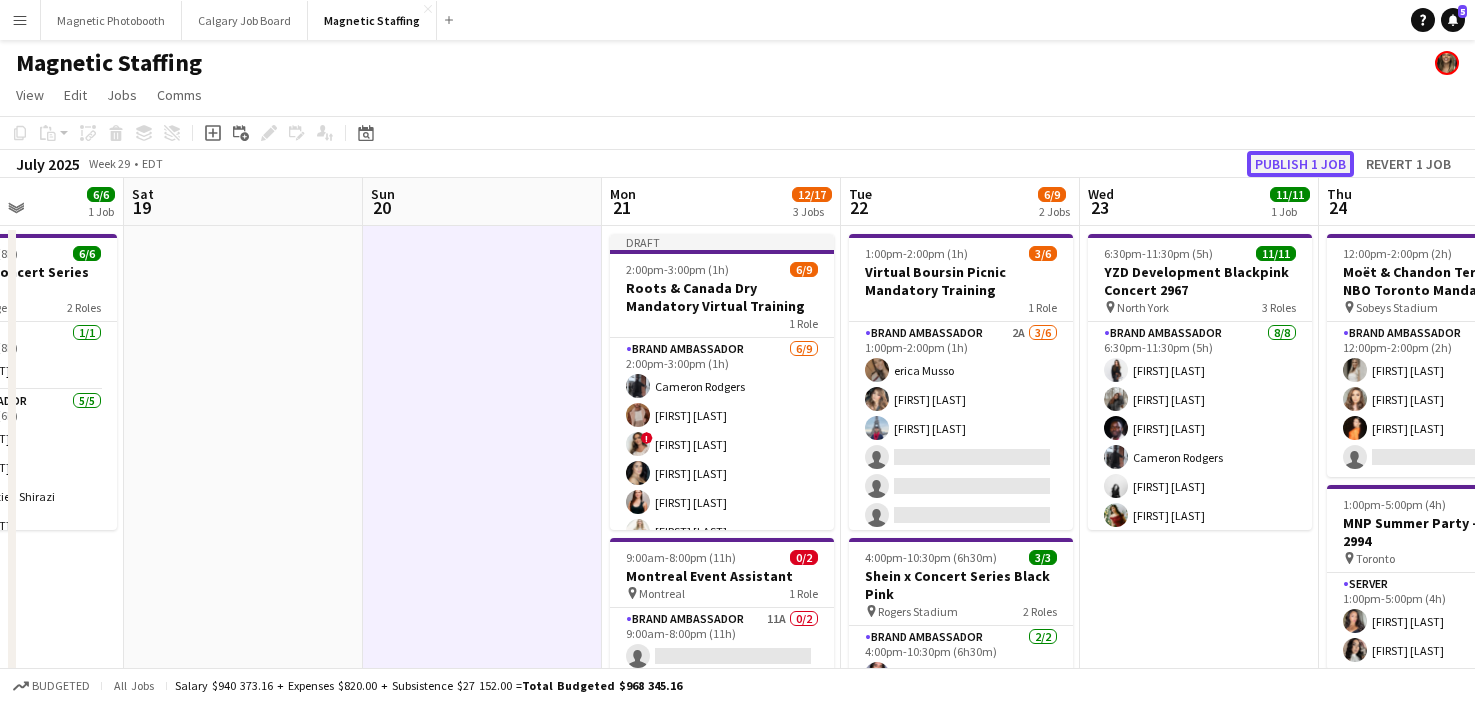 click on "Publish 1 job" 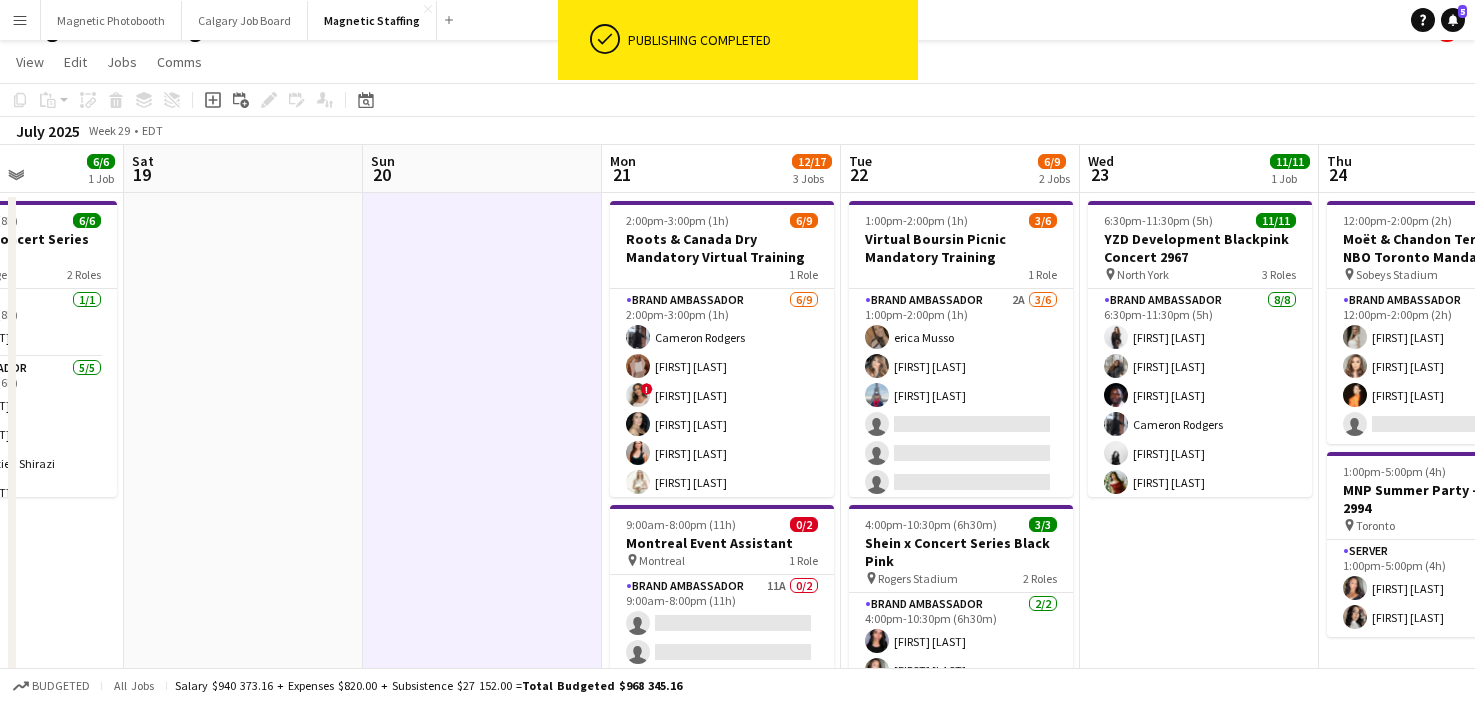 scroll, scrollTop: 1, scrollLeft: 0, axis: vertical 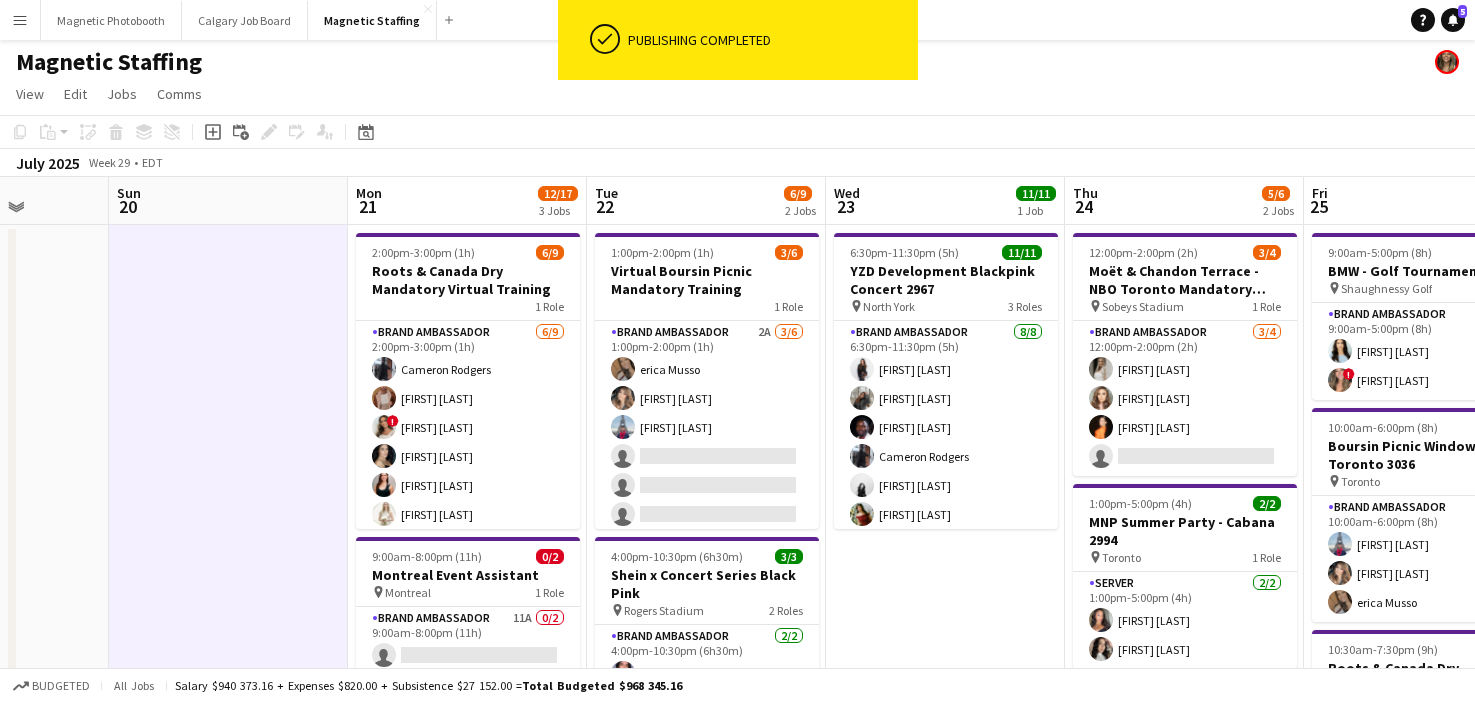 drag, startPoint x: 544, startPoint y: 472, endPoint x: 418, endPoint y: 479, distance: 126.1943 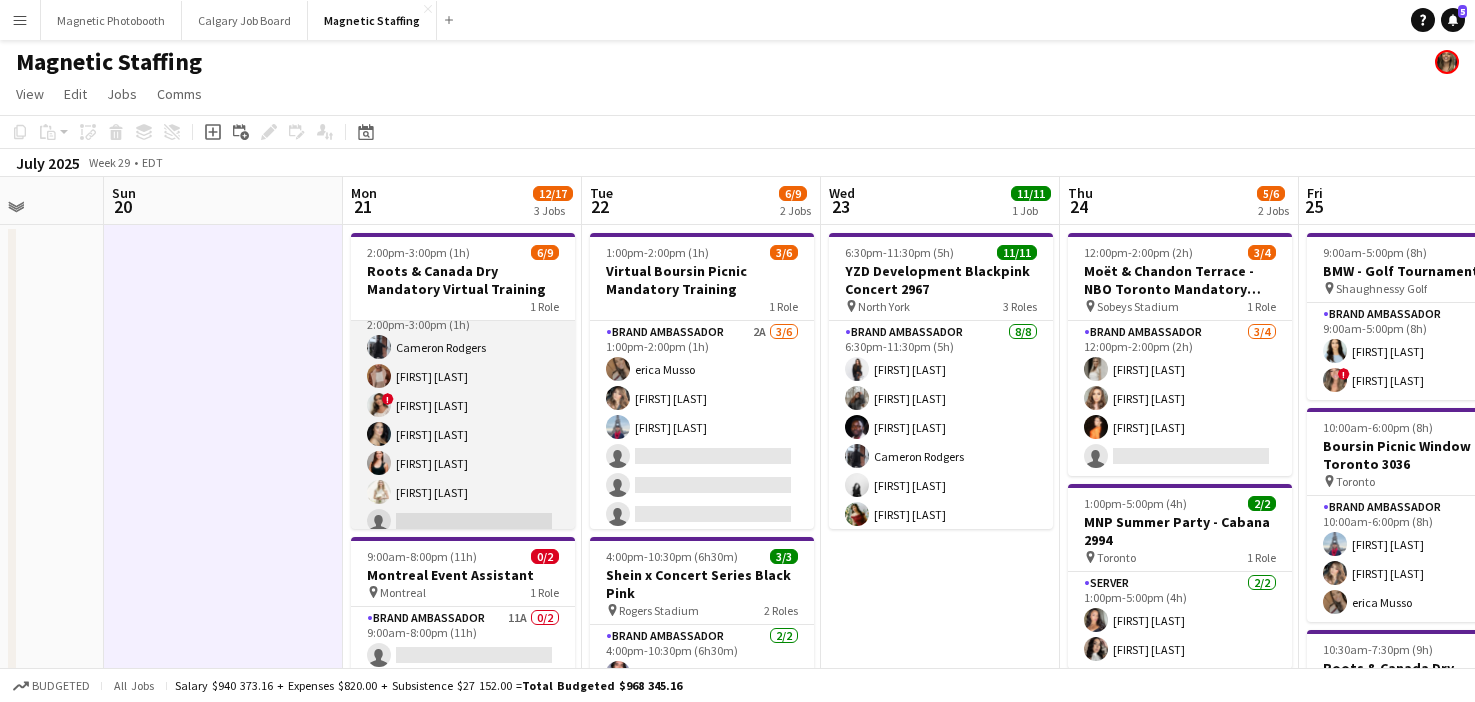 scroll, scrollTop: 0, scrollLeft: 0, axis: both 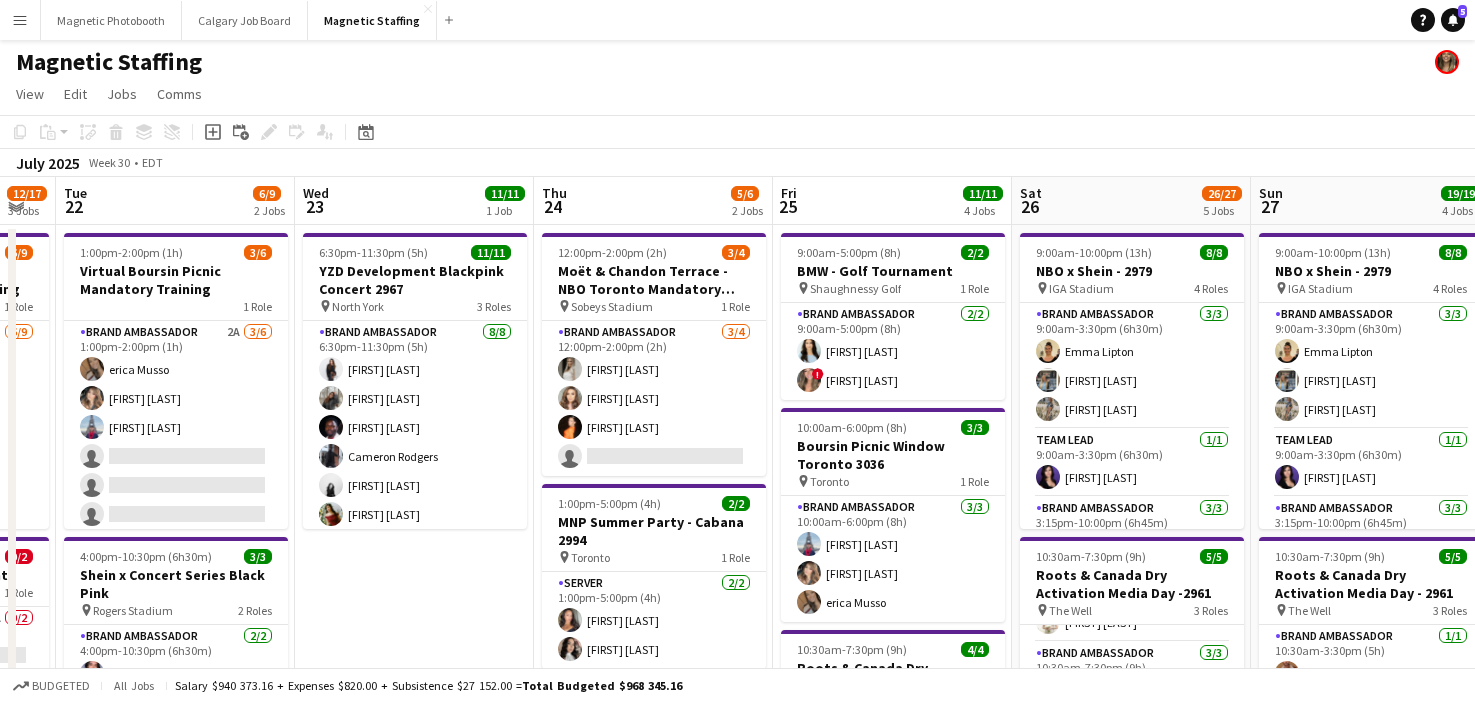 drag, startPoint x: 844, startPoint y: 360, endPoint x: 325, endPoint y: 359, distance: 519.001 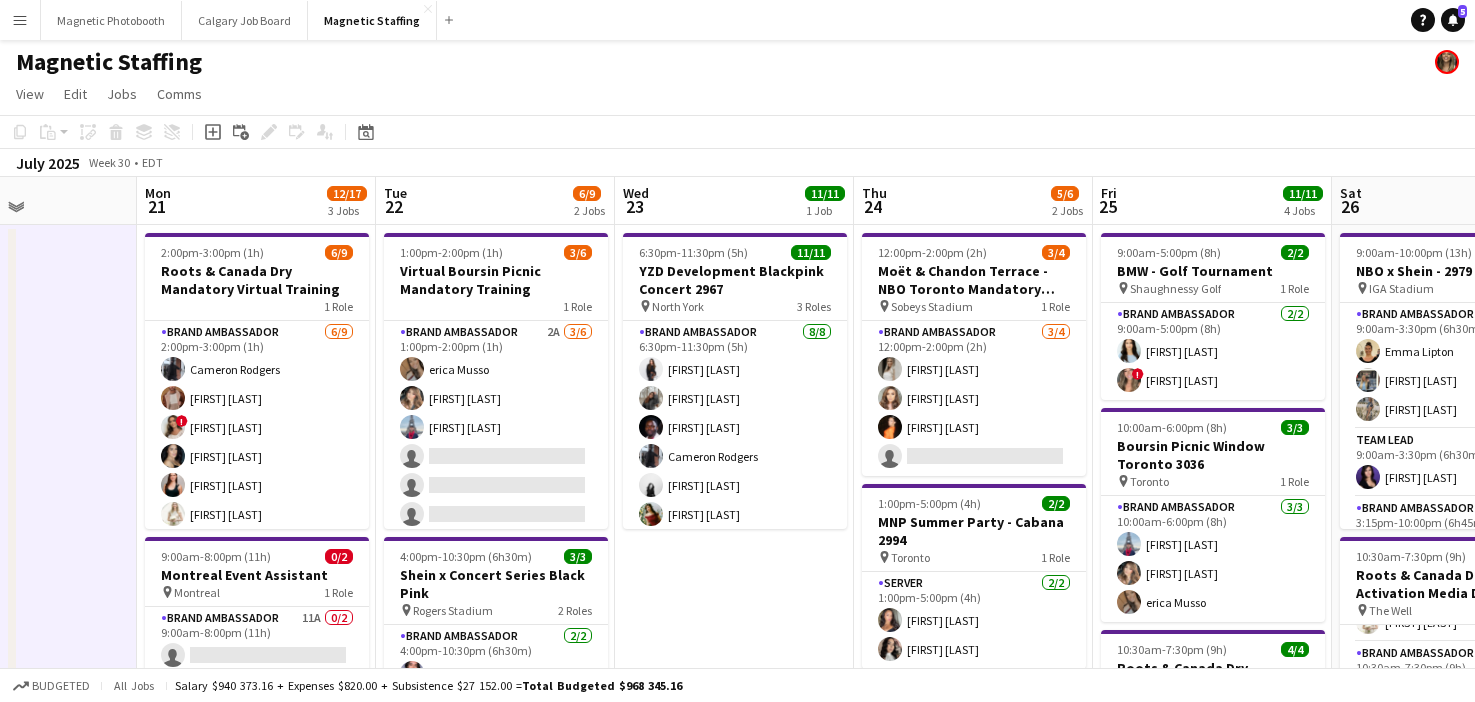 drag, startPoint x: 645, startPoint y: 448, endPoint x: 470, endPoint y: 460, distance: 175.41095 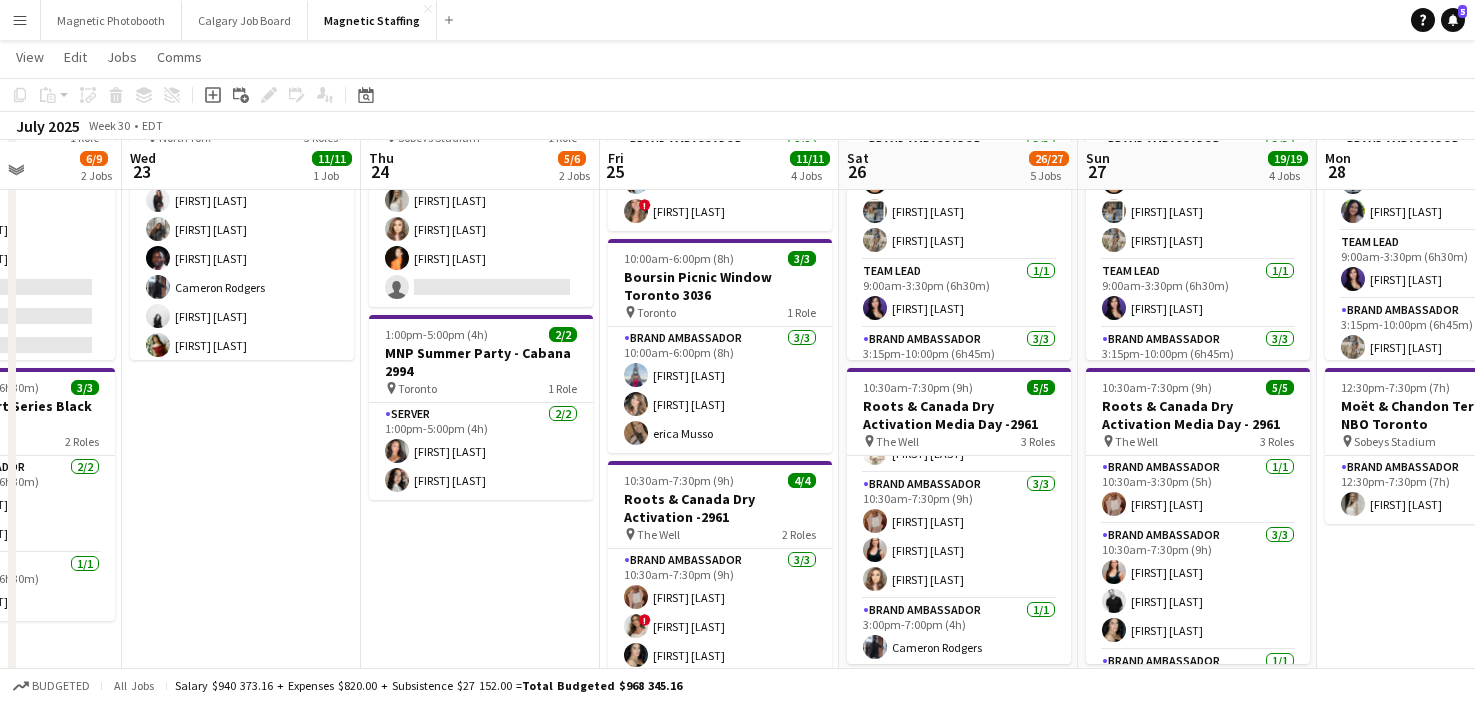 scroll, scrollTop: 170, scrollLeft: 0, axis: vertical 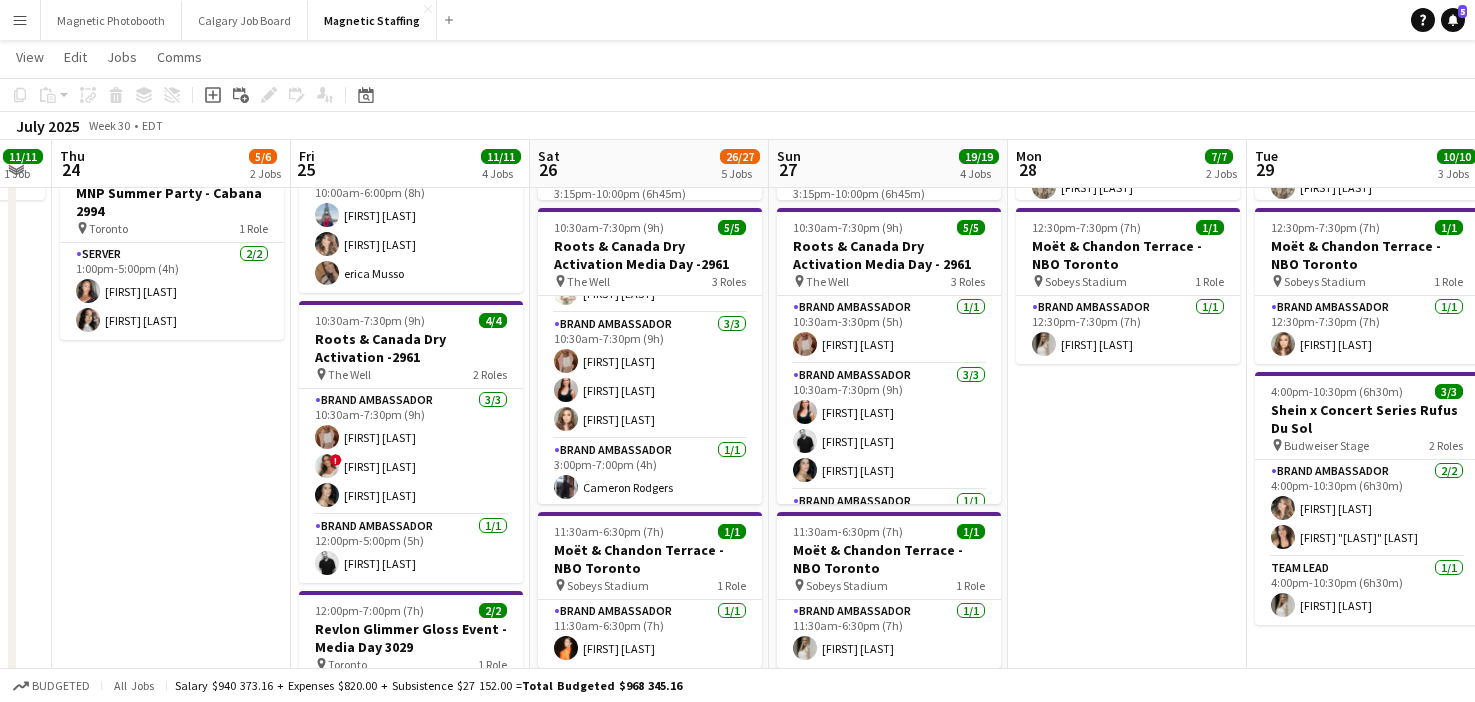 drag, startPoint x: 658, startPoint y: 539, endPoint x: 452, endPoint y: 543, distance: 206.03883 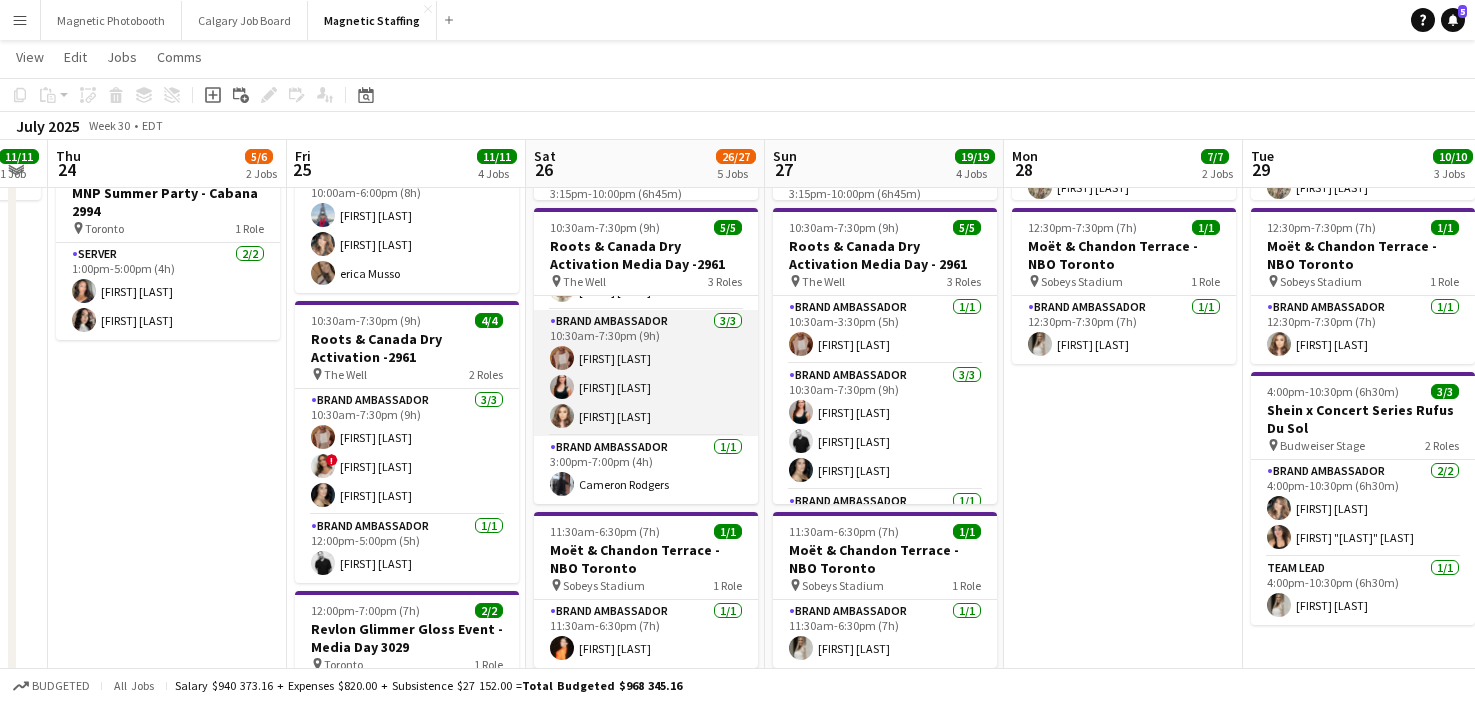 scroll, scrollTop: 0, scrollLeft: 0, axis: both 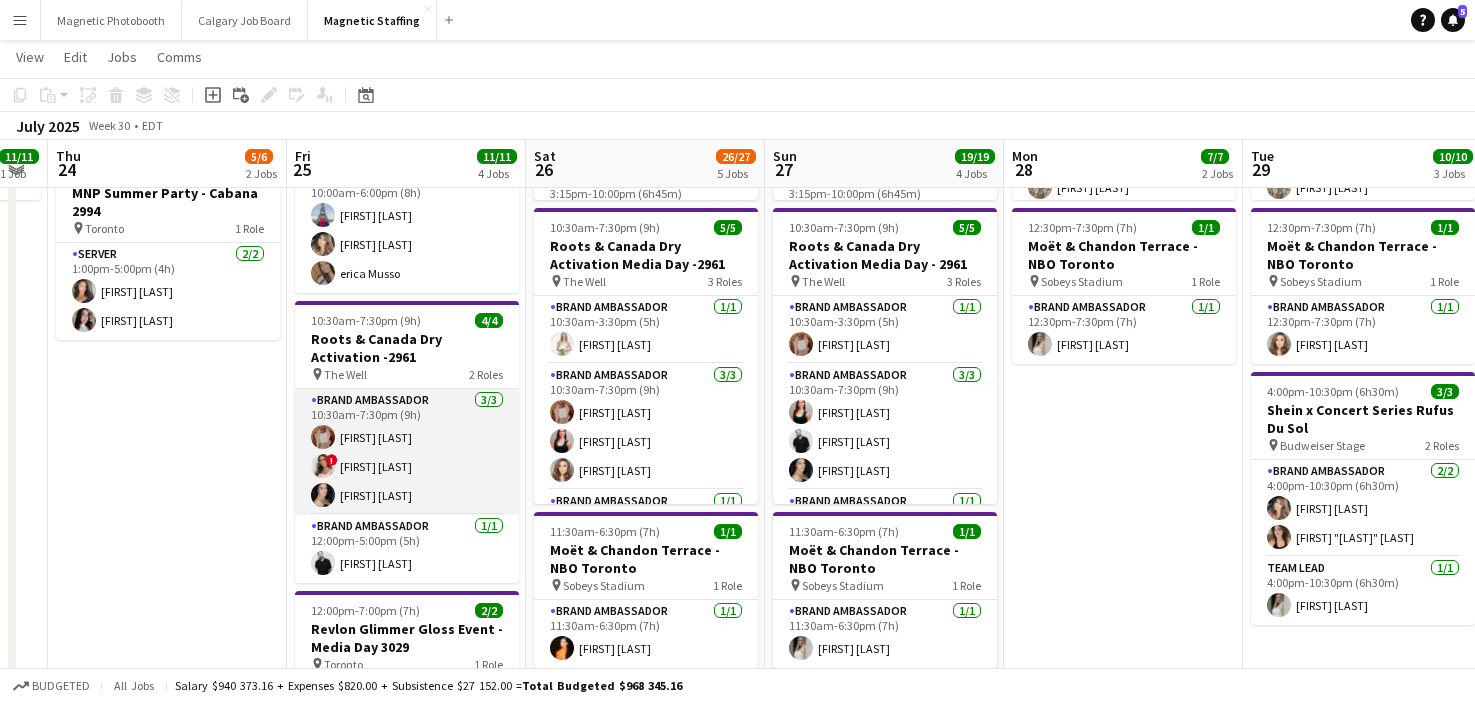 click on "Brand Ambassador   [NUMBER]/[NUMBER]   [TIME]-[TIME] ([DURATION])
[FIRST] [LAST] ! [FIRST] [LAST] [FIRST] [LAST]" at bounding box center (407, 452) 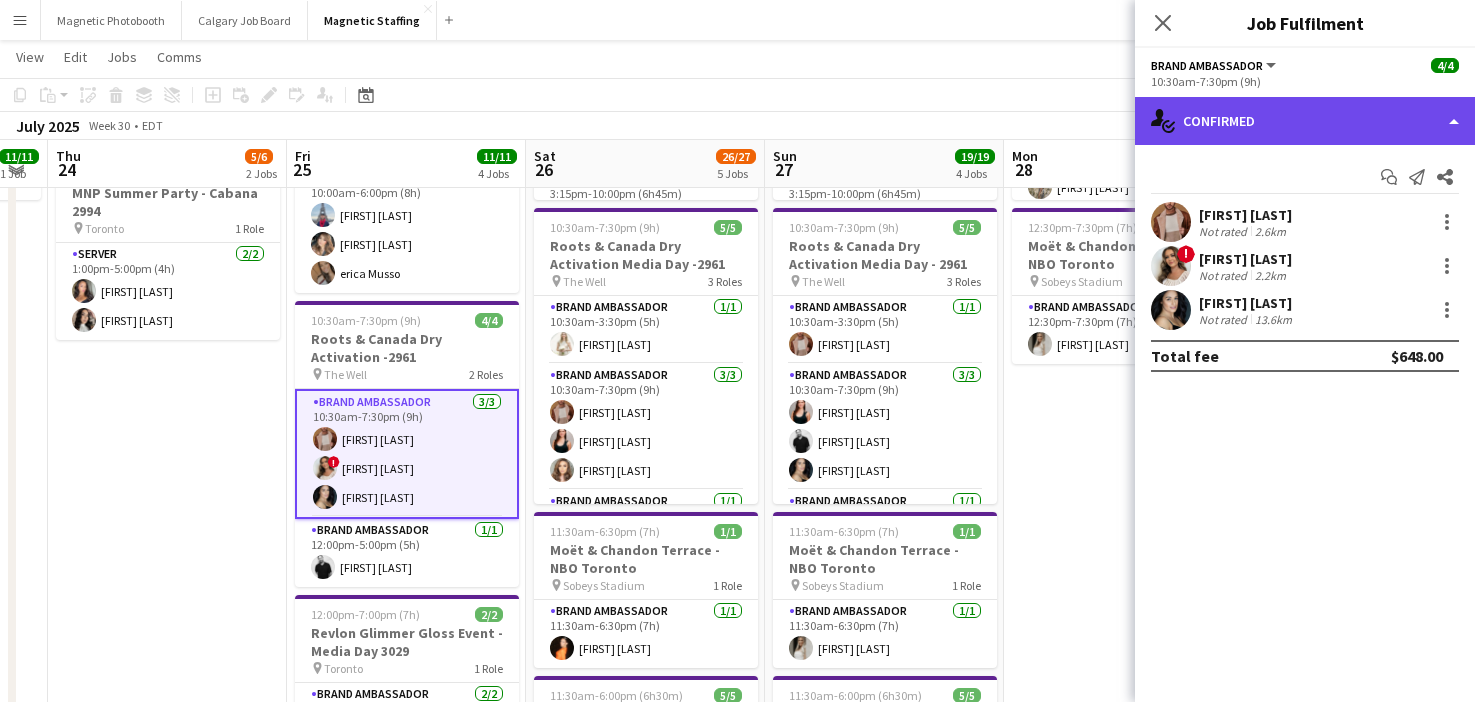 click on "single-neutral-actions-check-2
Confirmed" 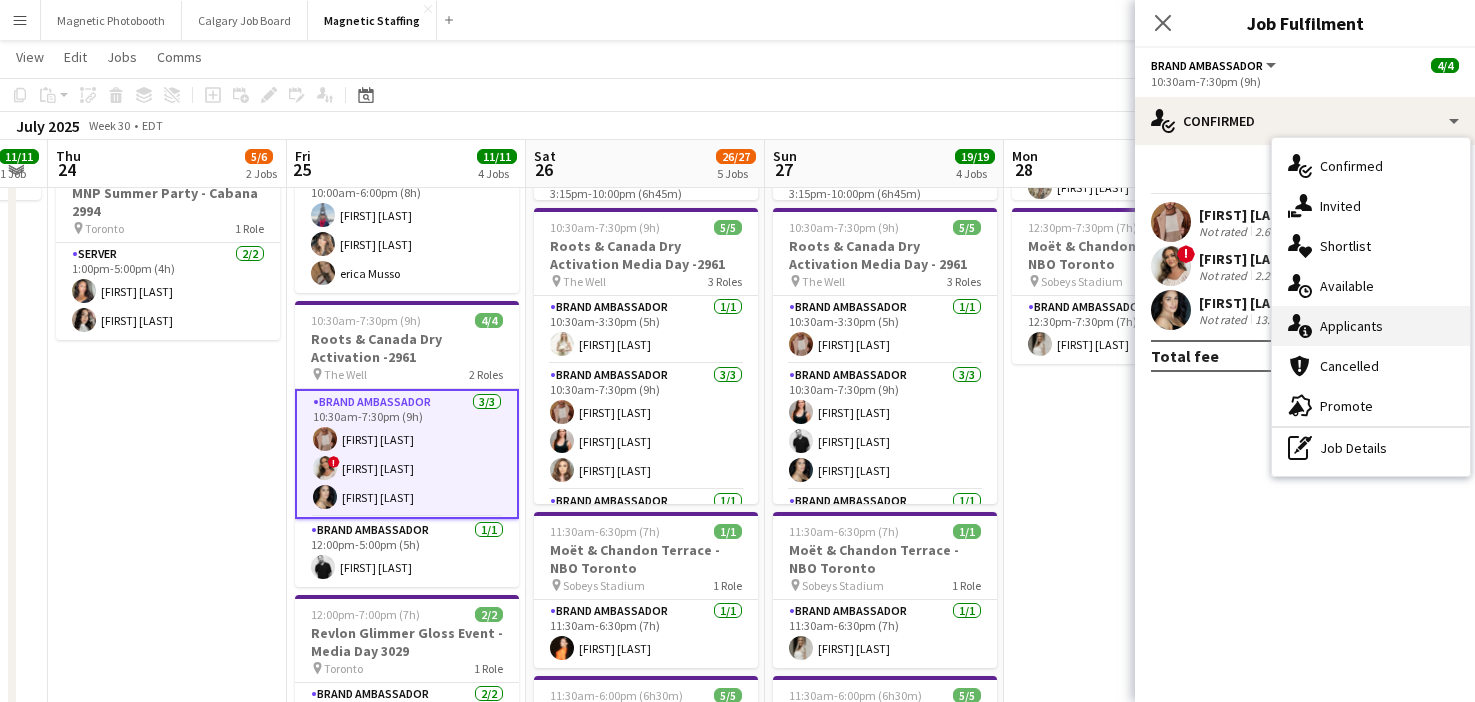click on "single-neutral-actions-information
Applicants" at bounding box center [1371, 326] 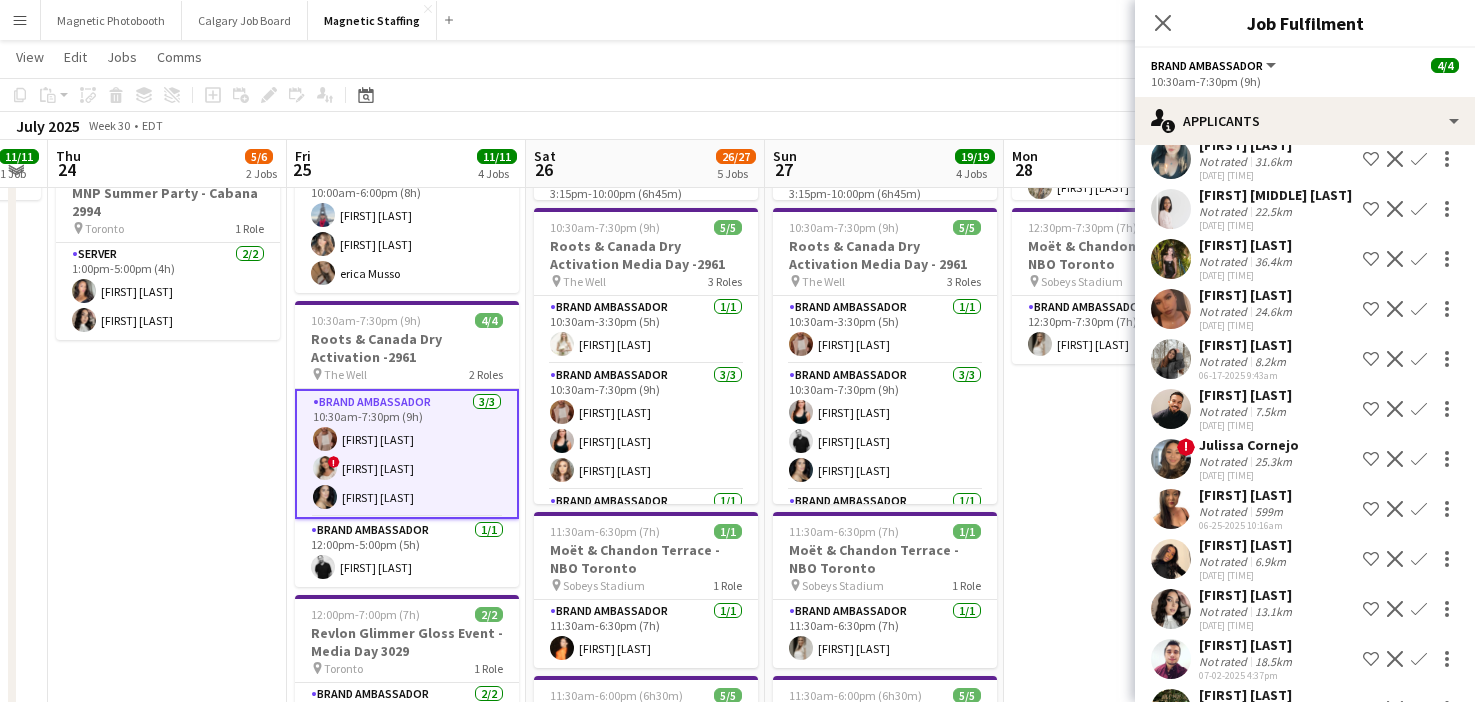 scroll, scrollTop: 1005, scrollLeft: 0, axis: vertical 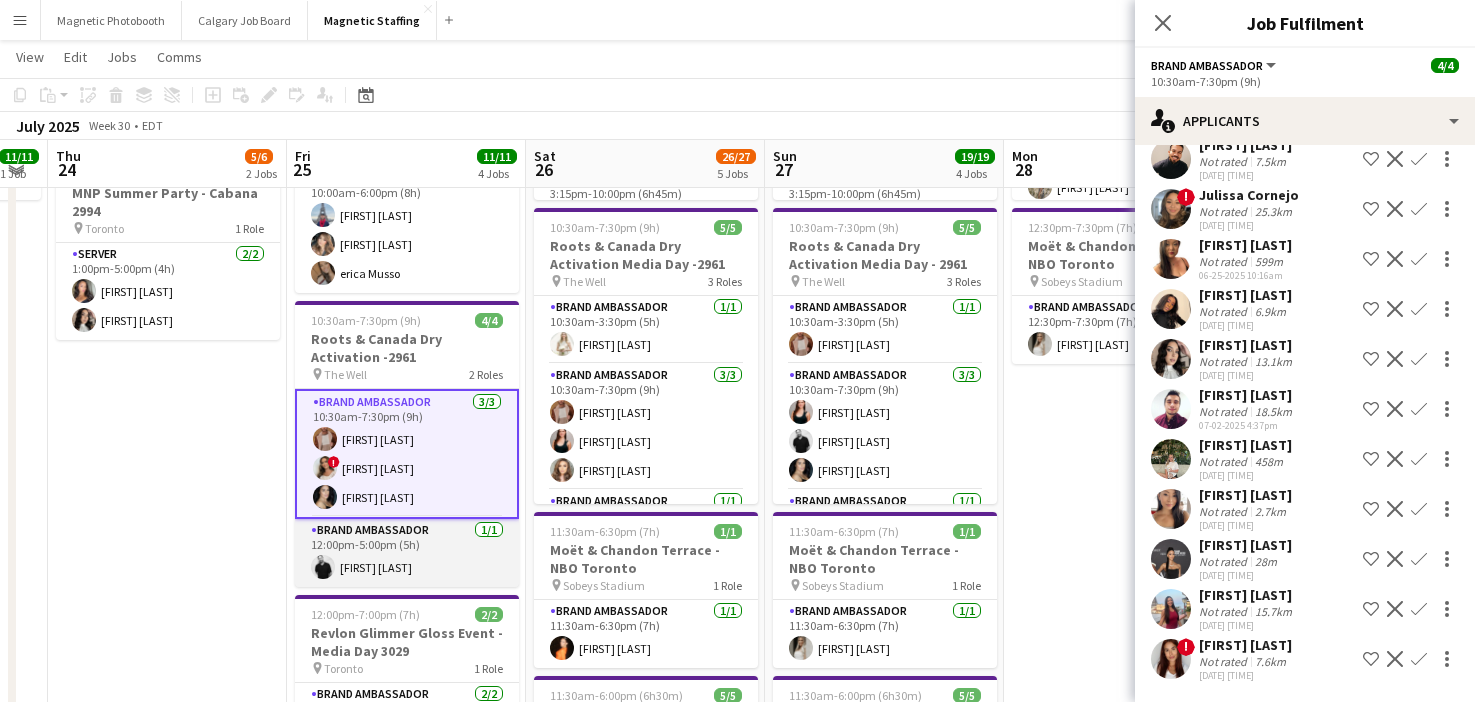 click on "Brand Ambassador   1/1   12:00pm-5:00pm (5h)
[FIRST] [LAST]" at bounding box center [407, 553] 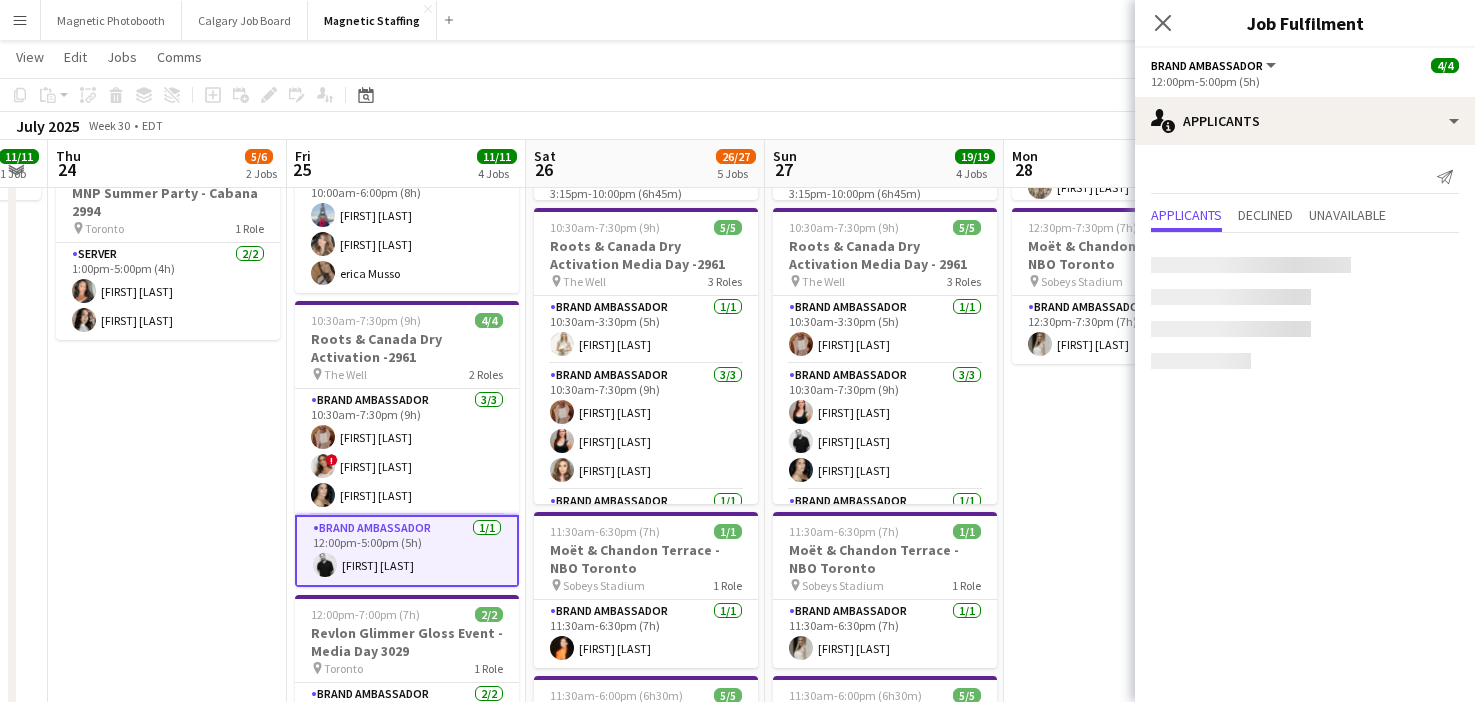 scroll, scrollTop: 0, scrollLeft: 907, axis: horizontal 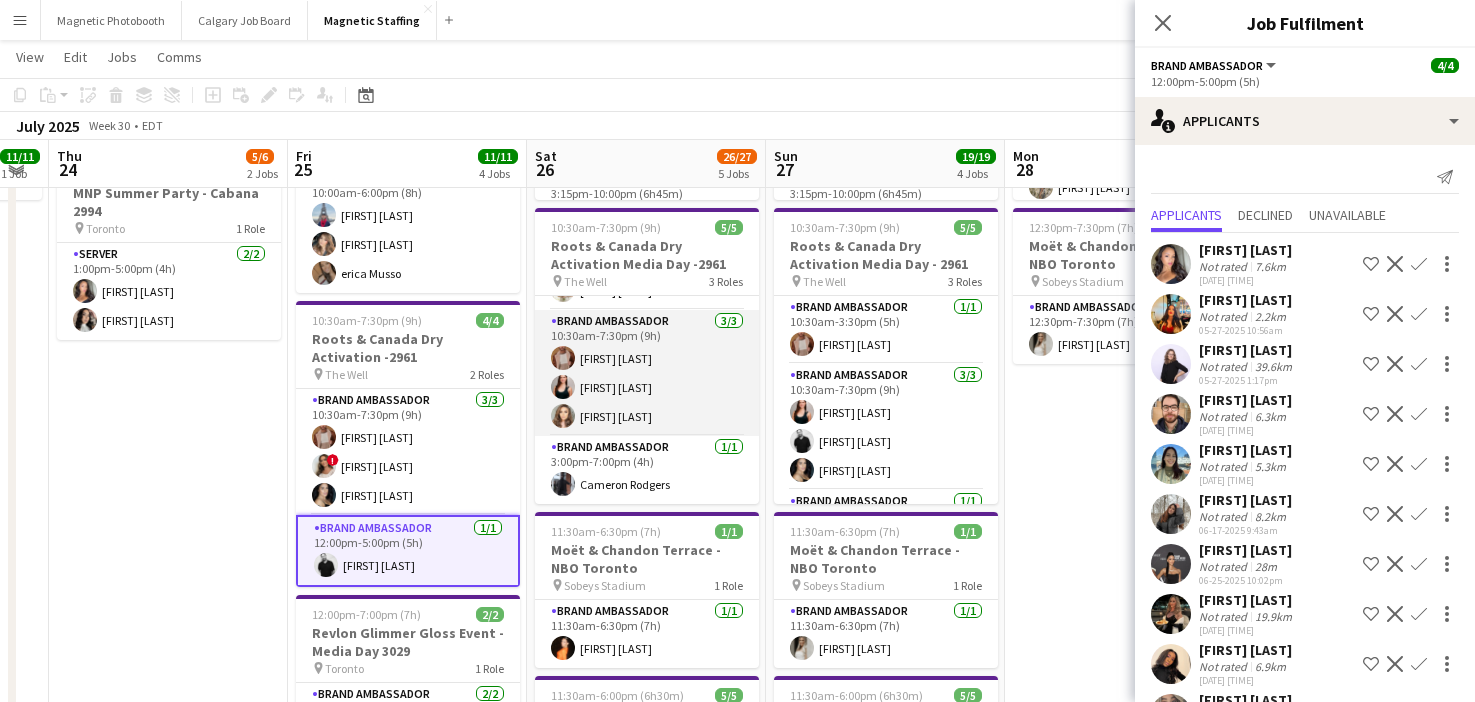 click on "Brand Ambassador   1/1   3:00pm-7:00pm (4h)
[FIRST] [LAST]" at bounding box center [647, 470] 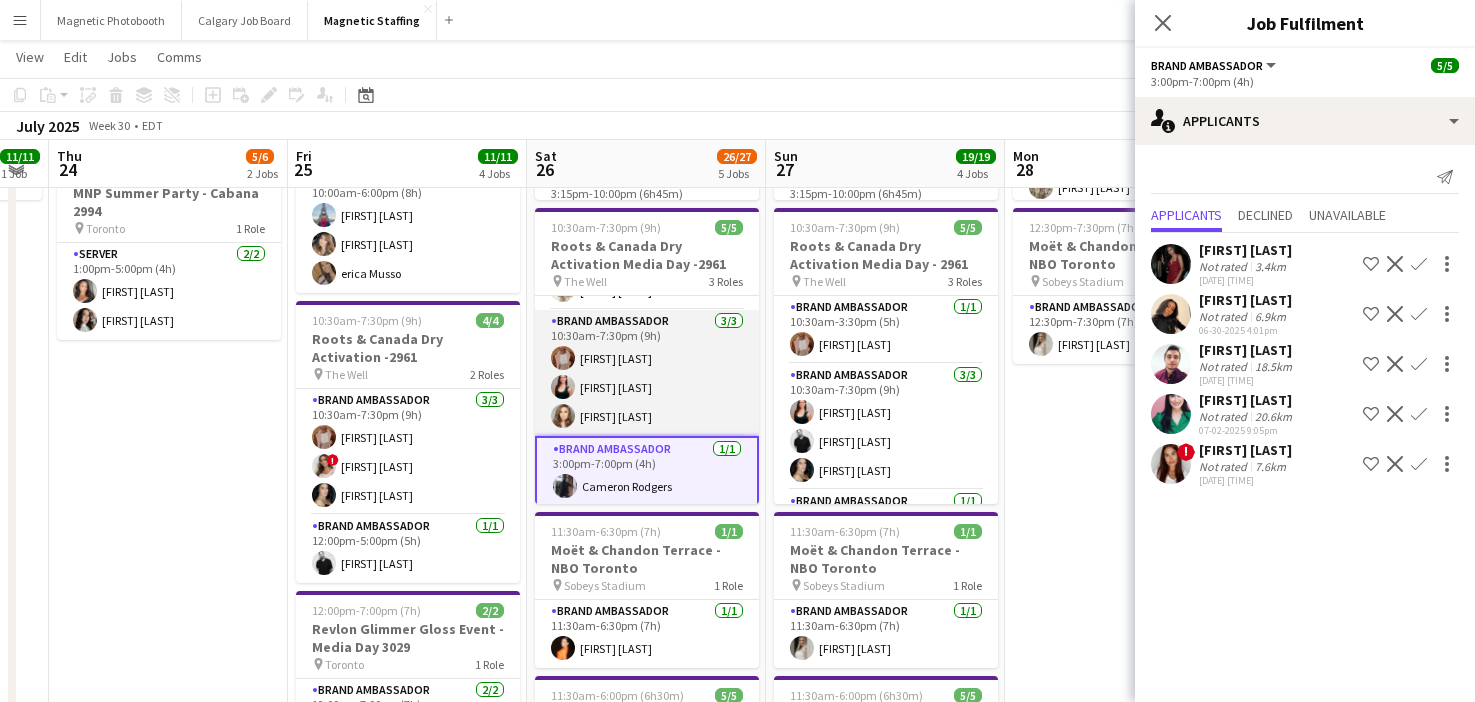 click on "Brand Ambassador   3/3   10:30am-7:30pm (9h)
[FIRST] [LAST] [FIRST] [LAST] [FIRST] [LAST]" at bounding box center (647, 373) 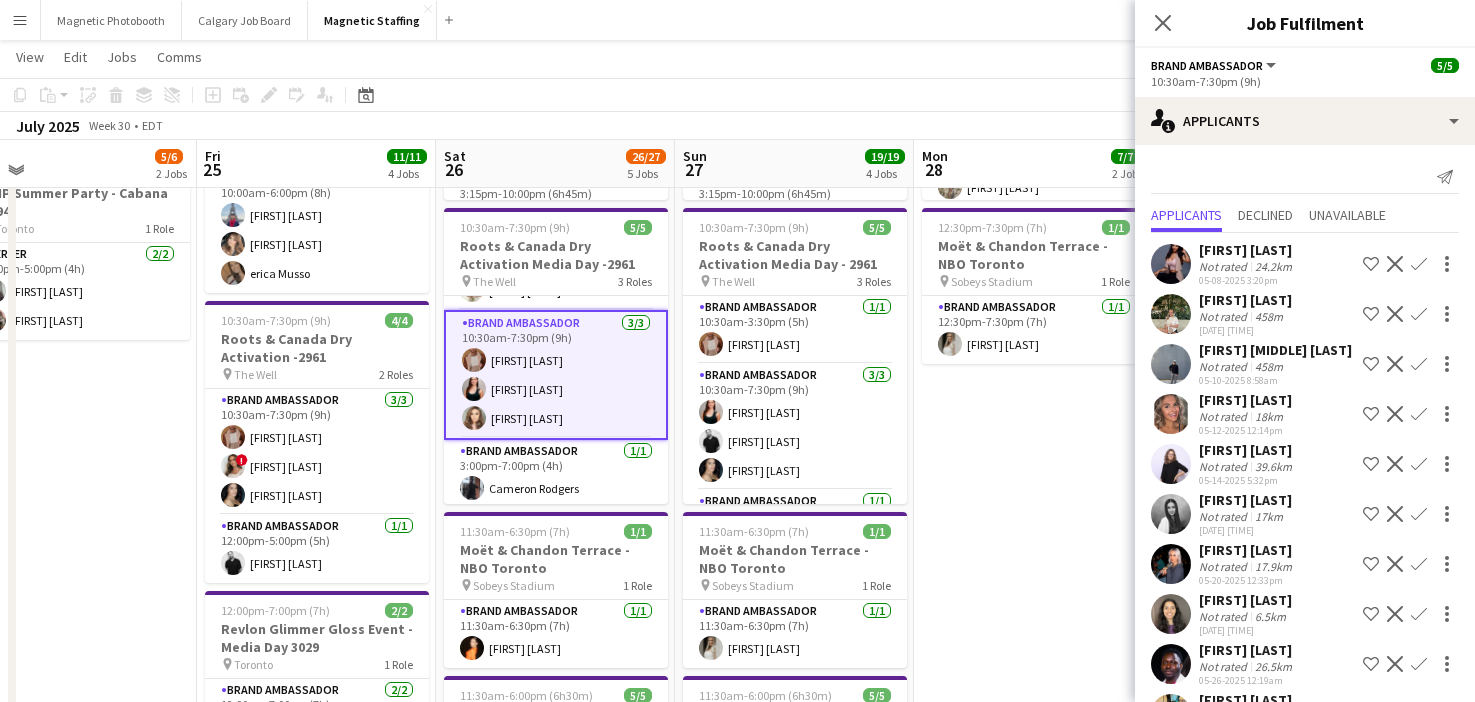 drag, startPoint x: 642, startPoint y: 383, endPoint x: 540, endPoint y: 382, distance: 102.0049 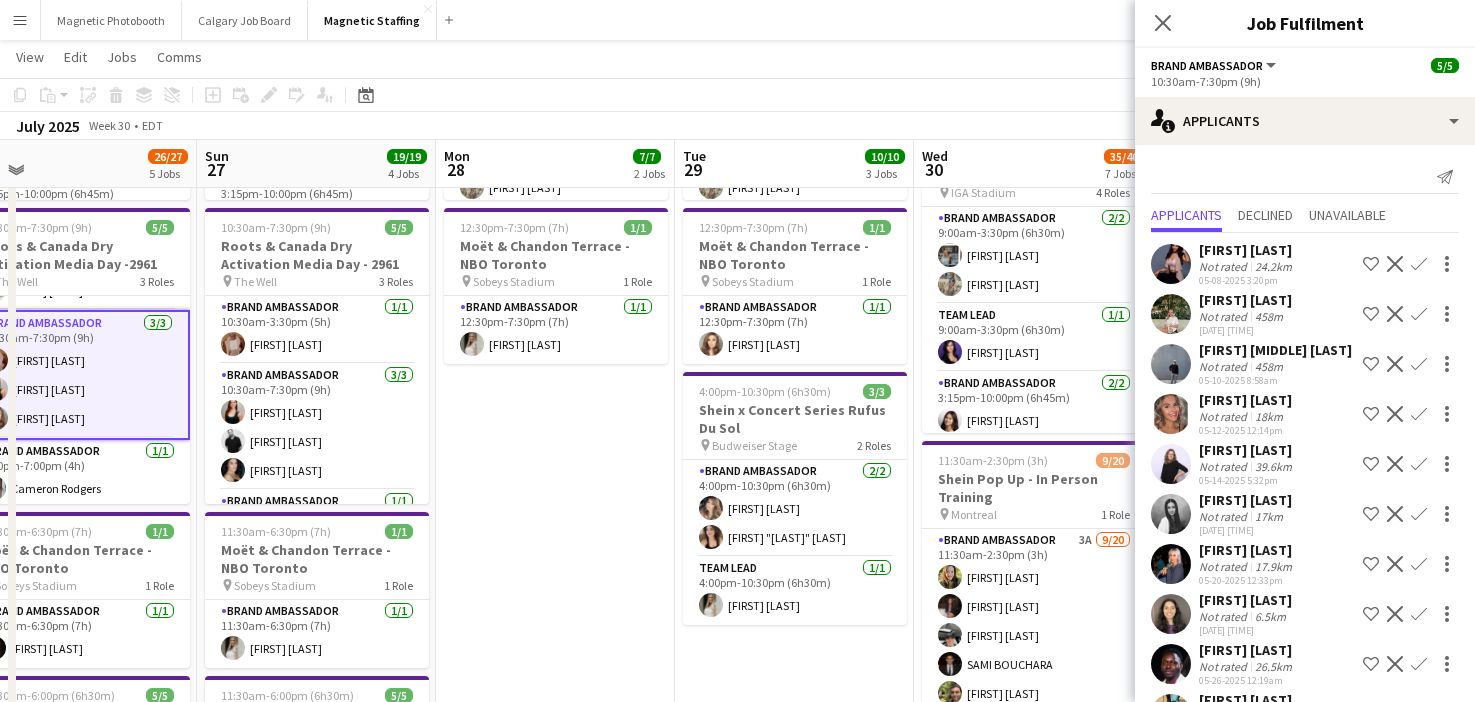 scroll, scrollTop: 0, scrollLeft: 531, axis: horizontal 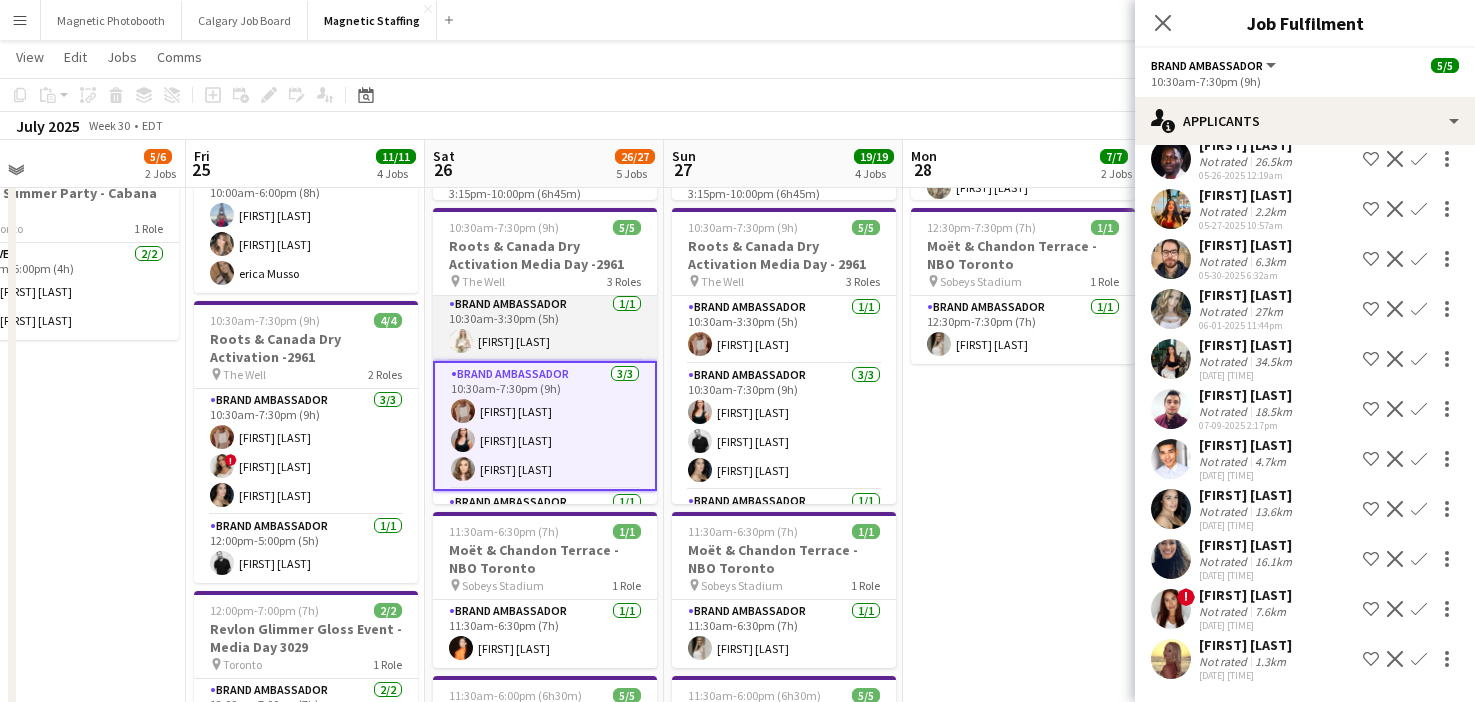 click on "Brand Ambassador   [NUMBER]/[NUMBER]   [TIME]-[TIME] ([DURATION])
[FIRST] [LAST]" at bounding box center (545, 327) 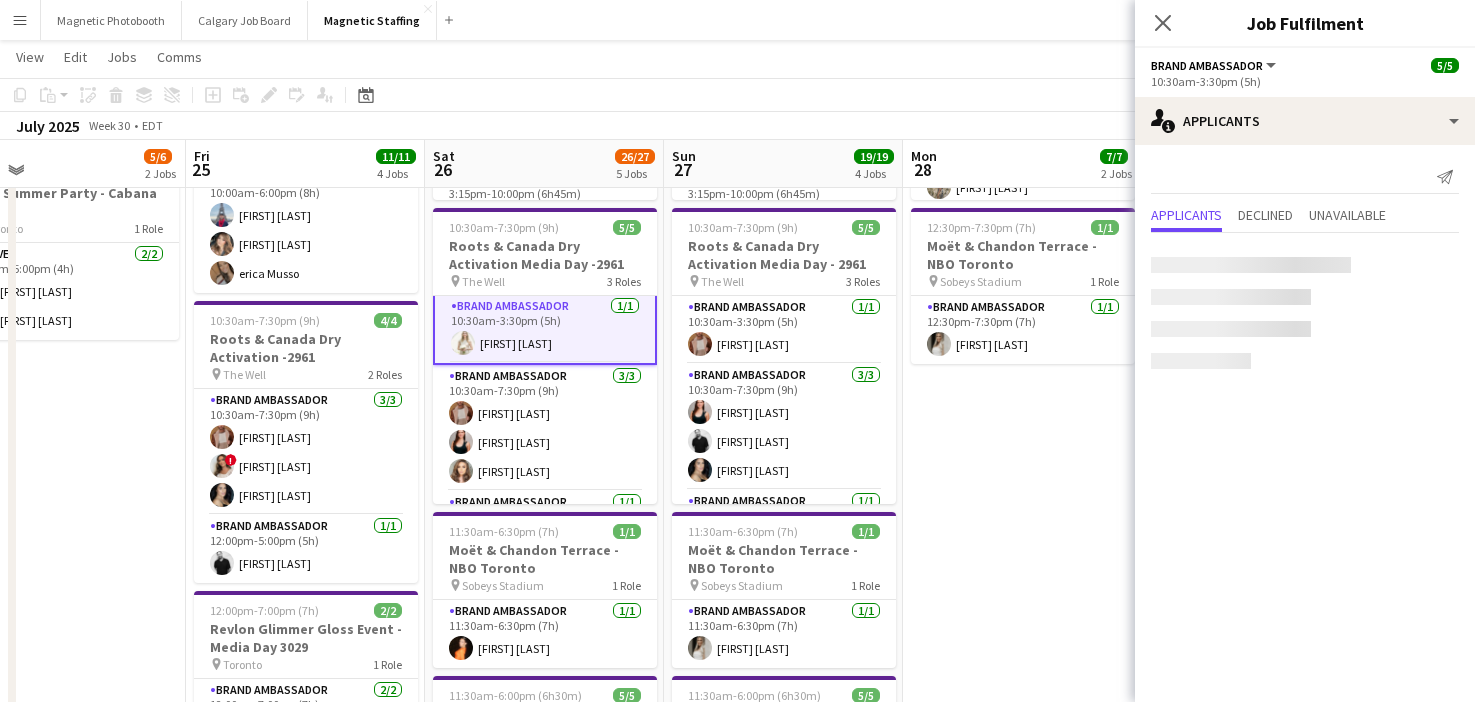 scroll, scrollTop: 0, scrollLeft: 0, axis: both 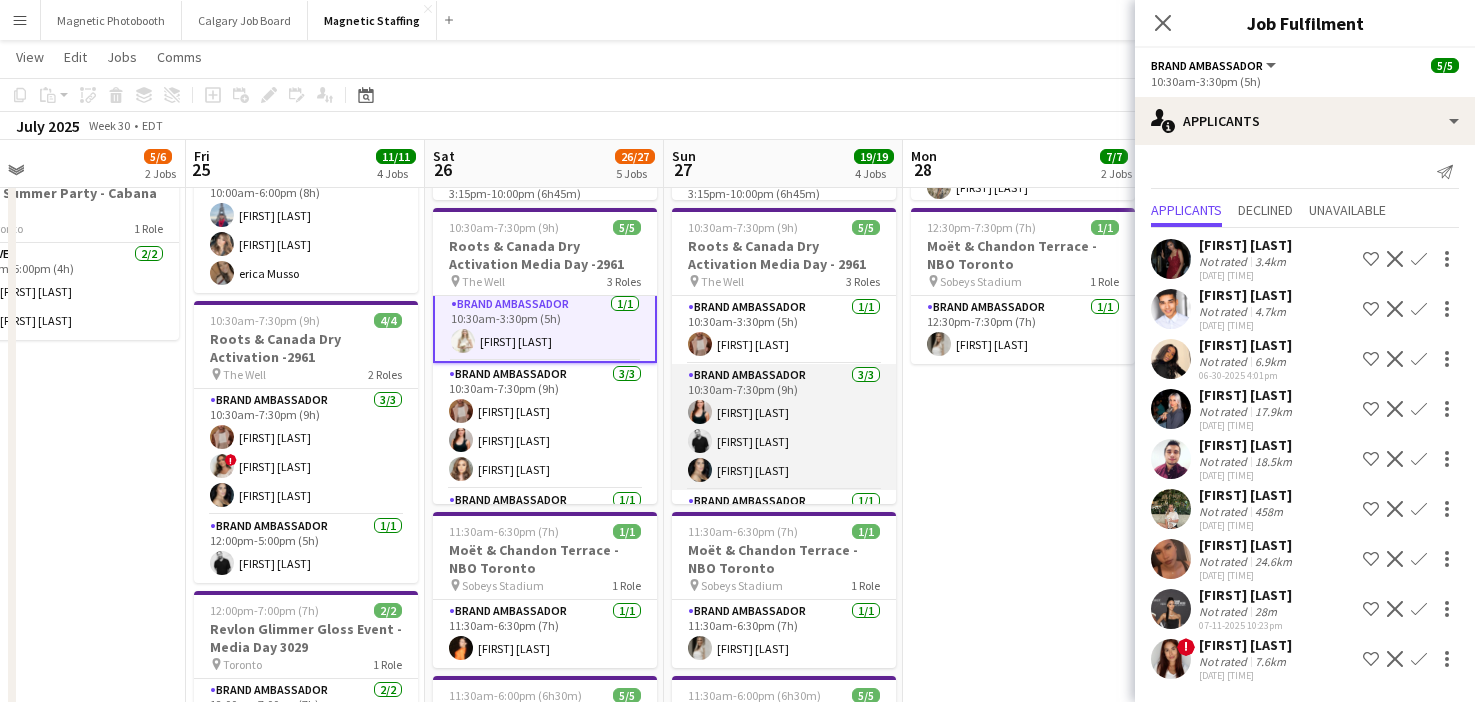 click on "Brand Ambassador   3/3   10:30am-7:30pm (9h)
[FIRST] [LAST] [FIRST] [LAST]" at bounding box center (784, 427) 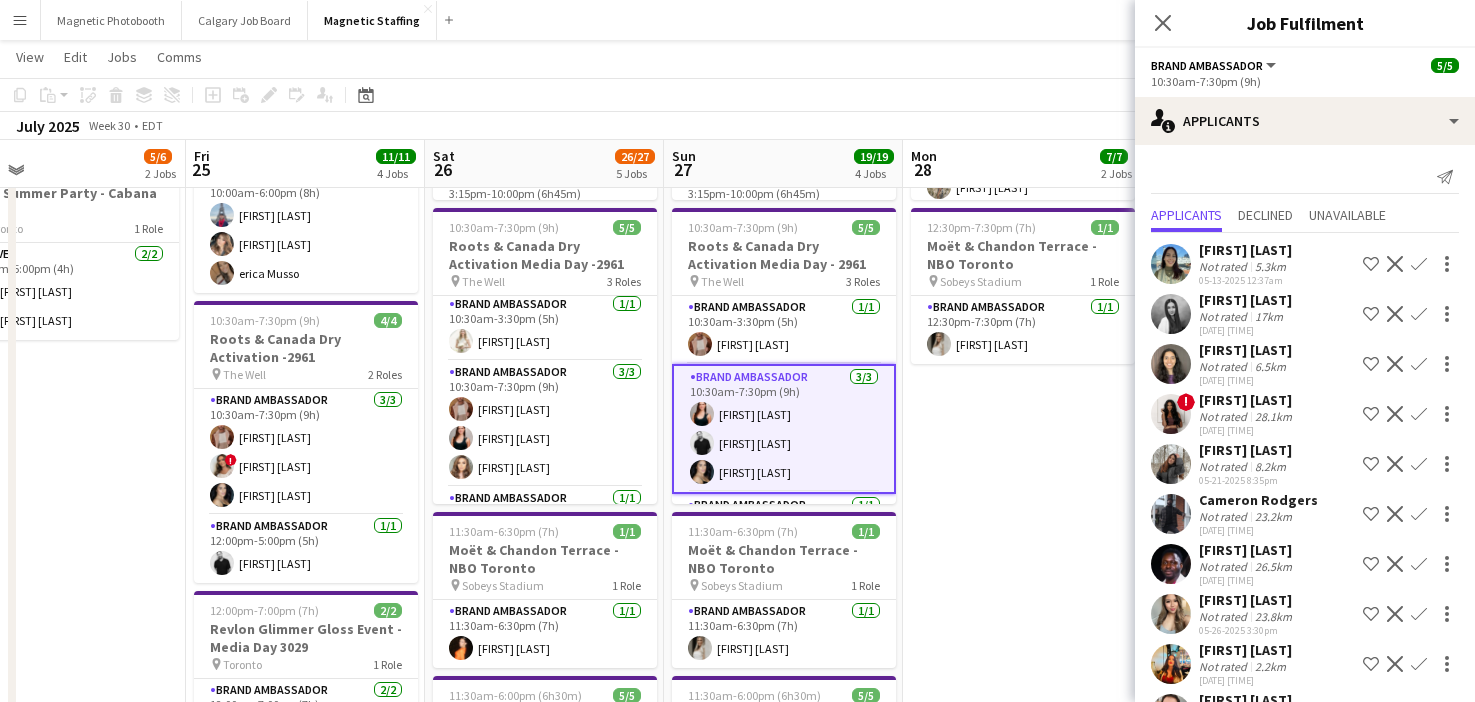 scroll, scrollTop: 205, scrollLeft: 0, axis: vertical 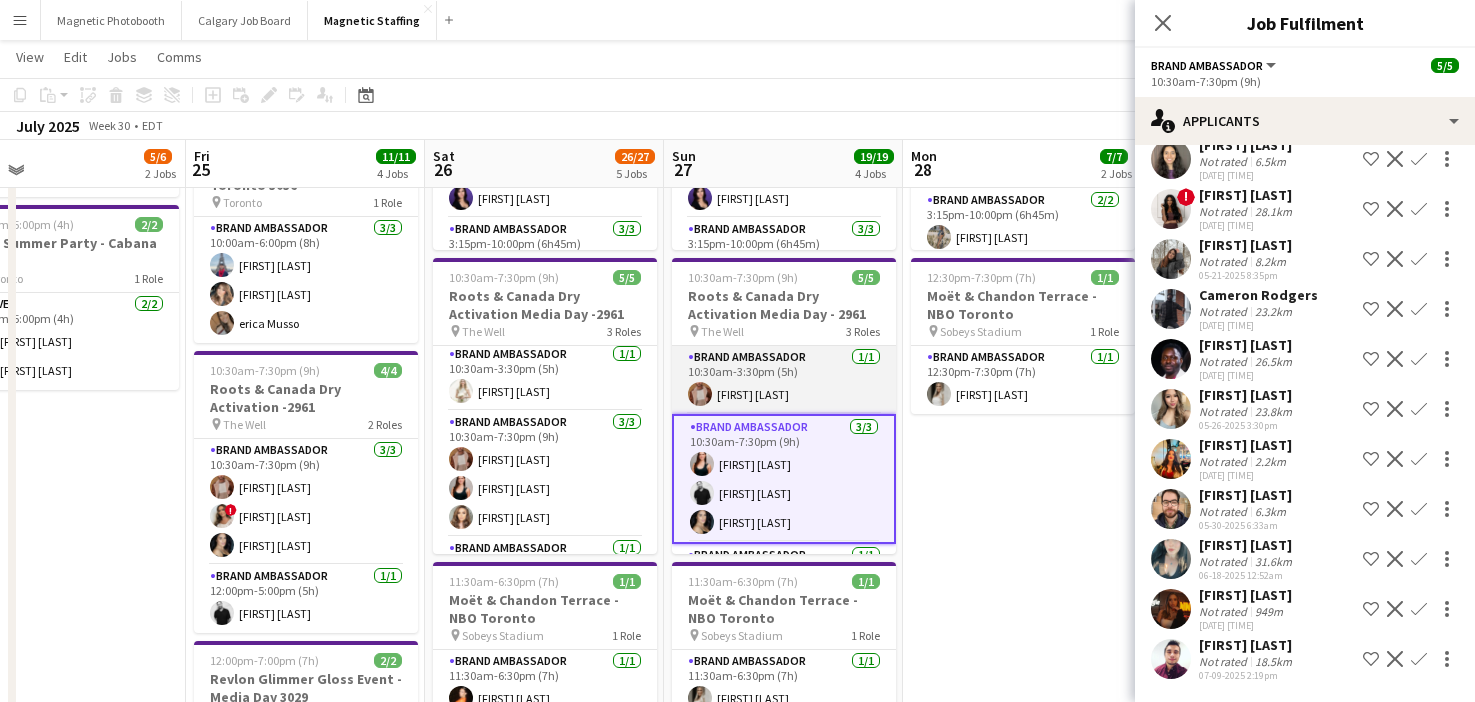 click on "Brand Ambassador   1/1   10:30am-3:30pm (5h)
[FIRST] [LAST]" at bounding box center [784, 380] 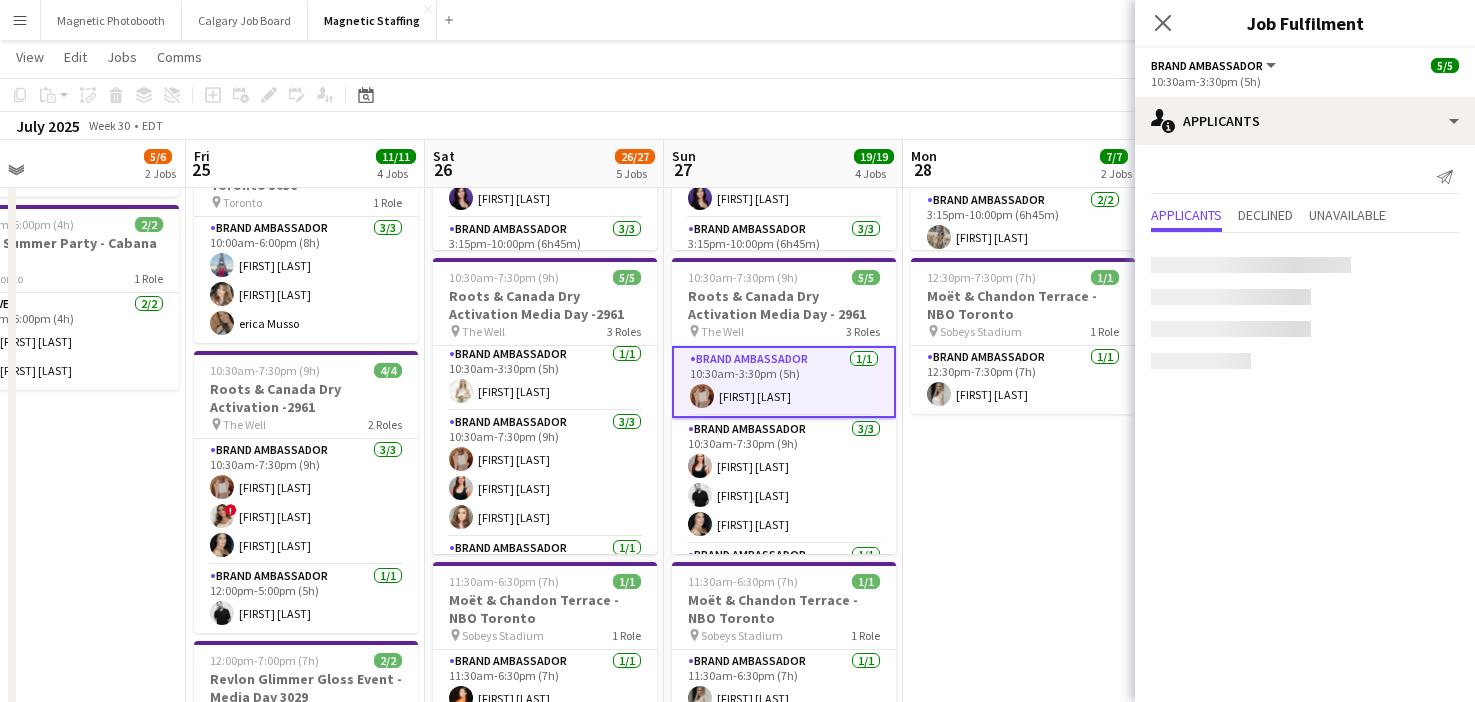scroll, scrollTop: 0, scrollLeft: 0, axis: both 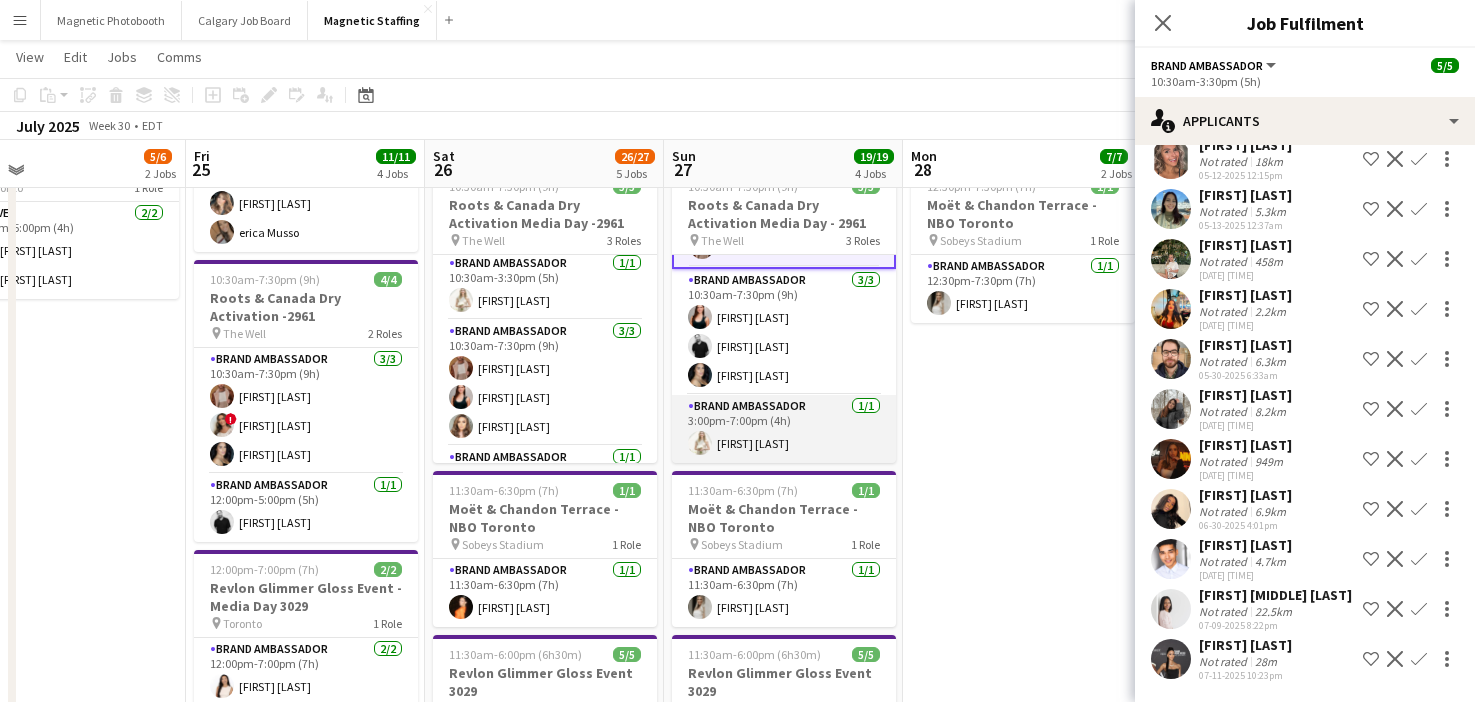 click on "Brand Ambassador   1/1   3:00pm-7:00pm (4h)
[FIRST] [LAST]" at bounding box center (784, 429) 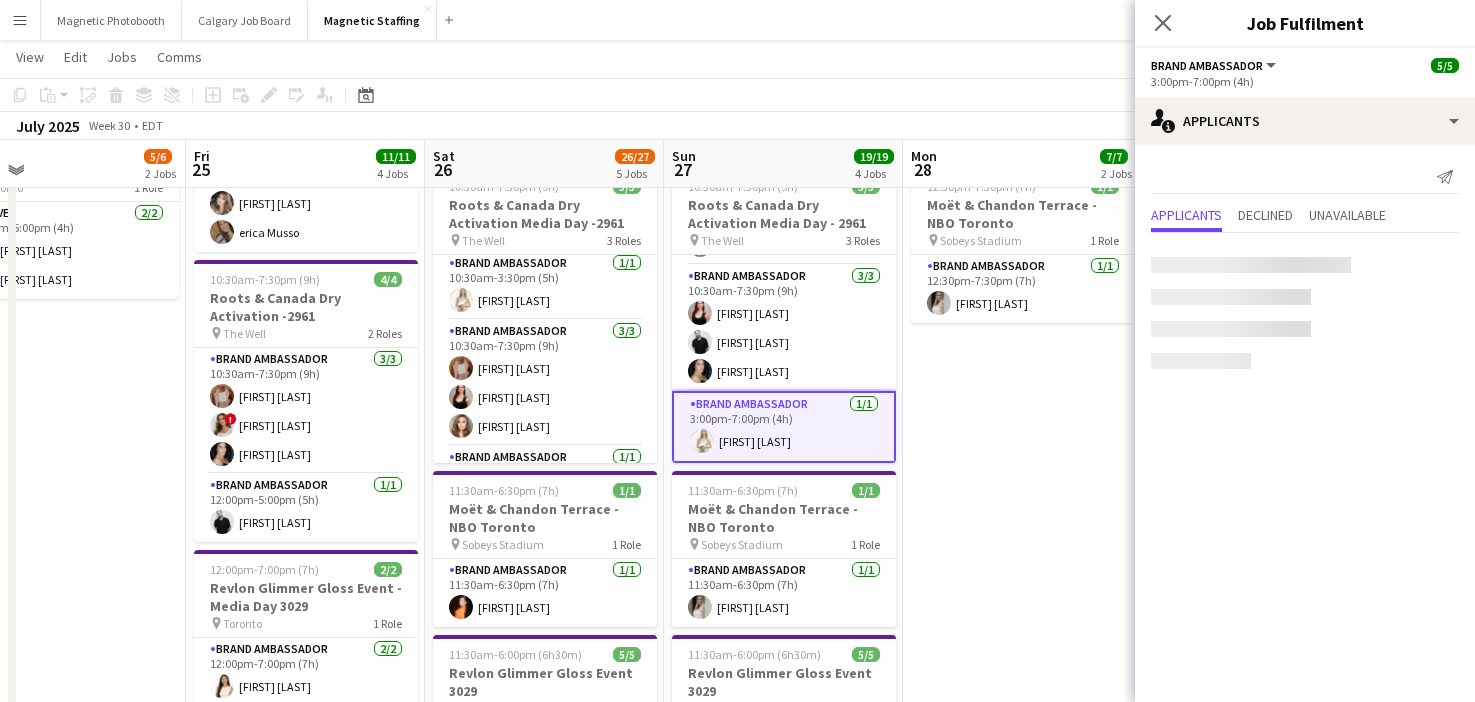 scroll, scrollTop: 0, scrollLeft: 0, axis: both 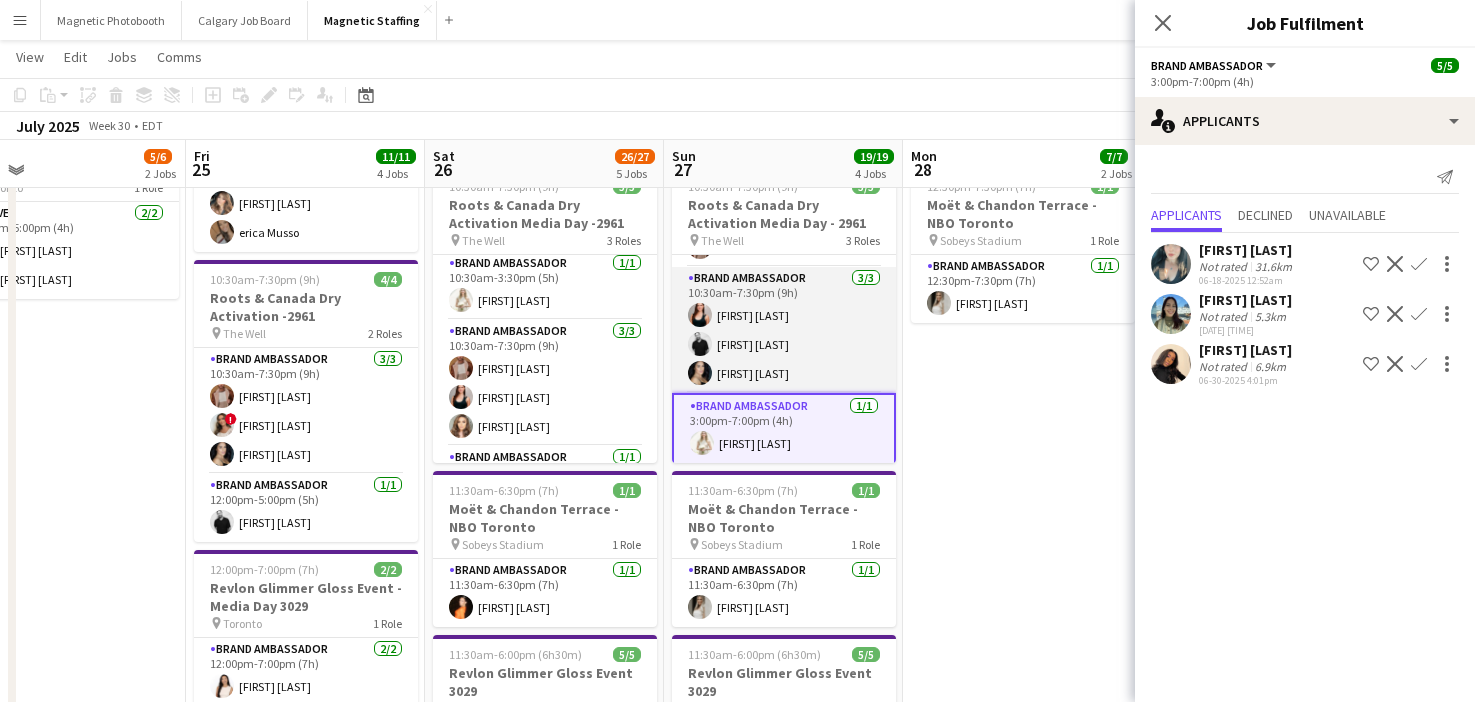 click on "Brand Ambassador   3/3   10:30am-7:30pm (9h)
[FIRST] [LAST] [FIRST] [LAST]" at bounding box center [784, 330] 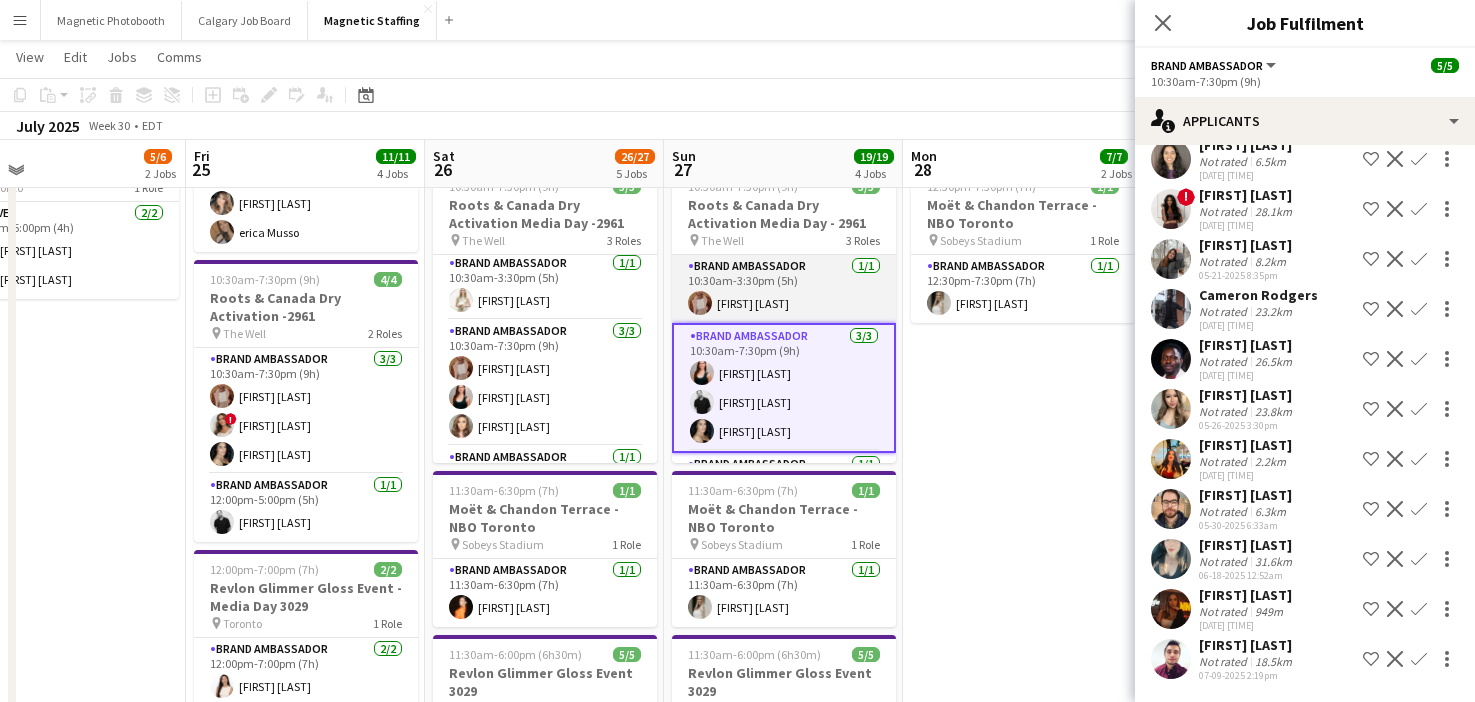 click on "Brand Ambassador   1/1   10:30am-3:30pm (5h)
[FIRST] [LAST]" at bounding box center [784, 289] 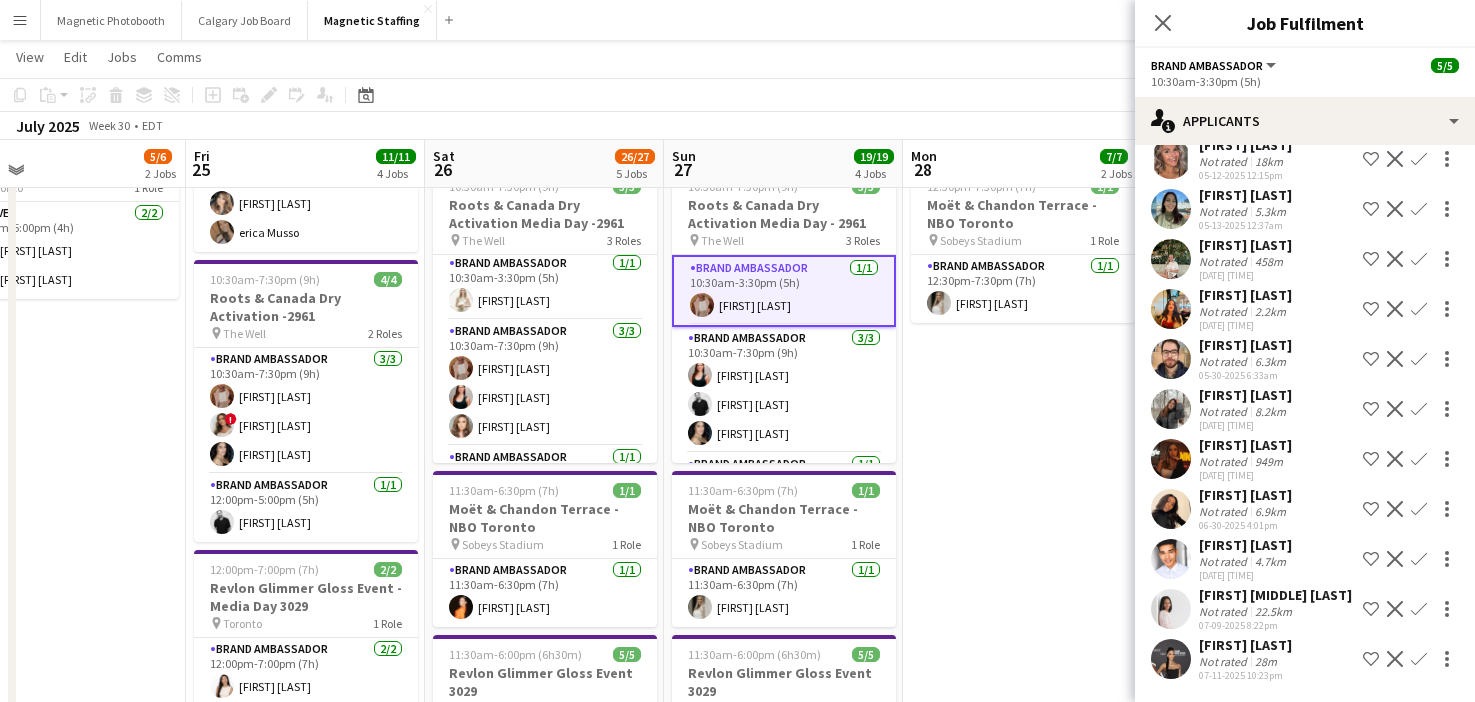 click 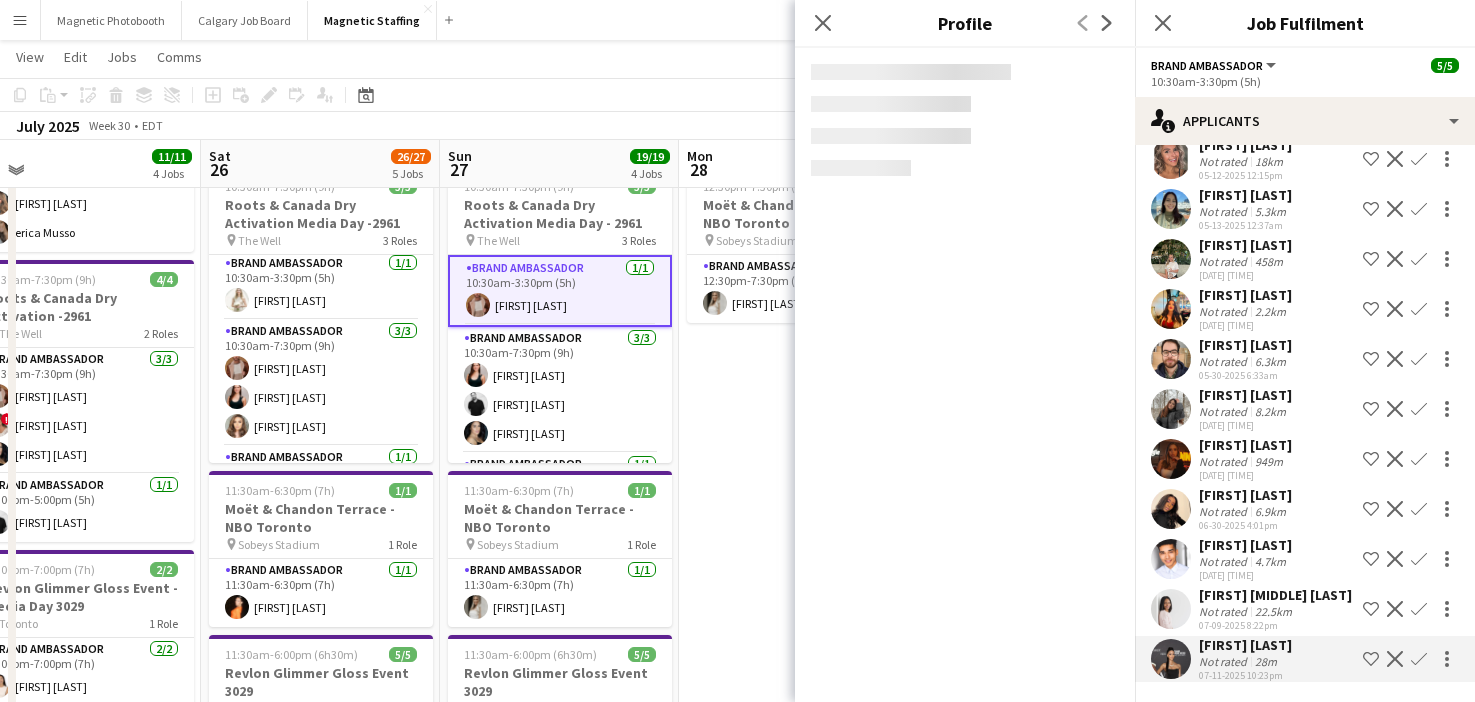 drag, startPoint x: 478, startPoint y: 502, endPoint x: 400, endPoint y: 502, distance: 78 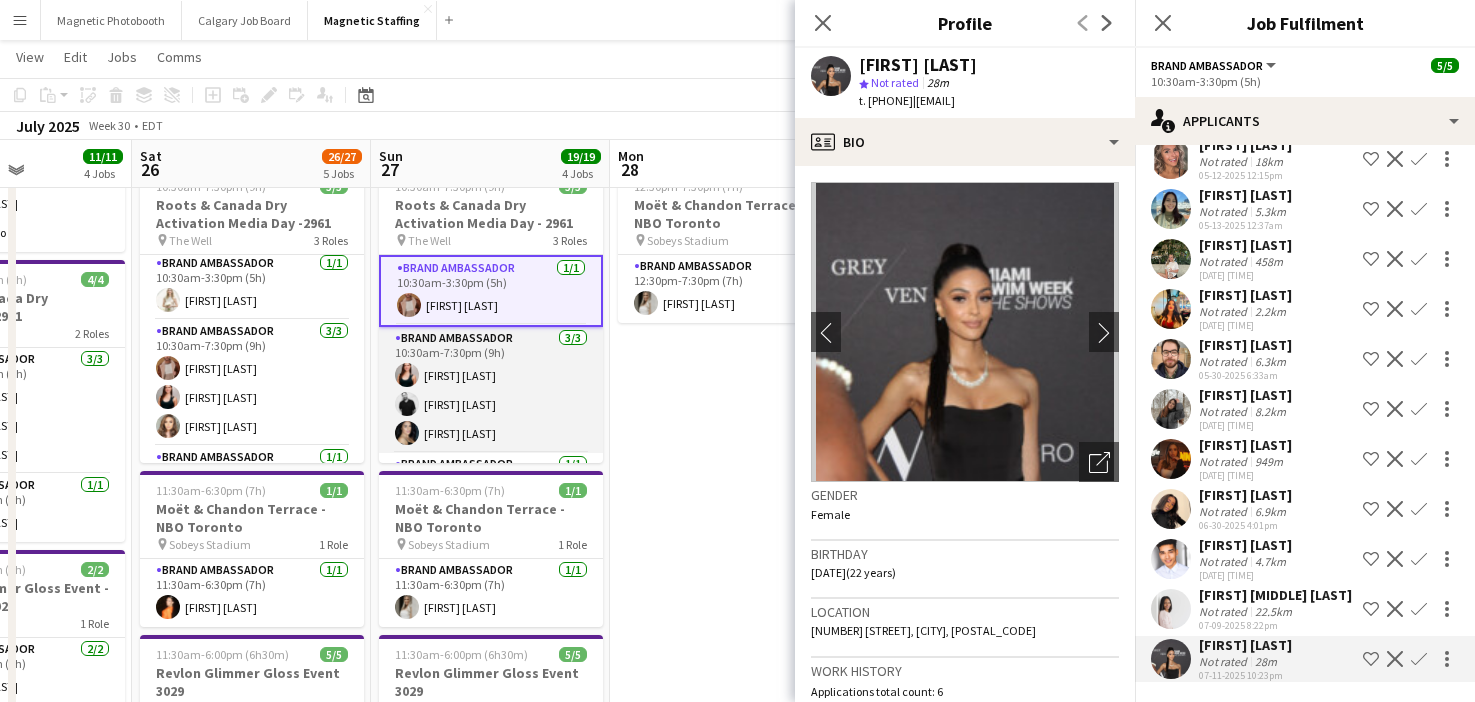 click on "Brand Ambassador   3/3   10:30am-7:30pm (9h)
[FIRST] [LAST] [FIRST] [LAST]" at bounding box center (491, 390) 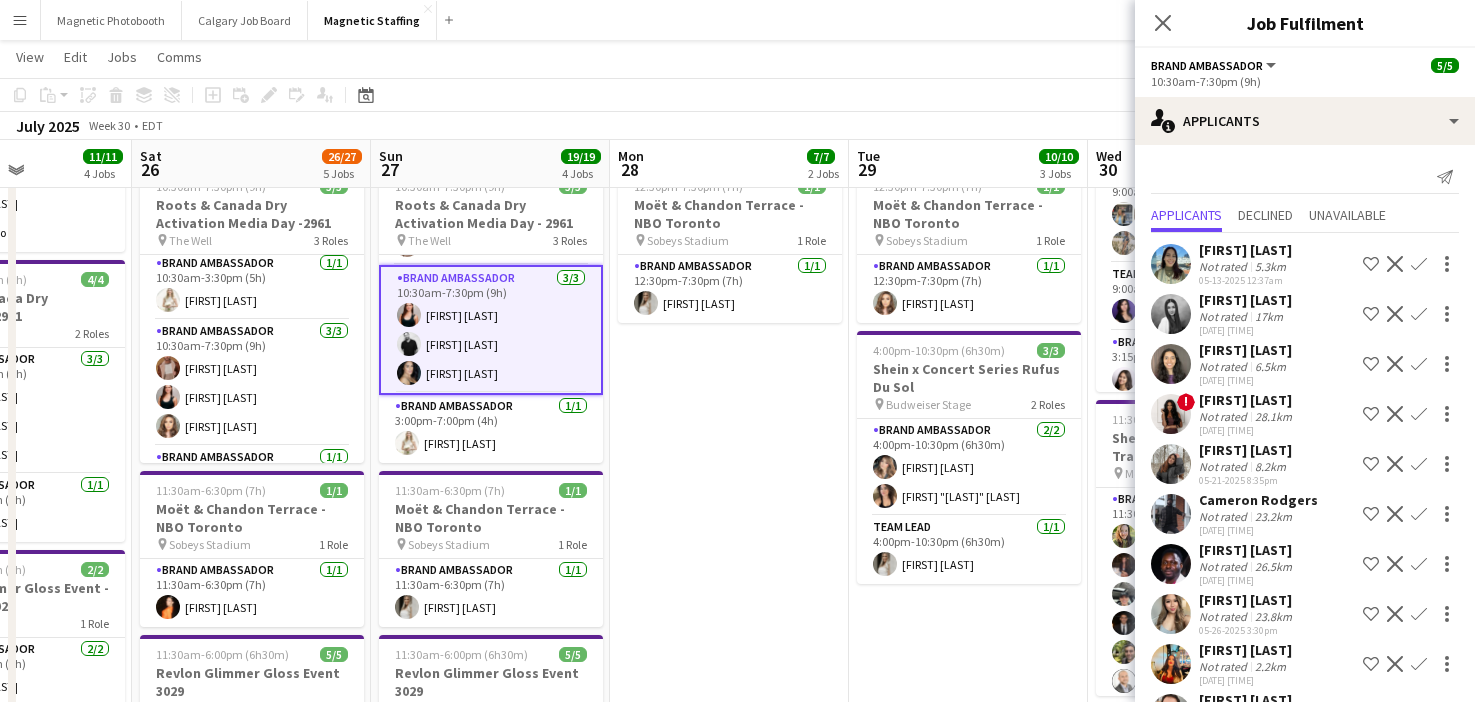 click on "Brand Ambassador   1/1   3:00pm-7:00pm (4h)
[FIRST] [LAST]" at bounding box center (491, 429) 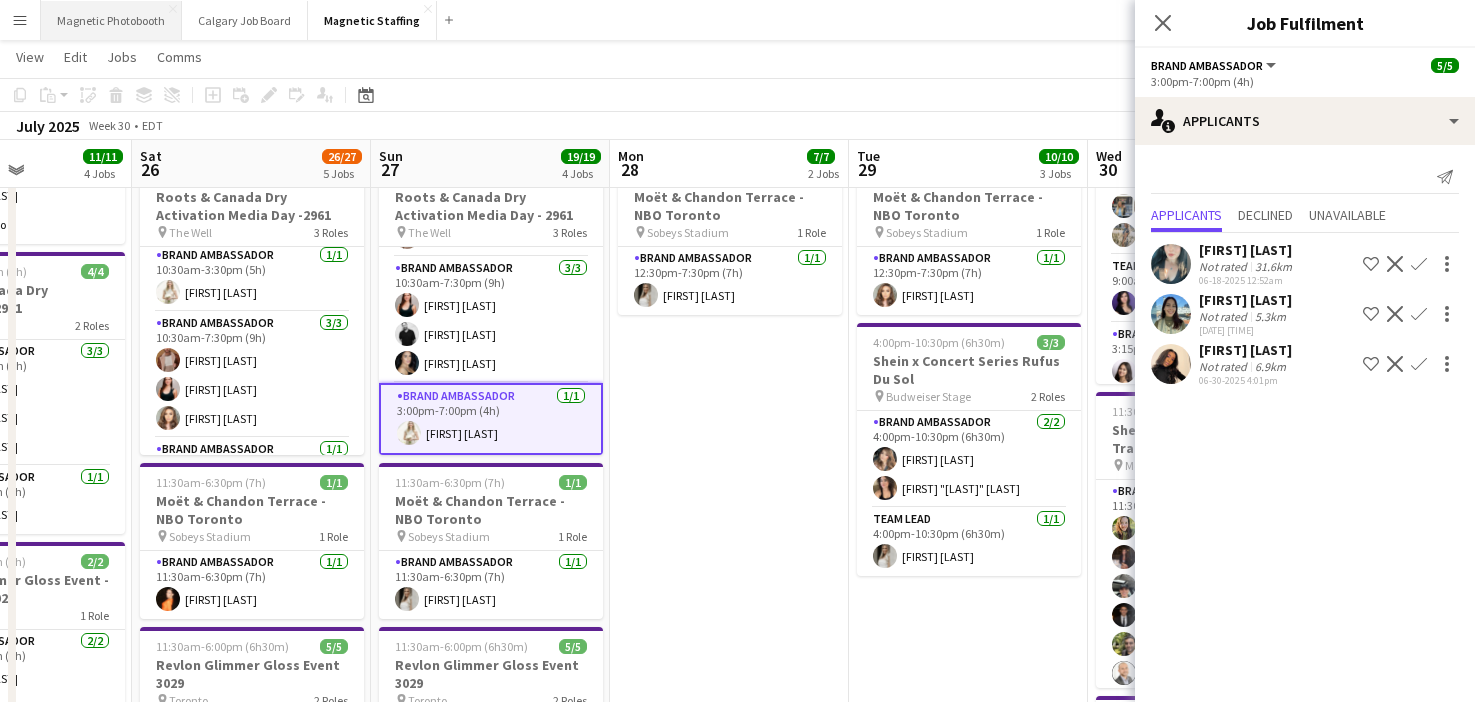 click on "Magnetic Photobooth
Close" at bounding box center (111, 20) 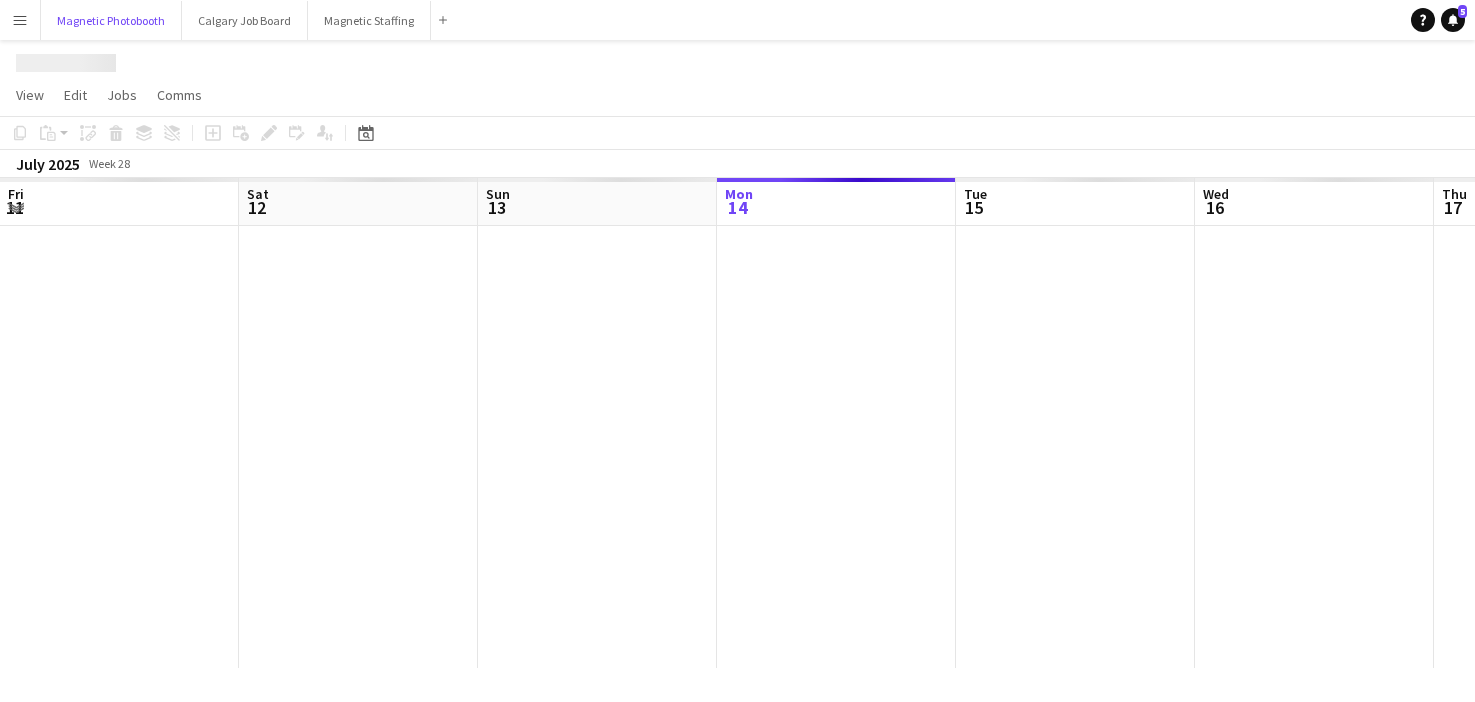 scroll, scrollTop: 0, scrollLeft: 0, axis: both 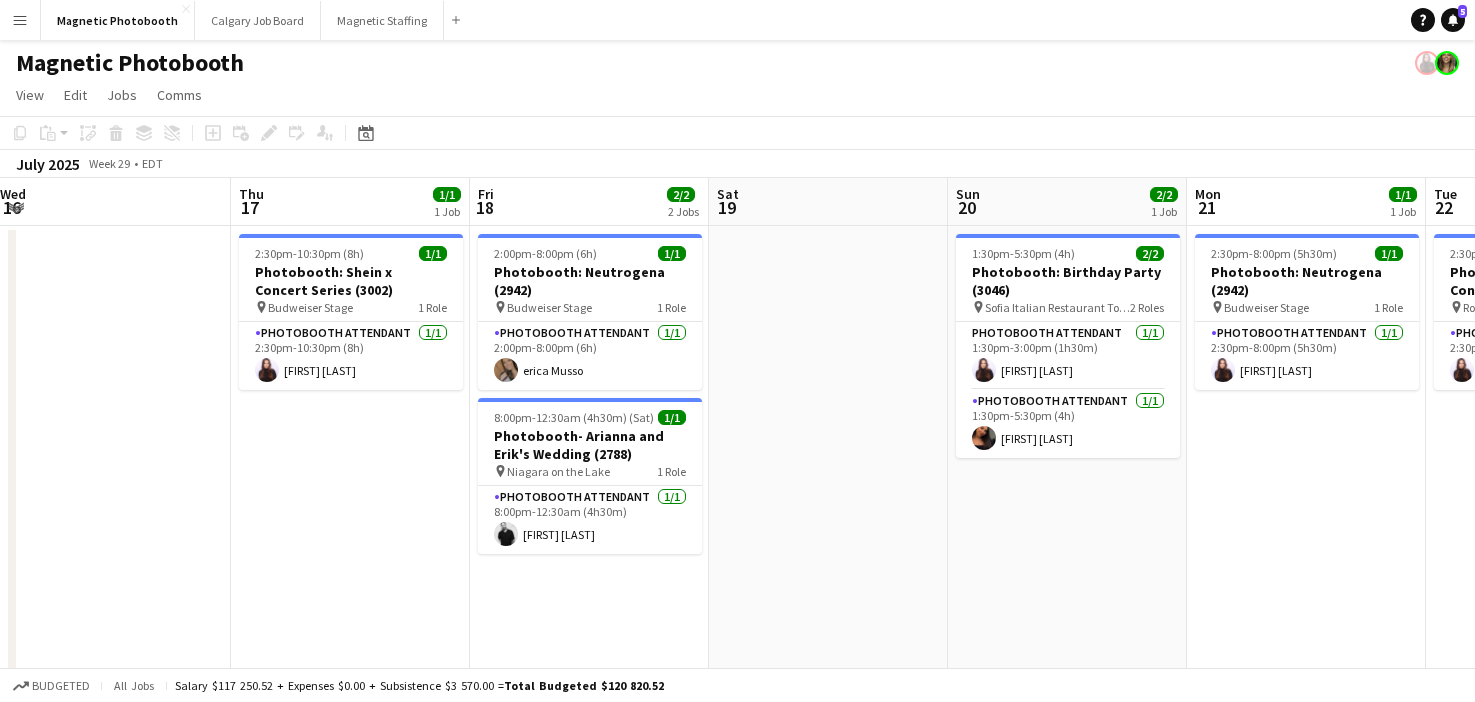 drag, startPoint x: 889, startPoint y: 411, endPoint x: 92, endPoint y: 430, distance: 797.22644 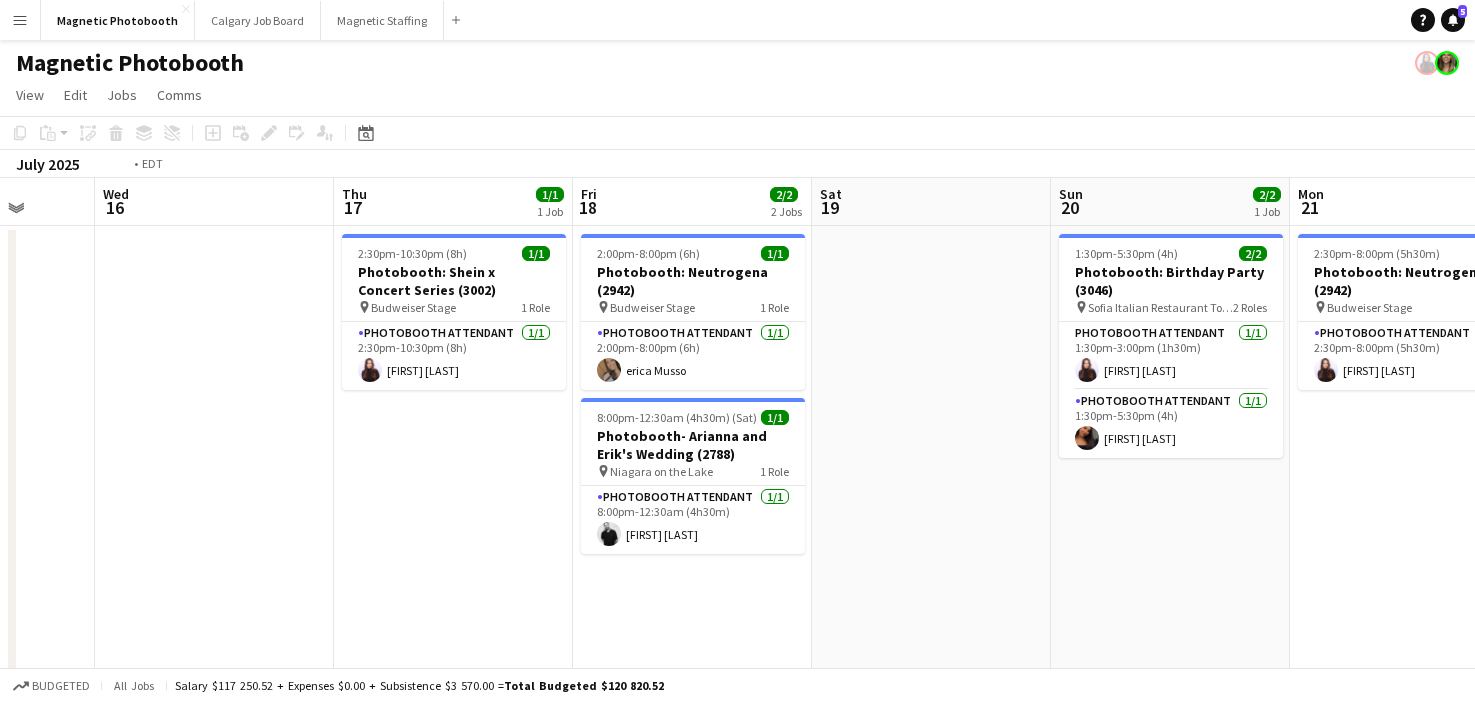 drag, startPoint x: 1111, startPoint y: 475, endPoint x: 64, endPoint y: 549, distance: 1049.6118 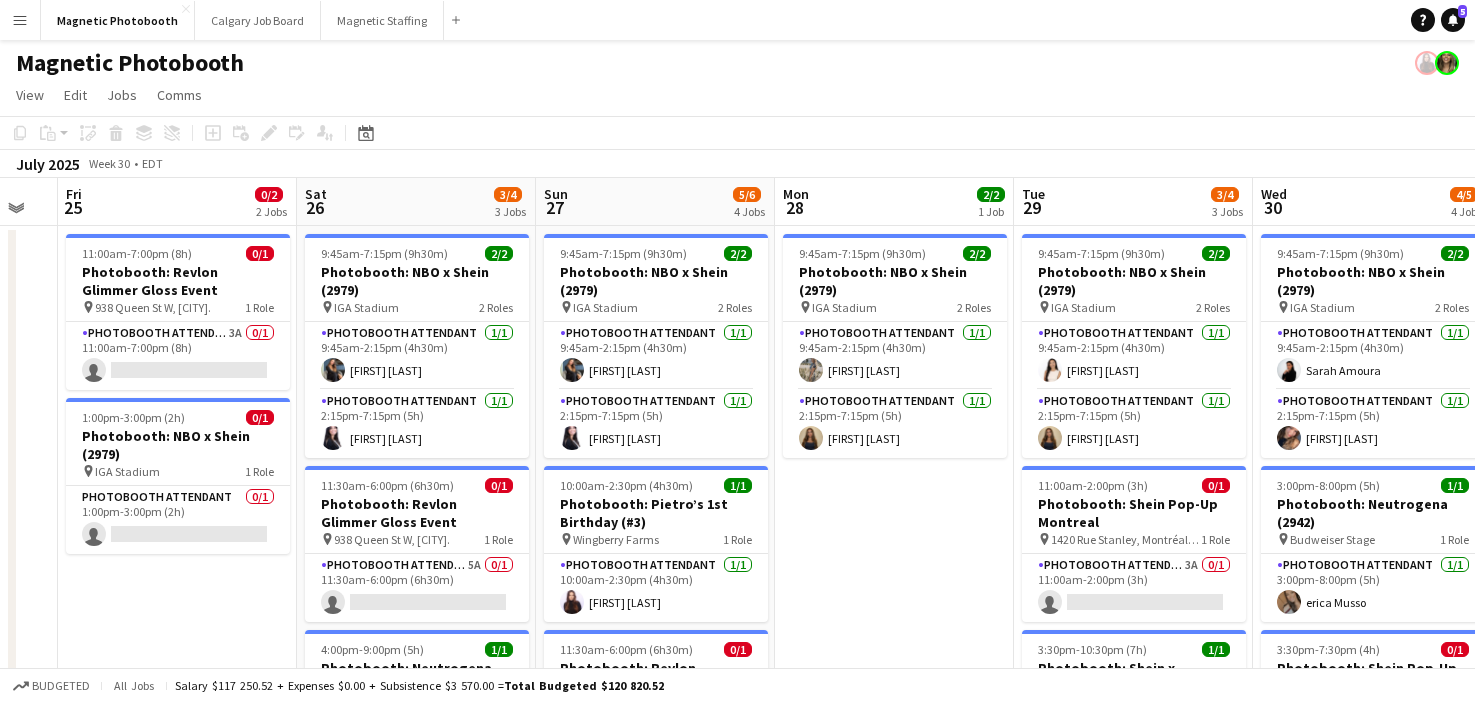 drag, startPoint x: 948, startPoint y: 494, endPoint x: 224, endPoint y: 494, distance: 724 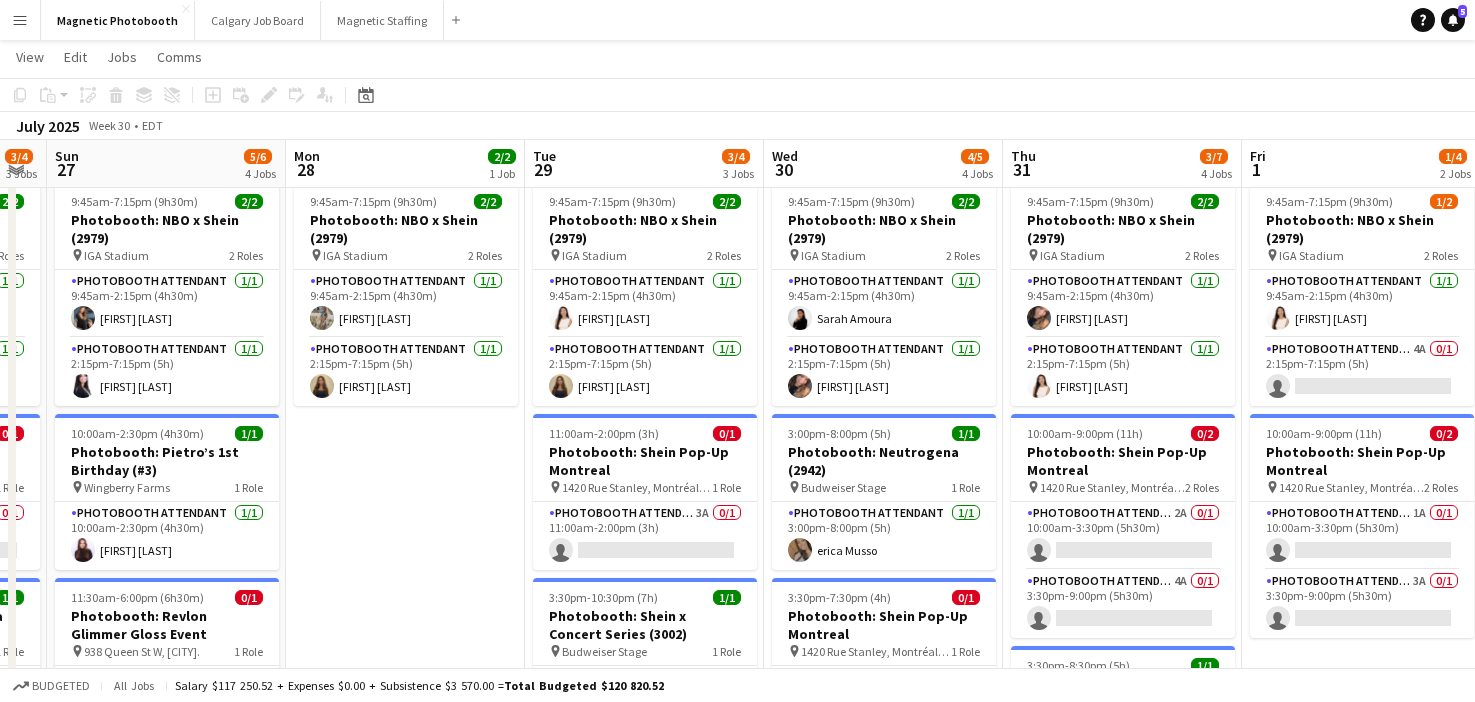 drag, startPoint x: 1027, startPoint y: 503, endPoint x: 538, endPoint y: 547, distance: 490.97556 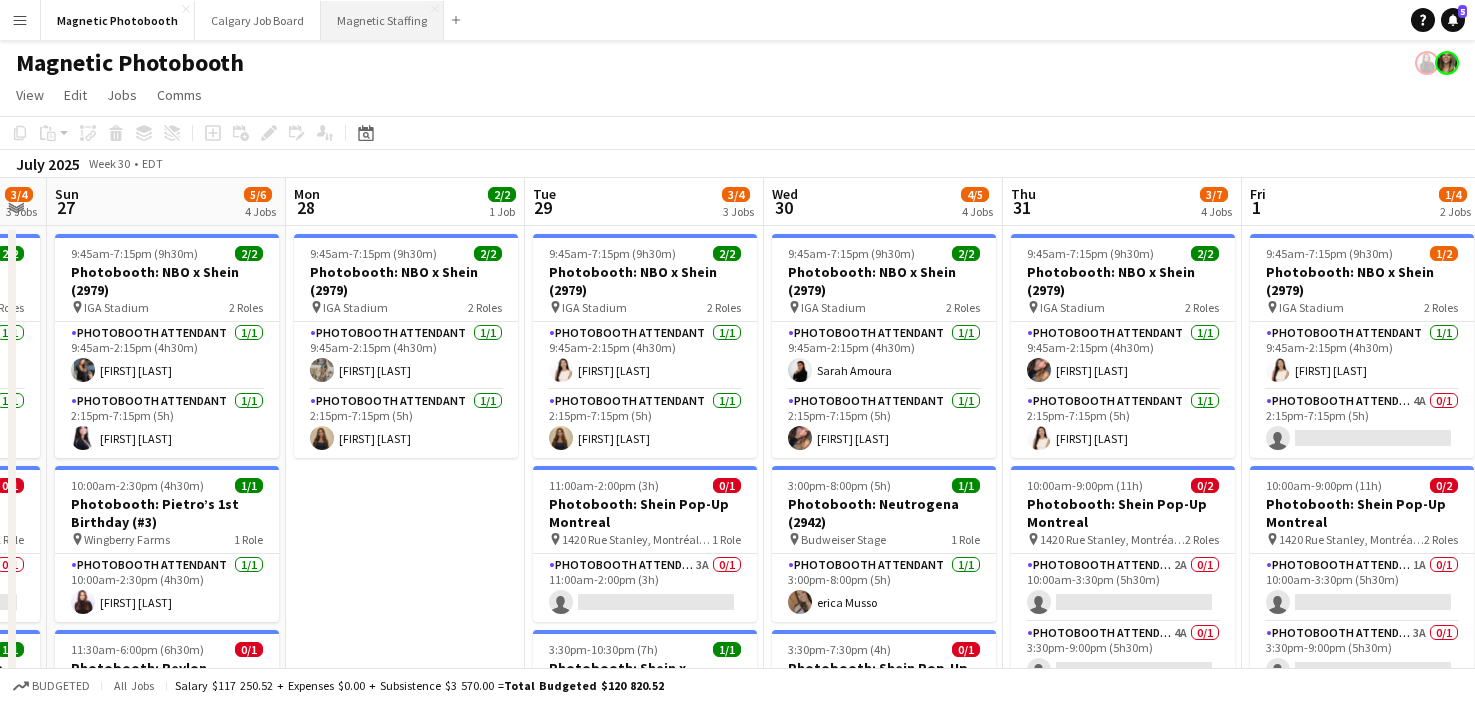 click on "Magnetic Staffing
Close" at bounding box center [382, 20] 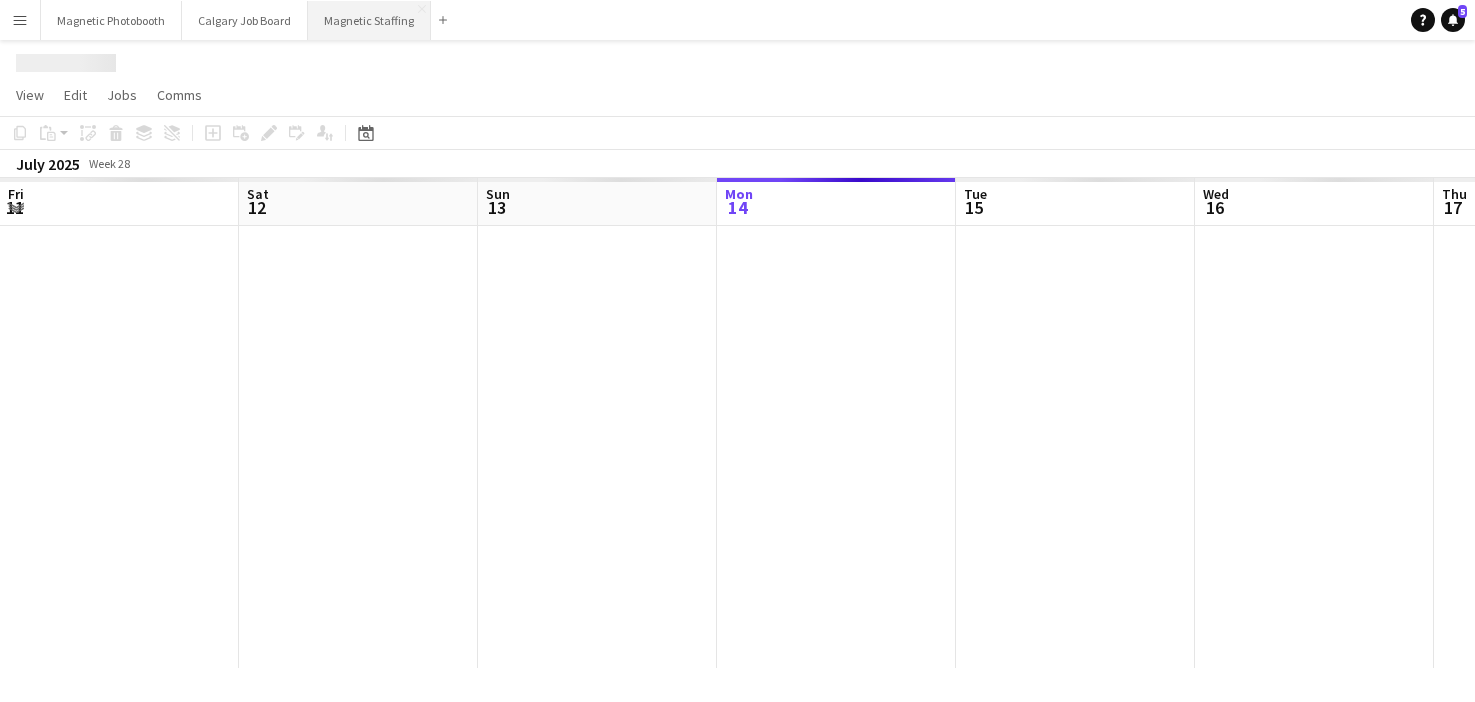 scroll, scrollTop: 0, scrollLeft: 478, axis: horizontal 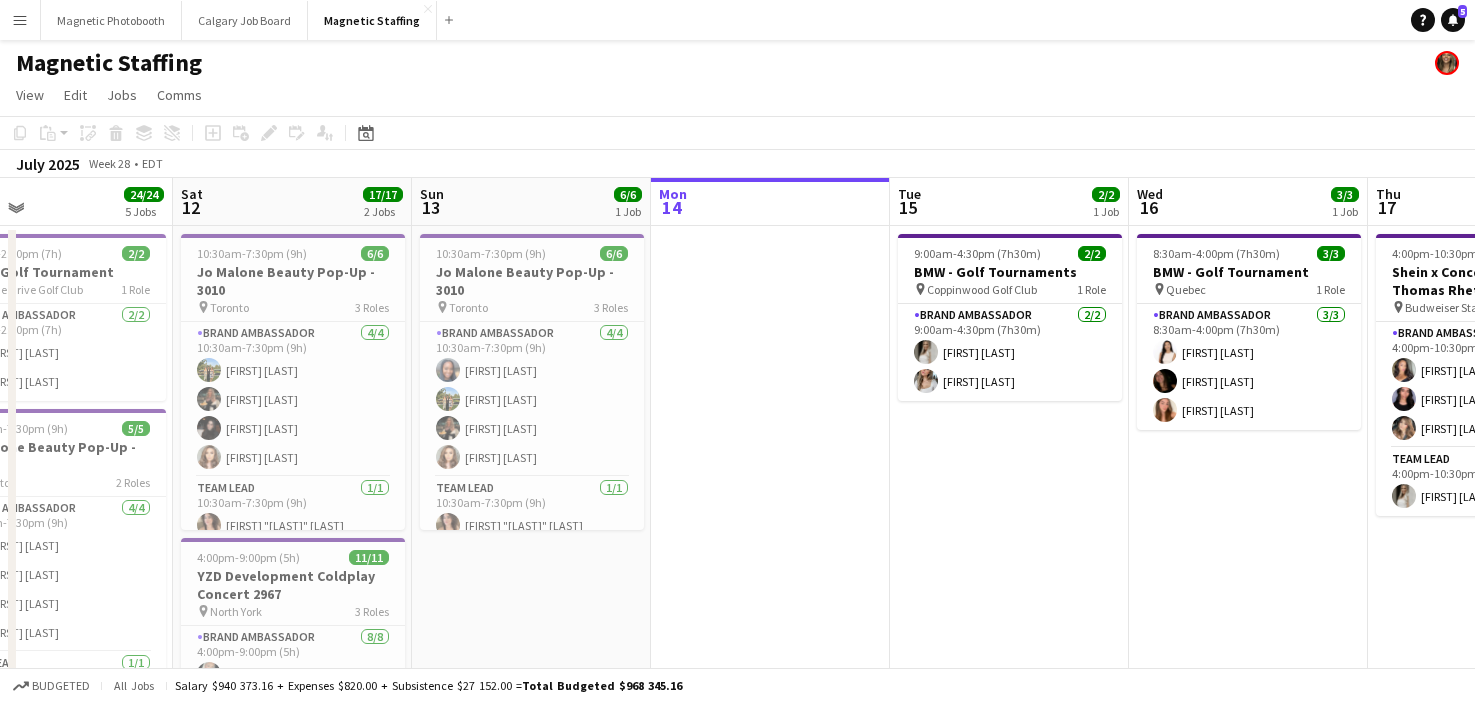 drag, startPoint x: 568, startPoint y: 475, endPoint x: 820, endPoint y: 472, distance: 252.01785 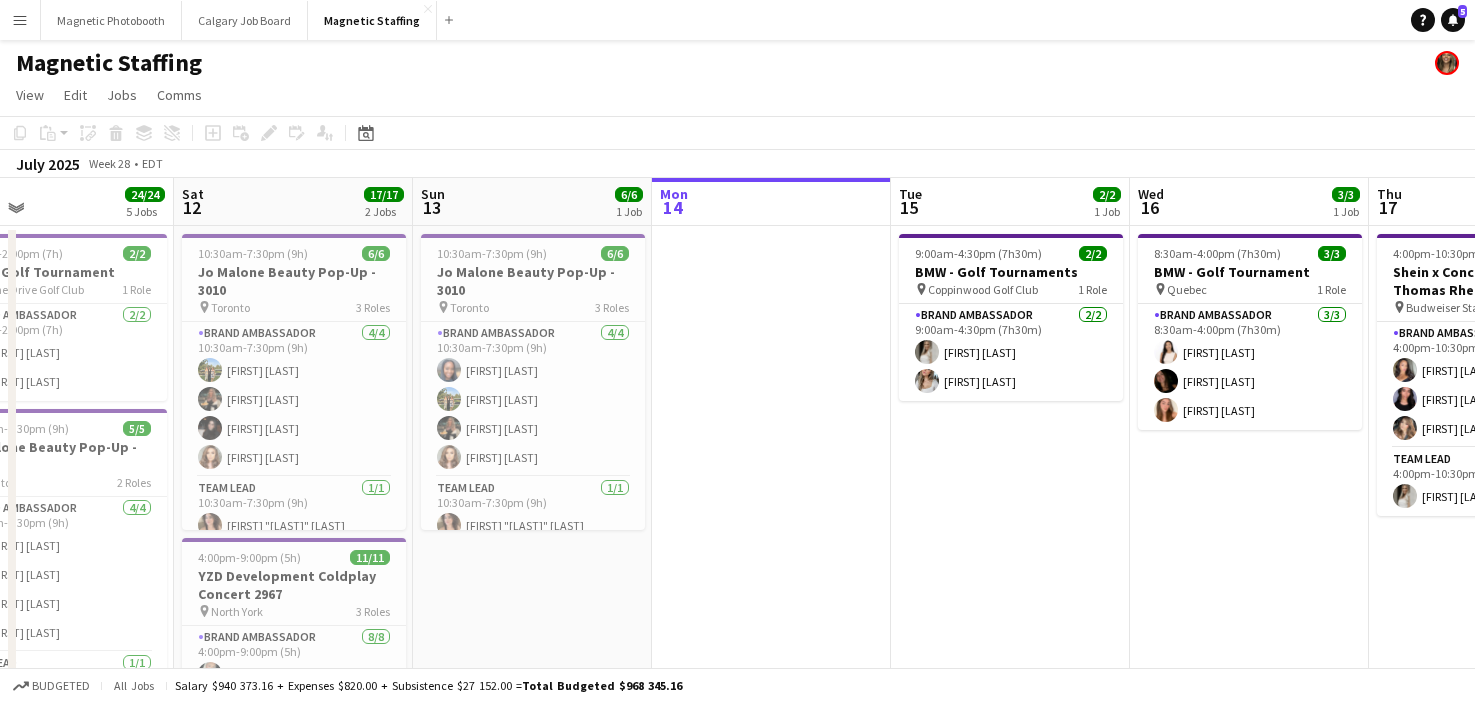 click at bounding box center [771, 890] 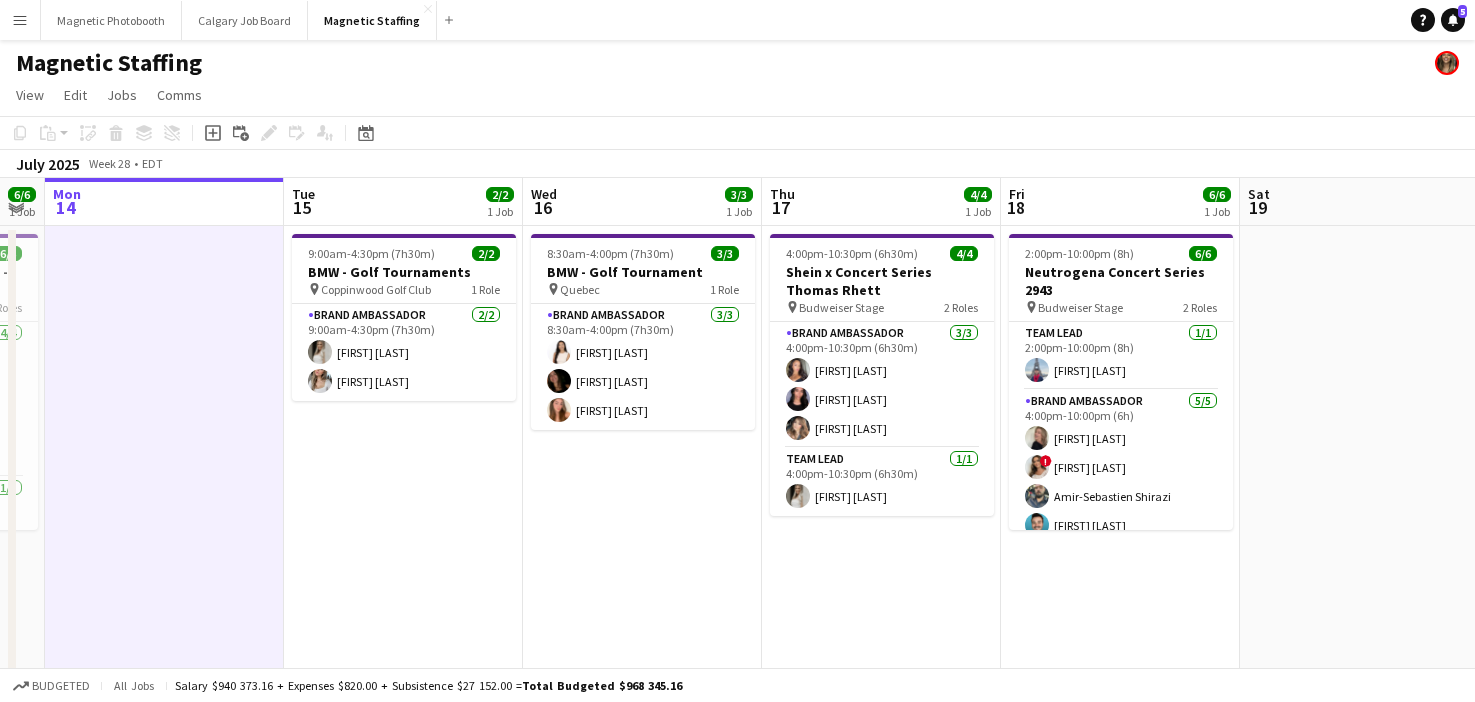 drag, startPoint x: 175, startPoint y: 415, endPoint x: 44, endPoint y: 414, distance: 131.00381 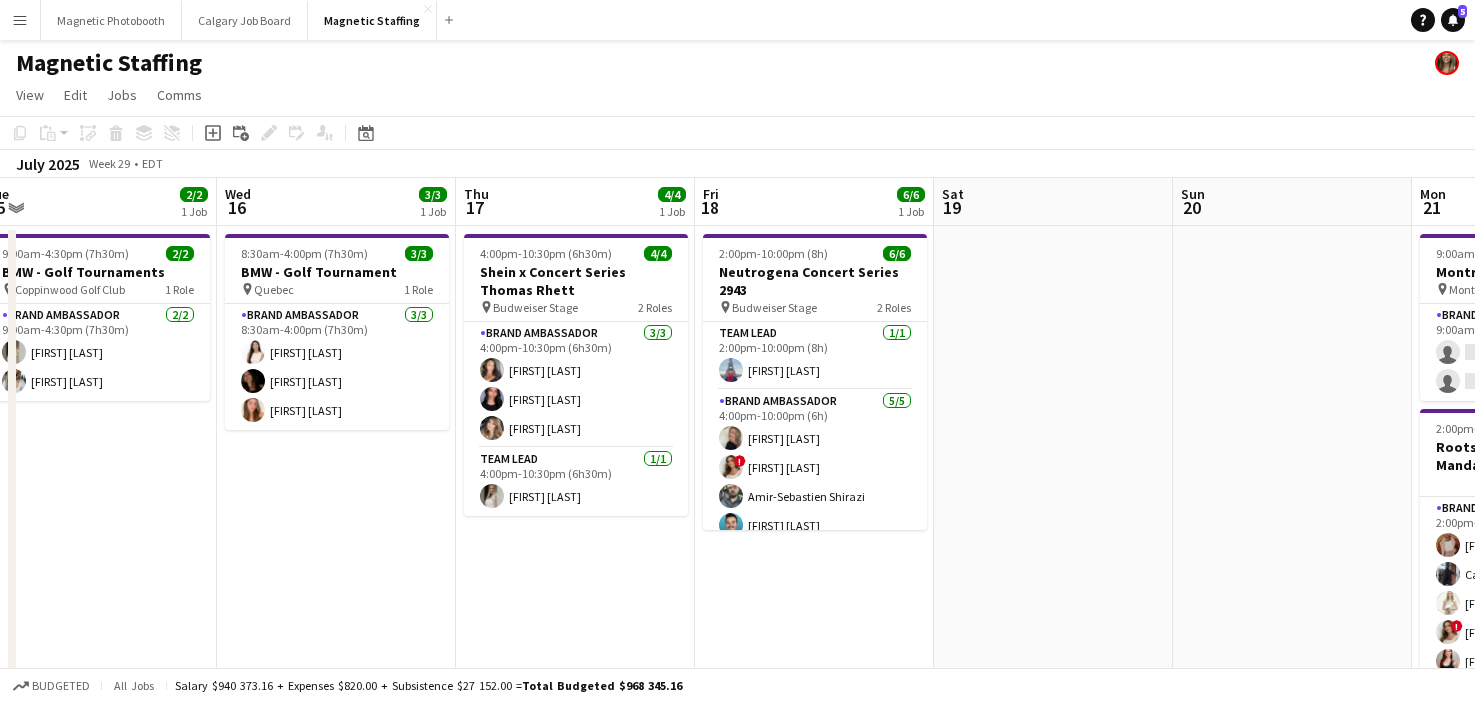 drag, startPoint x: 901, startPoint y: 549, endPoint x: 649, endPoint y: 548, distance: 252.00198 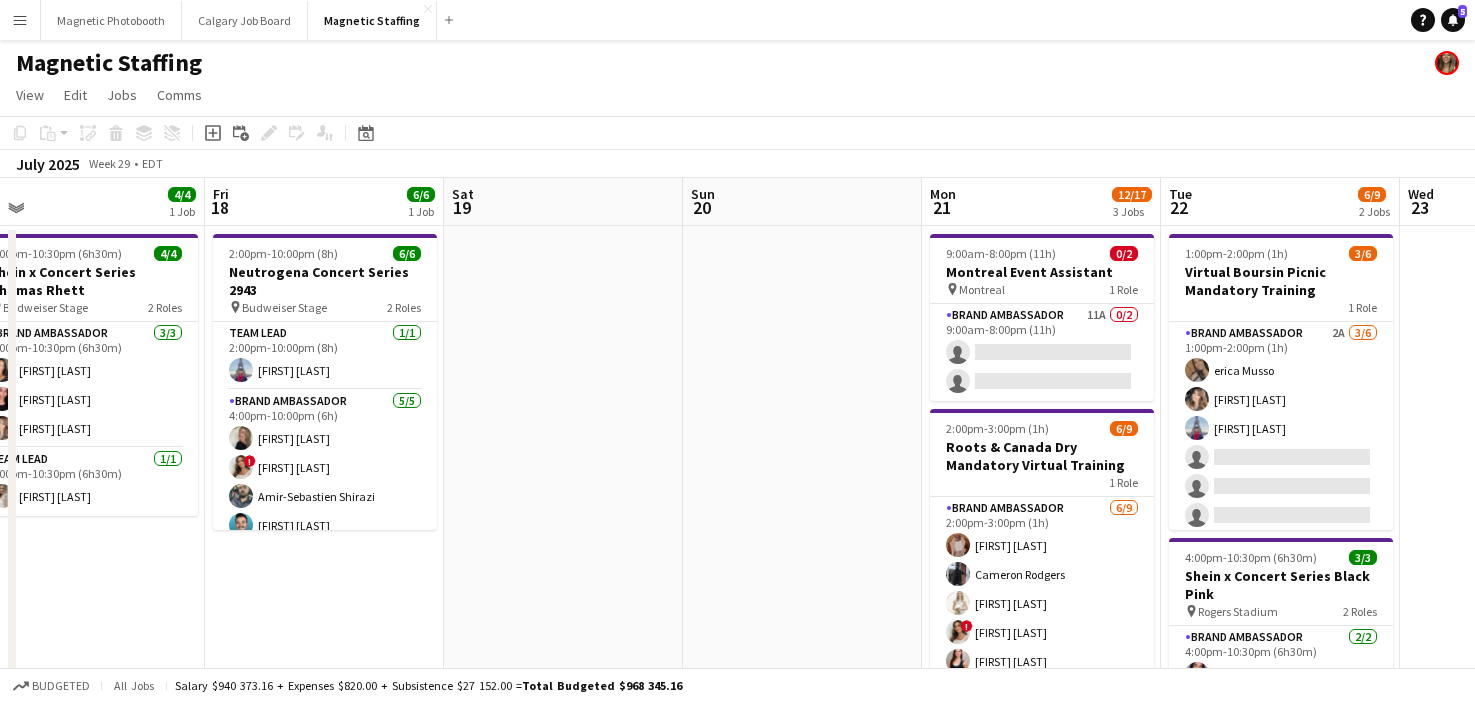 drag, startPoint x: 1085, startPoint y: 564, endPoint x: 381, endPoint y: 562, distance: 704.00287 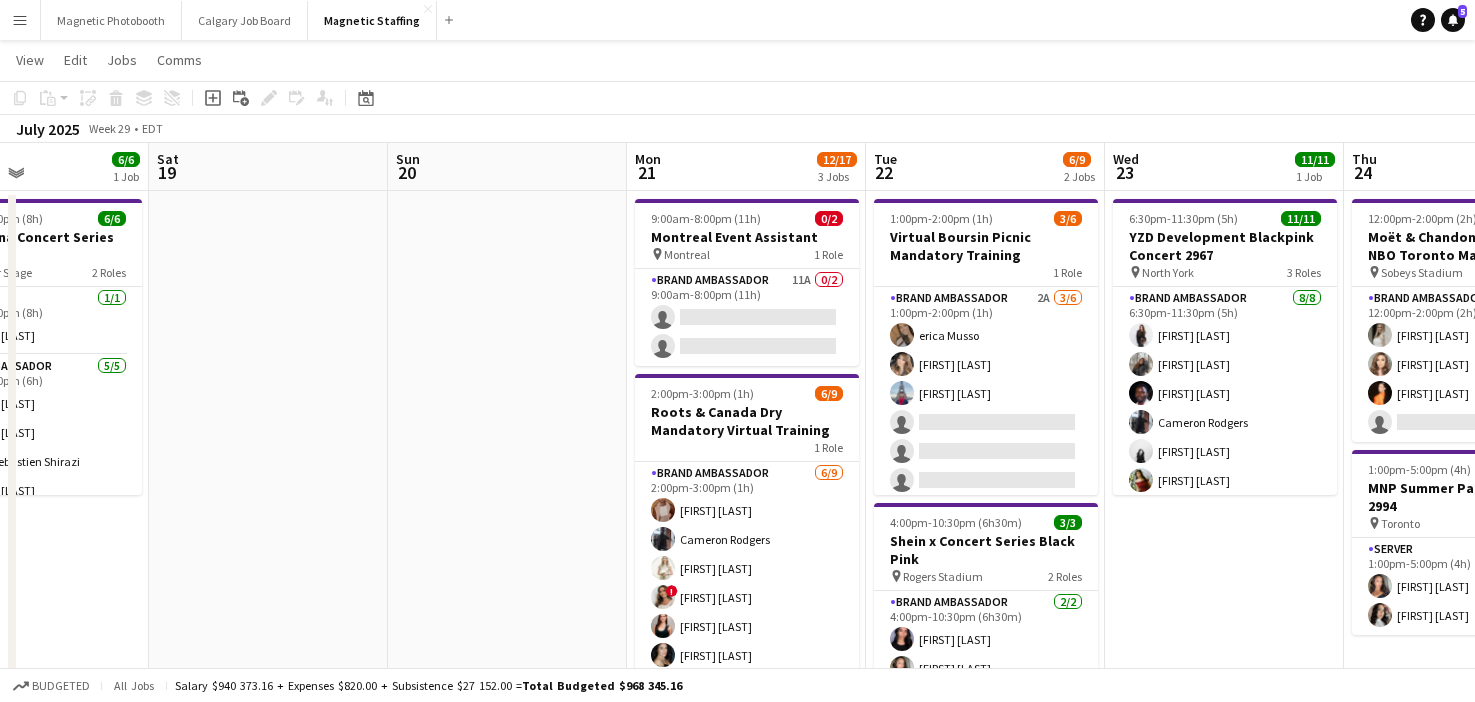 scroll, scrollTop: 0, scrollLeft: 0, axis: both 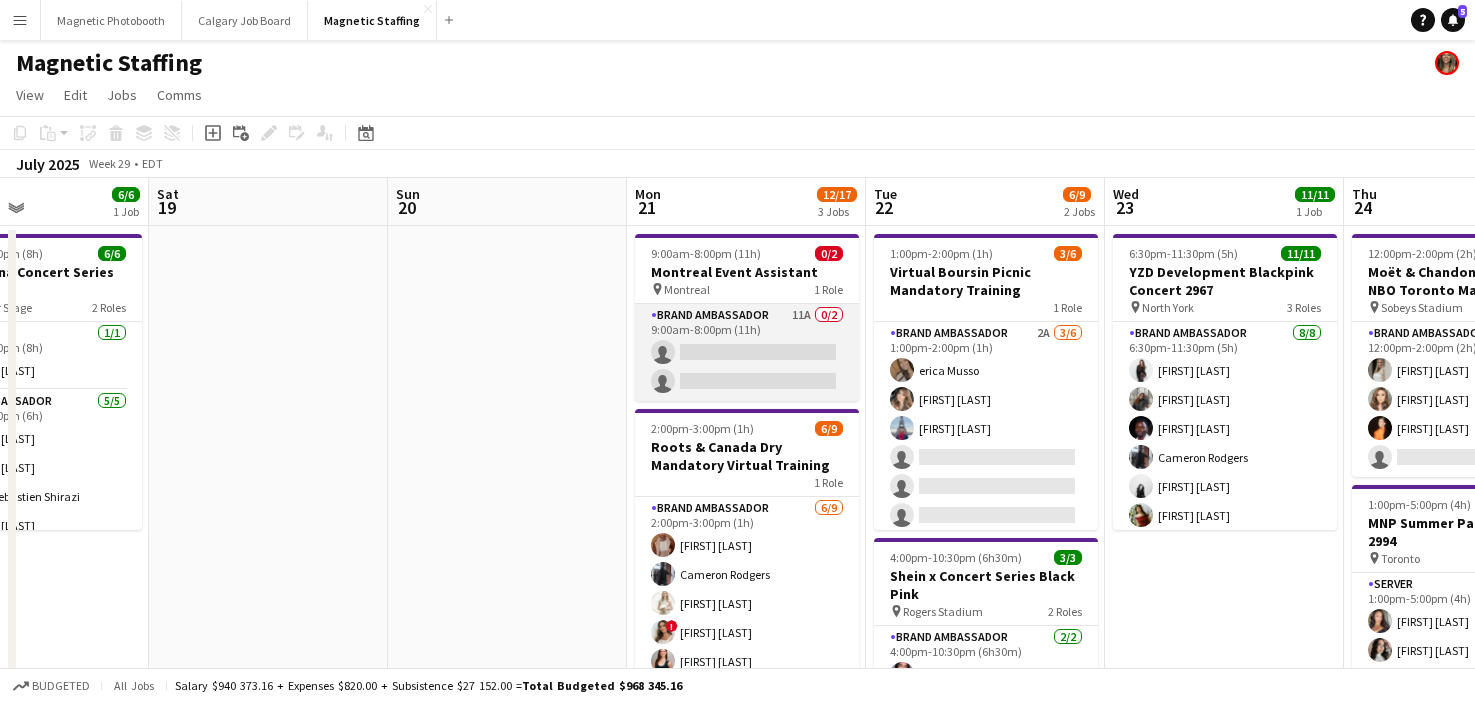 click on "Brand Ambassador   11A   0/2   9:00am-8:00pm (11h)
single-neutral-actions
single-neutral-actions" at bounding box center [747, 352] 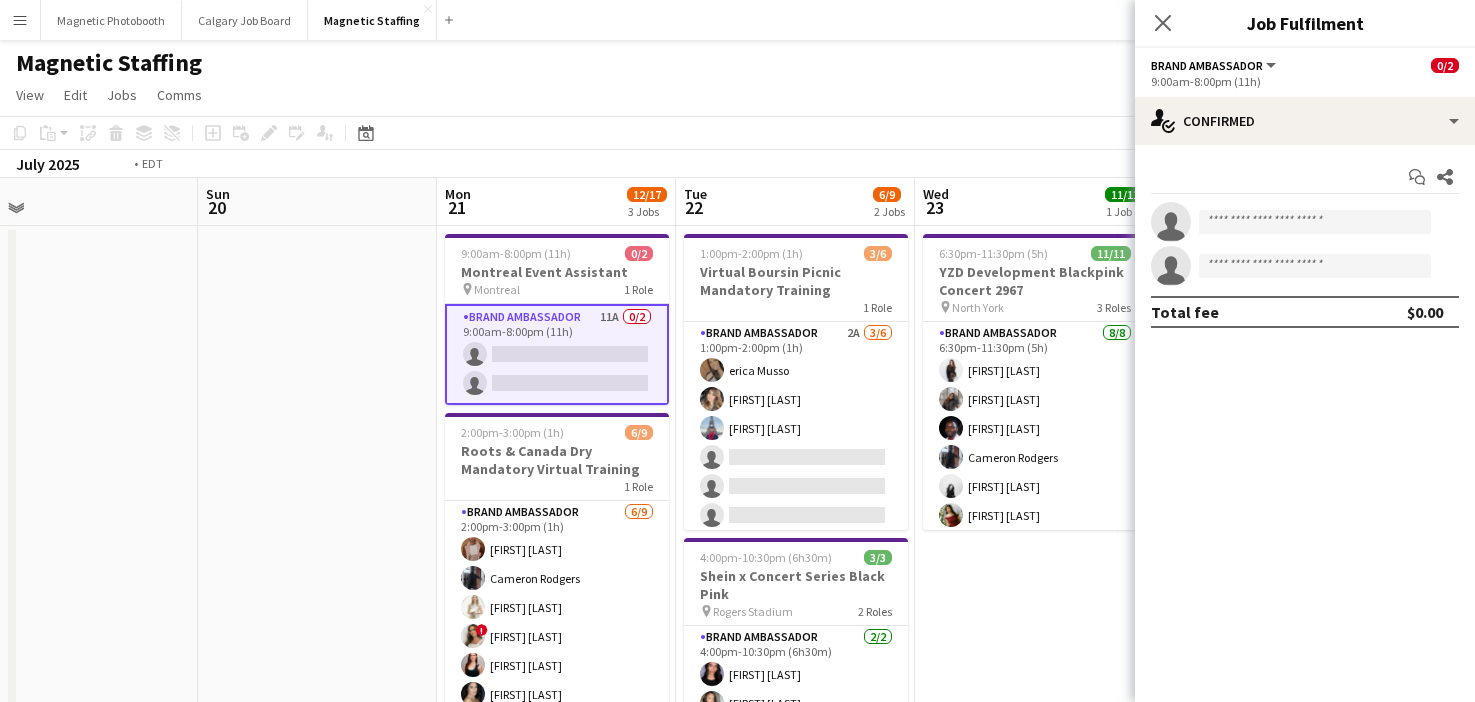 drag, startPoint x: 861, startPoint y: 437, endPoint x: 32, endPoint y: 576, distance: 840.57245 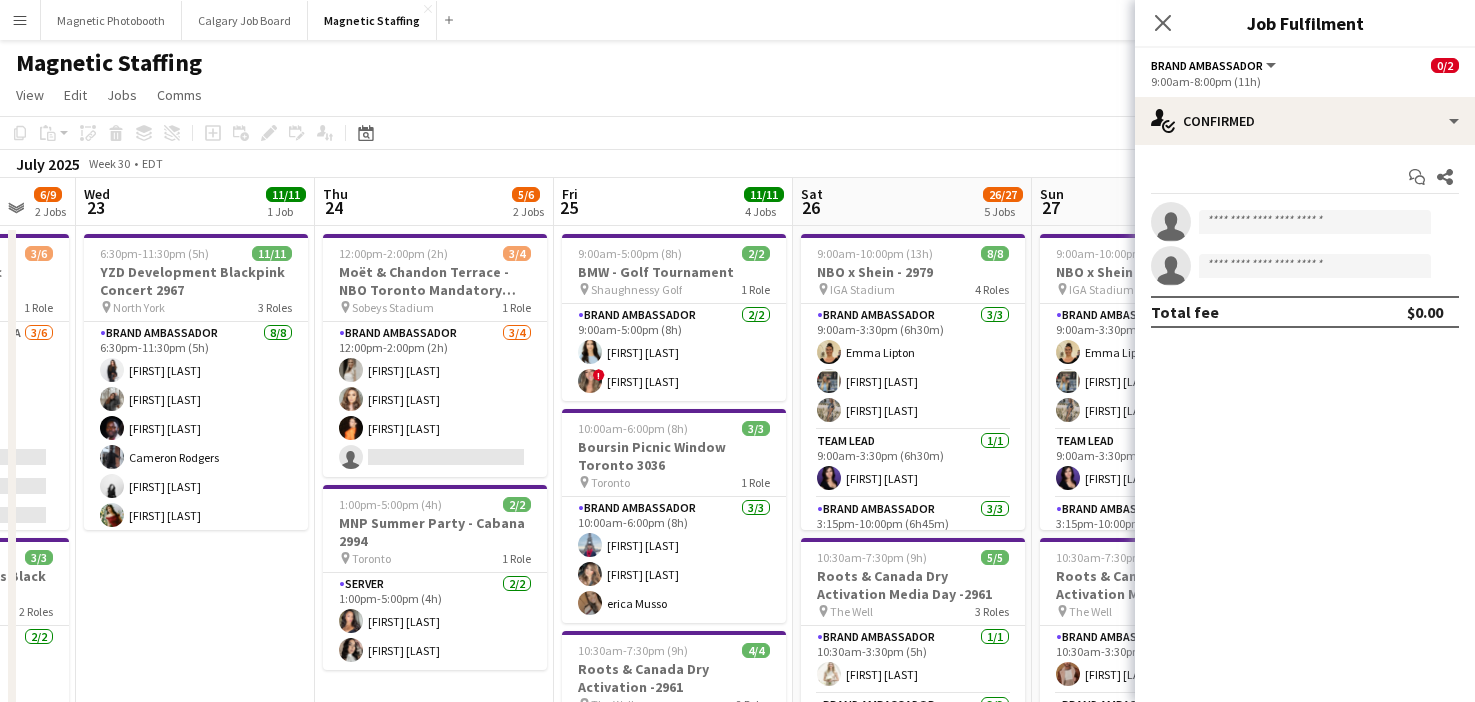 drag, startPoint x: 459, startPoint y: 545, endPoint x: 5, endPoint y: 585, distance: 455.7587 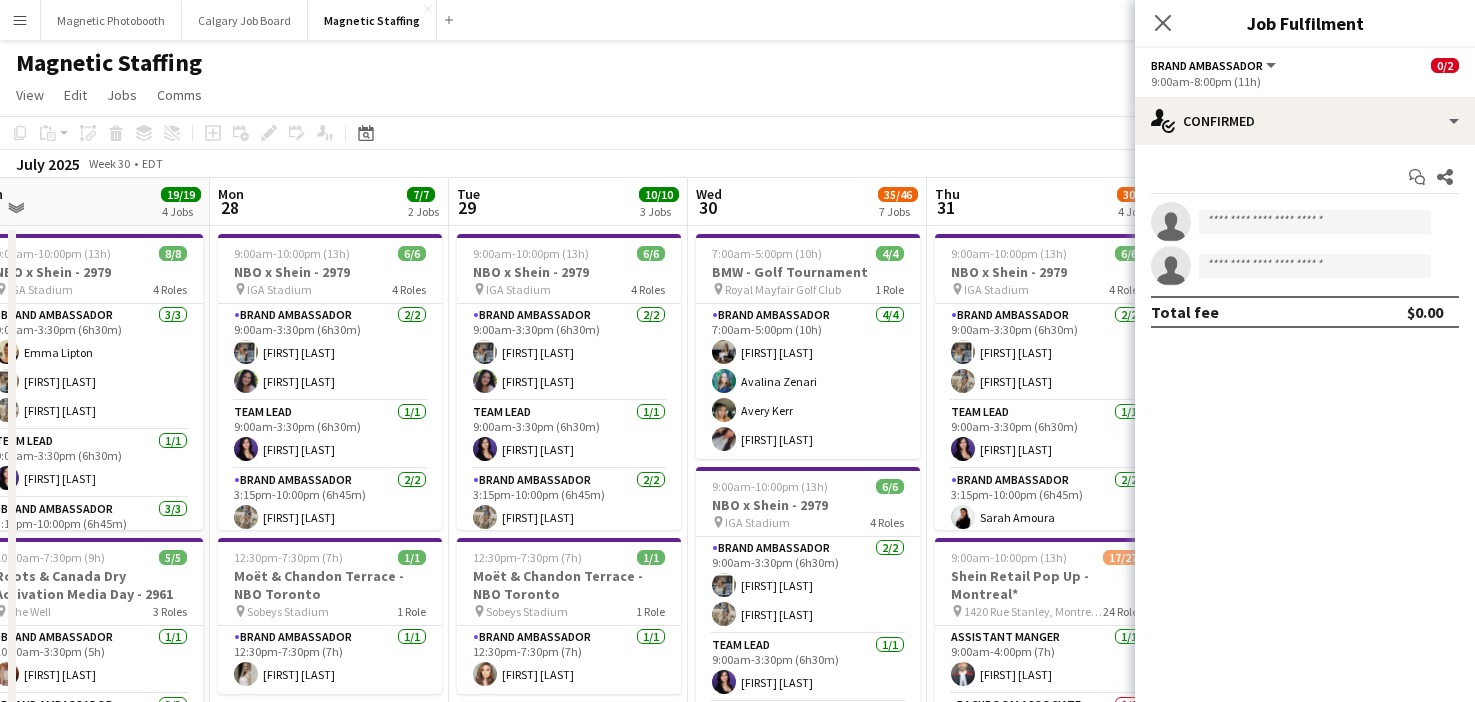 scroll, scrollTop: 0, scrollLeft: 564, axis: horizontal 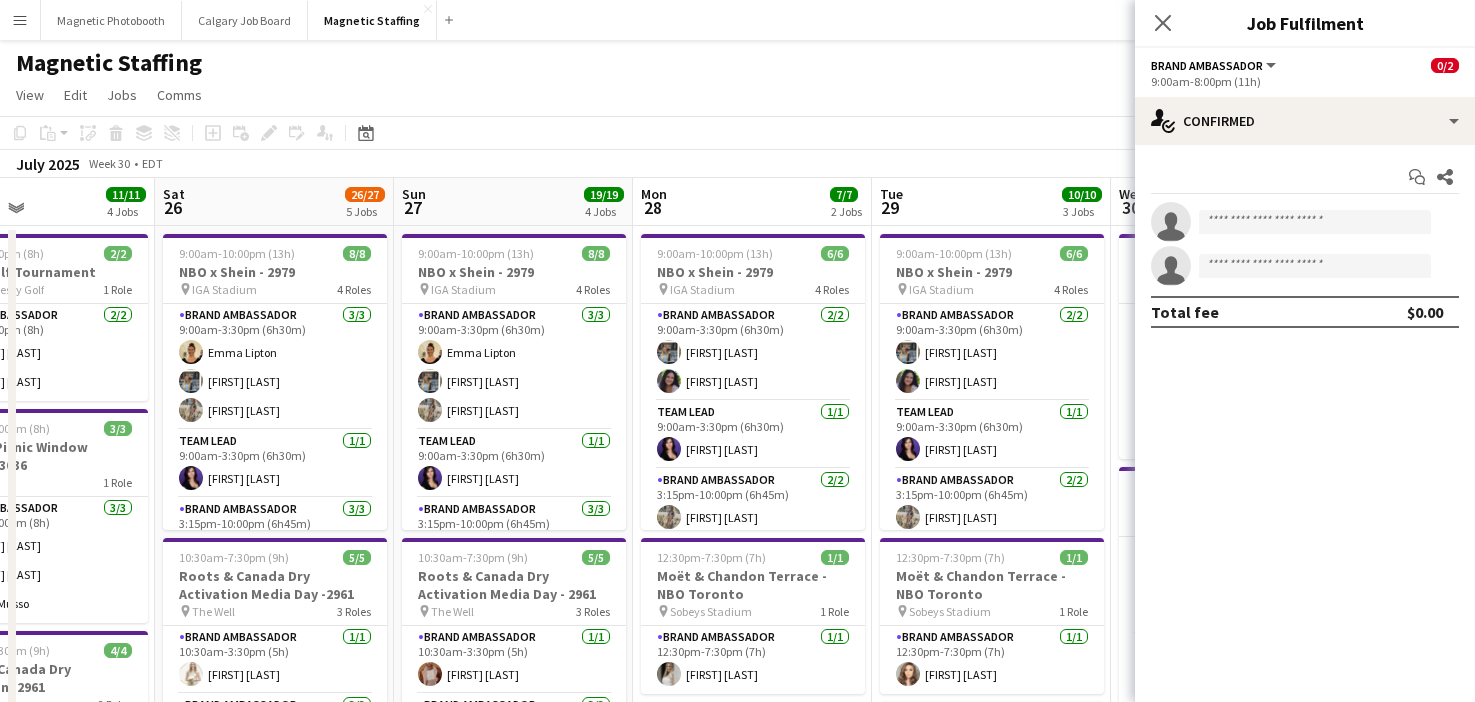 drag, startPoint x: 907, startPoint y: 528, endPoint x: 539, endPoint y: 558, distance: 369.2208 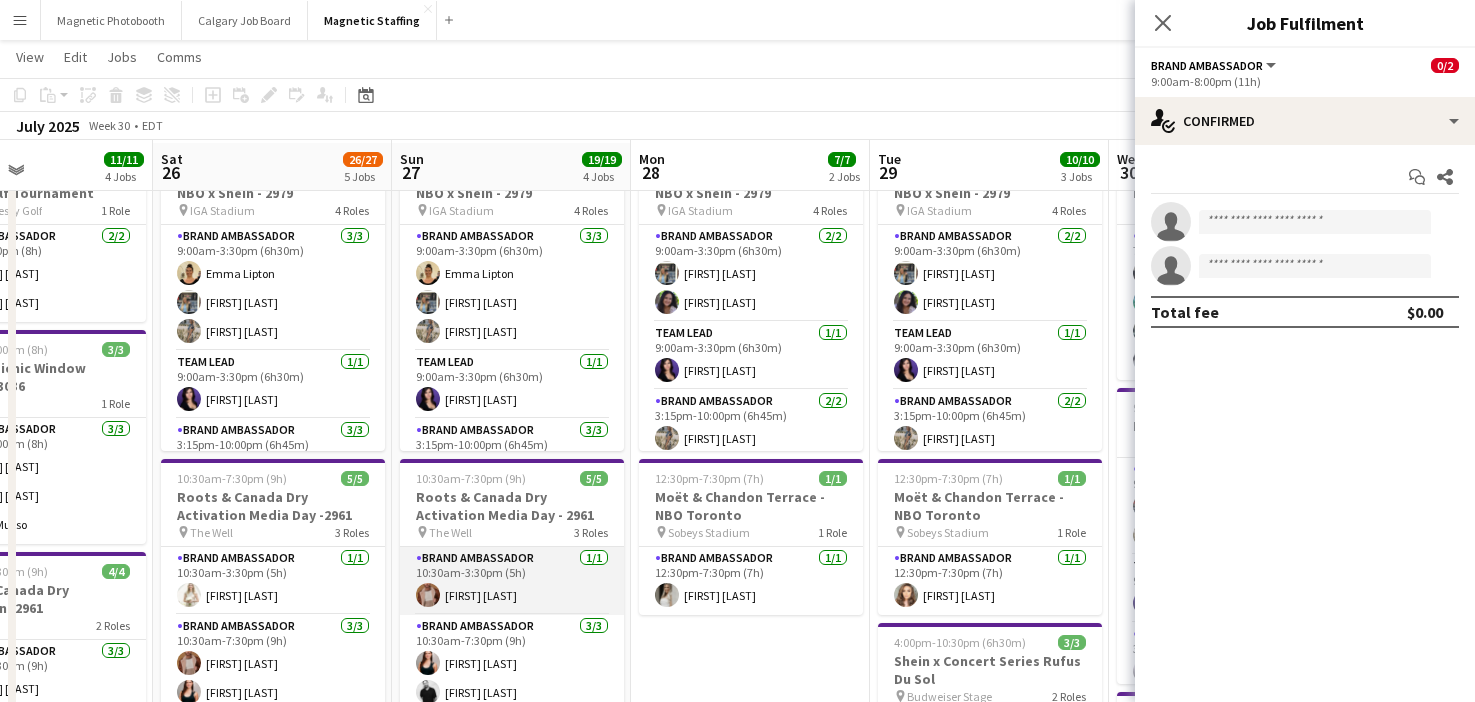 scroll, scrollTop: 81, scrollLeft: 0, axis: vertical 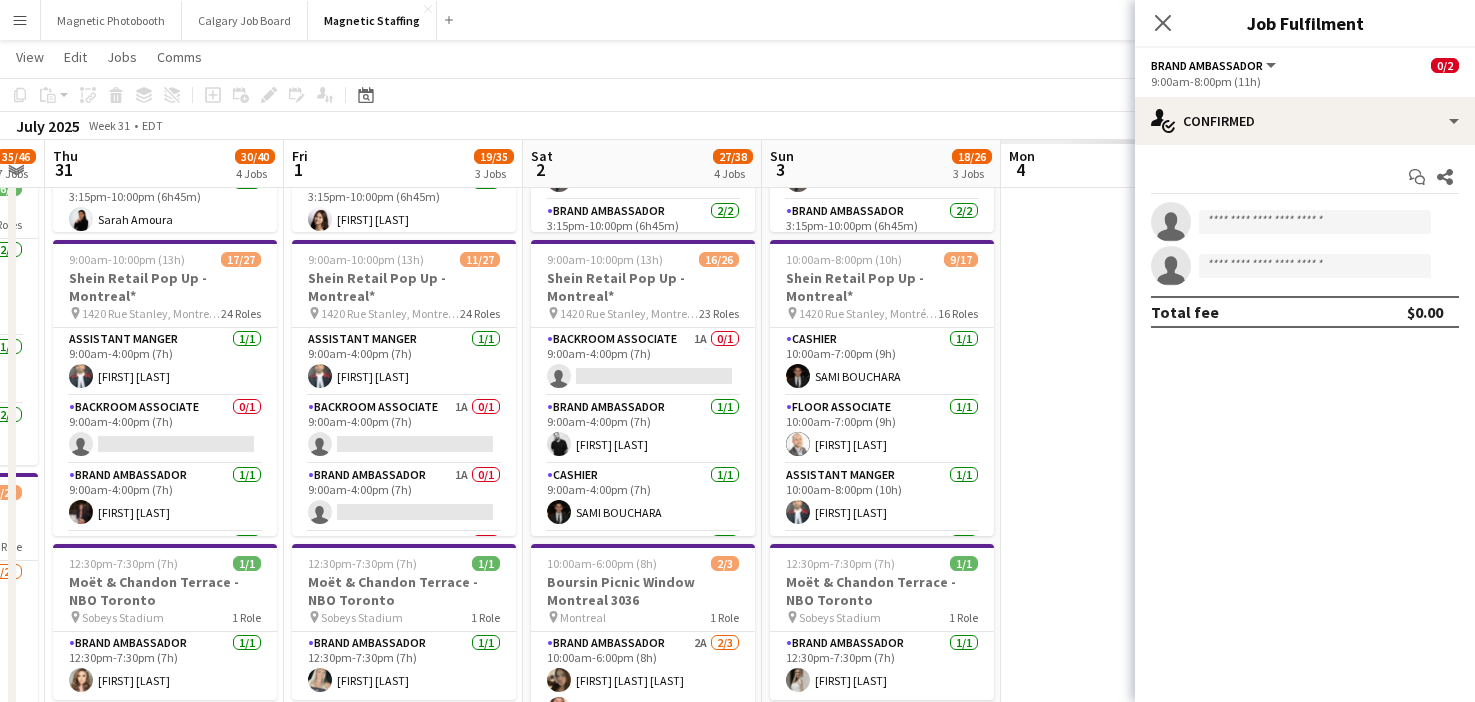 drag, startPoint x: 640, startPoint y: 534, endPoint x: 5, endPoint y: 550, distance: 635.20154 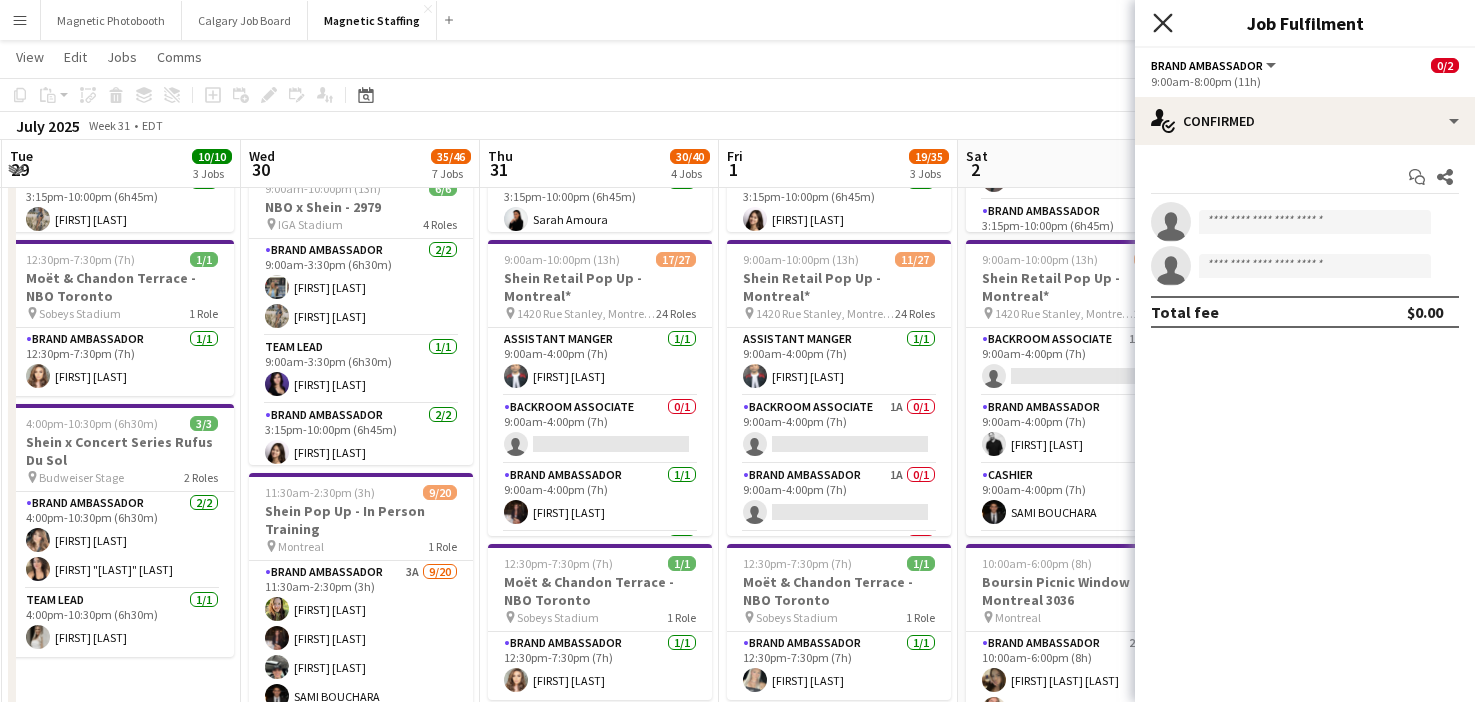 click on "Close pop-in" 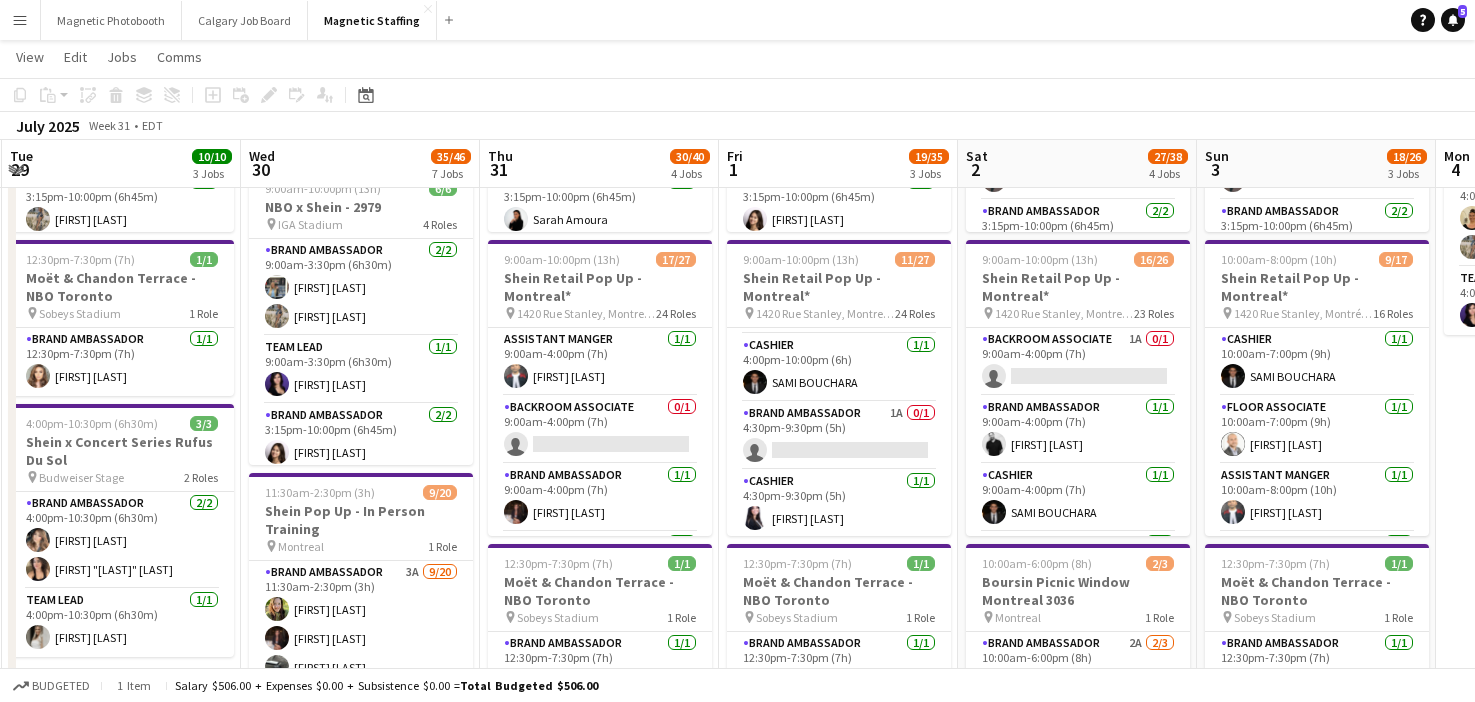 scroll, scrollTop: 1511, scrollLeft: 0, axis: vertical 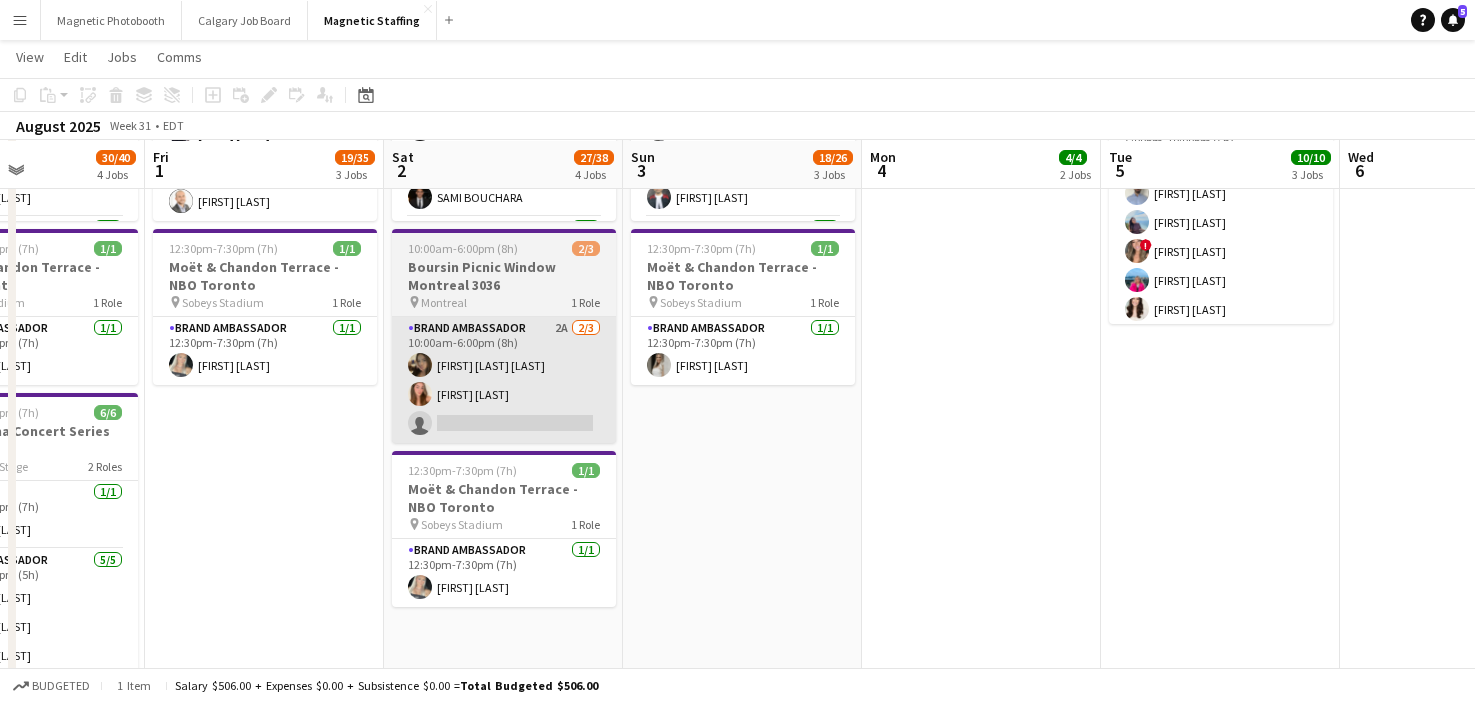 drag, startPoint x: 817, startPoint y: 400, endPoint x: 251, endPoint y: 397, distance: 566.00793 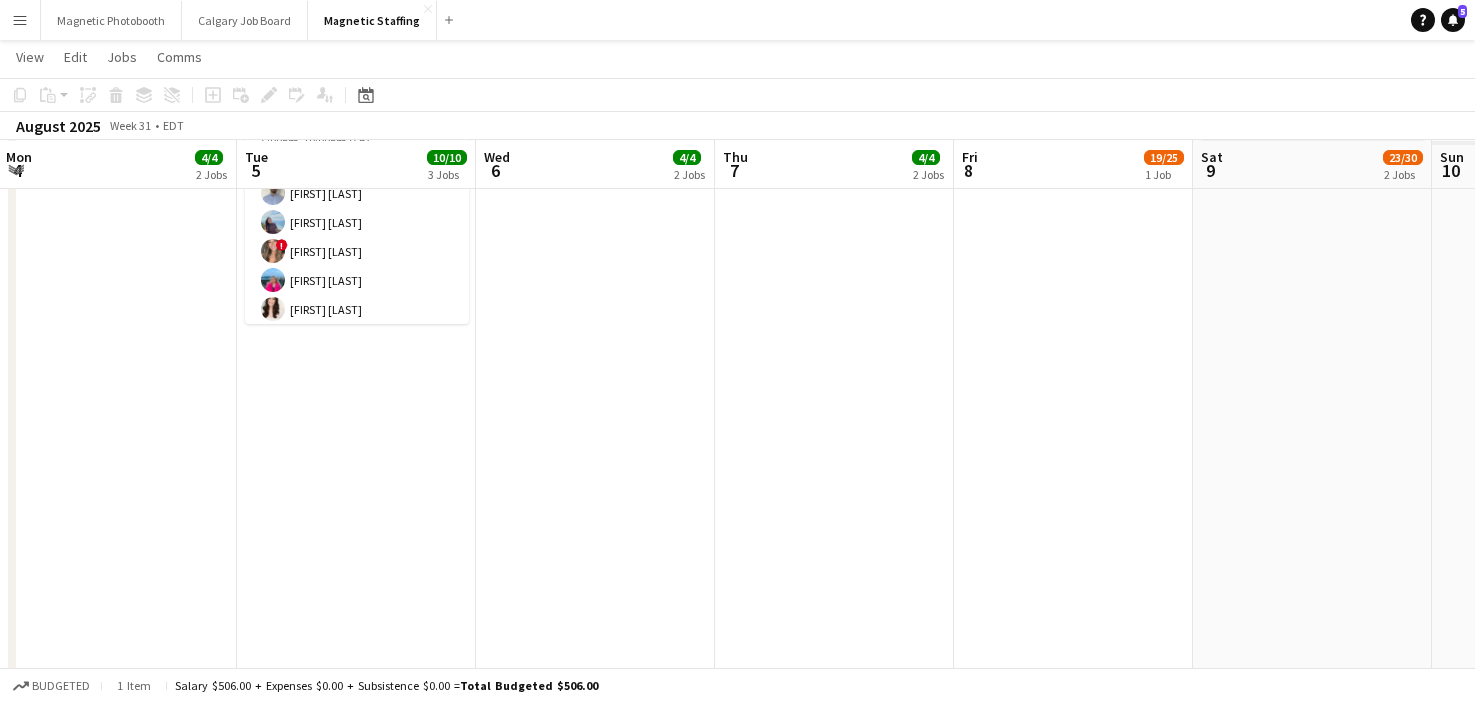 drag, startPoint x: 909, startPoint y: 435, endPoint x: 529, endPoint y: 436, distance: 380.0013 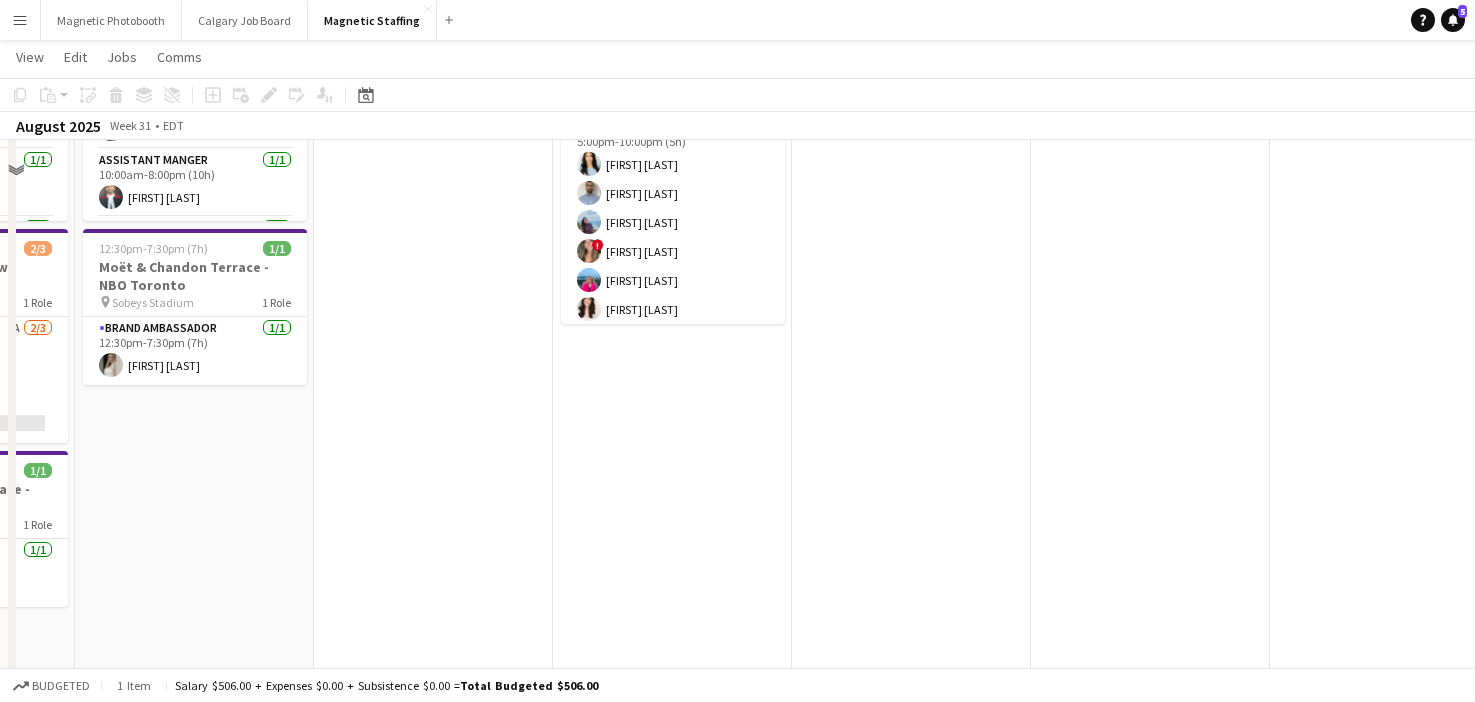 scroll, scrollTop: 0, scrollLeft: 0, axis: both 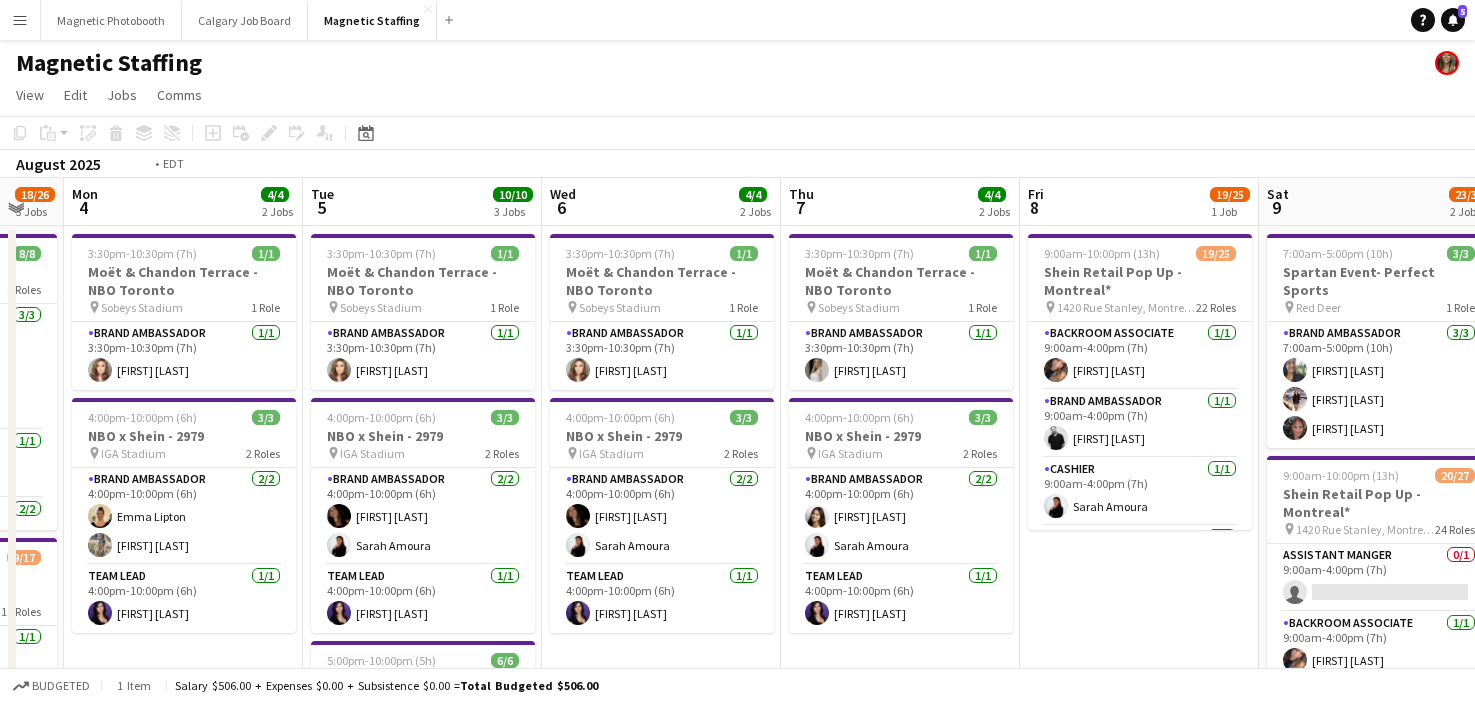 drag, startPoint x: 953, startPoint y: 454, endPoint x: 301, endPoint y: 478, distance: 652.4416 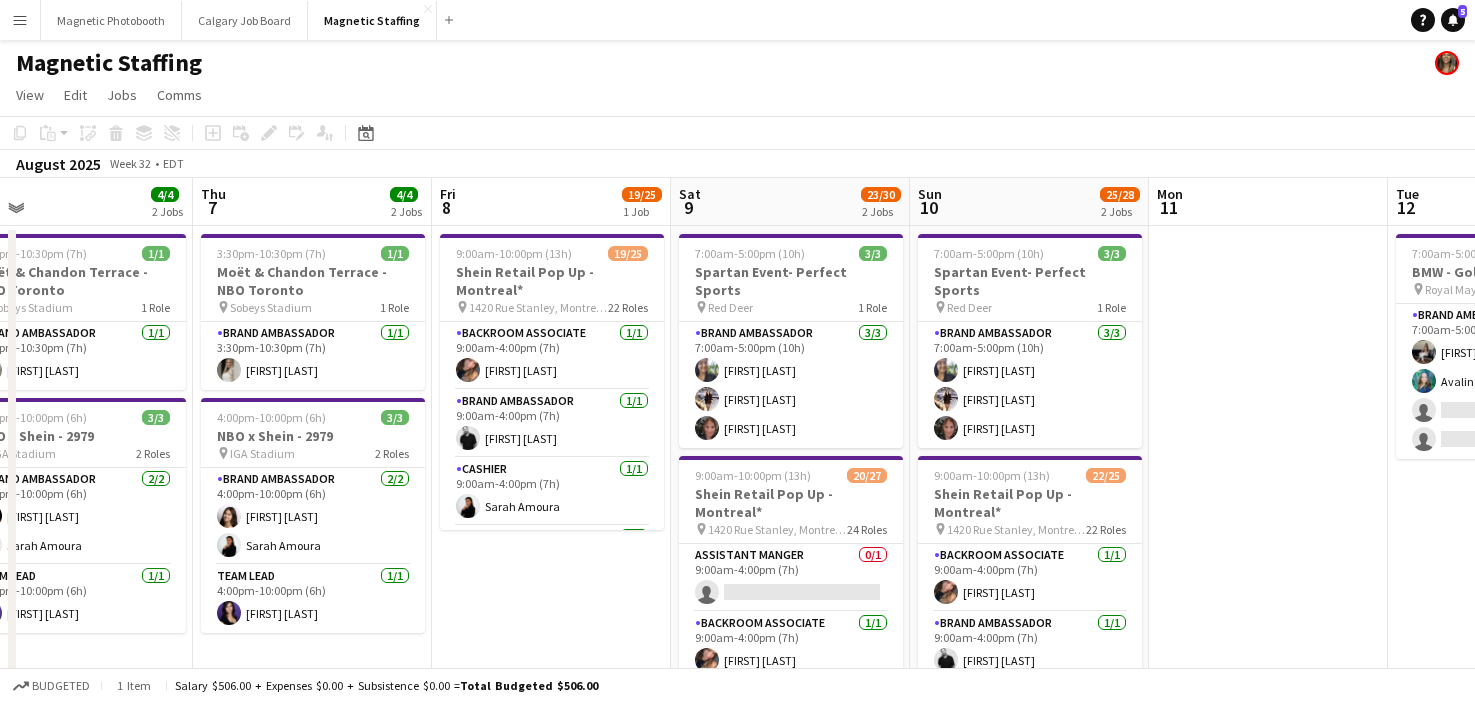 drag, startPoint x: 910, startPoint y: 496, endPoint x: 339, endPoint y: 496, distance: 571 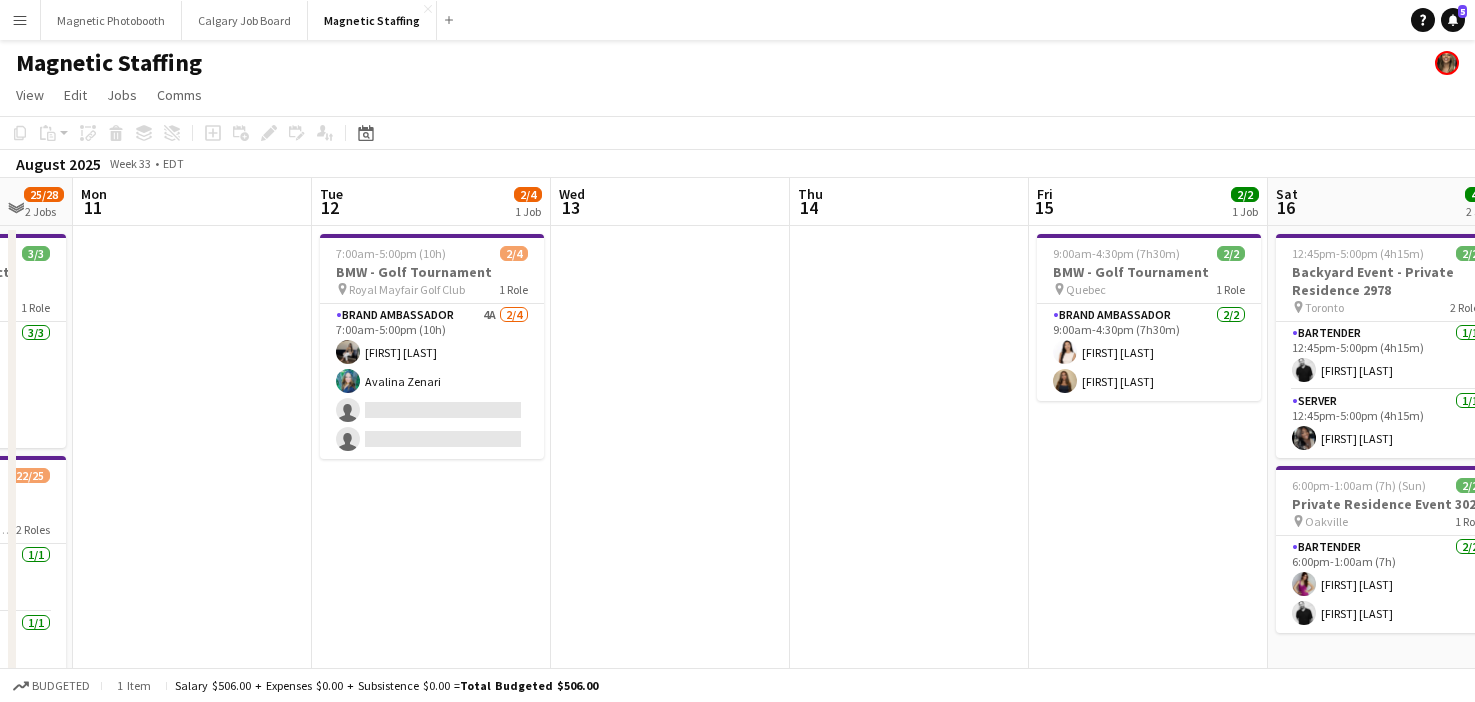drag, startPoint x: 1046, startPoint y: 420, endPoint x: 83, endPoint y: 463, distance: 963.95953 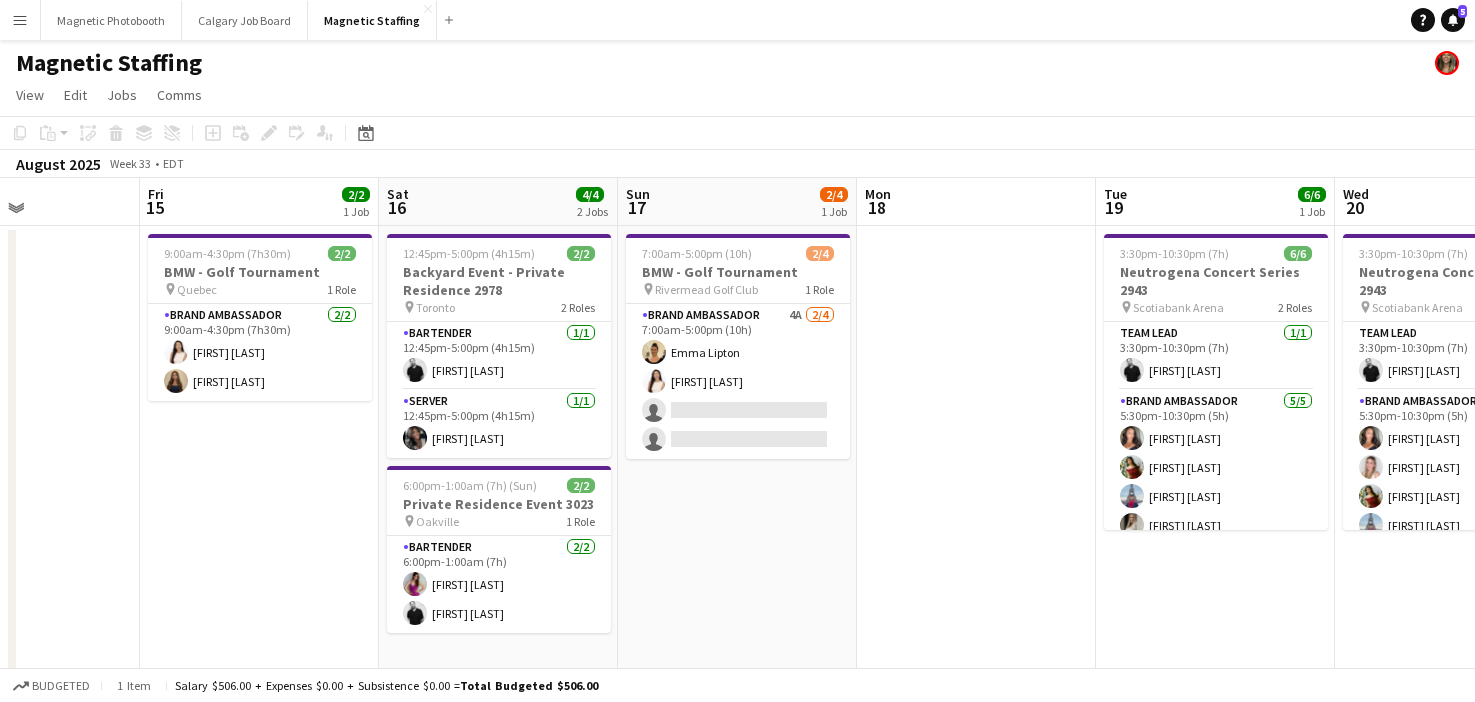 drag, startPoint x: 937, startPoint y: 469, endPoint x: 401, endPoint y: 481, distance: 536.13434 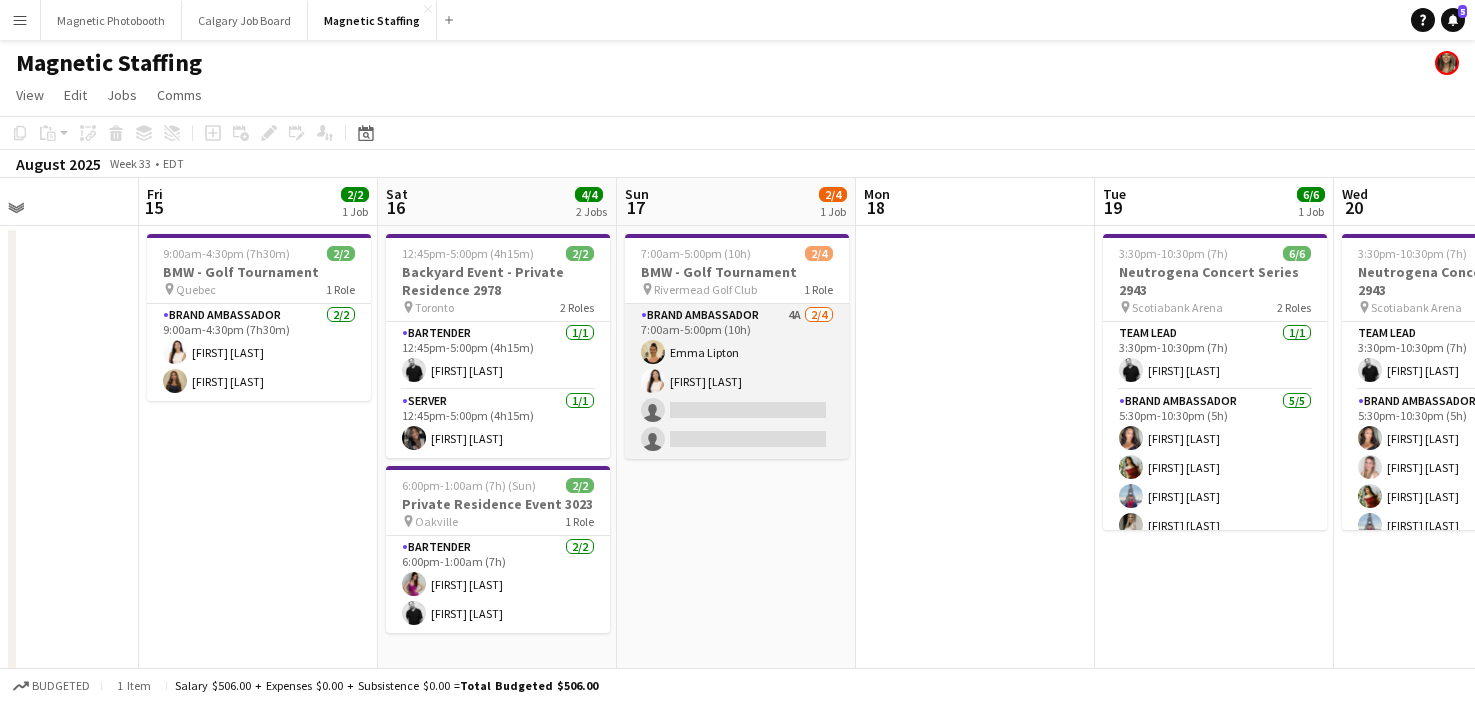 click on "Brand Ambassador   4A   2/4   7:00am-5:00pm (10h)
[FIRST] [LAST] [FIRST] [LAST]
single-neutral-actions
single-neutral-actions" at bounding box center [737, 381] 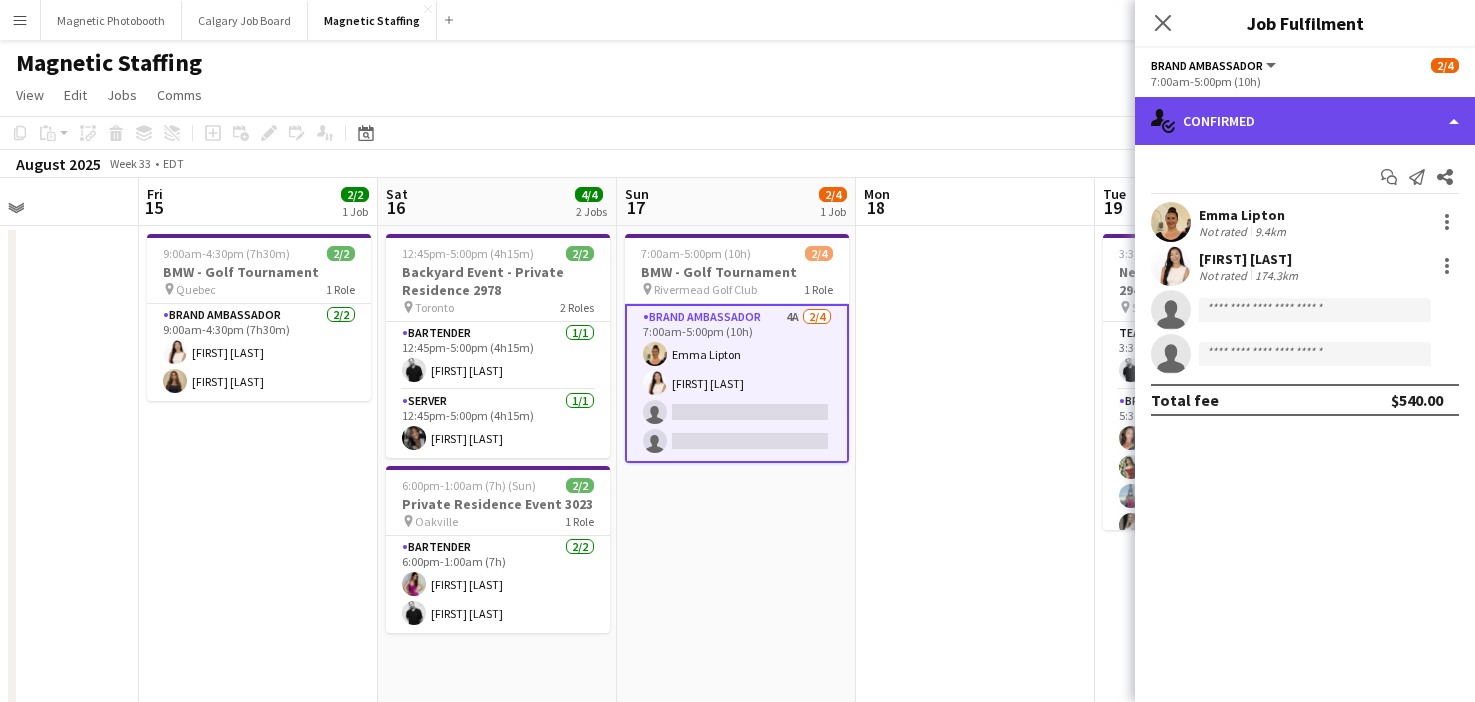 click on "single-neutral-actions-check-2
Confirmed" 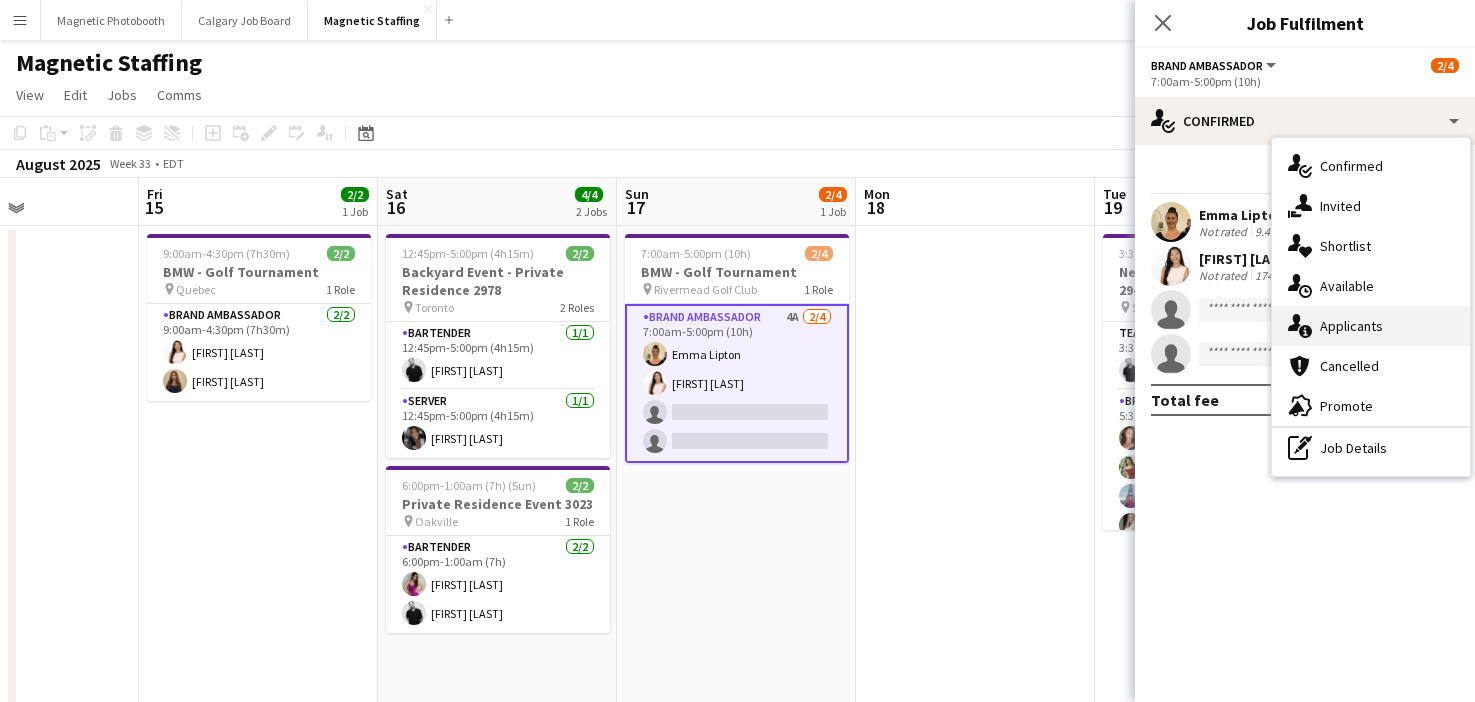 click on "single-neutral-actions-information" 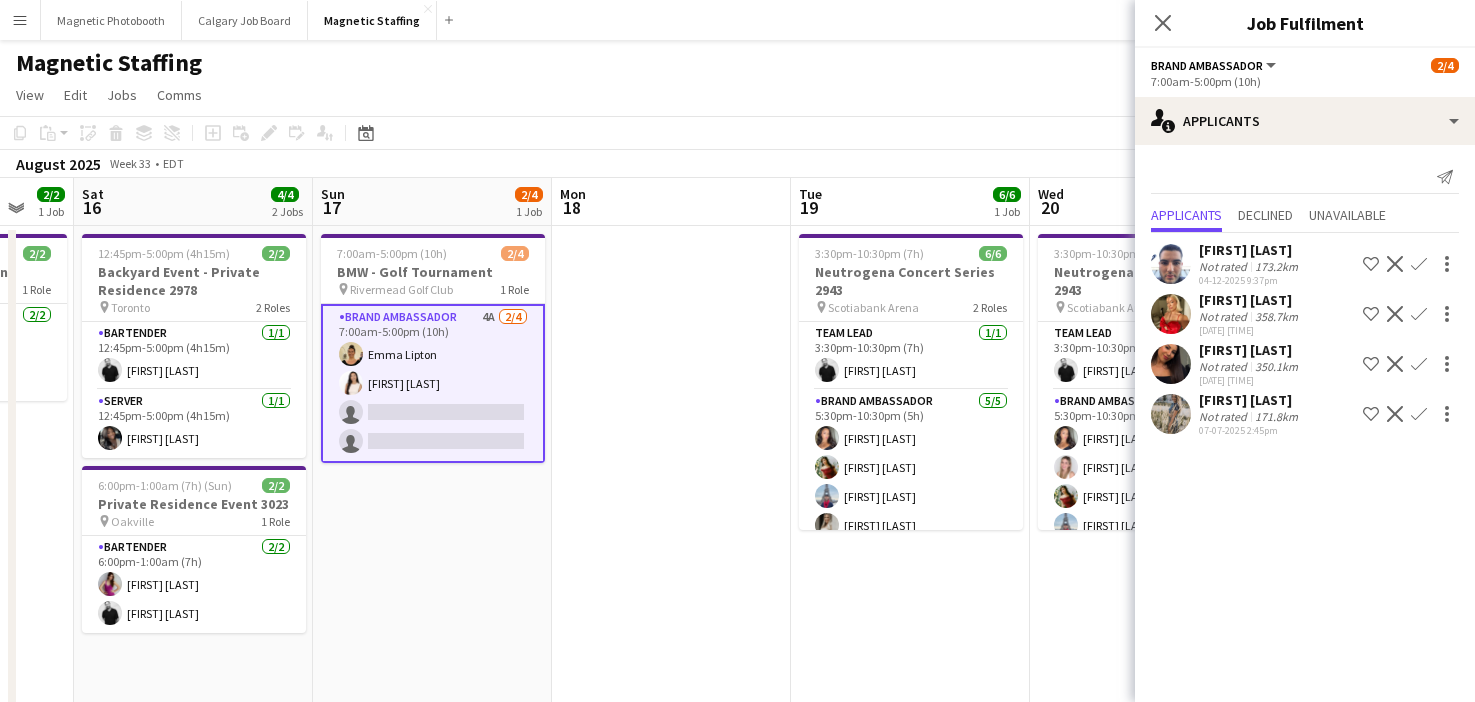 drag, startPoint x: 994, startPoint y: 400, endPoint x: 691, endPoint y: 402, distance: 303.0066 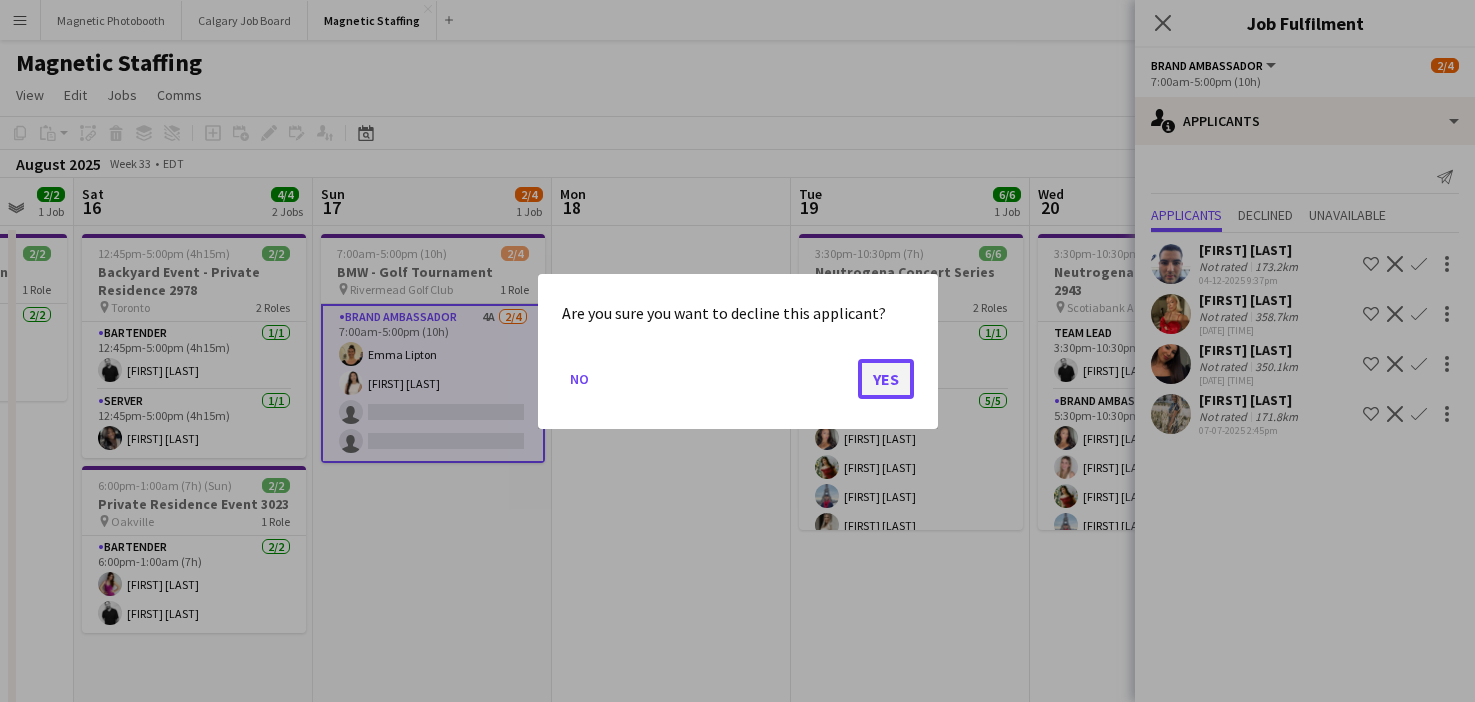 click on "Yes" 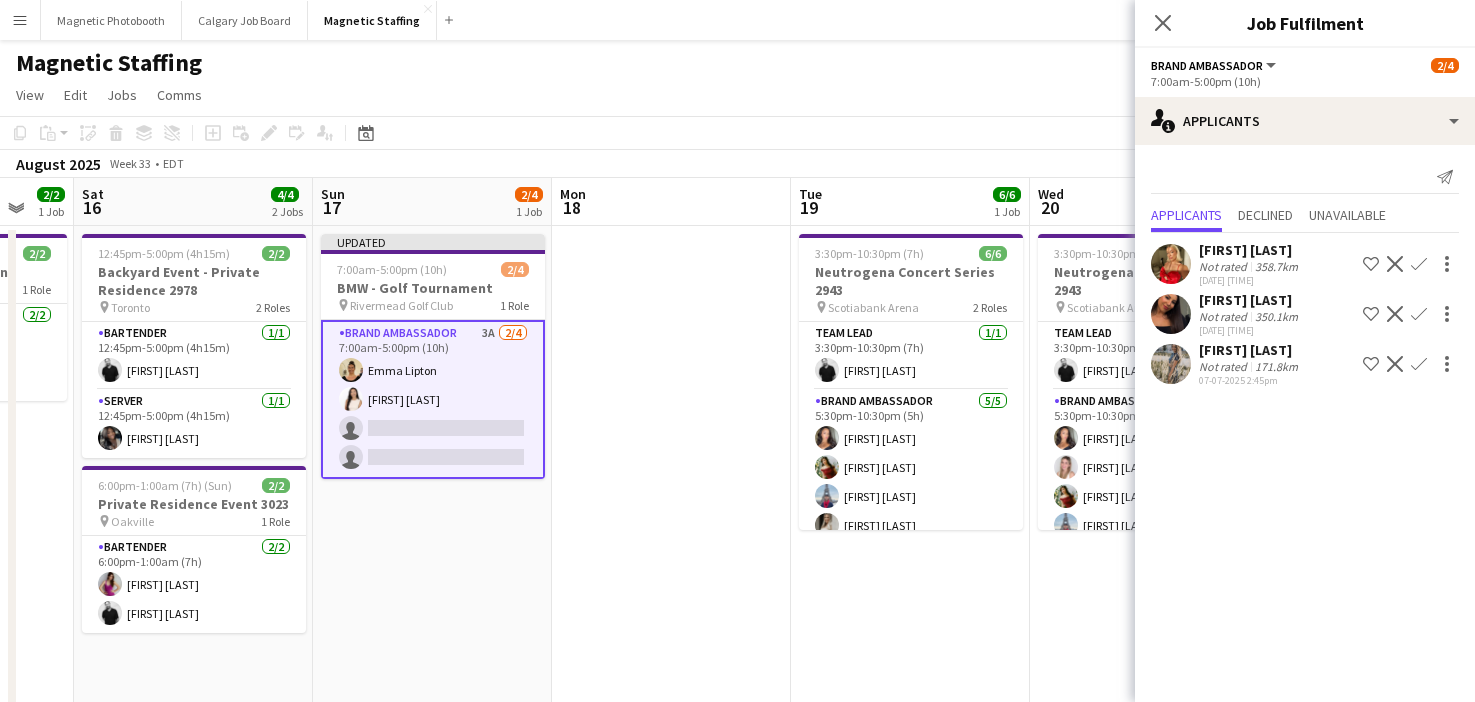 click on "Decline" at bounding box center [1395, 314] 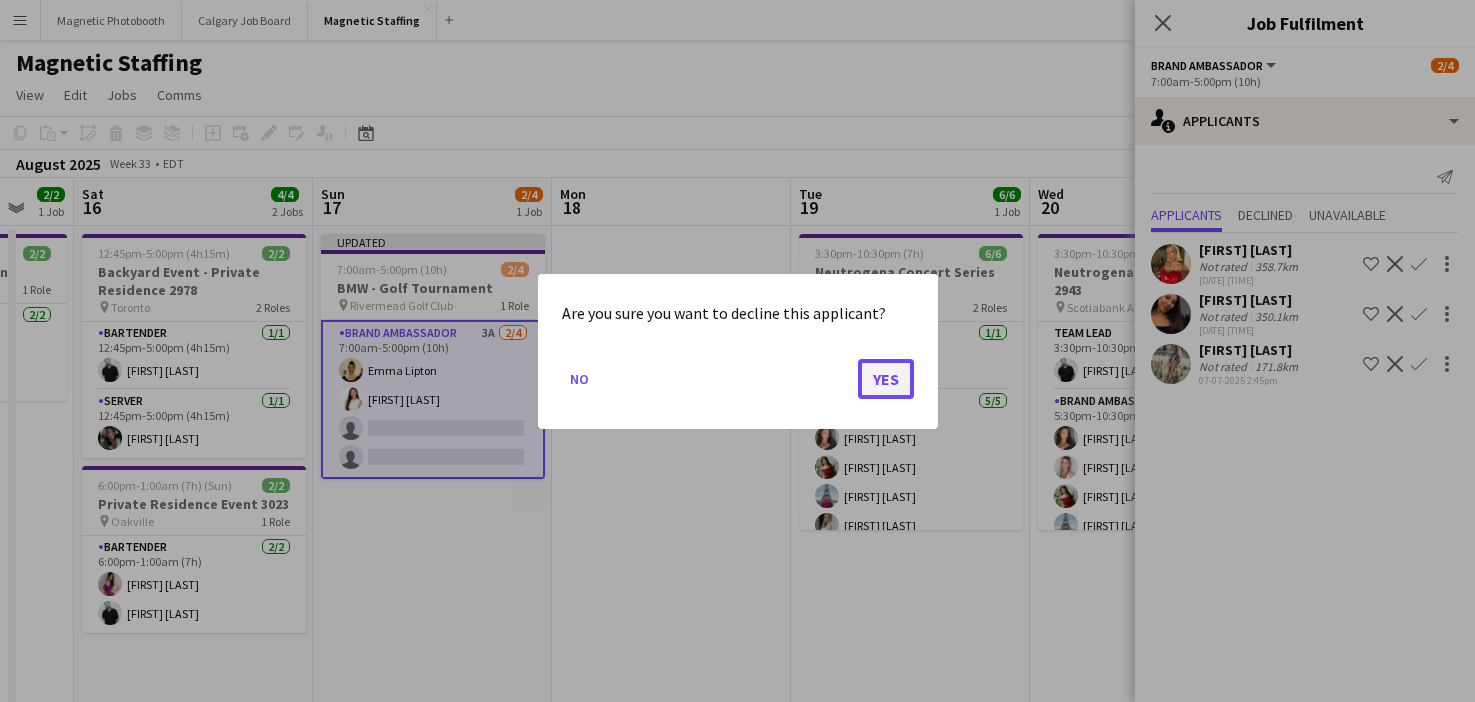 click on "Yes" 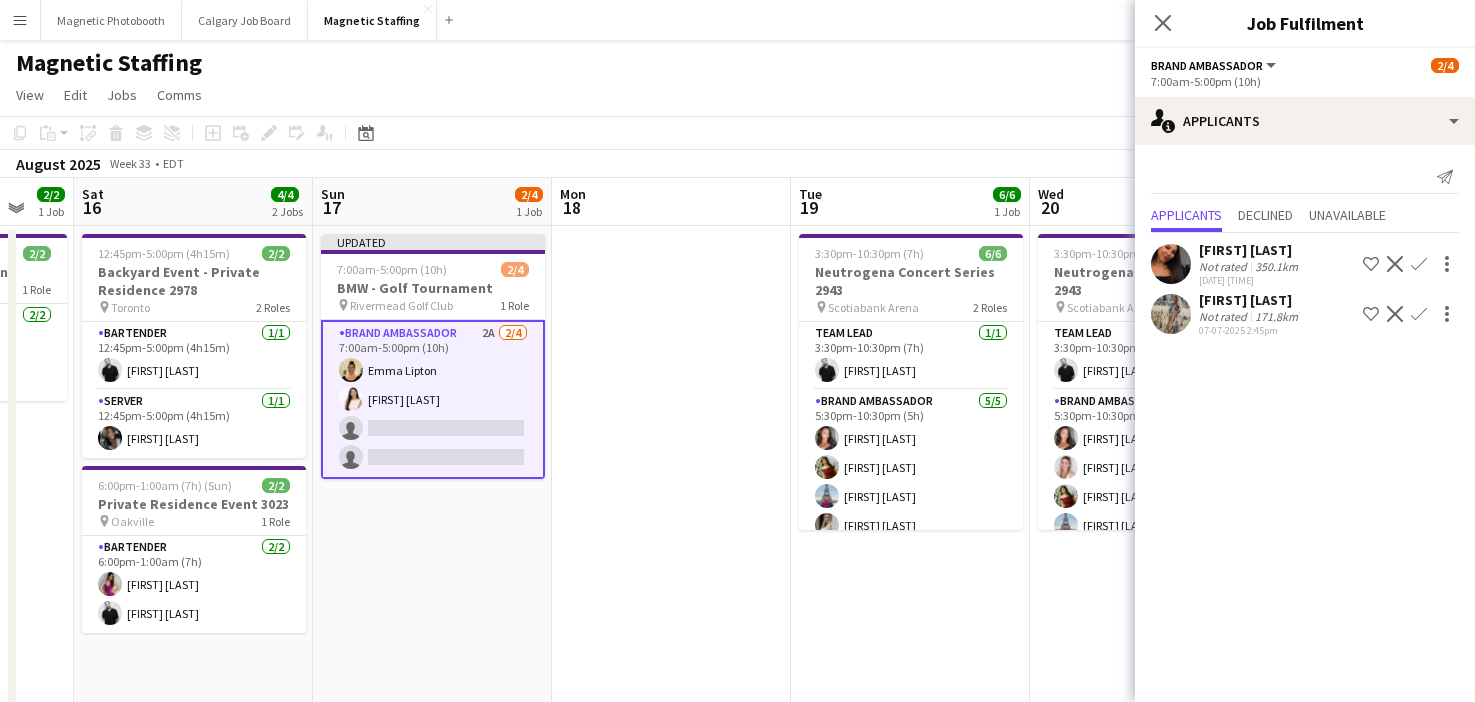 click at bounding box center (671, 1194) 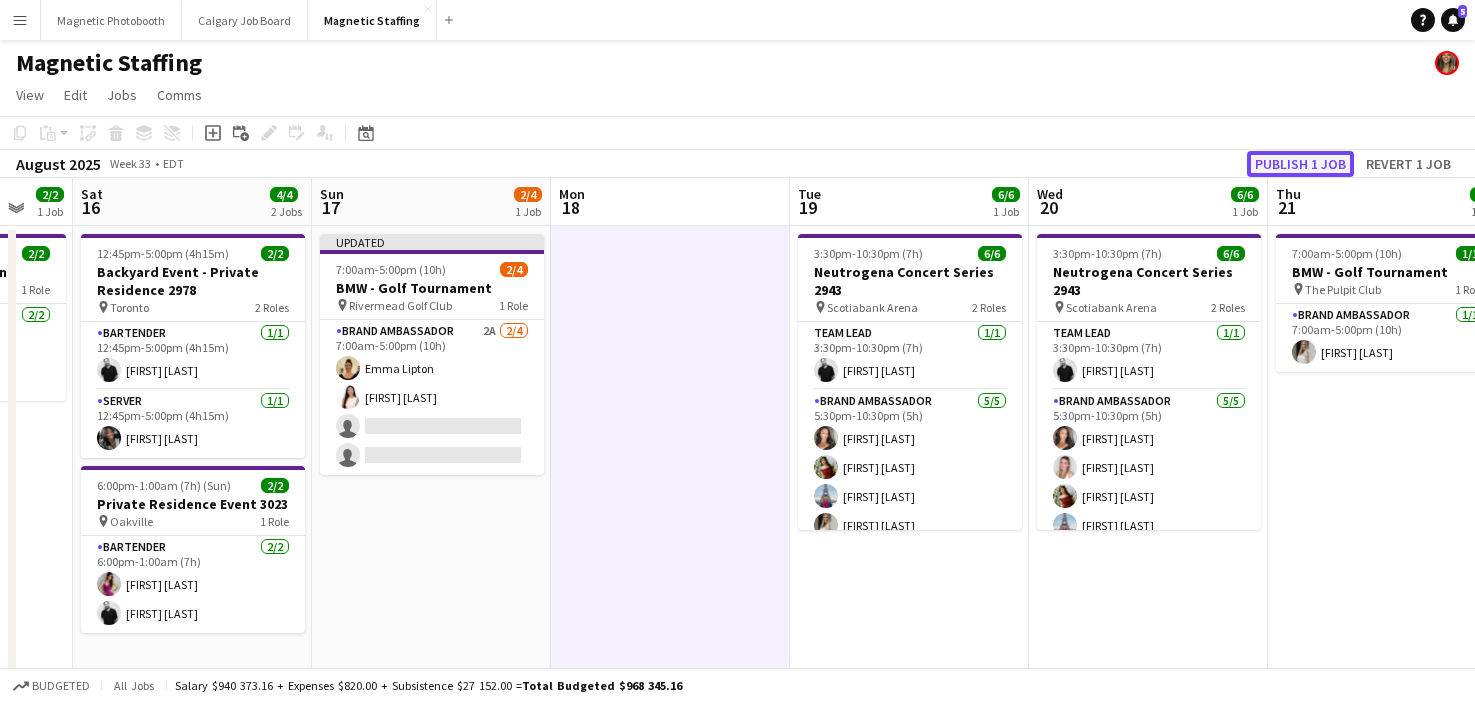 click on "Publish 1 job" 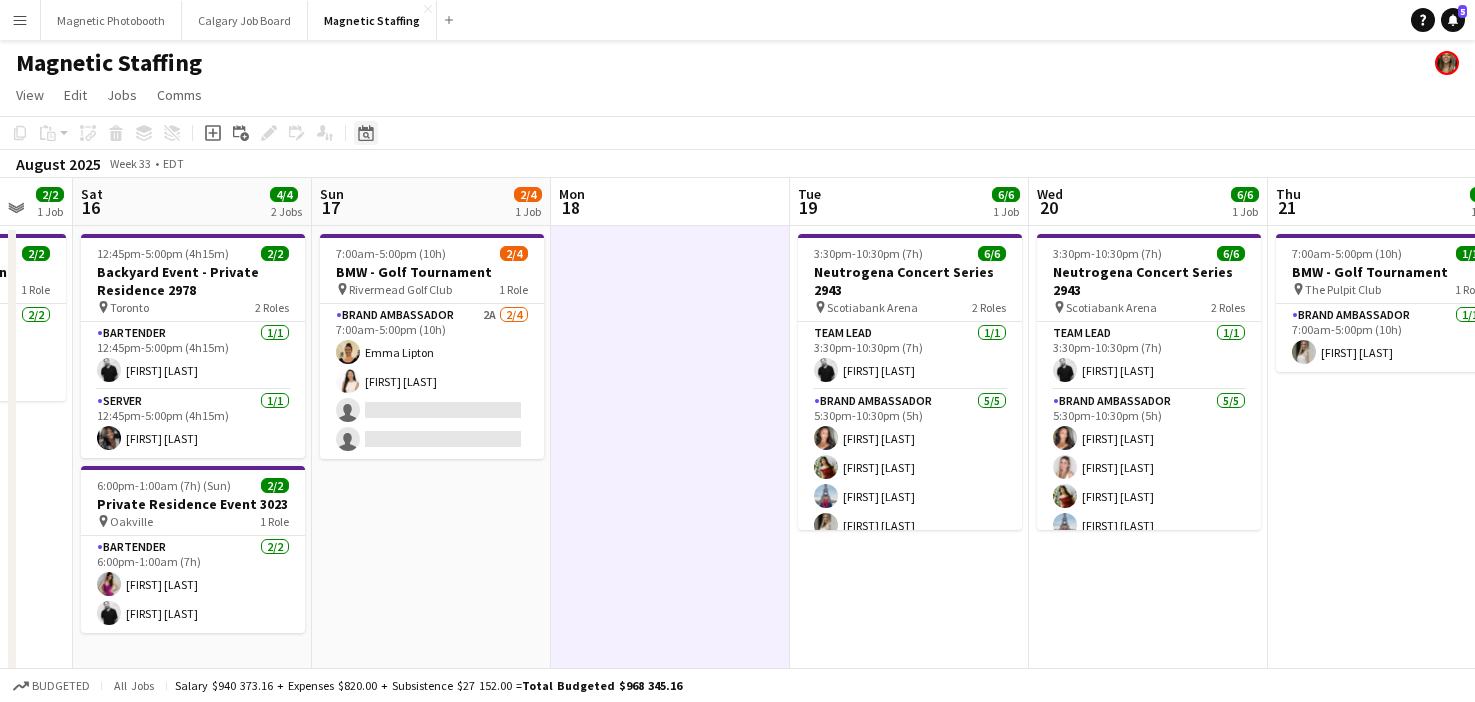 click on "Date picker" at bounding box center [366, 133] 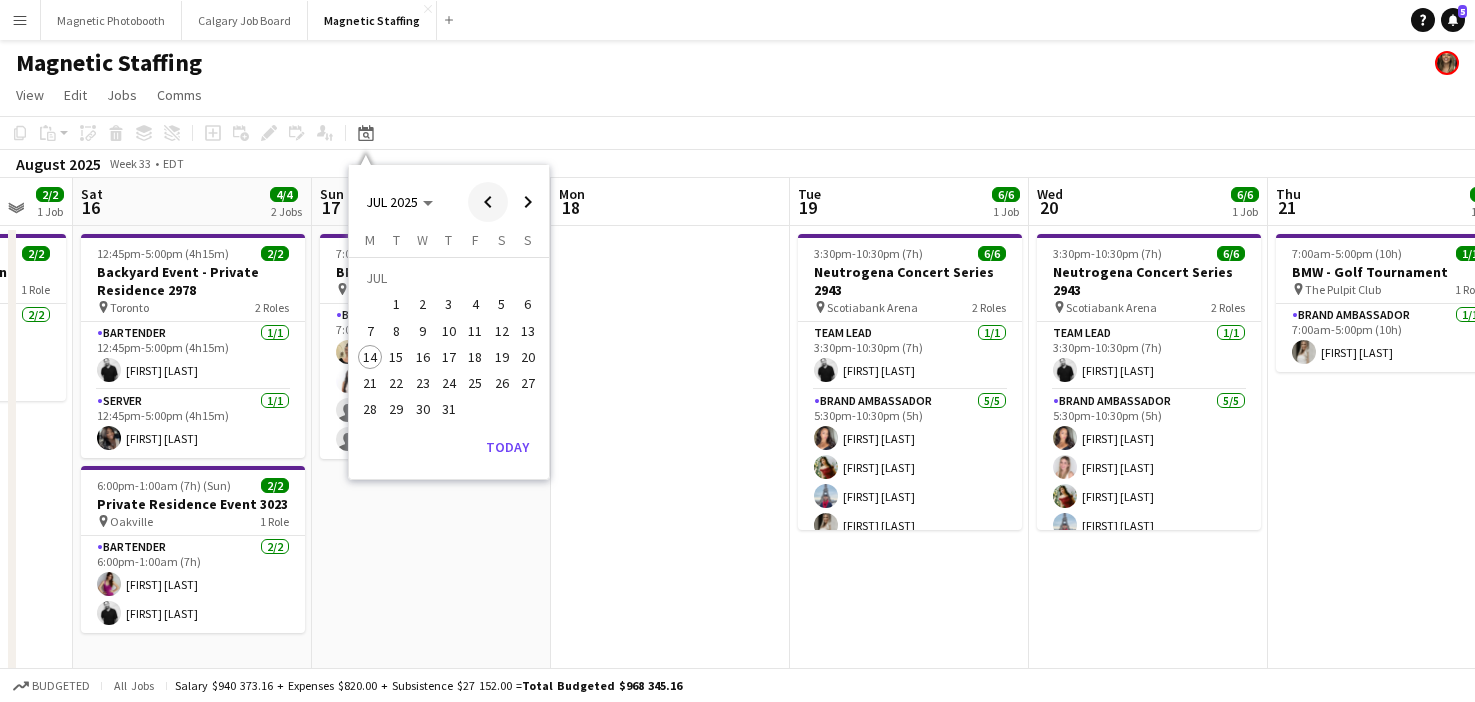 click at bounding box center (488, 202) 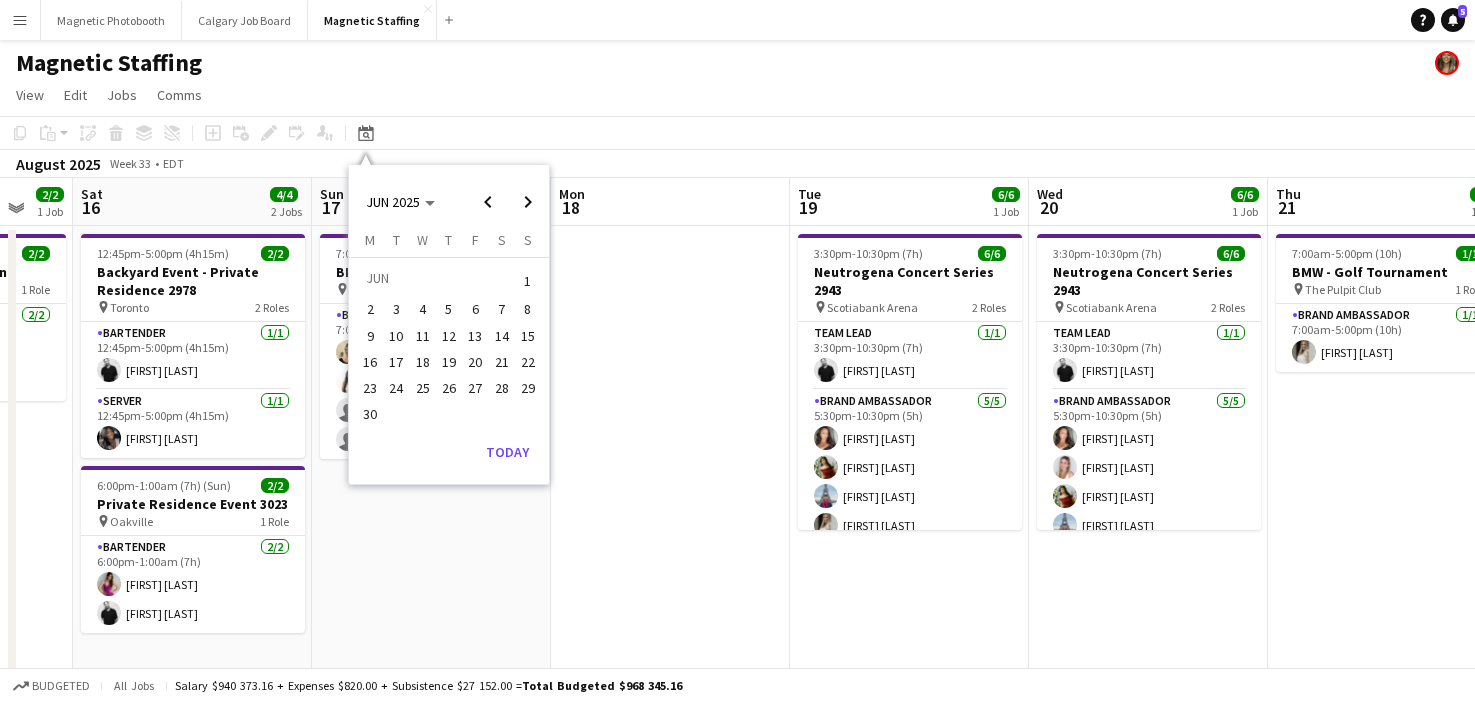 click on "13" at bounding box center (475, 336) 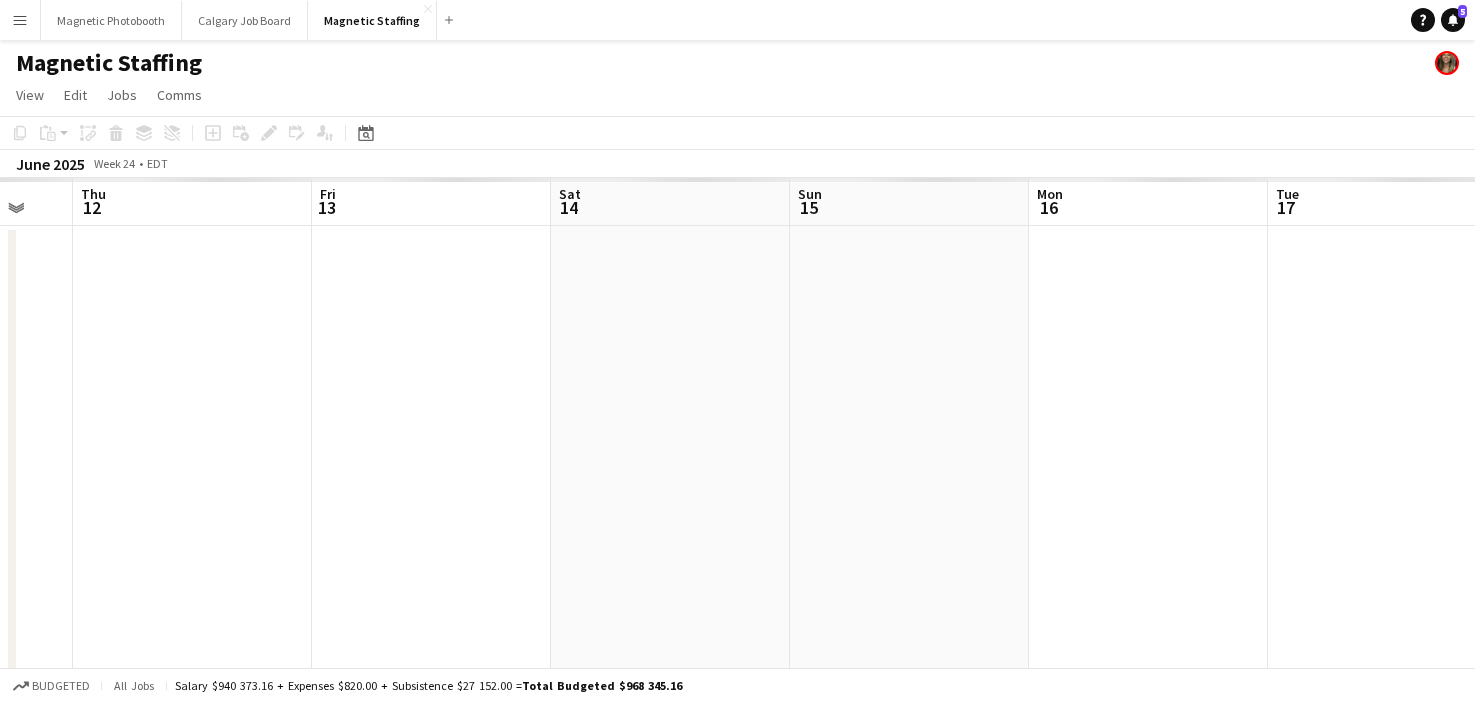 scroll, scrollTop: 0, scrollLeft: 688, axis: horizontal 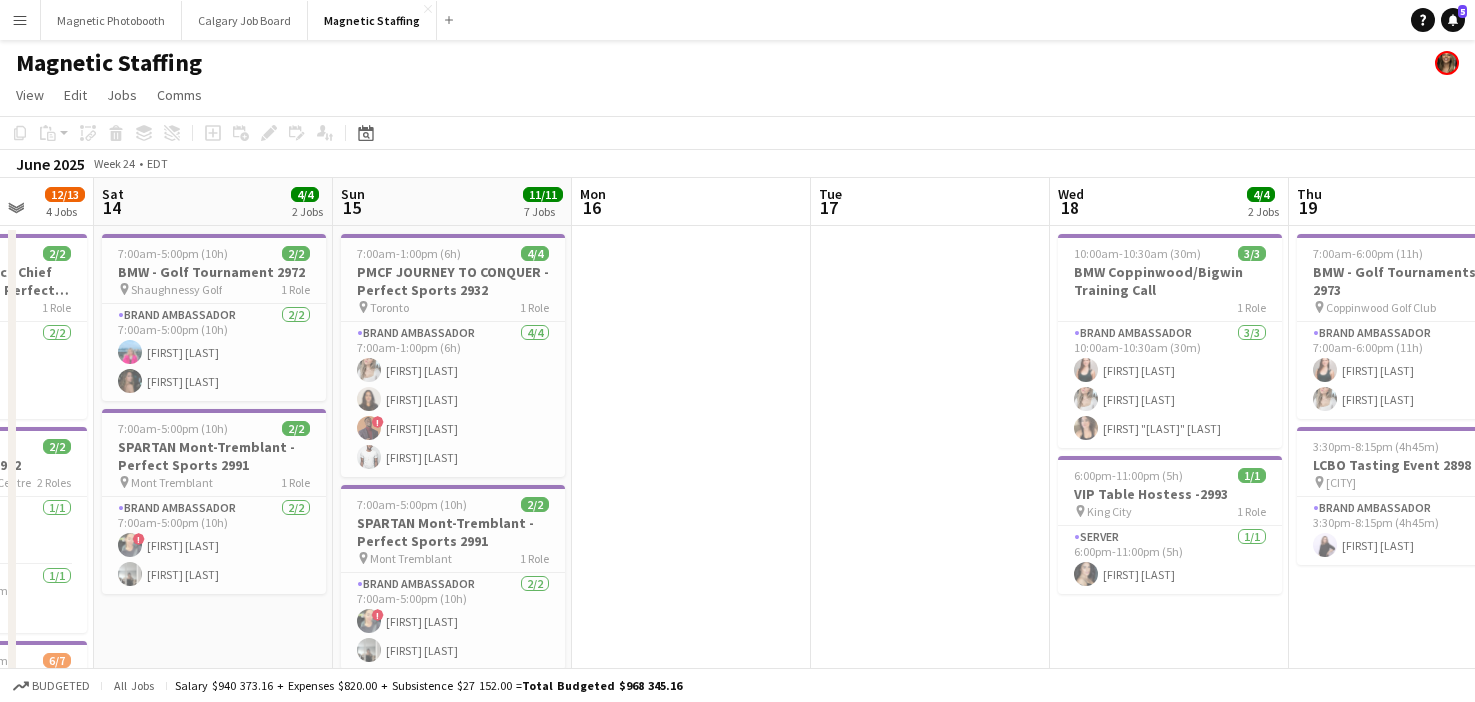 drag, startPoint x: 955, startPoint y: 457, endPoint x: 301, endPoint y: 581, distance: 665.65155 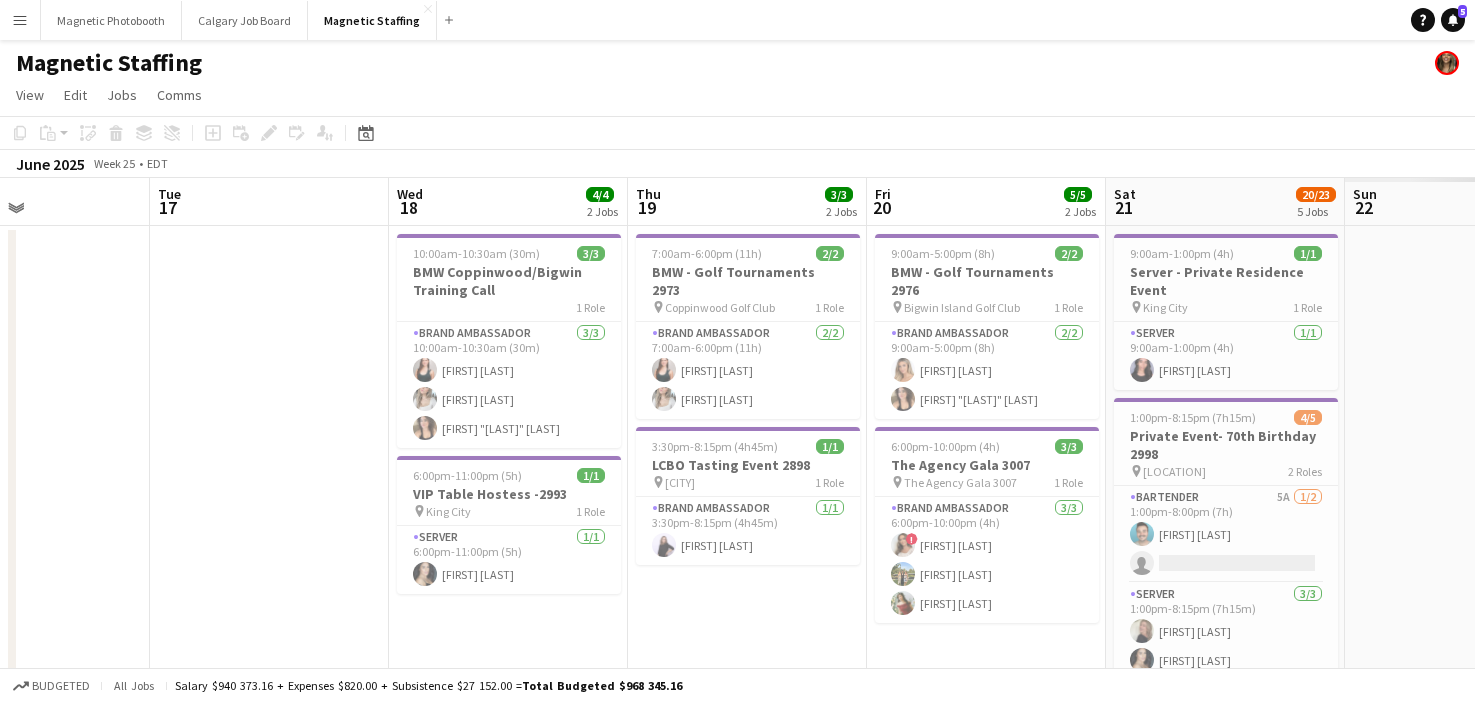 scroll, scrollTop: 0, scrollLeft: 666, axis: horizontal 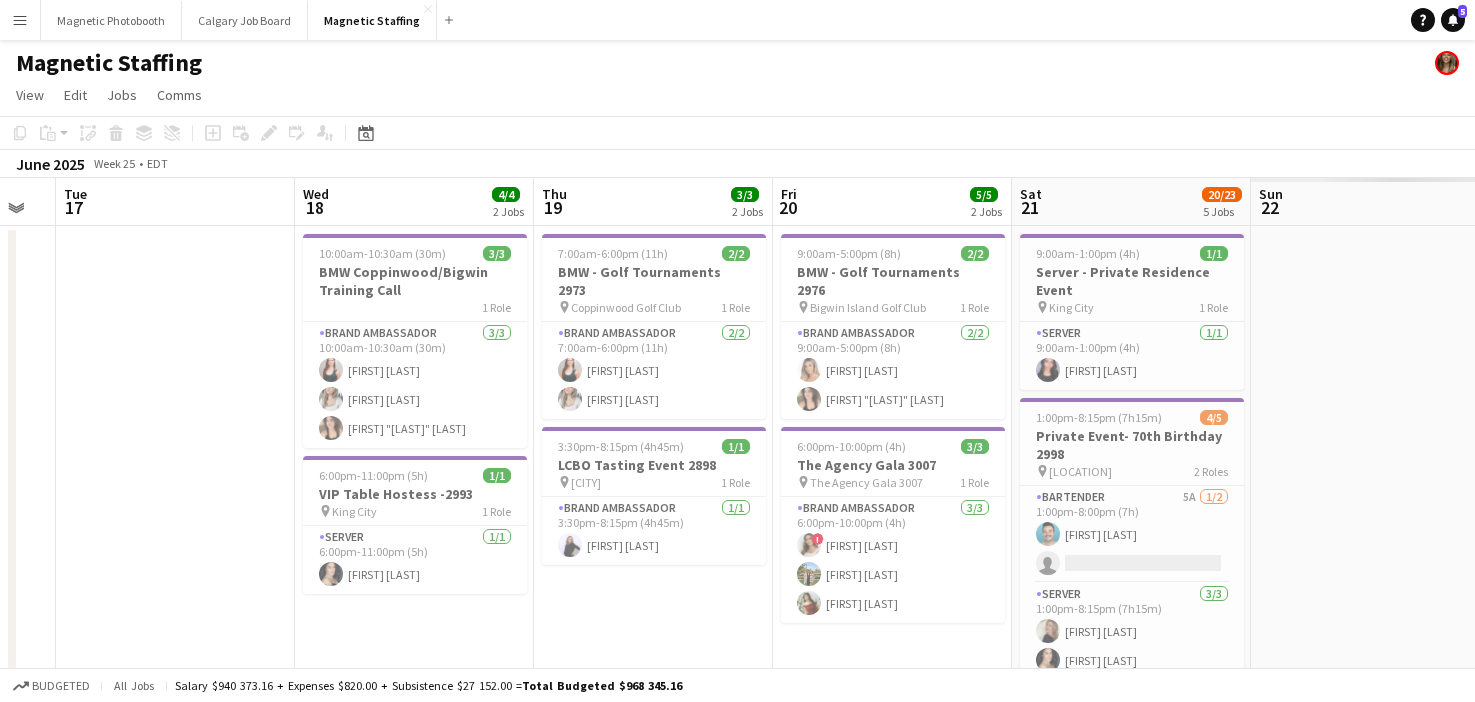 drag, startPoint x: 848, startPoint y: 573, endPoint x: 86, endPoint y: 592, distance: 762.2368 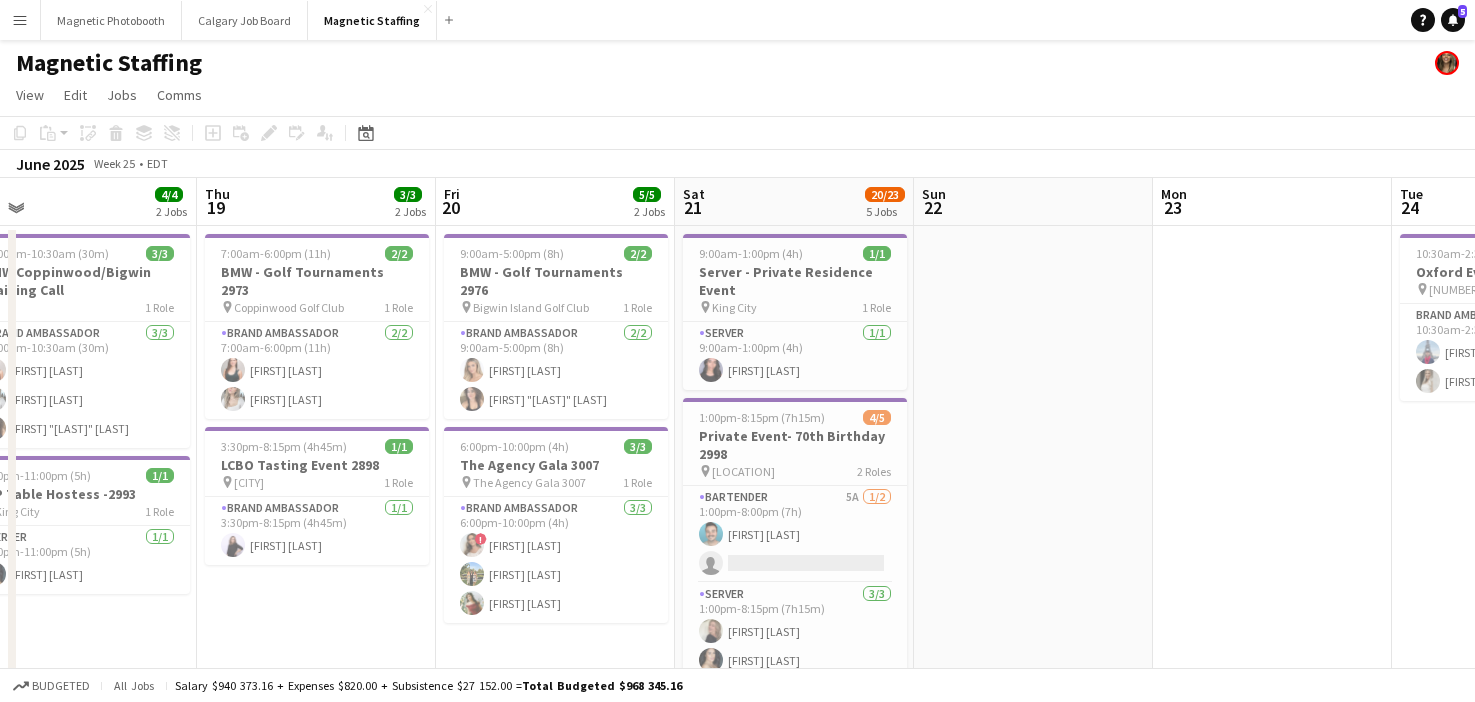 drag, startPoint x: 666, startPoint y: 575, endPoint x: 333, endPoint y: 571, distance: 333.02402 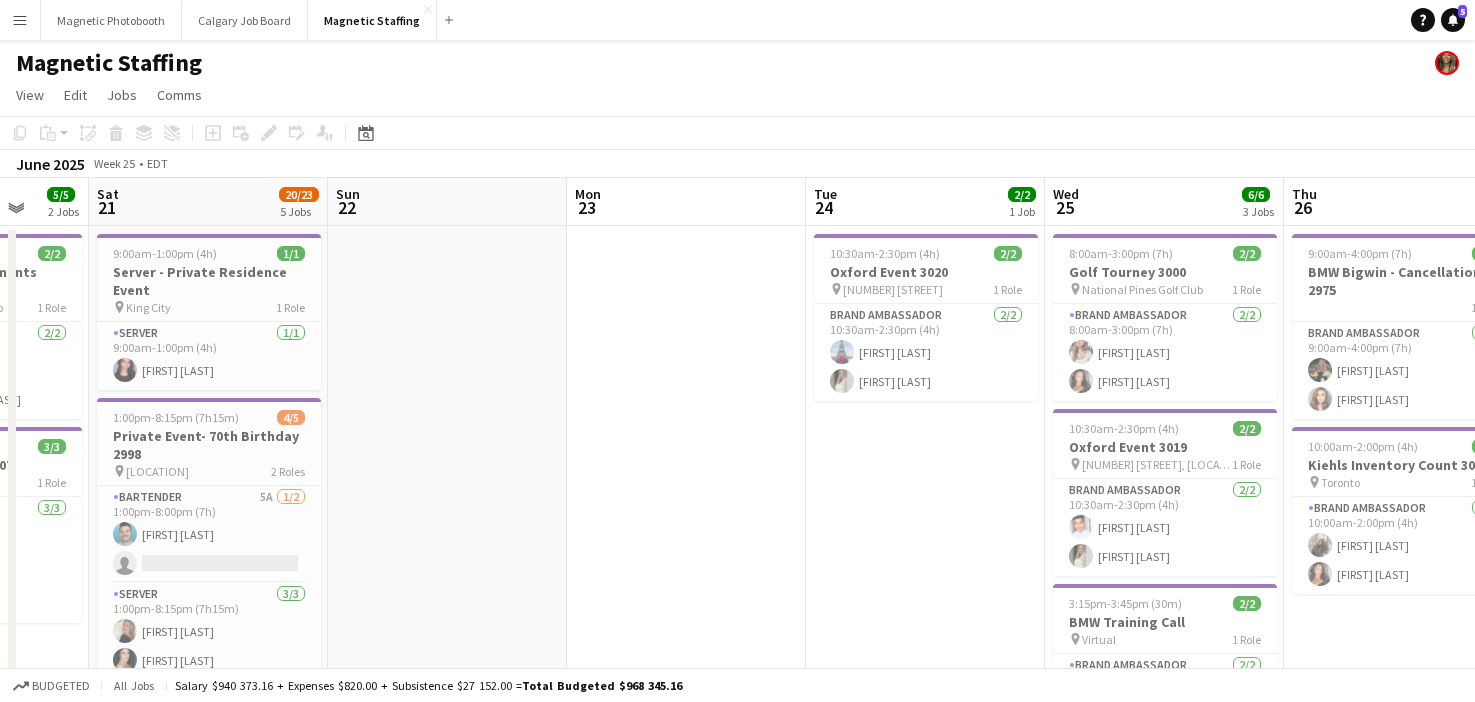drag, startPoint x: 975, startPoint y: 475, endPoint x: 470, endPoint y: 503, distance: 505.77563 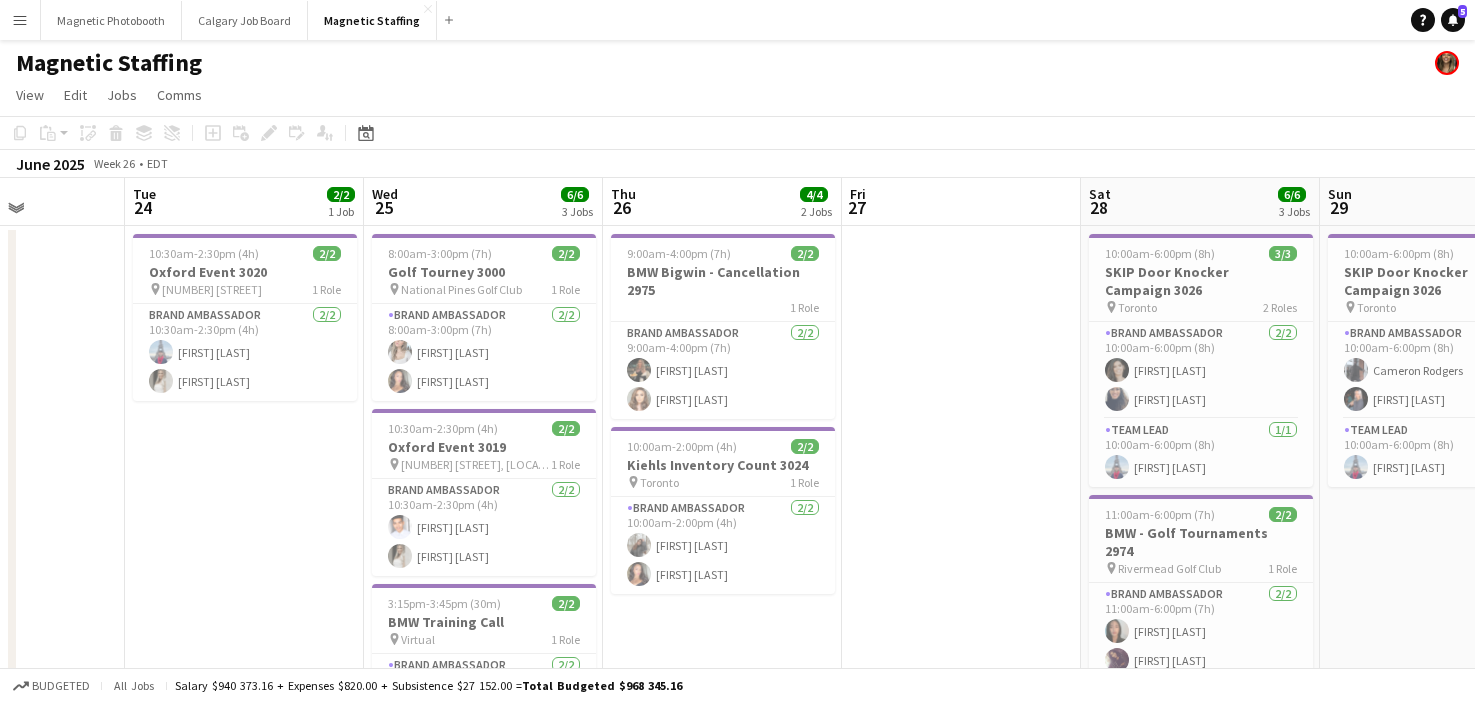 drag, startPoint x: 783, startPoint y: 527, endPoint x: 142, endPoint y: 549, distance: 641.37744 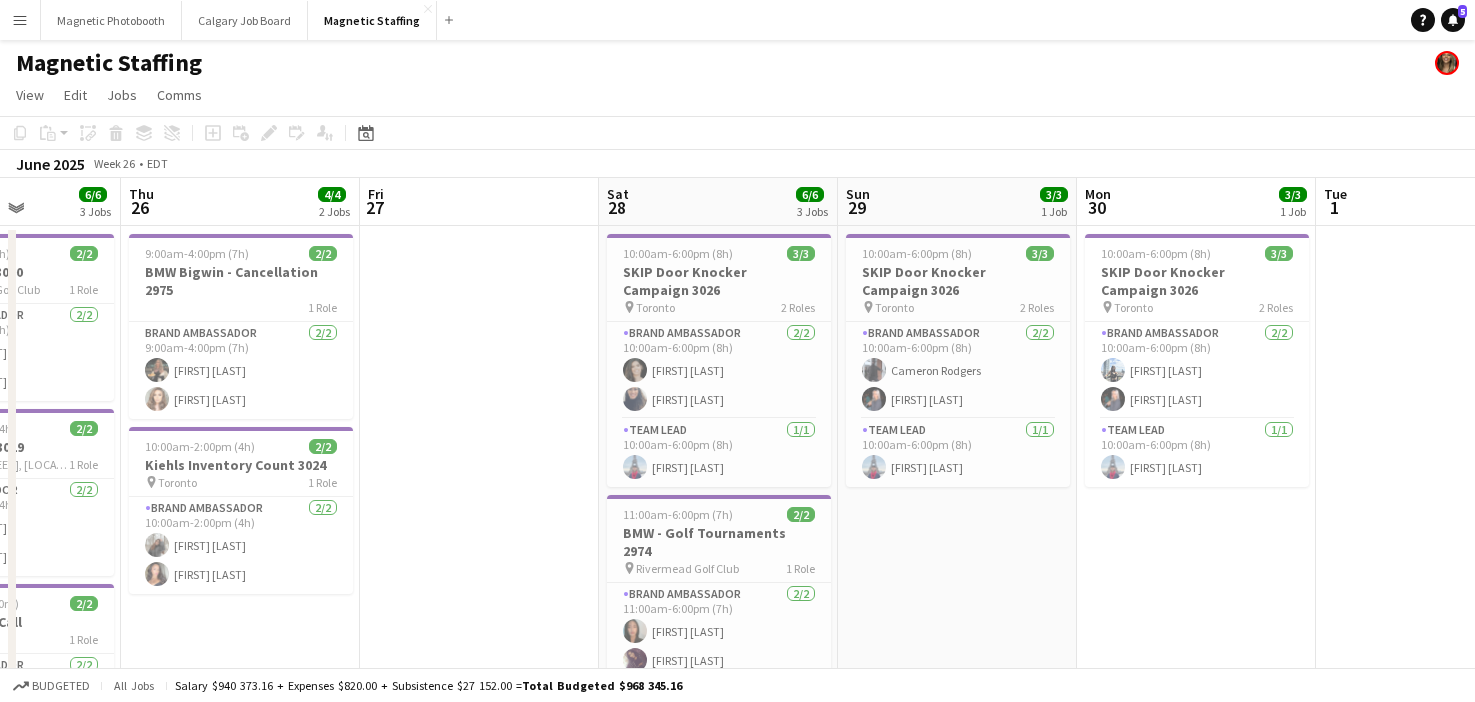 scroll, scrollTop: 0, scrollLeft: 854, axis: horizontal 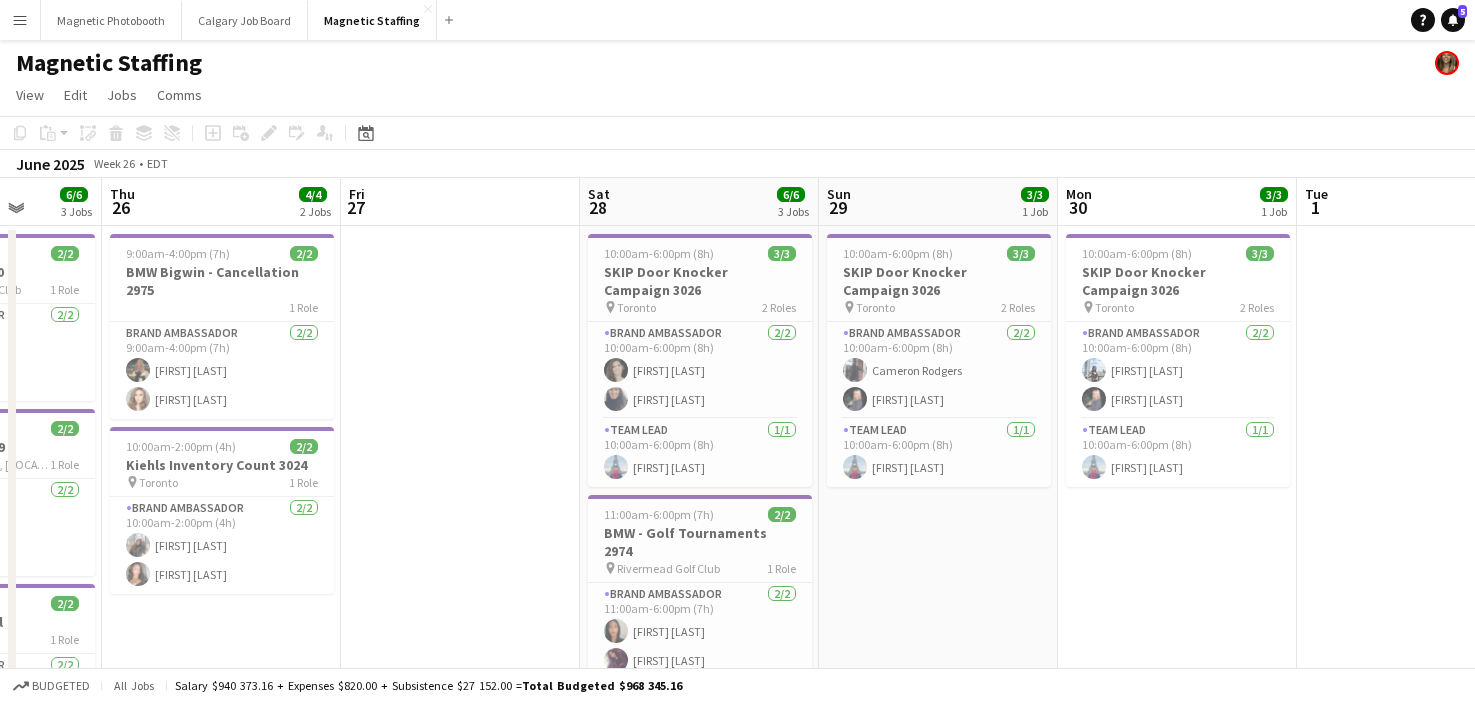 drag, startPoint x: 599, startPoint y: 509, endPoint x: 343, endPoint y: 523, distance: 256.38254 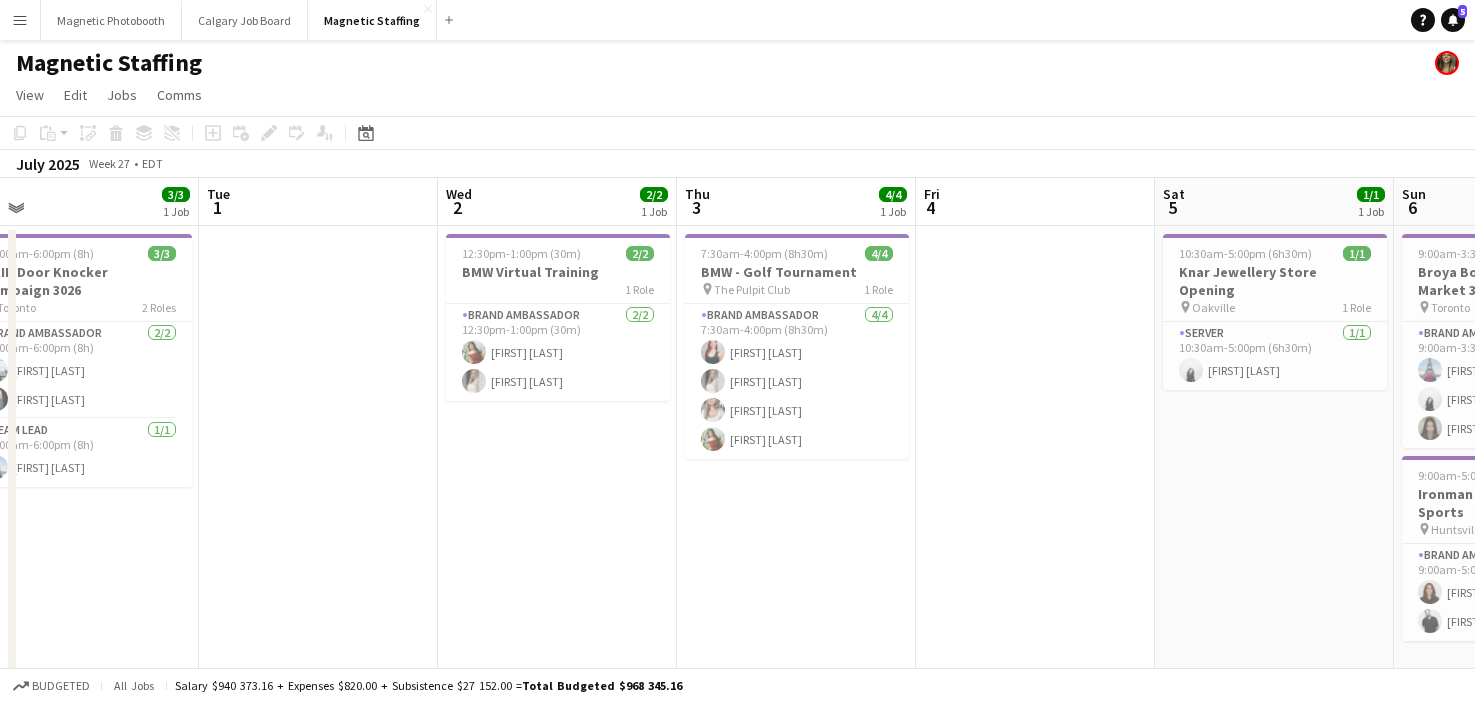 drag, startPoint x: 1342, startPoint y: 549, endPoint x: 246, endPoint y: 618, distance: 1098.1698 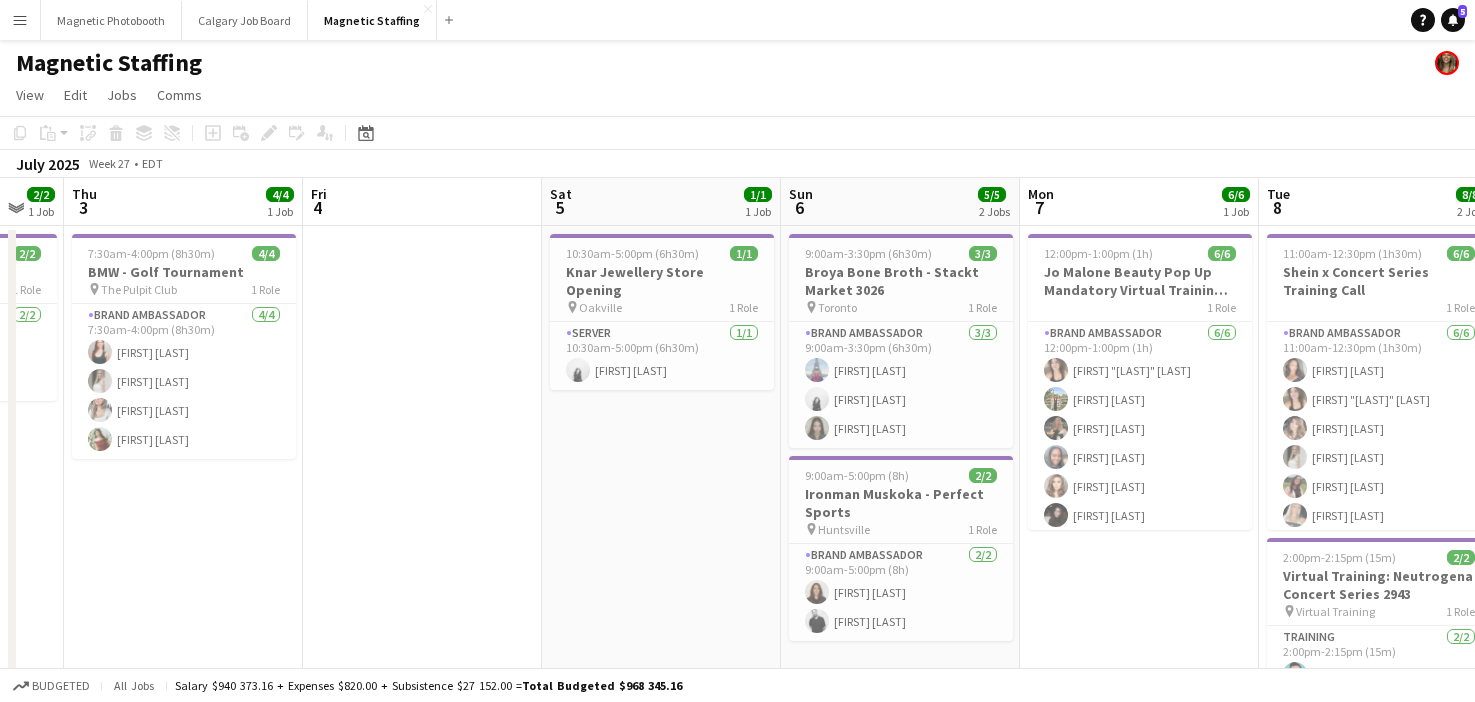 scroll, scrollTop: 0, scrollLeft: 858, axis: horizontal 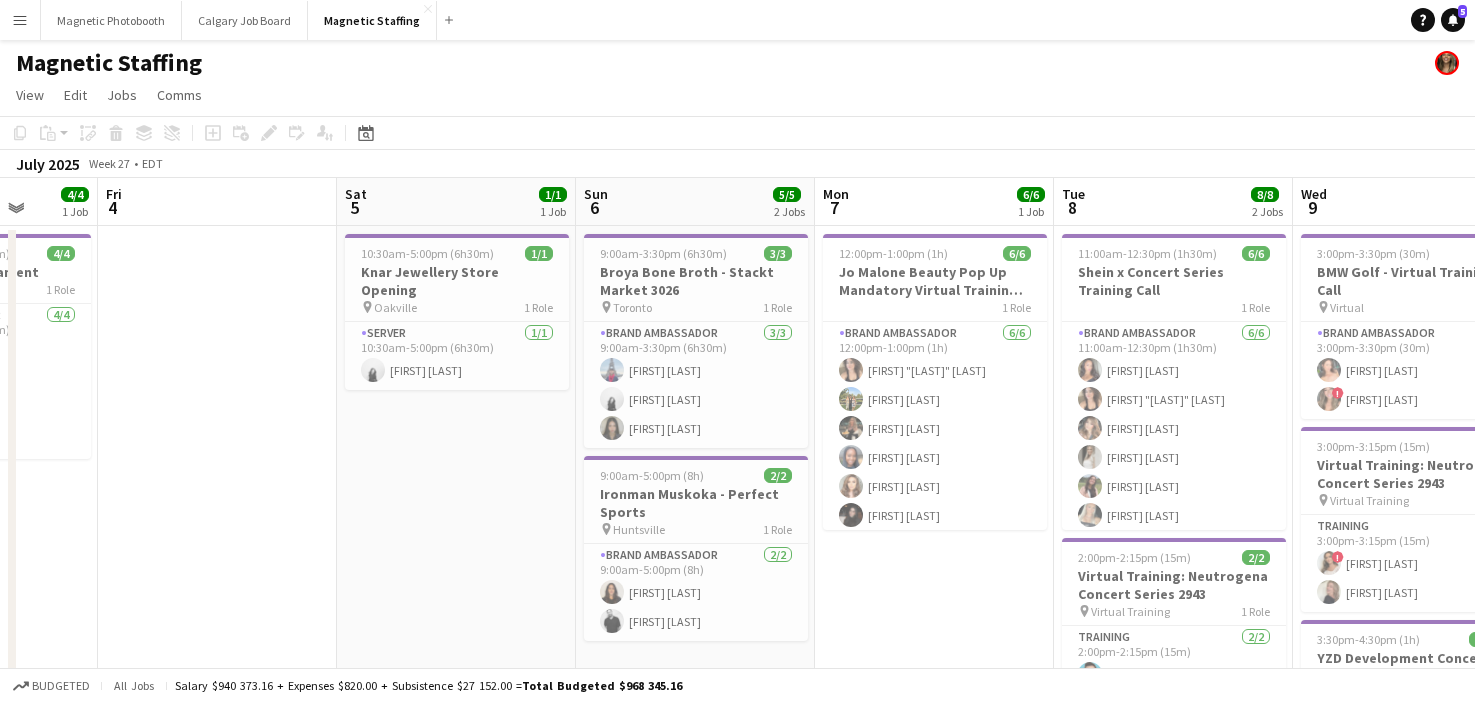 drag, startPoint x: 978, startPoint y: 535, endPoint x: 159, endPoint y: 571, distance: 819.79083 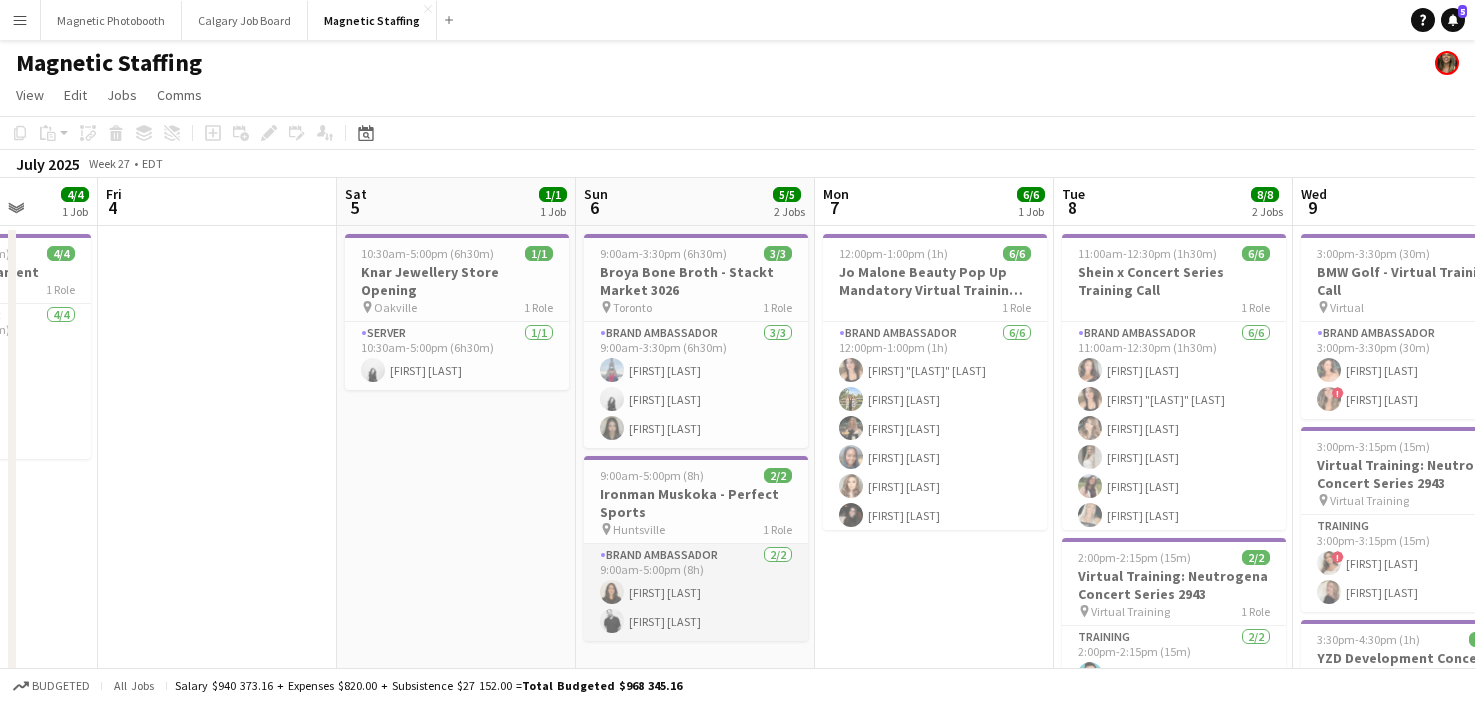 click on "Brand Ambassador   2/2   9:00am-5:00pm (8h)
[FIRST] [LAST] [FIRST] [LAST]" at bounding box center [696, 592] 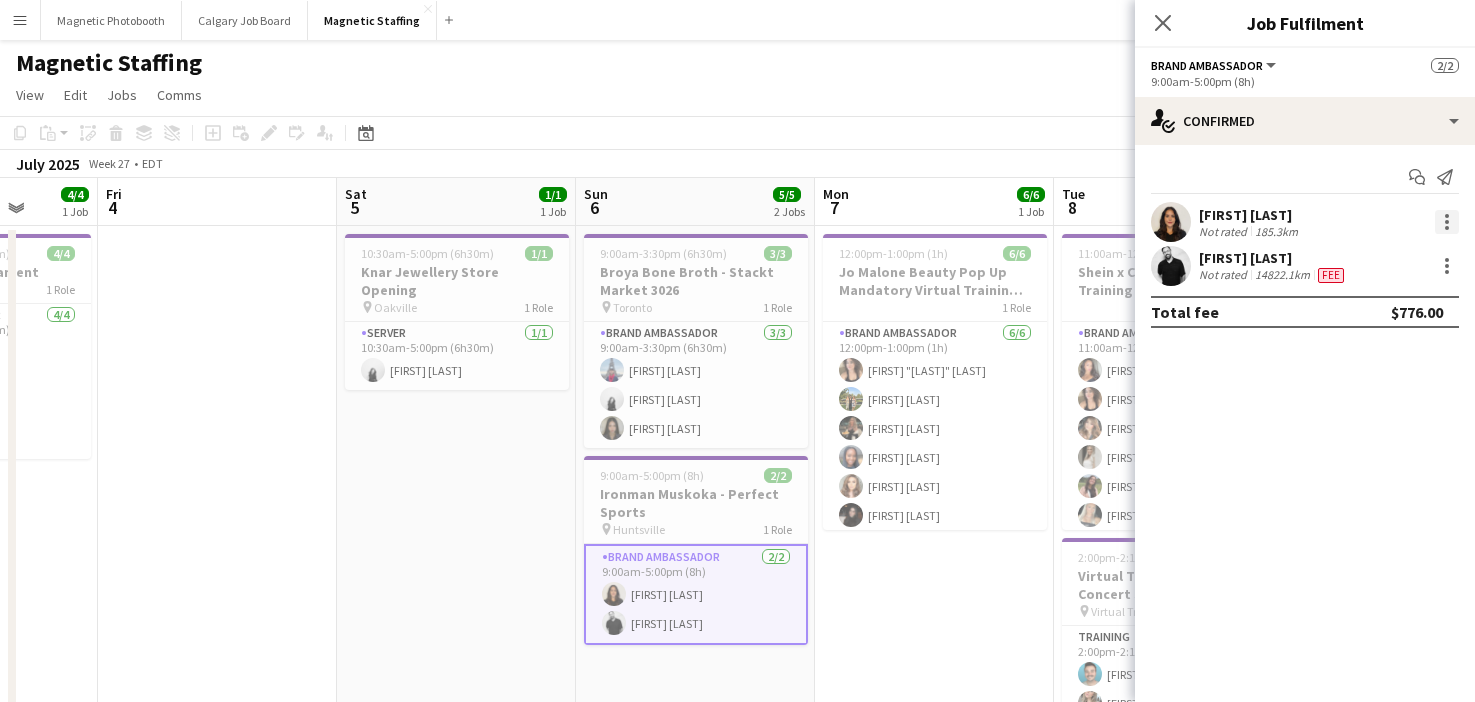 click at bounding box center (1447, 222) 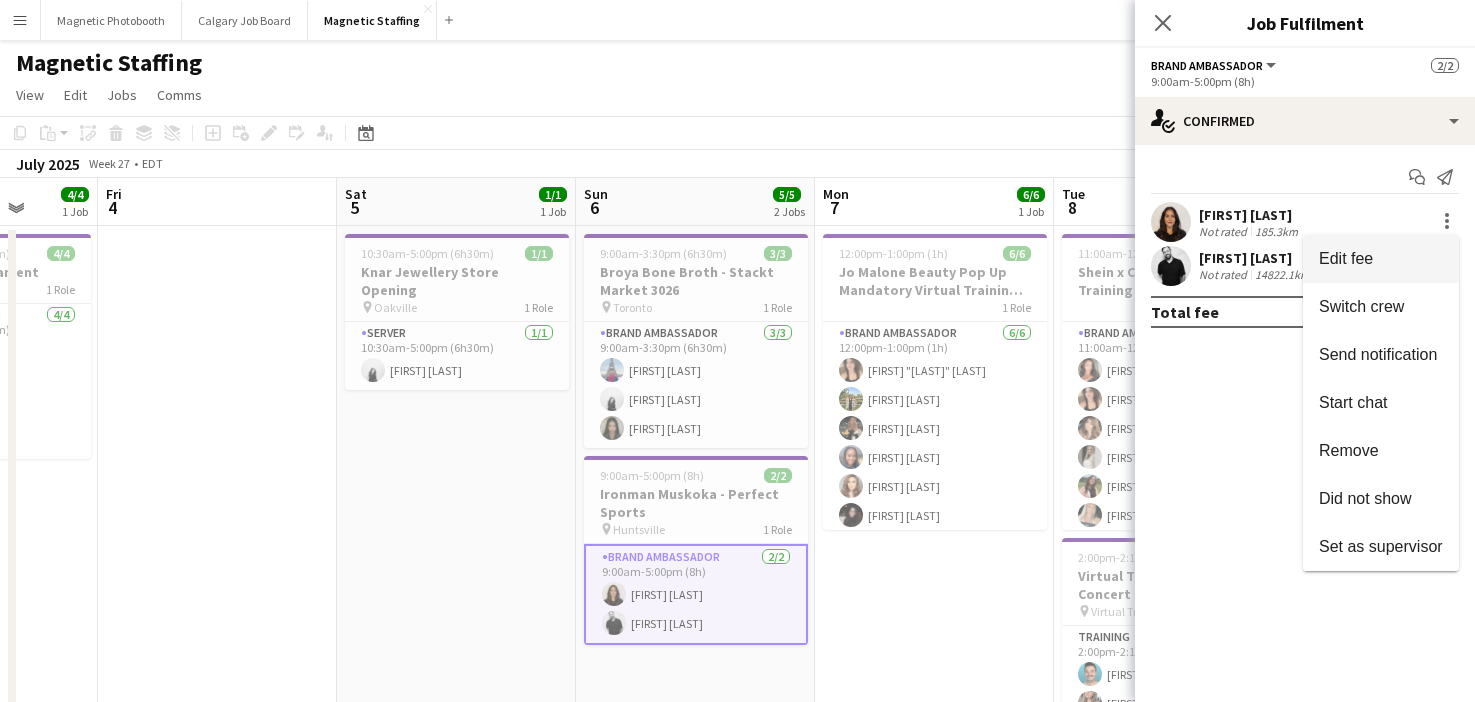 click on "Edit fee" at bounding box center (1381, 259) 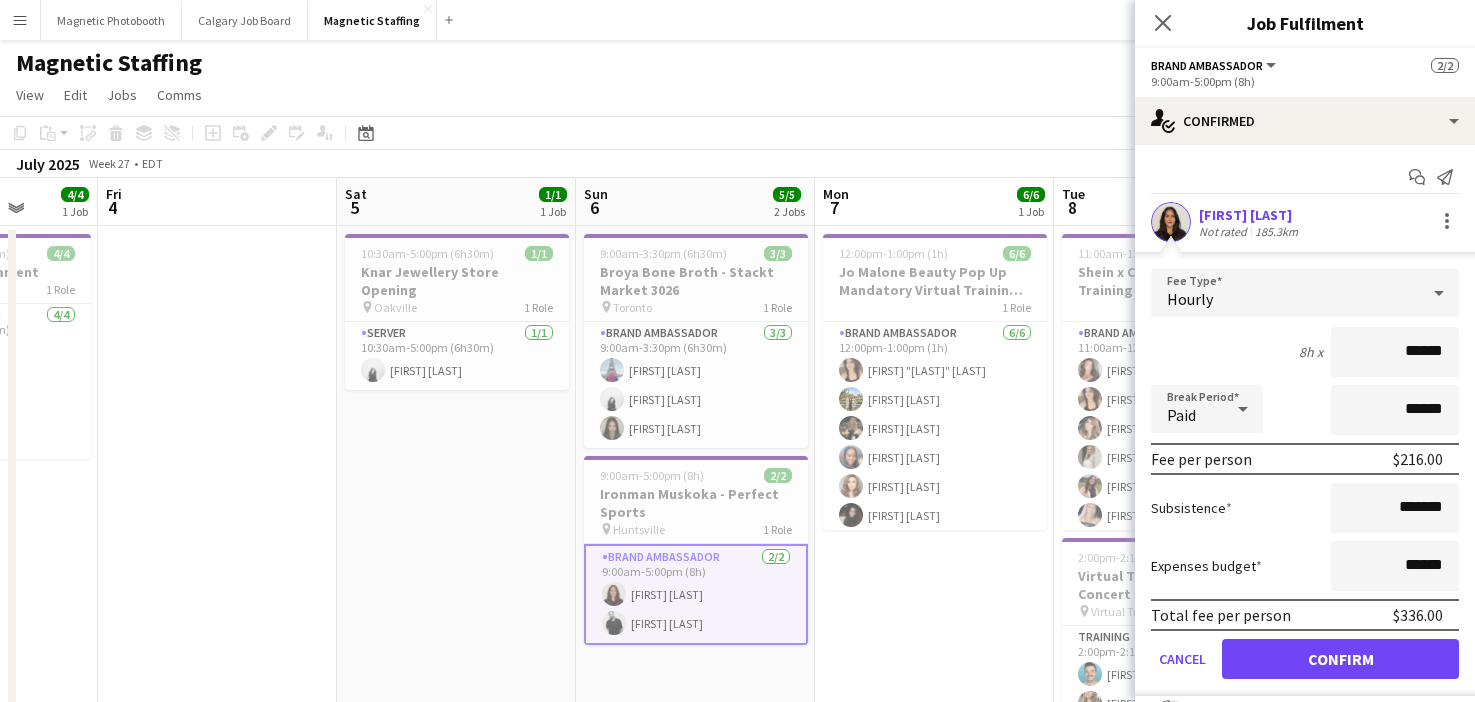 scroll, scrollTop: 8, scrollLeft: 0, axis: vertical 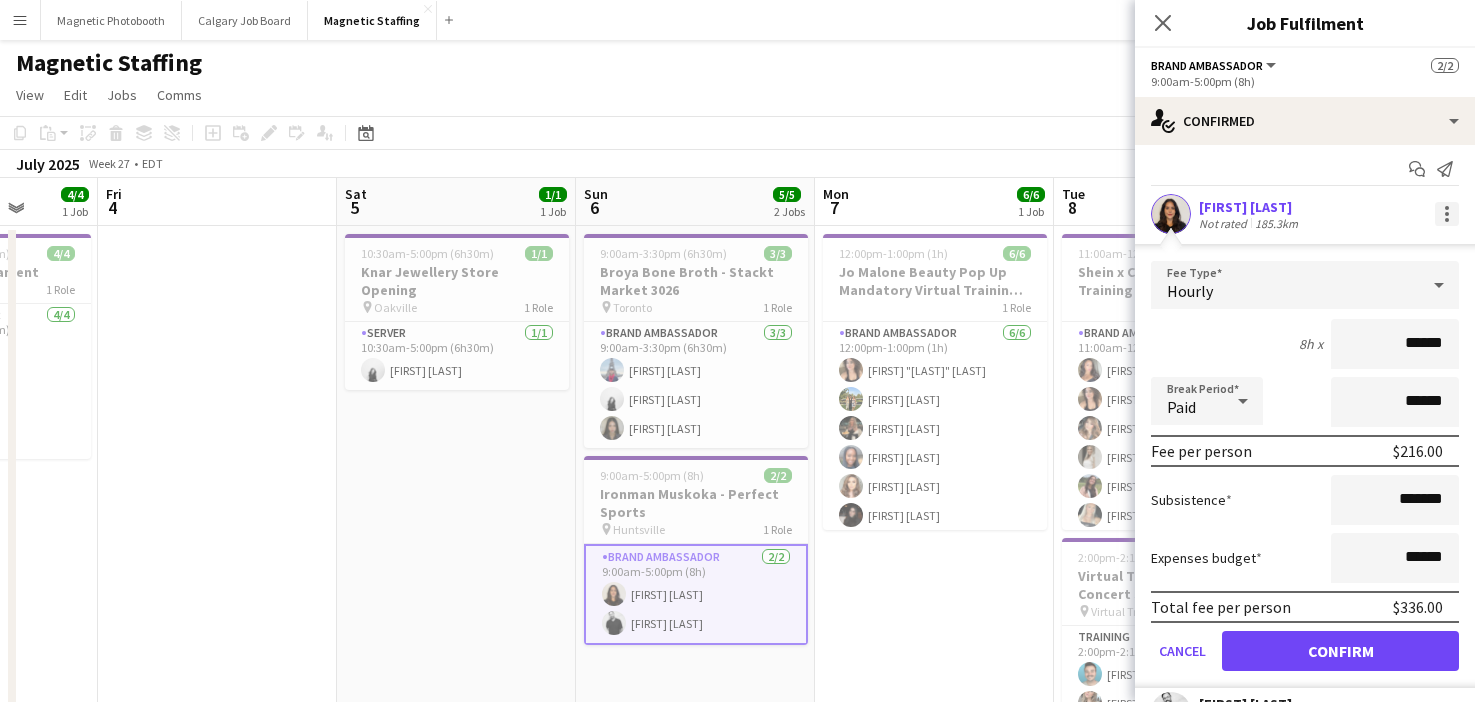 click at bounding box center (1447, 214) 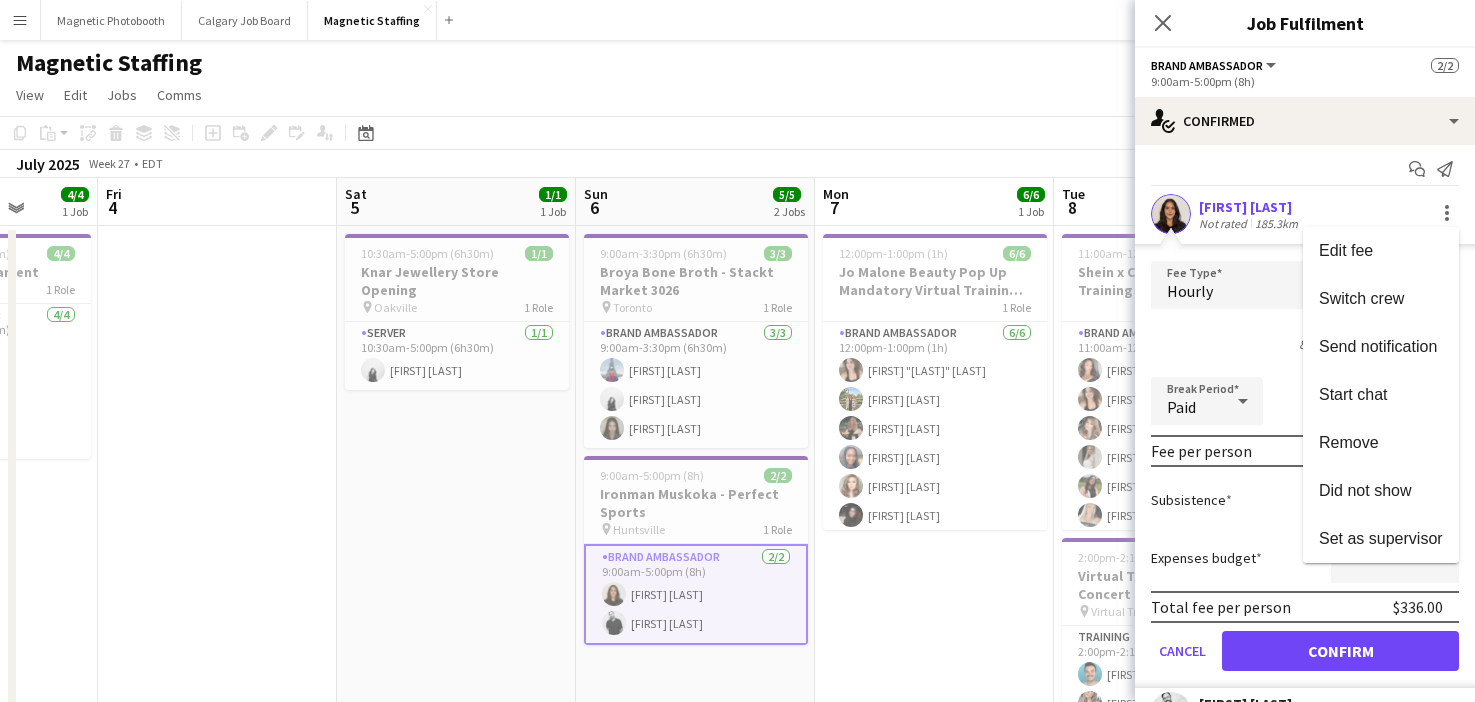 click at bounding box center [737, 351] 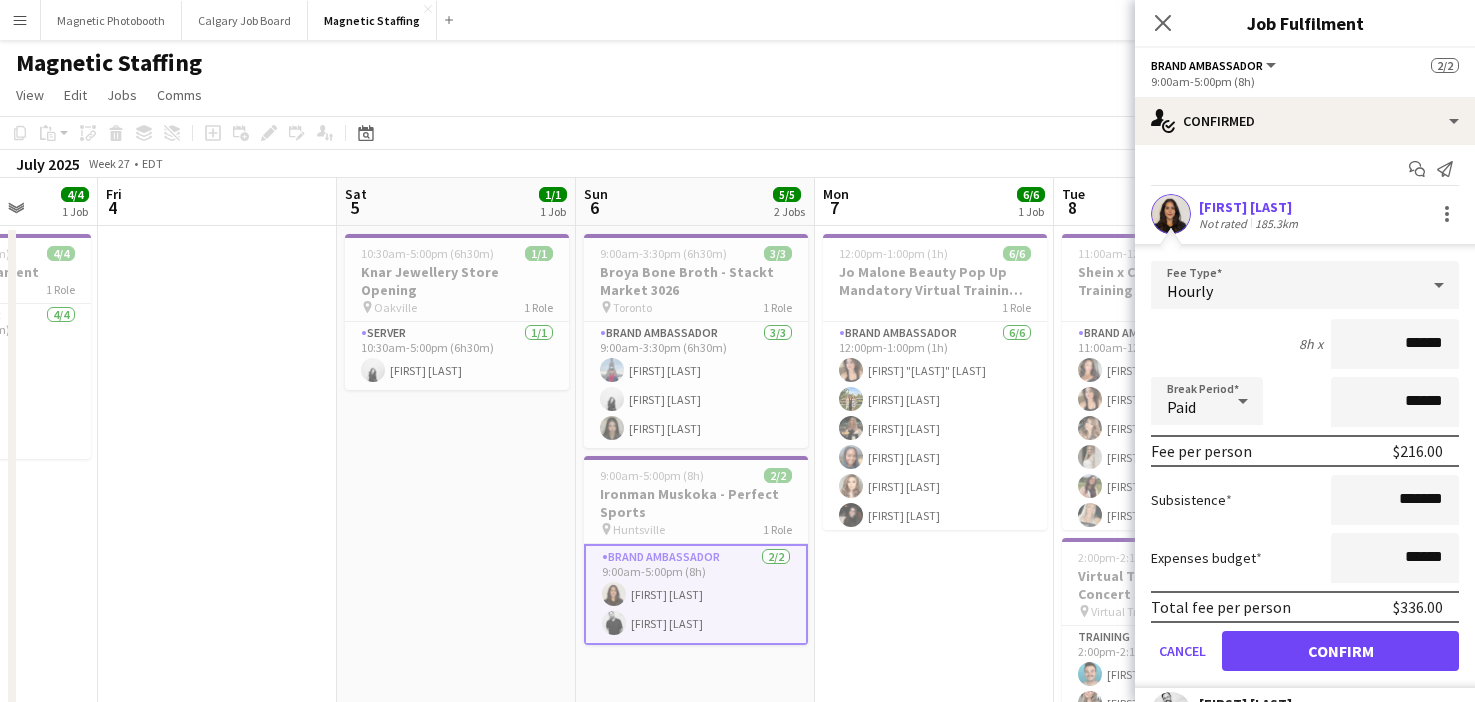 click on "Brand Ambassador   2/2   9:00am-5:00pm (8h)
[FIRST] [LAST] [FIRST] [LAST]" at bounding box center (696, 594) 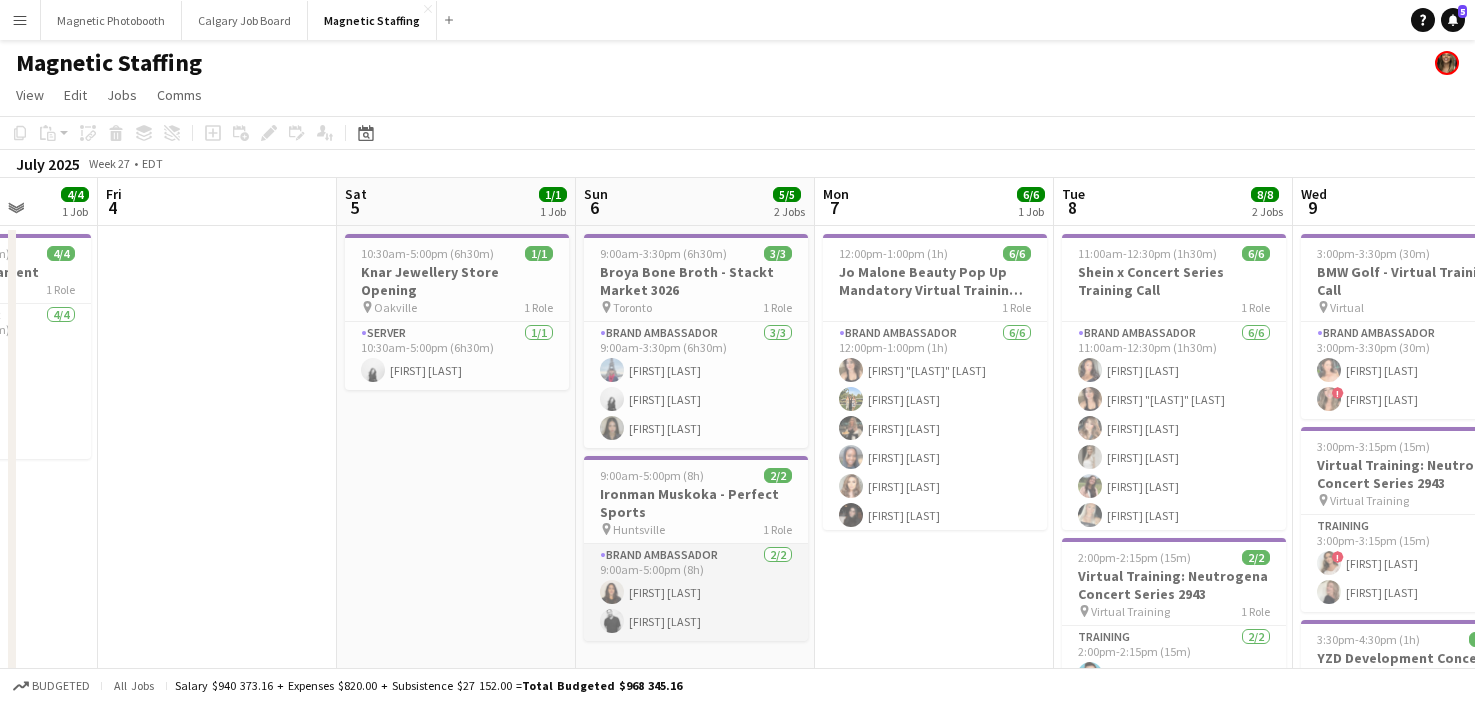 click on "Brand Ambassador   2/2   9:00am-5:00pm (8h)
[FIRST] [LAST] [FIRST] [LAST]" at bounding box center (696, 592) 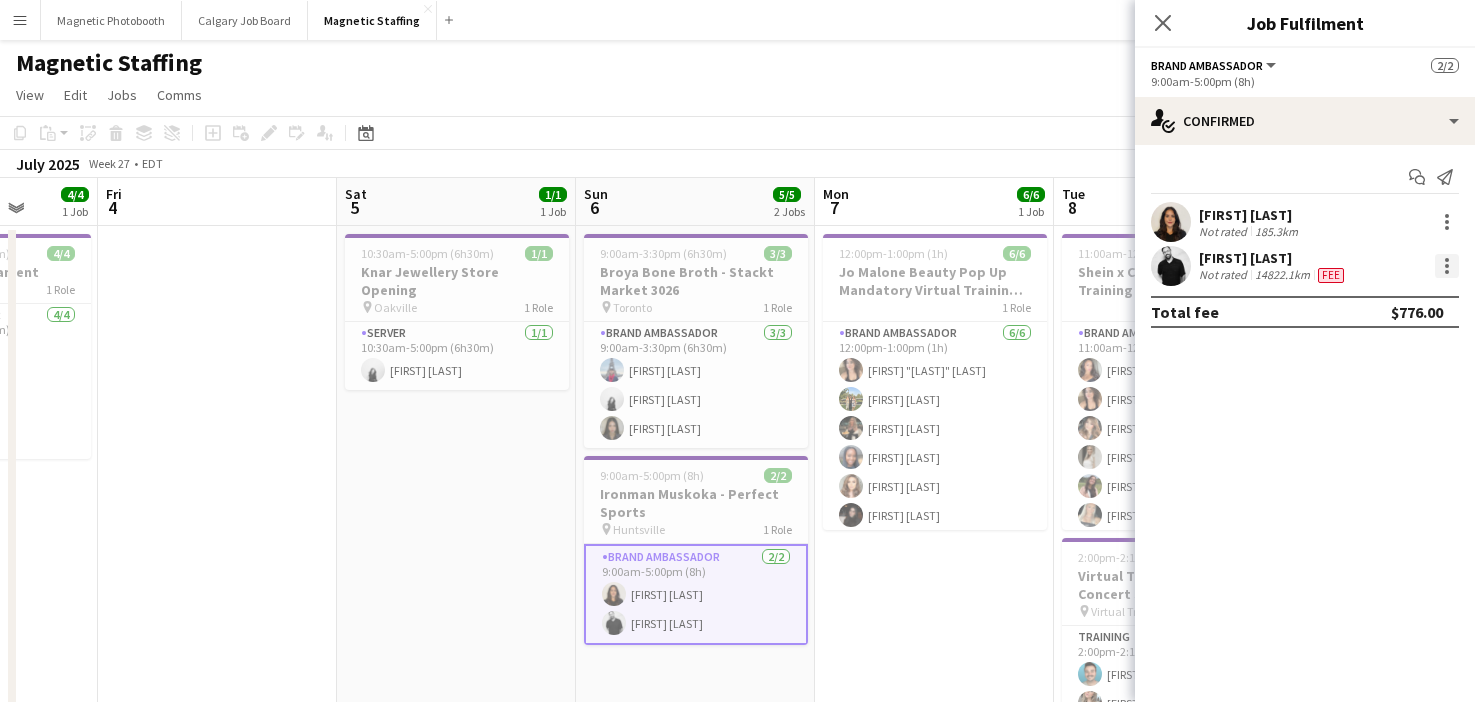 click at bounding box center [1447, 266] 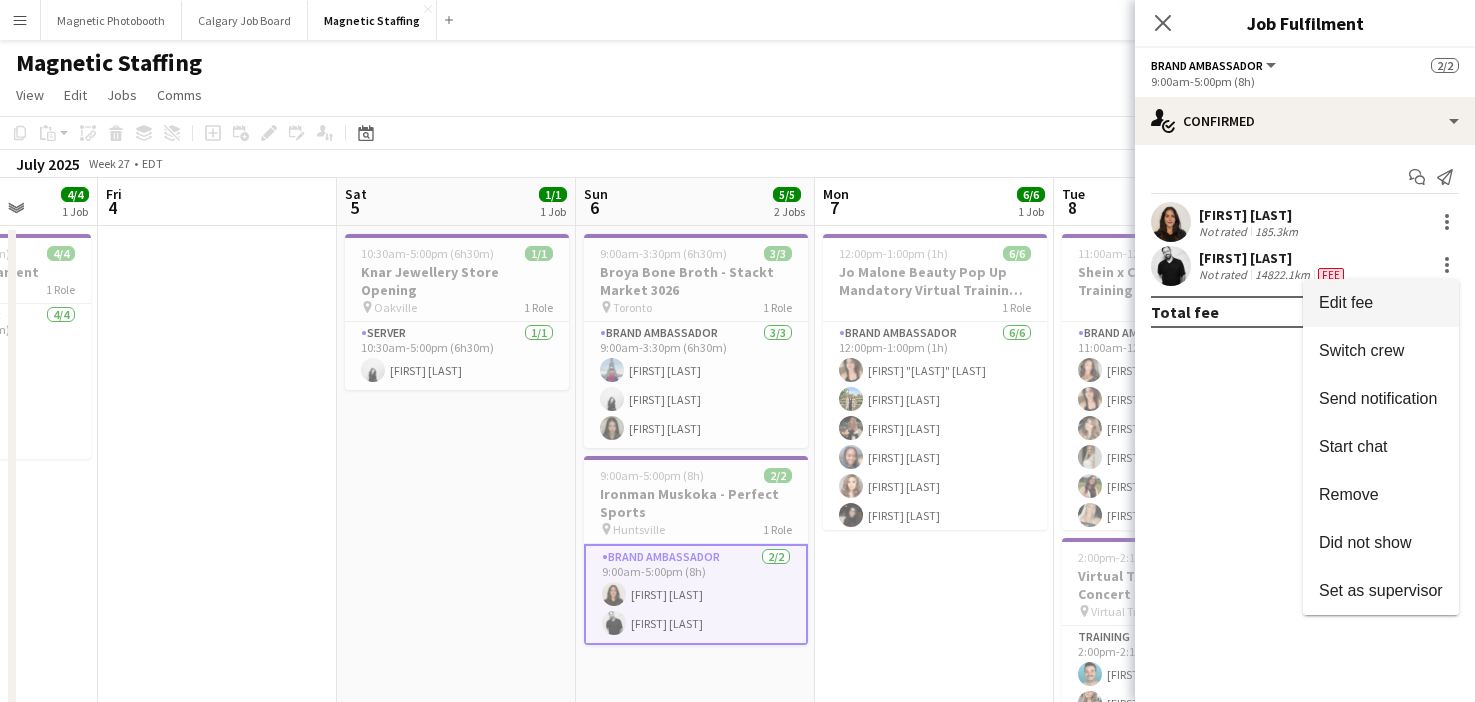 click on "Edit fee" at bounding box center [1381, 303] 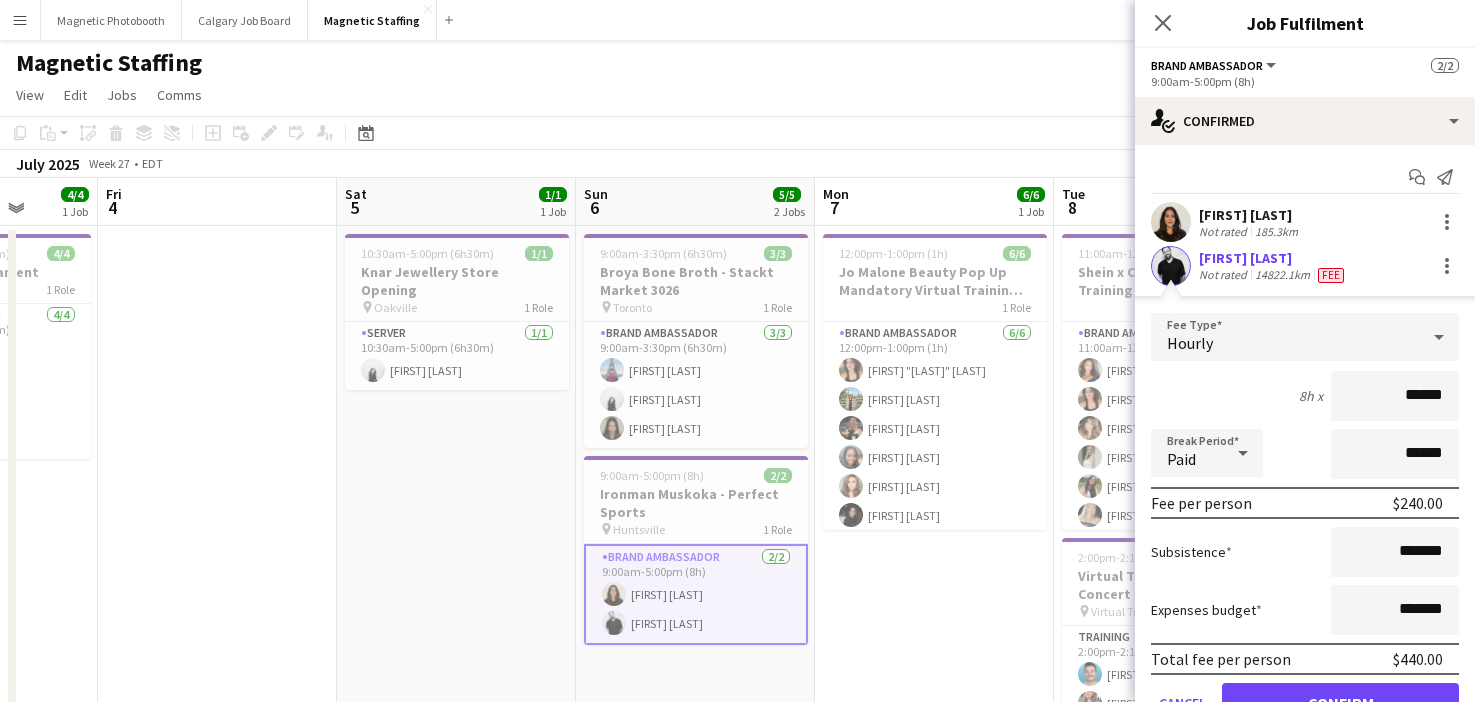 scroll, scrollTop: 96, scrollLeft: 0, axis: vertical 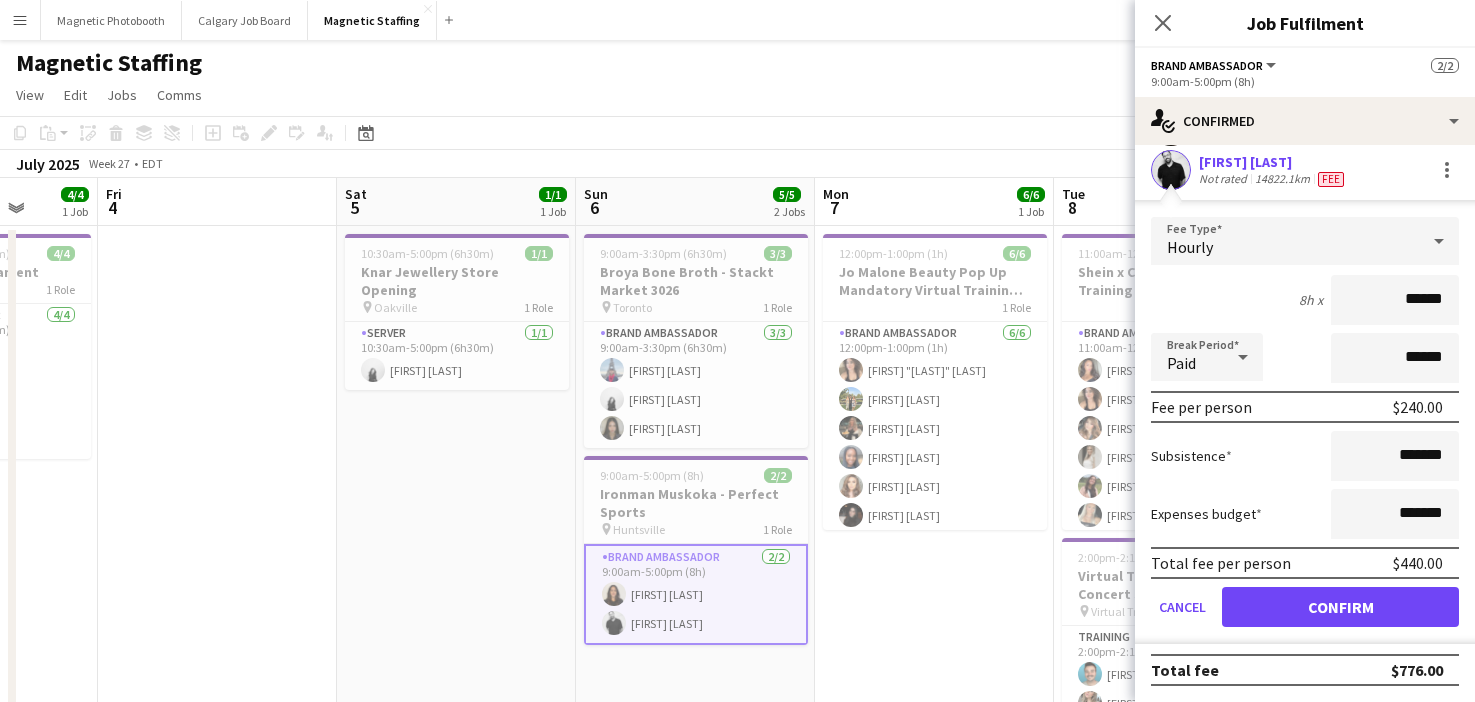 click on "Brand Ambassador   2/2   9:00am-5:00pm (8h)
[FIRST] [LAST] [FIRST] [LAST]" at bounding box center [696, 594] 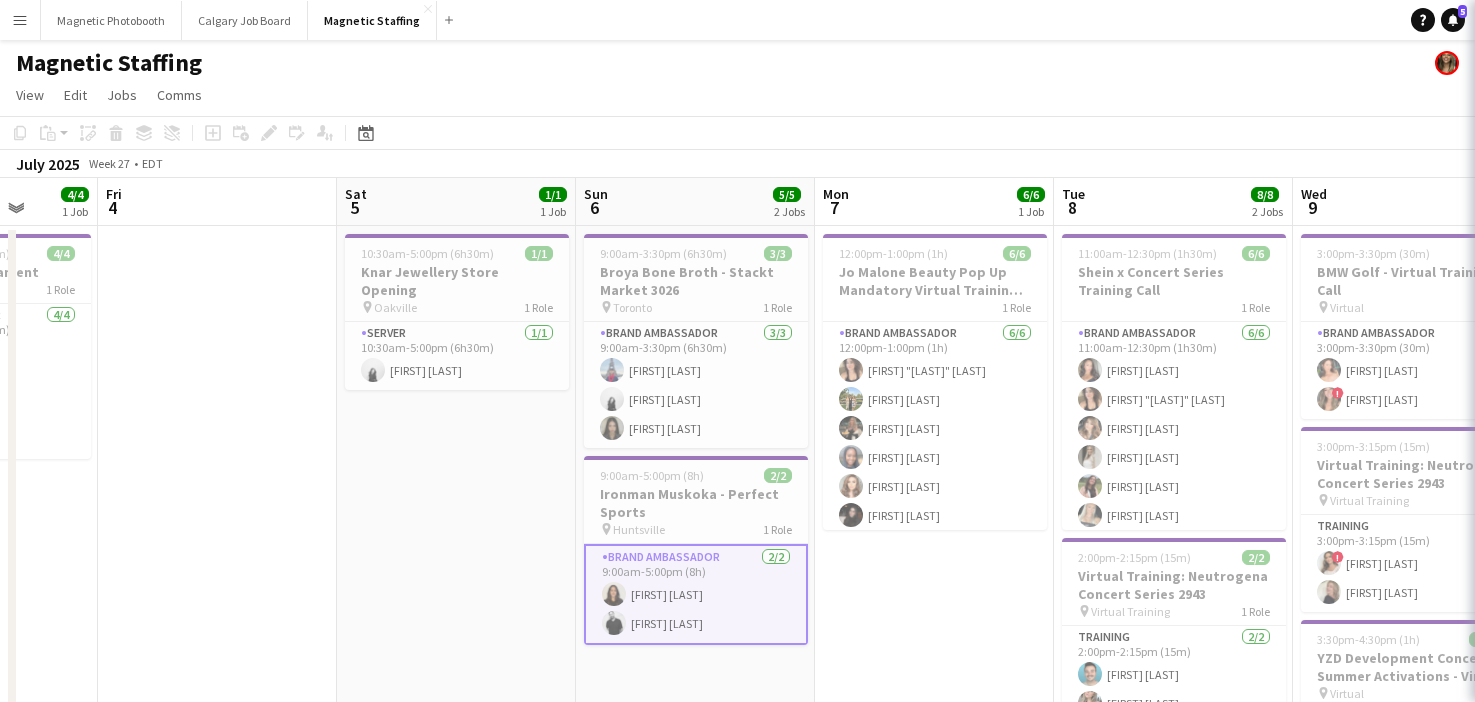 scroll, scrollTop: 0, scrollLeft: 857, axis: horizontal 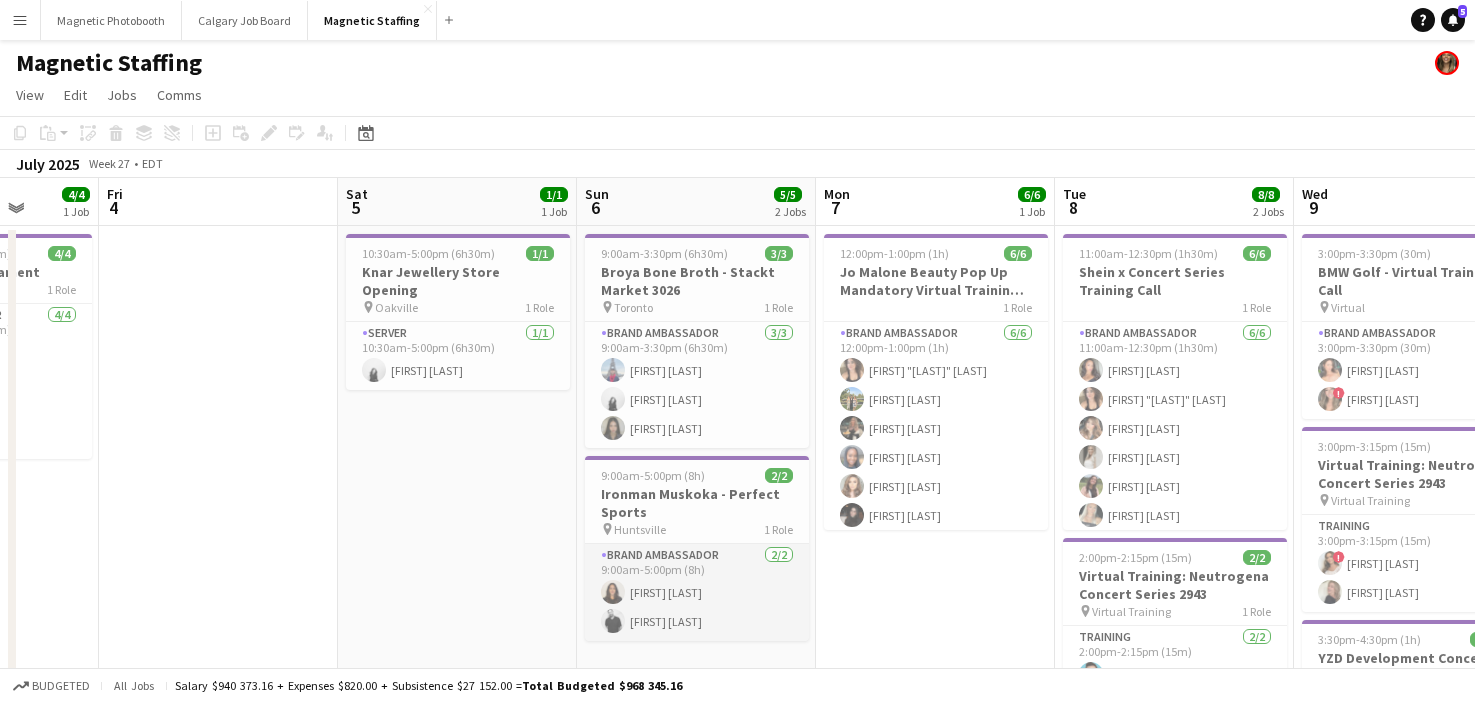 click on "Brand Ambassador   2/2   9:00am-5:00pm (8h)
[FIRST] [LAST] [FIRST] [LAST]" at bounding box center (697, 592) 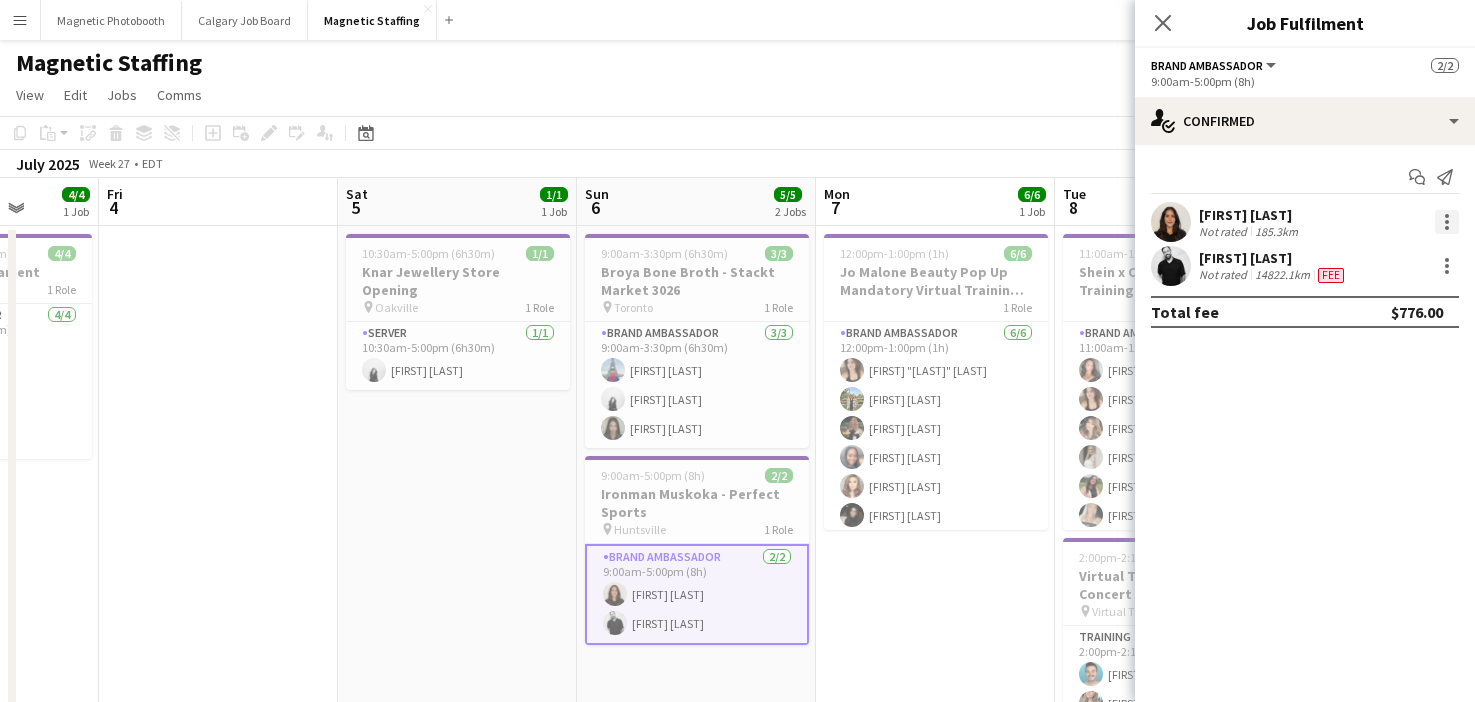 click at bounding box center (1447, 216) 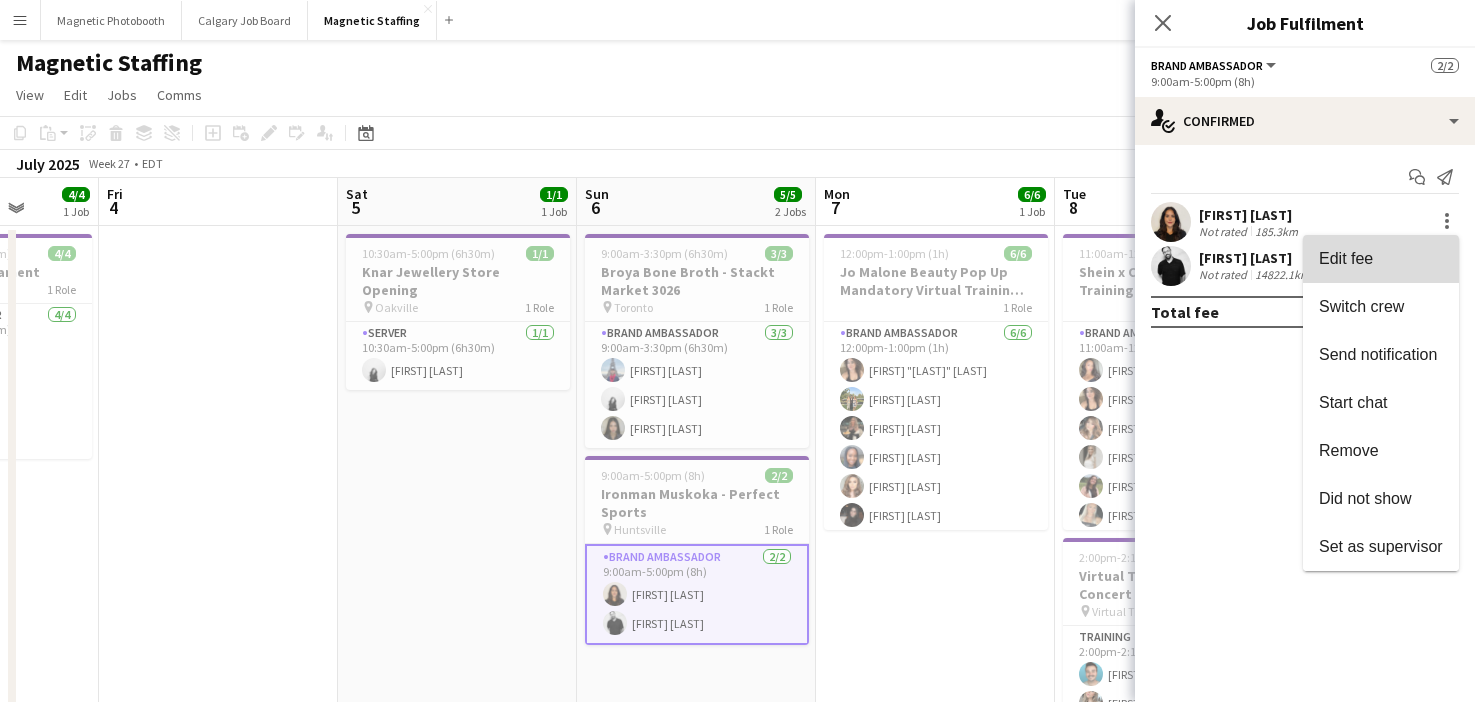 click on "Edit fee" at bounding box center [1381, 259] 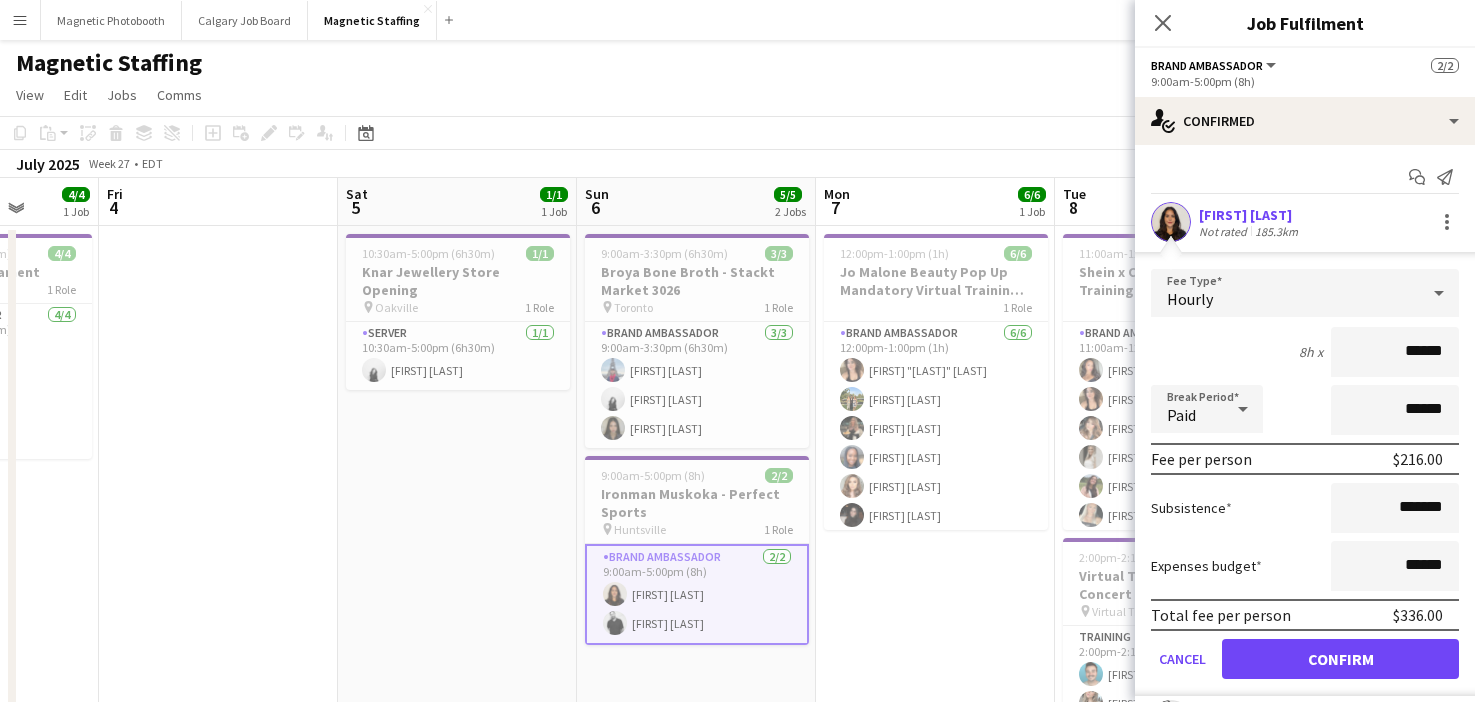 click on "Brand Ambassador   2/2   9:00am-5:00pm (8h)
[FIRST] [LAST] [FIRST] [LAST]" at bounding box center [697, 594] 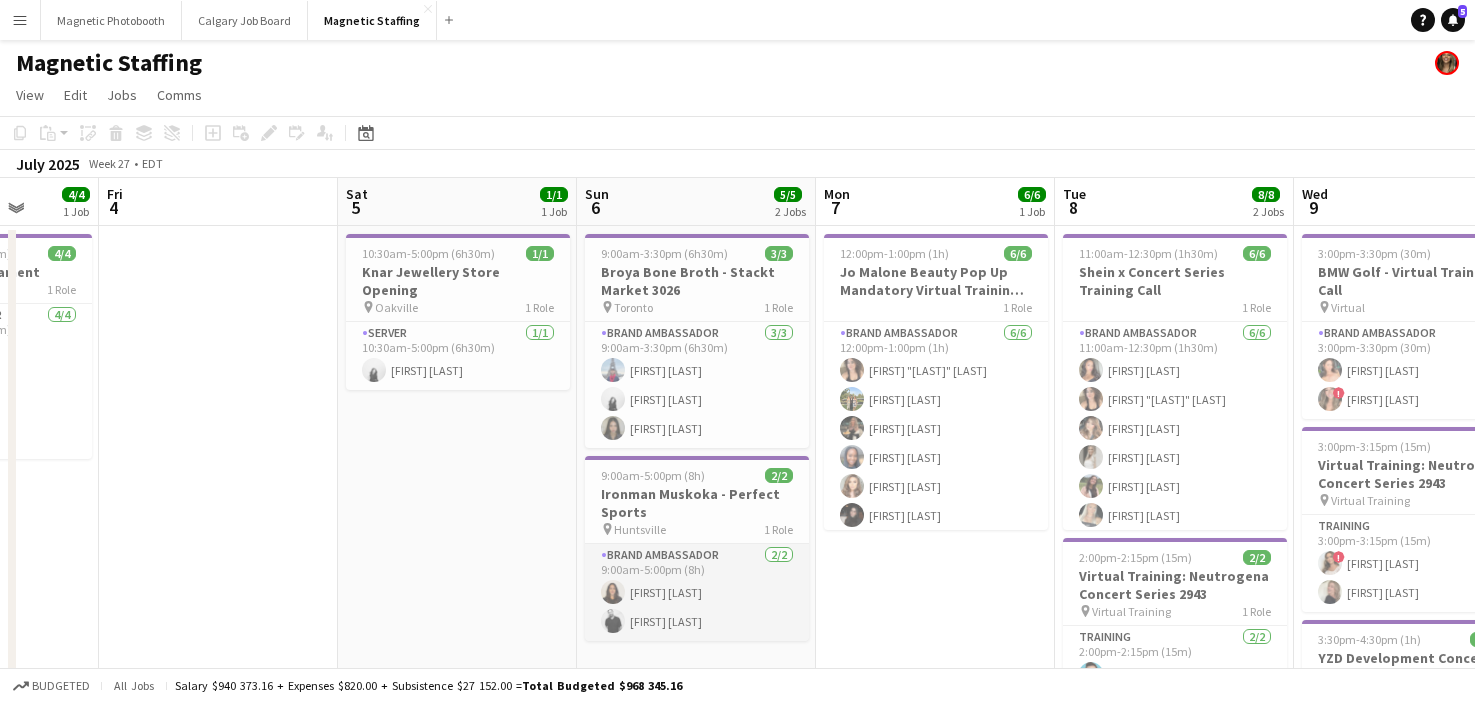 click on "Brand Ambassador   2/2   9:00am-5:00pm (8h)
[FIRST] [LAST] [FIRST] [LAST]" at bounding box center (697, 592) 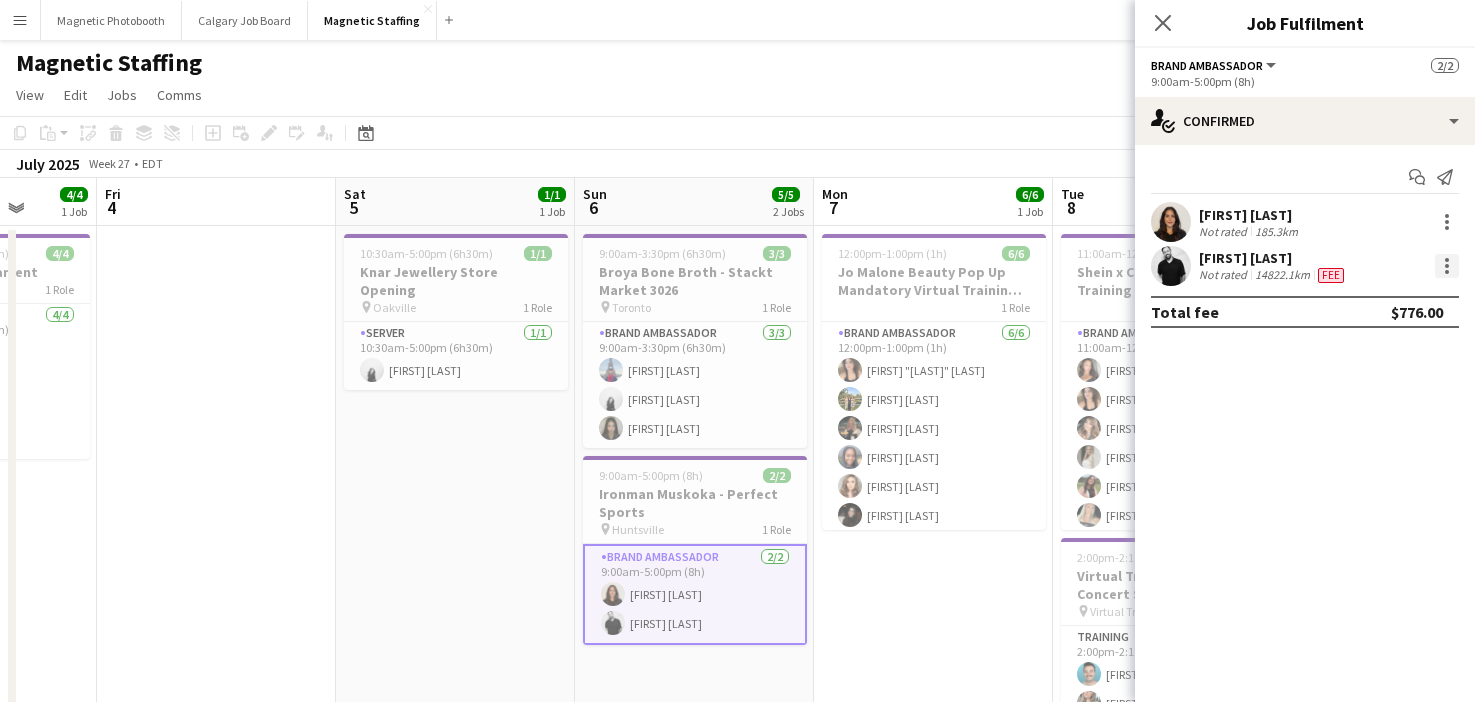 click at bounding box center [1447, 266] 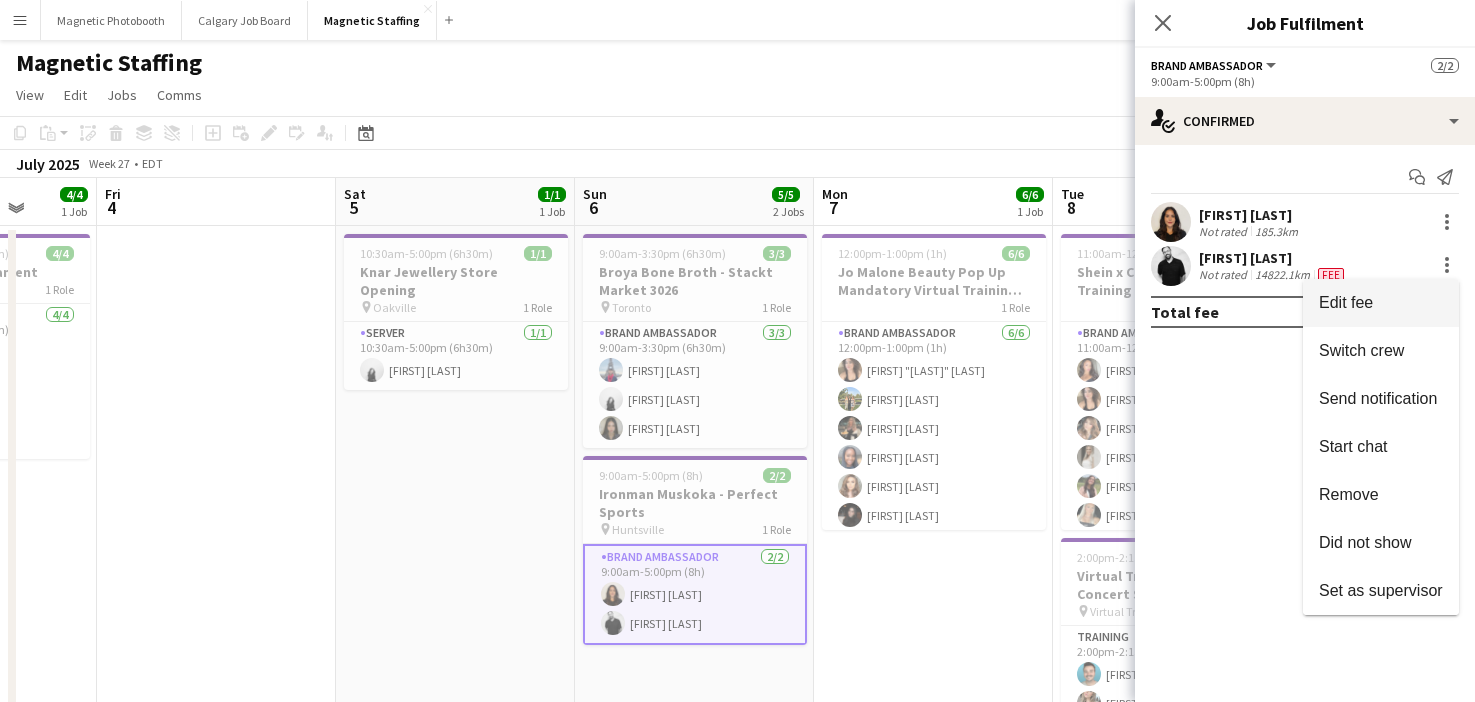 click on "Edit fee" at bounding box center (1381, 303) 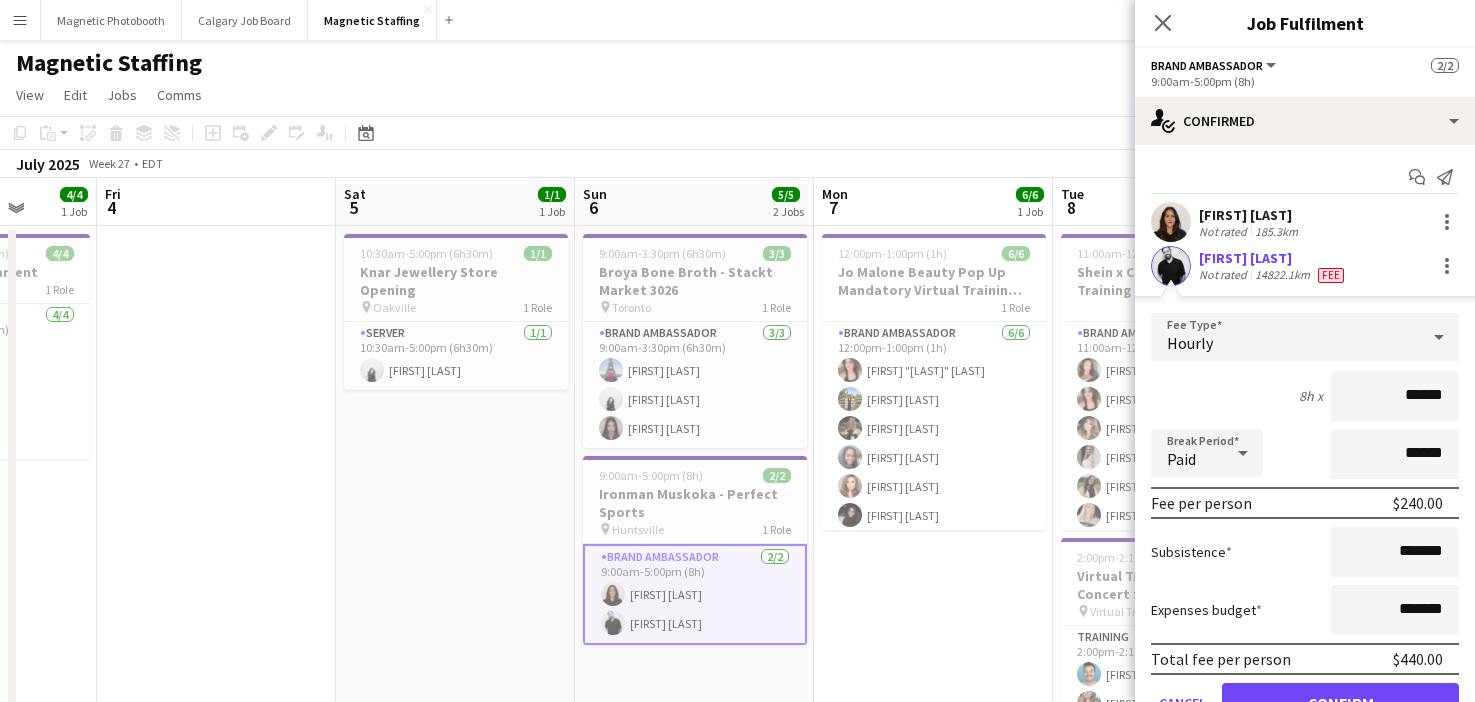 scroll, scrollTop: 96, scrollLeft: 0, axis: vertical 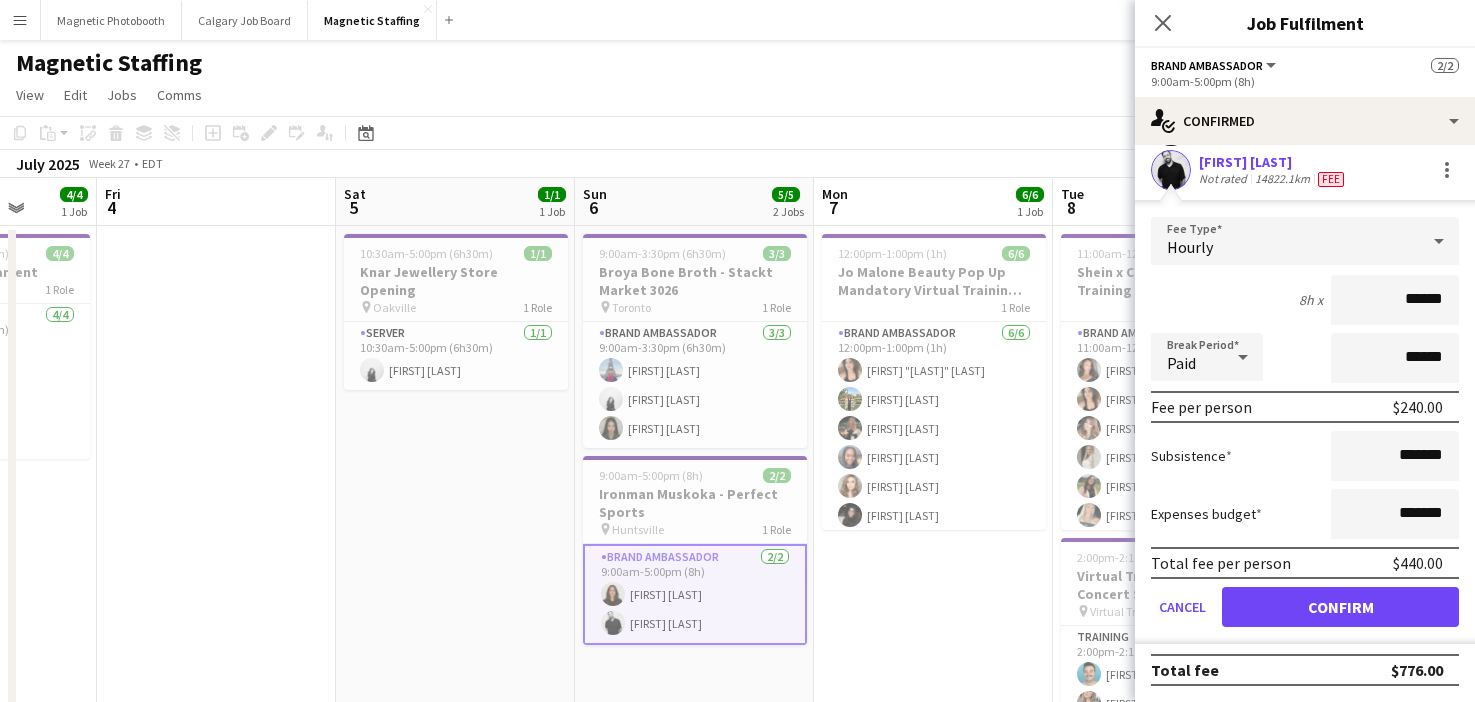 click on "10:30am-5:00pm (6h30m)    1/1   Knar Jewellery Store Opening
pin
Oakville   1 Role   Server   1/1   10:30am-5:00pm (6h30m)
[FIRST] [LAST]" at bounding box center [455, 1194] 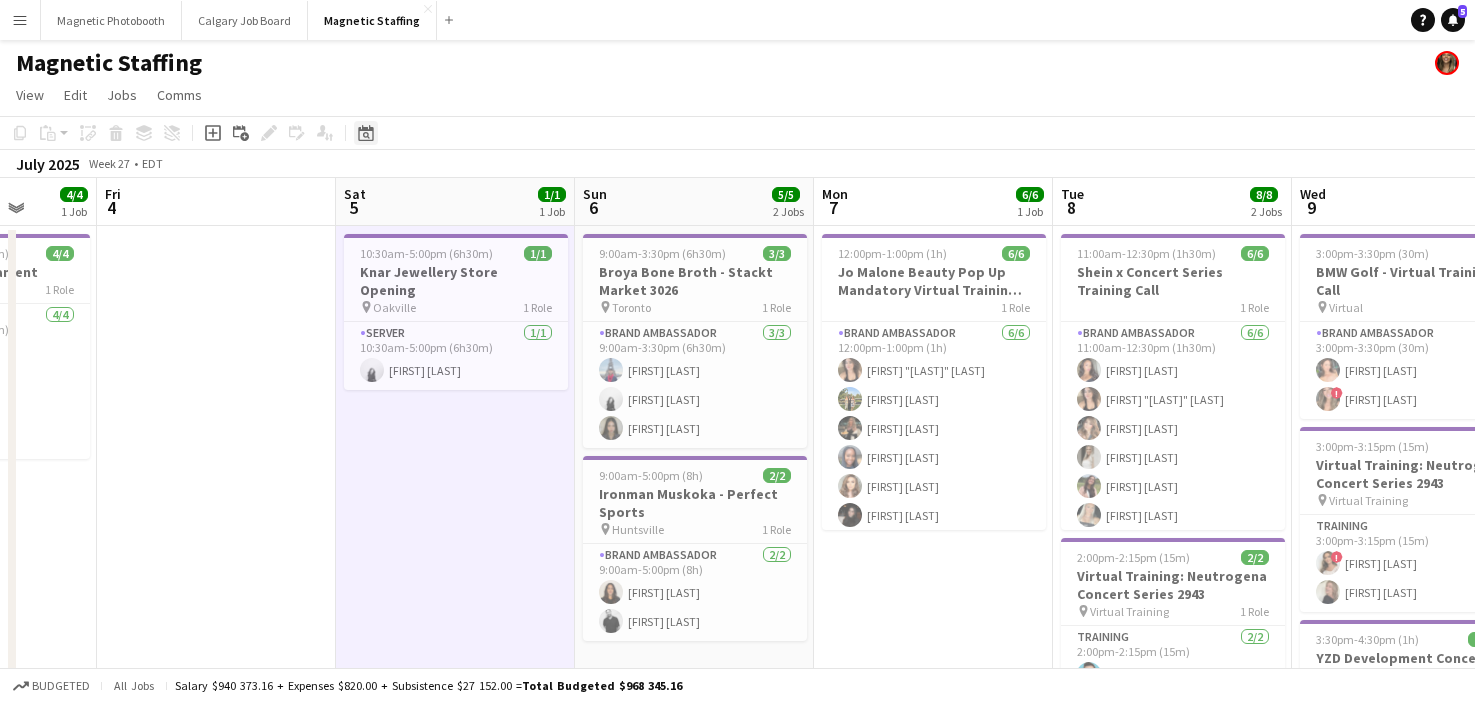 click on "Copy
Paste
Paste
Command
V Paste with crew
Command
Shift
V
Paste linked Job
Delete
Group
Ungroup
Add job
Add linked Job
Edit
Edit linked Job
Applicants
Date picker
JUN 2025 JUN 2025 Monday M Tuesday T Wednesday W Thursday T Friday F Saturday S Sunday S  JUN   1   2   3   4   5   6   7   8   9   10   11   12   13   14   15   16   17   18   19   20   21   22   23   24   25" 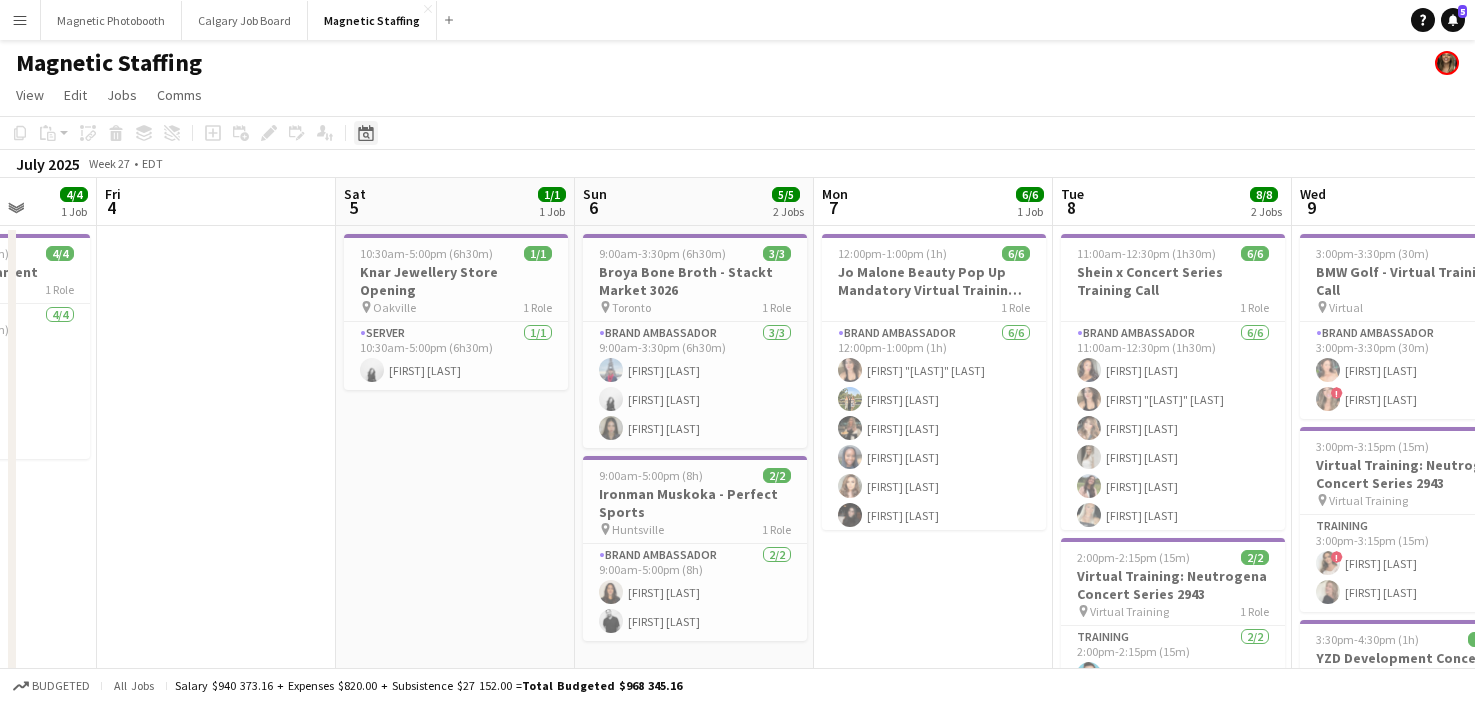 click on "Date picker" 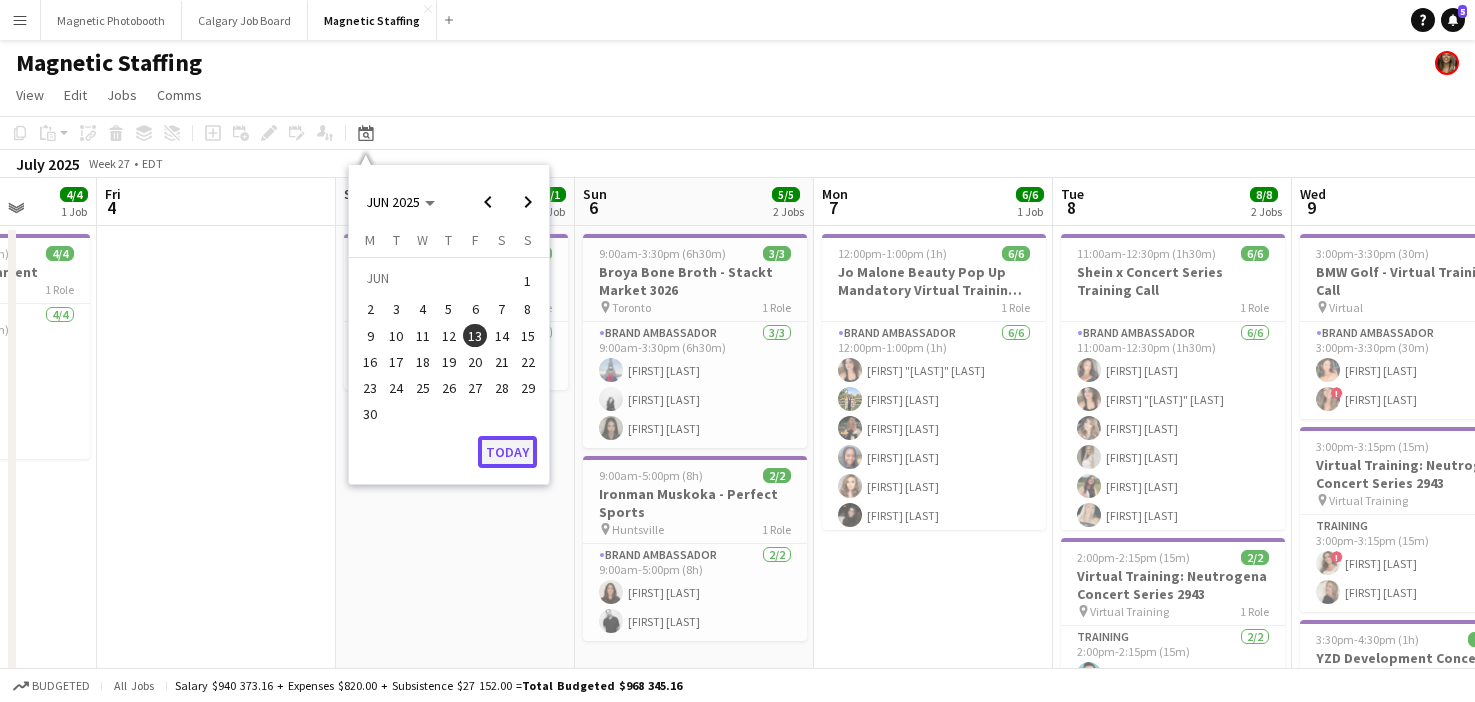 click on "Today" at bounding box center [507, 452] 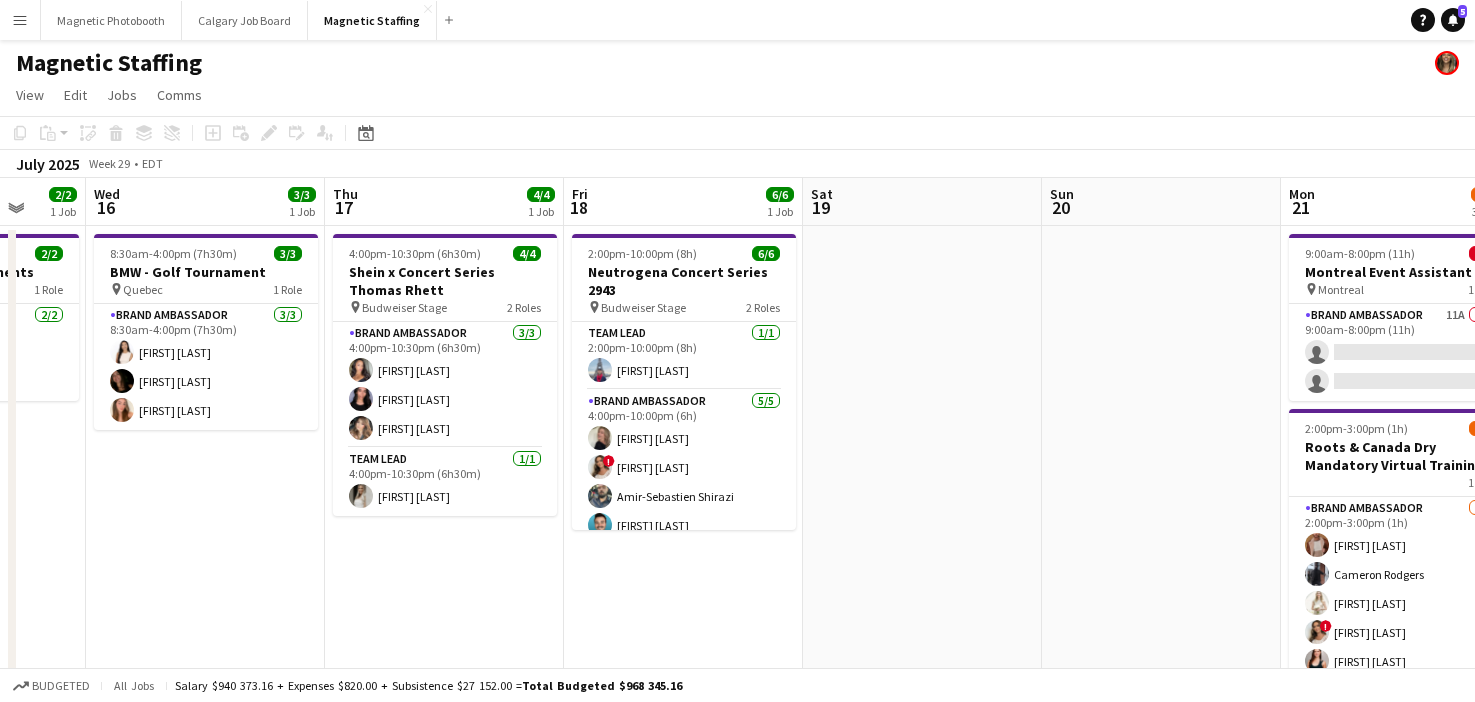 drag, startPoint x: 1159, startPoint y: 471, endPoint x: 244, endPoint y: 455, distance: 915.1399 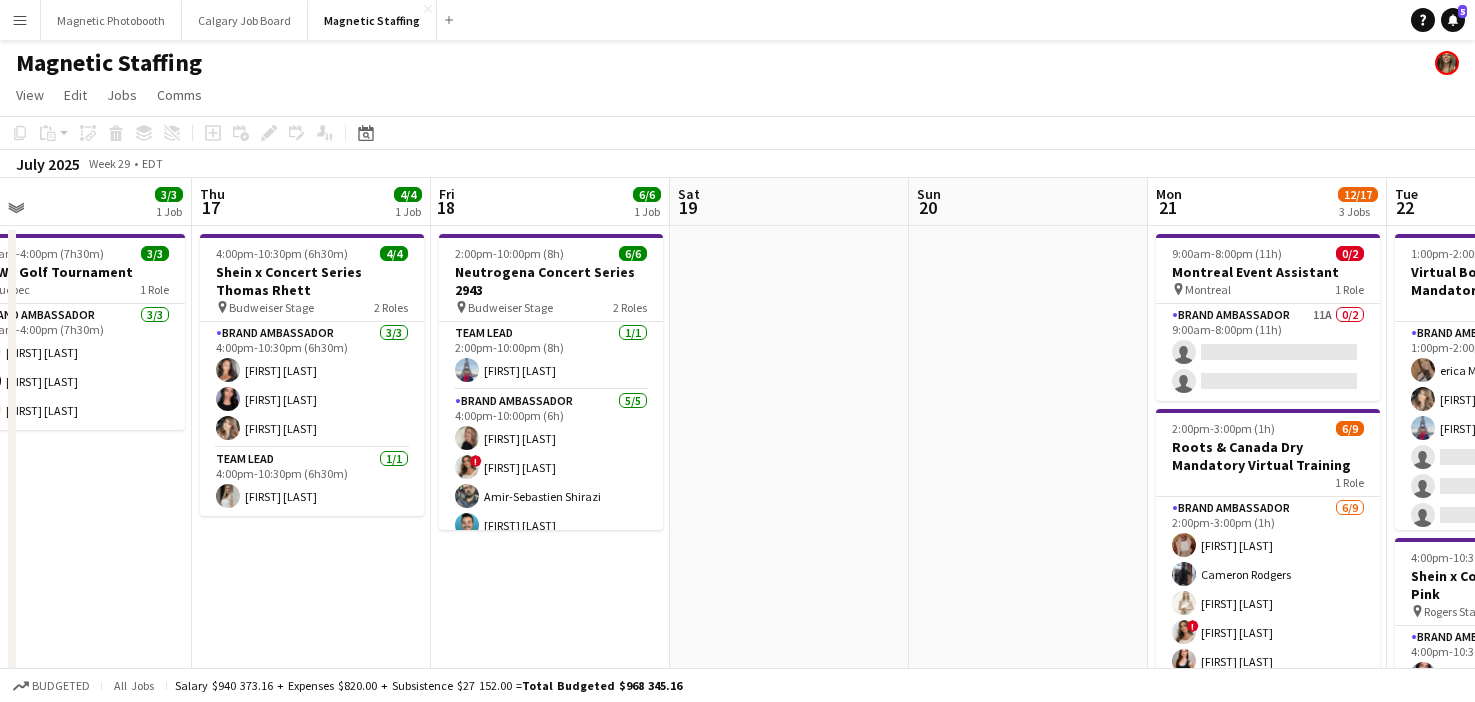 drag, startPoint x: 1046, startPoint y: 475, endPoint x: 331, endPoint y: 473, distance: 715.0028 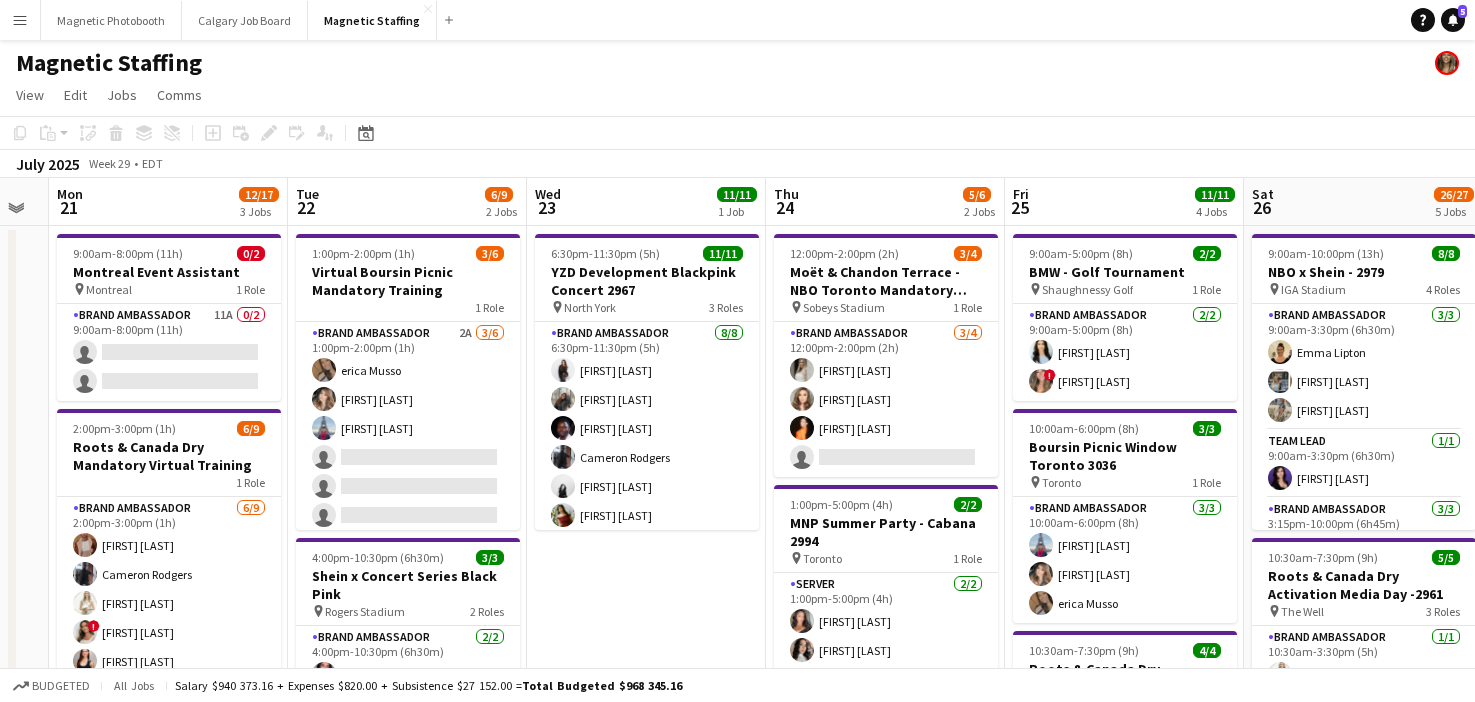 scroll, scrollTop: 0, scrollLeft: 932, axis: horizontal 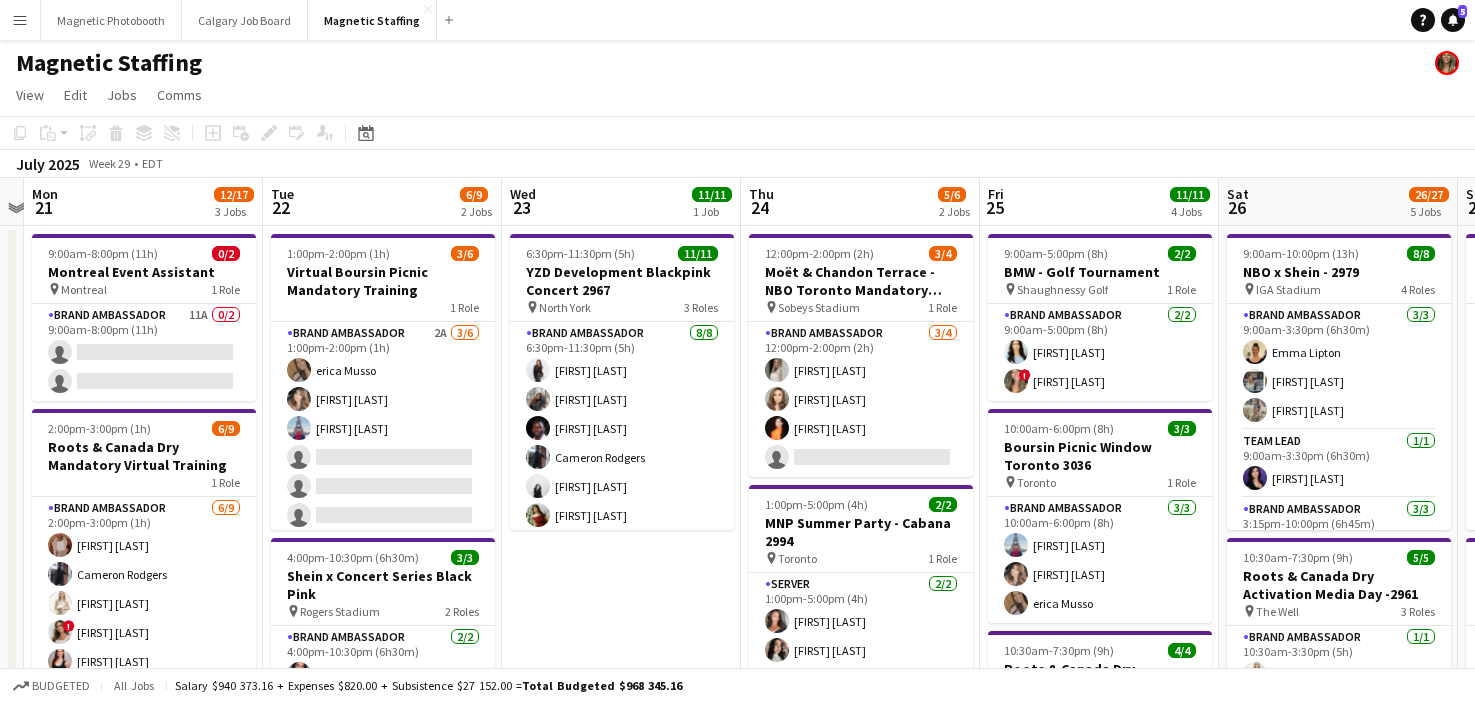 drag, startPoint x: 801, startPoint y: 514, endPoint x: 318, endPoint y: 530, distance: 483.26492 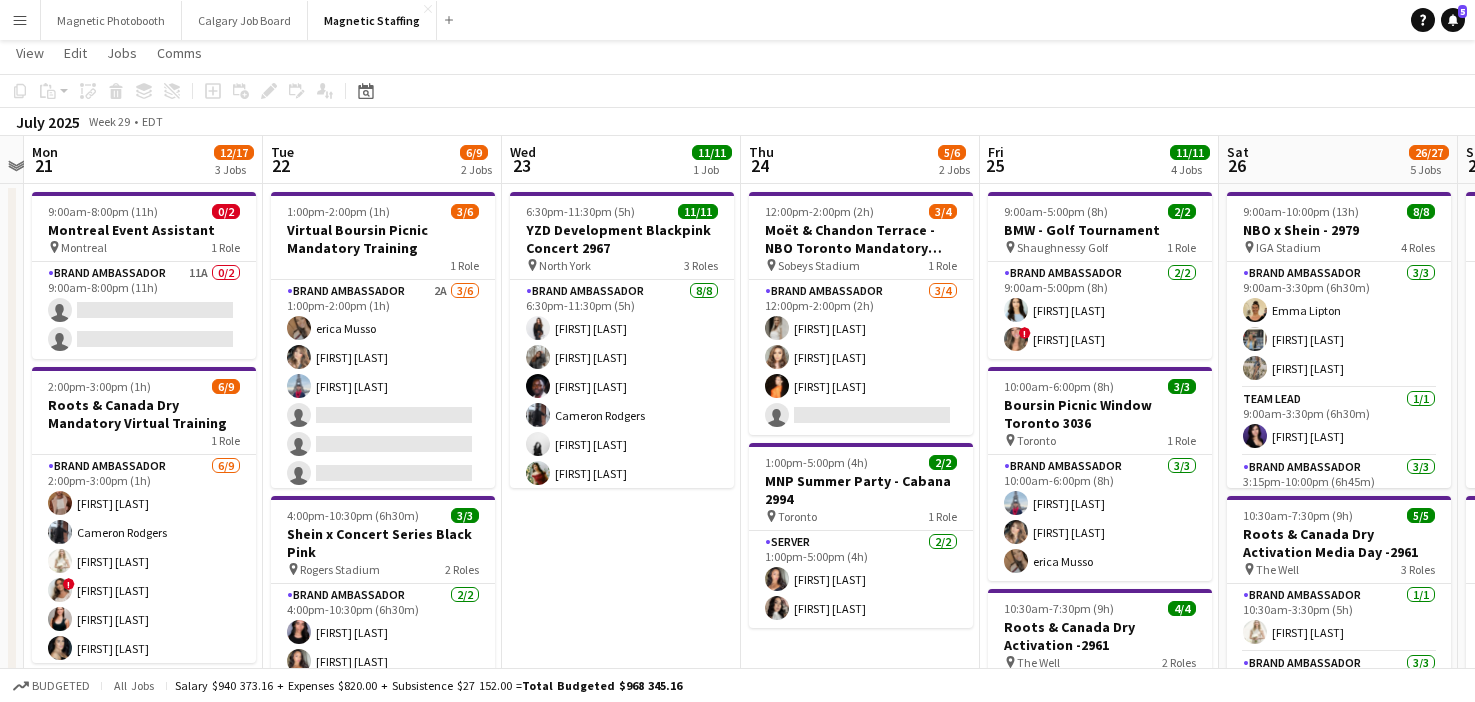scroll, scrollTop: 40, scrollLeft: 0, axis: vertical 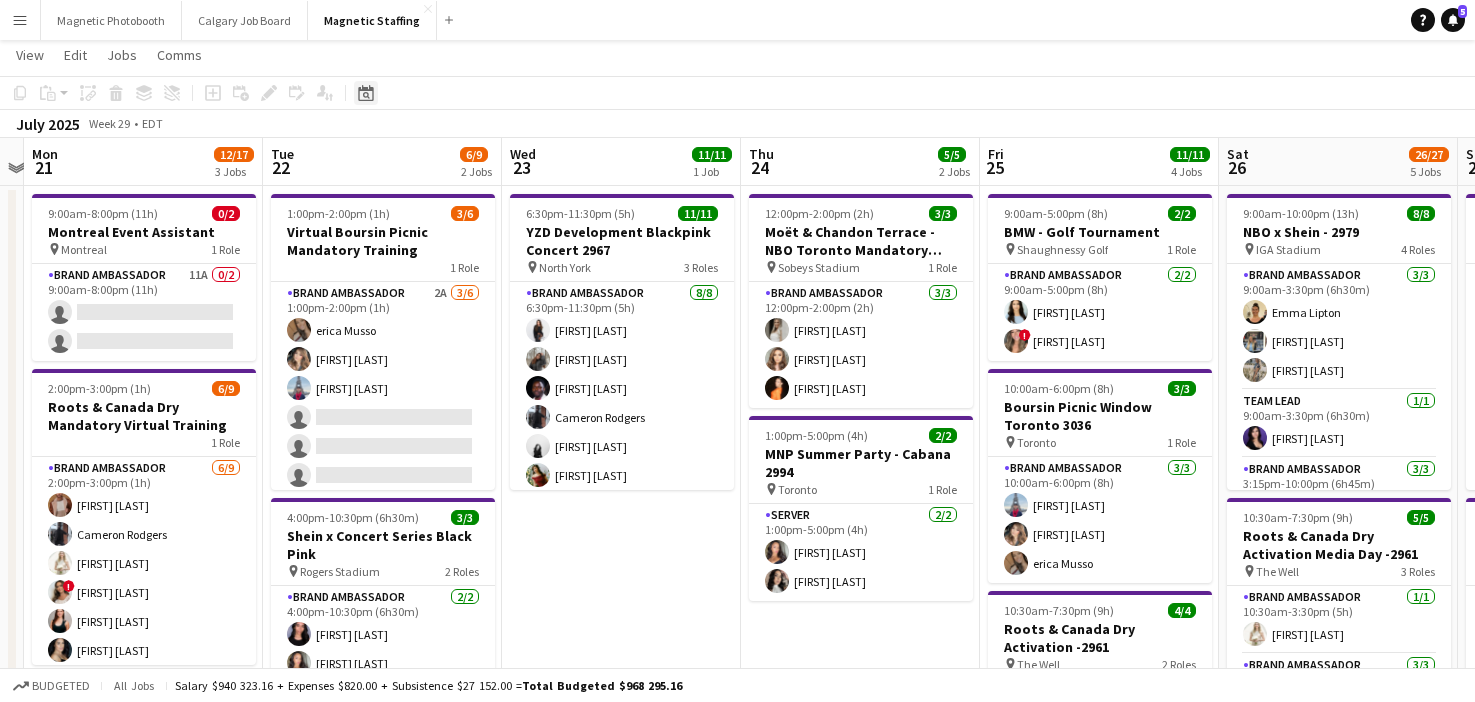 click 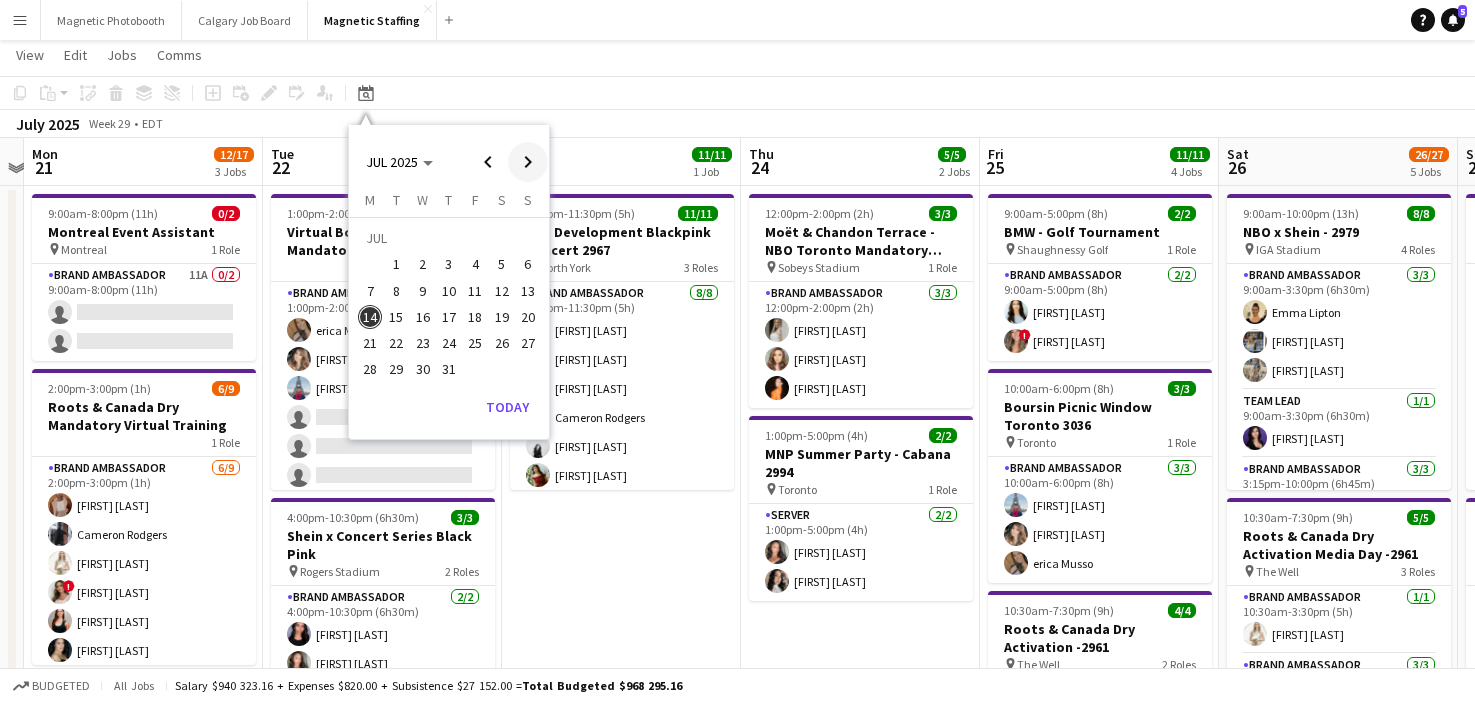 click at bounding box center [528, 162] 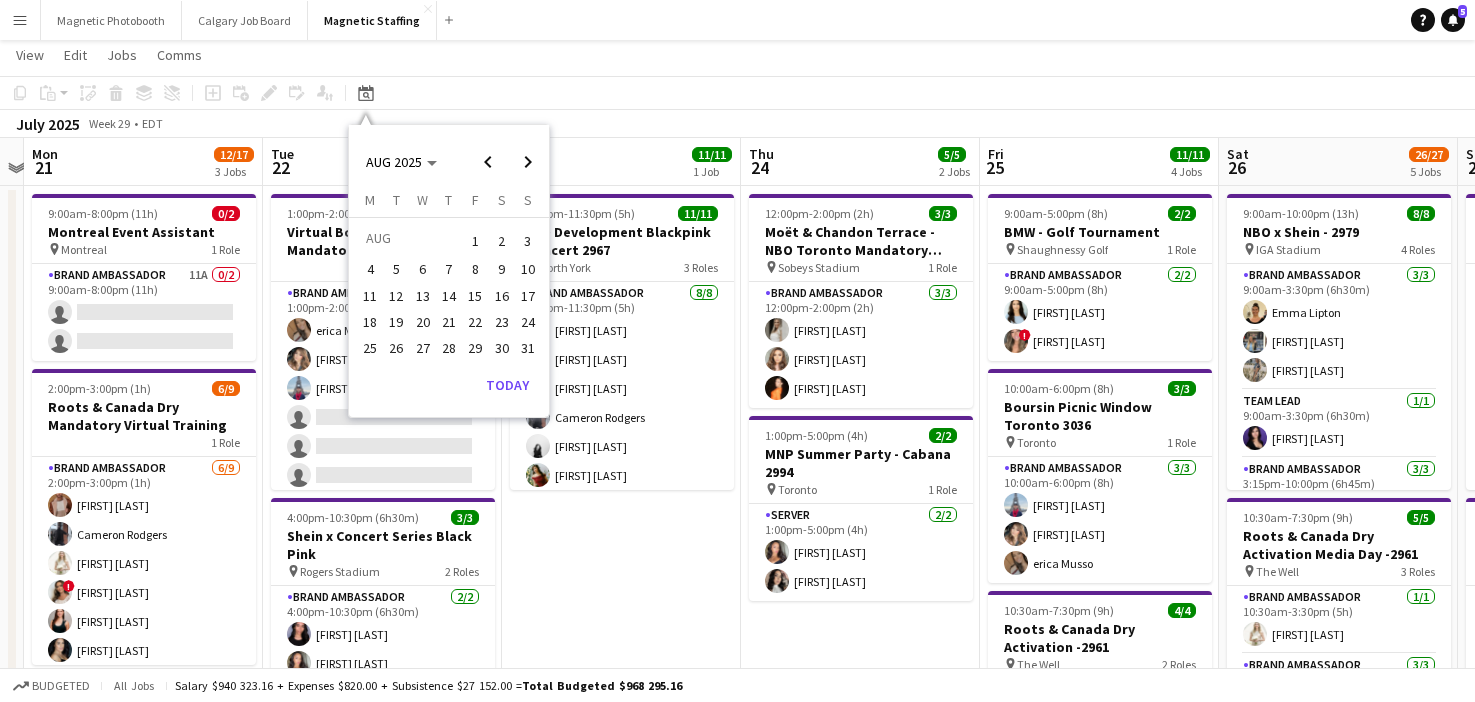 click on "24" at bounding box center (528, 322) 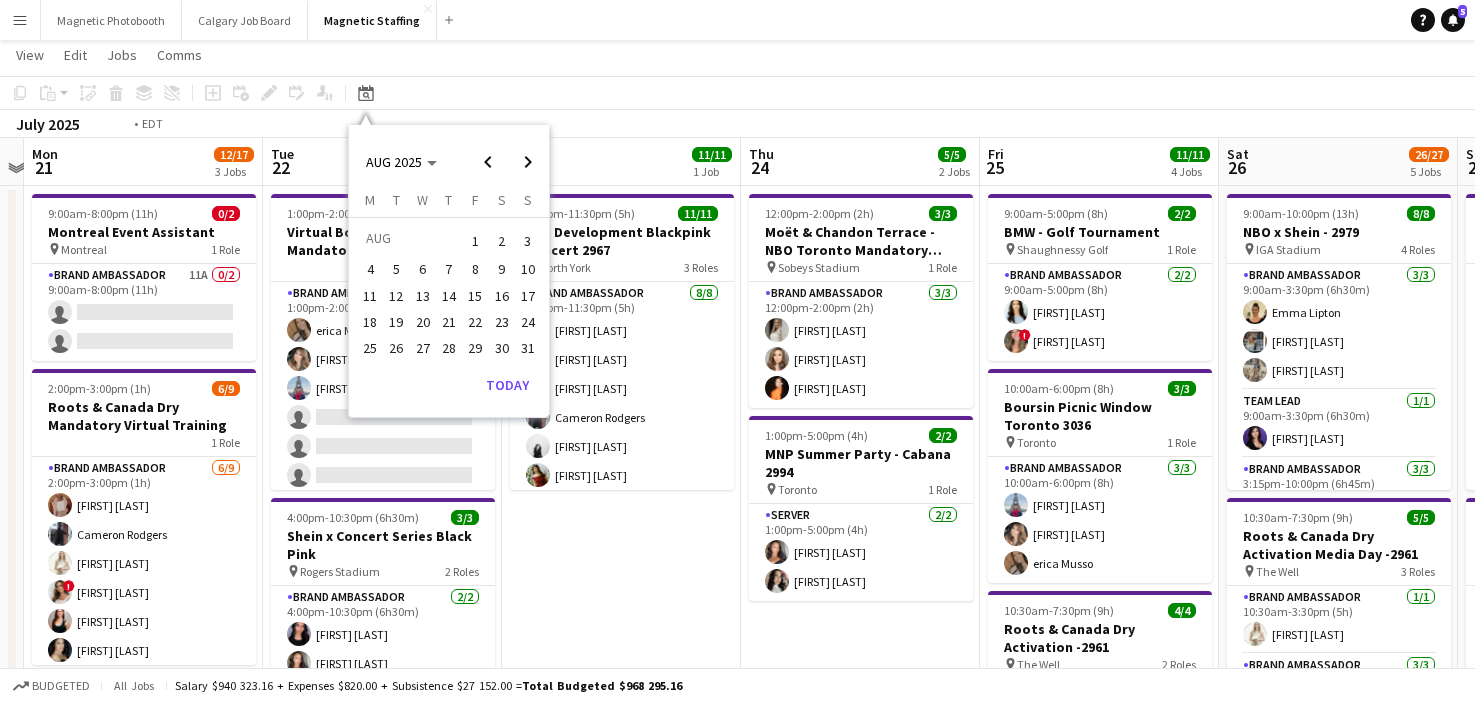 scroll, scrollTop: 0, scrollLeft: 688, axis: horizontal 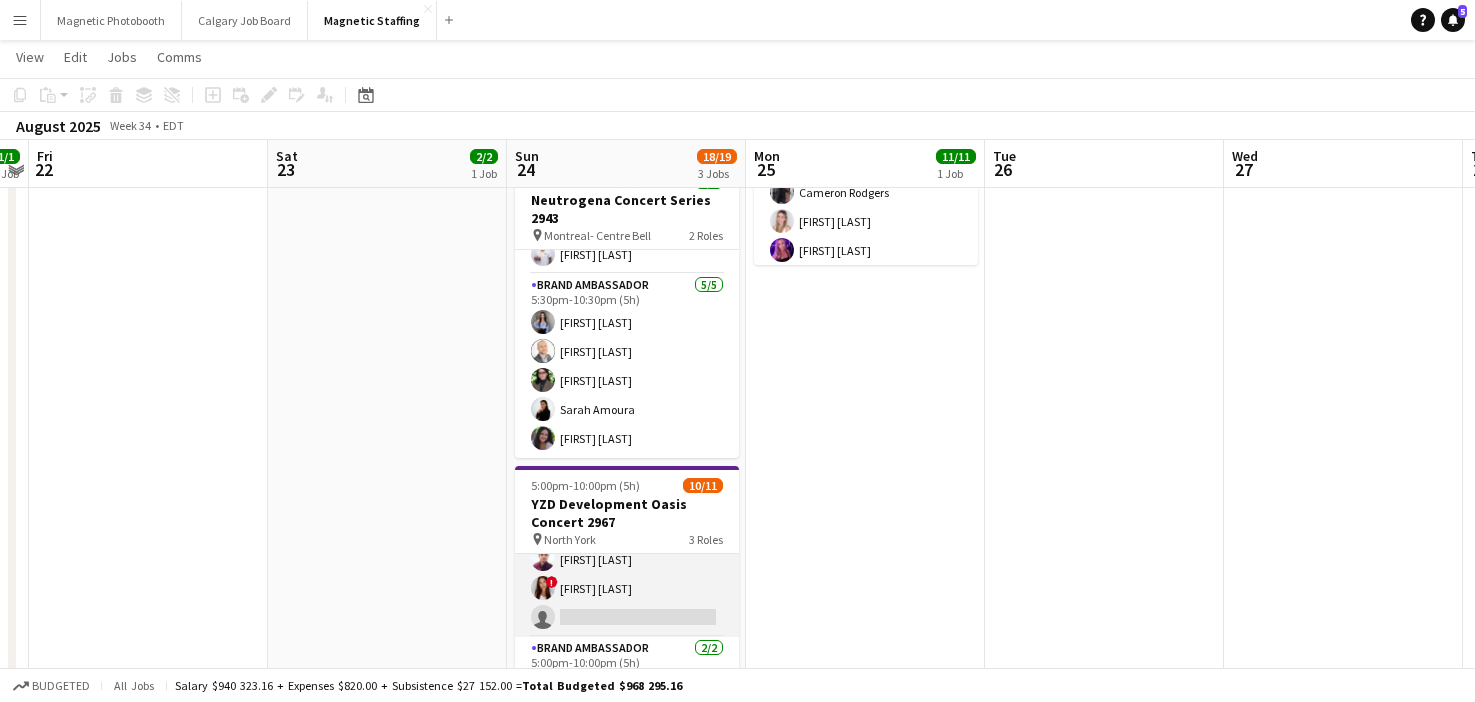 click on "Brand Ambassador   7/8   5:00pm-10:00pm (5h)
[FIRST] [LAST] [FIRST] [LAST] [FIRST] [LAST] [FIRST] [LAST] ! [FIRST] [LAST]
single-neutral-actions" at bounding box center [627, 501] 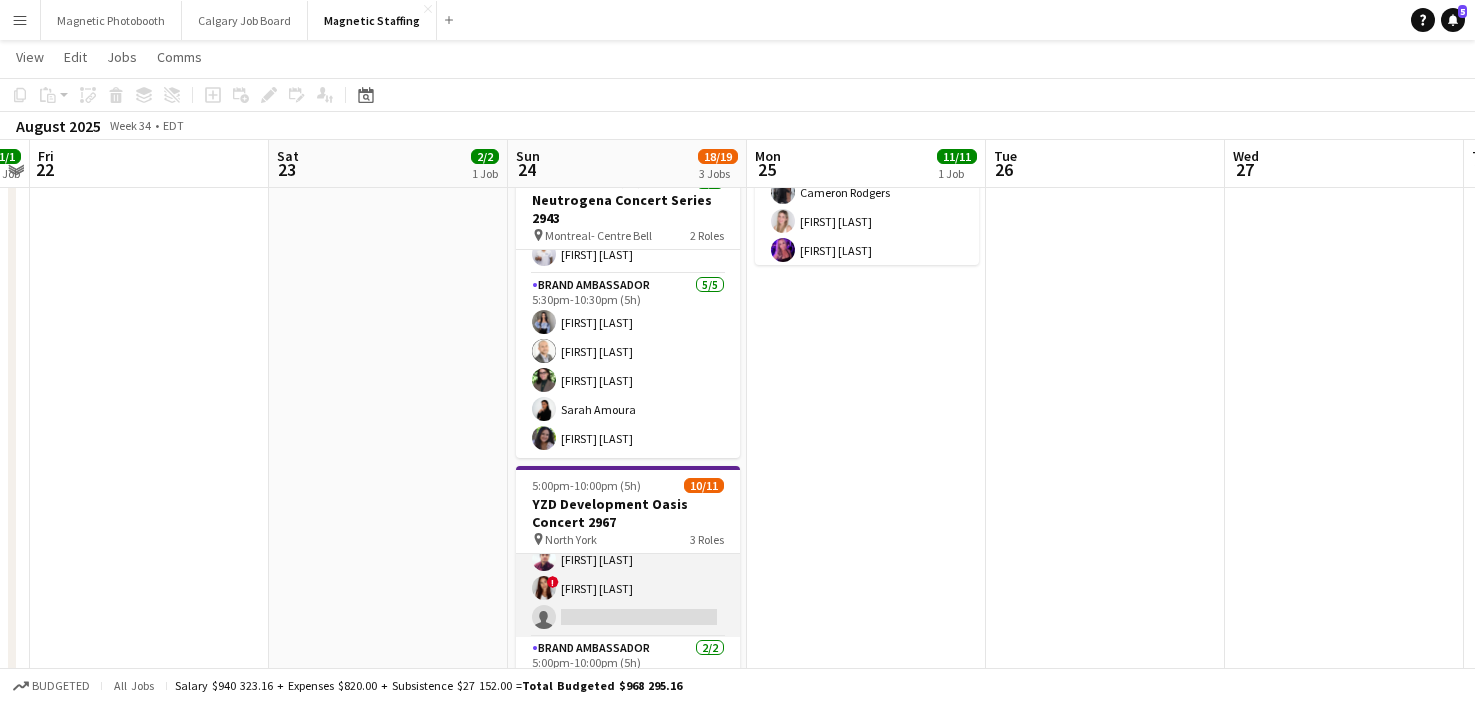 scroll, scrollTop: 190, scrollLeft: 0, axis: vertical 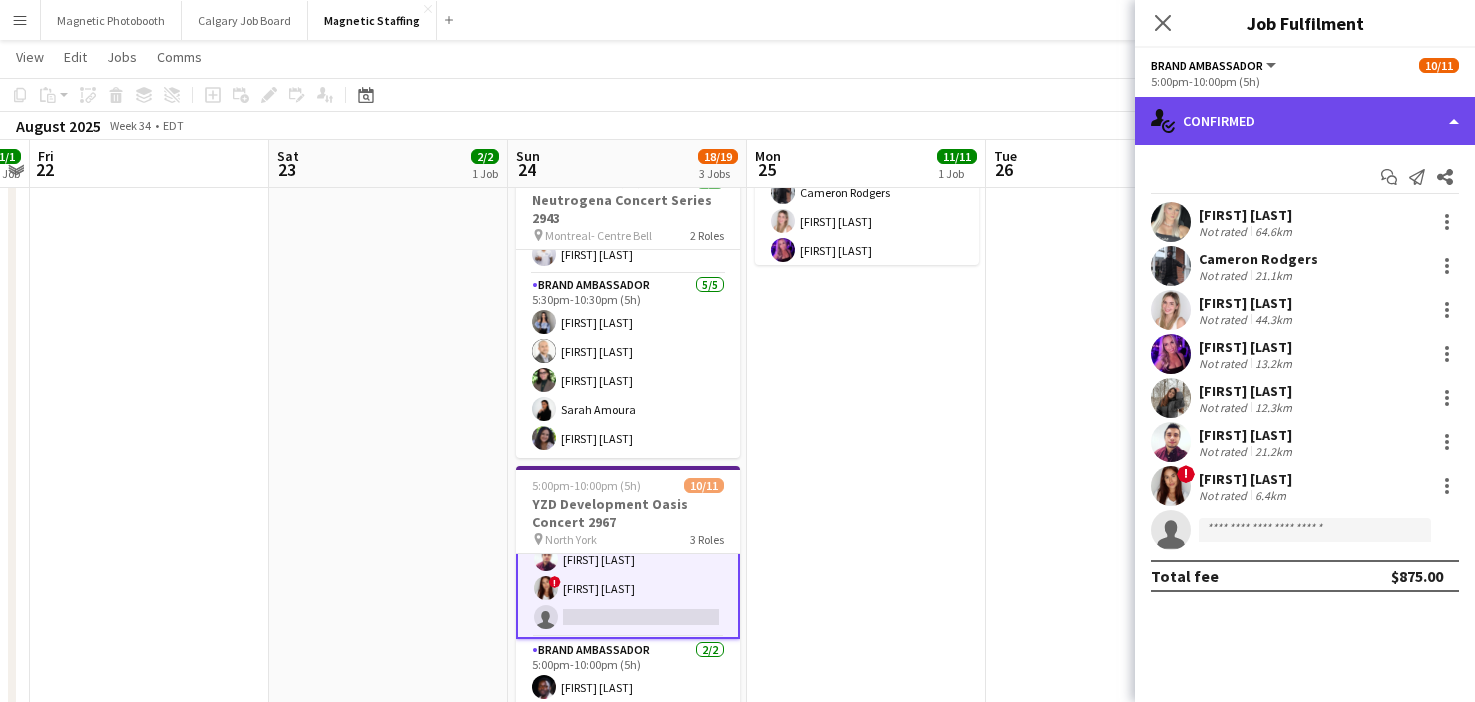 click on "single-neutral-actions-check-2
Confirmed" 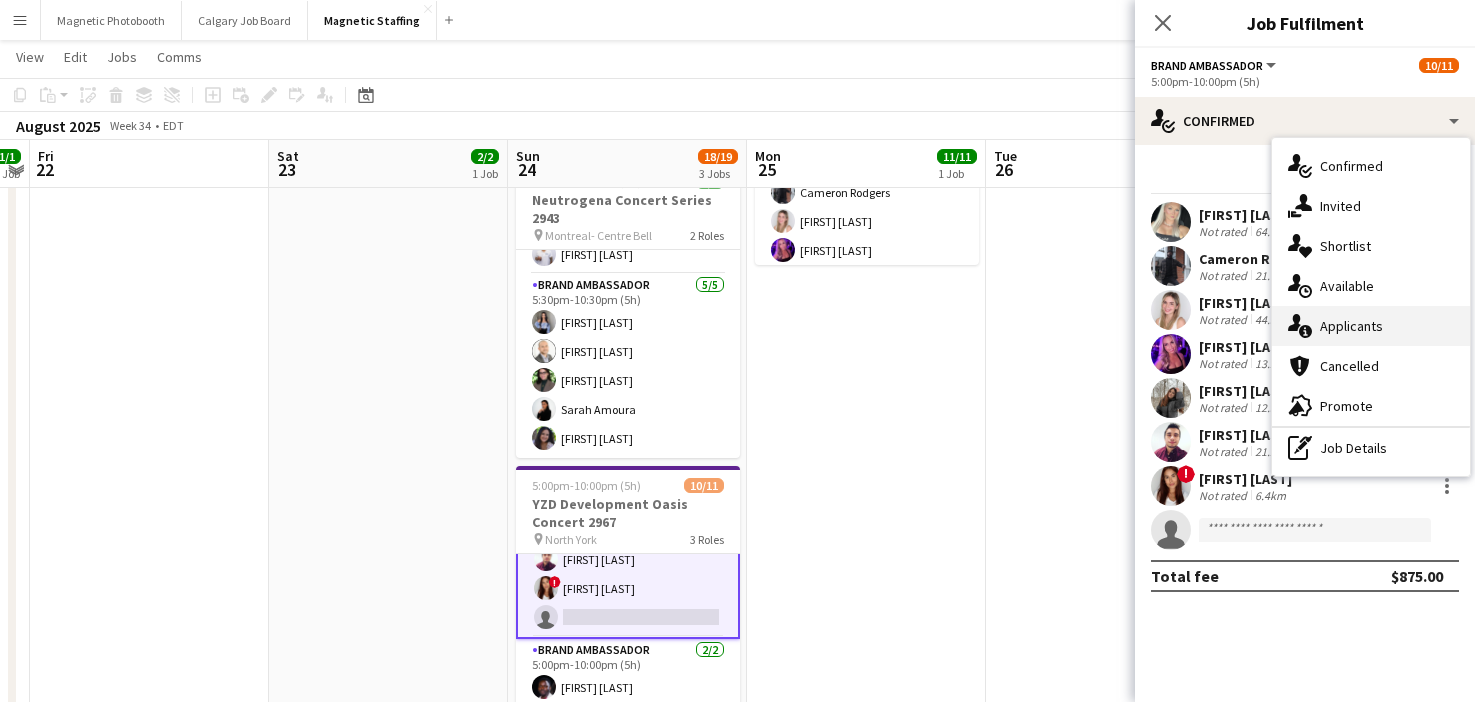 click on "single-neutral-actions-information" 